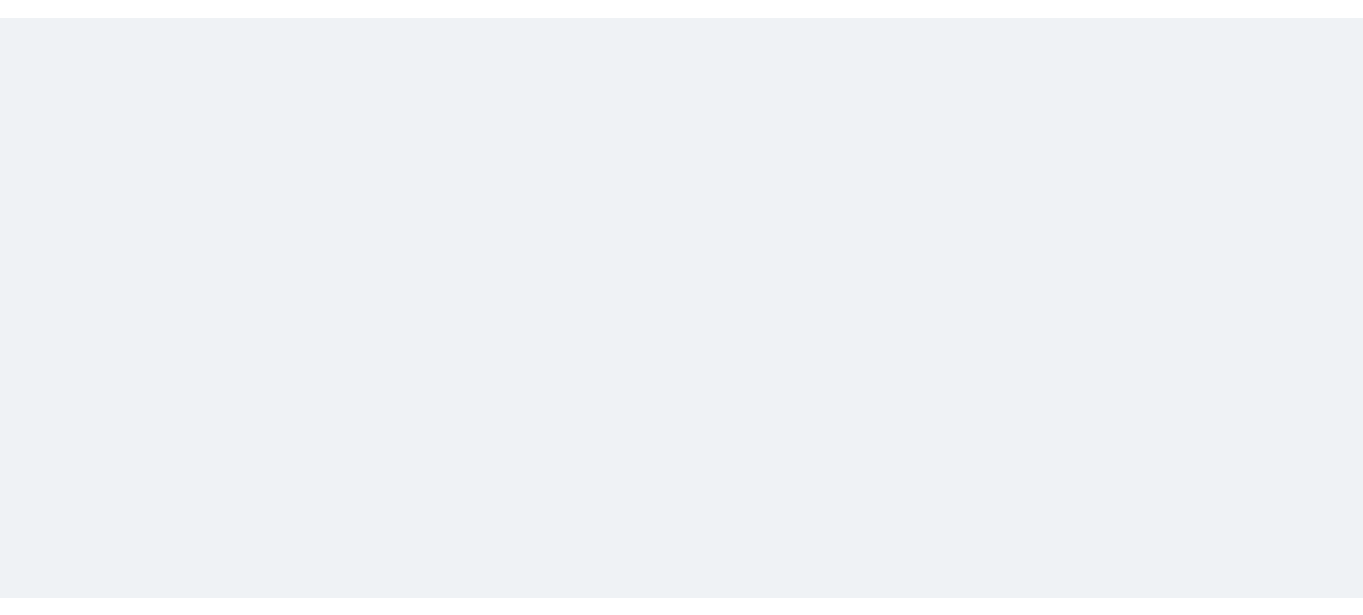 scroll, scrollTop: 0, scrollLeft: 0, axis: both 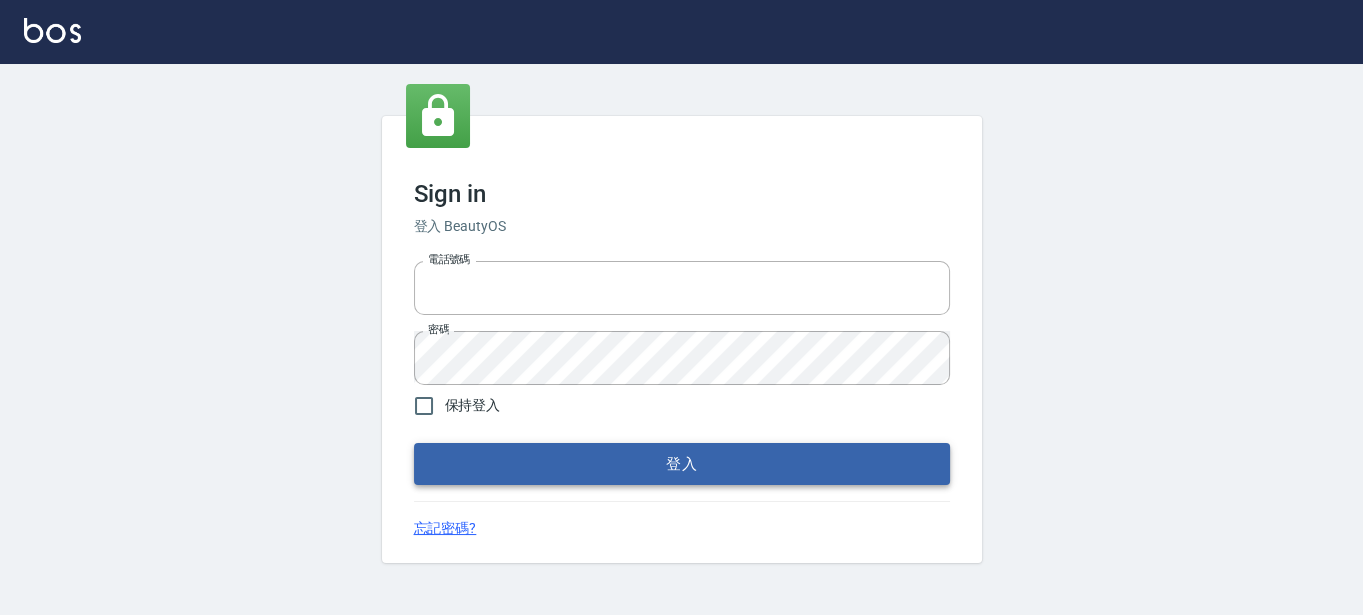type on "[PHONE]" 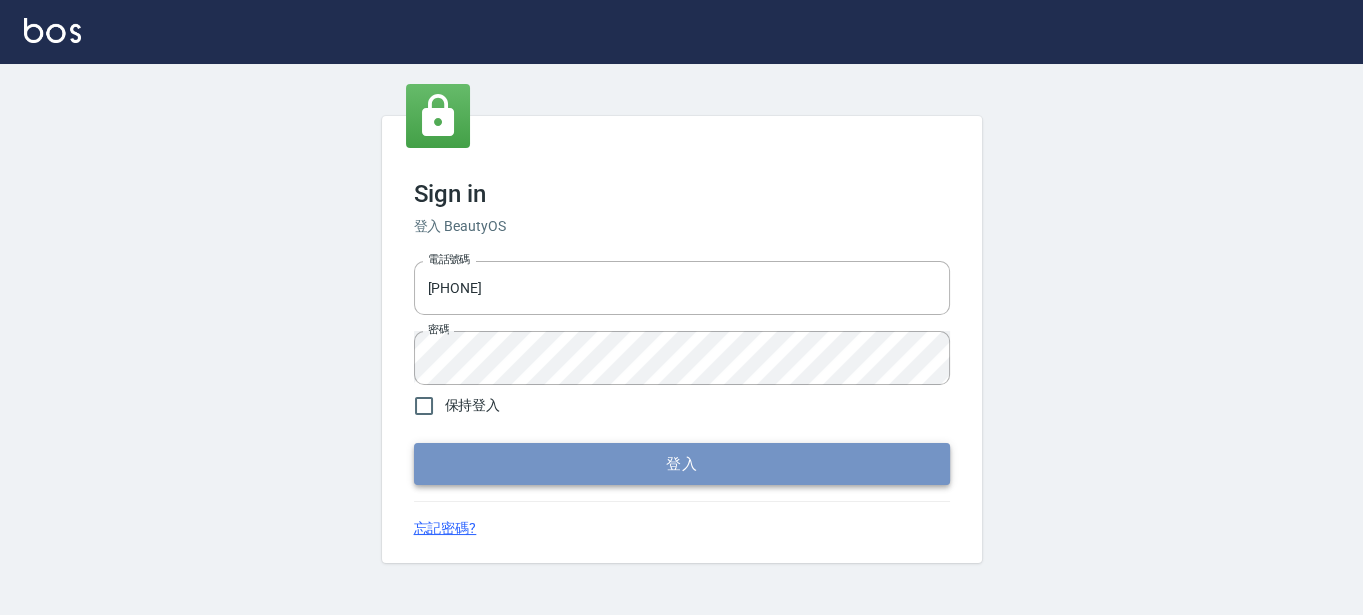 click on "登入" at bounding box center [682, 464] 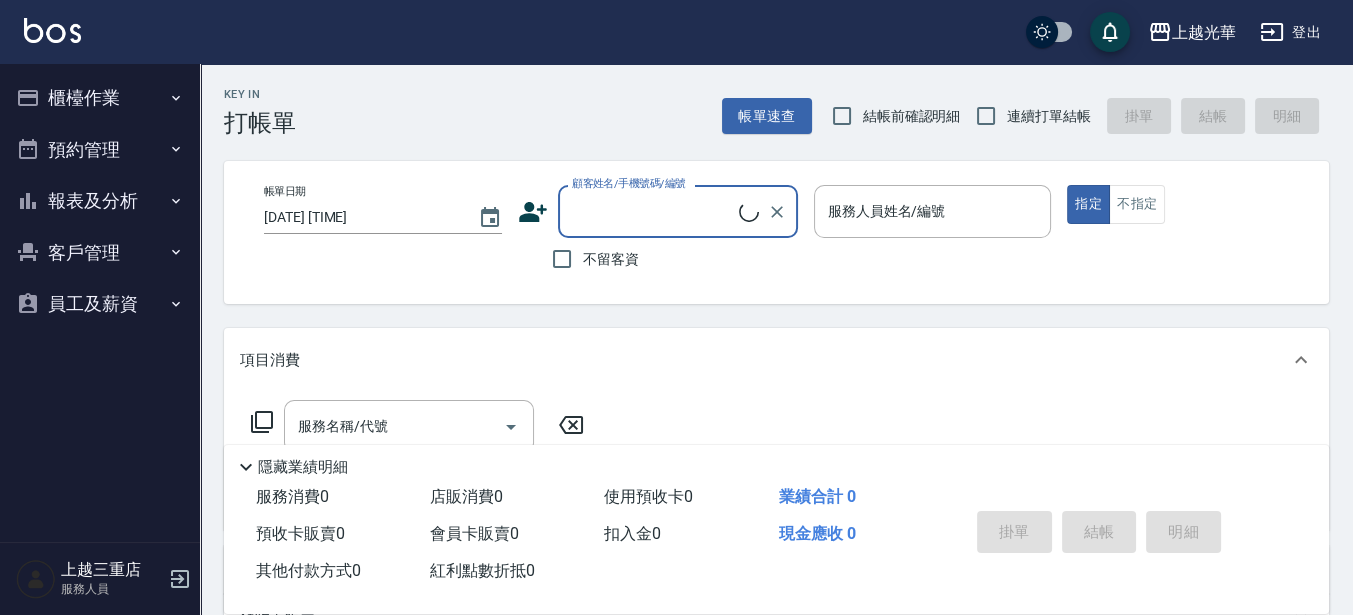 click on "櫃檯作業" at bounding box center [100, 98] 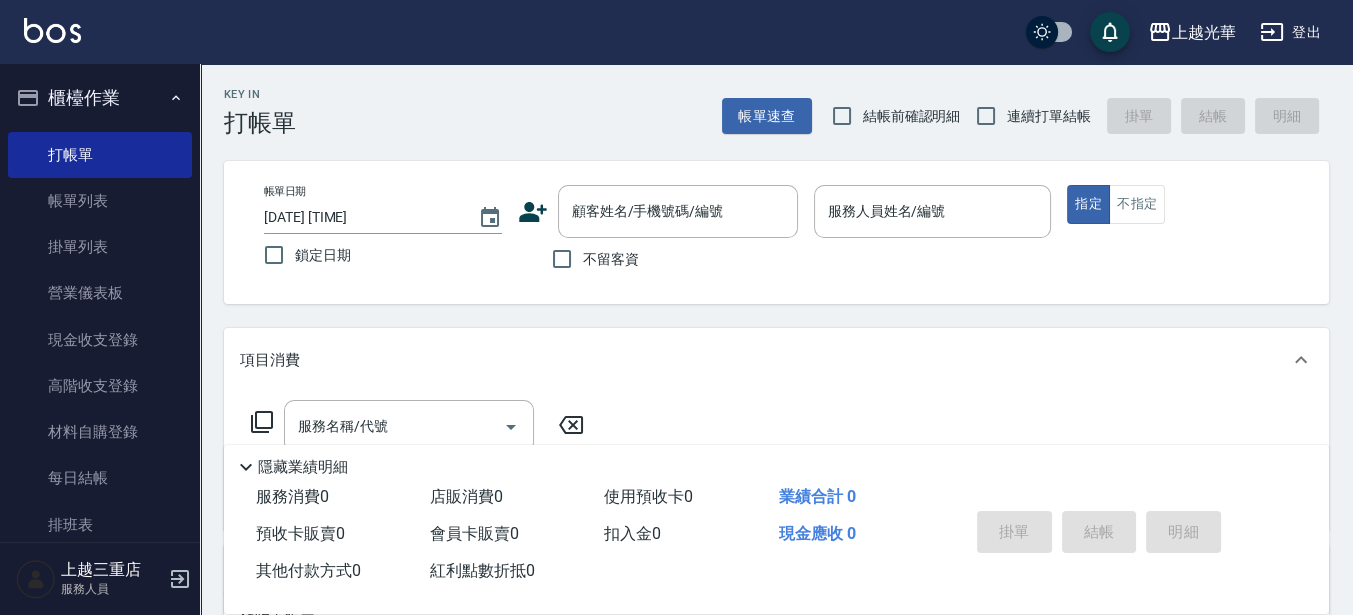 scroll, scrollTop: 250, scrollLeft: 0, axis: vertical 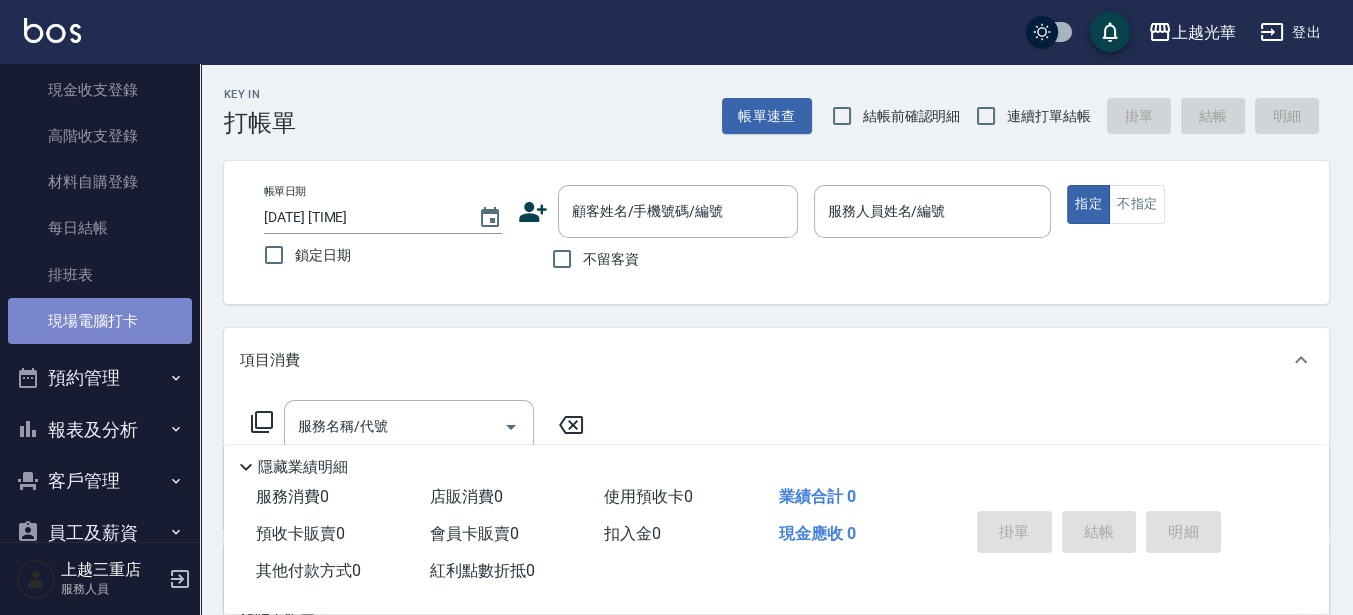 click on "現場電腦打卡" at bounding box center [100, 321] 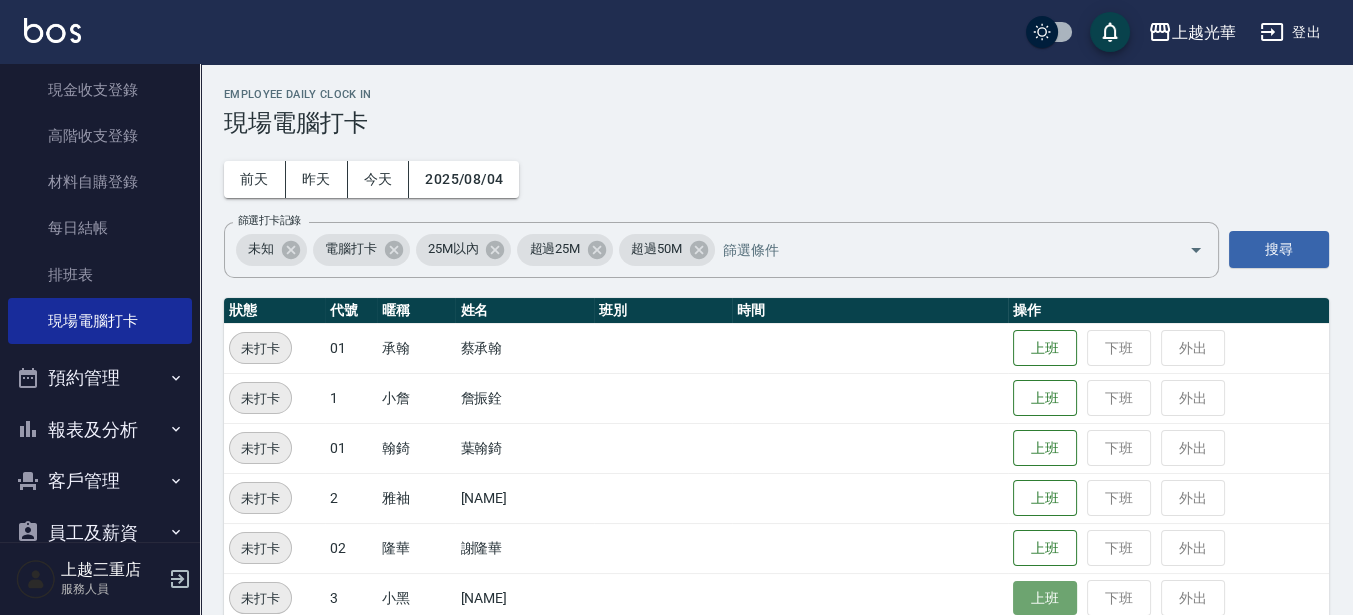 click on "上班" at bounding box center [1045, 598] 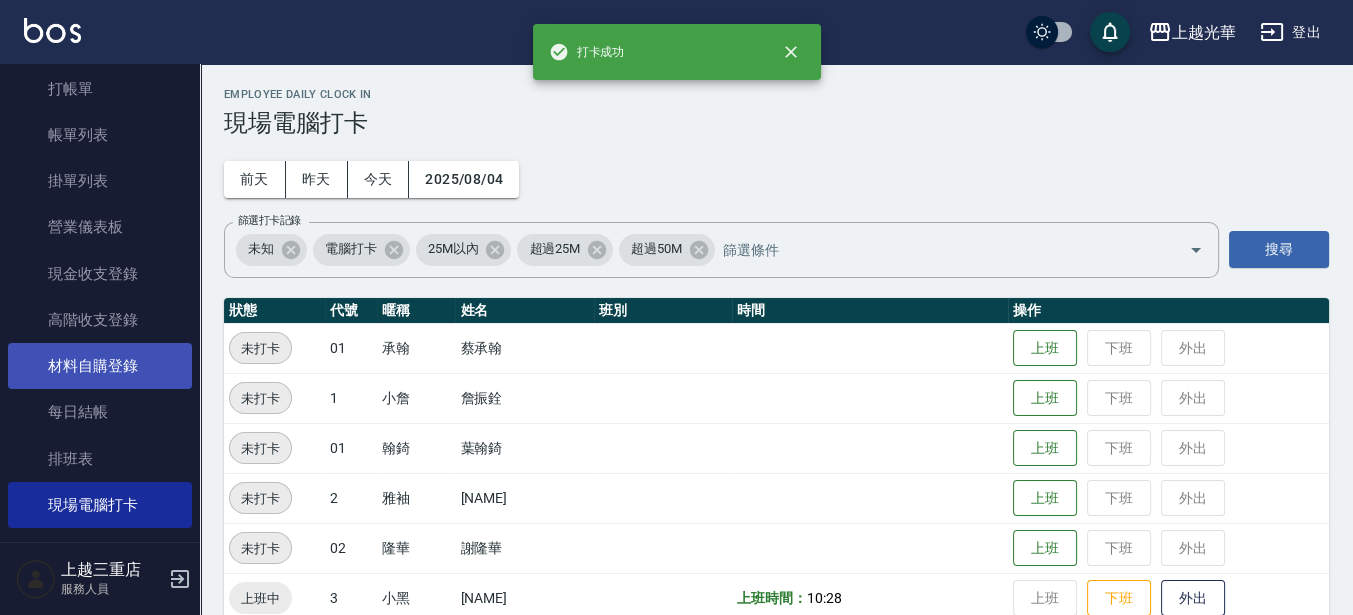 scroll, scrollTop: 0, scrollLeft: 0, axis: both 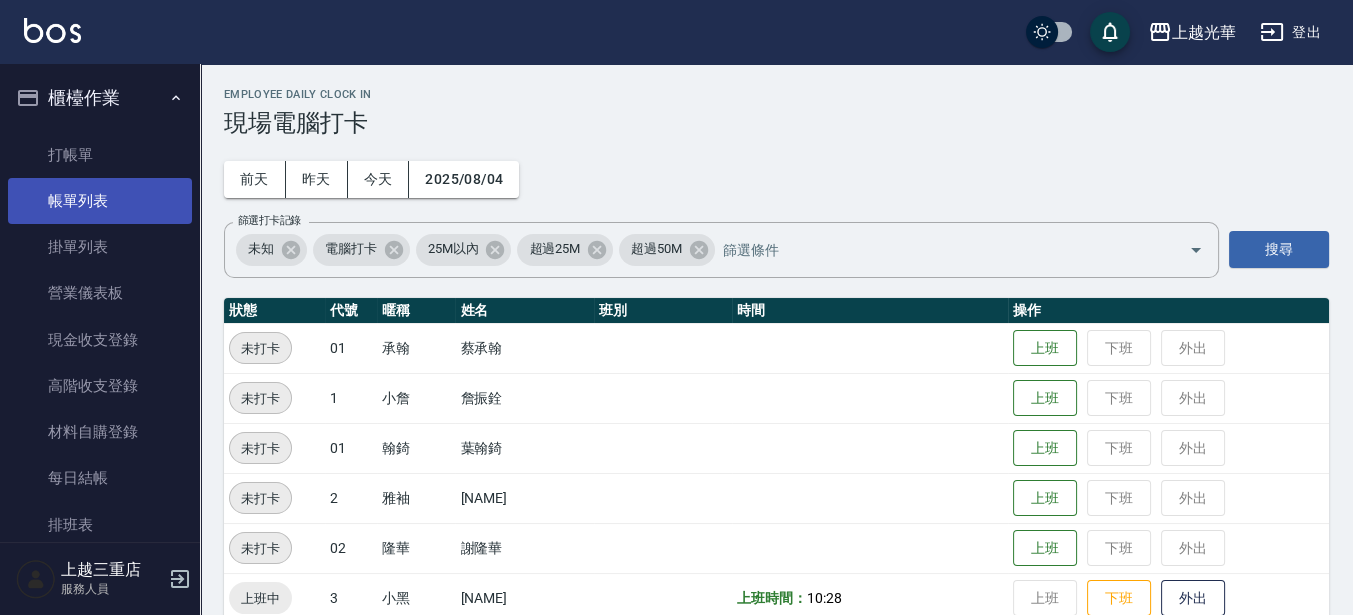 click on "帳單列表" at bounding box center [100, 201] 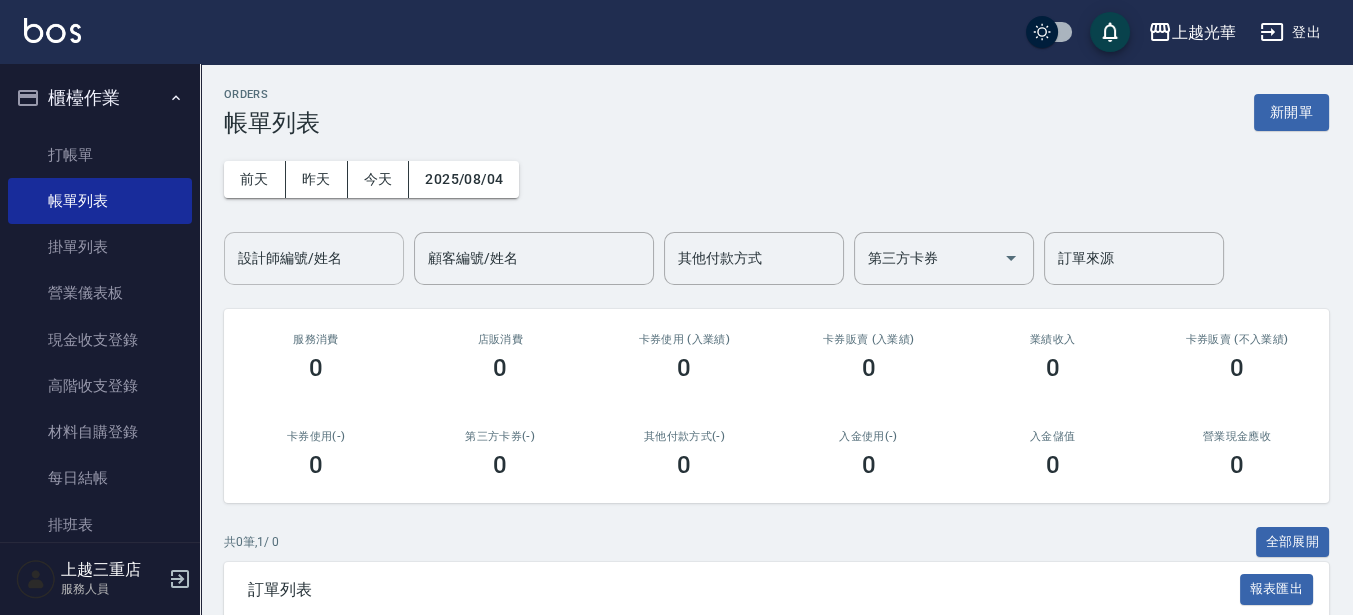 click on "設計師編號/姓名" at bounding box center (314, 258) 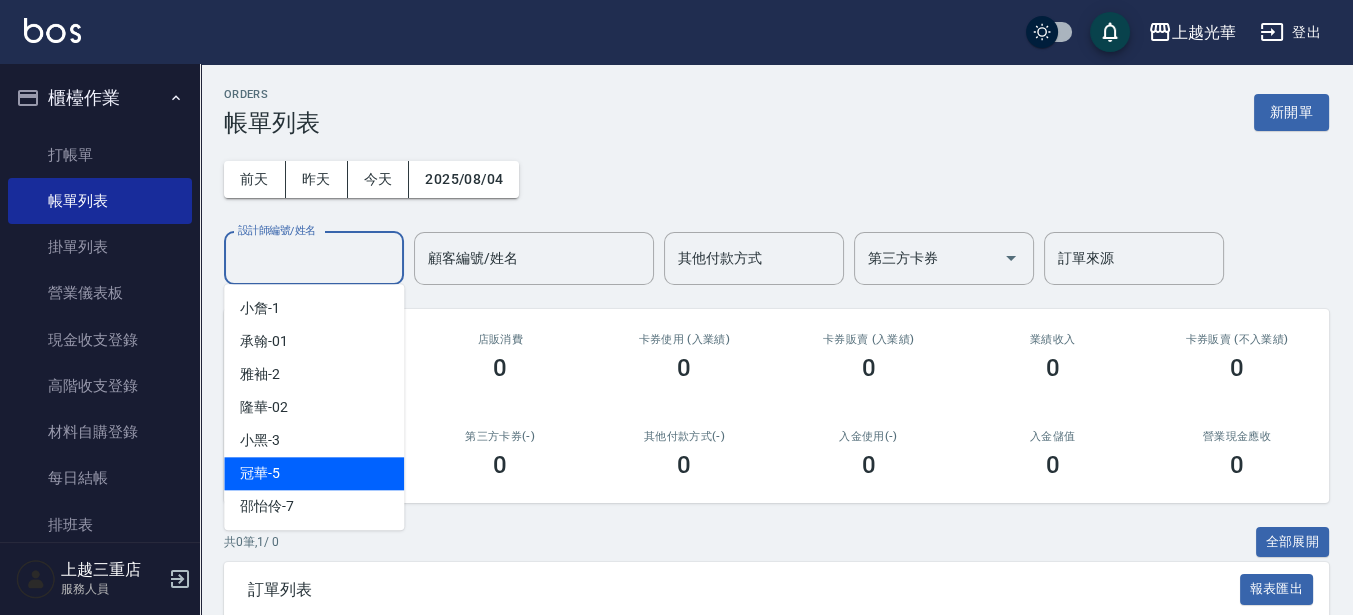 click on "冠華 -5" at bounding box center (314, 473) 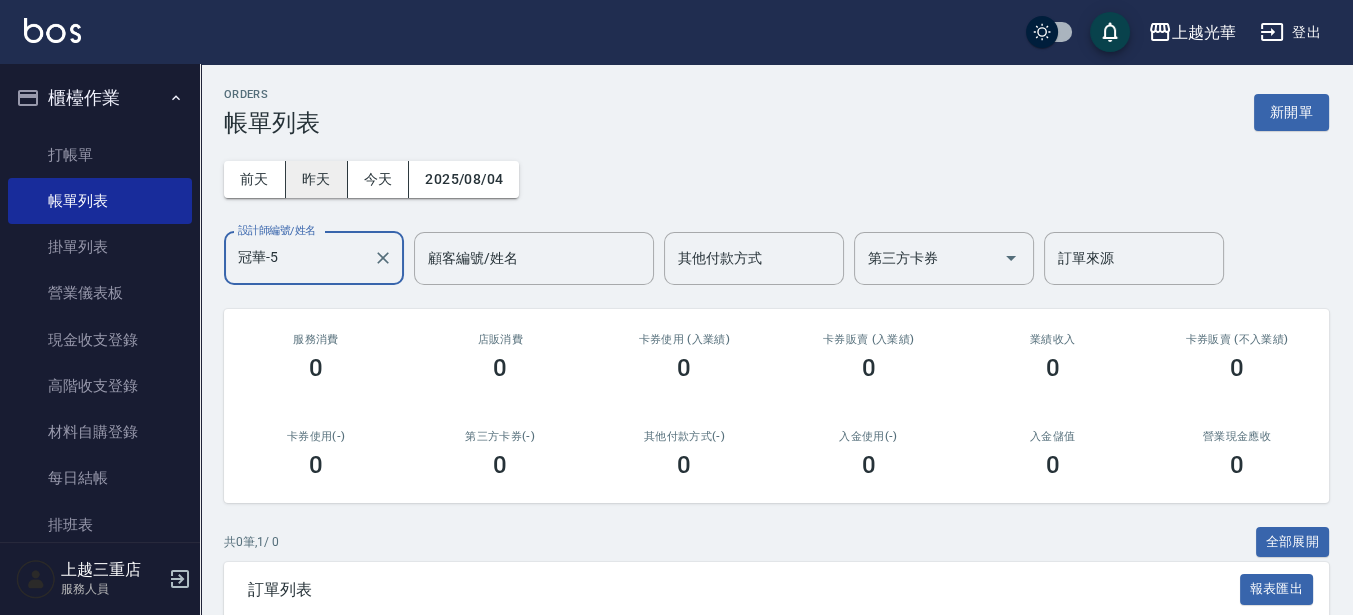 click on "昨天" at bounding box center (317, 179) 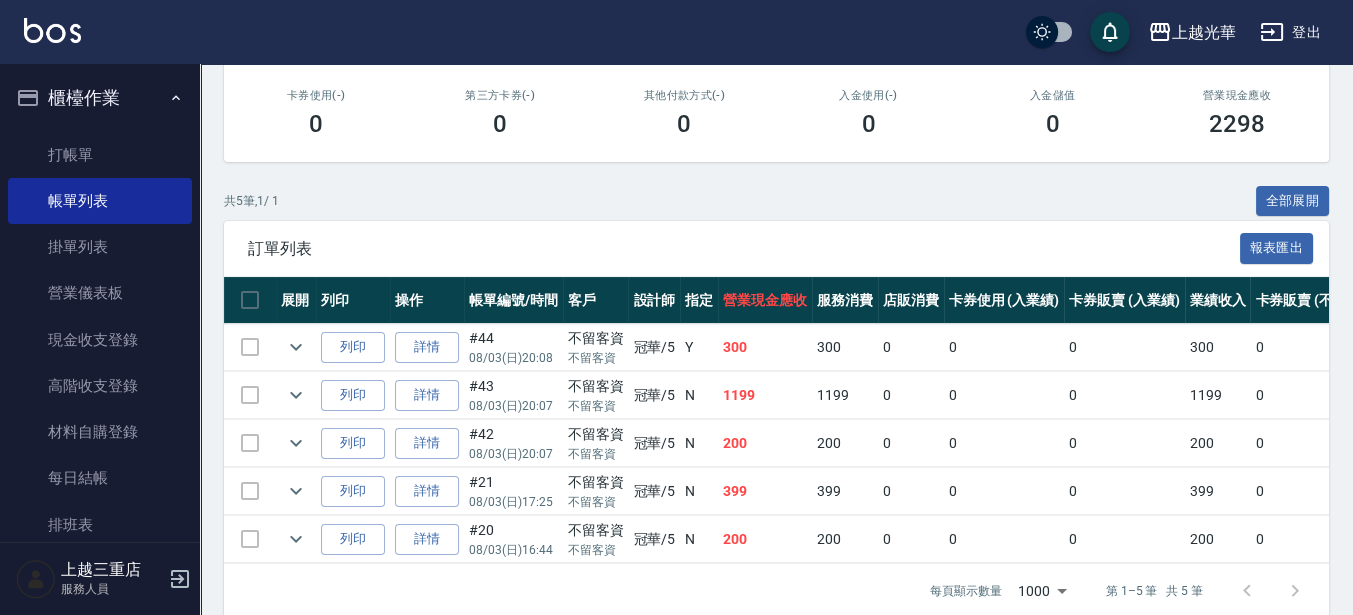 scroll, scrollTop: 375, scrollLeft: 0, axis: vertical 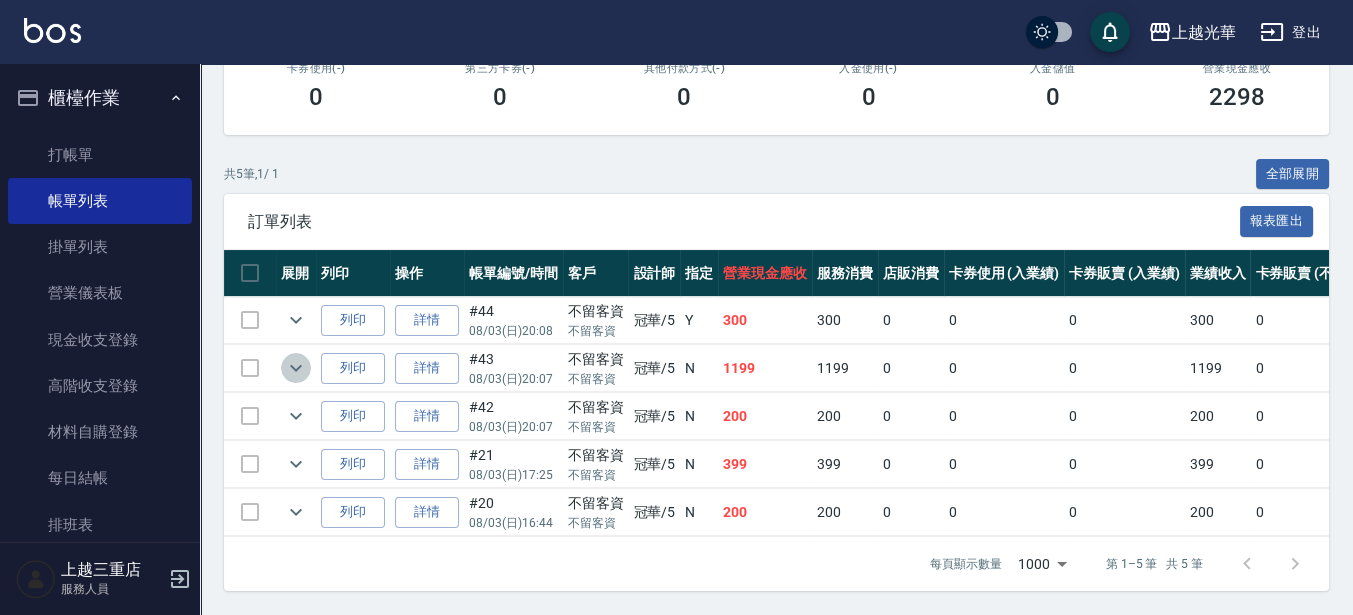 click 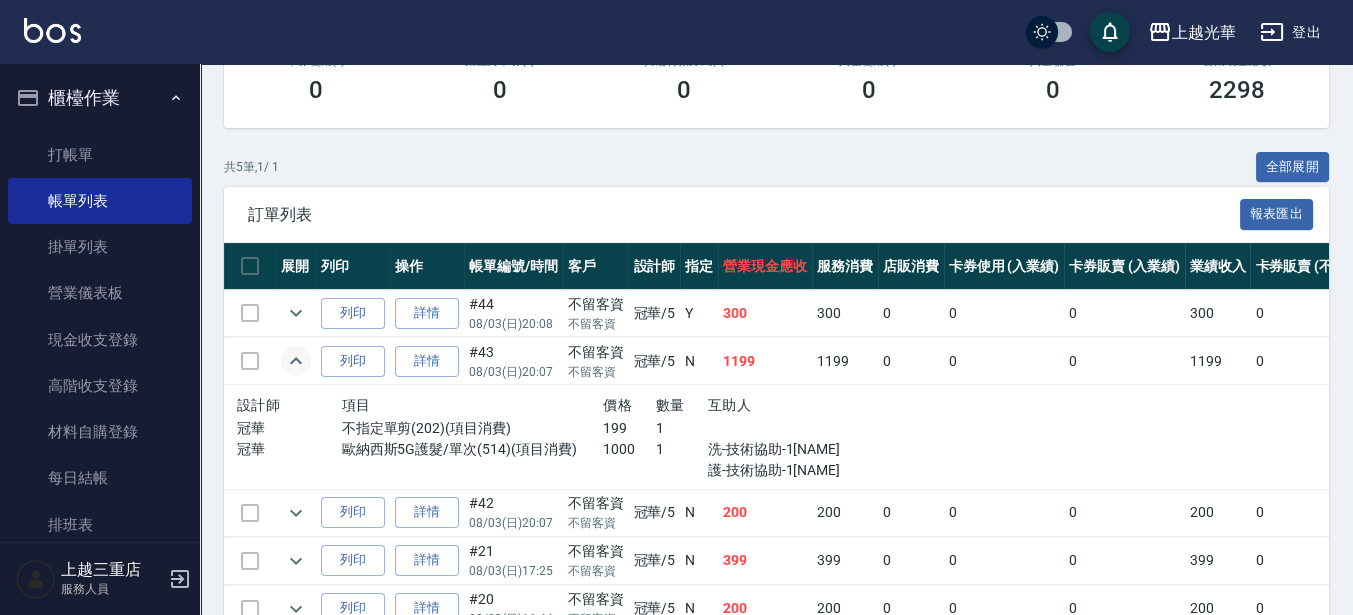 click 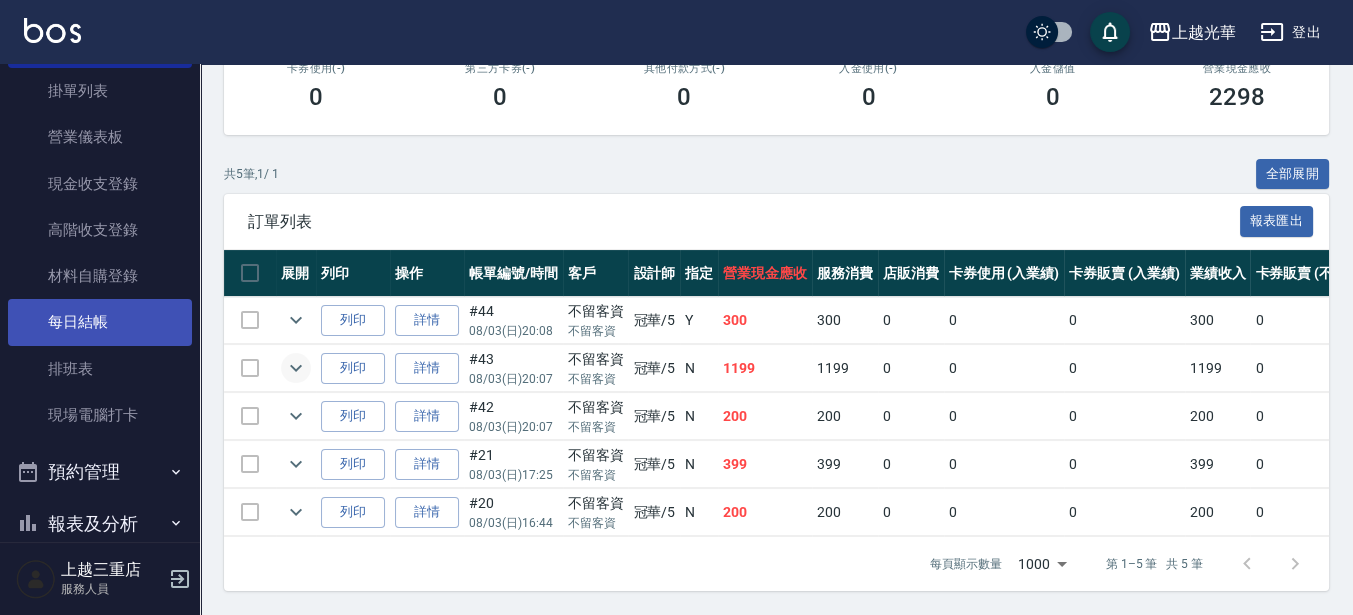 scroll, scrollTop: 250, scrollLeft: 0, axis: vertical 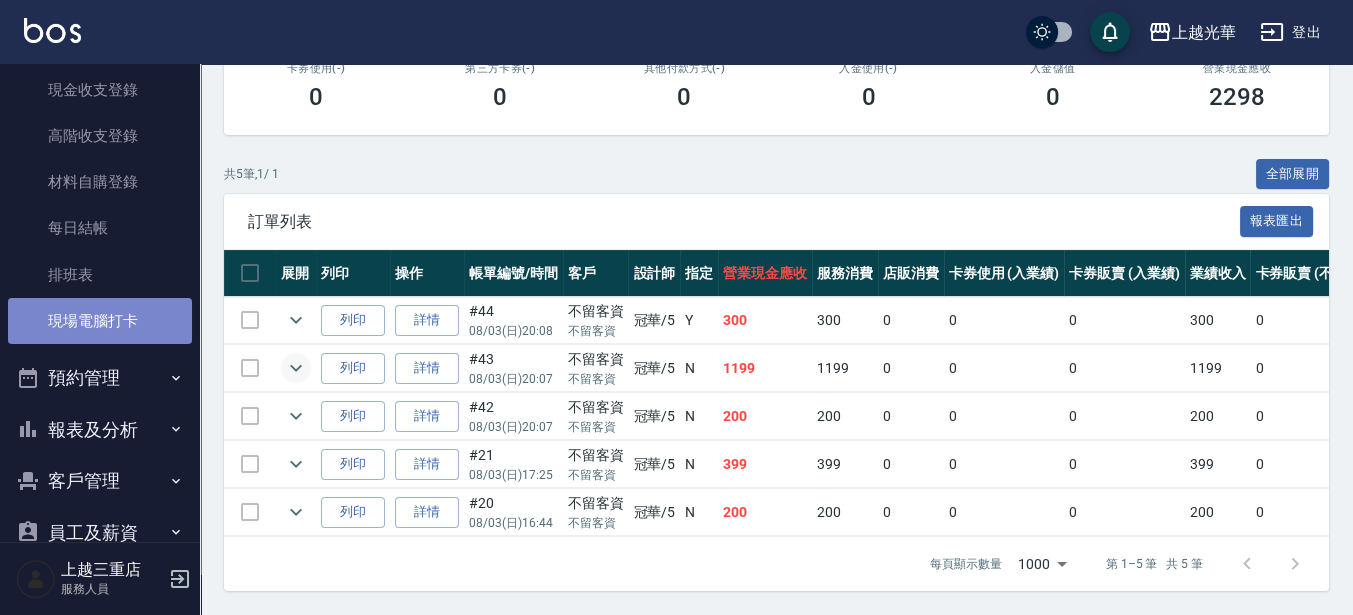 click on "現場電腦打卡" at bounding box center (100, 321) 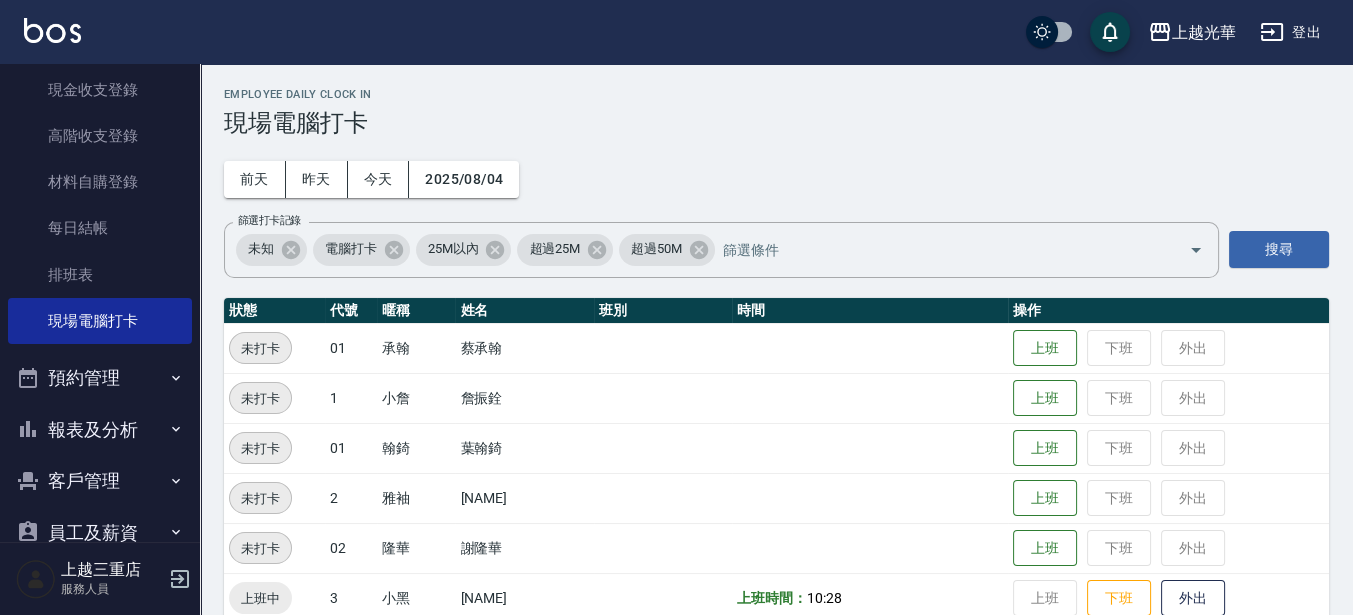 scroll, scrollTop: 250, scrollLeft: 0, axis: vertical 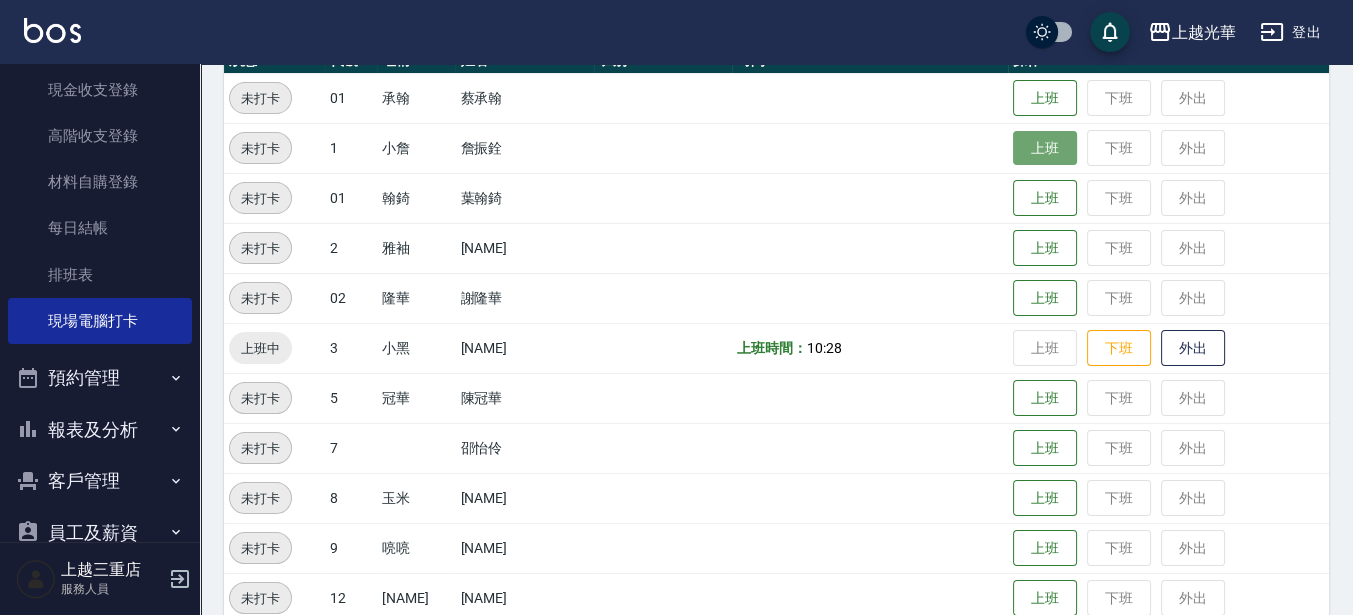 click on "上班" at bounding box center (1045, 148) 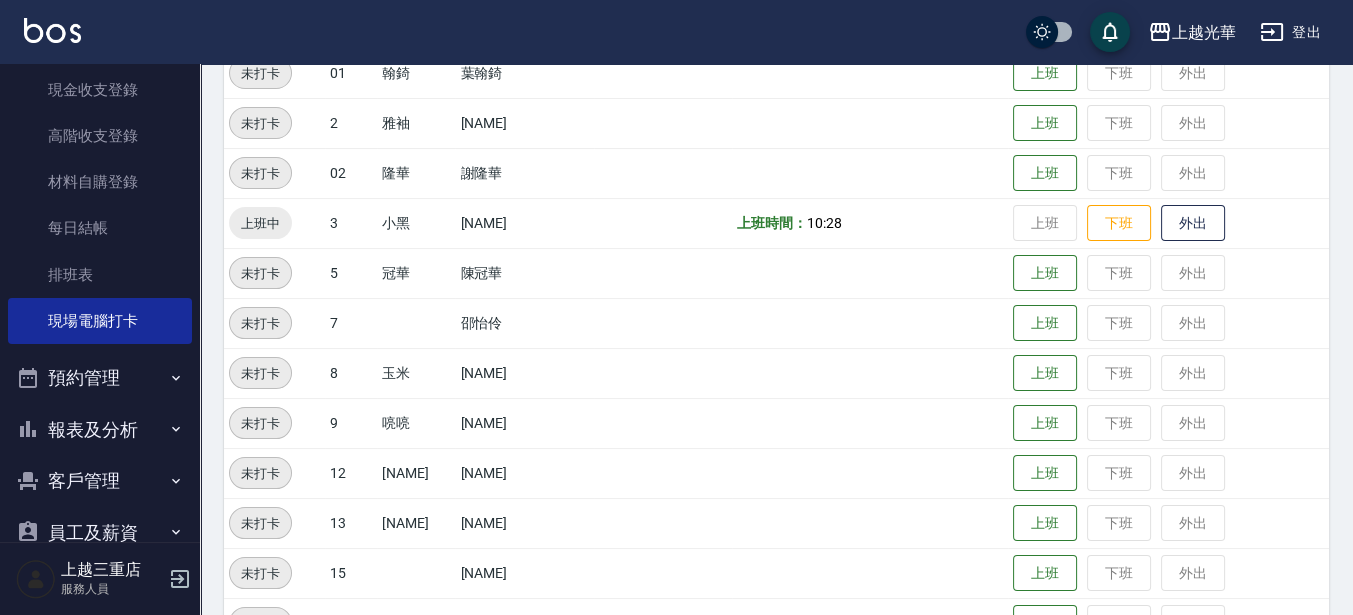 scroll, scrollTop: 500, scrollLeft: 0, axis: vertical 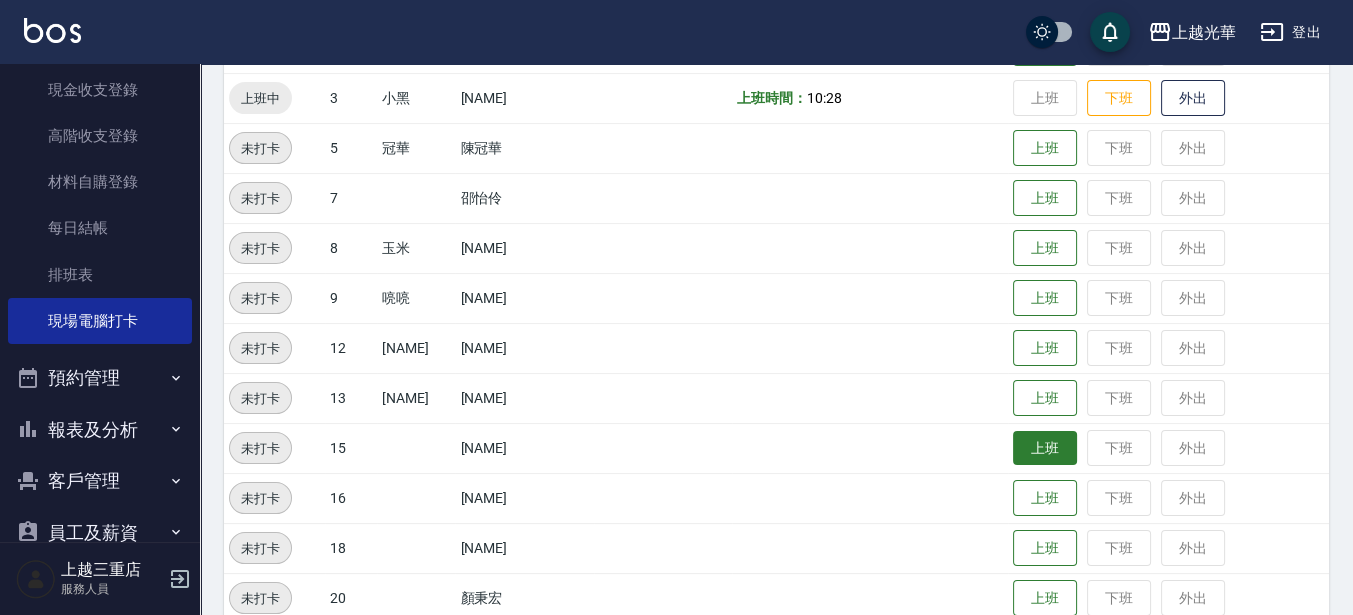 click on "上班" at bounding box center (1045, 448) 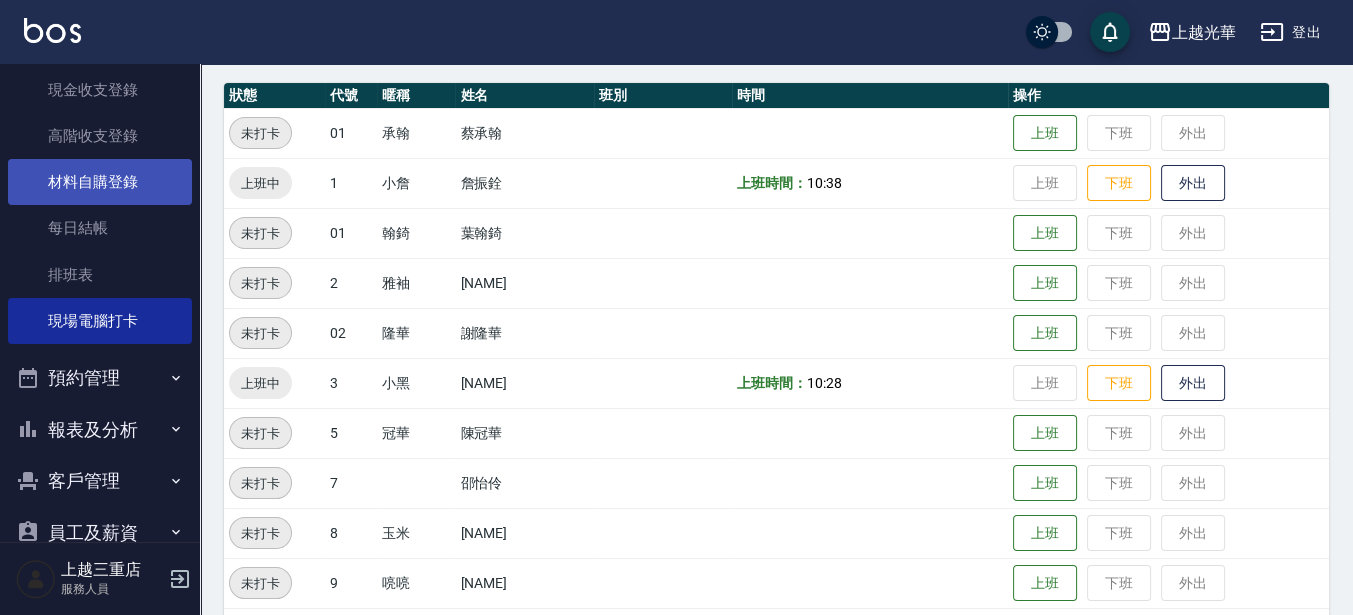 scroll, scrollTop: 207, scrollLeft: 0, axis: vertical 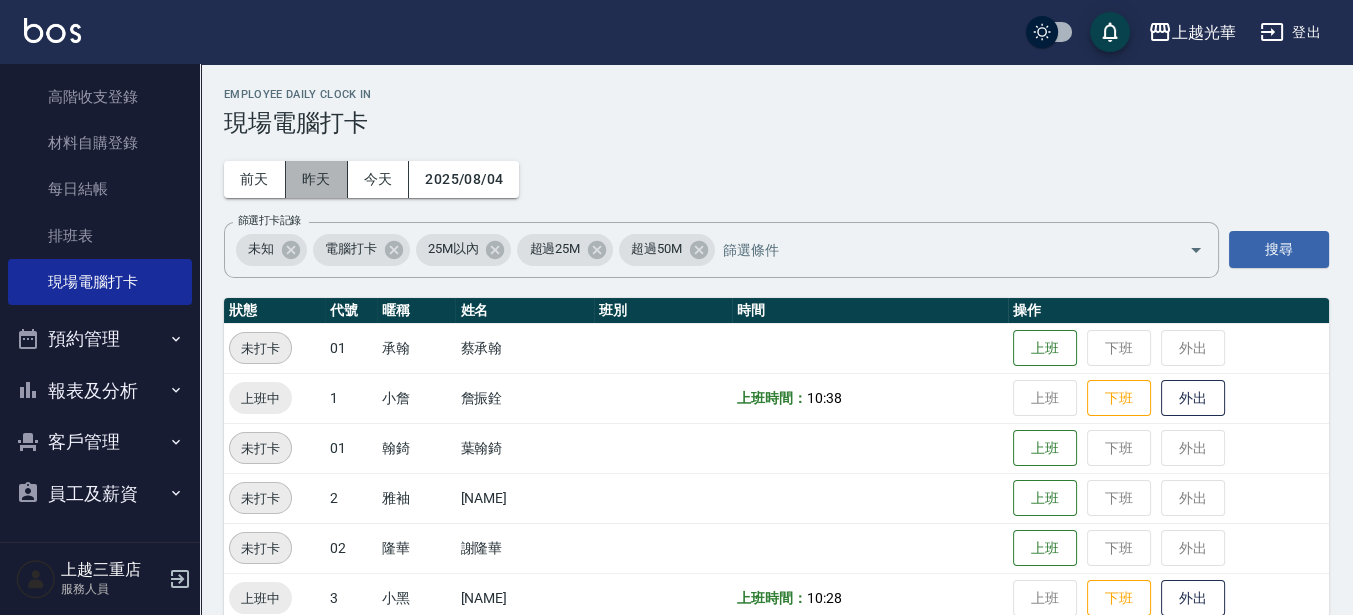click on "昨天" at bounding box center (317, 179) 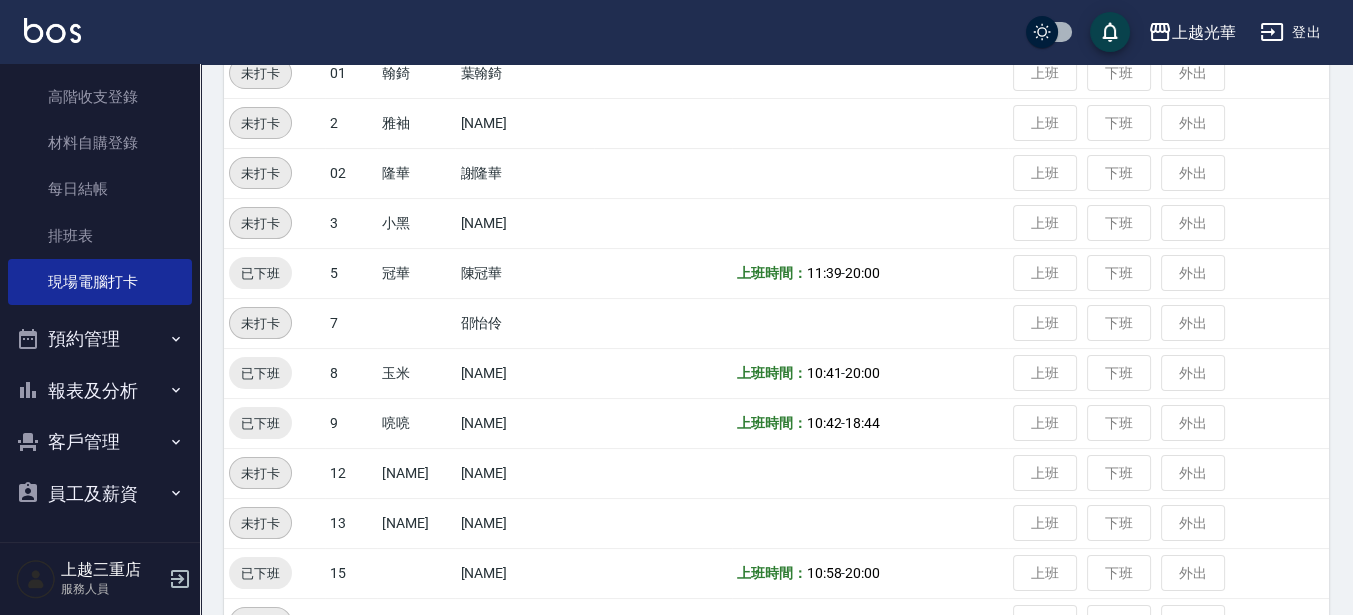 scroll, scrollTop: 0, scrollLeft: 0, axis: both 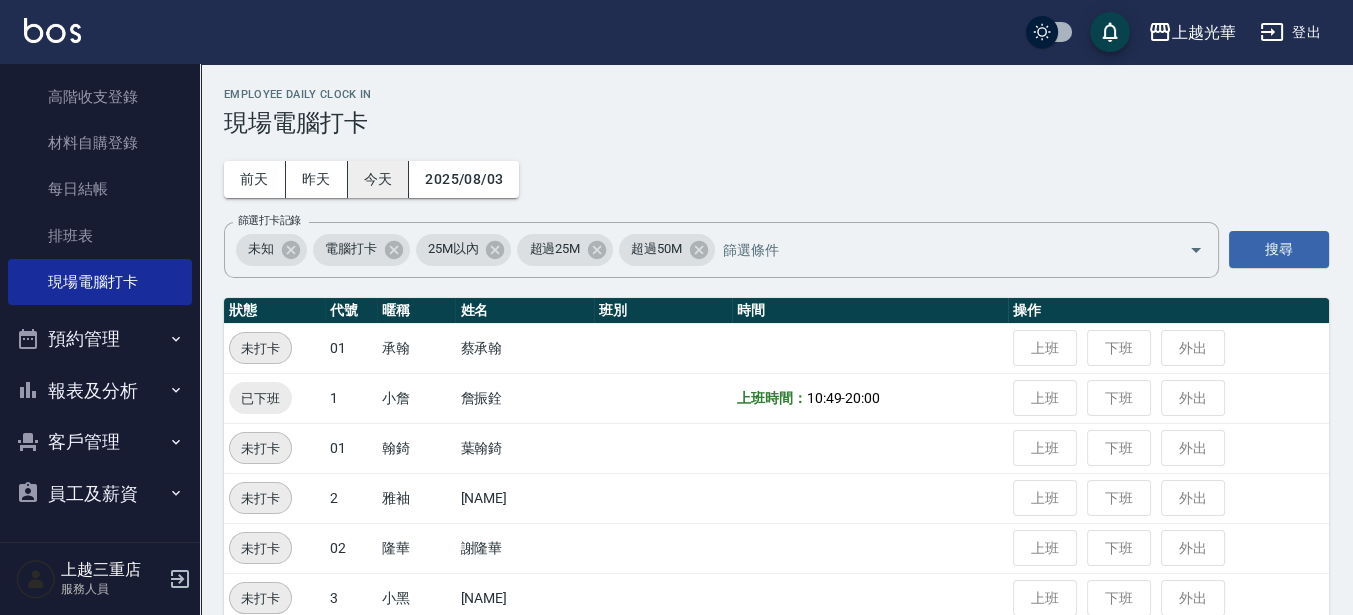 click on "今天" at bounding box center [379, 179] 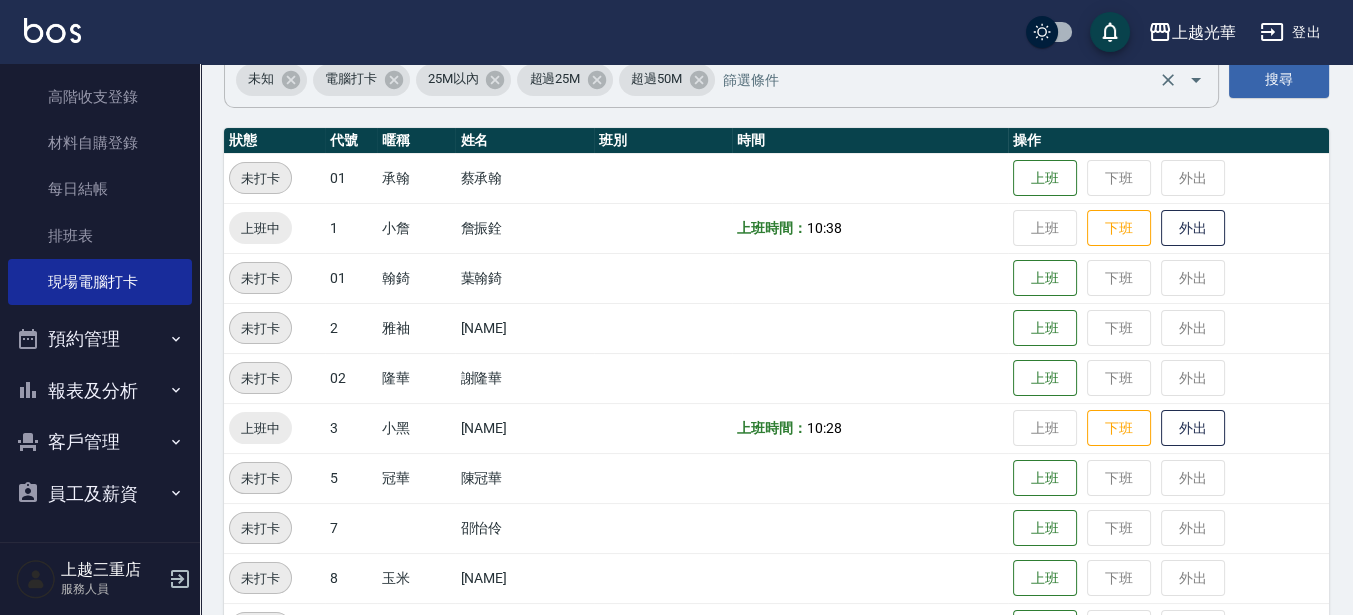 scroll, scrollTop: 375, scrollLeft: 0, axis: vertical 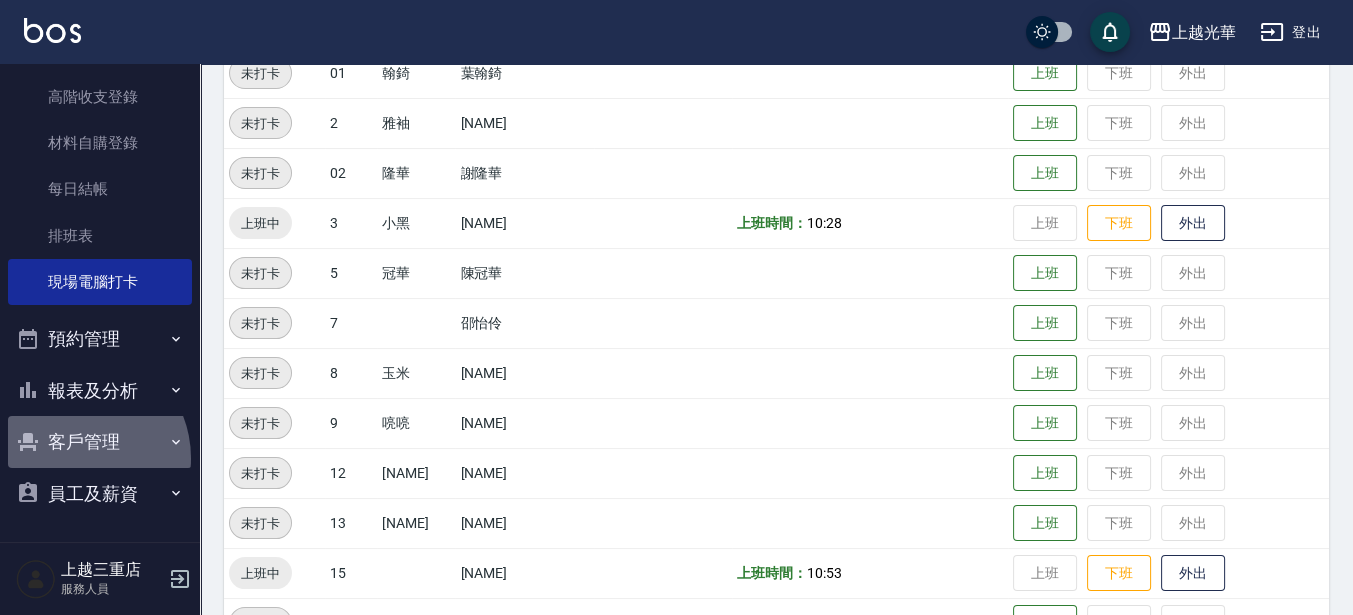 click on "客戶管理" at bounding box center (100, 442) 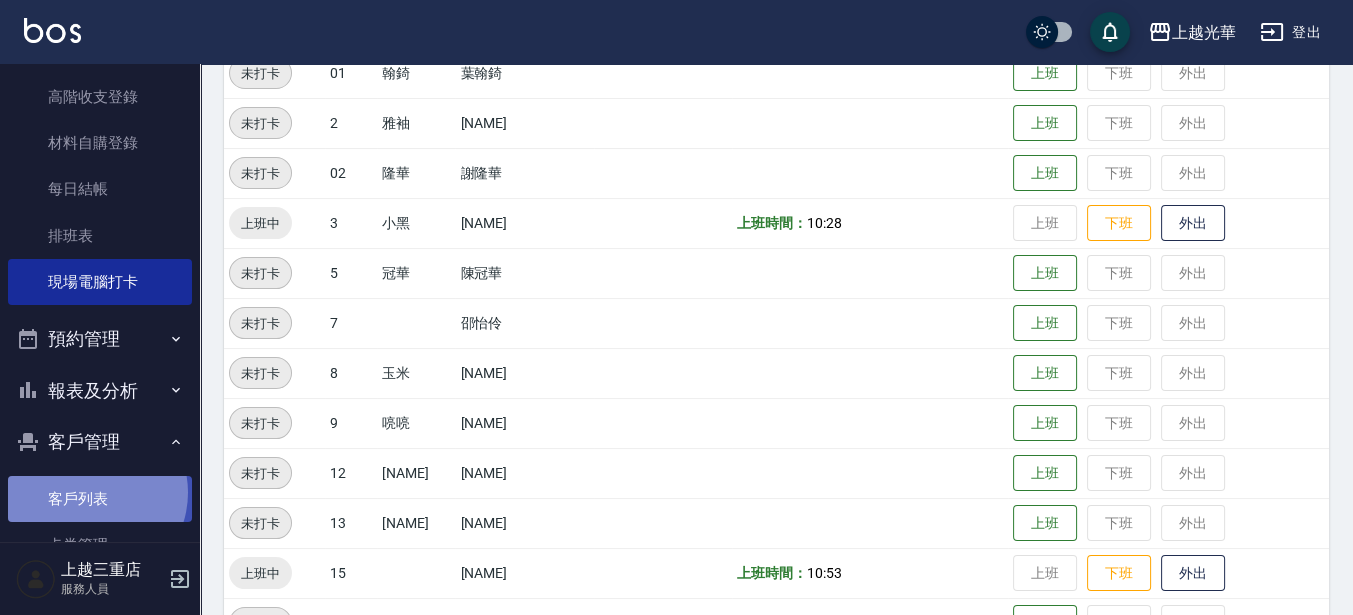 click on "客戶列表" at bounding box center (100, 499) 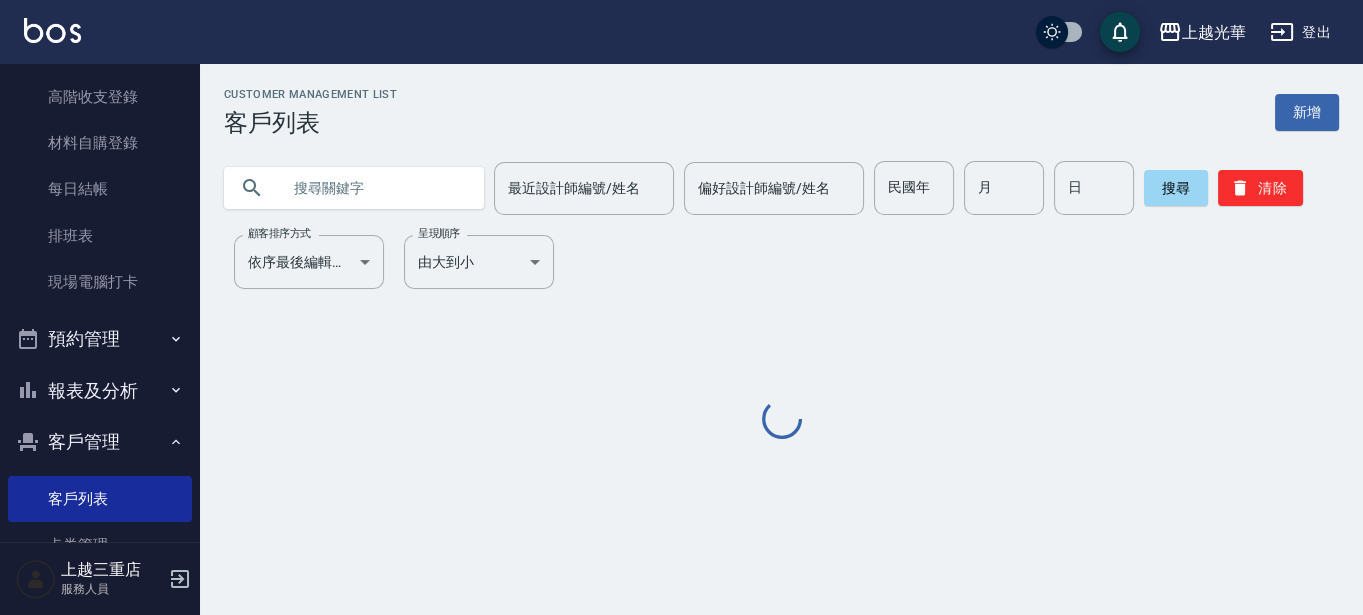 click at bounding box center [374, 188] 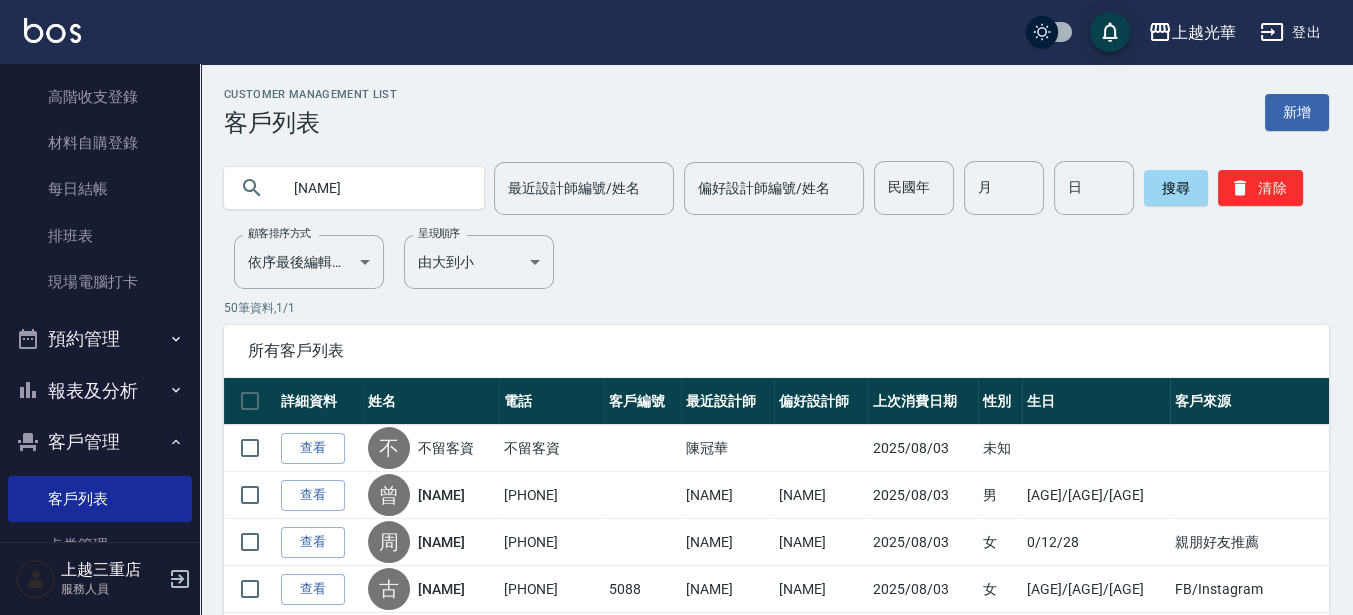type on "洪羽" 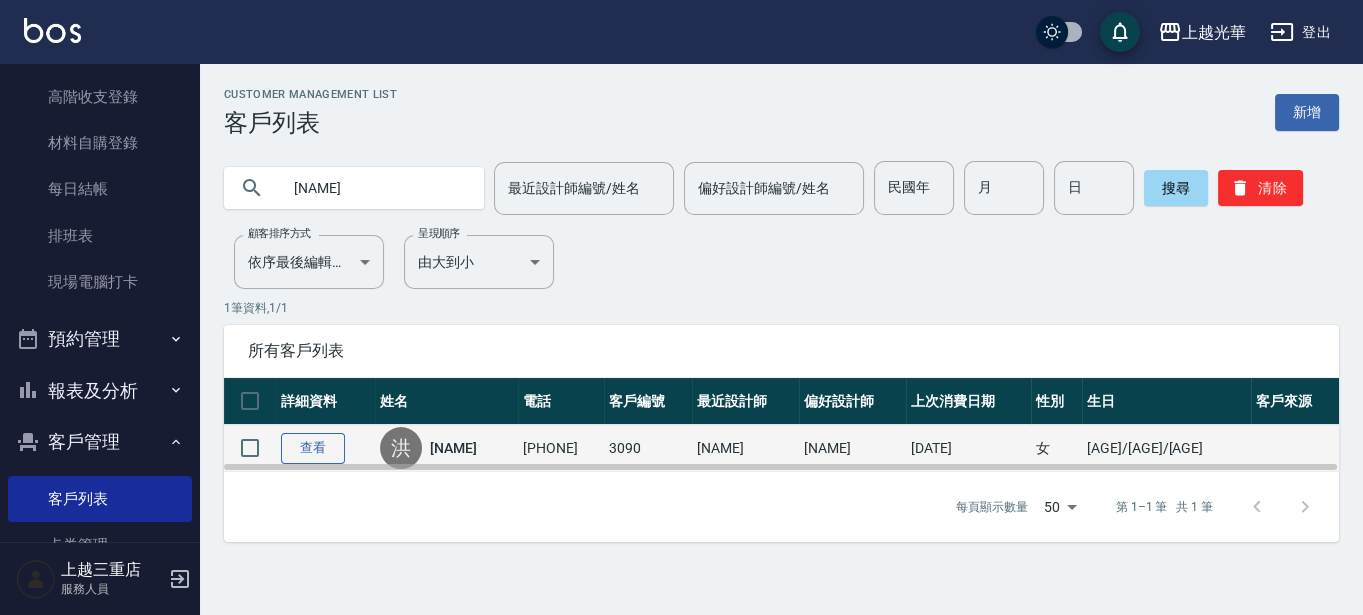 click on "查看" at bounding box center (313, 448) 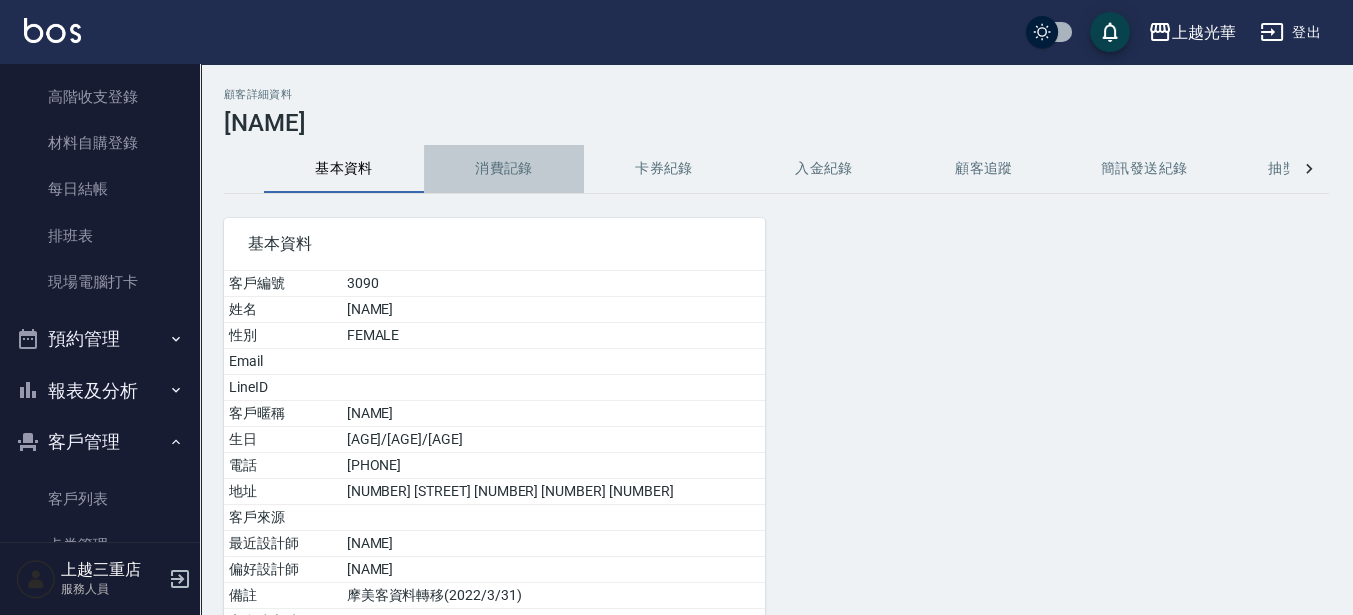 click on "消費記錄" at bounding box center [504, 169] 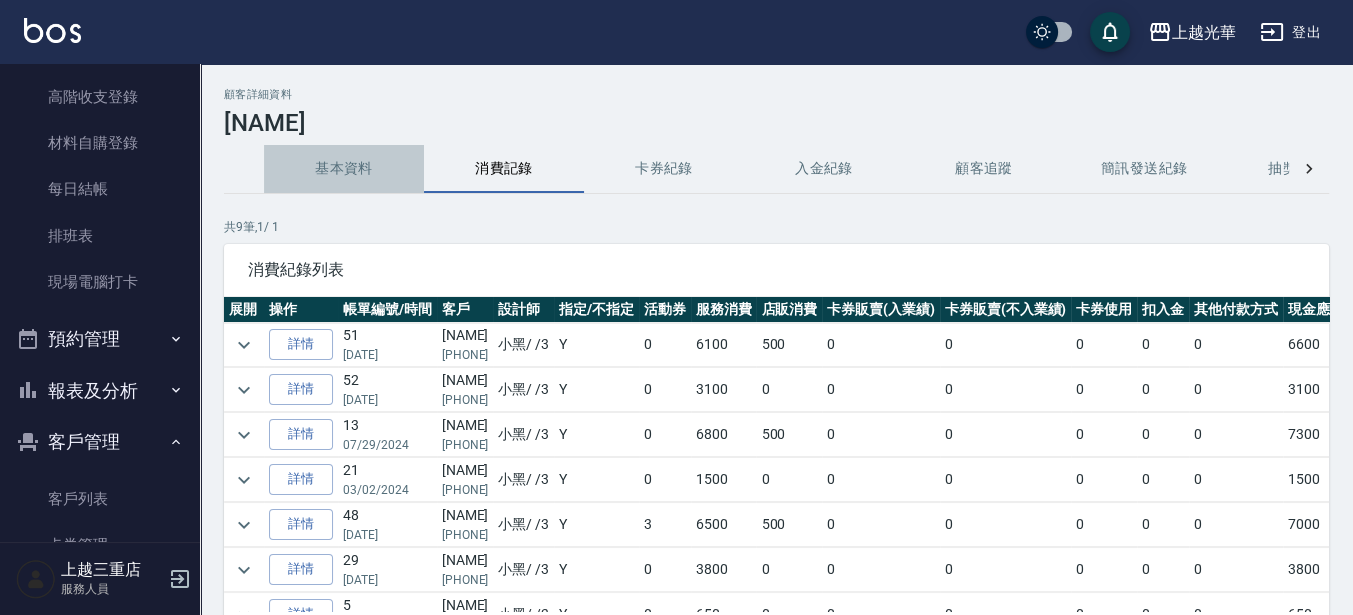click on "基本資料" at bounding box center (344, 169) 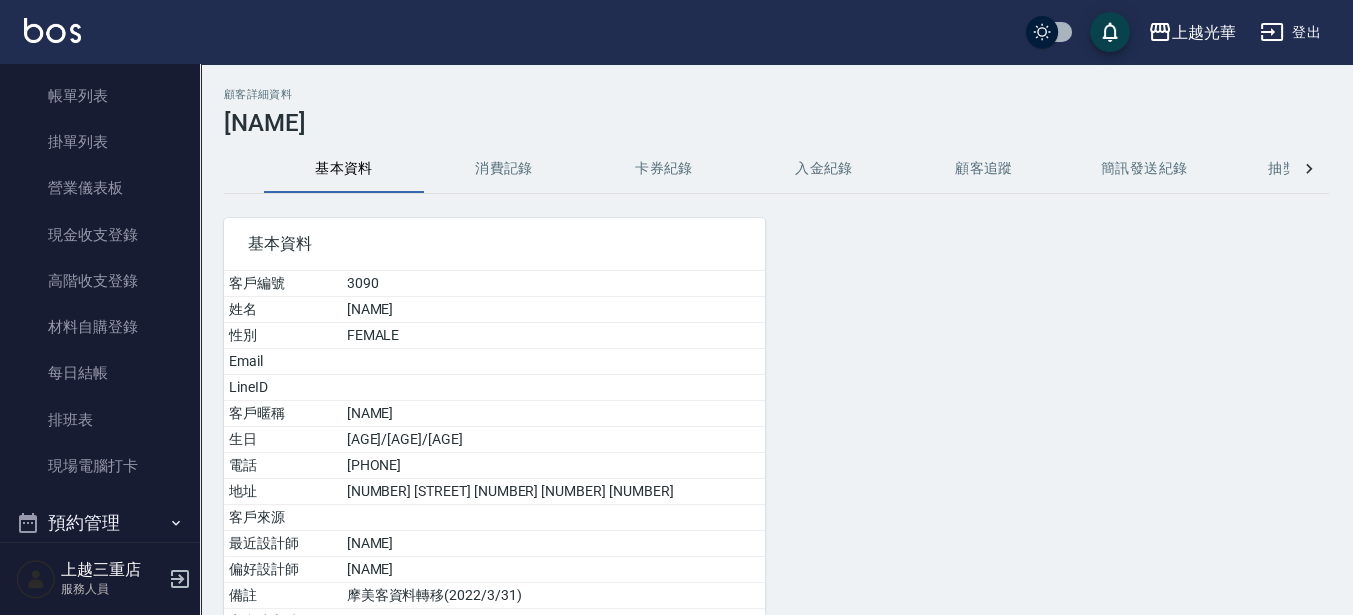 scroll, scrollTop: 0, scrollLeft: 0, axis: both 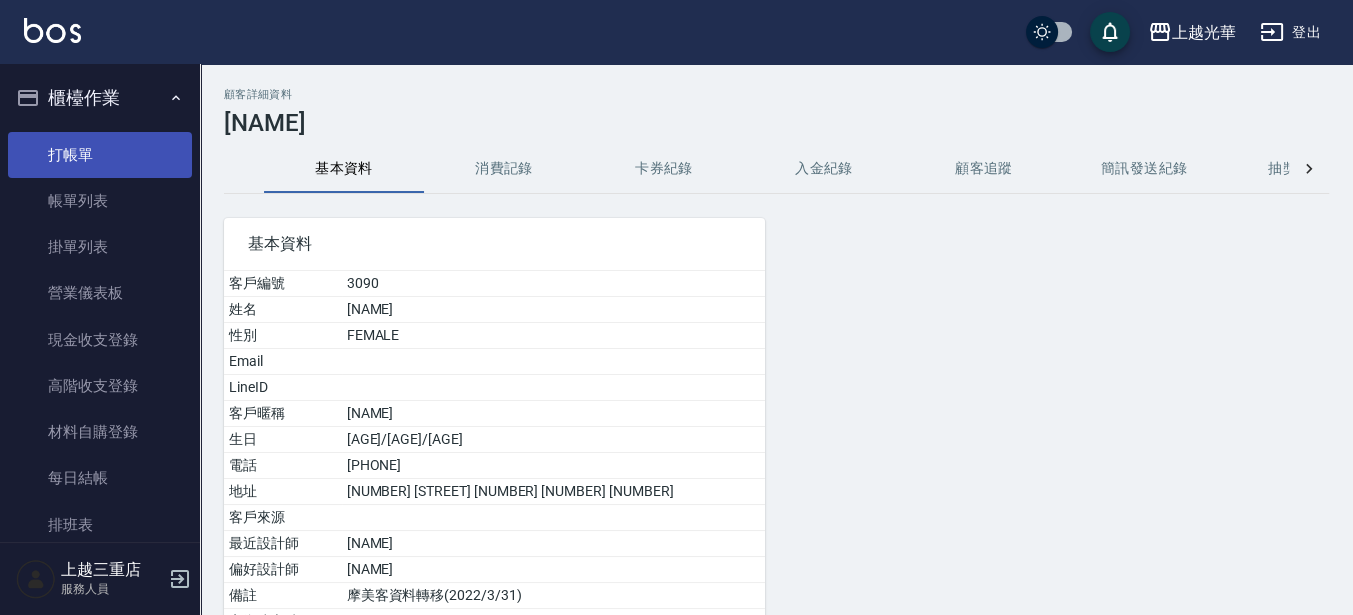 click on "打帳單" at bounding box center [100, 155] 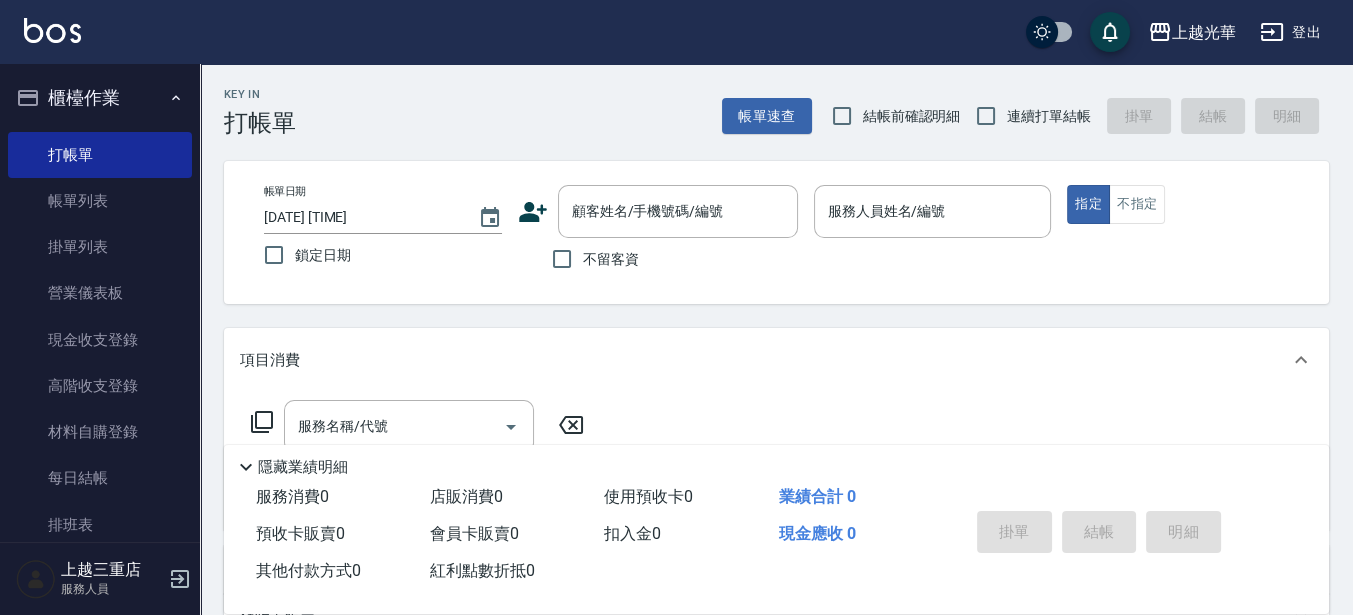 click on "不留客資" at bounding box center [611, 259] 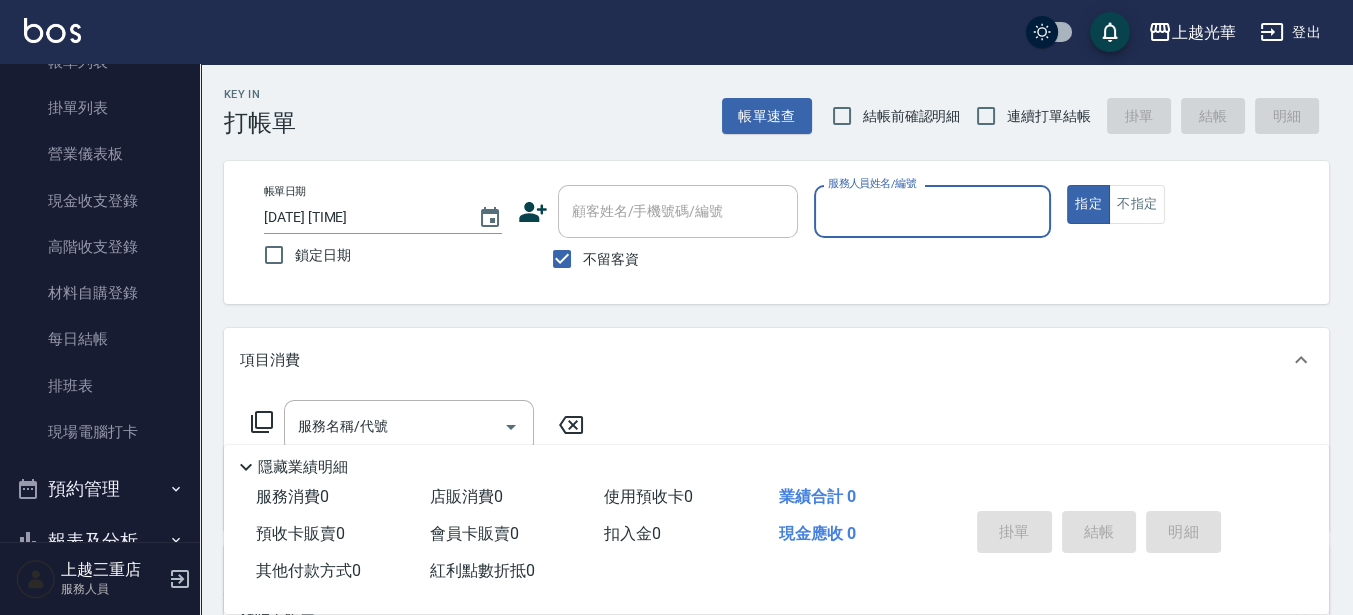 scroll, scrollTop: 250, scrollLeft: 0, axis: vertical 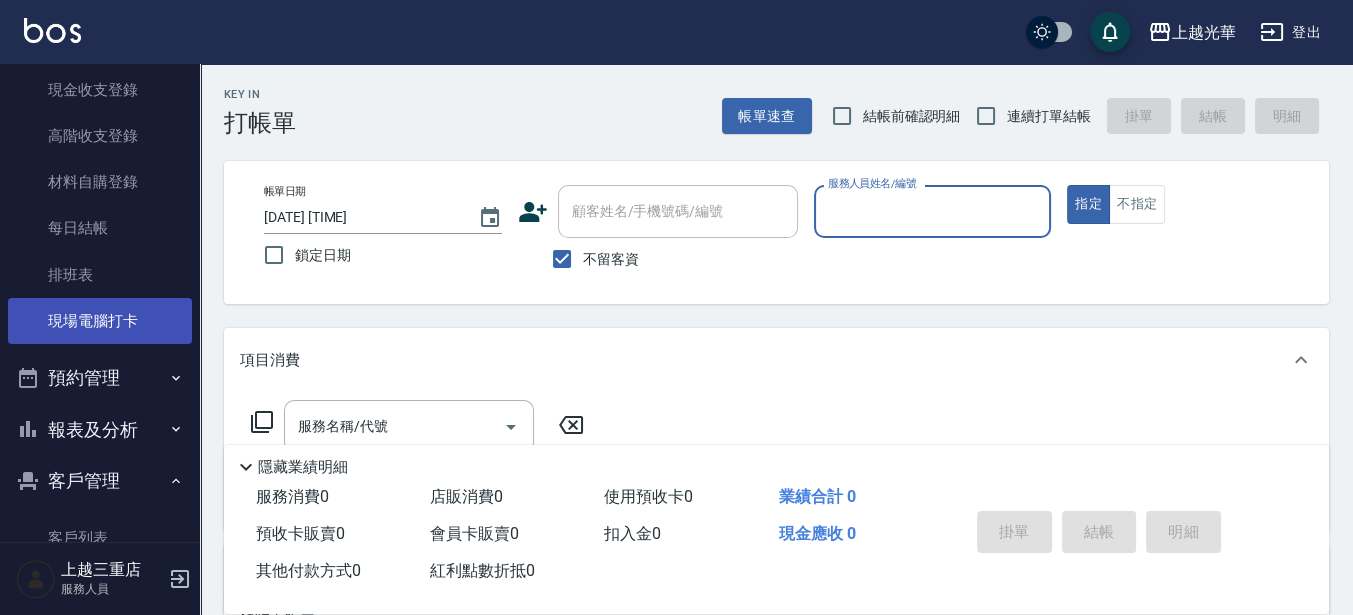 click on "現場電腦打卡" at bounding box center [100, 321] 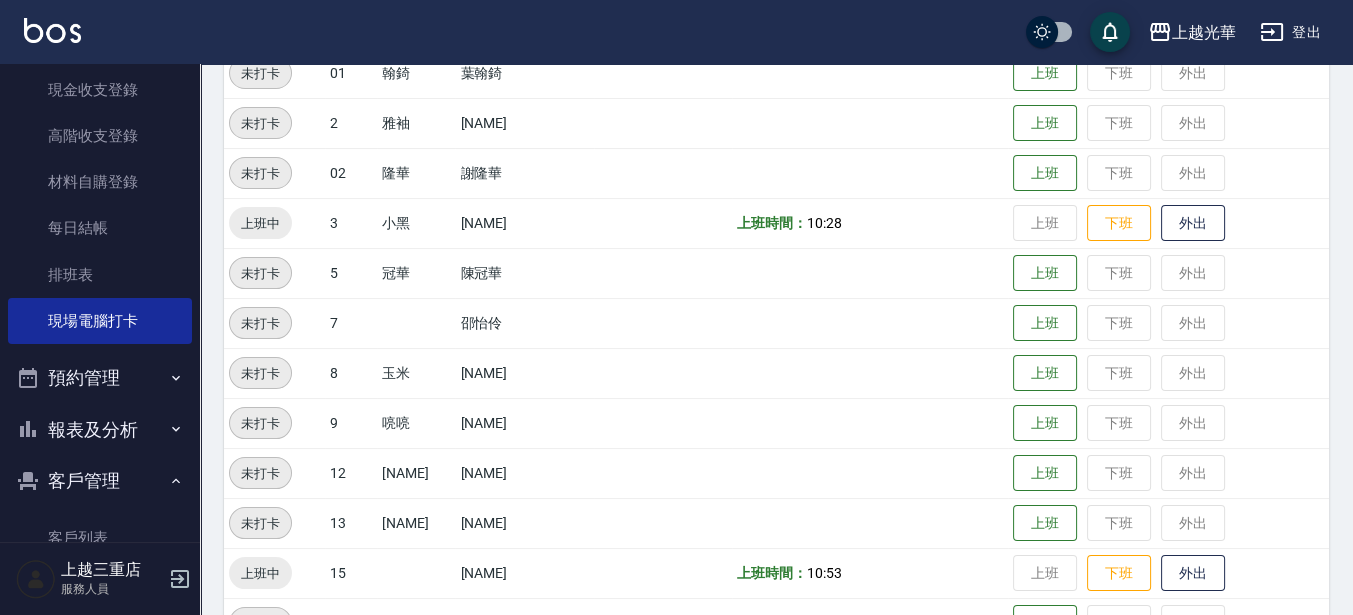 scroll, scrollTop: 500, scrollLeft: 0, axis: vertical 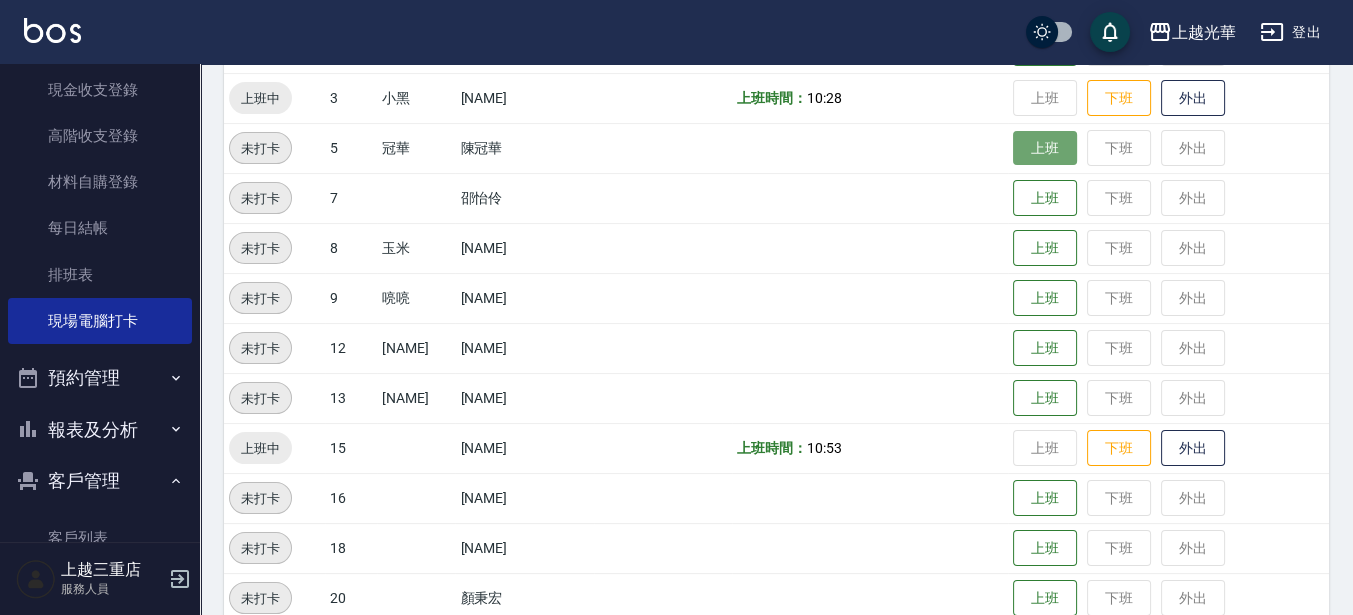 click on "上班" at bounding box center [1045, 148] 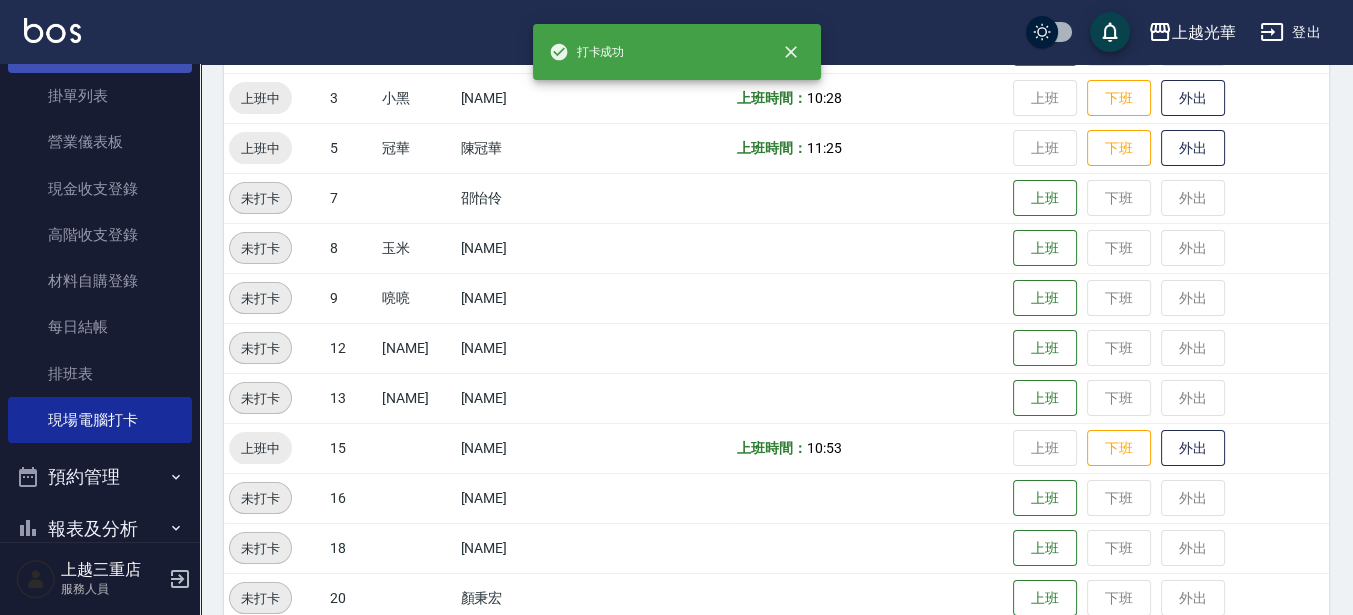 scroll, scrollTop: 0, scrollLeft: 0, axis: both 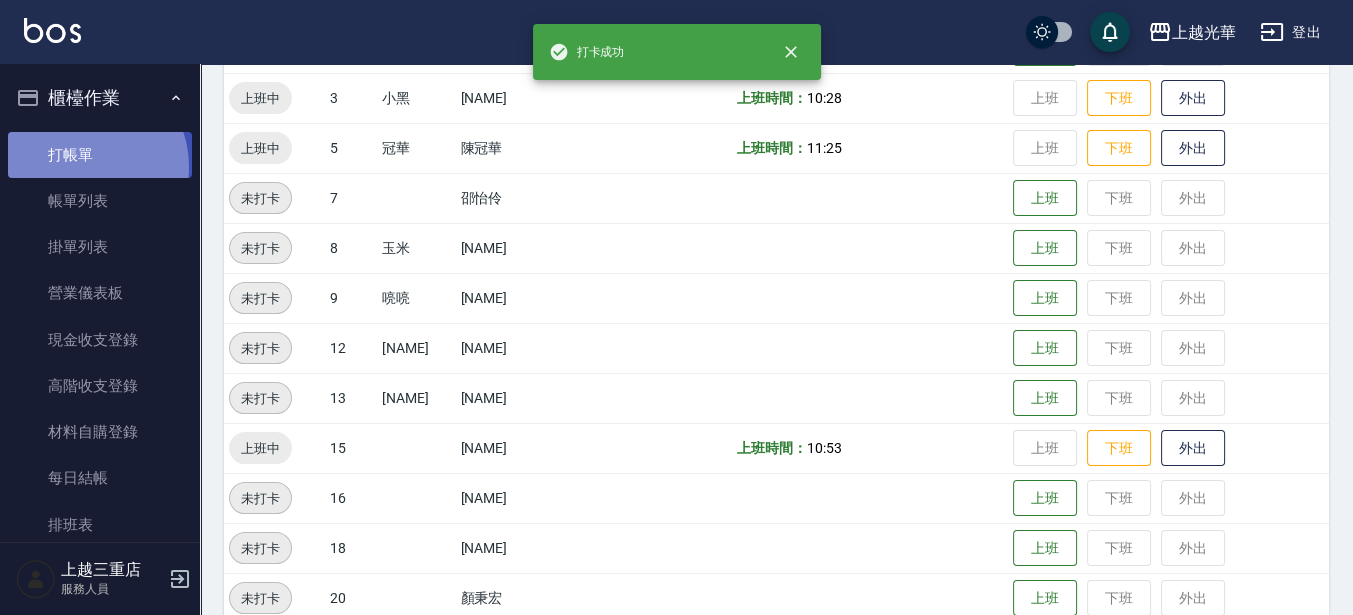 click on "打帳單" at bounding box center (100, 155) 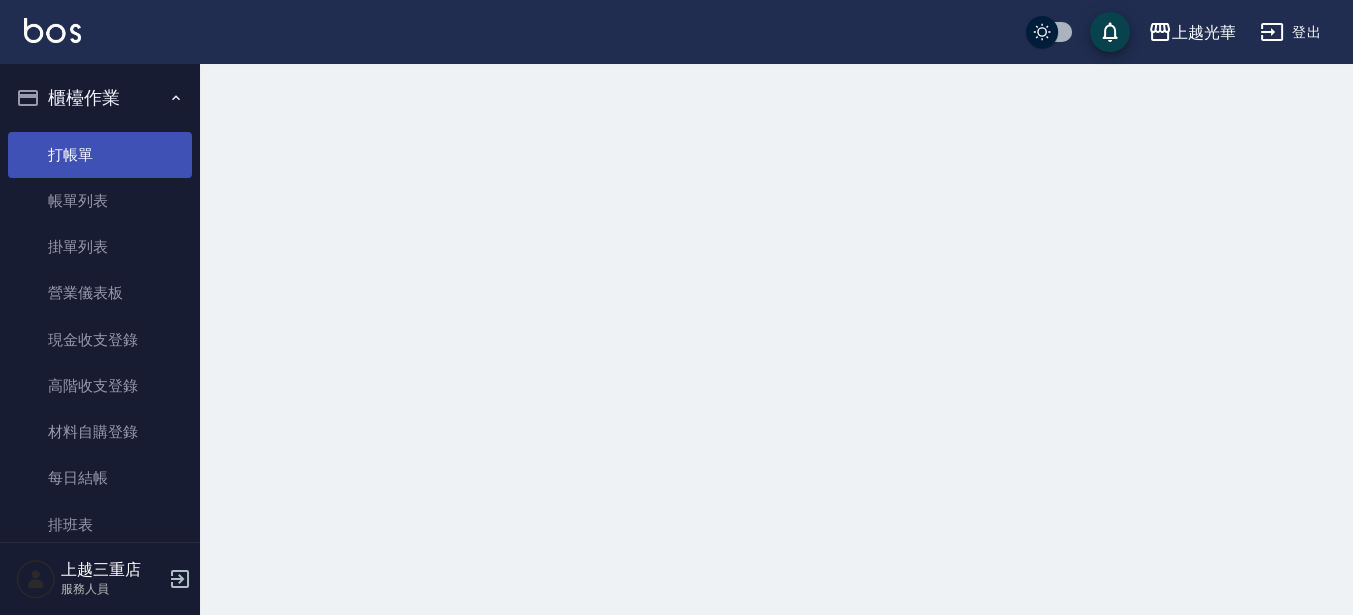 scroll, scrollTop: 0, scrollLeft: 0, axis: both 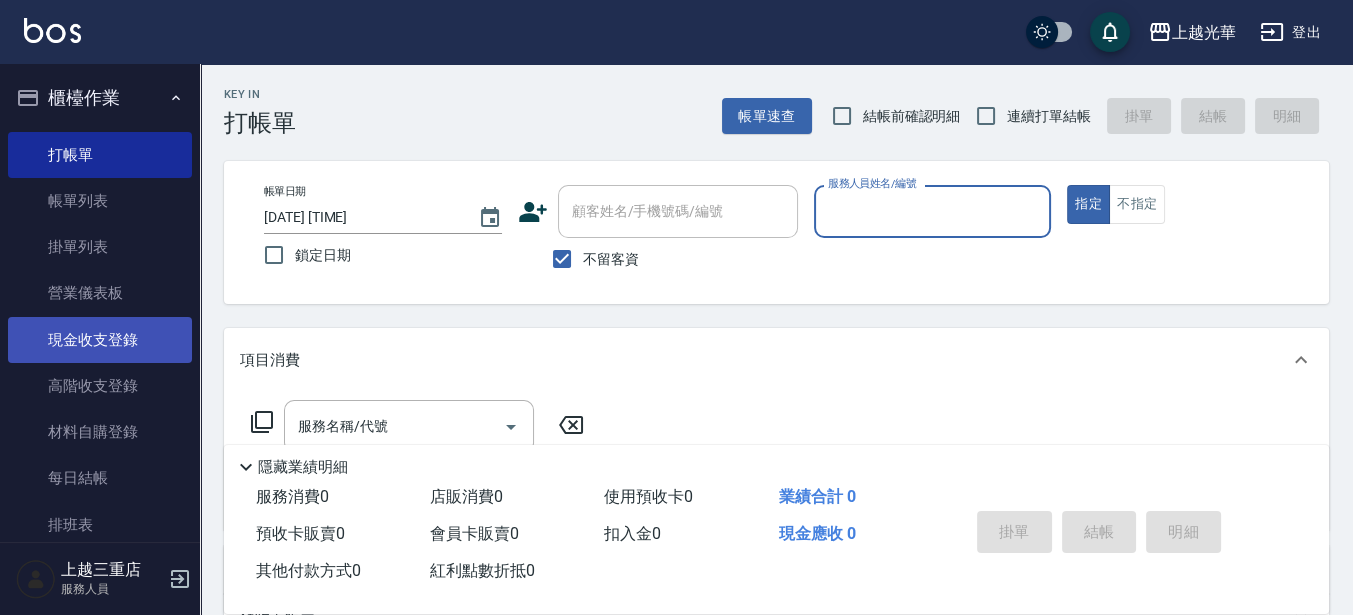 click on "現金收支登錄" at bounding box center [100, 340] 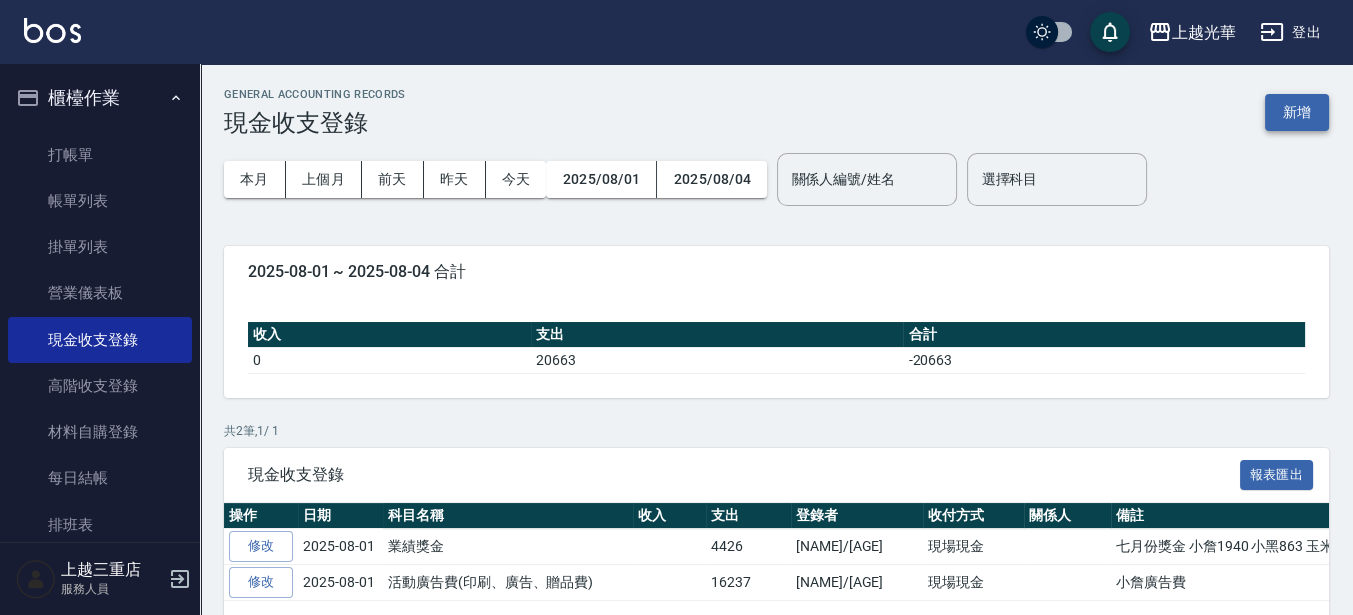 click on "新增" at bounding box center [1297, 112] 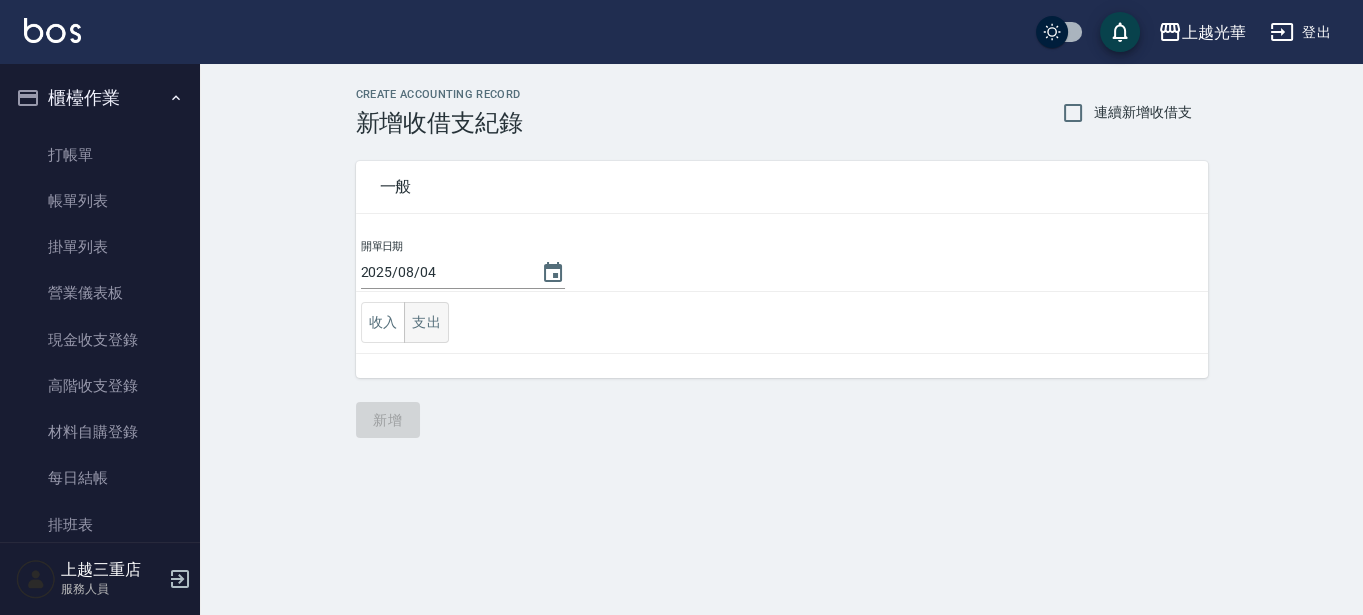 click on "支出" at bounding box center (426, 322) 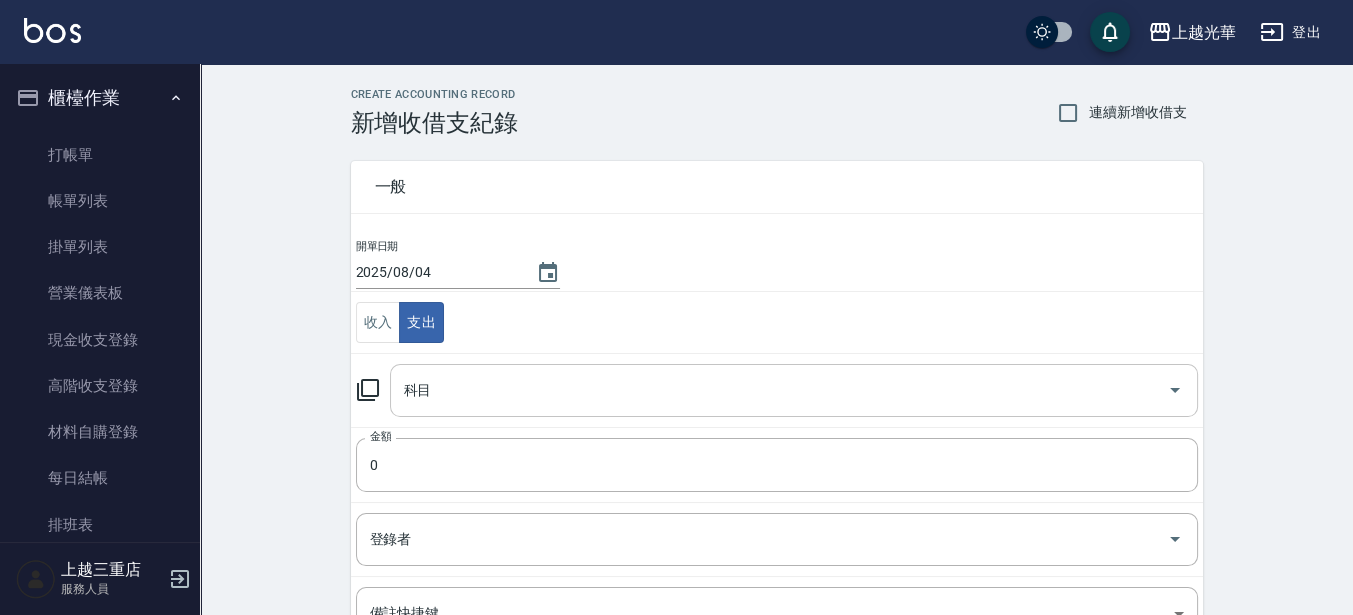 click on "科目" at bounding box center [779, 390] 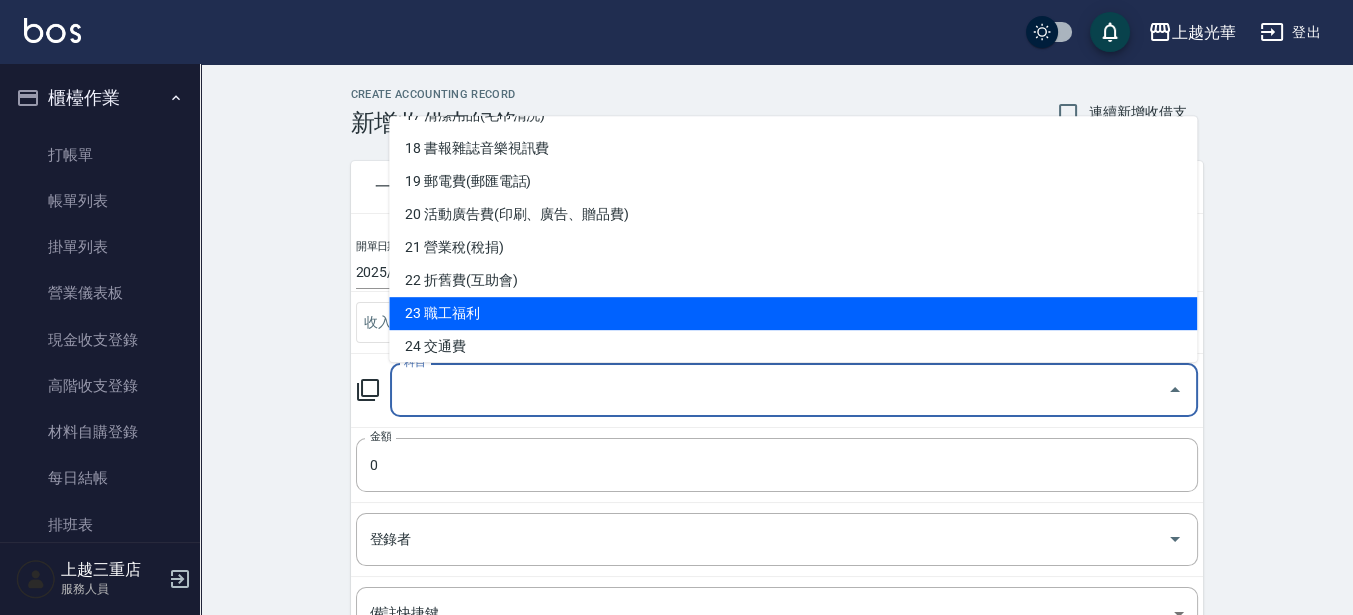 scroll, scrollTop: 625, scrollLeft: 0, axis: vertical 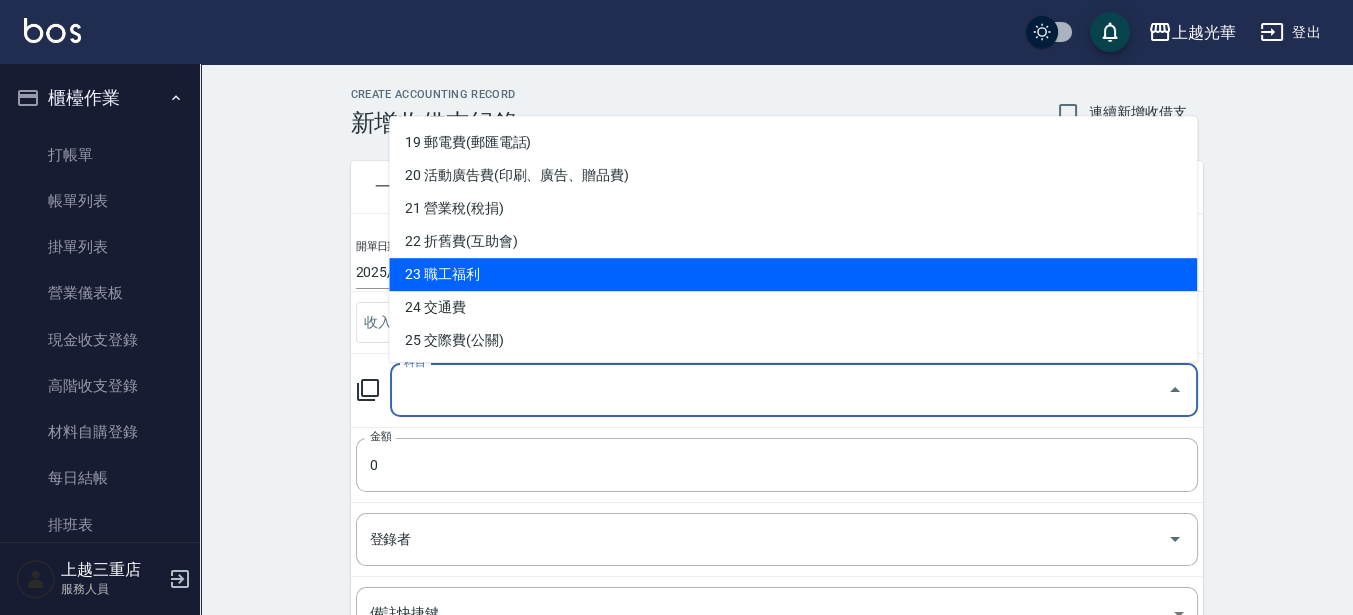 click on "23 職工福利" at bounding box center [793, 274] 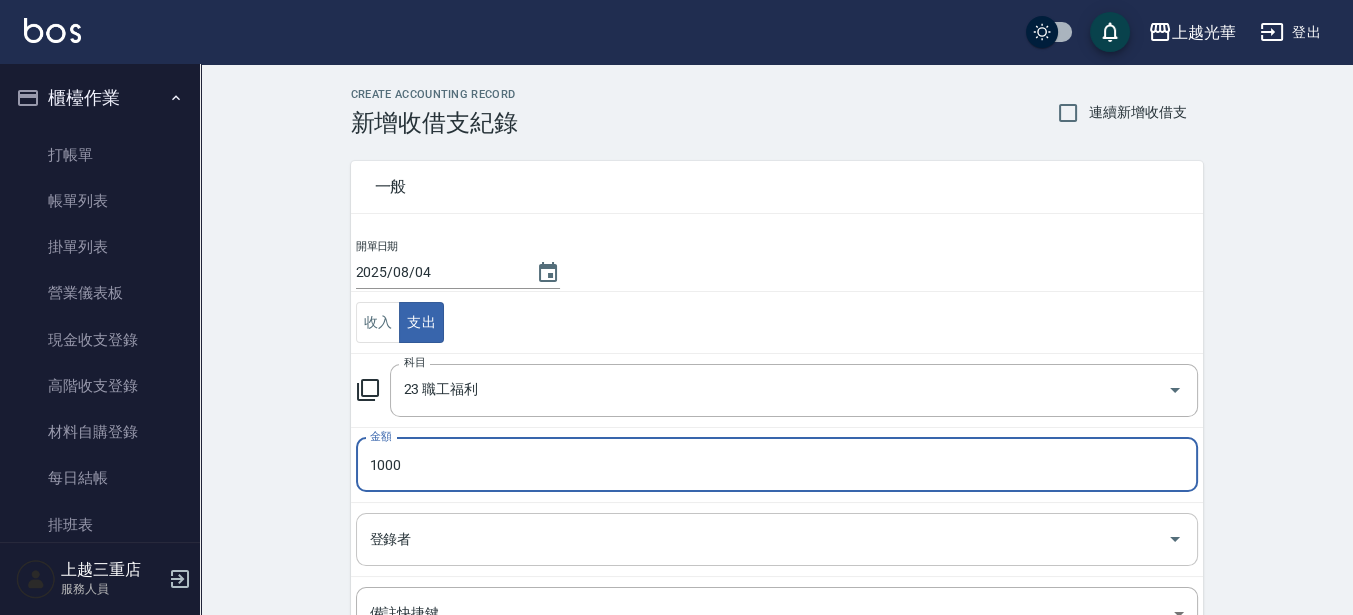 type on "1000" 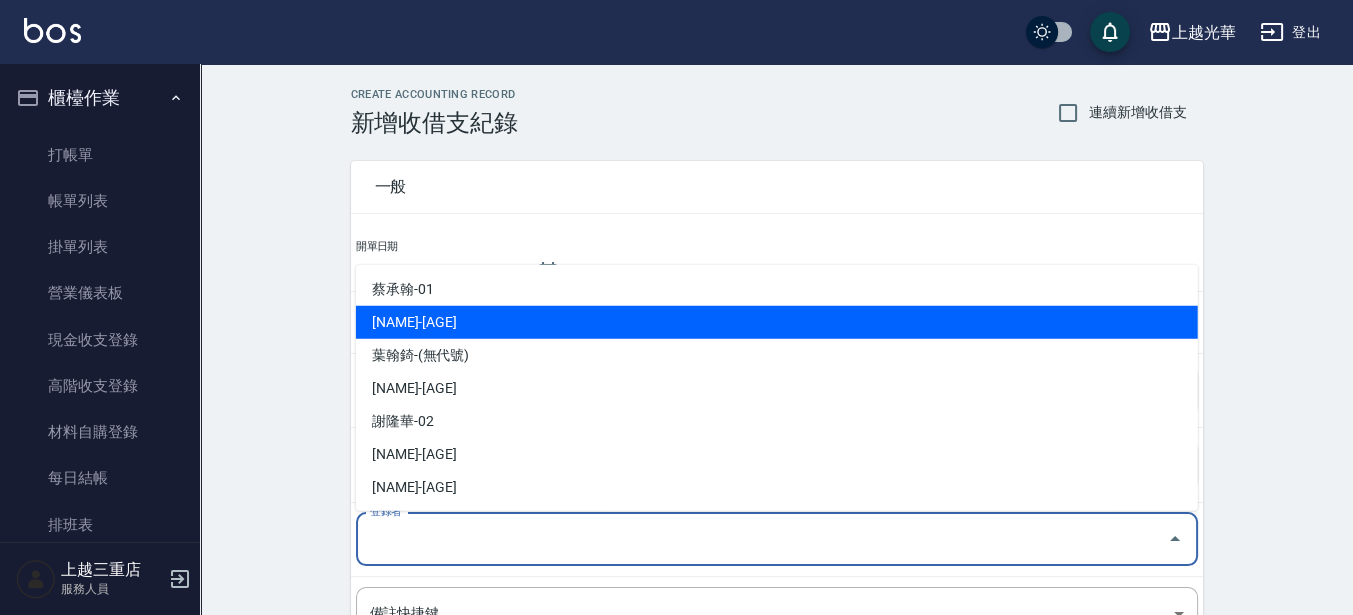 click on "詹振銓-1" at bounding box center [777, 322] 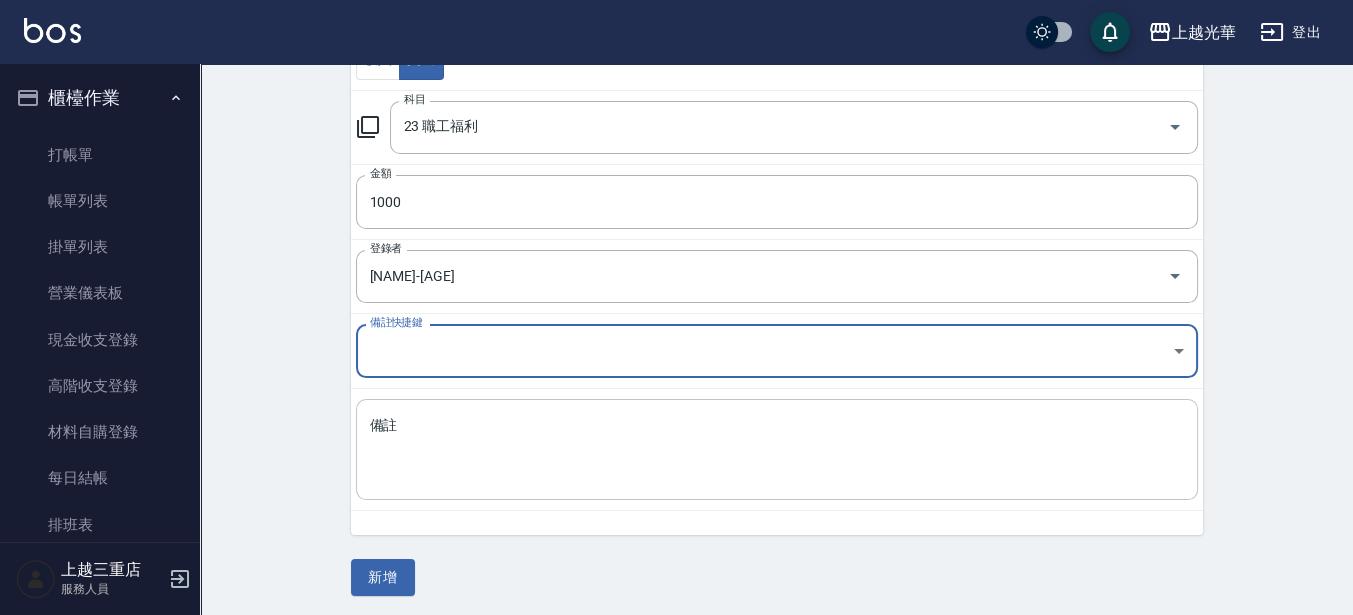 scroll, scrollTop: 264, scrollLeft: 0, axis: vertical 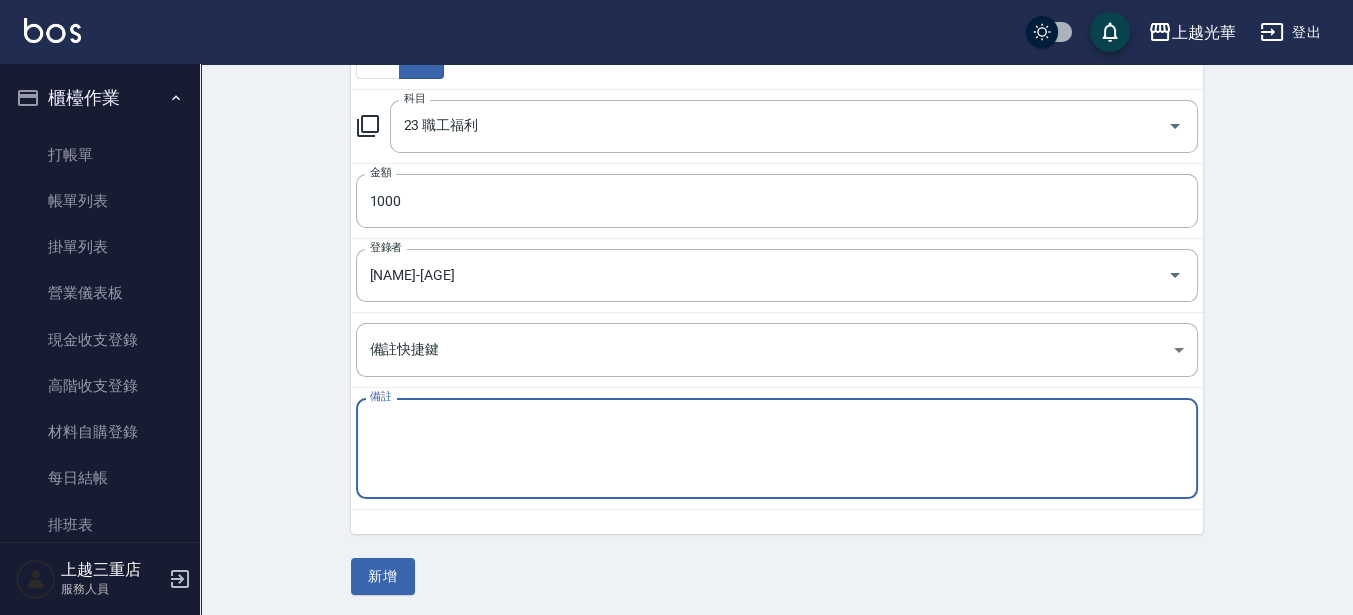 click on "備註" at bounding box center [777, 449] 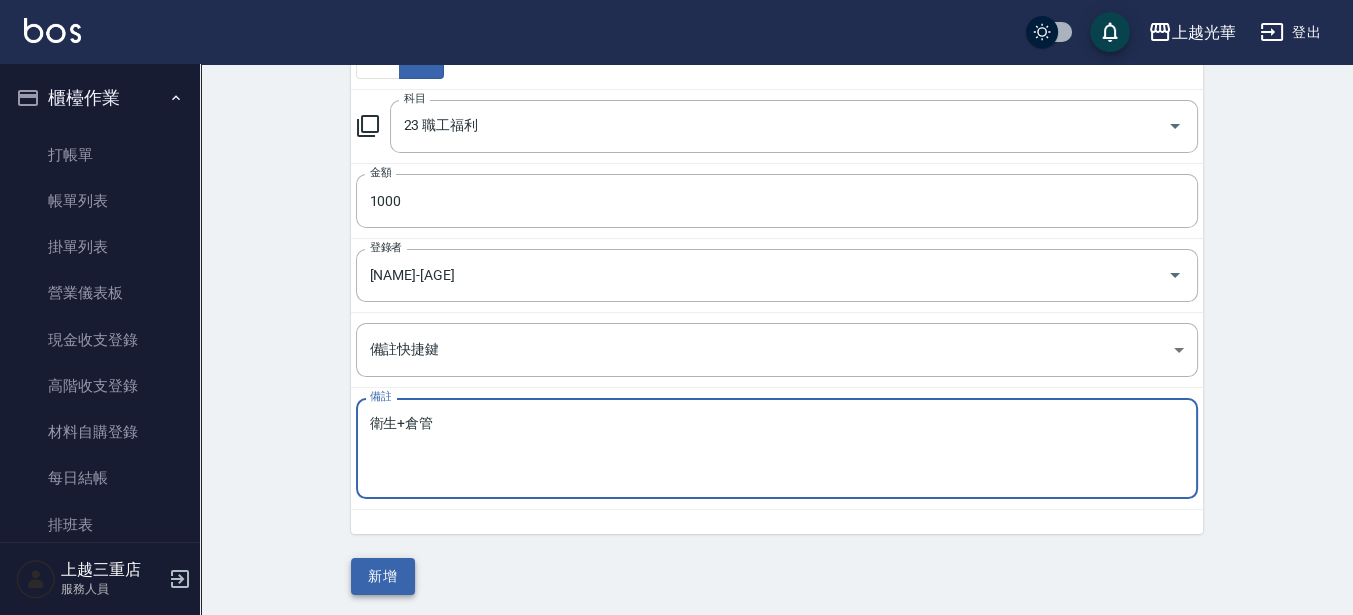 type on "衛生+倉管" 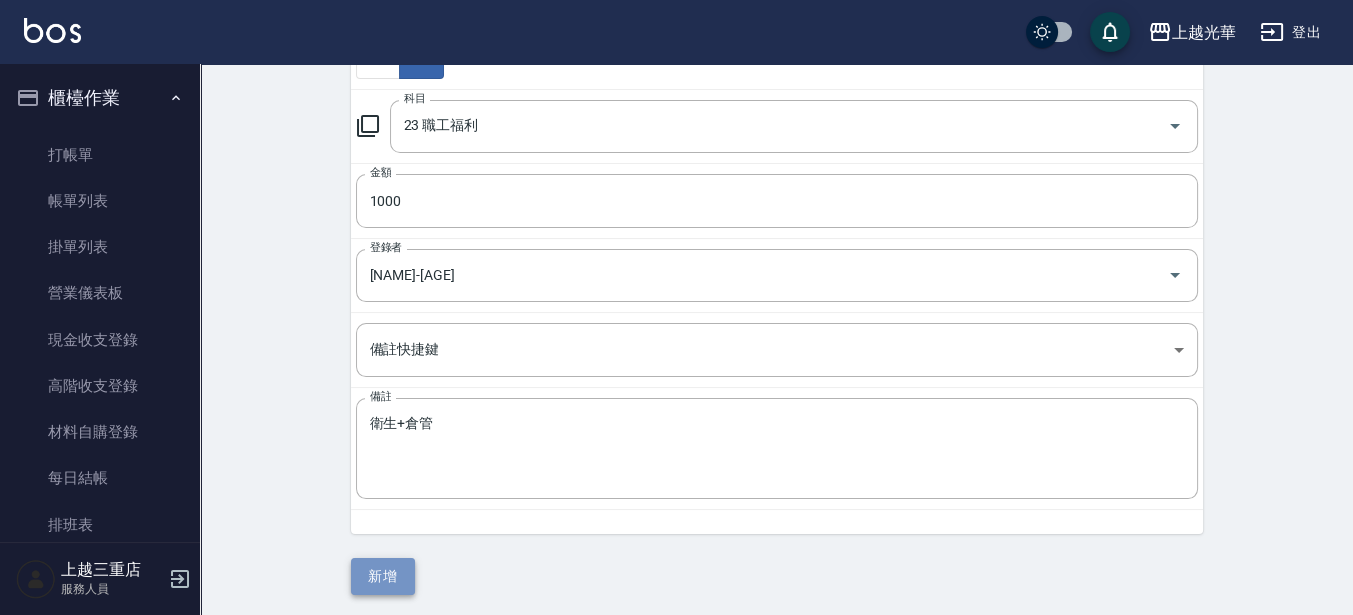 click on "新增" at bounding box center (383, 576) 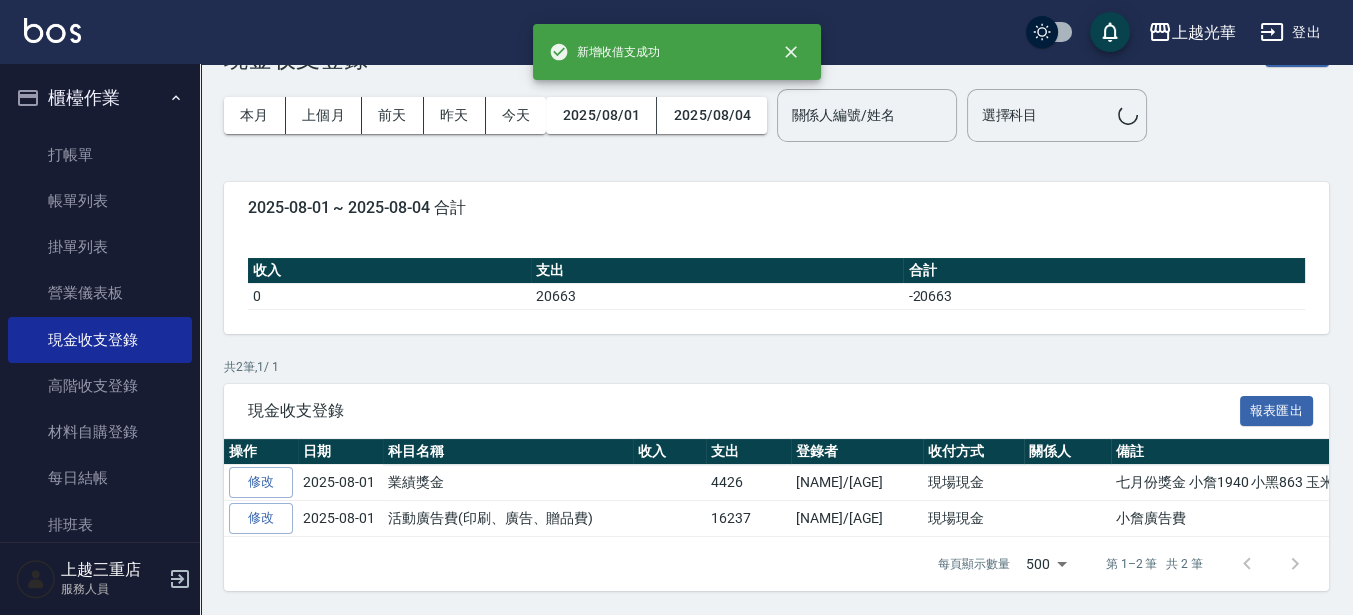 scroll, scrollTop: 0, scrollLeft: 0, axis: both 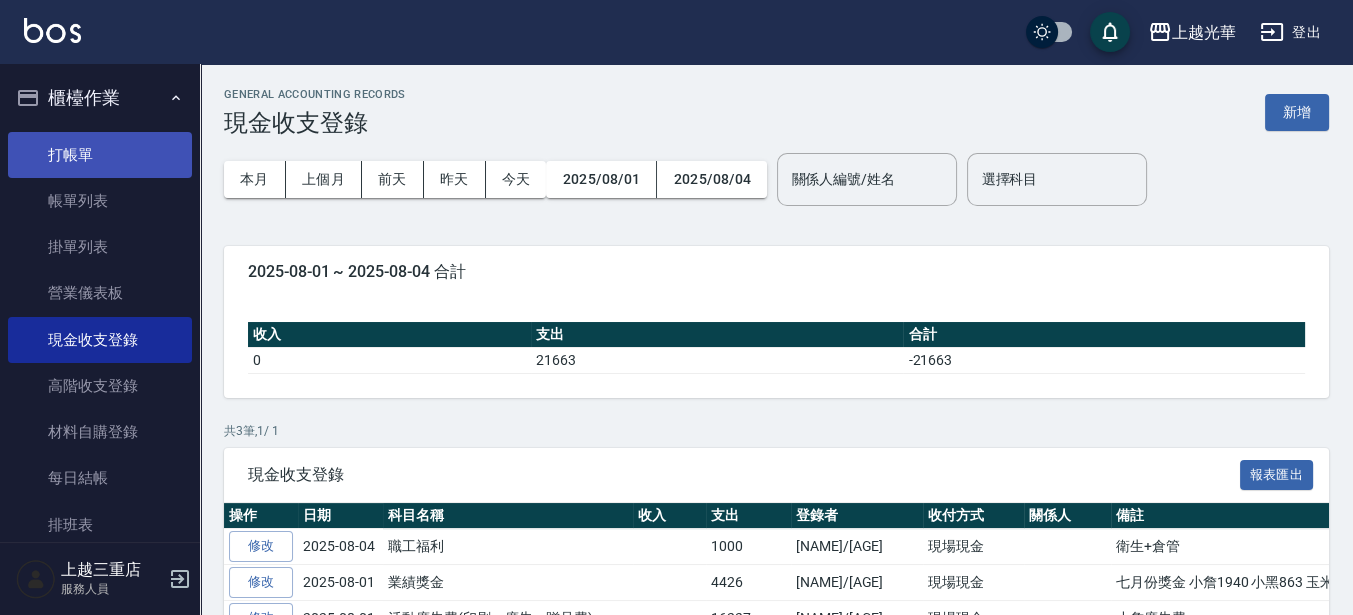 click on "打帳單" at bounding box center (100, 155) 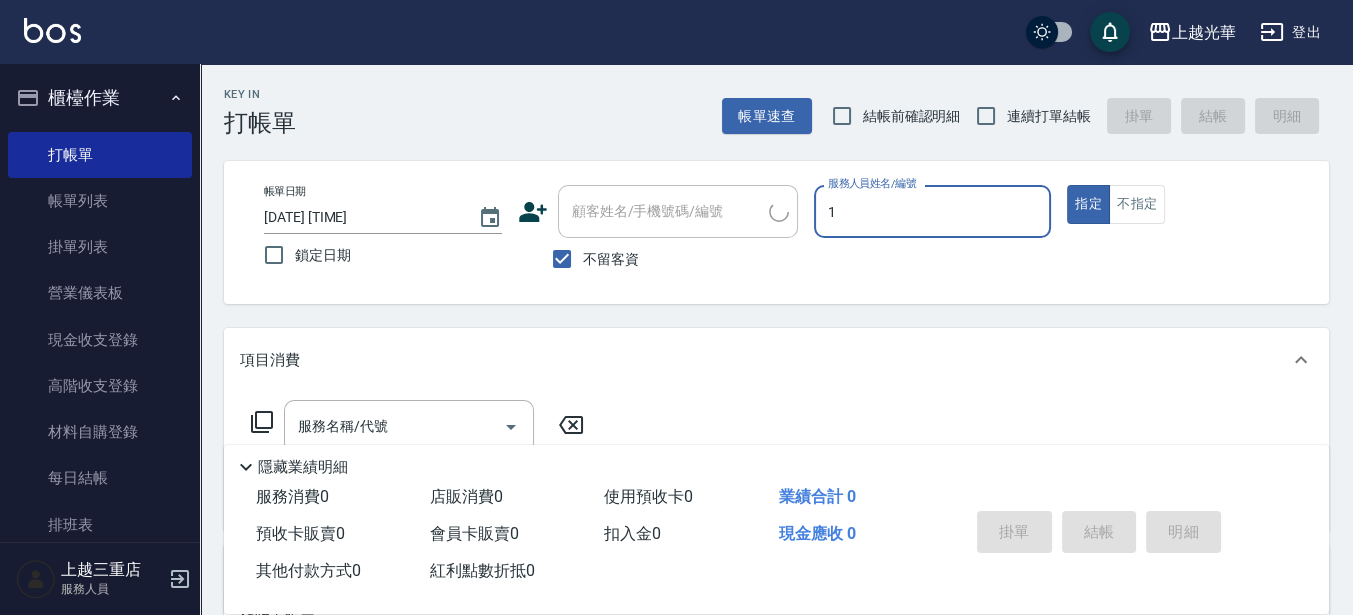 type on "1" 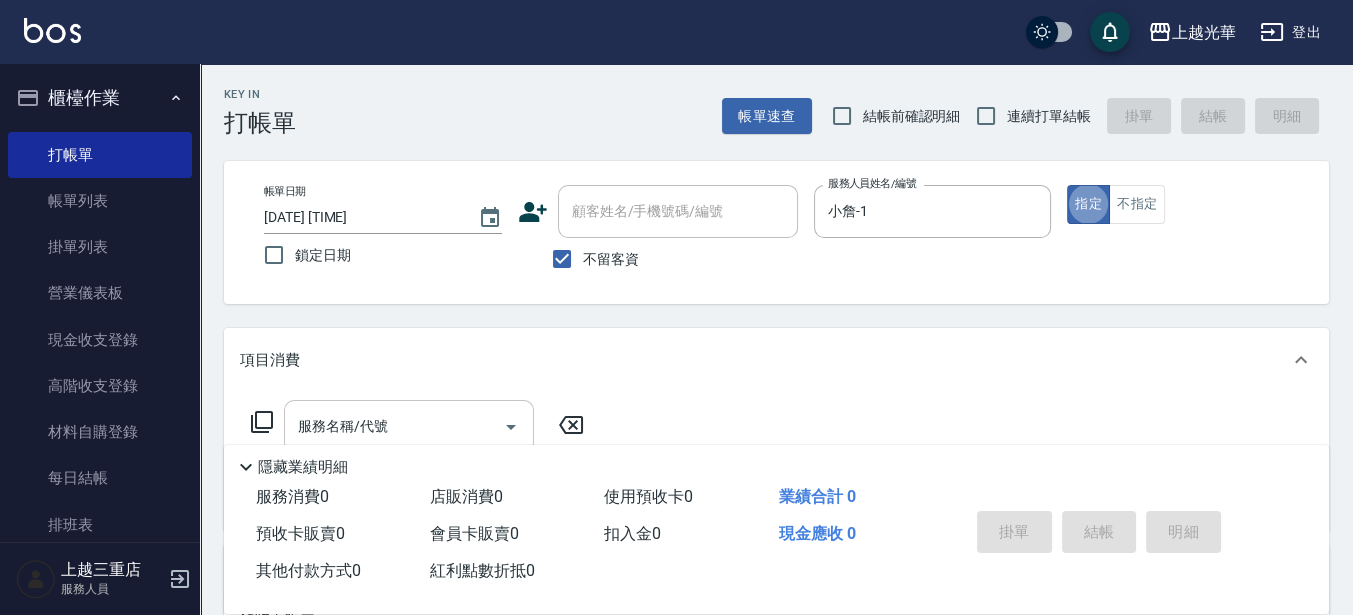click on "服務名稱/代號" at bounding box center (394, 426) 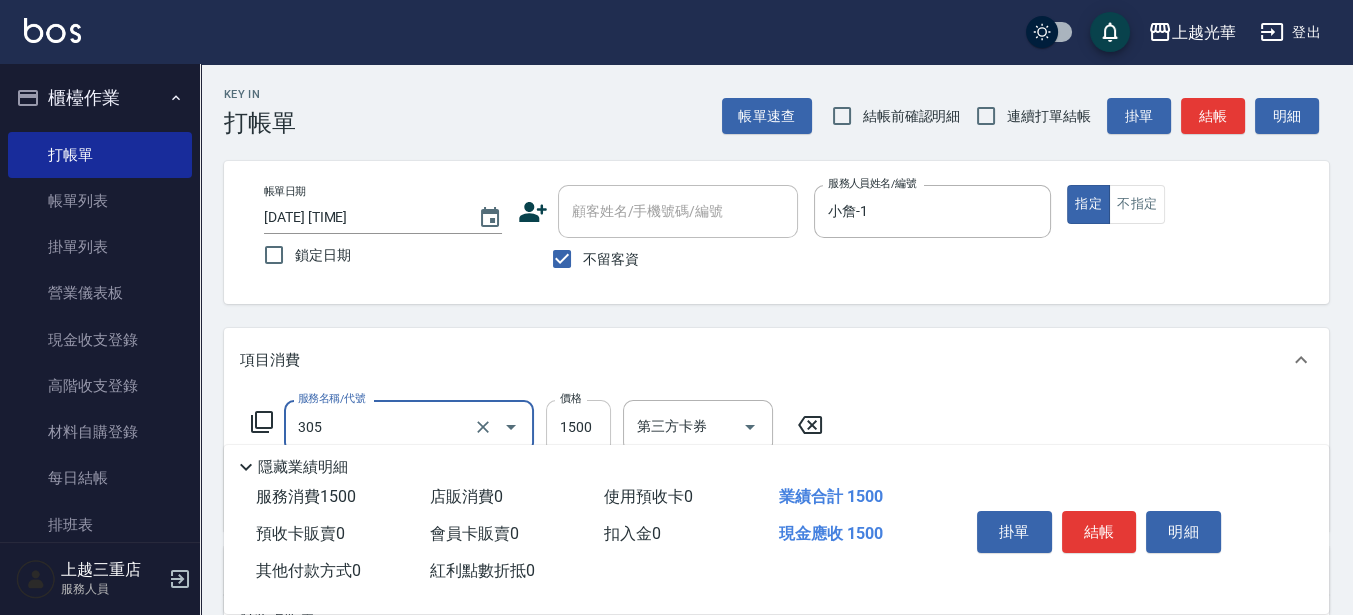type on "設計燙髮1500(305)" 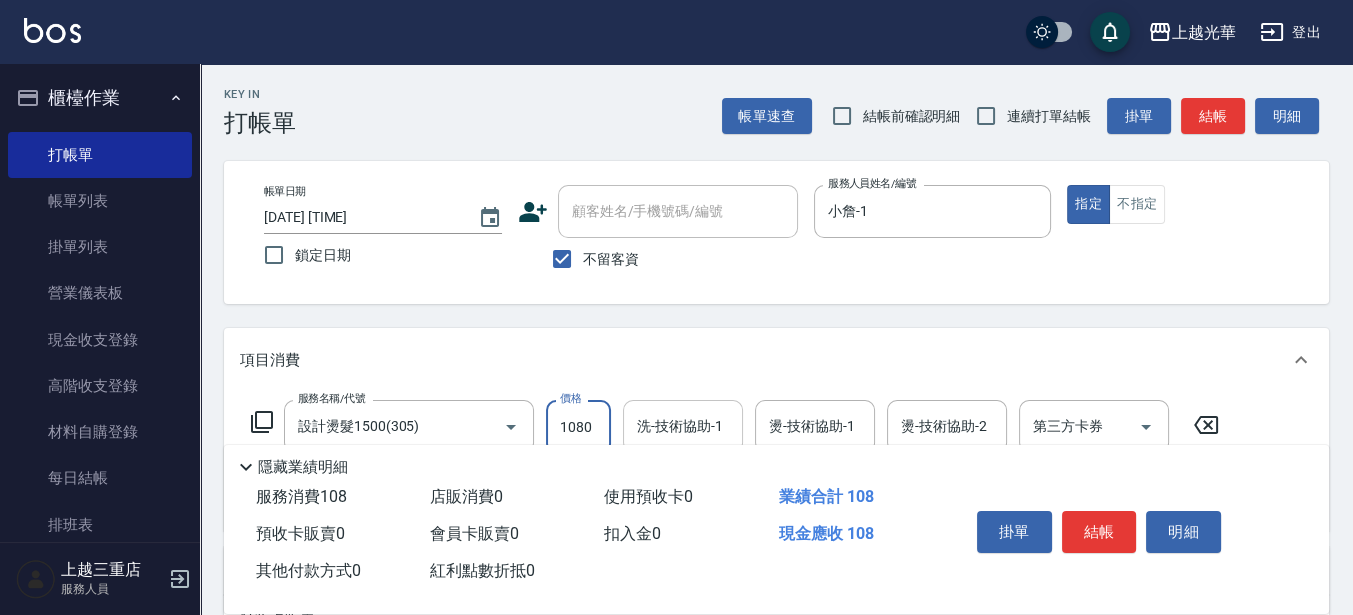 type on "1080" 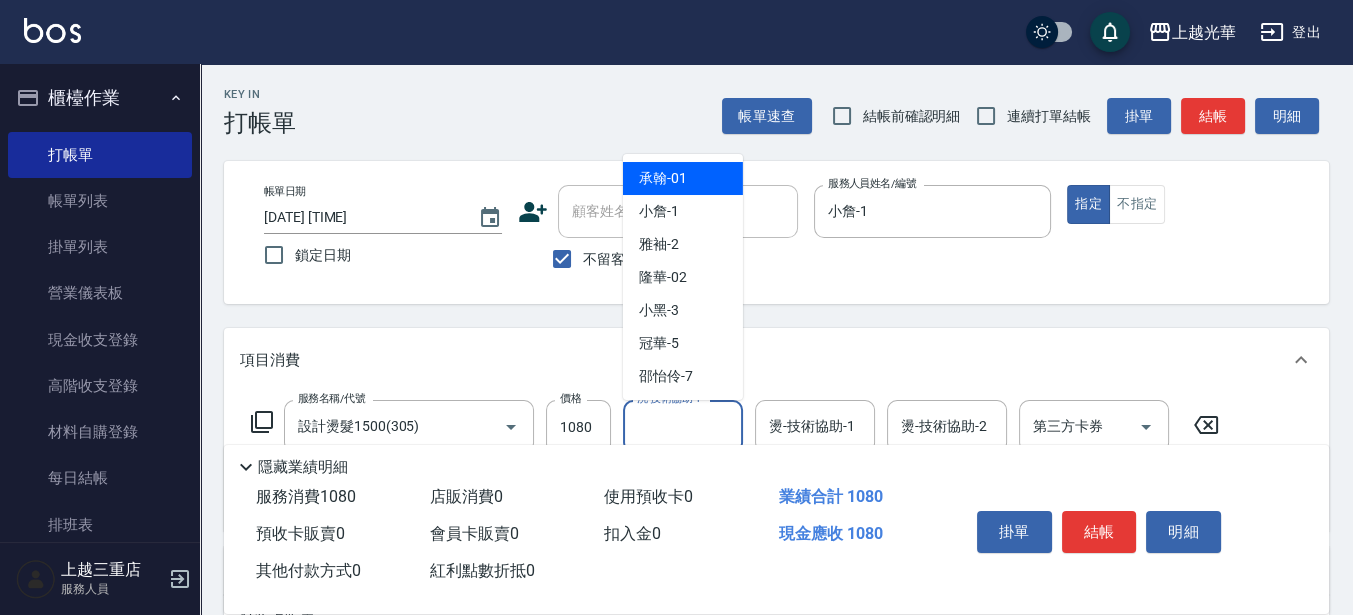 click on "洗-技術協助-1" at bounding box center [683, 426] 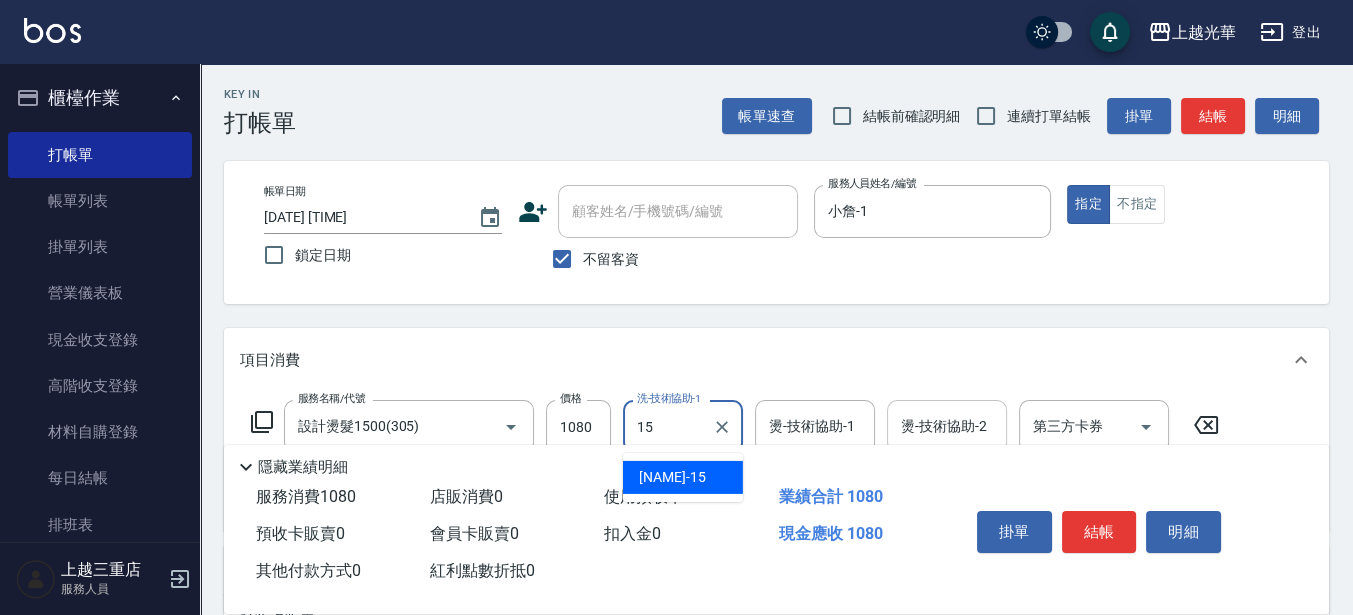 type on "張紫涵-15" 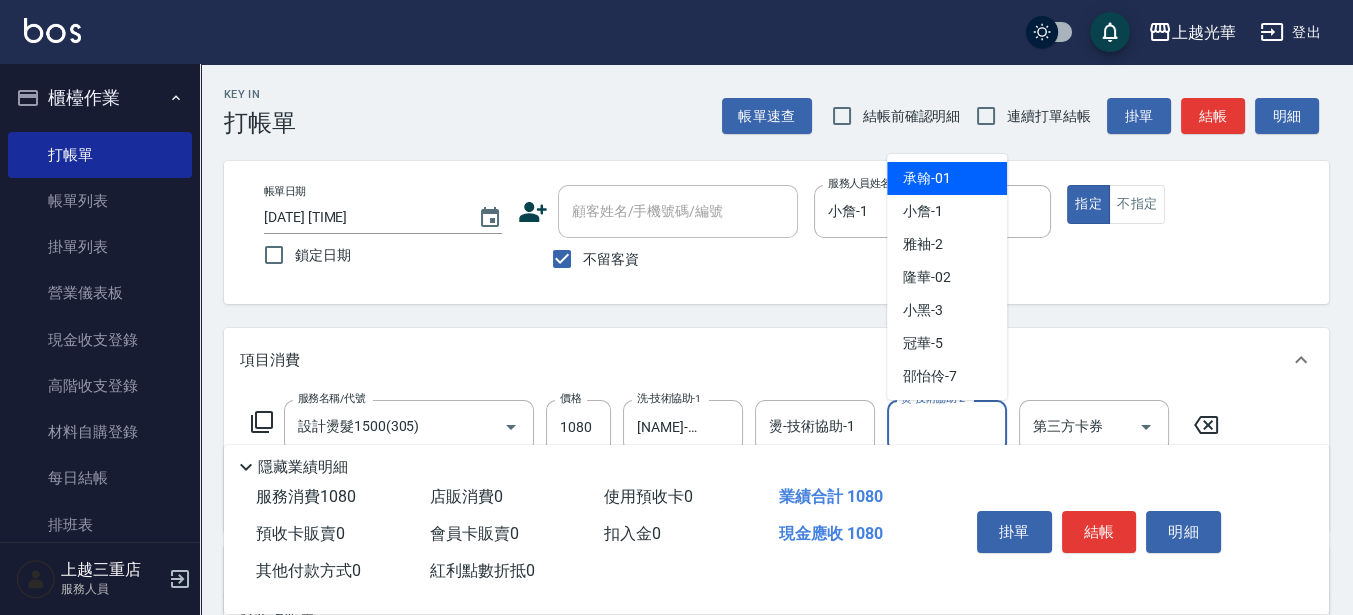 click on "燙-技術協助-2" at bounding box center (947, 426) 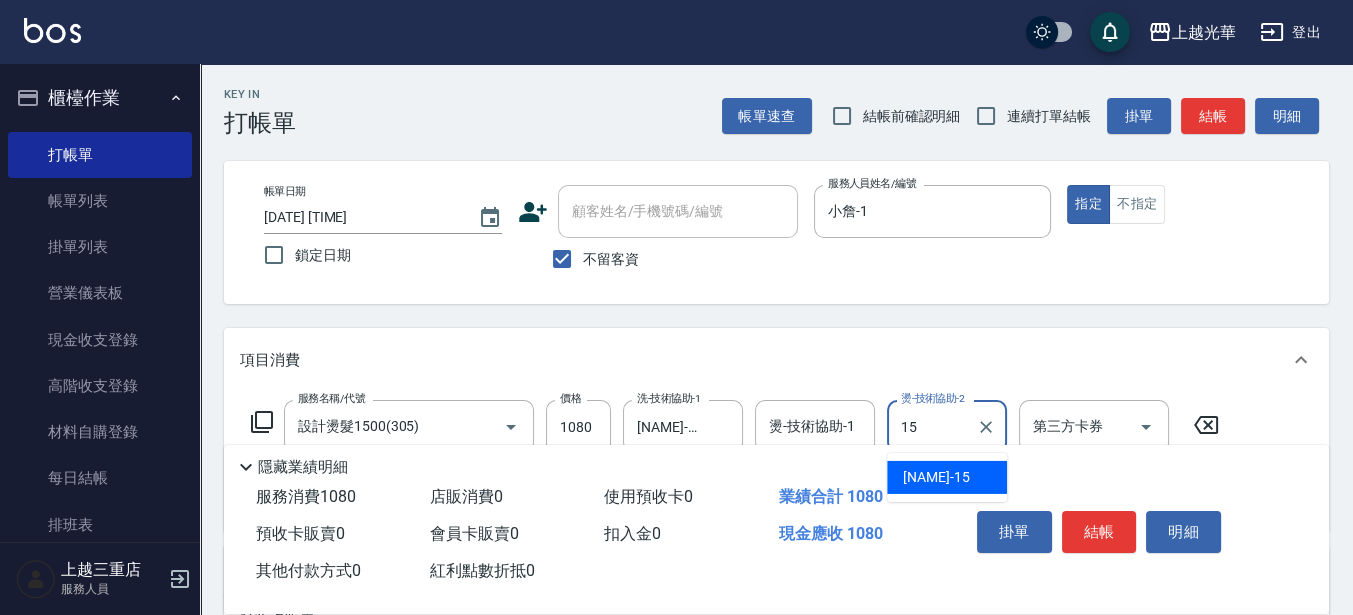 type on "張紫涵-15" 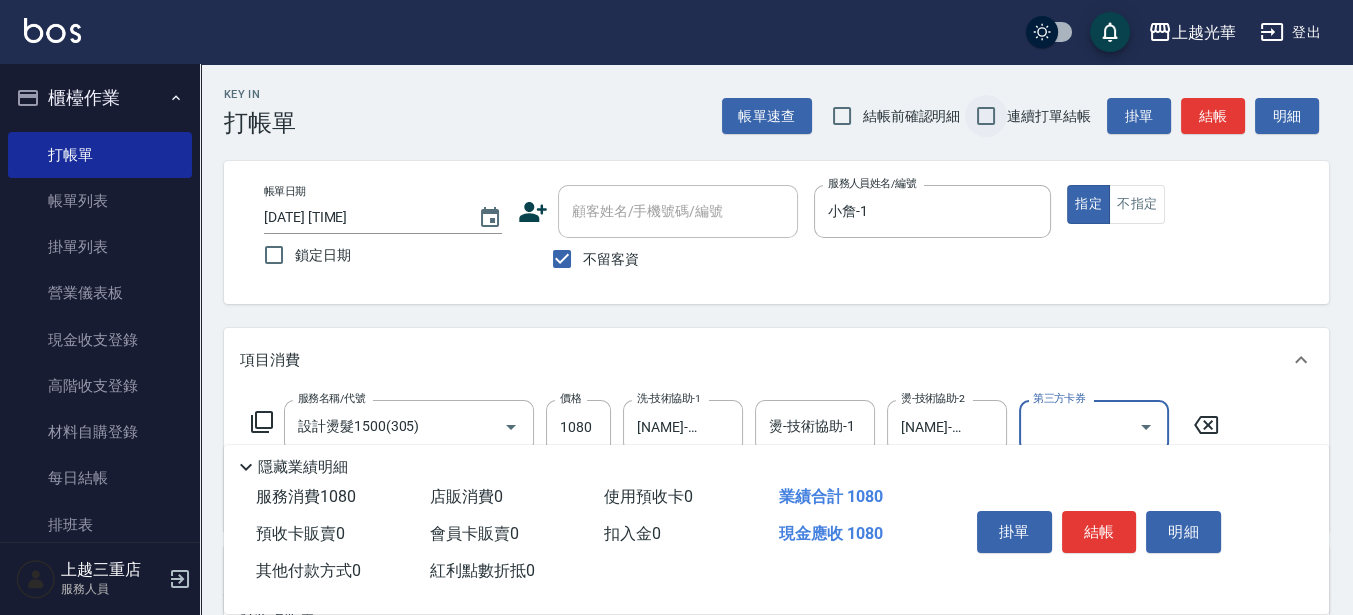 click on "連續打單結帳" at bounding box center [986, 116] 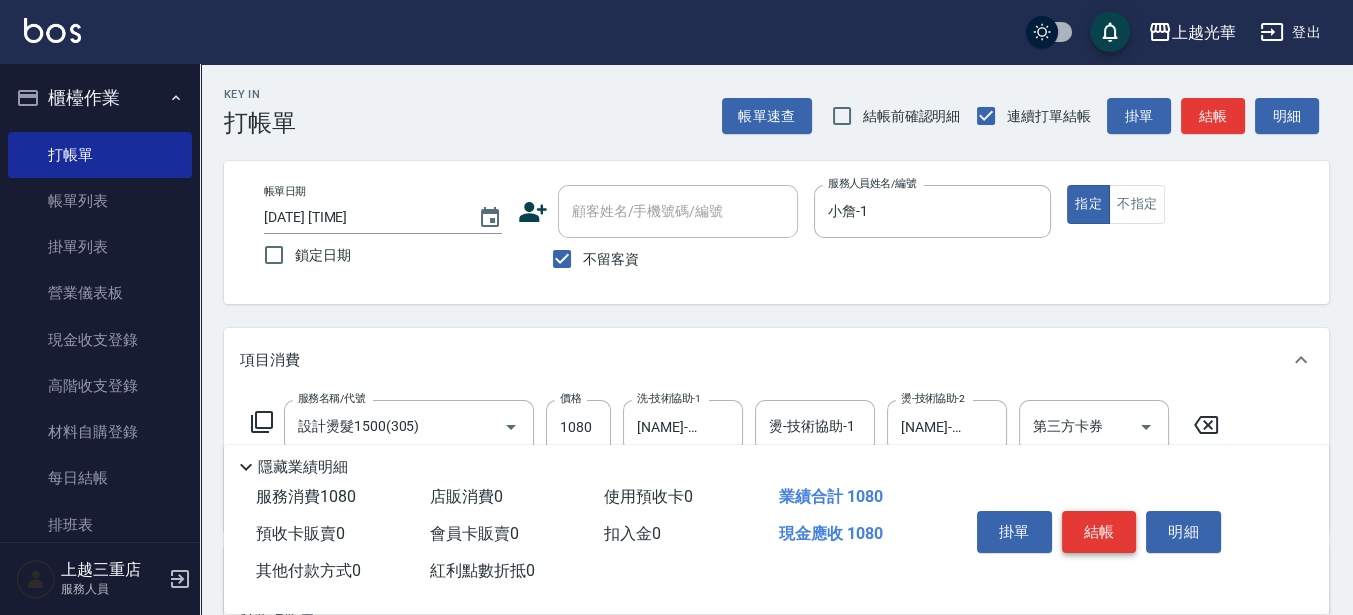 click on "結帳" at bounding box center (1099, 532) 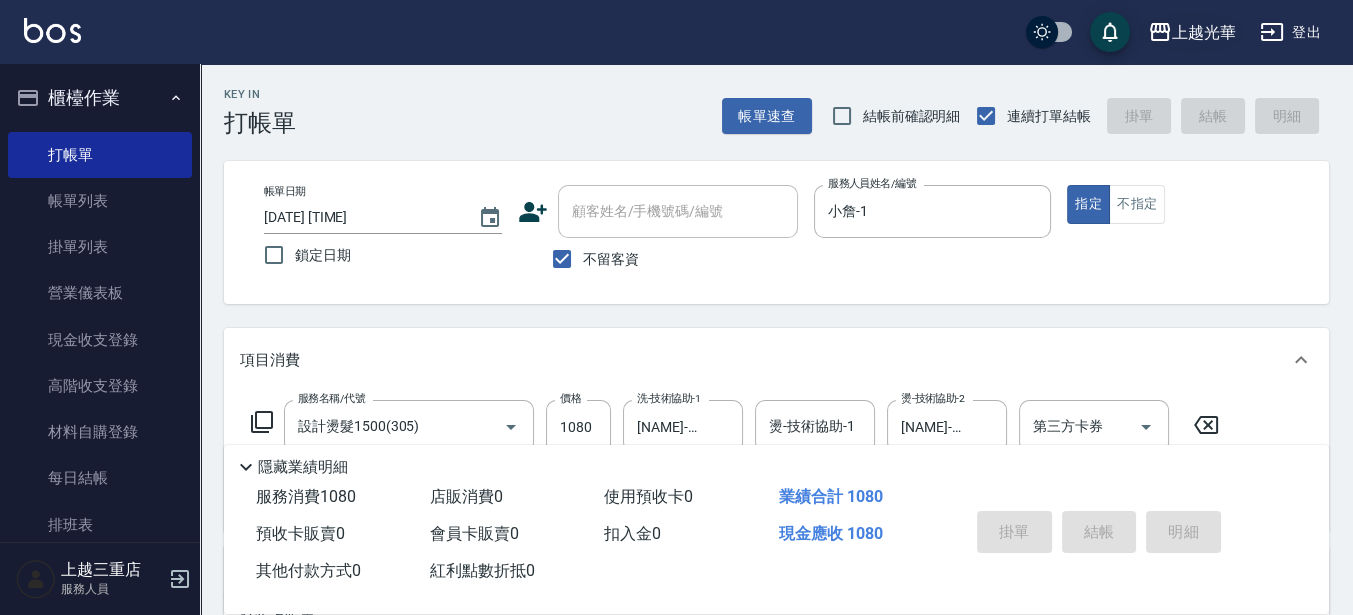 type 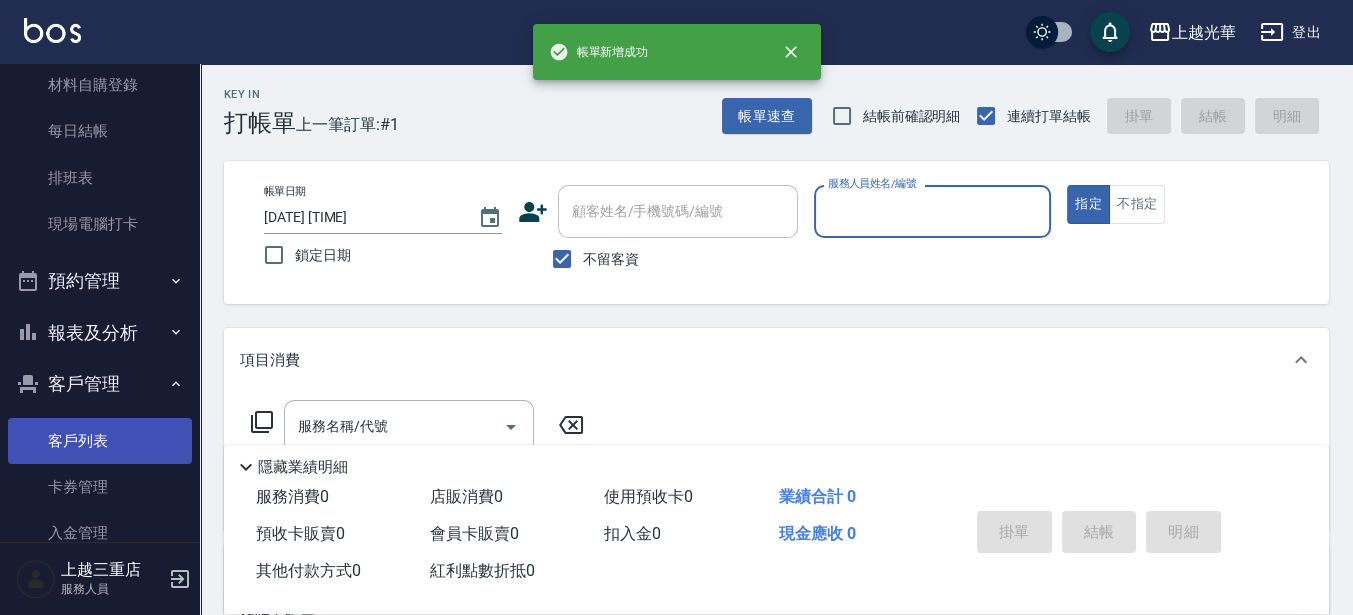 scroll, scrollTop: 444, scrollLeft: 0, axis: vertical 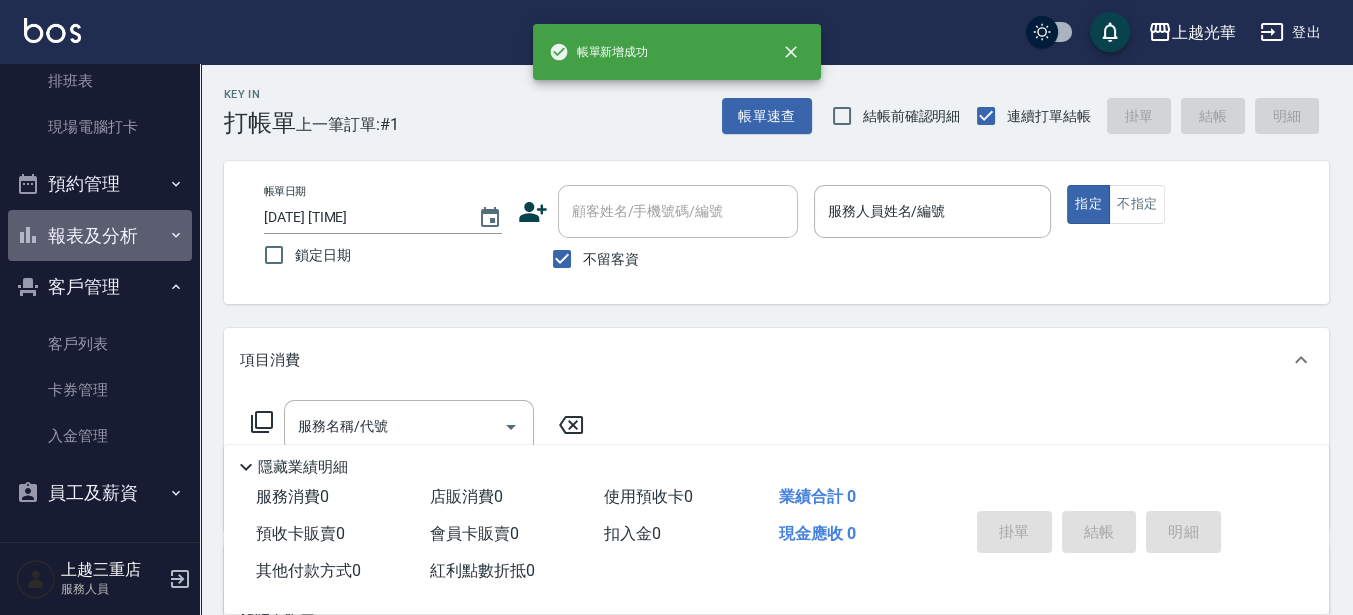 click on "報表及分析" at bounding box center [100, 236] 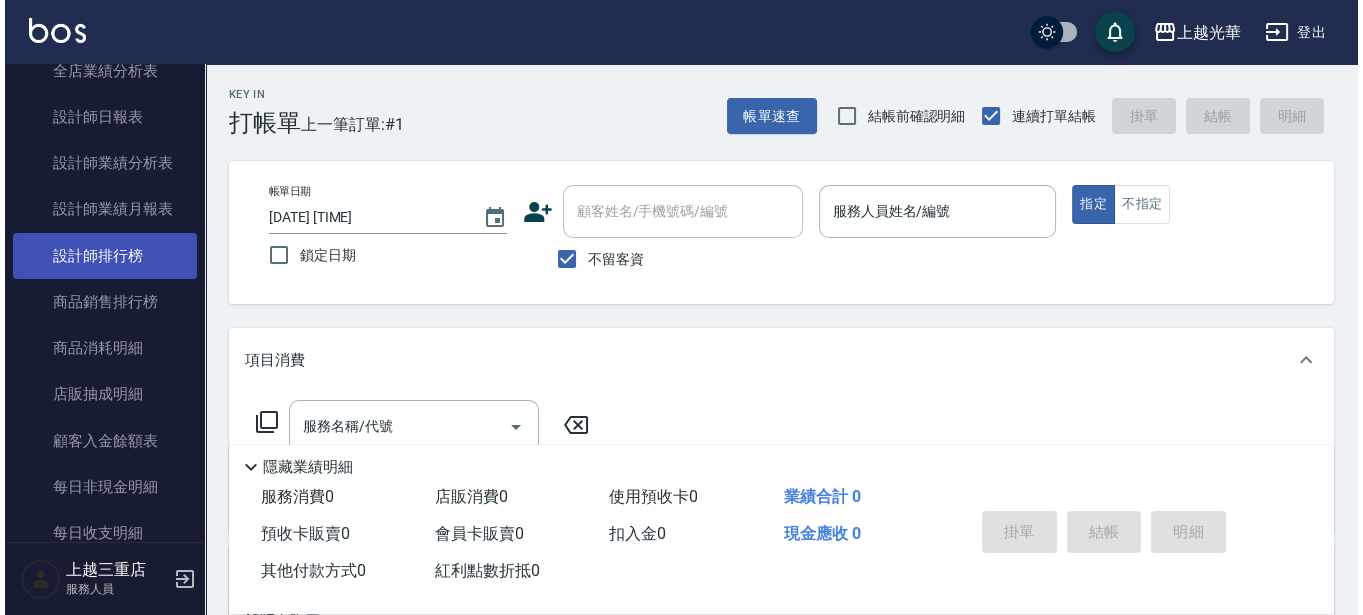 scroll, scrollTop: 944, scrollLeft: 0, axis: vertical 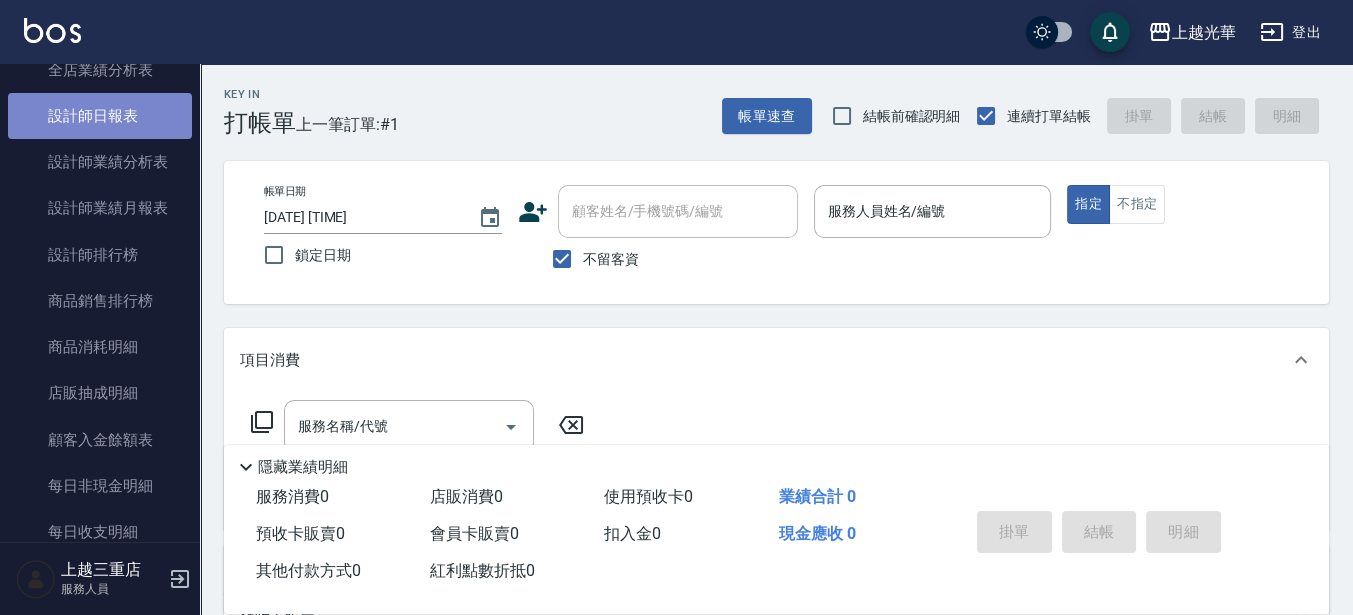 click on "設計師日報表" at bounding box center [100, 116] 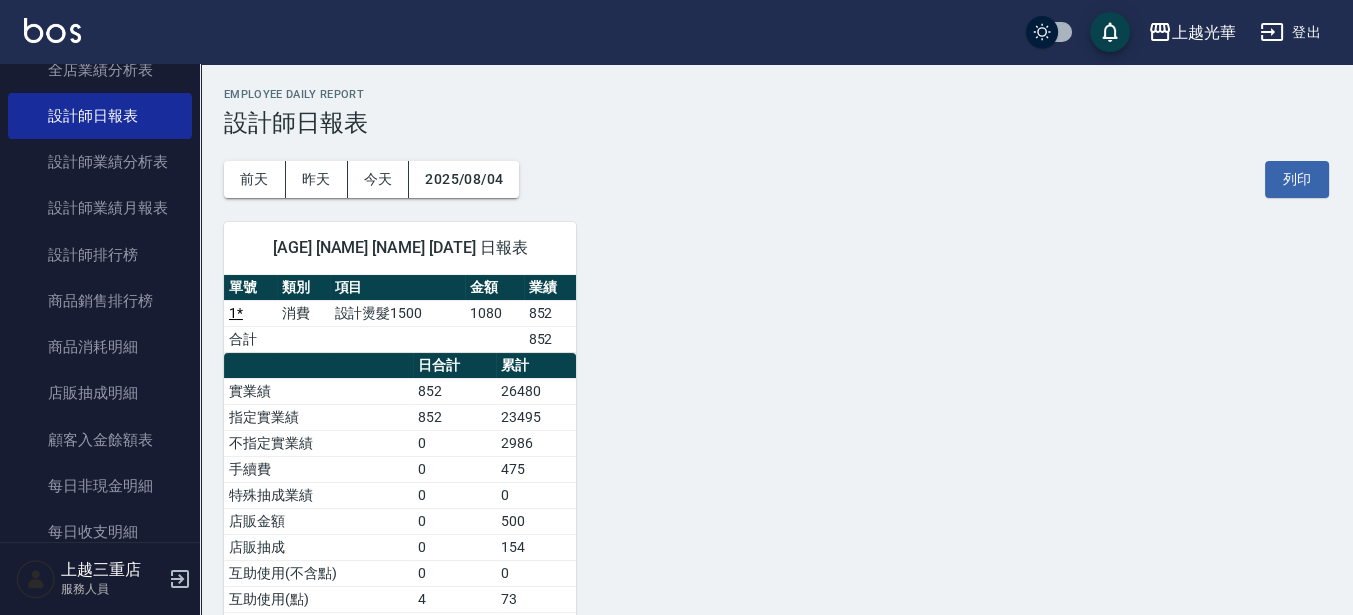 click on "登出" at bounding box center [1290, 32] 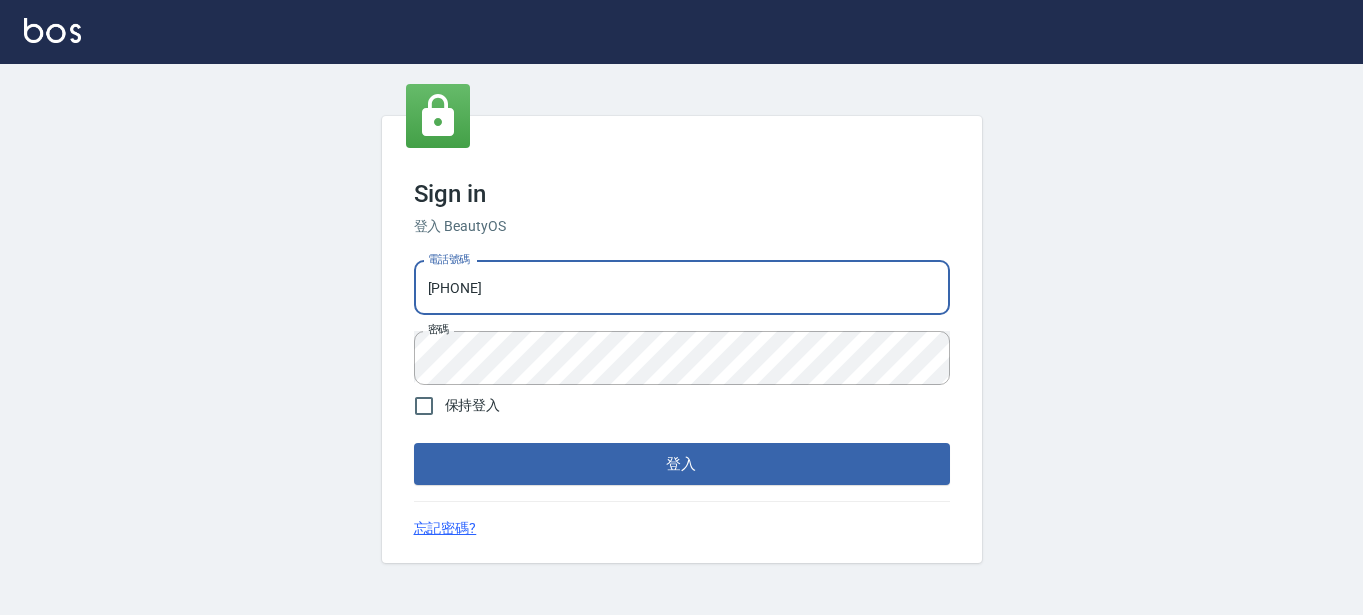 scroll, scrollTop: 0, scrollLeft: 0, axis: both 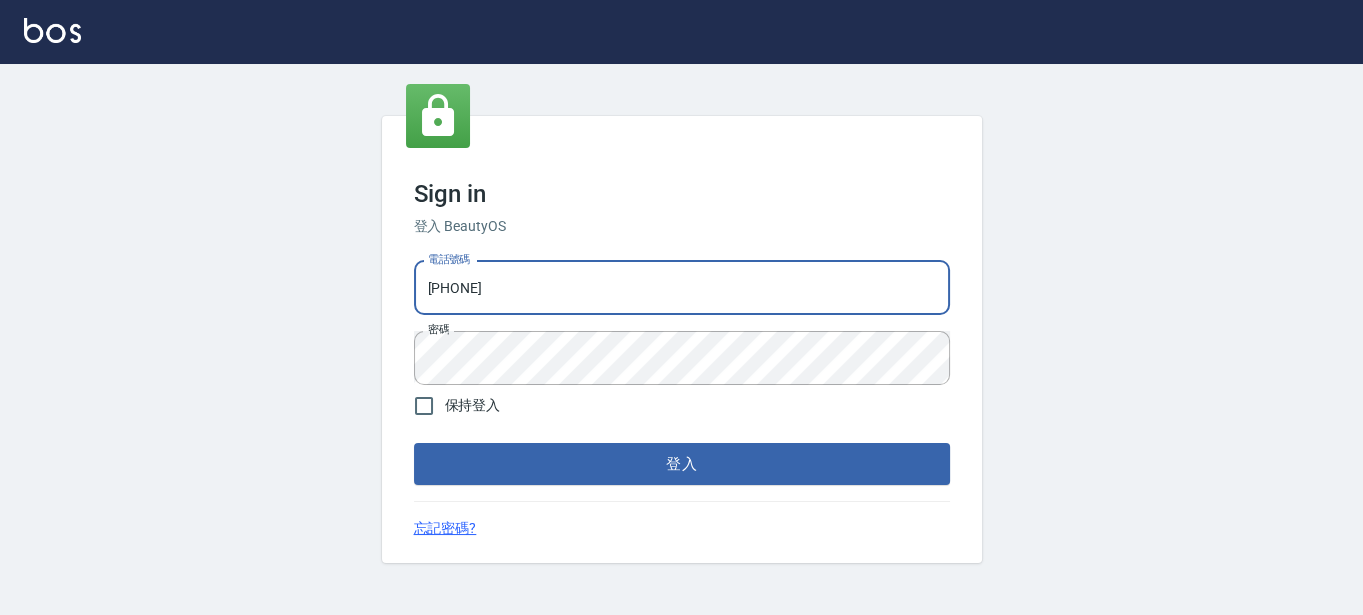 drag, startPoint x: 720, startPoint y: 292, endPoint x: 0, endPoint y: 380, distance: 725.35785 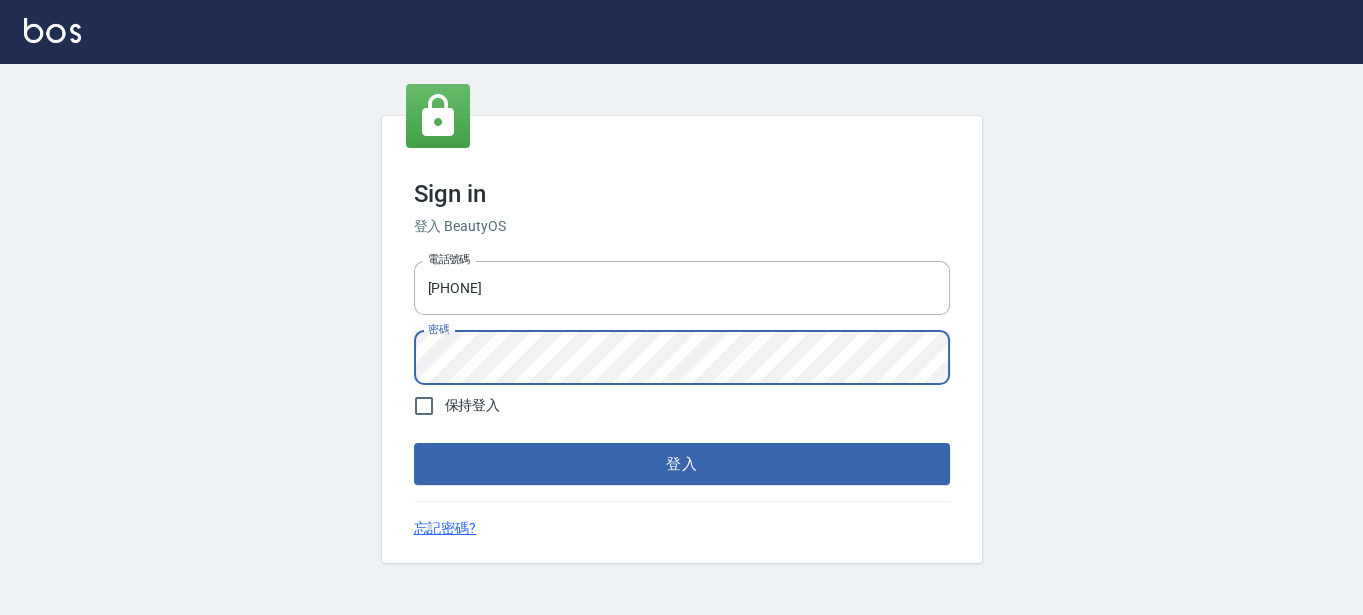 click on "Sign in 登入 BeautyOS 電話號碼 0955332100 電話號碼 密碼 密碼 保持登入 登入 忘記密碼?" at bounding box center [681, 339] 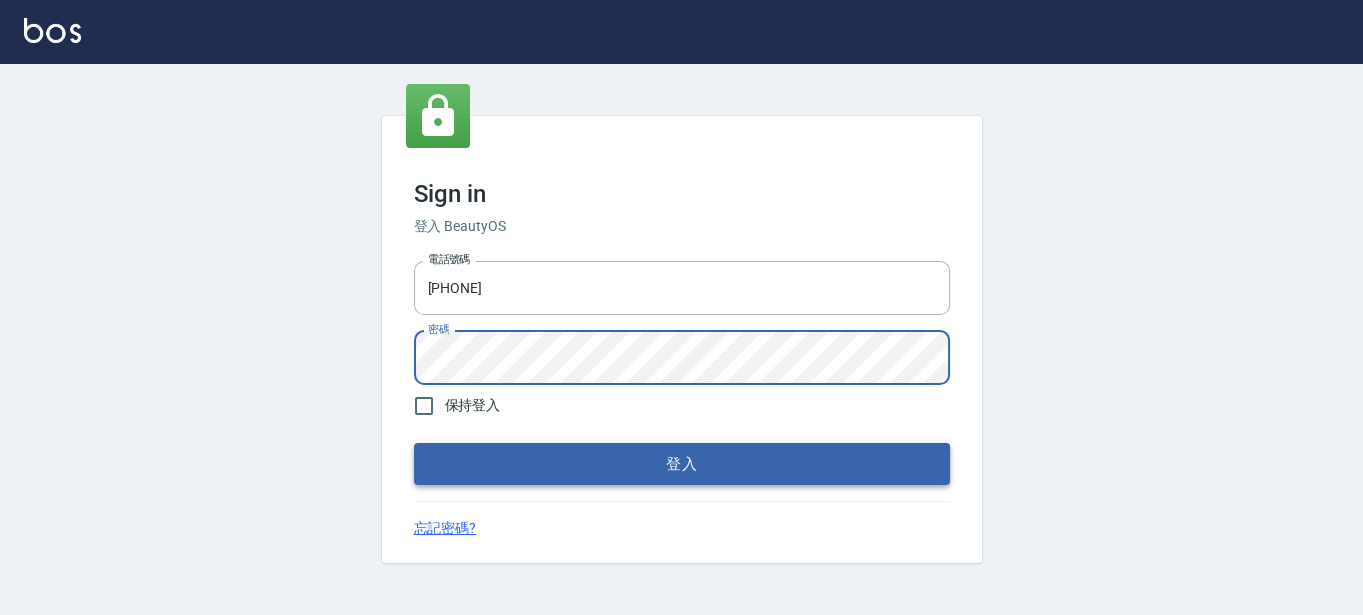 click on "登入" at bounding box center (682, 464) 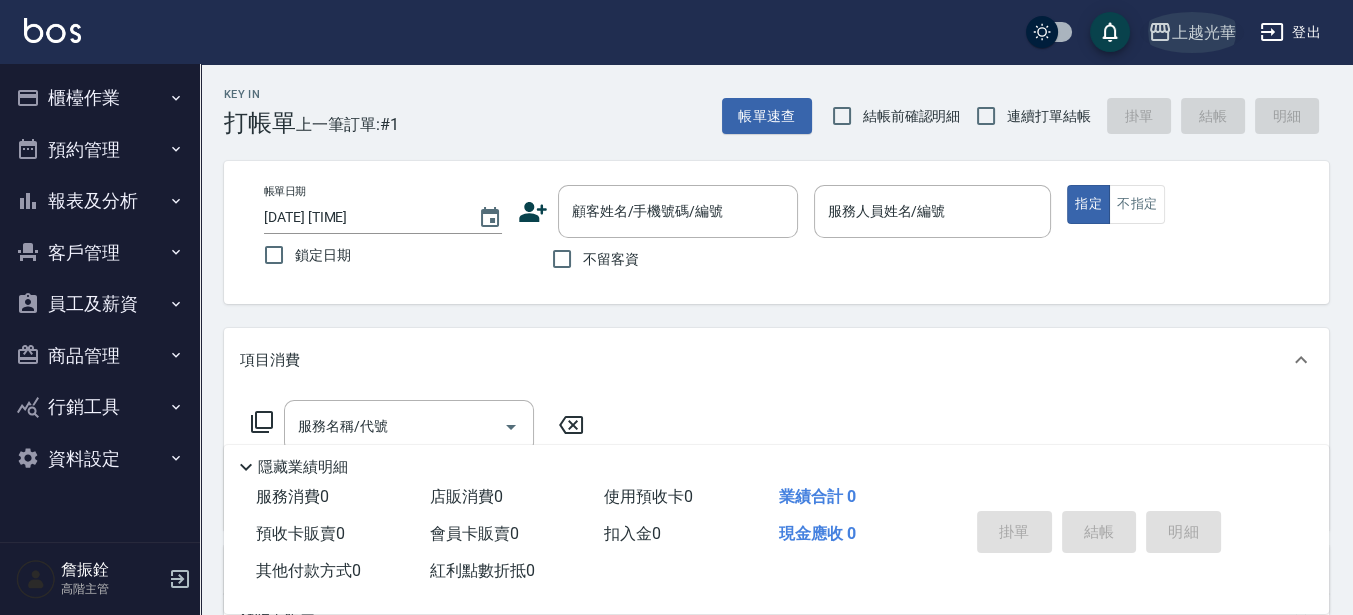 click on "上越光華" at bounding box center [1204, 32] 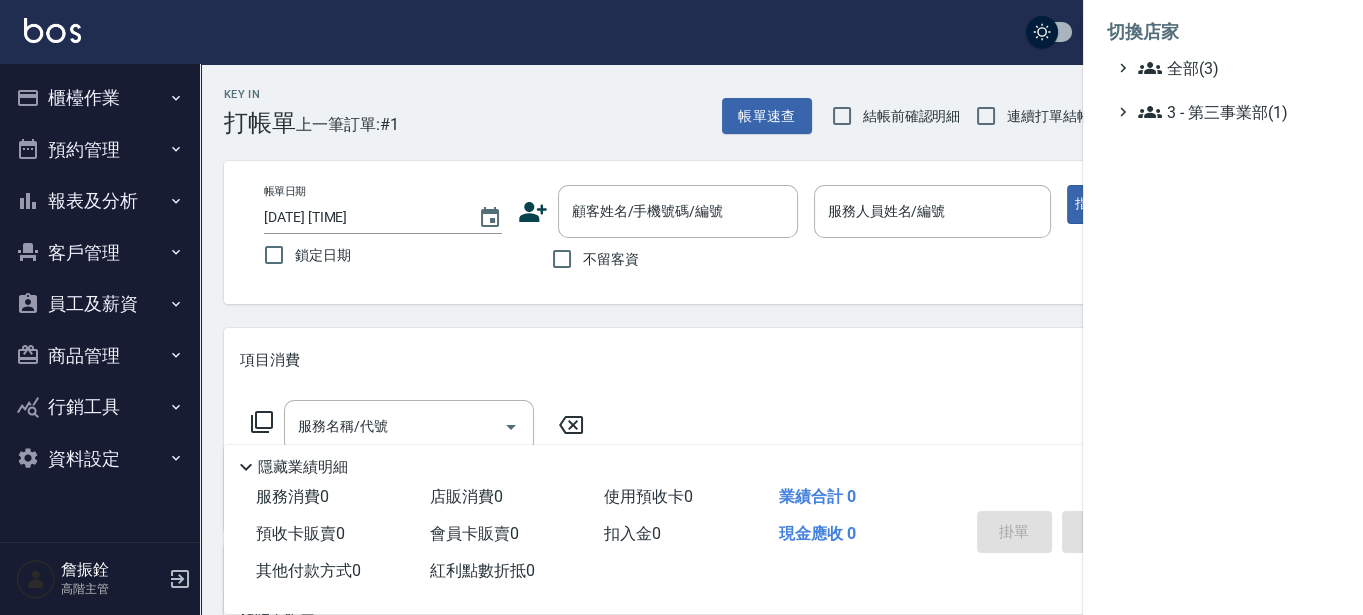 click on "全部(3)" at bounding box center (1234, 68) 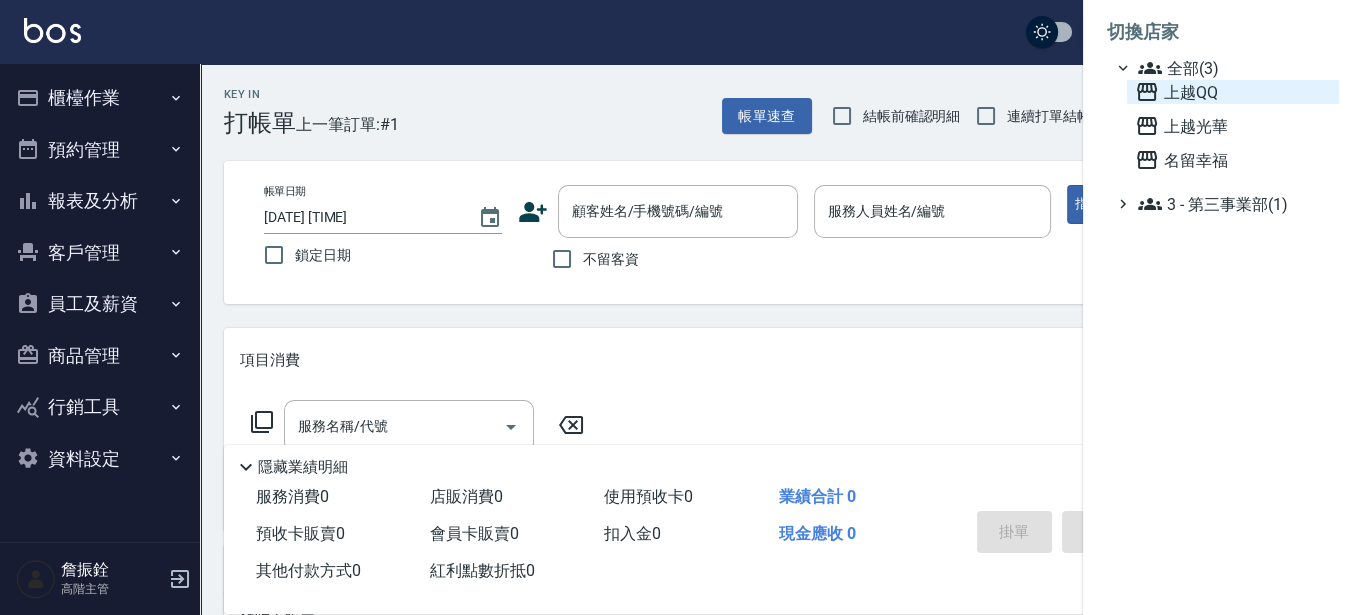 click on "上越QQ" at bounding box center (1233, 92) 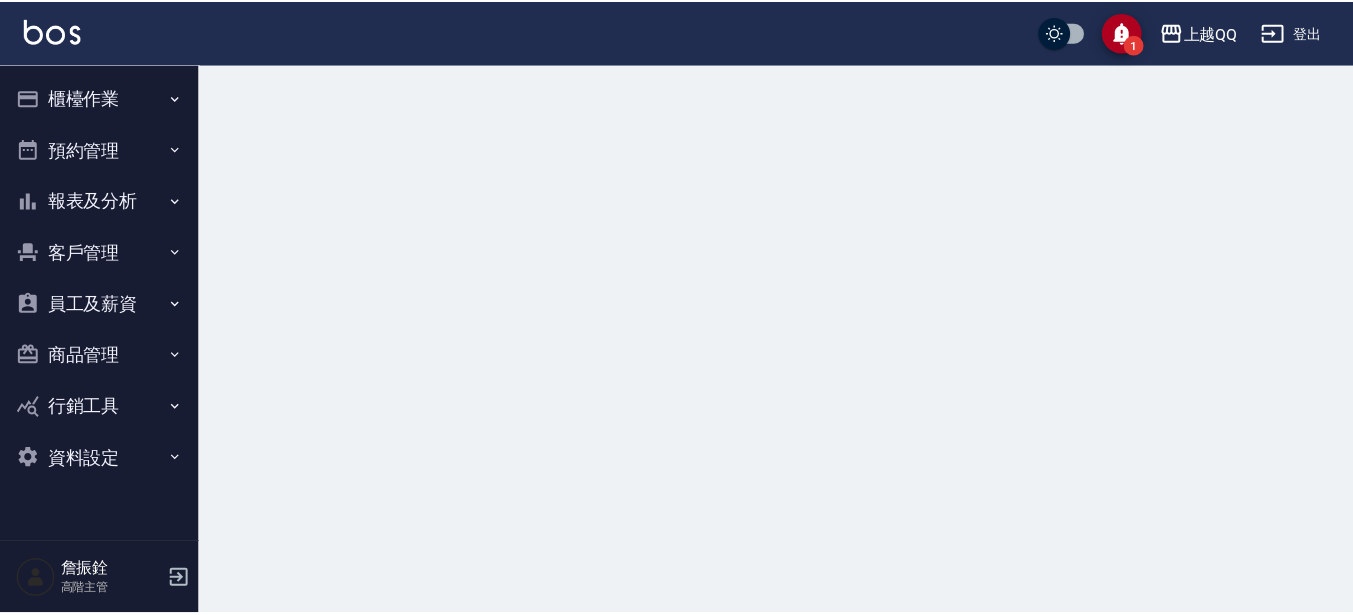 scroll, scrollTop: 0, scrollLeft: 0, axis: both 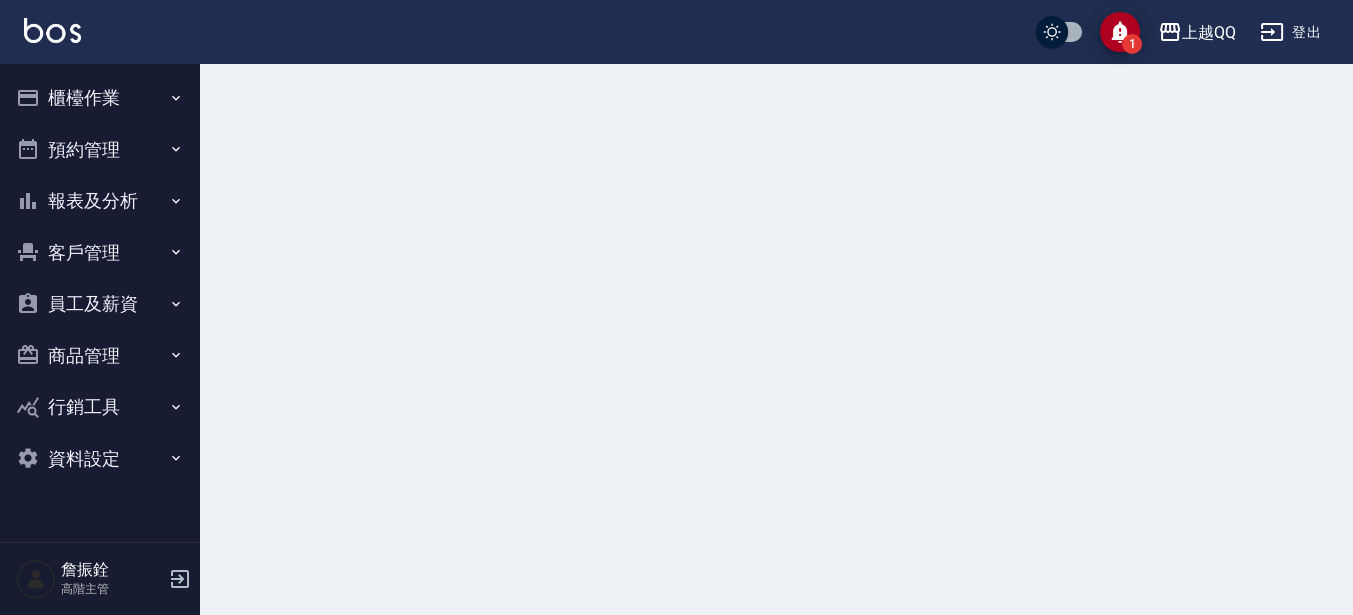 click on "報表及分析" at bounding box center (100, 201) 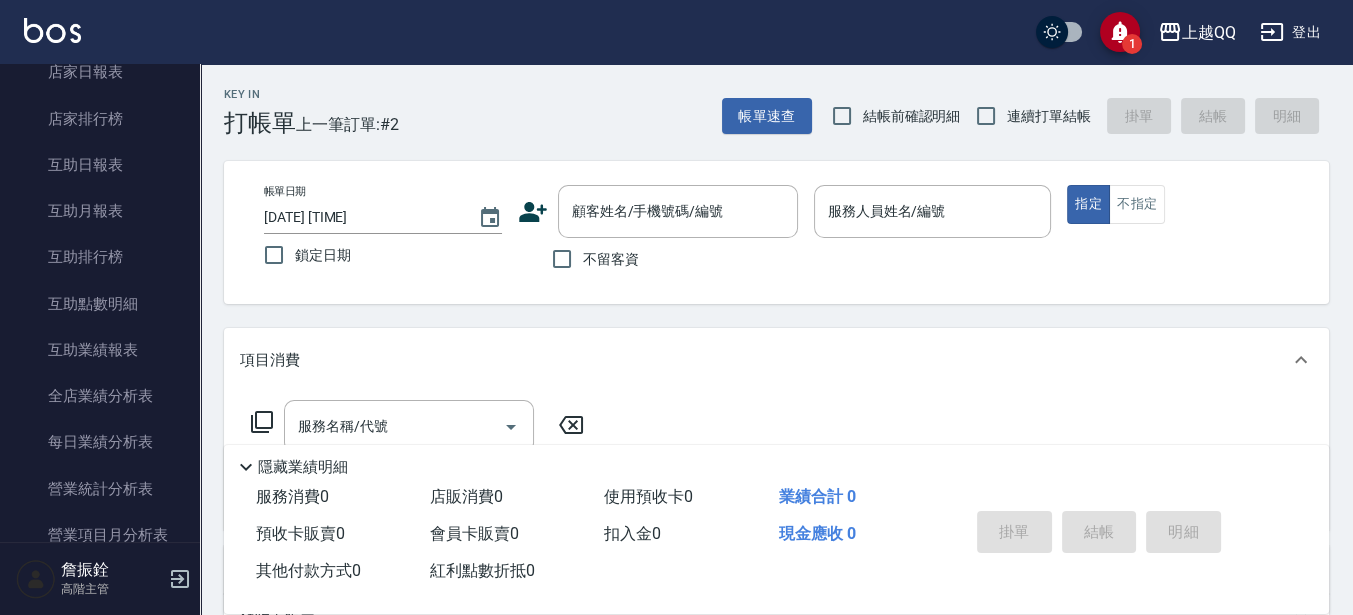 scroll, scrollTop: 875, scrollLeft: 0, axis: vertical 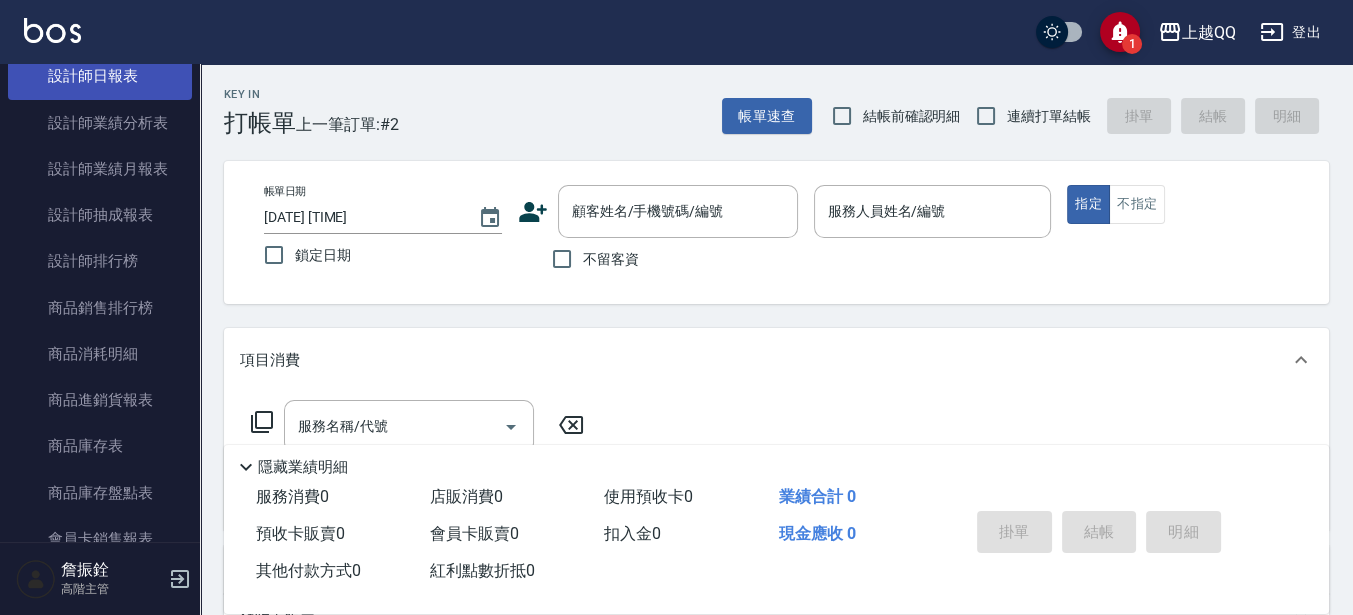click on "設計師日報表" at bounding box center [100, 76] 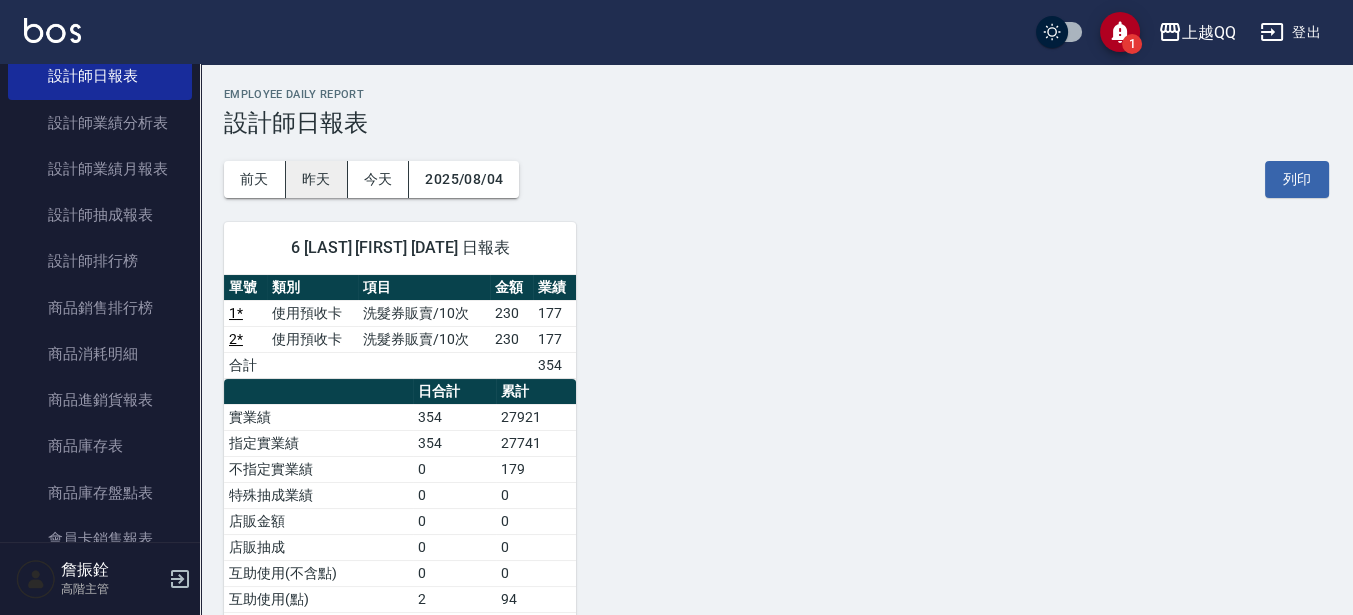 click on "昨天" at bounding box center (317, 179) 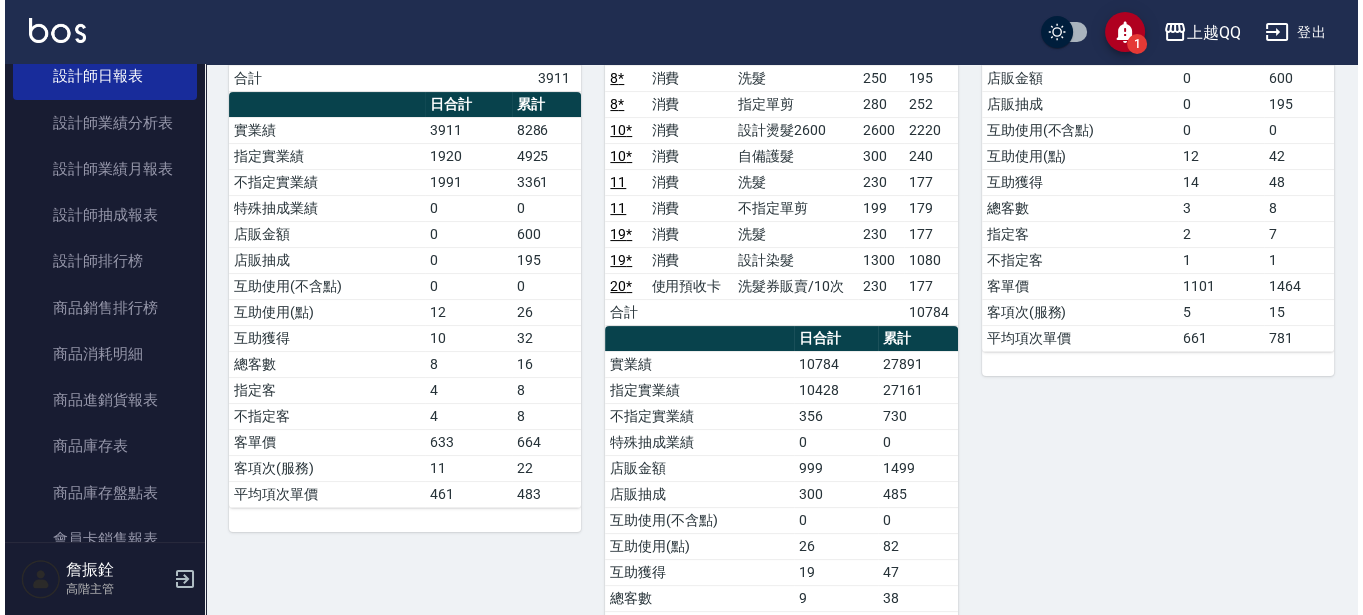 scroll, scrollTop: 500, scrollLeft: 0, axis: vertical 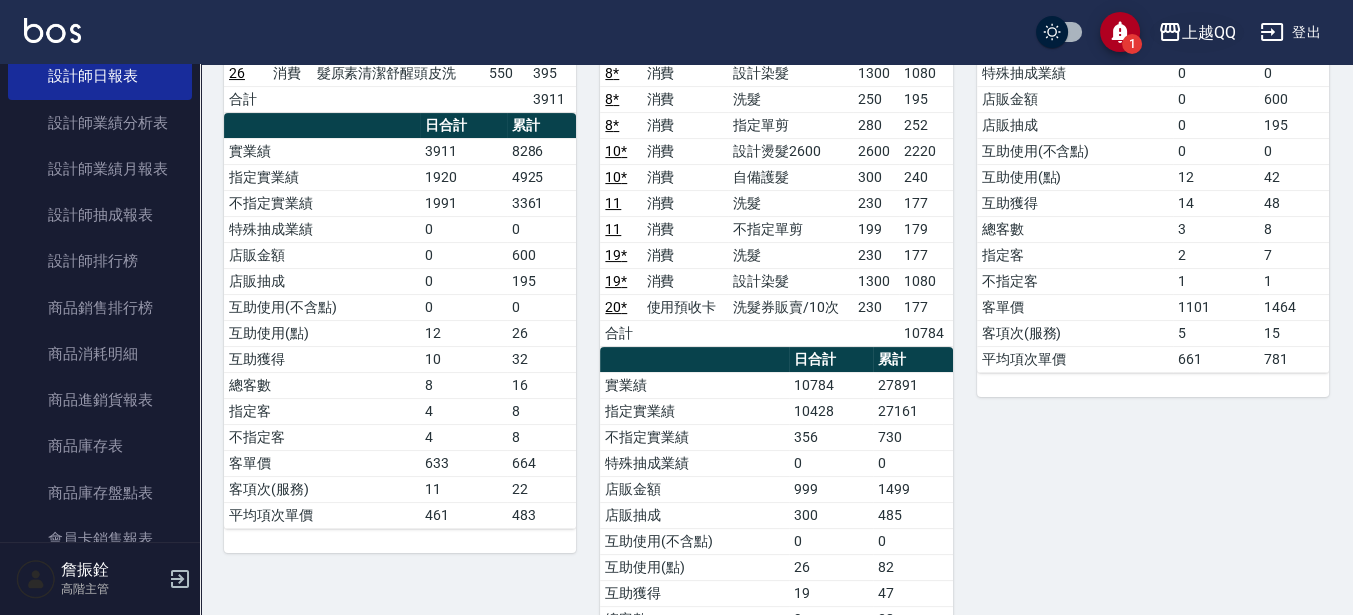 click on "上越QQ" at bounding box center (1209, 32) 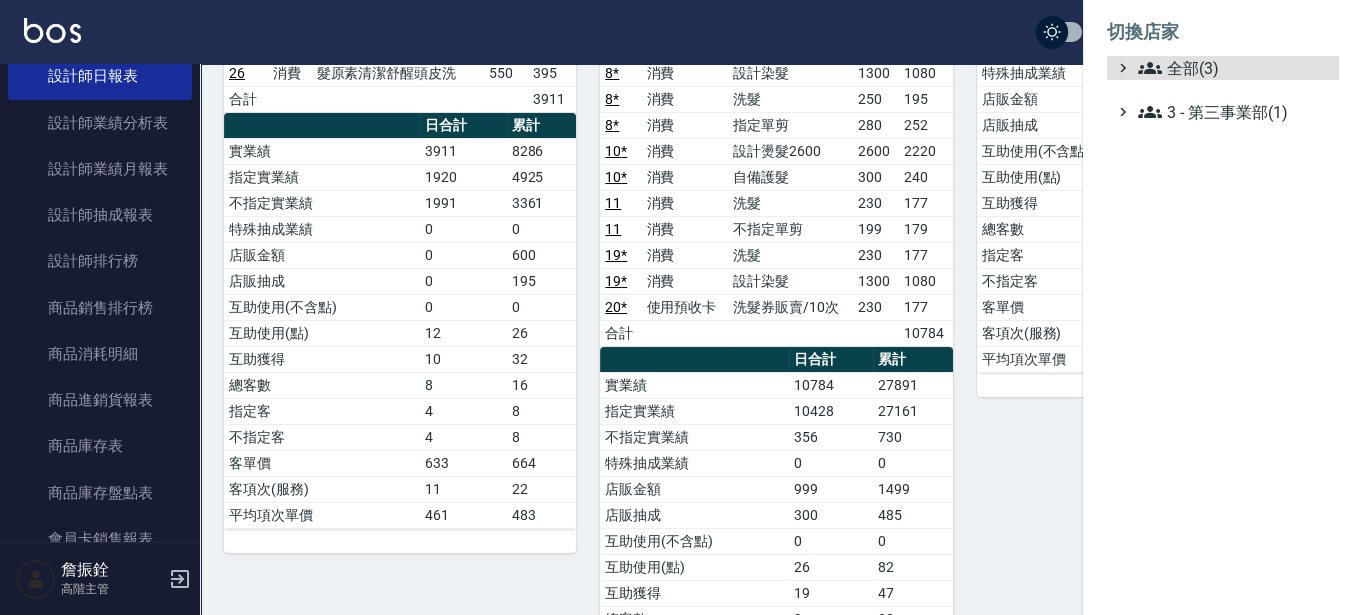 click on "全部(3) 3 - 第三事業部(1)" at bounding box center (1223, 90) 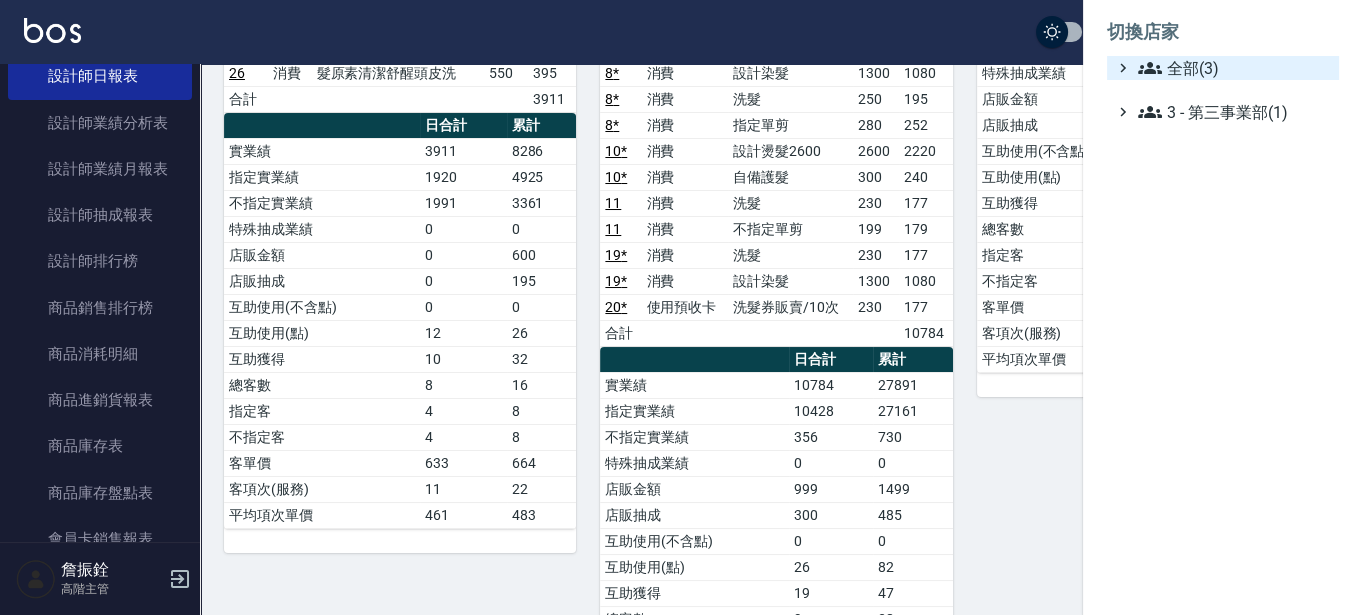 click on "全部(3)" at bounding box center (1234, 68) 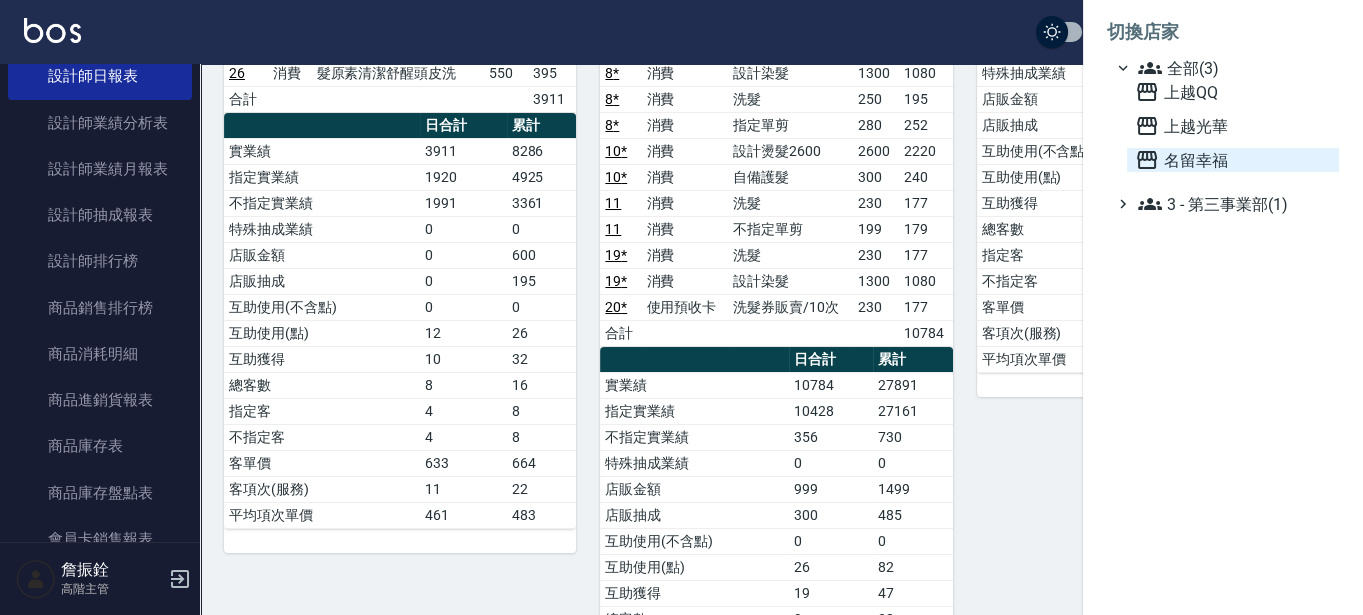 click on "名留幸福" at bounding box center (1233, 160) 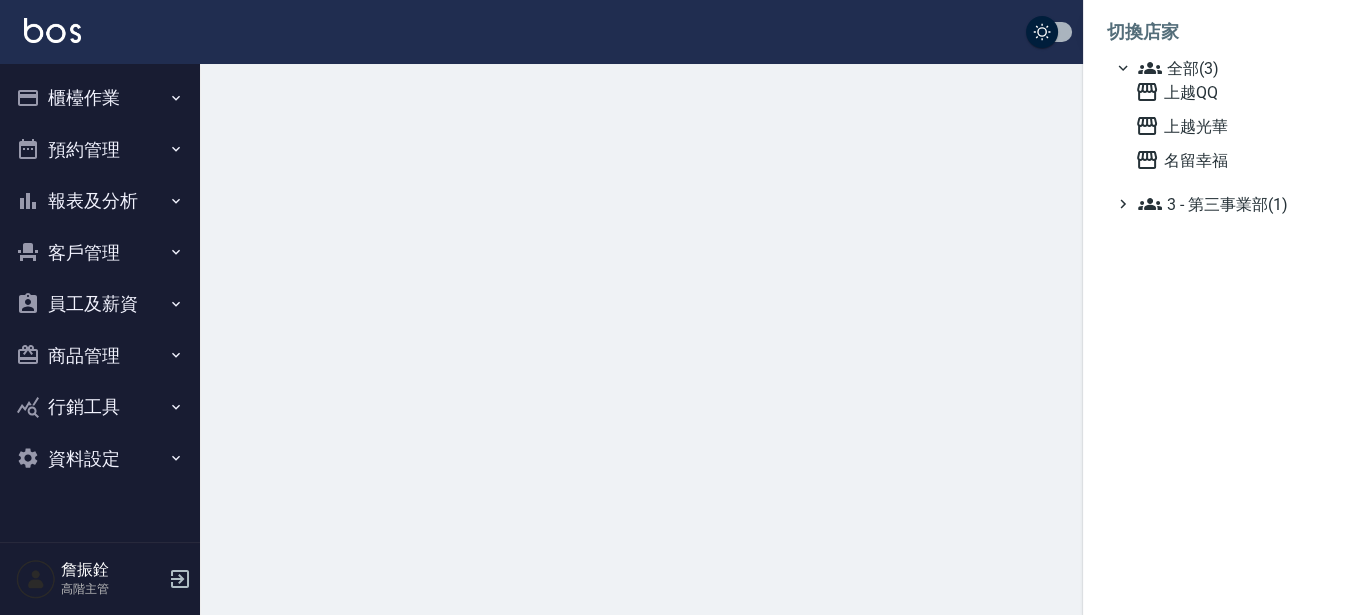 scroll, scrollTop: 0, scrollLeft: 0, axis: both 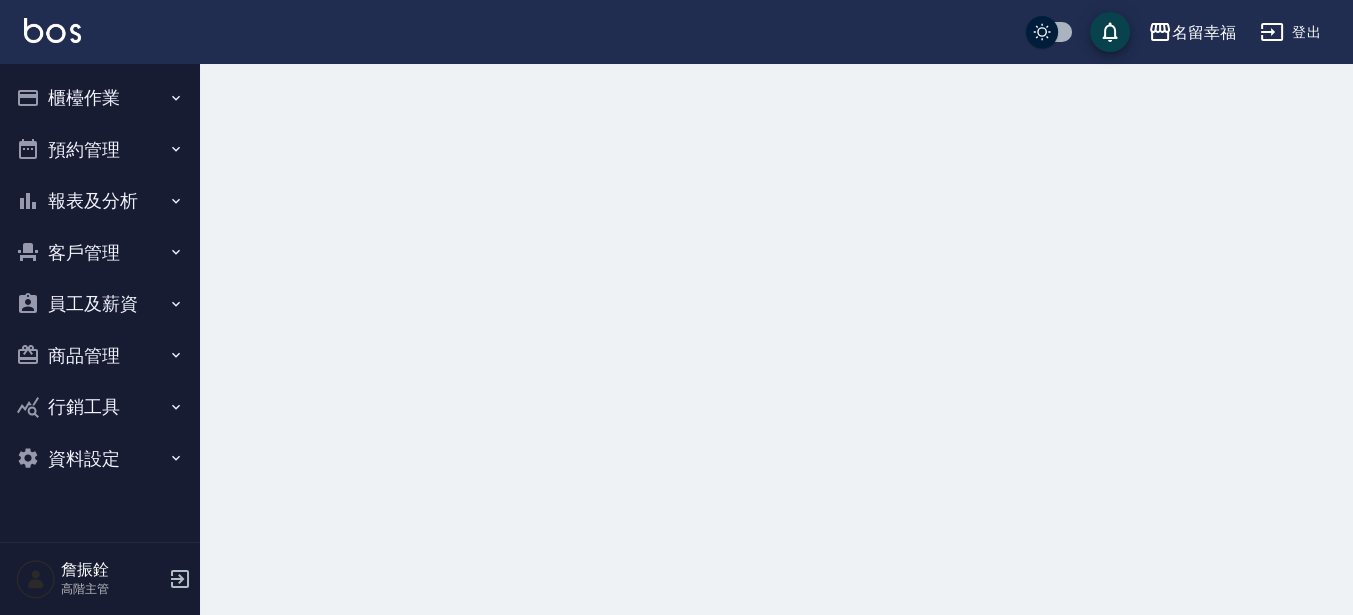 click on "報表及分析" at bounding box center [100, 201] 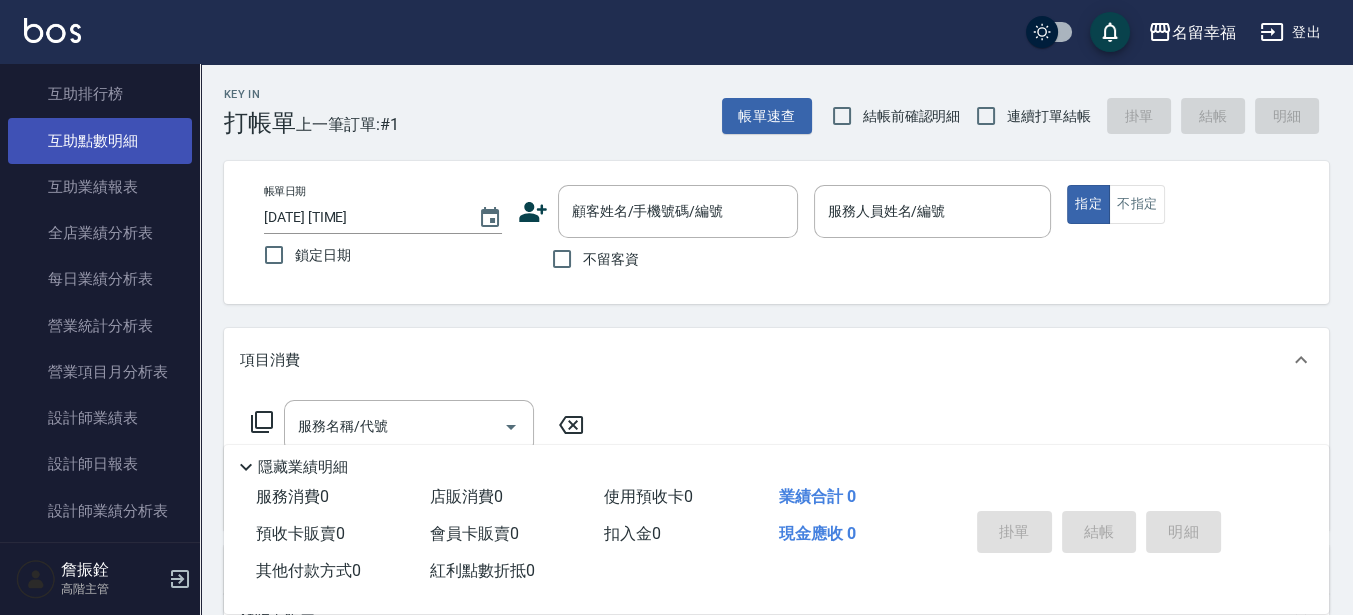 scroll, scrollTop: 500, scrollLeft: 0, axis: vertical 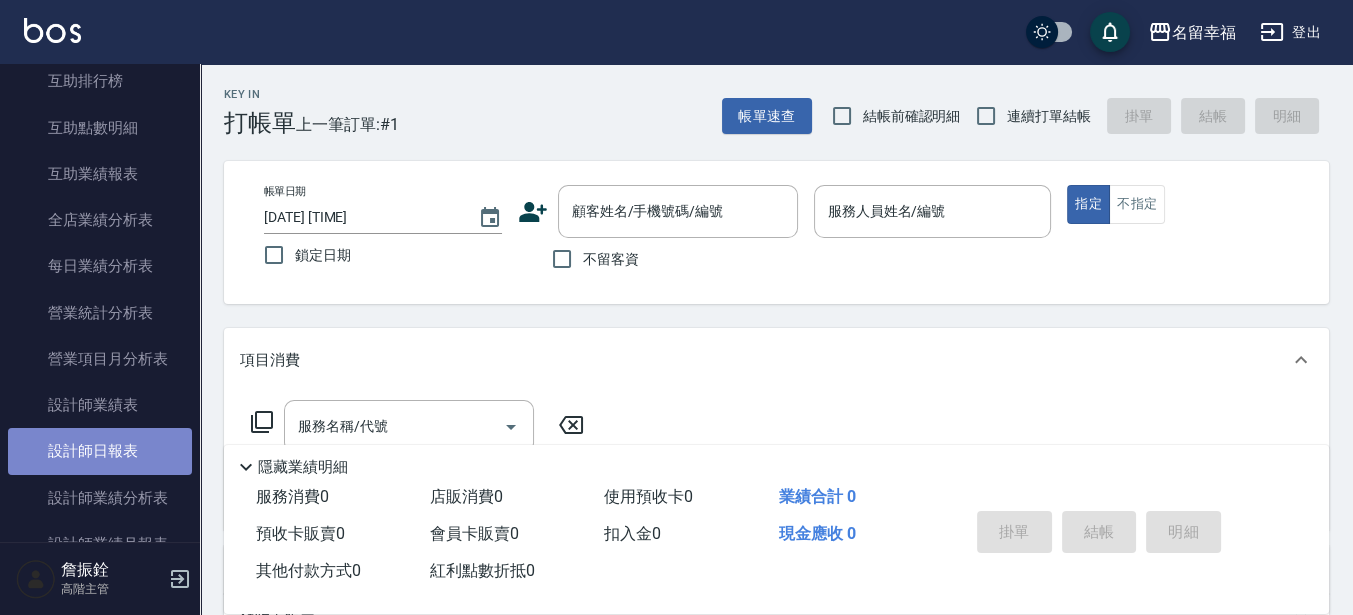 click on "設計師日報表" at bounding box center [100, 451] 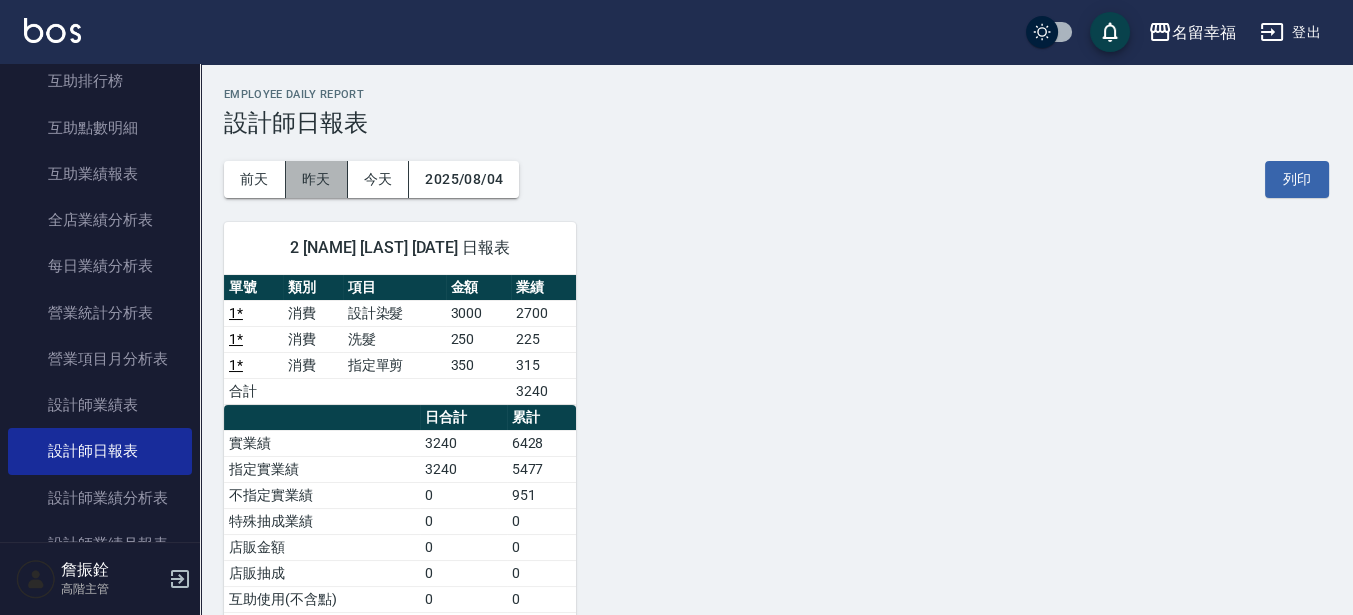 click on "昨天" at bounding box center (317, 179) 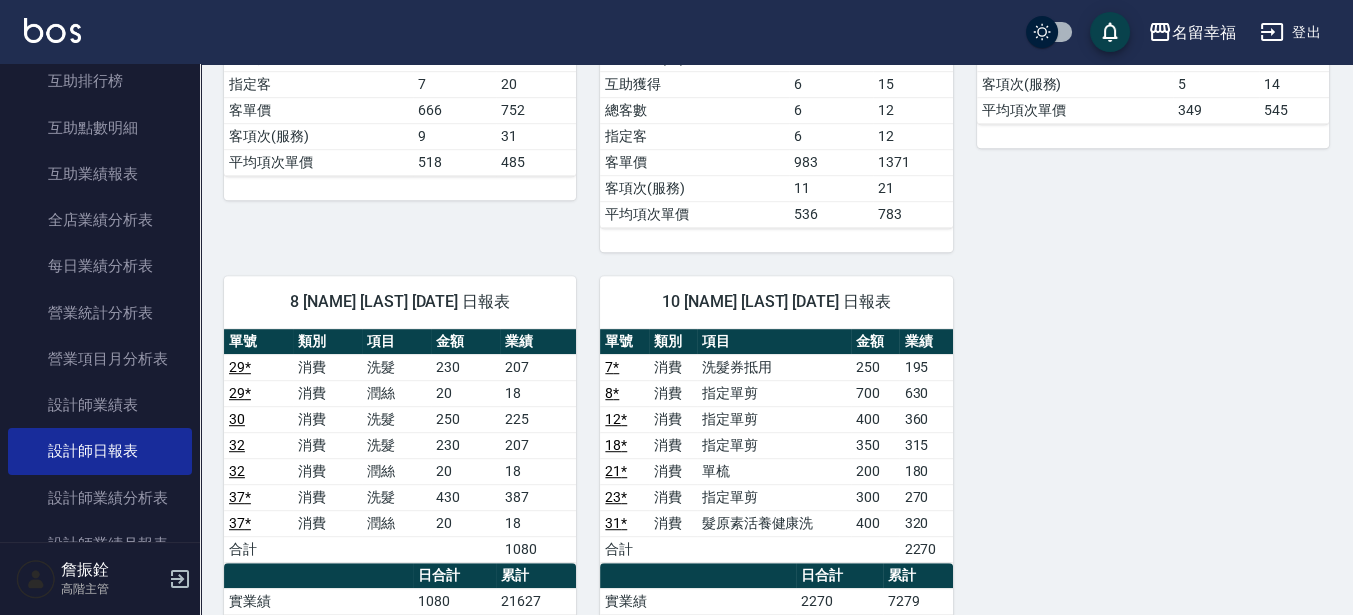 scroll, scrollTop: 1625, scrollLeft: 0, axis: vertical 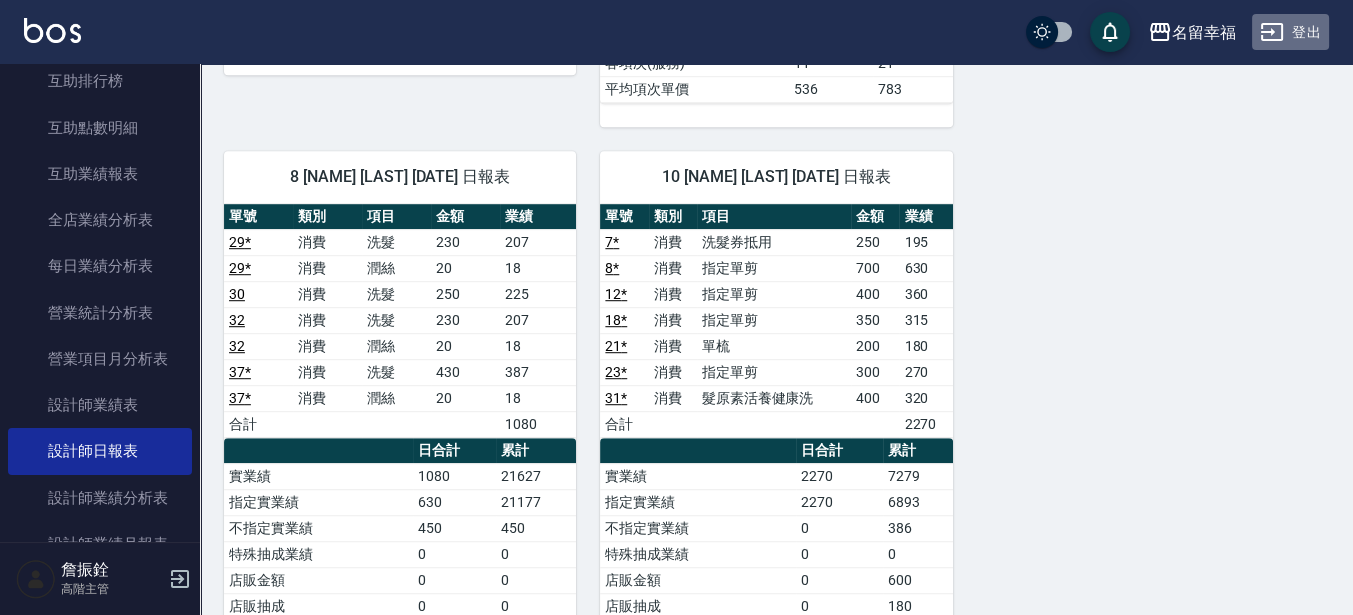 click on "登出" at bounding box center (1290, 32) 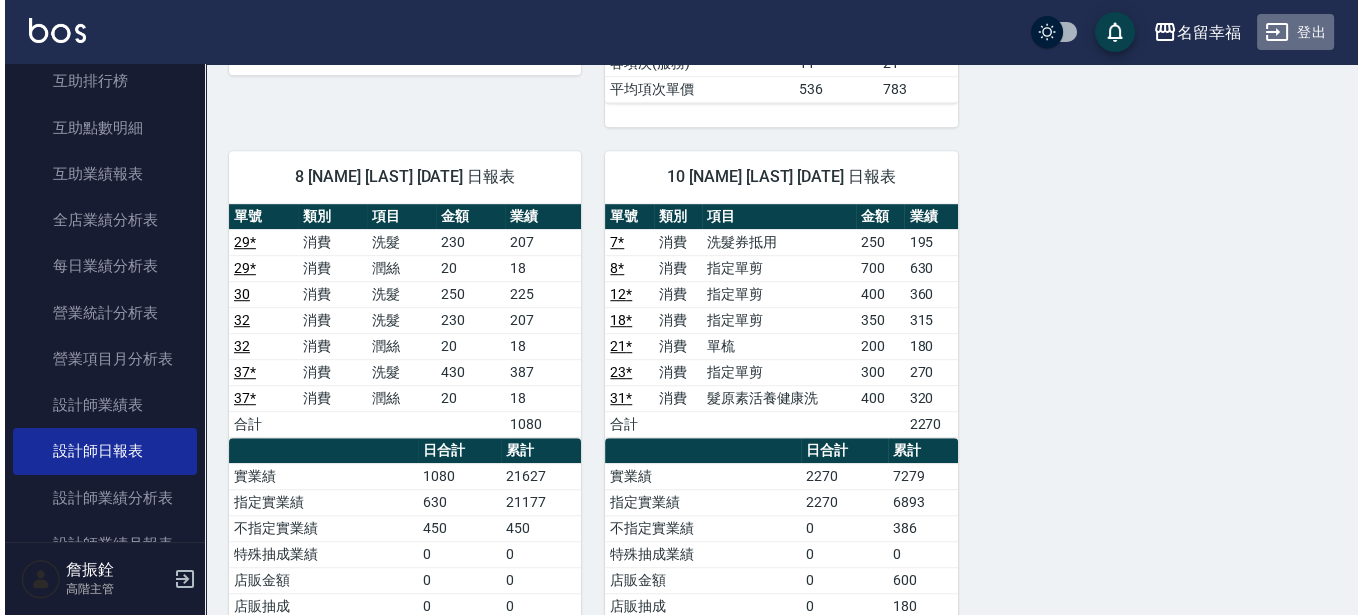 scroll, scrollTop: 0, scrollLeft: 0, axis: both 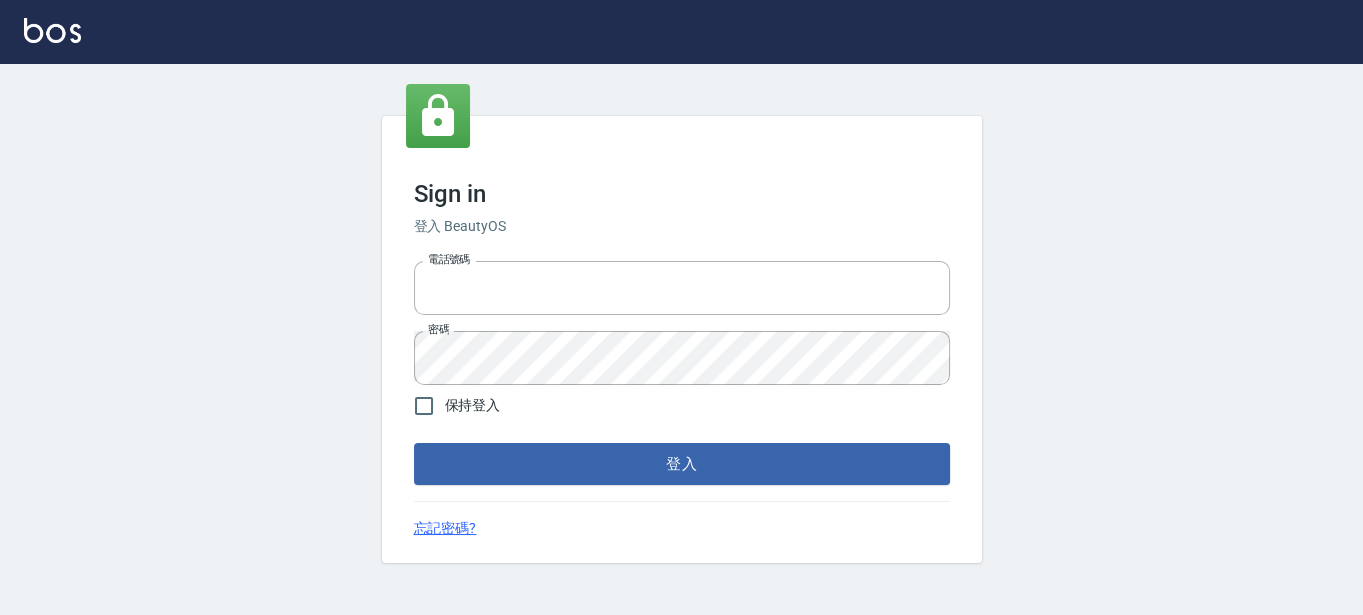 type on "[PHONE]" 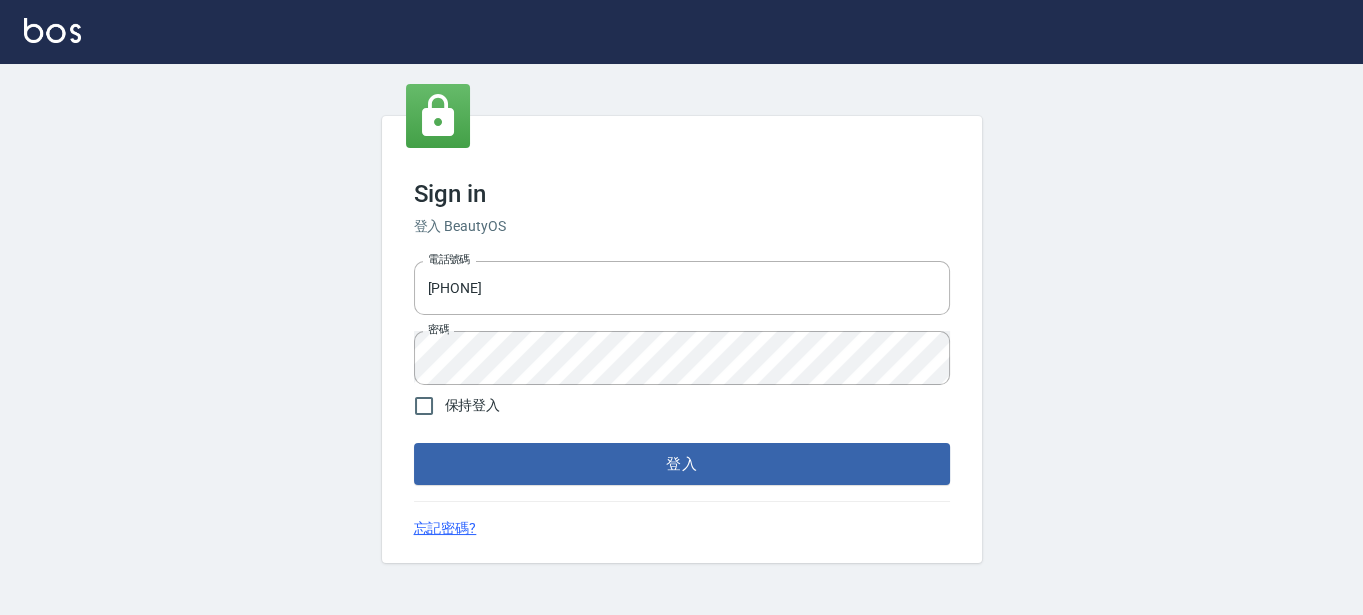 click on "登入" at bounding box center [682, 464] 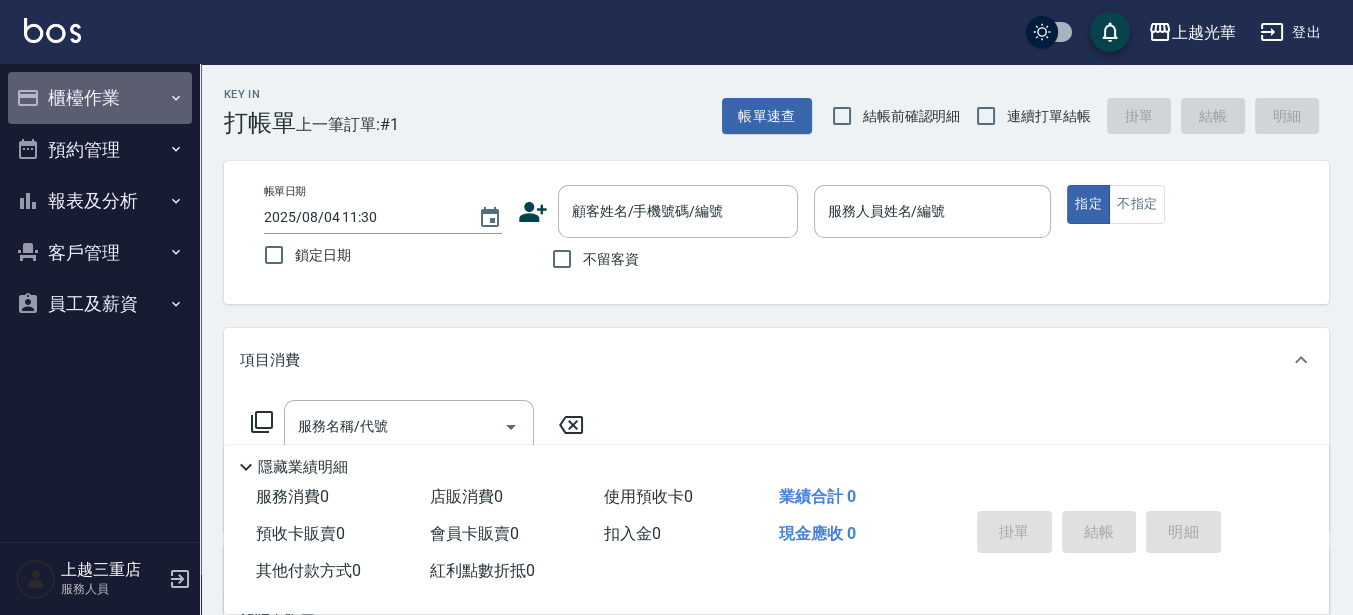 click on "櫃檯作業" at bounding box center (100, 98) 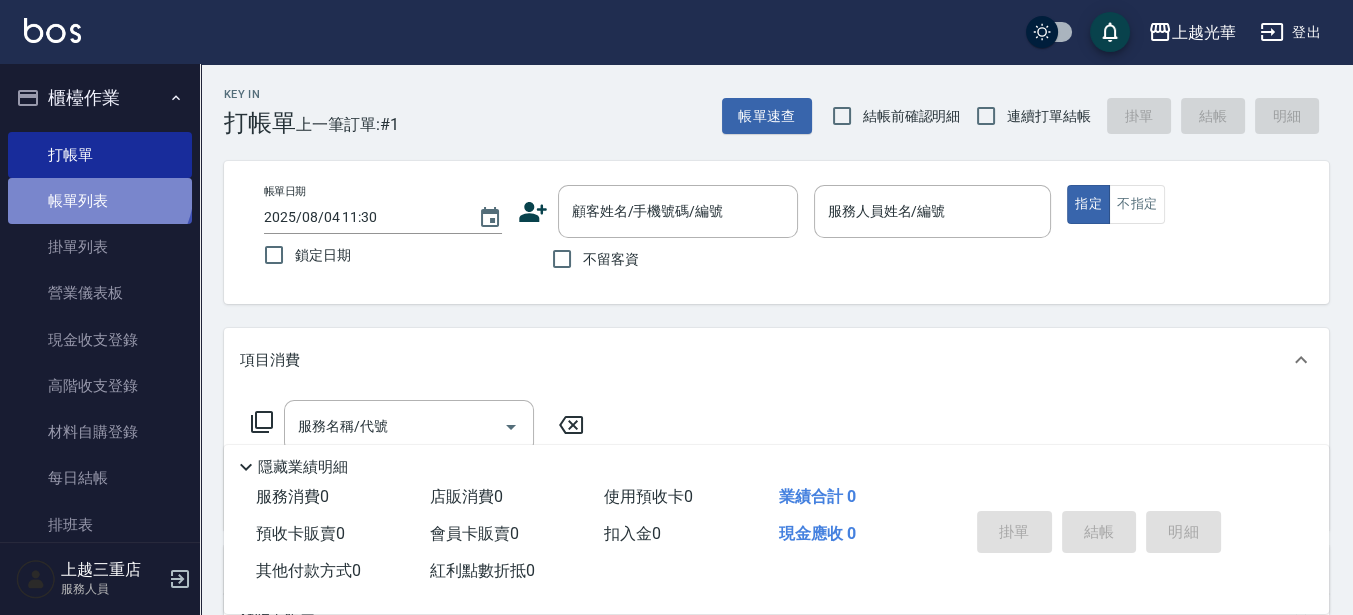 click on "帳單列表" at bounding box center (100, 201) 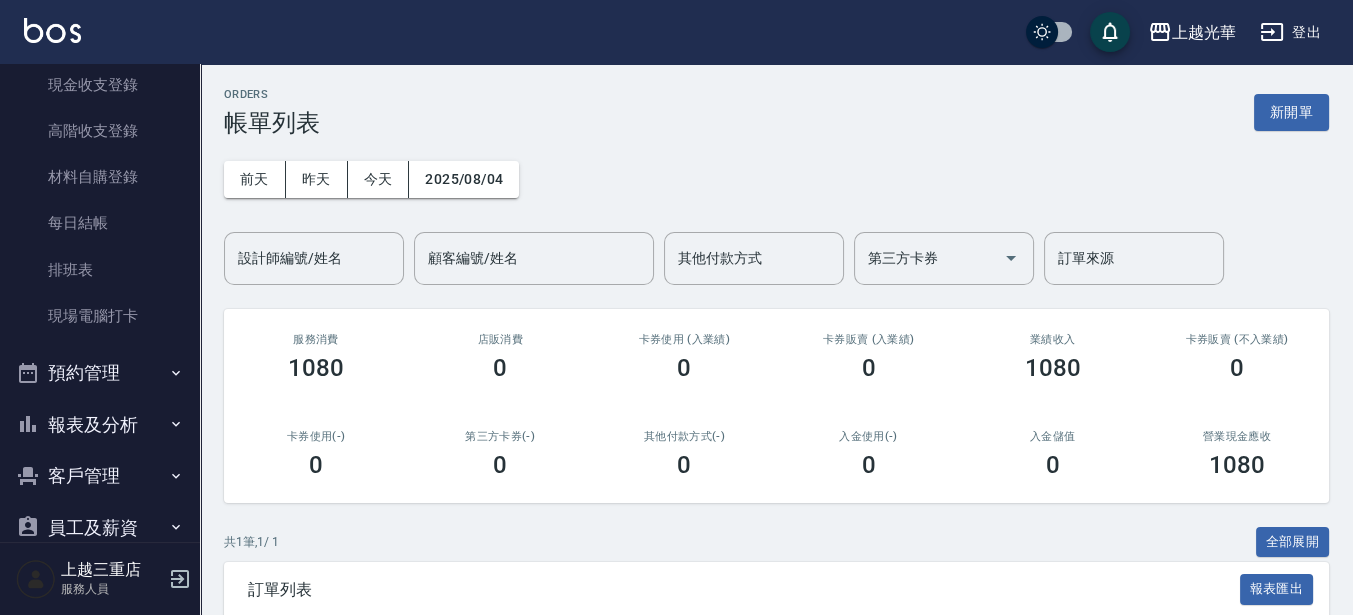 scroll, scrollTop: 289, scrollLeft: 0, axis: vertical 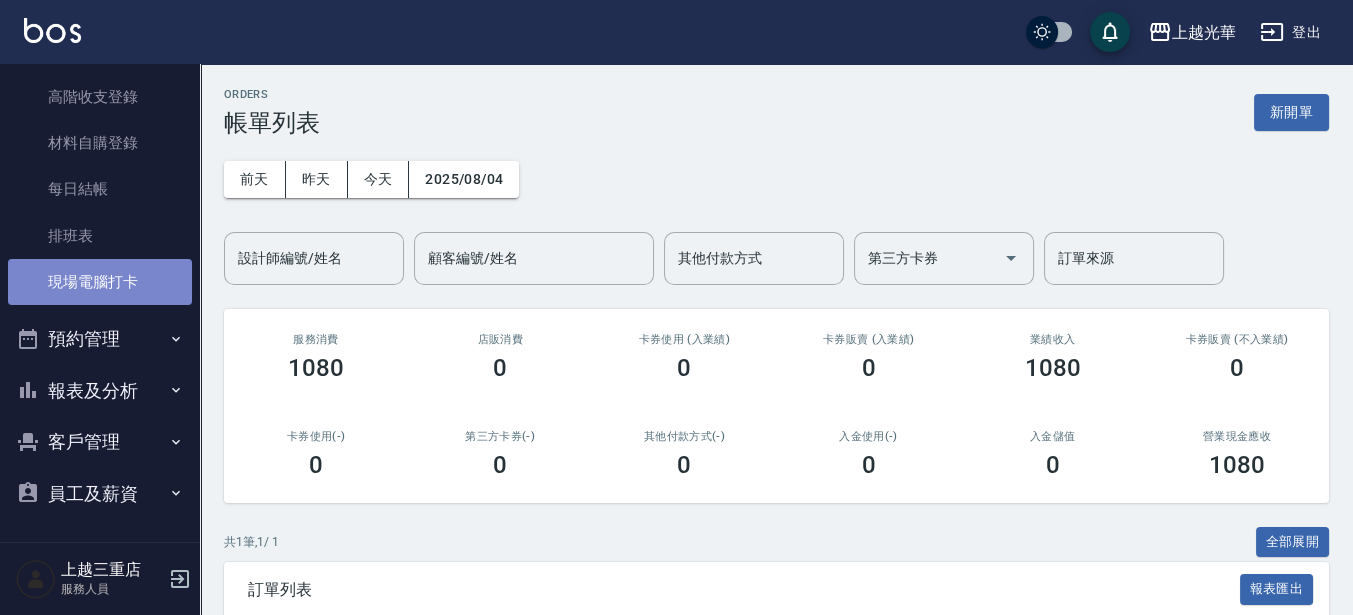 click on "現場電腦打卡" at bounding box center (100, 282) 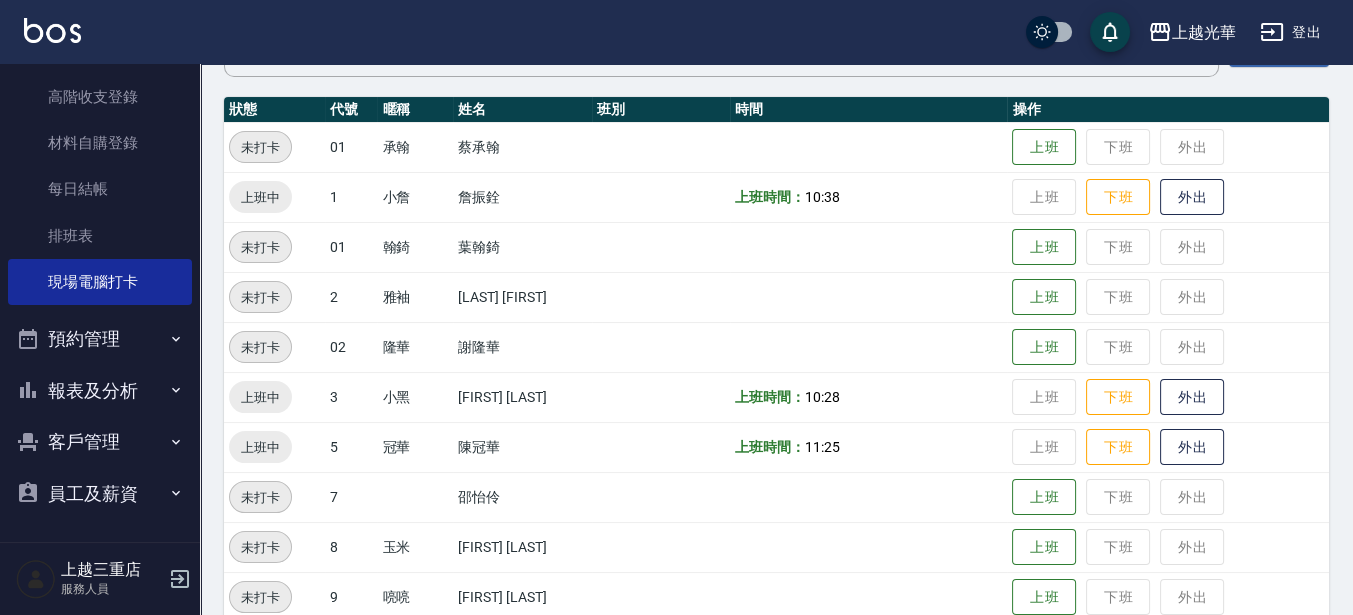 scroll, scrollTop: 250, scrollLeft: 0, axis: vertical 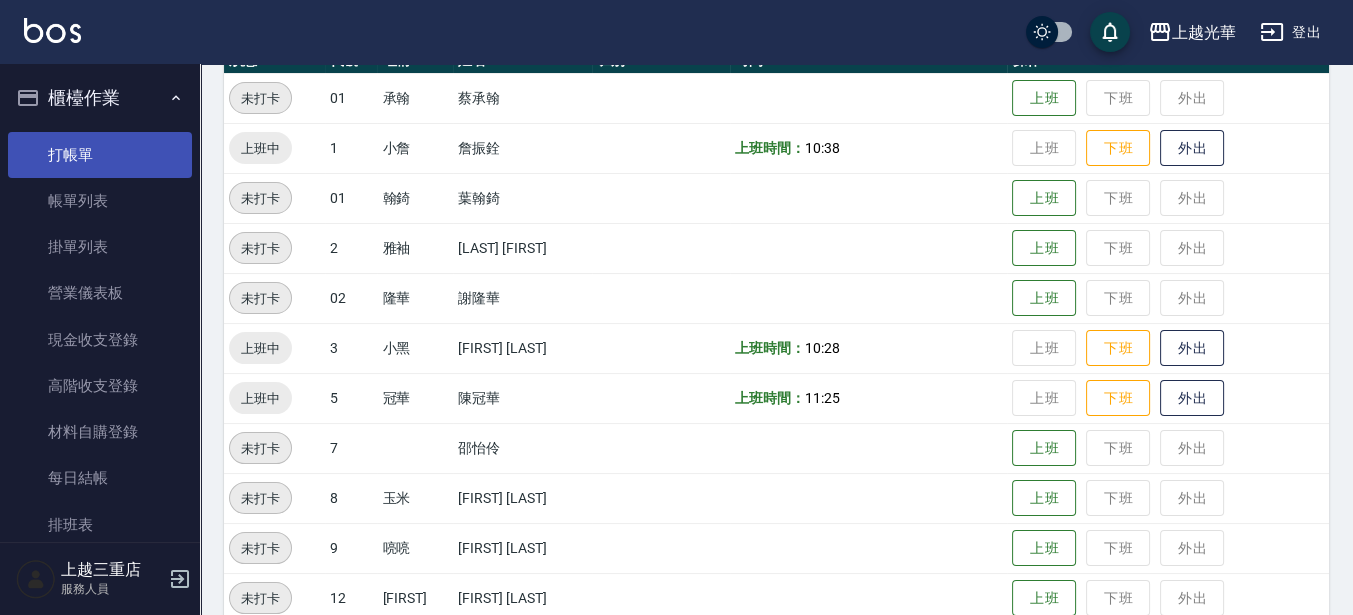 click on "打帳單" at bounding box center [100, 155] 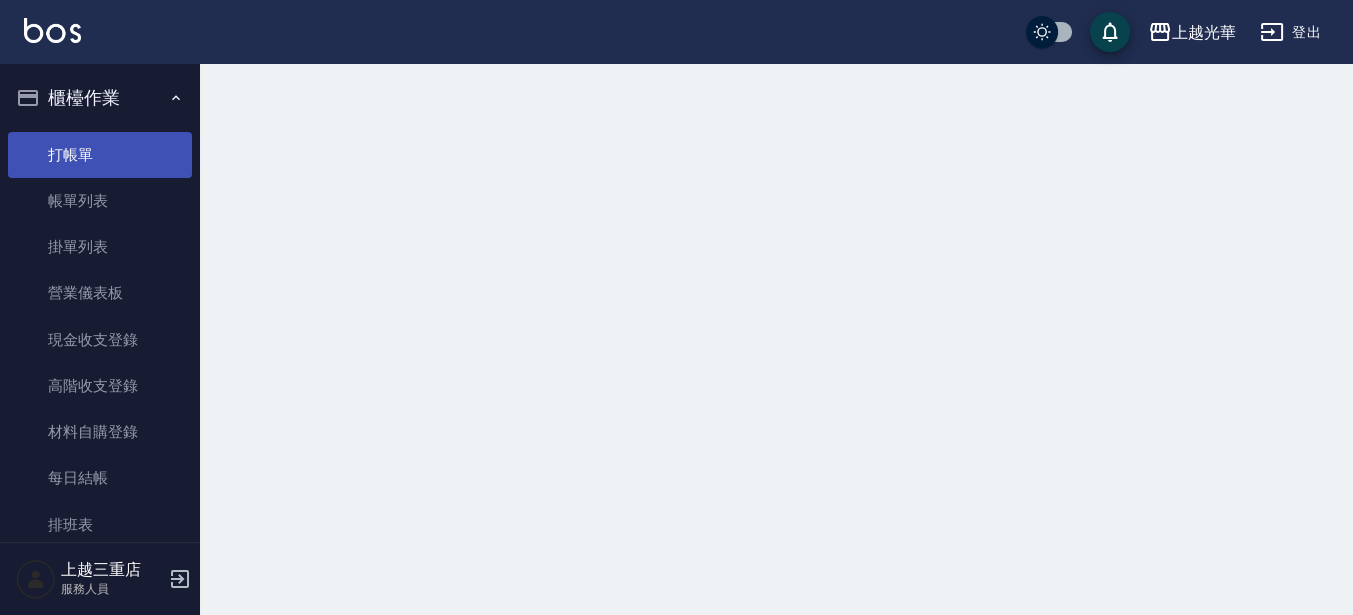 scroll, scrollTop: 0, scrollLeft: 0, axis: both 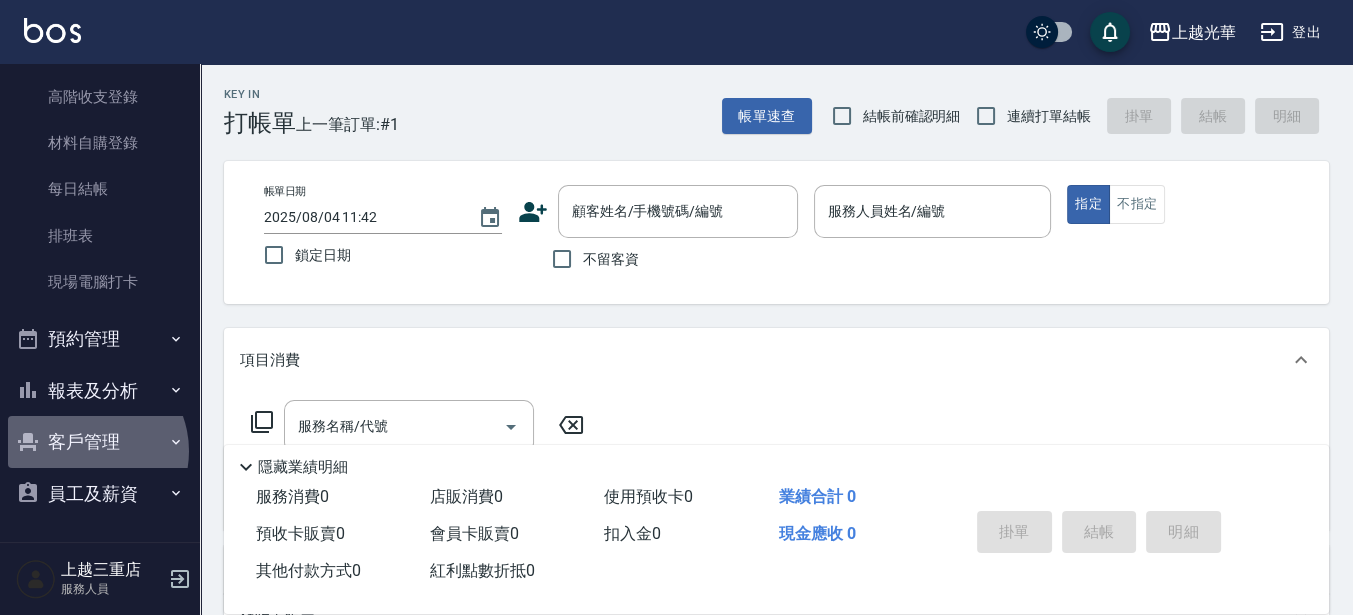 click on "客戶管理" at bounding box center (100, 442) 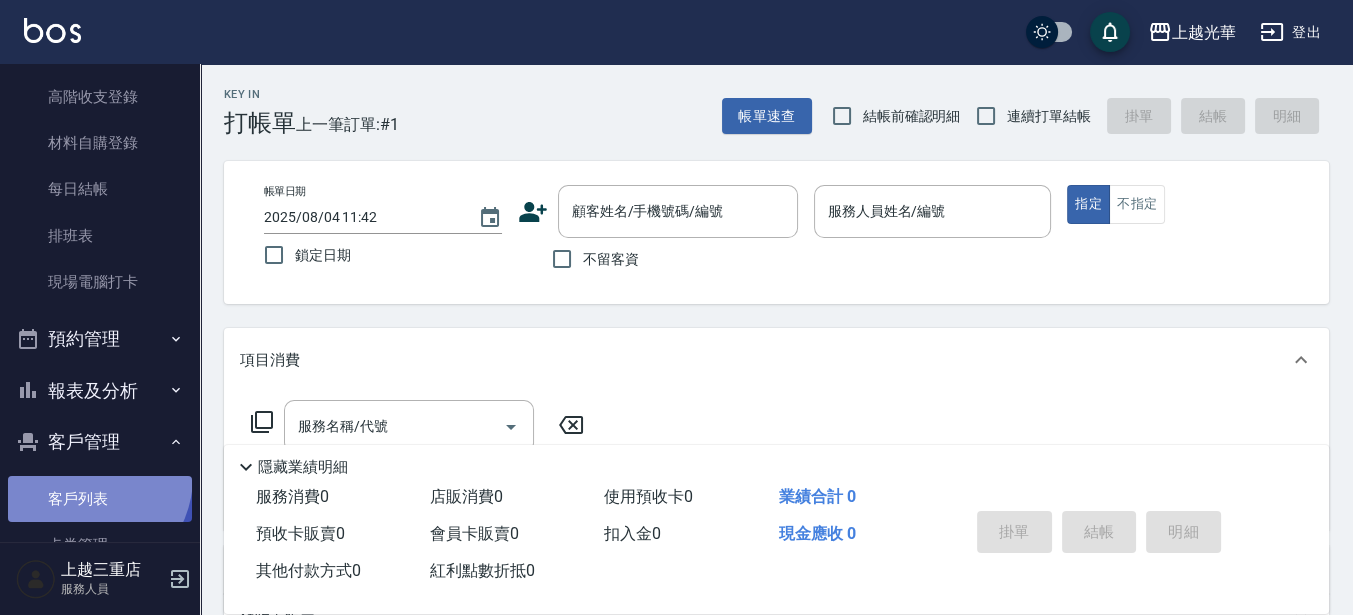 click on "客戶列表" at bounding box center [100, 499] 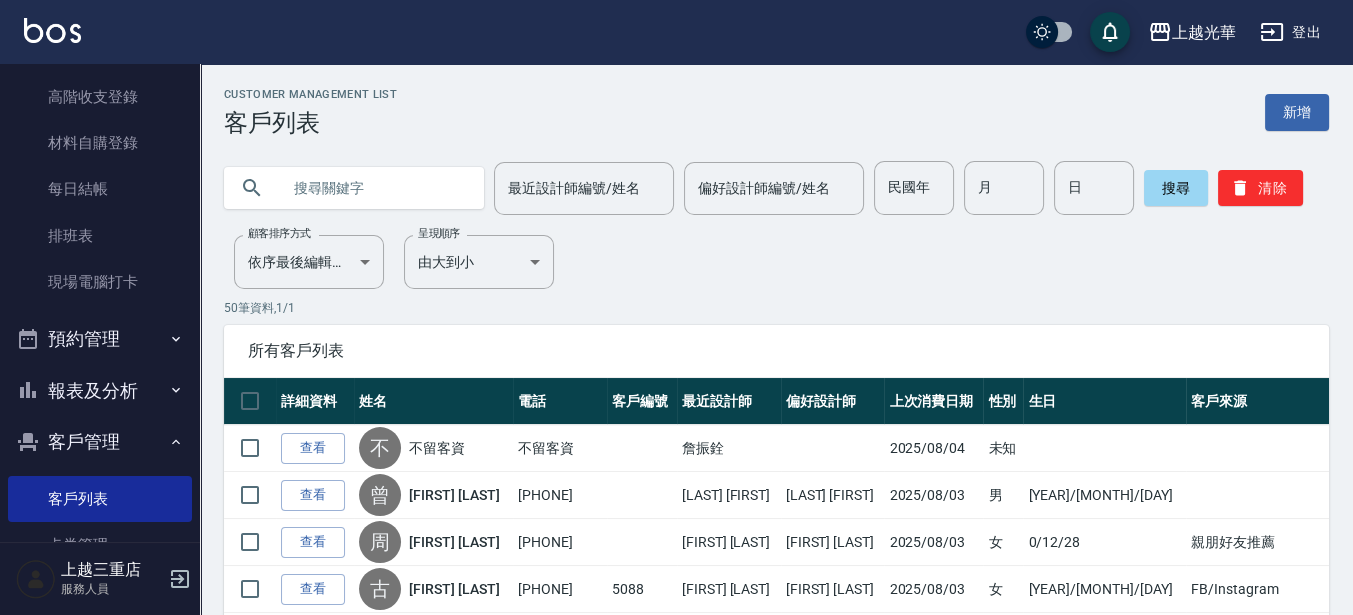 click at bounding box center [374, 188] 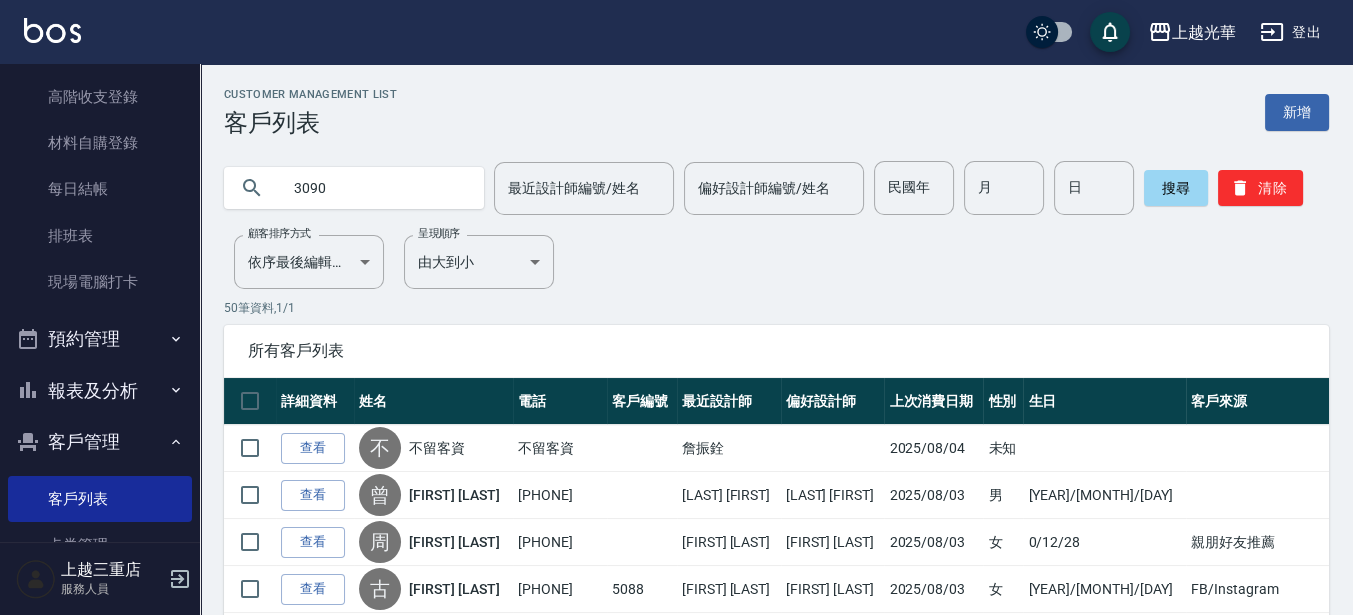 type on "3090" 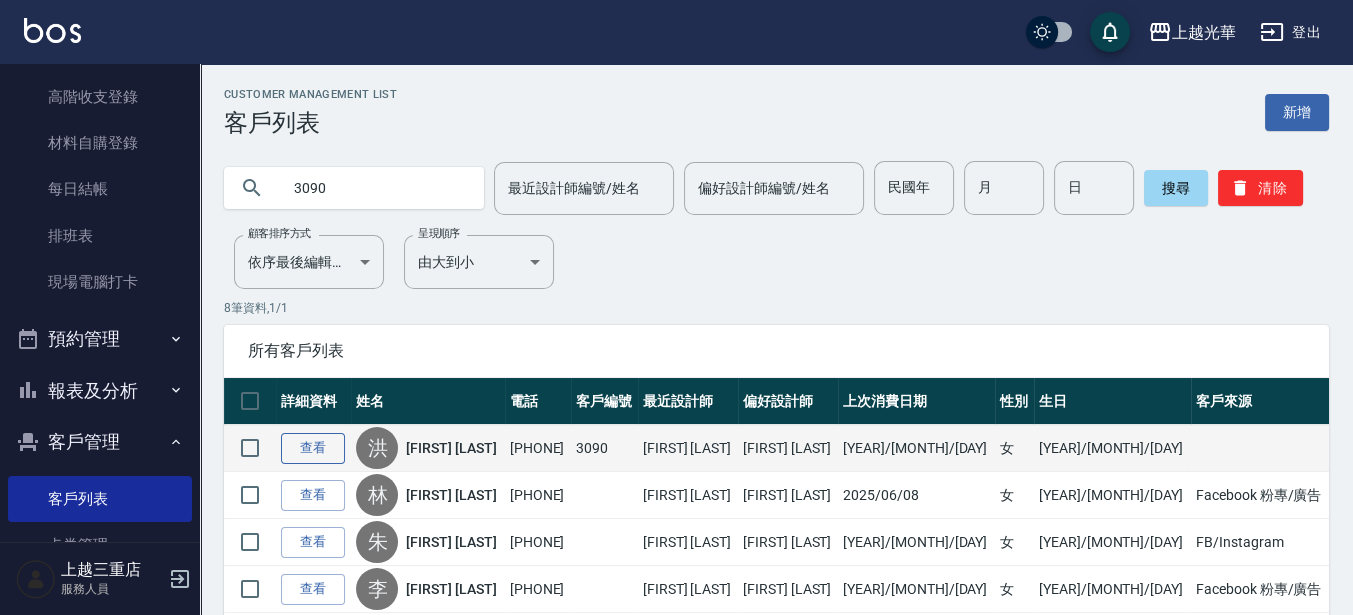 click on "查看" at bounding box center [313, 448] 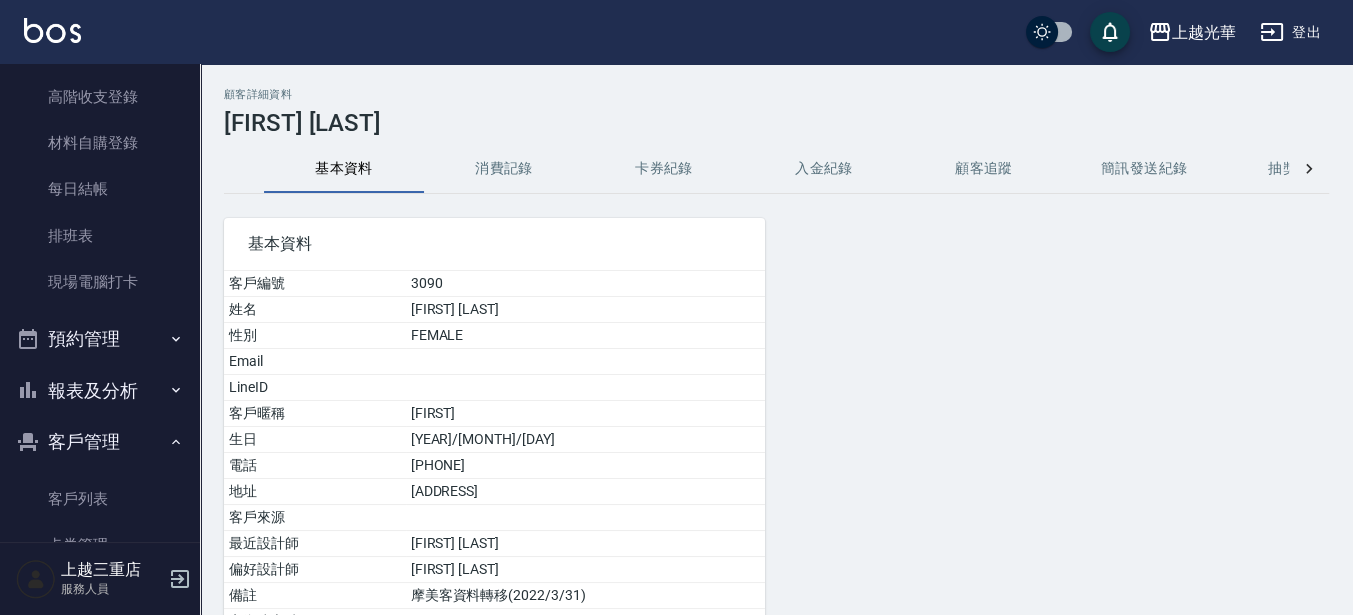 click on "消費記錄" at bounding box center [504, 169] 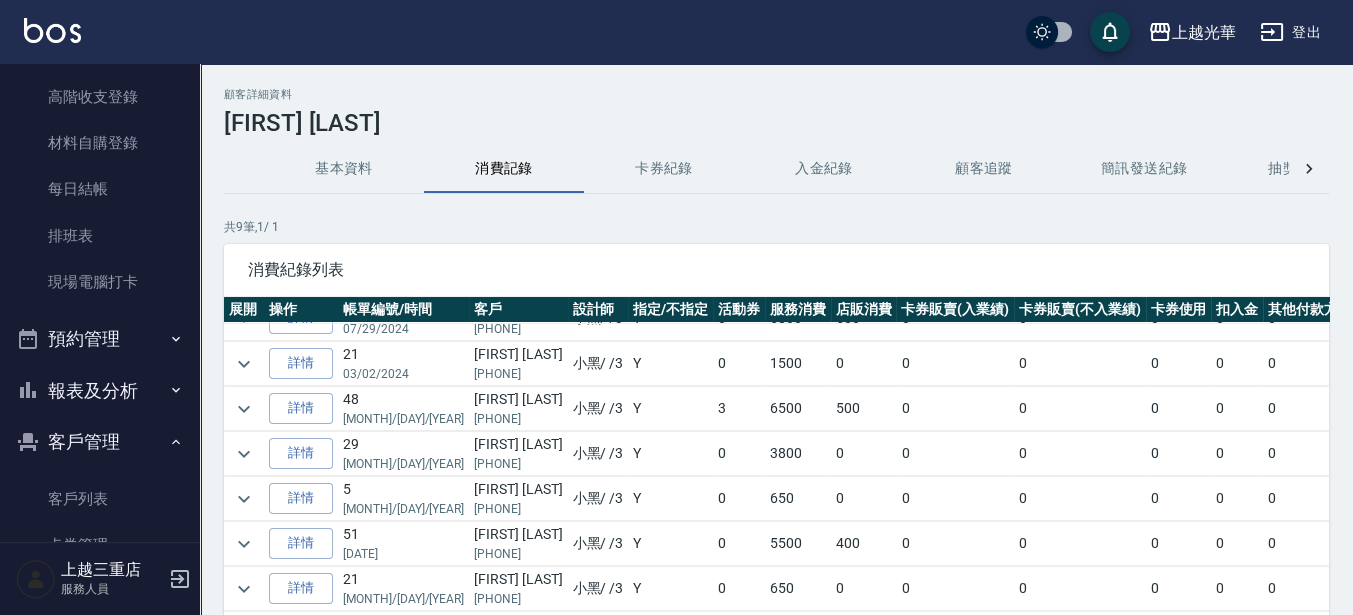 scroll, scrollTop: 129, scrollLeft: 0, axis: vertical 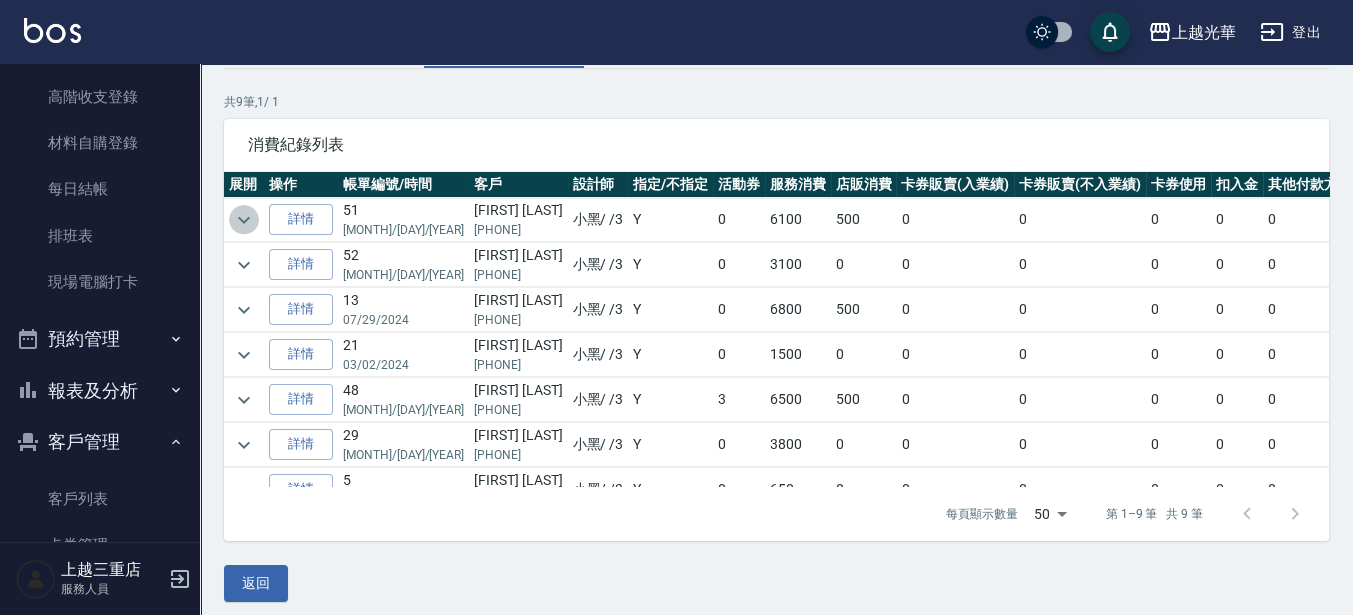 click 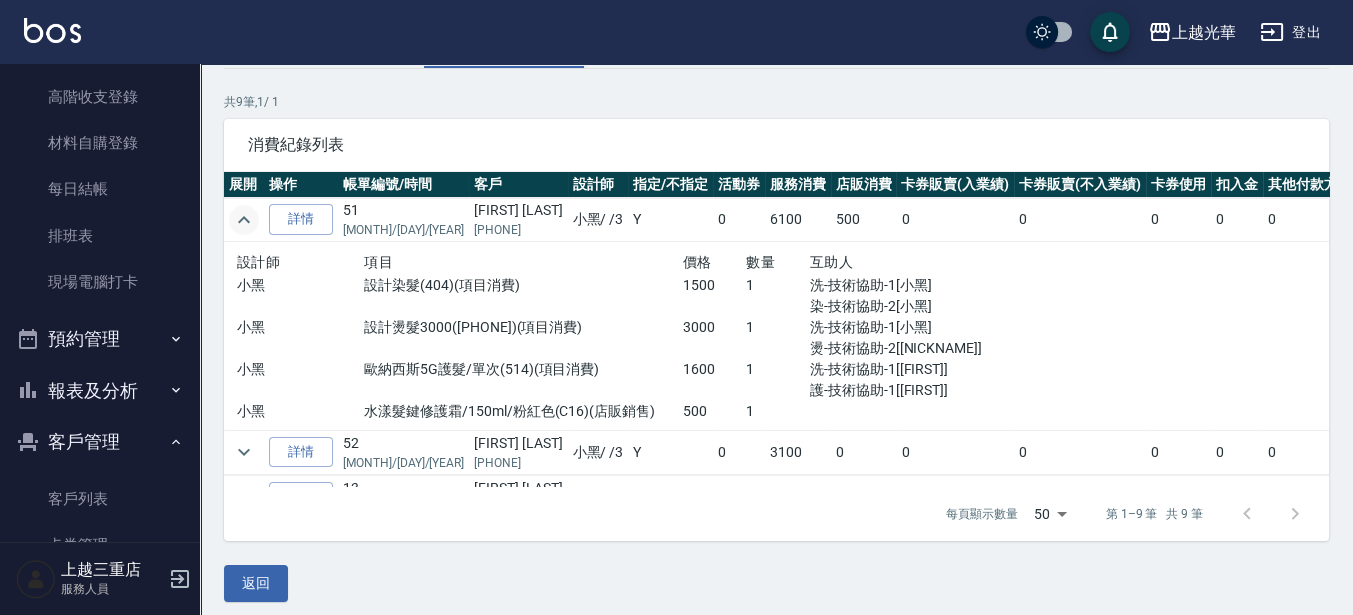 scroll, scrollTop: 125, scrollLeft: 0, axis: vertical 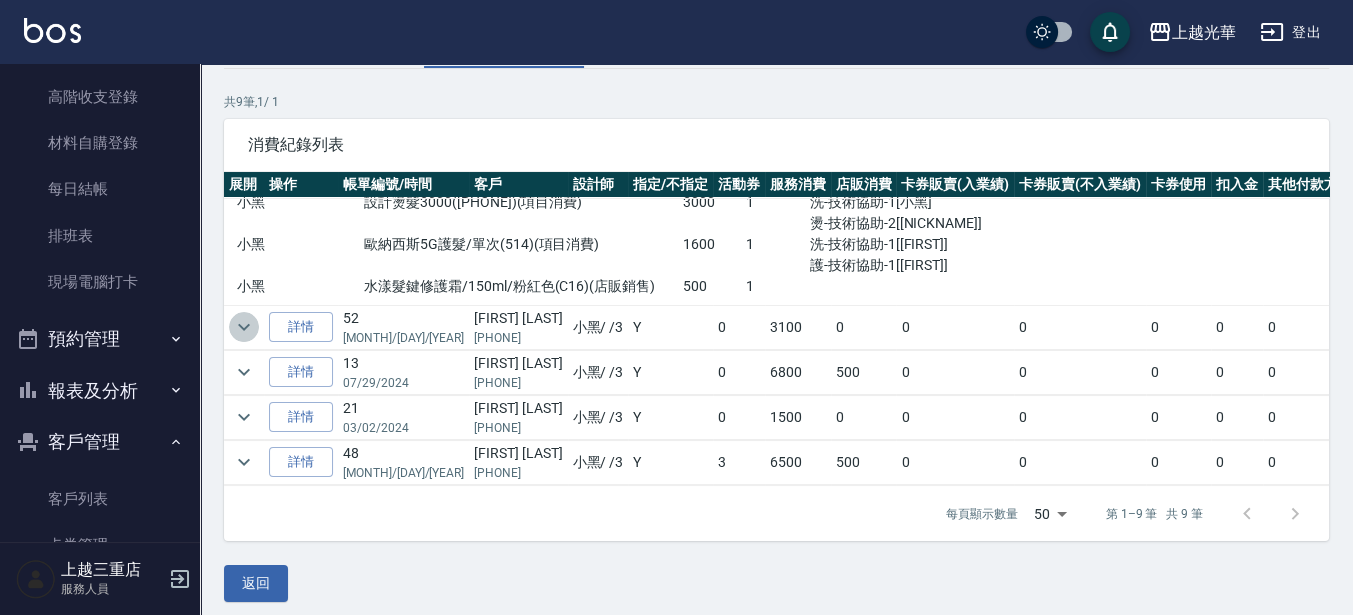 click 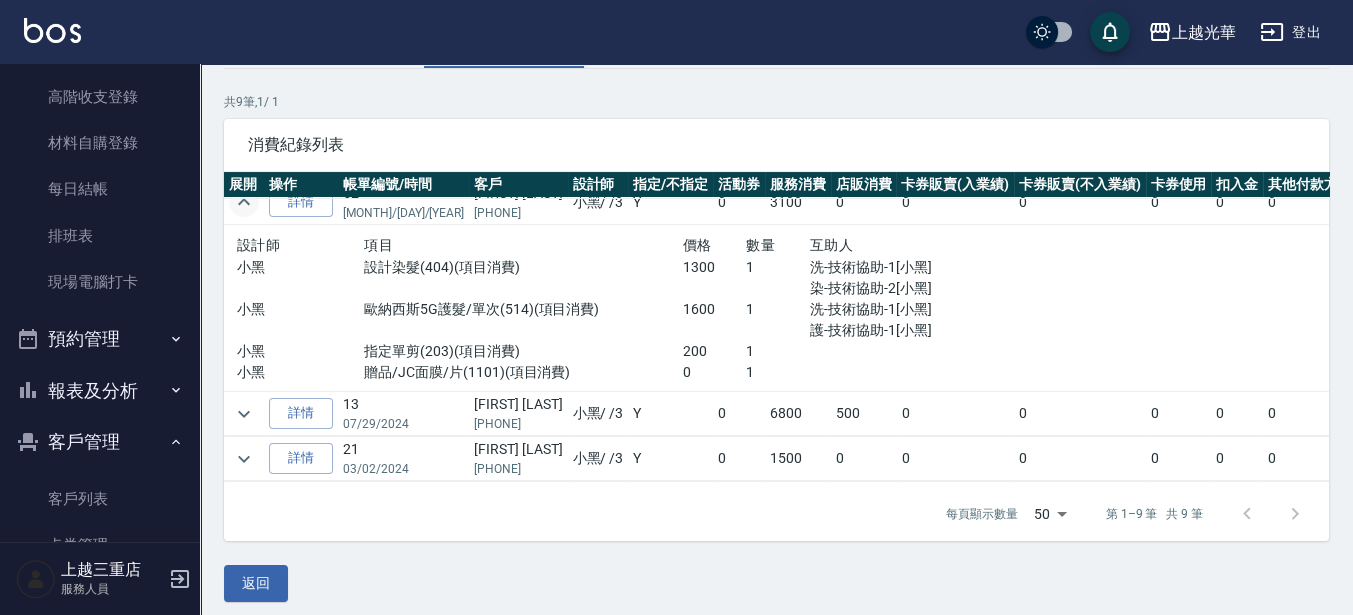 scroll, scrollTop: 375, scrollLeft: 0, axis: vertical 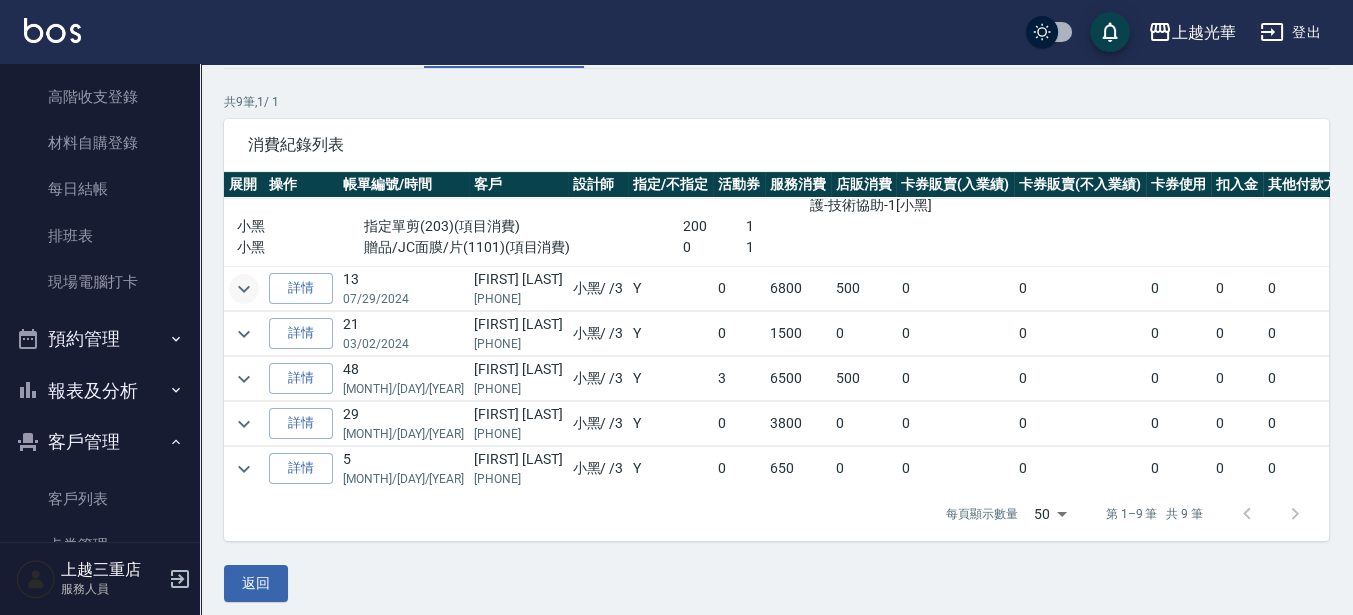 click 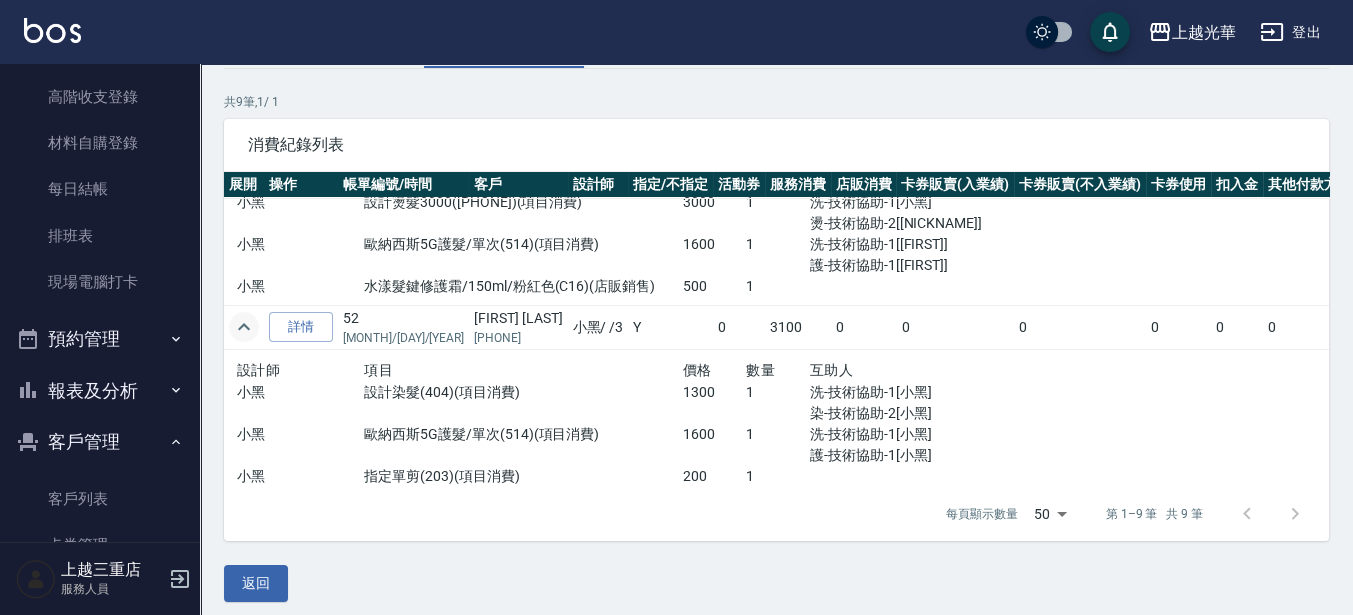 scroll, scrollTop: 0, scrollLeft: 0, axis: both 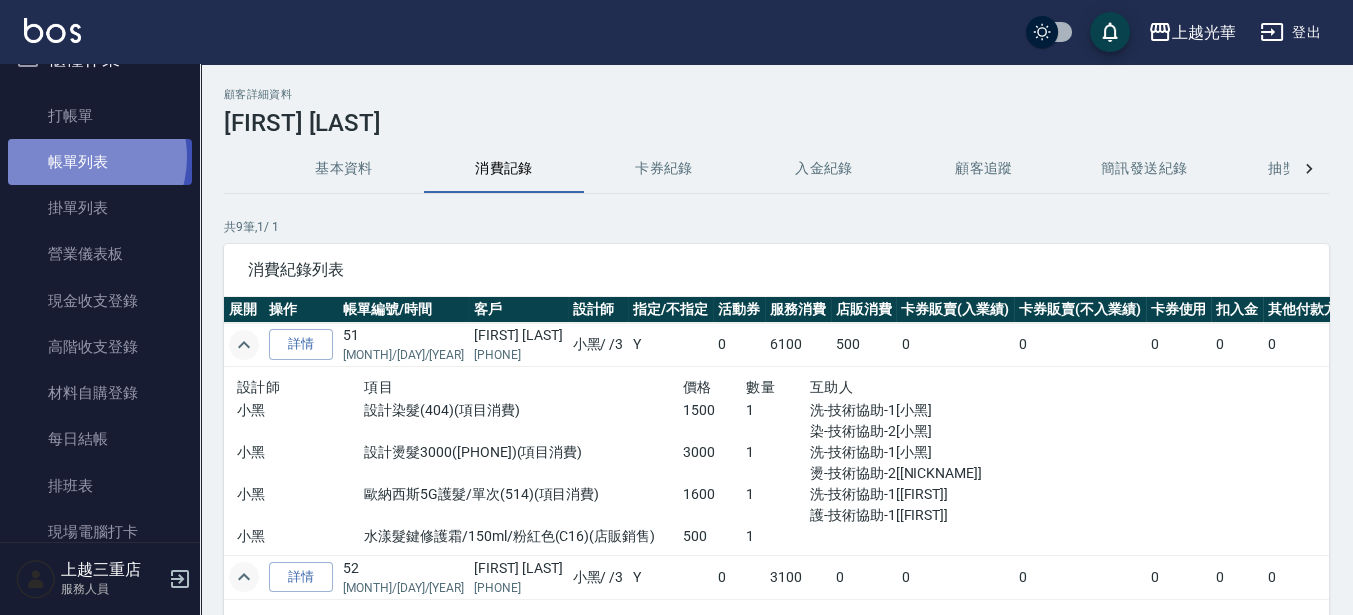 click on "帳單列表" at bounding box center [100, 162] 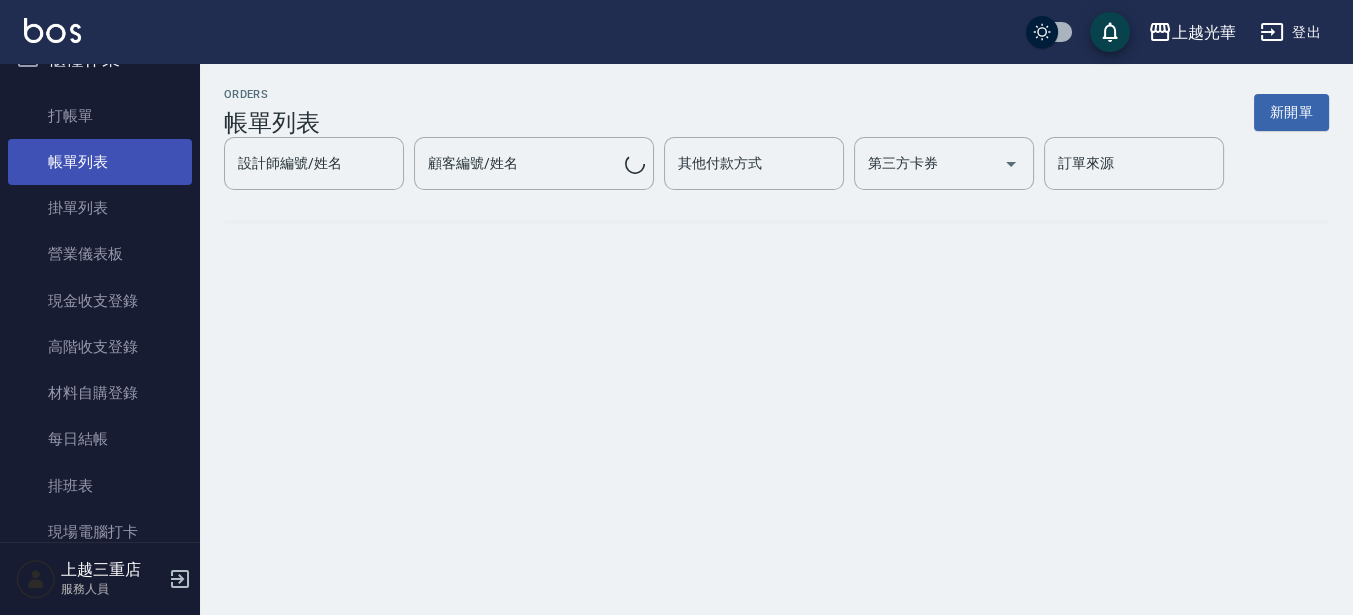scroll, scrollTop: 0, scrollLeft: 0, axis: both 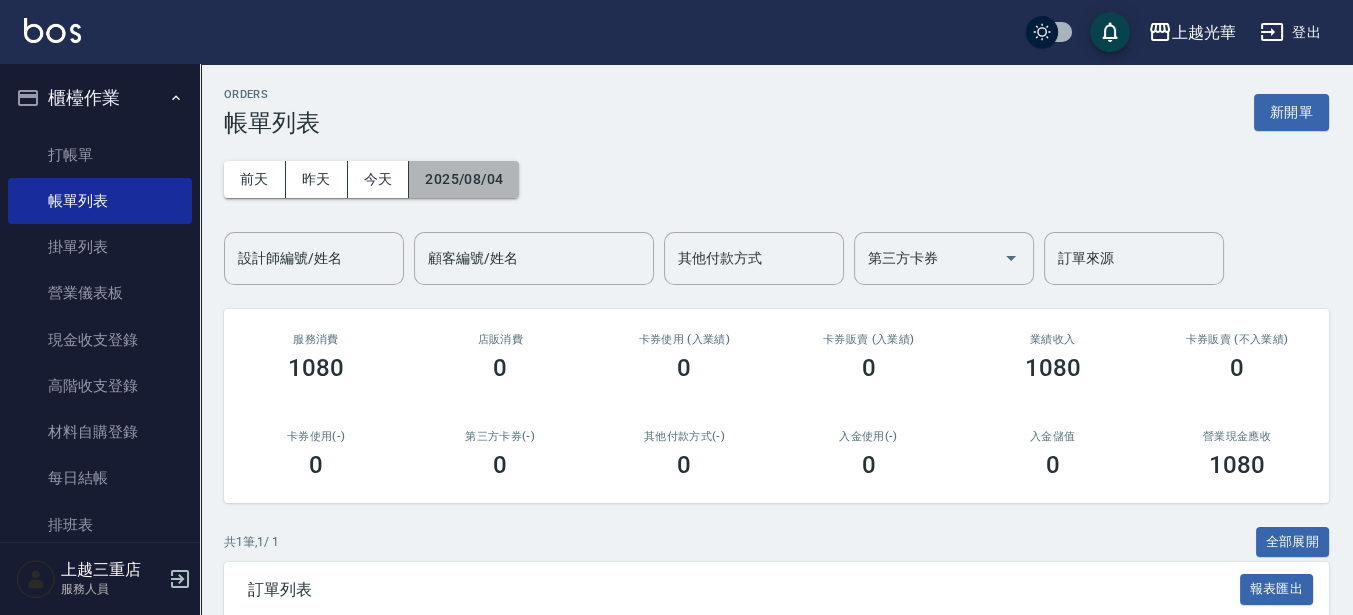 click on "2025/08/04" at bounding box center (464, 179) 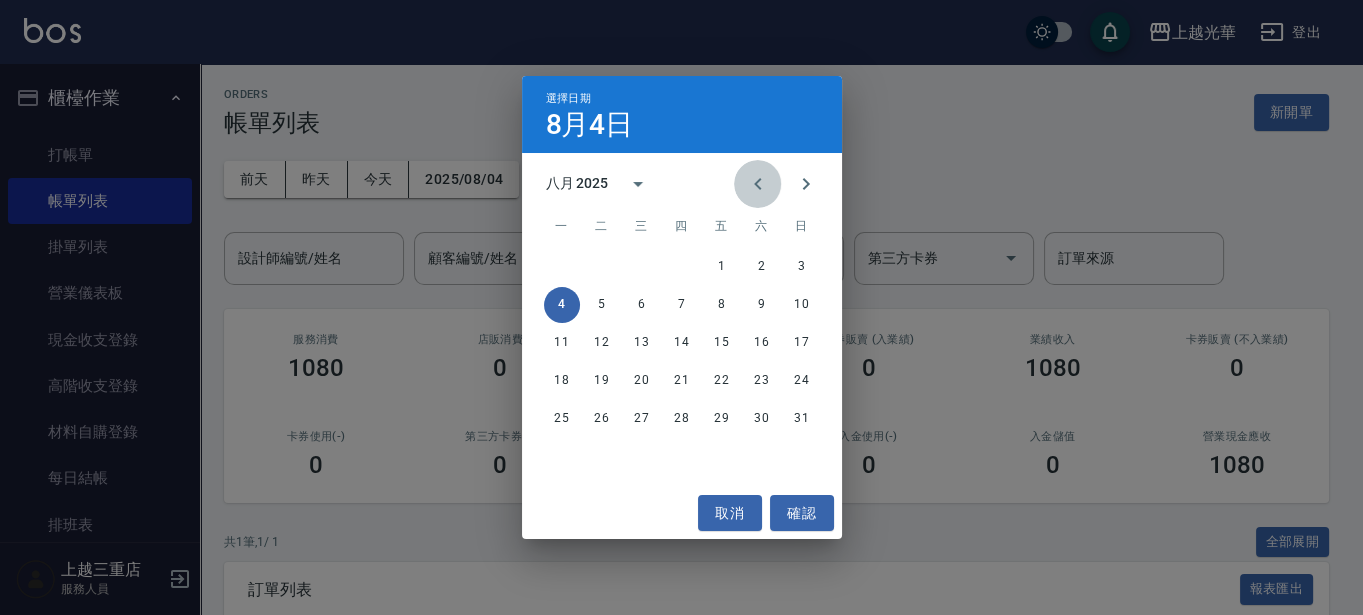 click 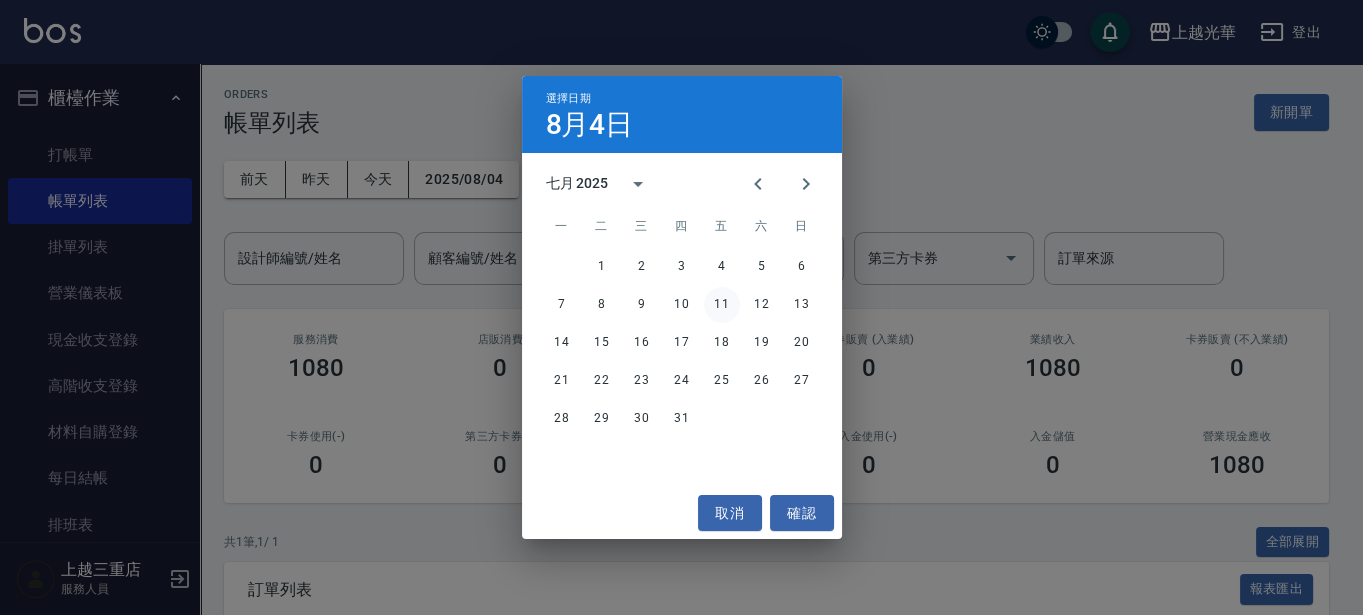 click on "11" at bounding box center (722, 305) 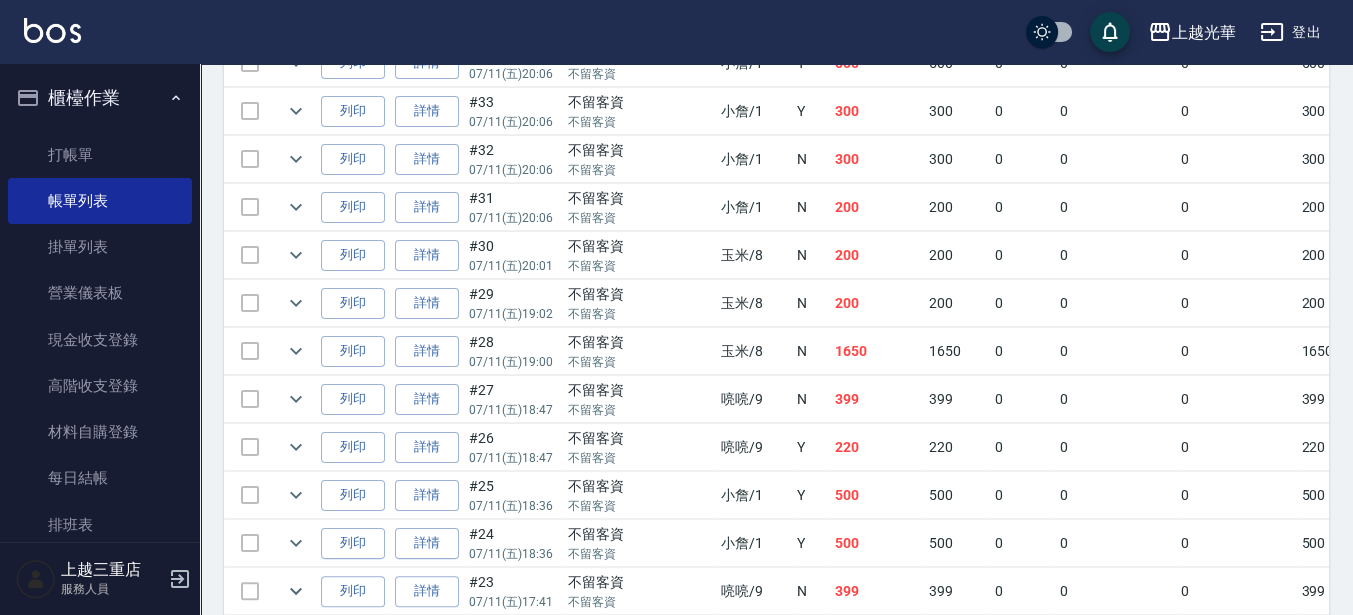 scroll, scrollTop: 1000, scrollLeft: 0, axis: vertical 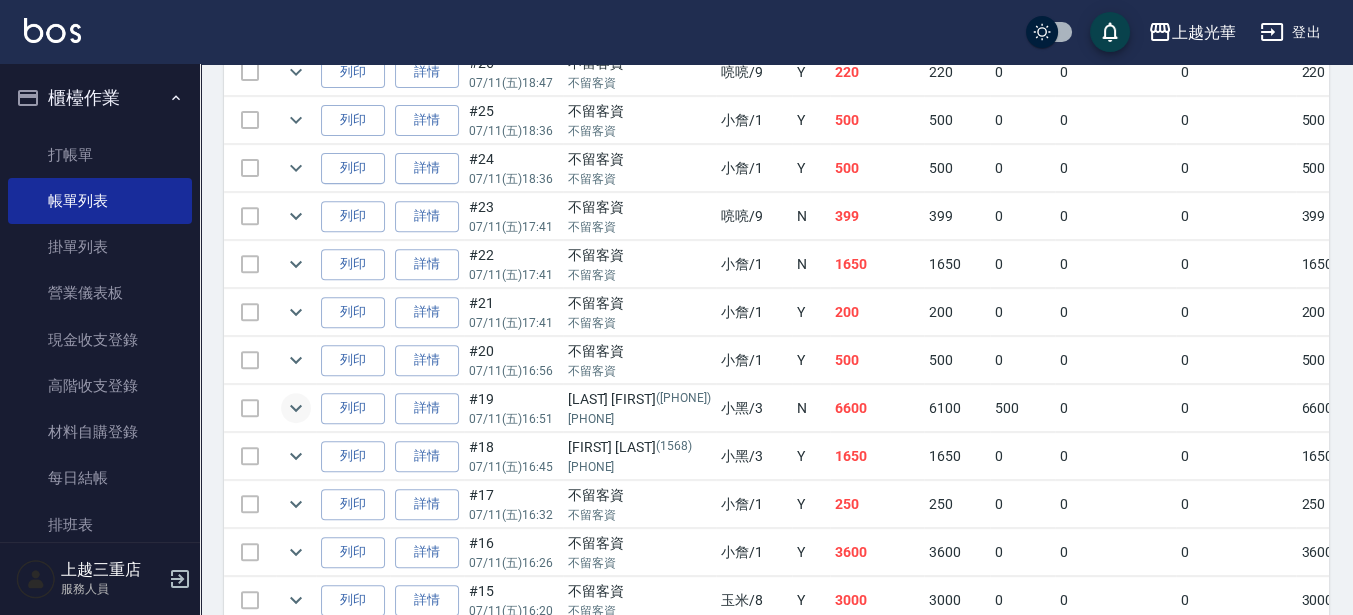 click 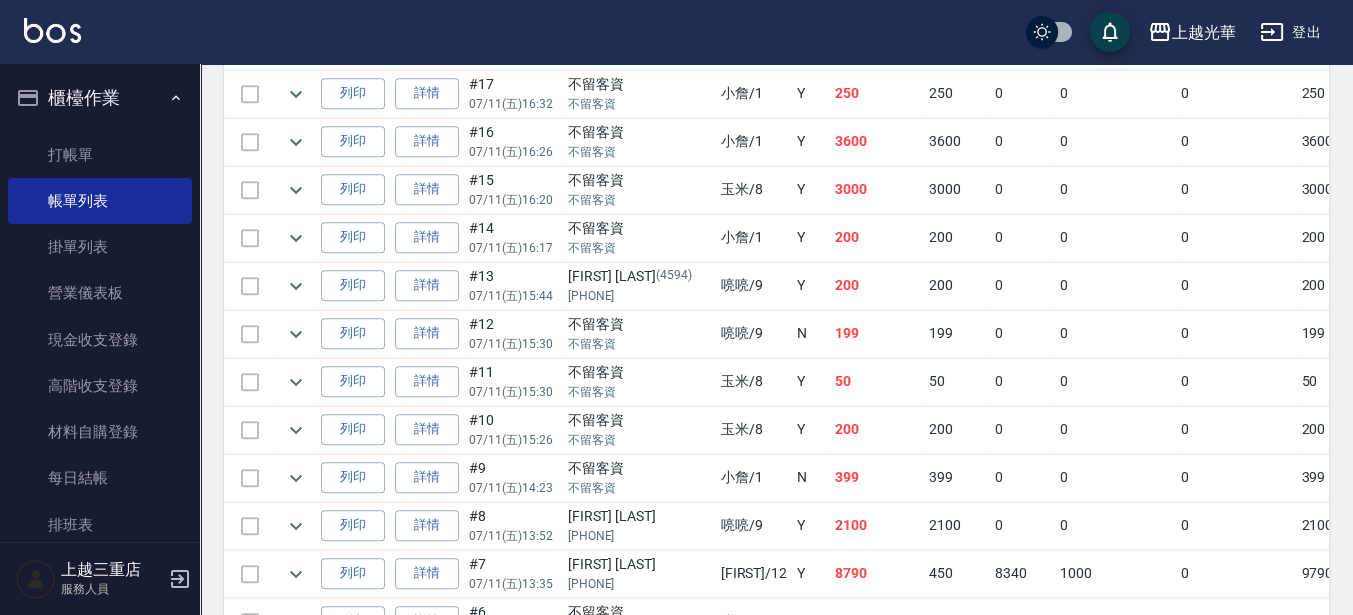 scroll, scrollTop: 1674, scrollLeft: 0, axis: vertical 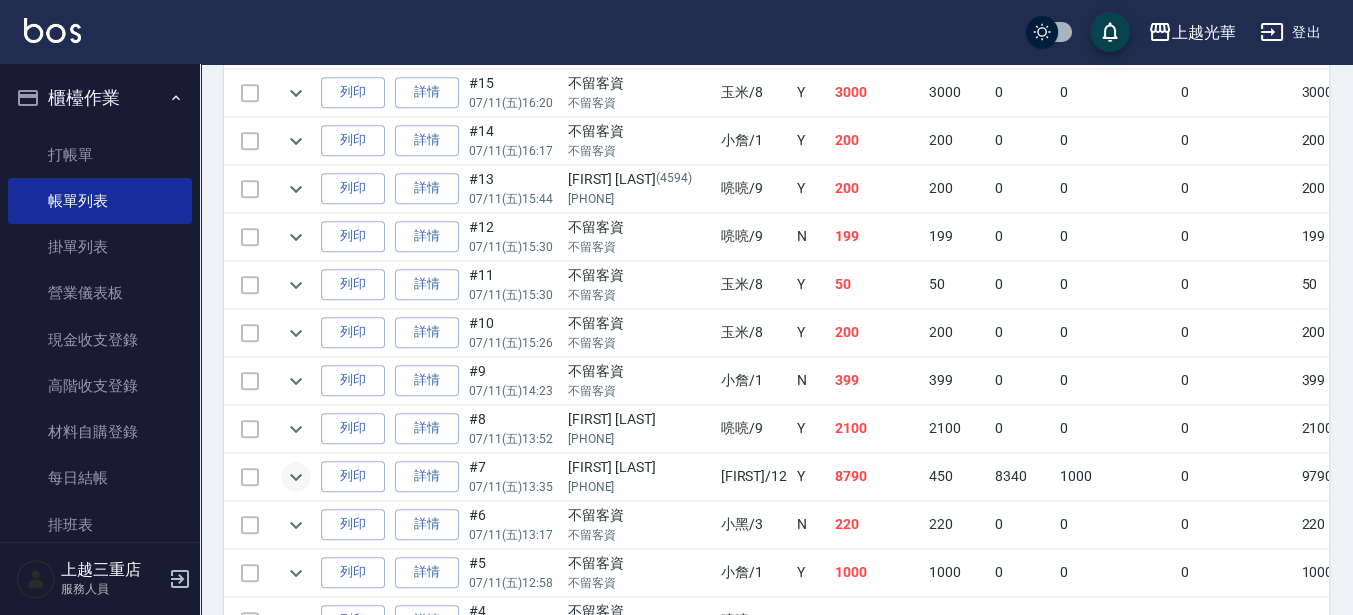 click 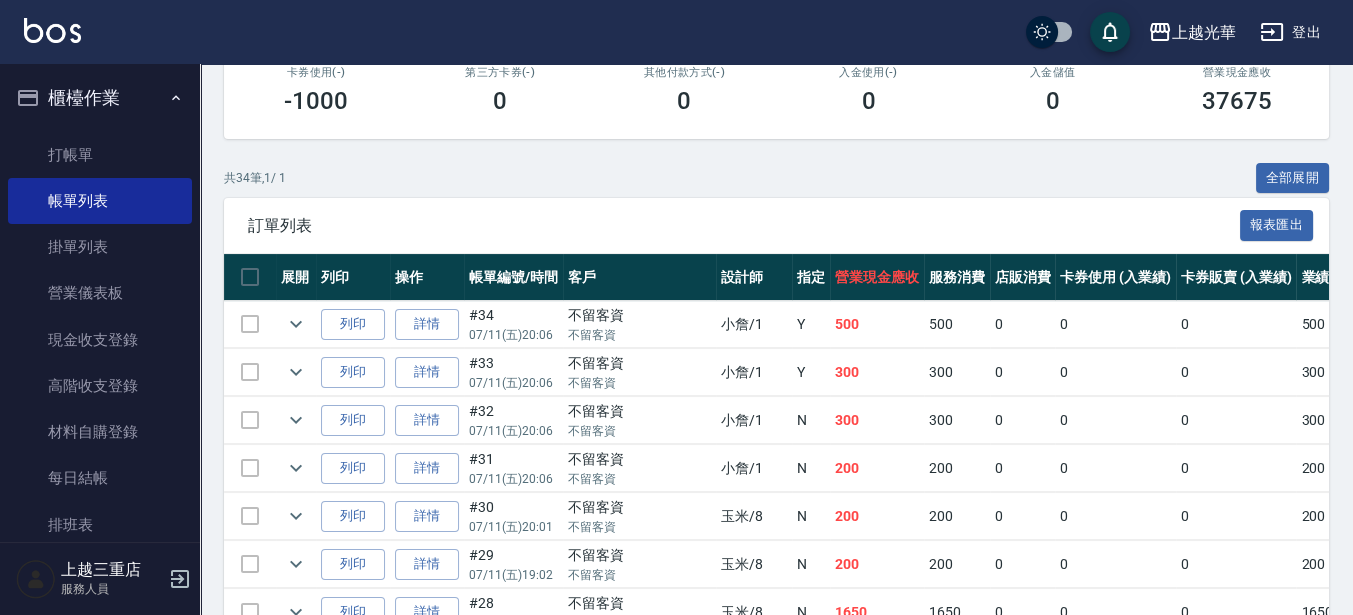 scroll, scrollTop: 0, scrollLeft: 0, axis: both 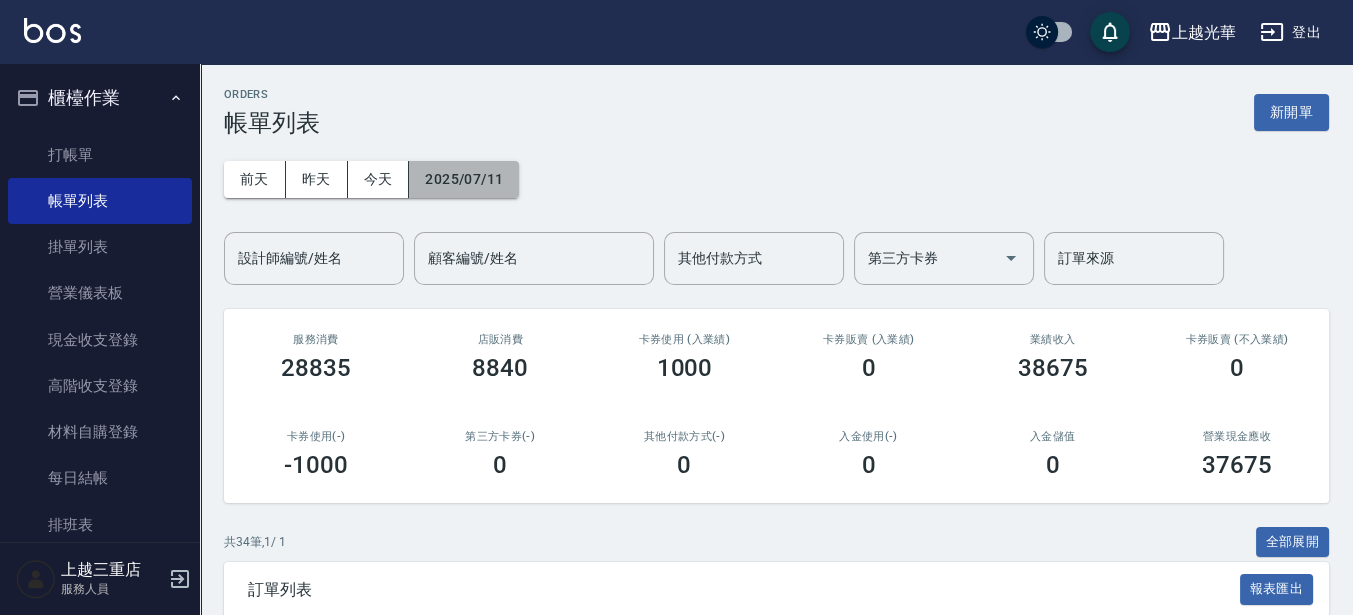 click on "2025/07/11" at bounding box center [464, 179] 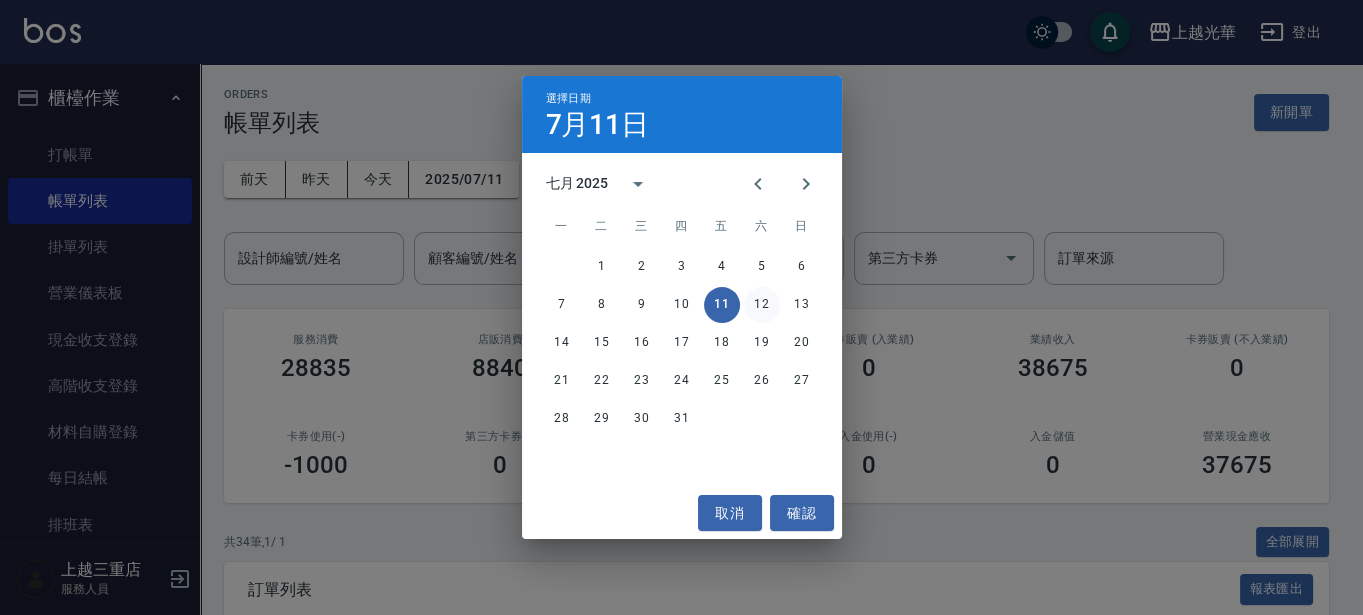 click on "12" at bounding box center (762, 305) 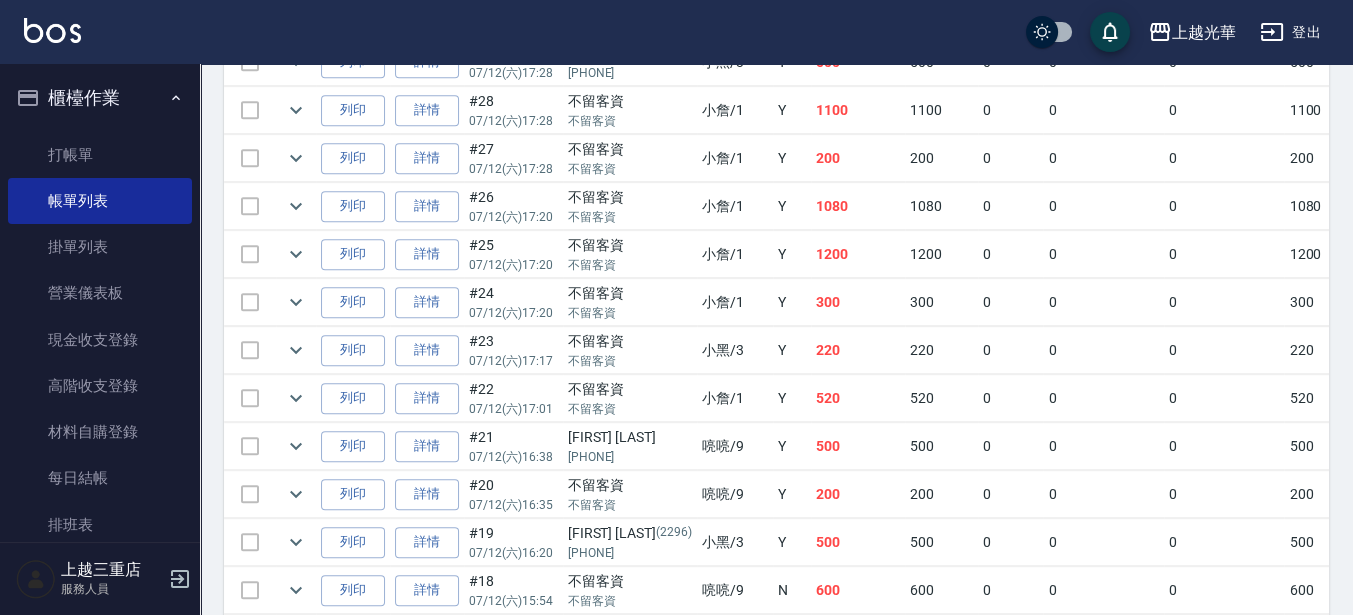 scroll, scrollTop: 1000, scrollLeft: 0, axis: vertical 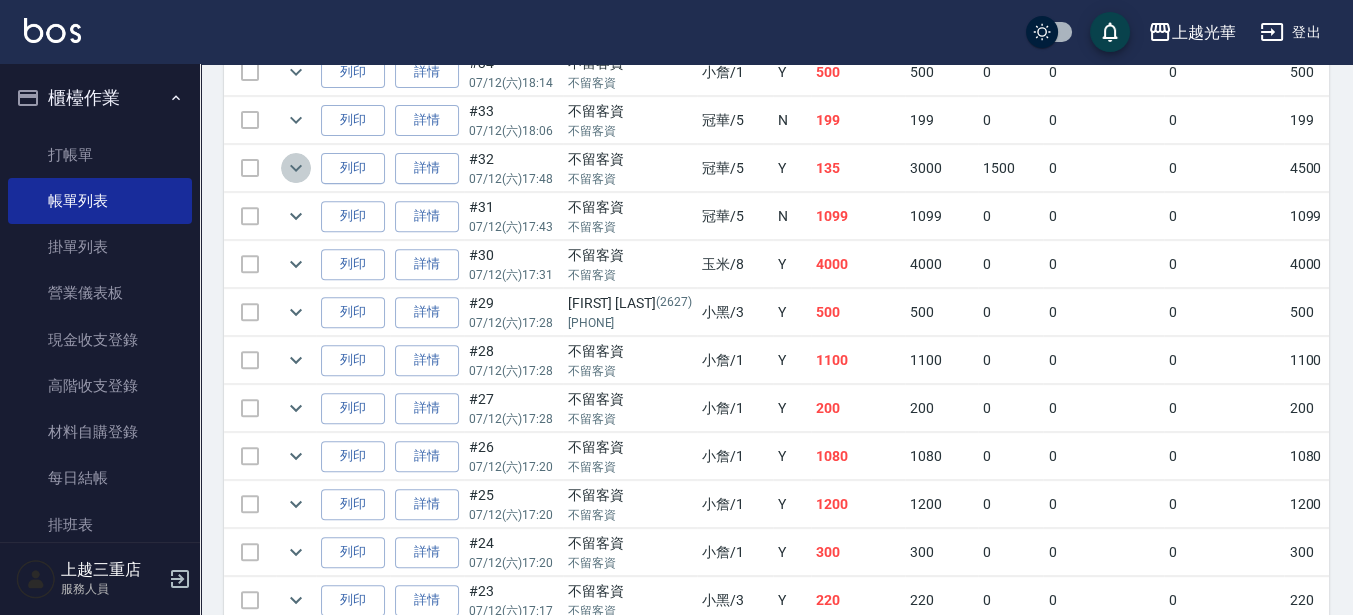 click 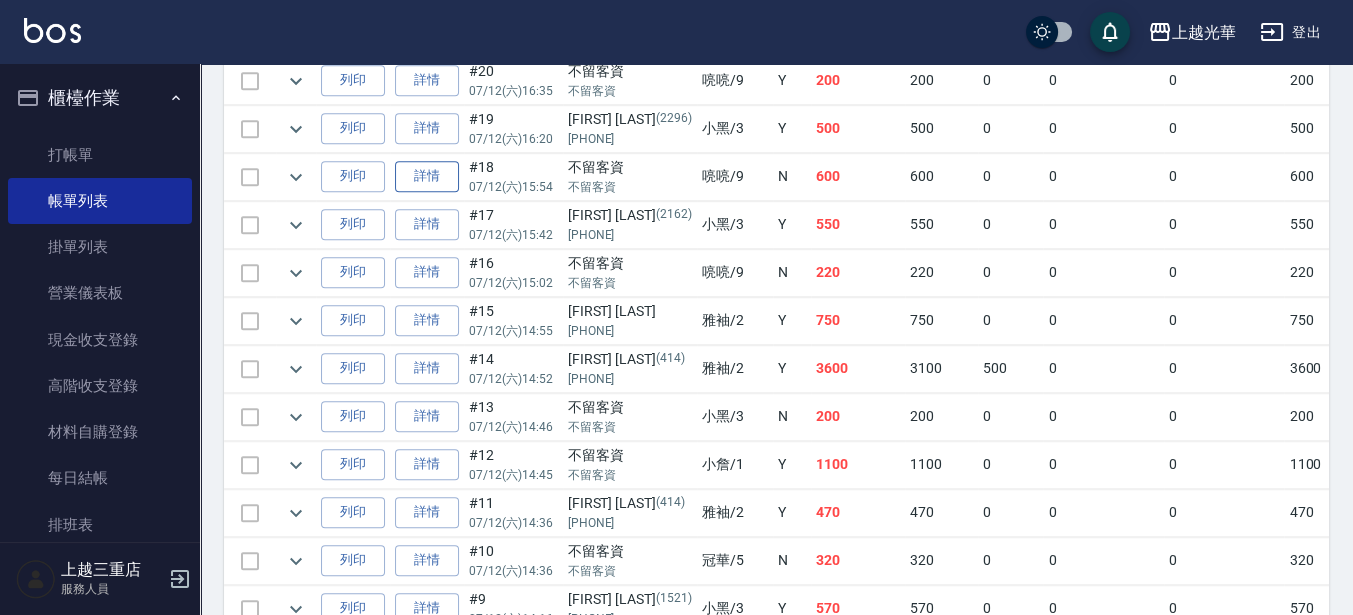 scroll, scrollTop: 2000, scrollLeft: 0, axis: vertical 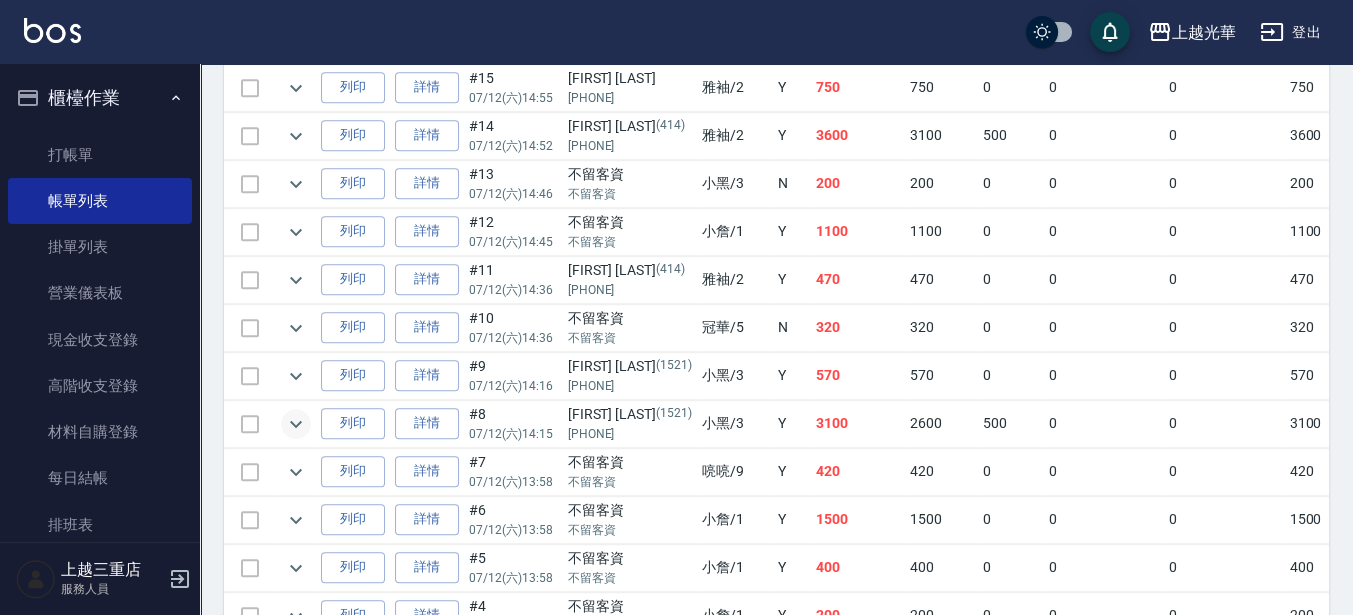 click 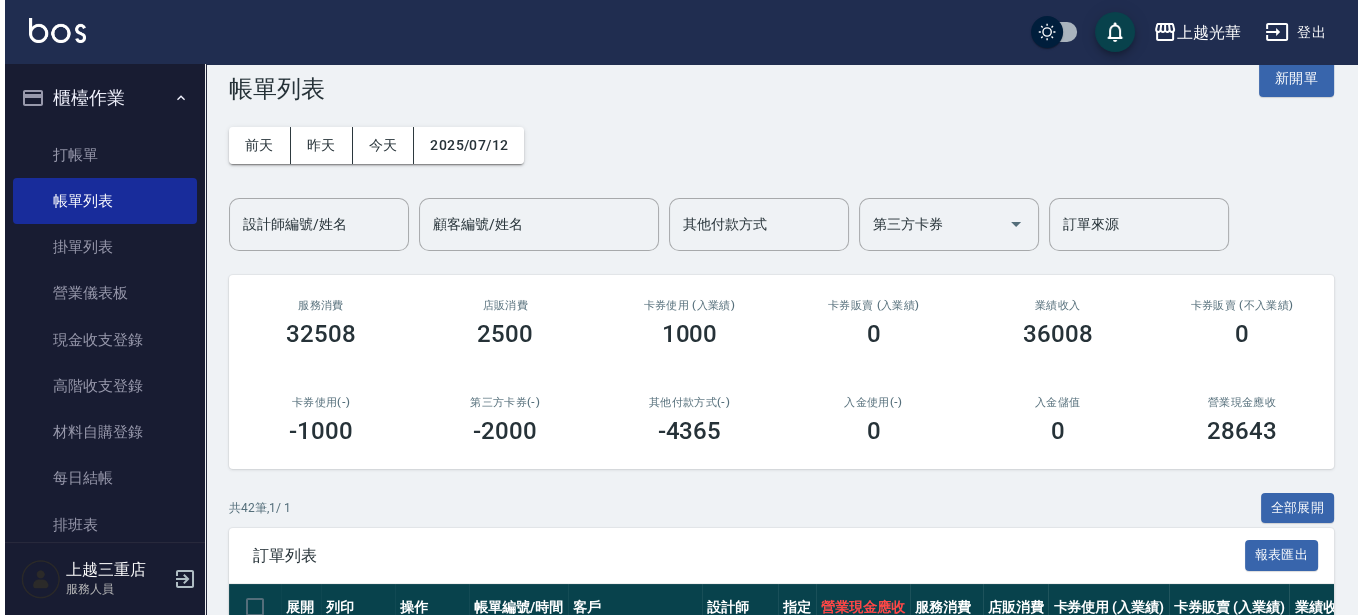 scroll, scrollTop: 0, scrollLeft: 0, axis: both 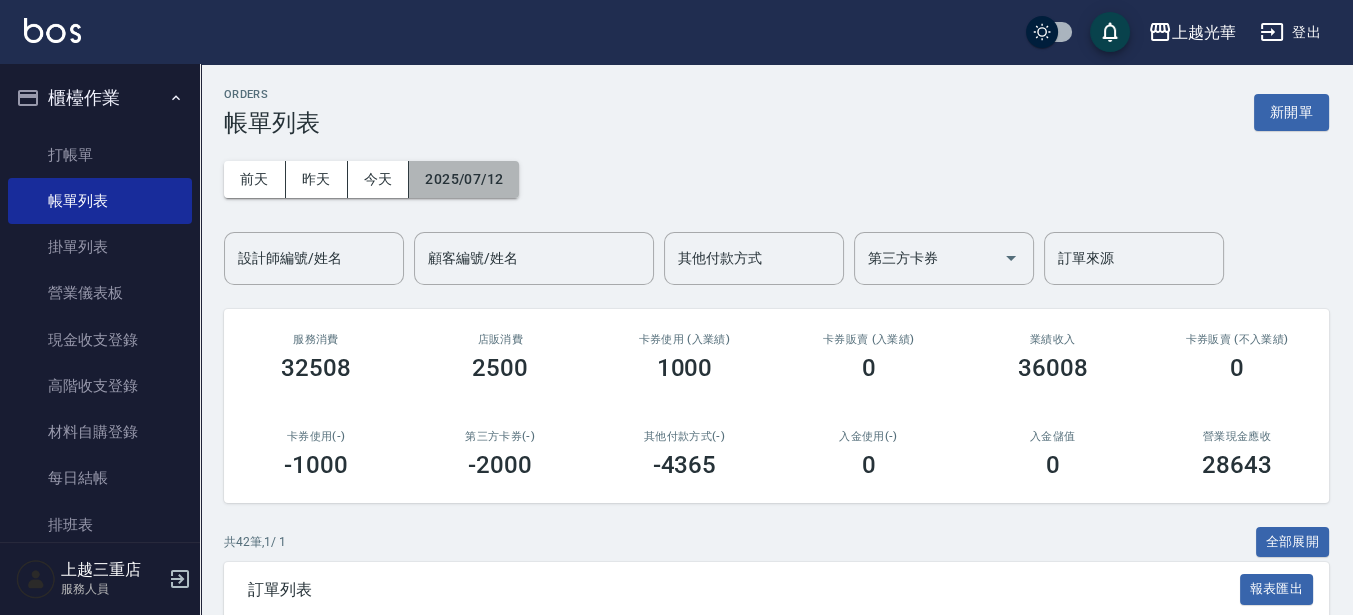 click on "2025/07/12" at bounding box center (464, 179) 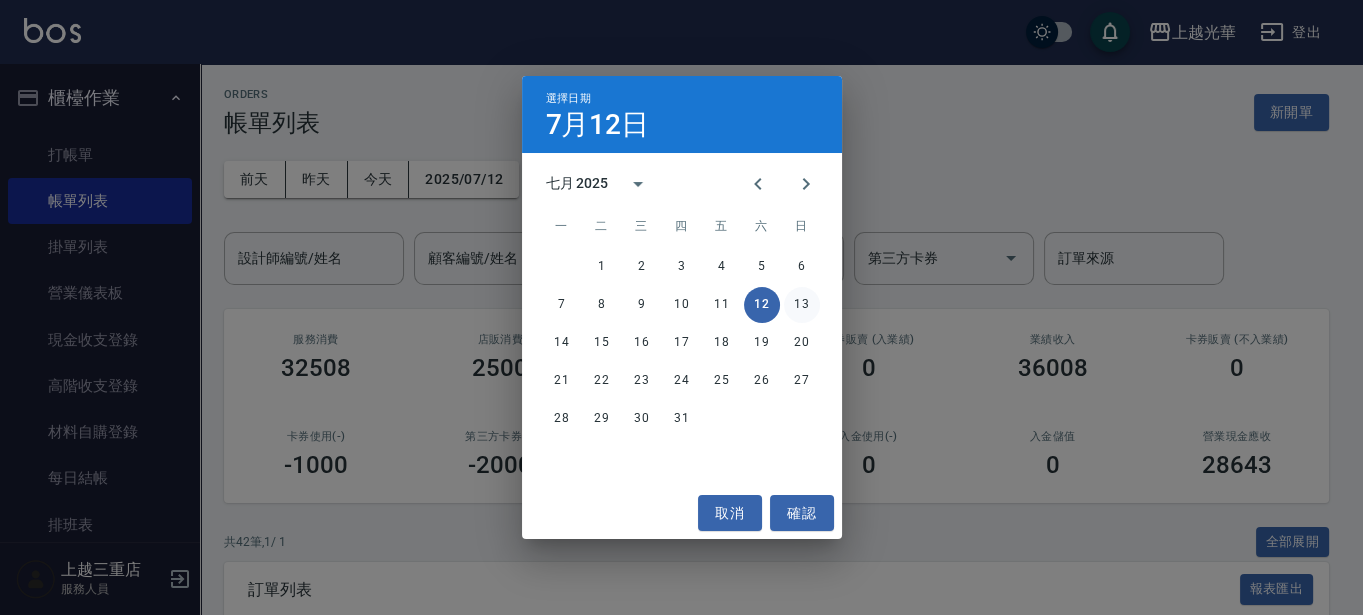 click on "13" at bounding box center [802, 305] 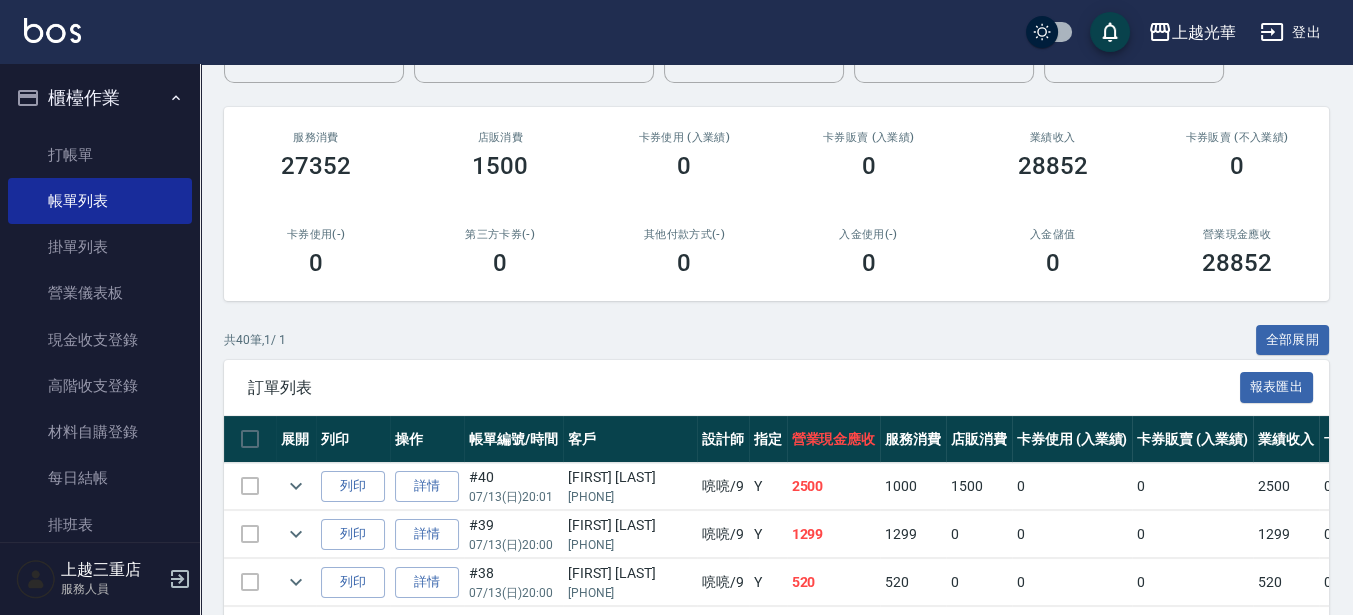 scroll, scrollTop: 375, scrollLeft: 0, axis: vertical 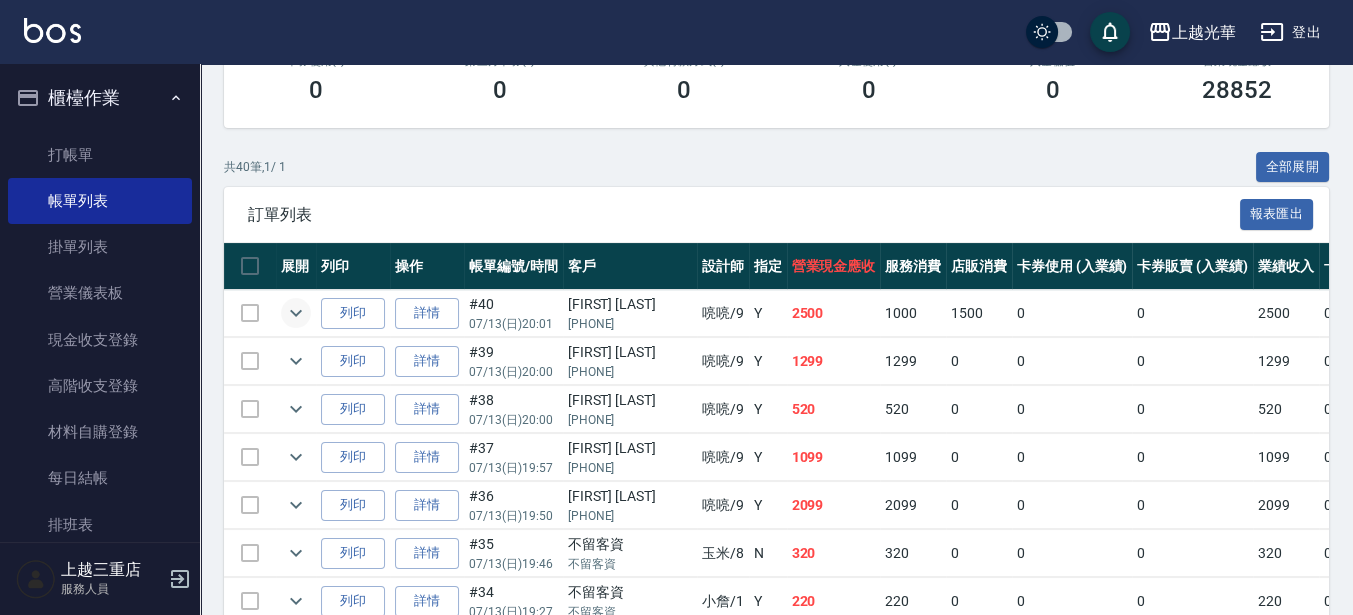 click 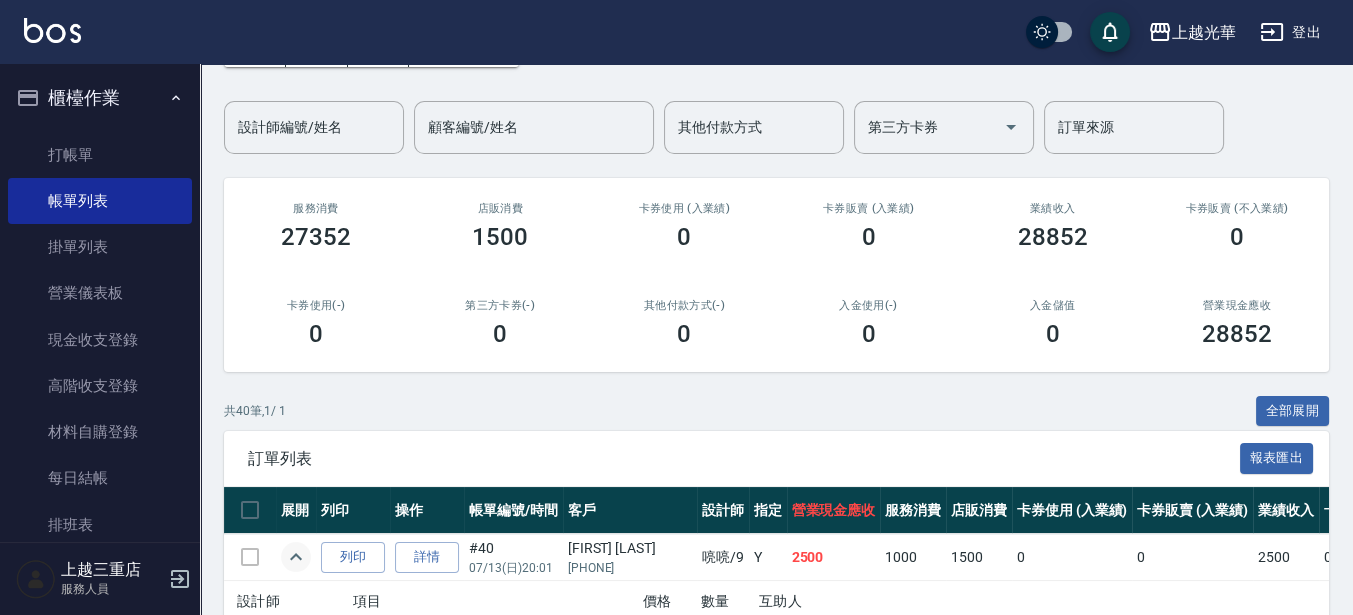 scroll, scrollTop: 0, scrollLeft: 0, axis: both 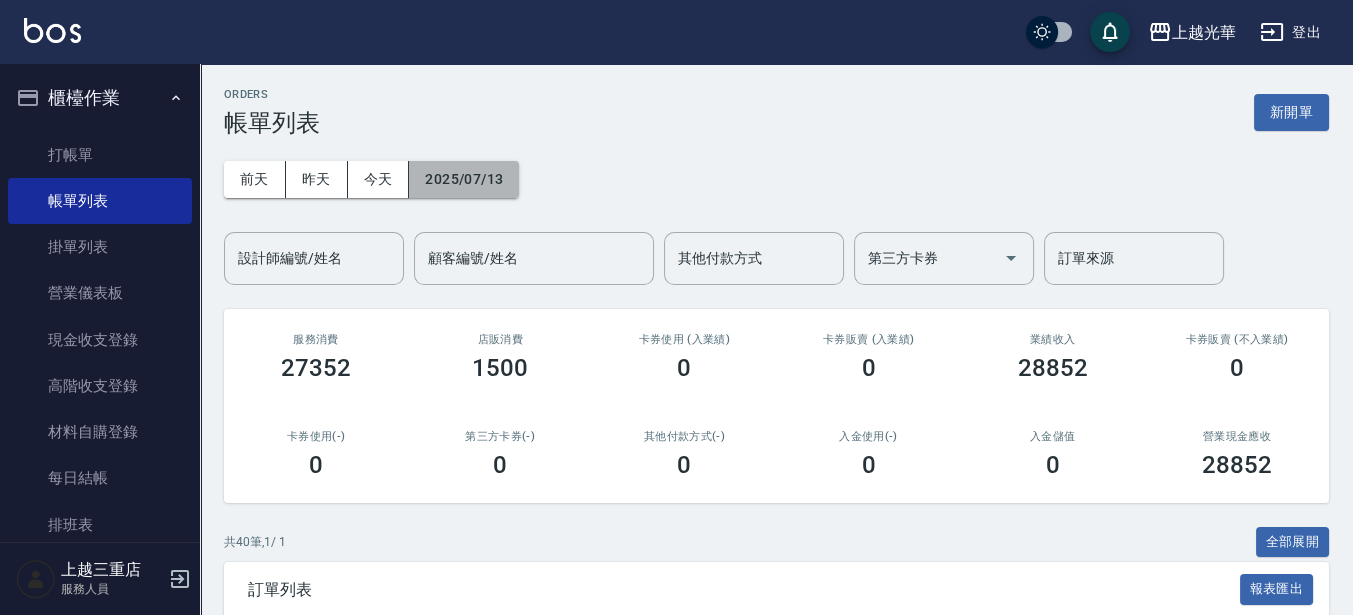 click on "2025/07/13" at bounding box center (464, 179) 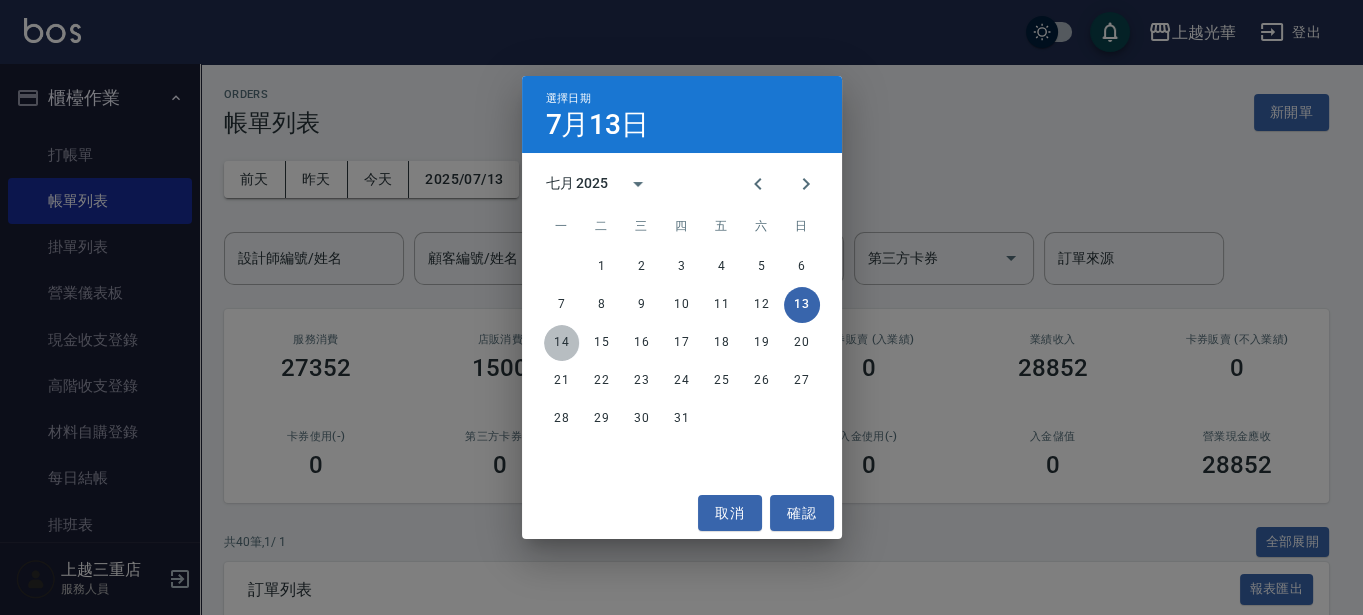 click on "14" at bounding box center [562, 343] 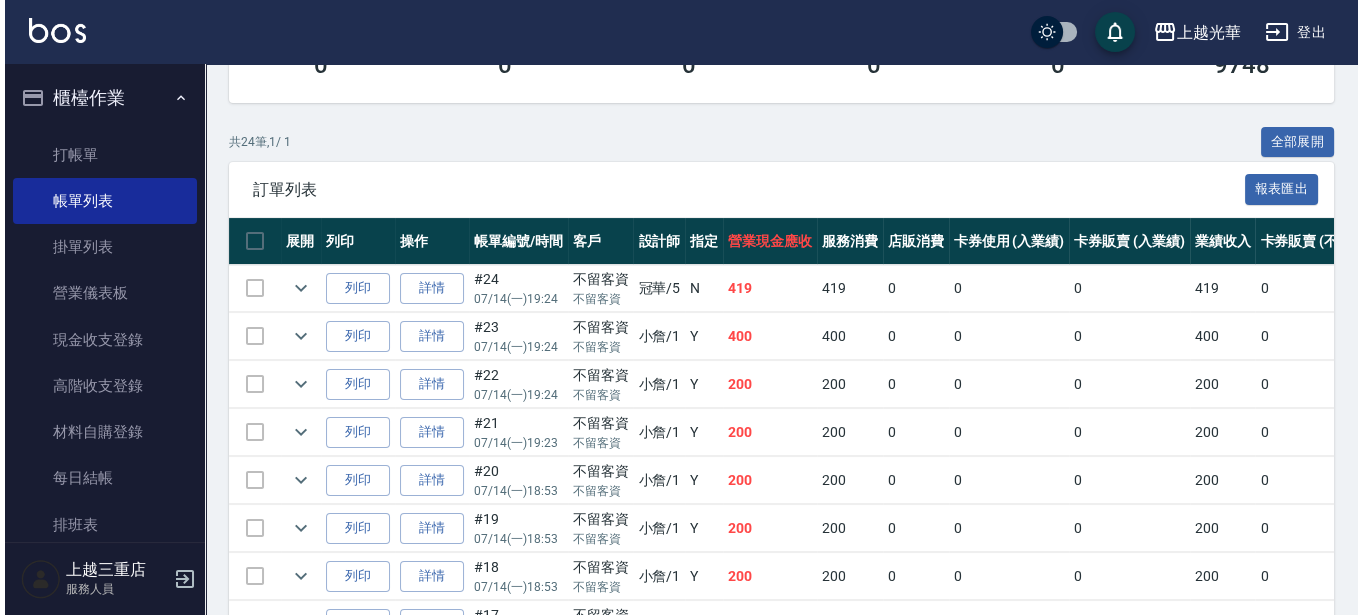 scroll, scrollTop: 34, scrollLeft: 0, axis: vertical 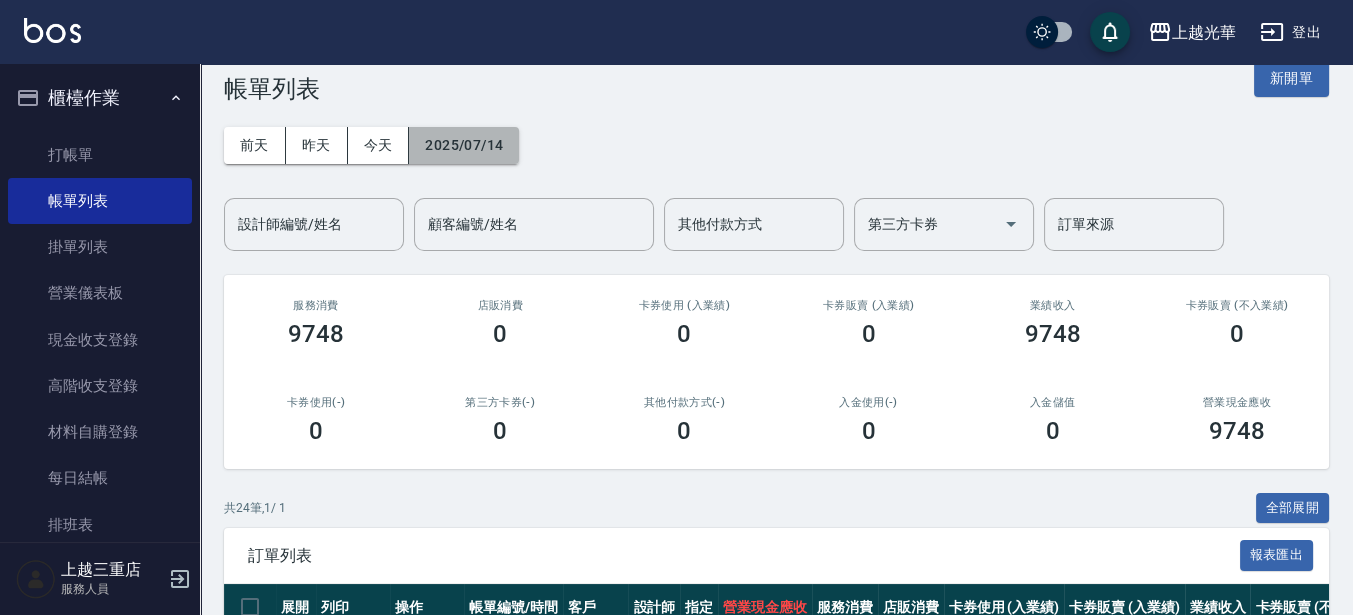 click on "2025/07/14" at bounding box center [464, 145] 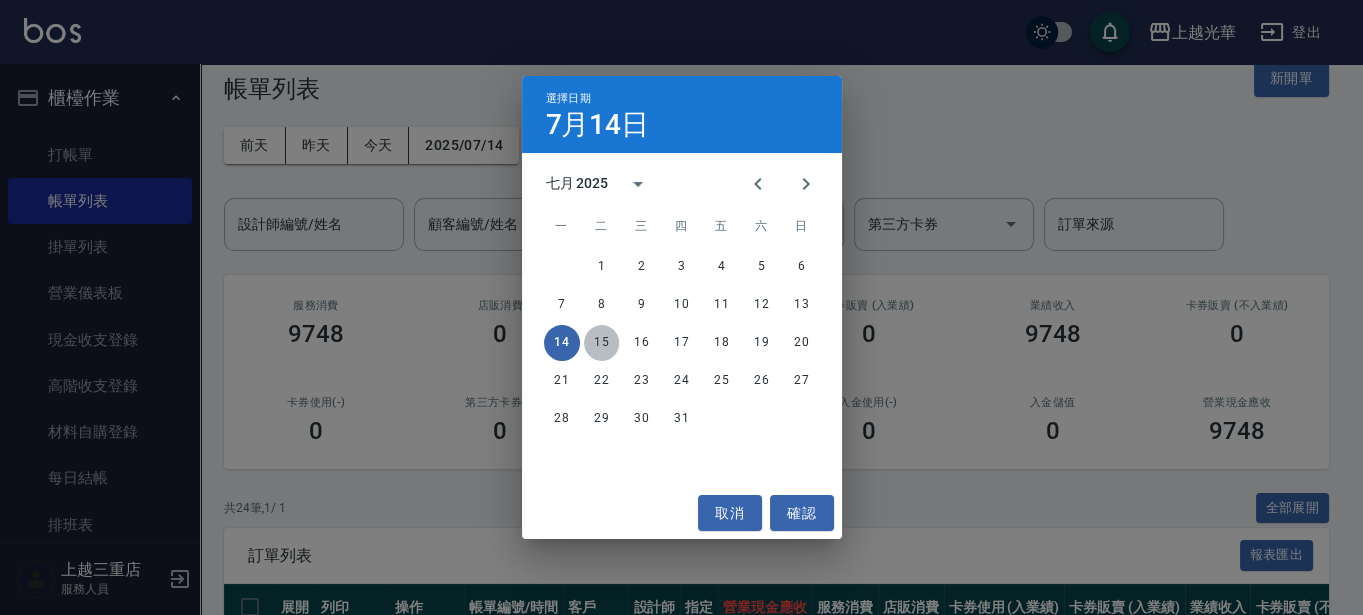 click on "15" at bounding box center (602, 343) 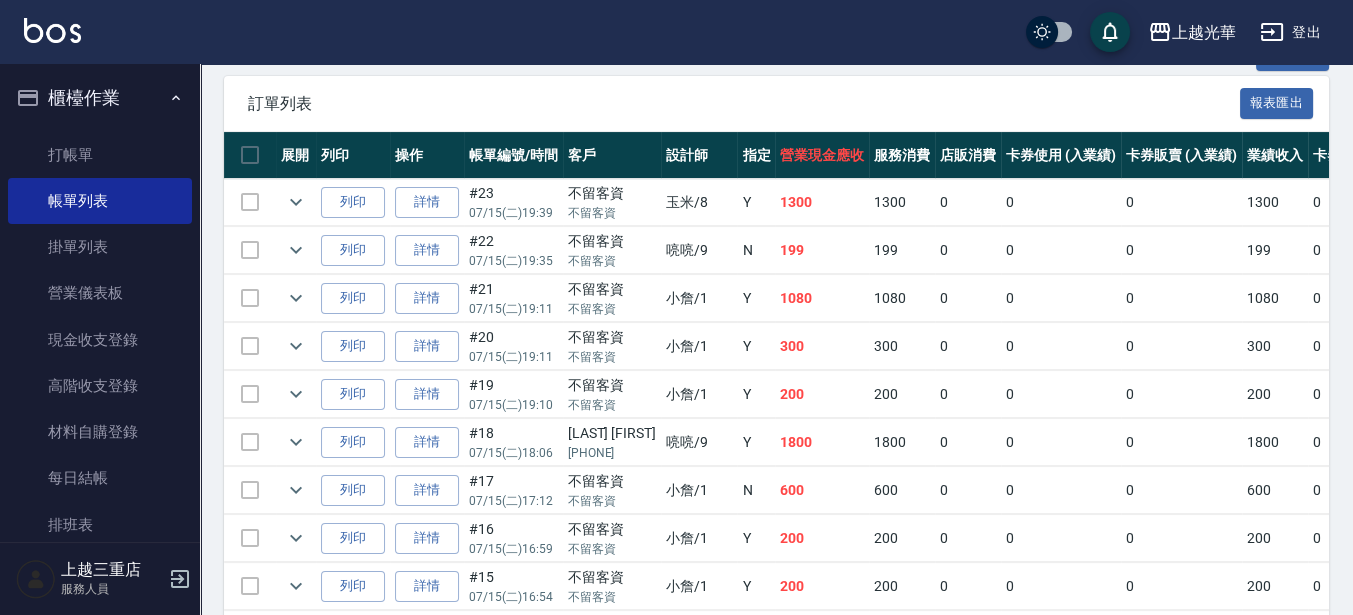 scroll, scrollTop: 0, scrollLeft: 0, axis: both 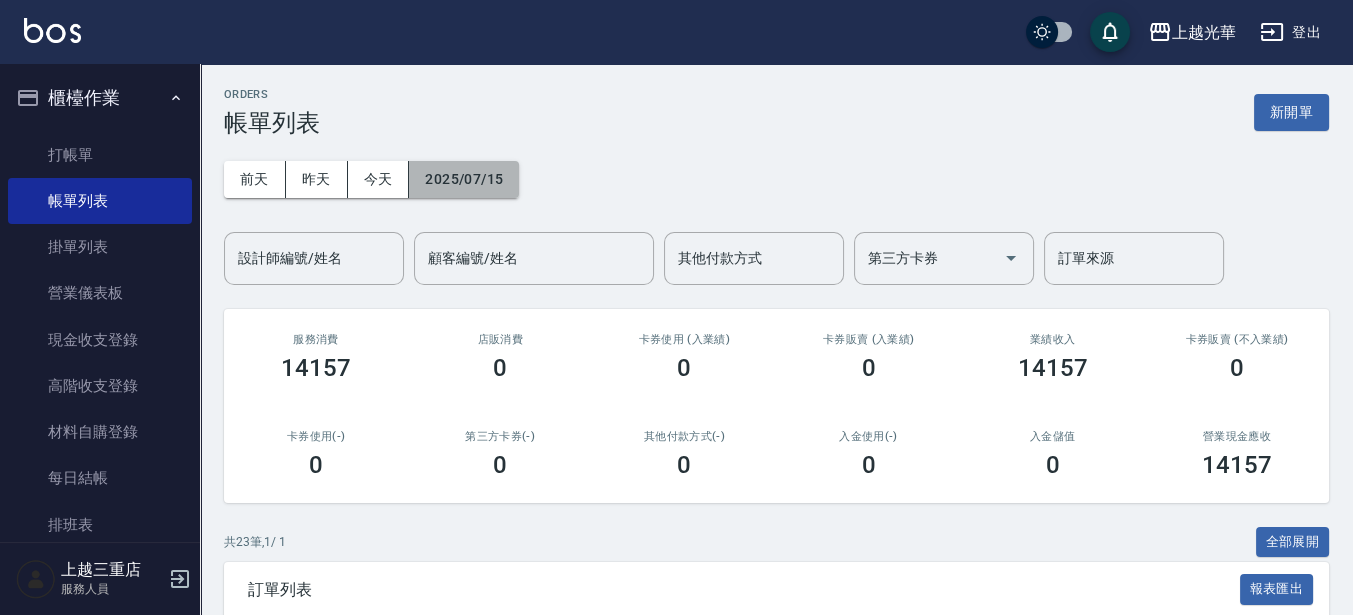 click on "2025/07/15" at bounding box center (464, 179) 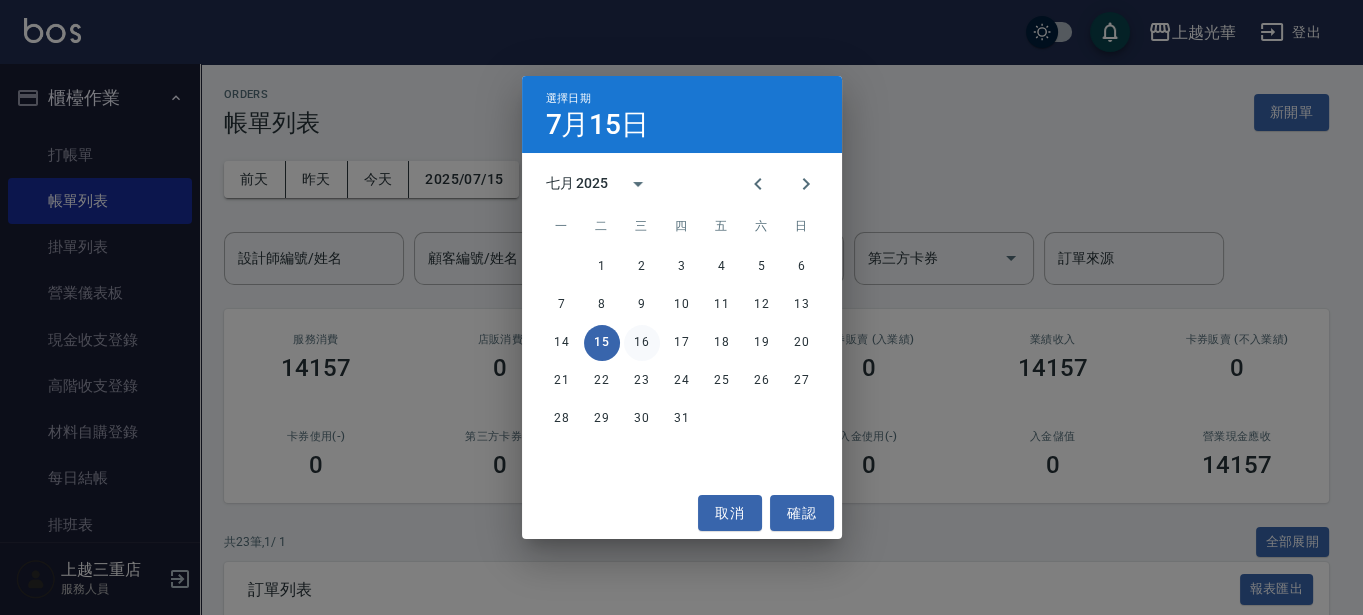 click on "16" at bounding box center [642, 343] 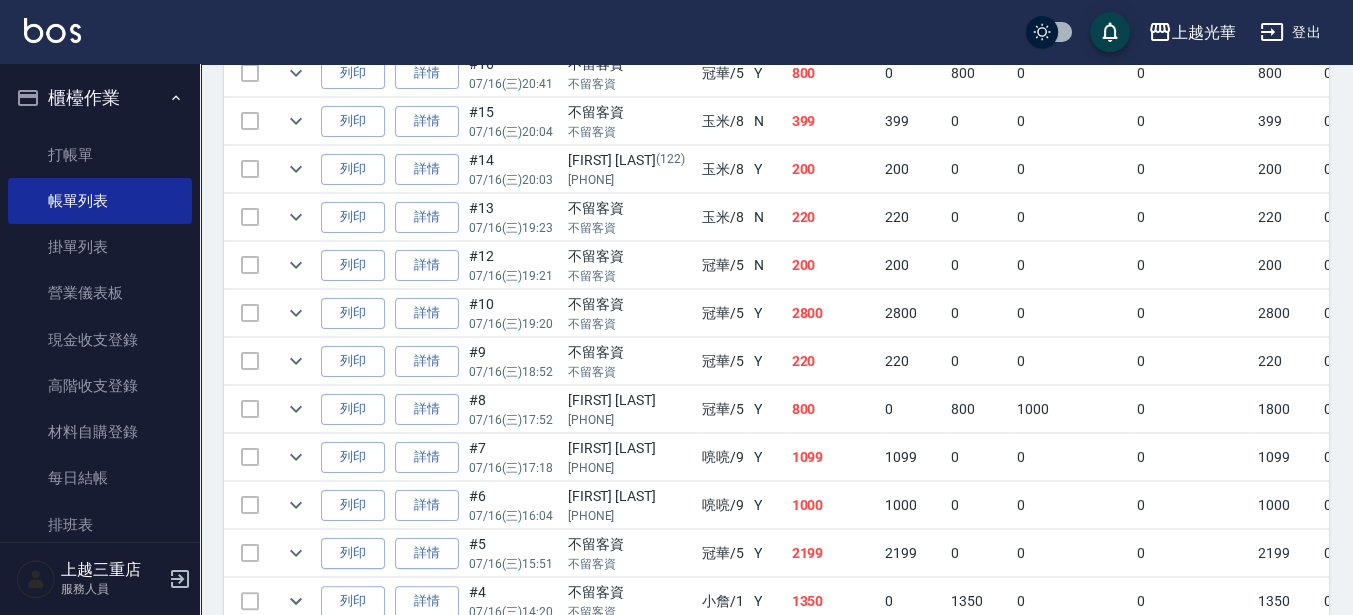 scroll, scrollTop: 375, scrollLeft: 0, axis: vertical 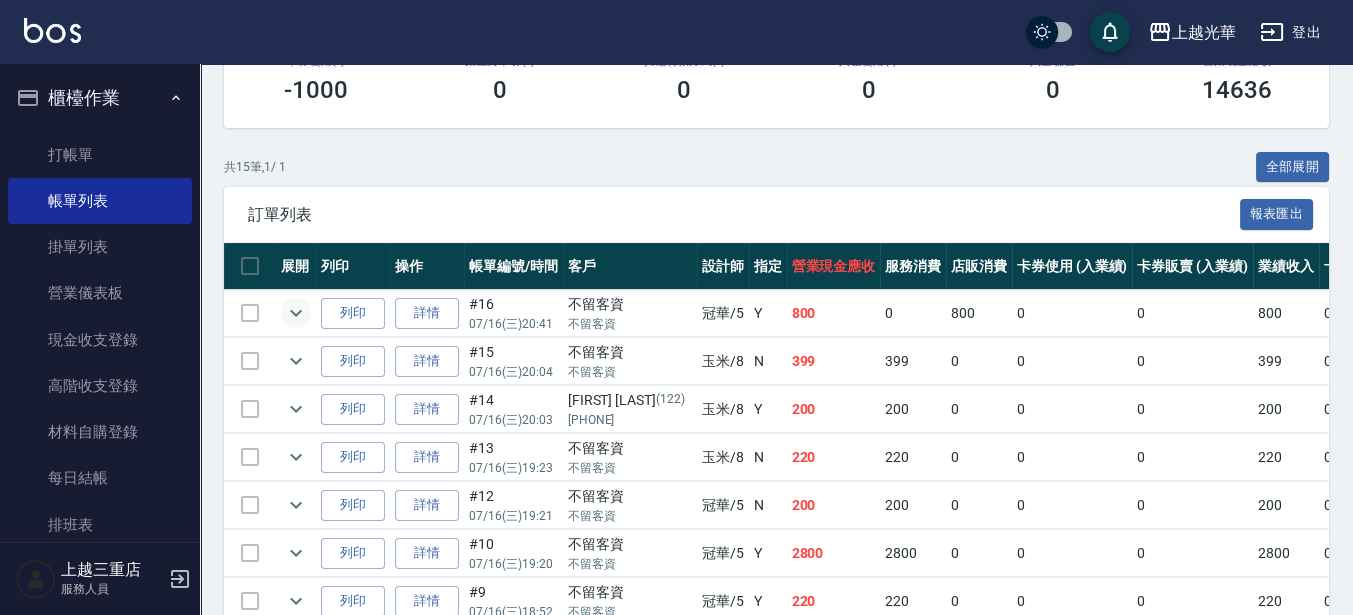 click 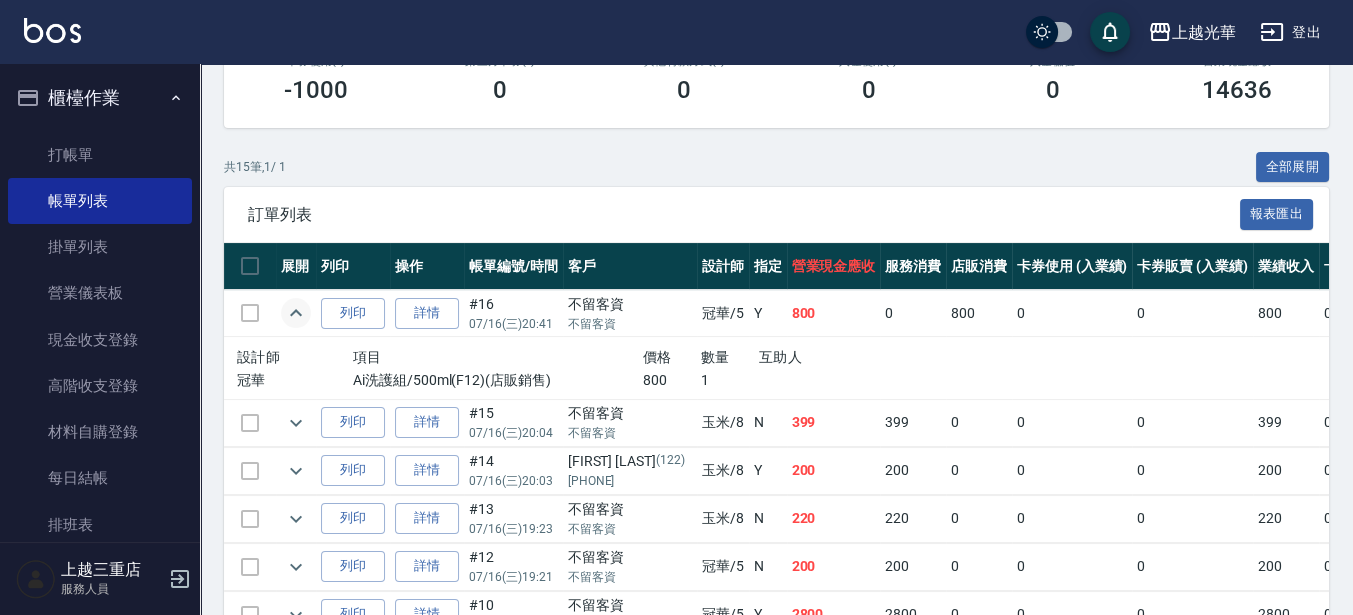scroll, scrollTop: 625, scrollLeft: 0, axis: vertical 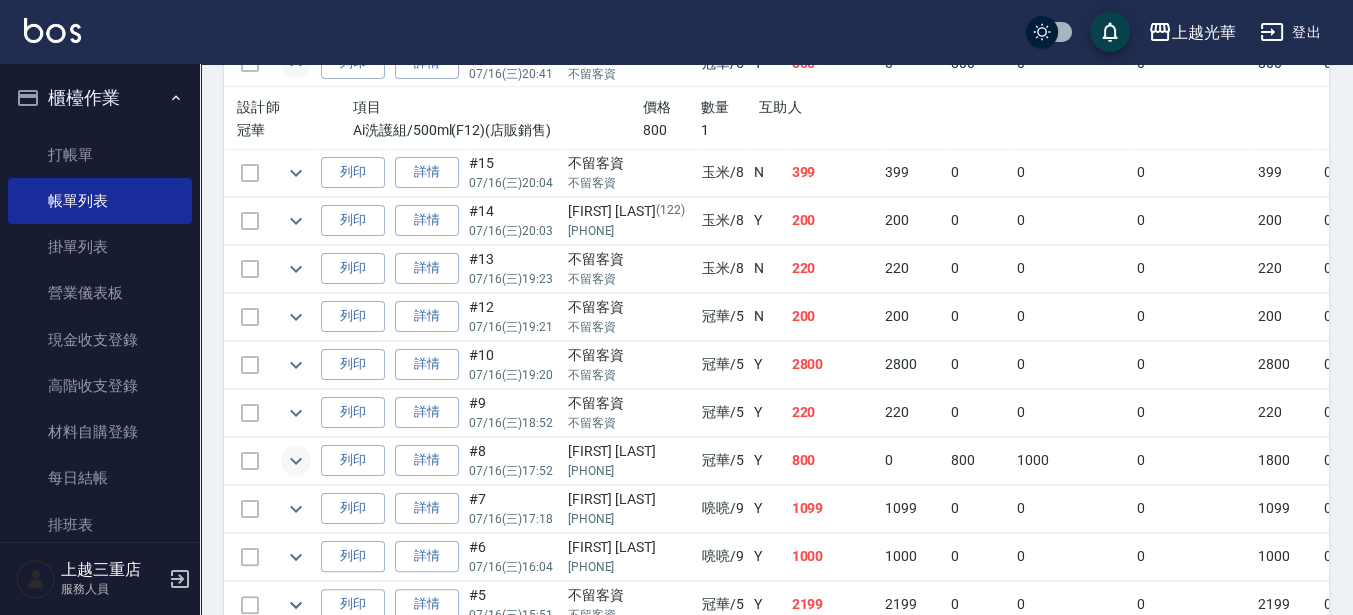 click 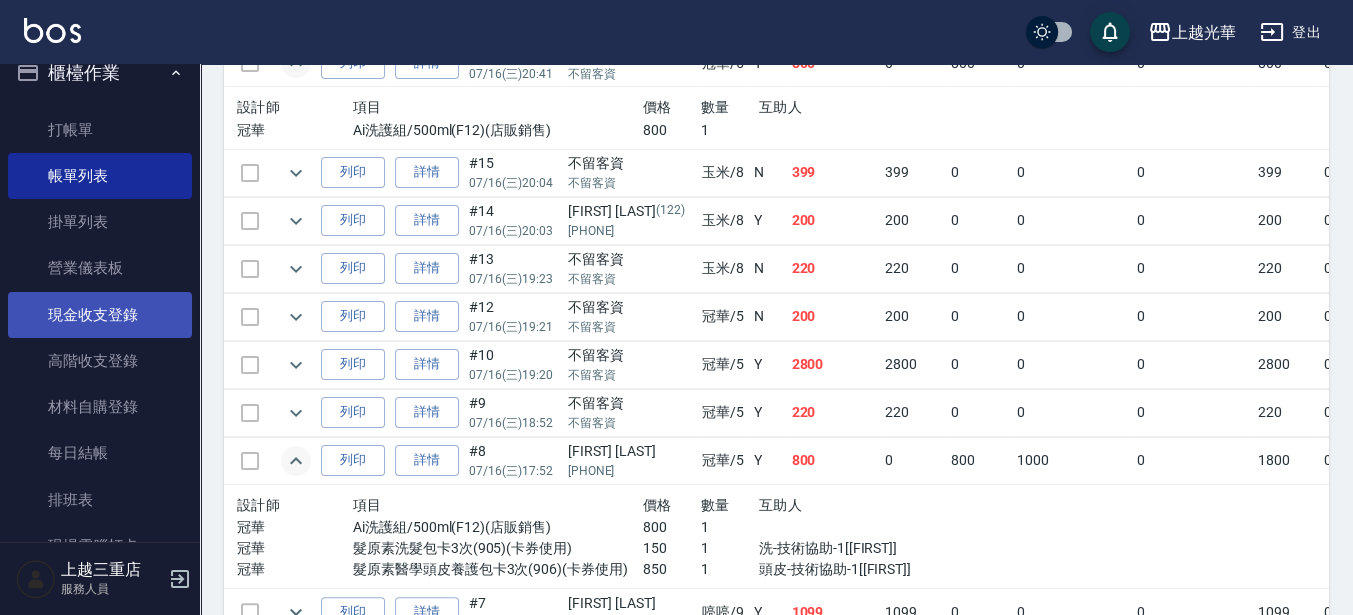 scroll, scrollTop: 0, scrollLeft: 0, axis: both 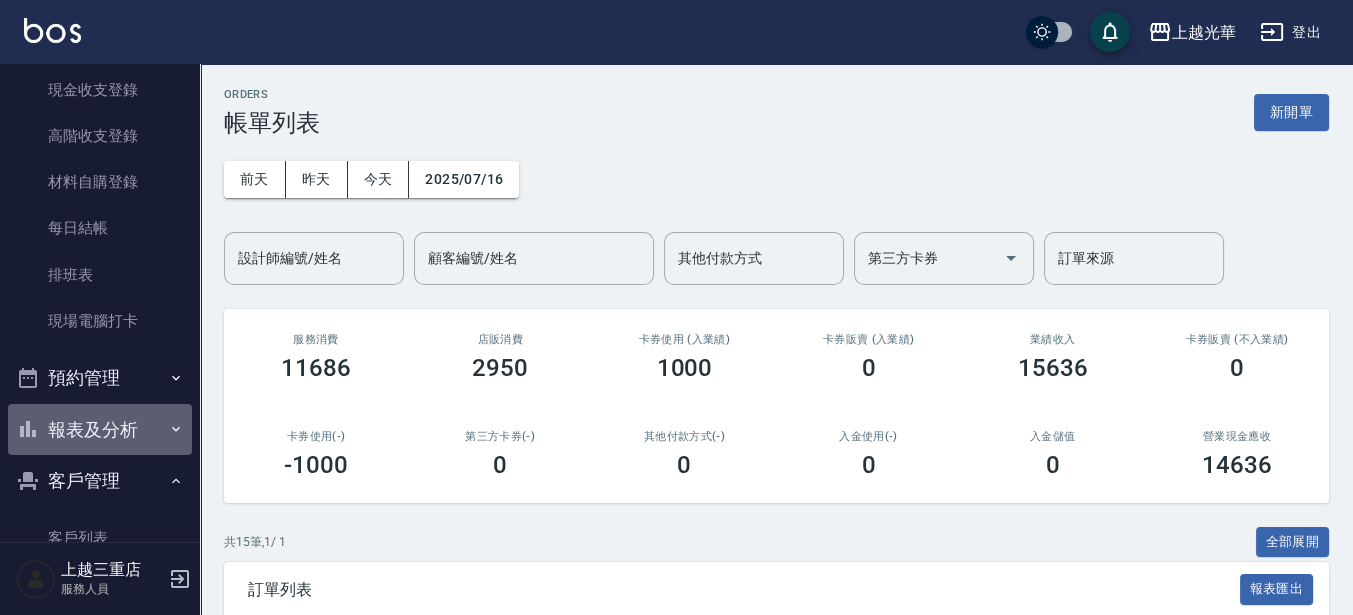 click on "報表及分析" at bounding box center [100, 430] 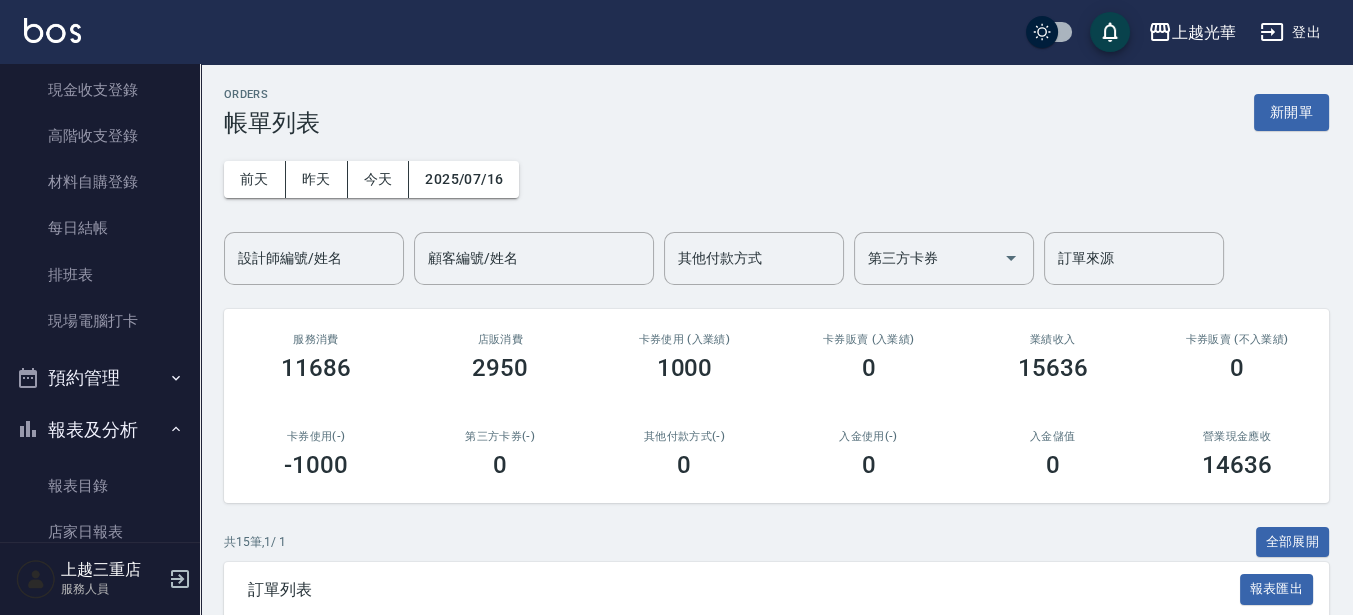 scroll, scrollTop: 500, scrollLeft: 0, axis: vertical 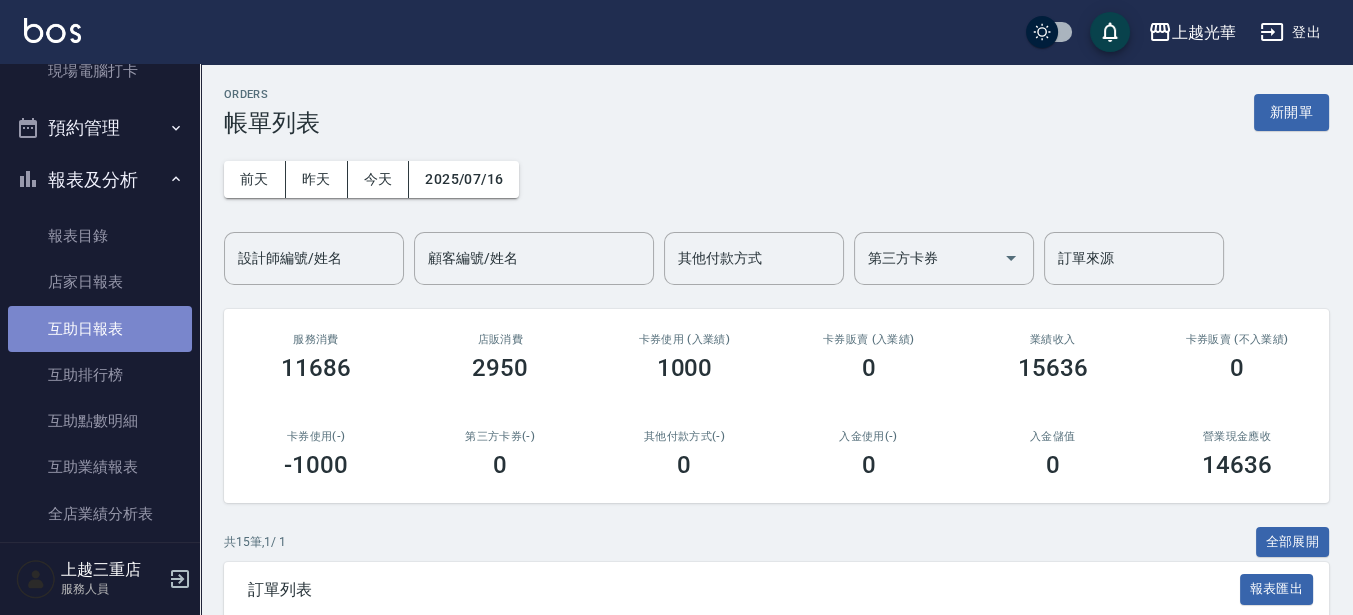 click on "互助日報表" at bounding box center (100, 329) 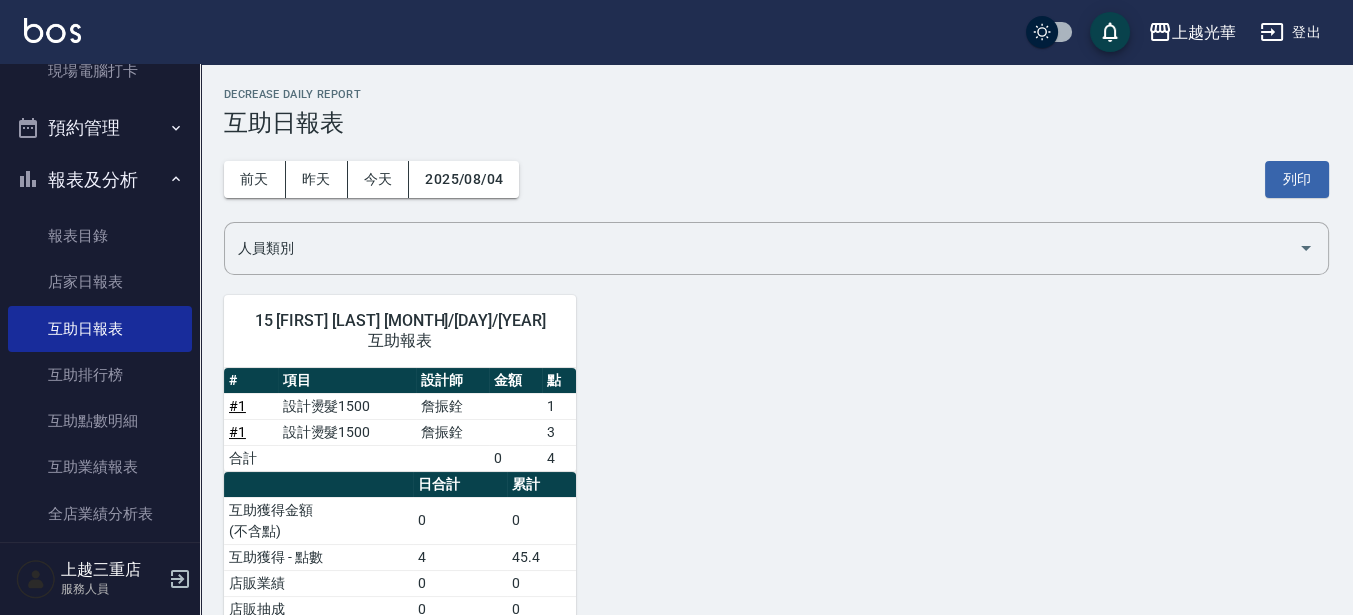 scroll, scrollTop: 32, scrollLeft: 0, axis: vertical 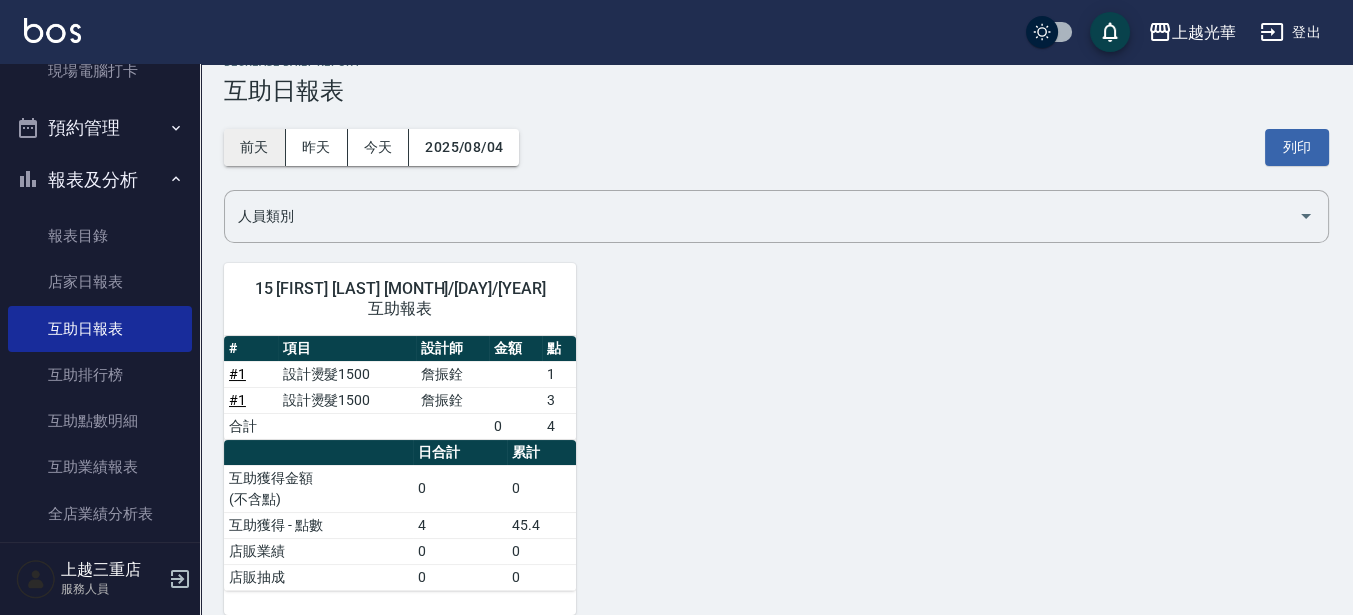 drag, startPoint x: 404, startPoint y: 147, endPoint x: 255, endPoint y: 136, distance: 149.40549 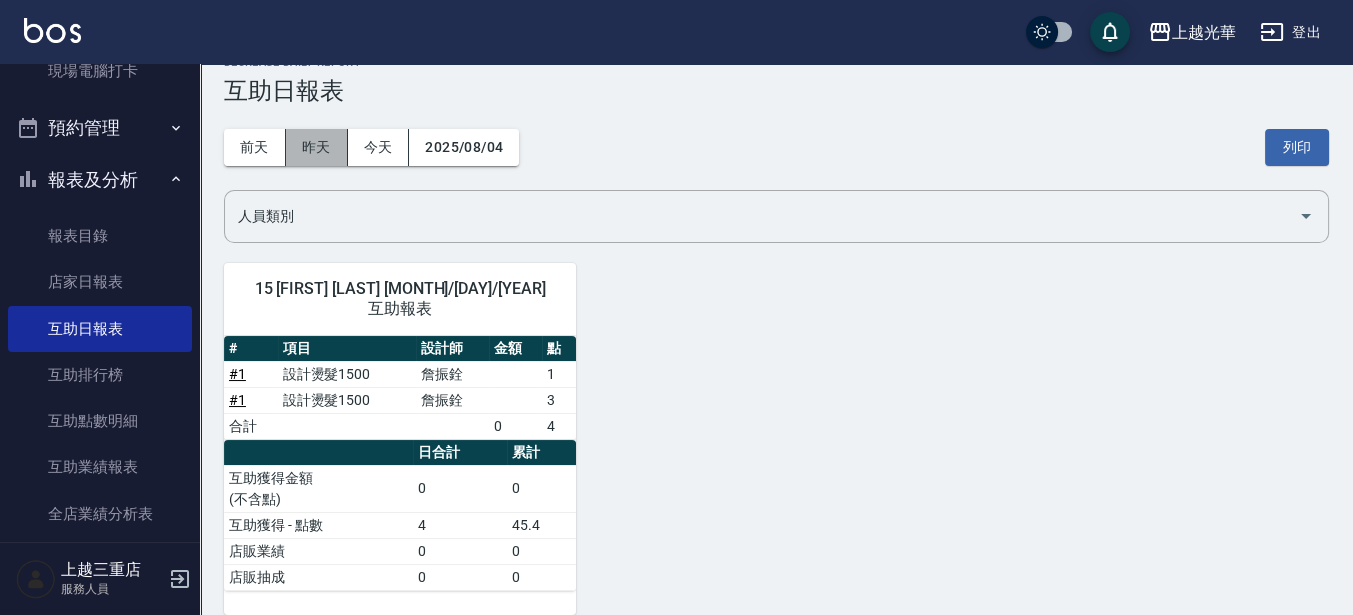 click on "昨天" at bounding box center [317, 147] 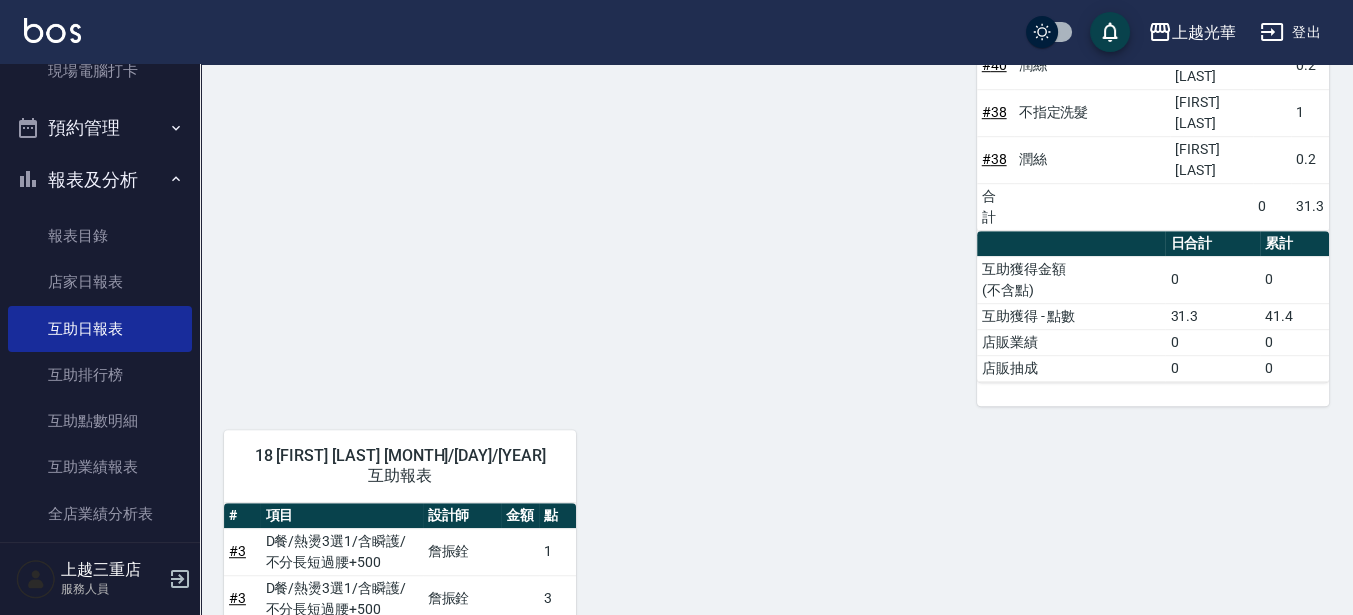scroll, scrollTop: 1828, scrollLeft: 0, axis: vertical 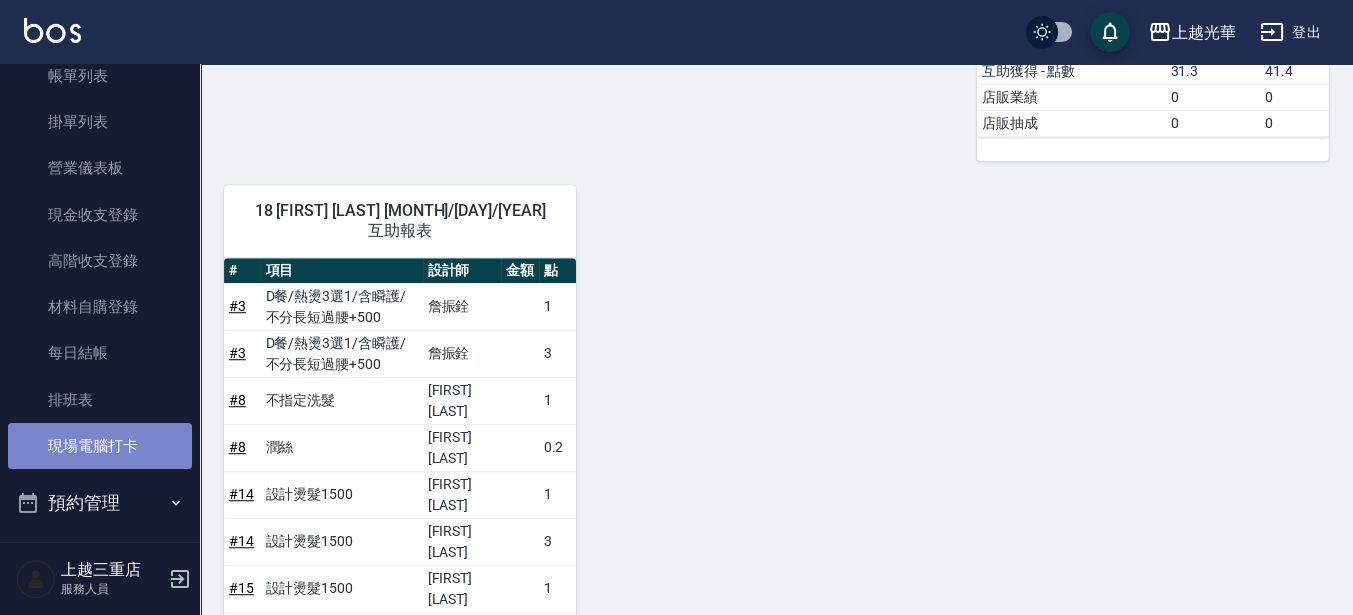 click on "現場電腦打卡" at bounding box center [100, 446] 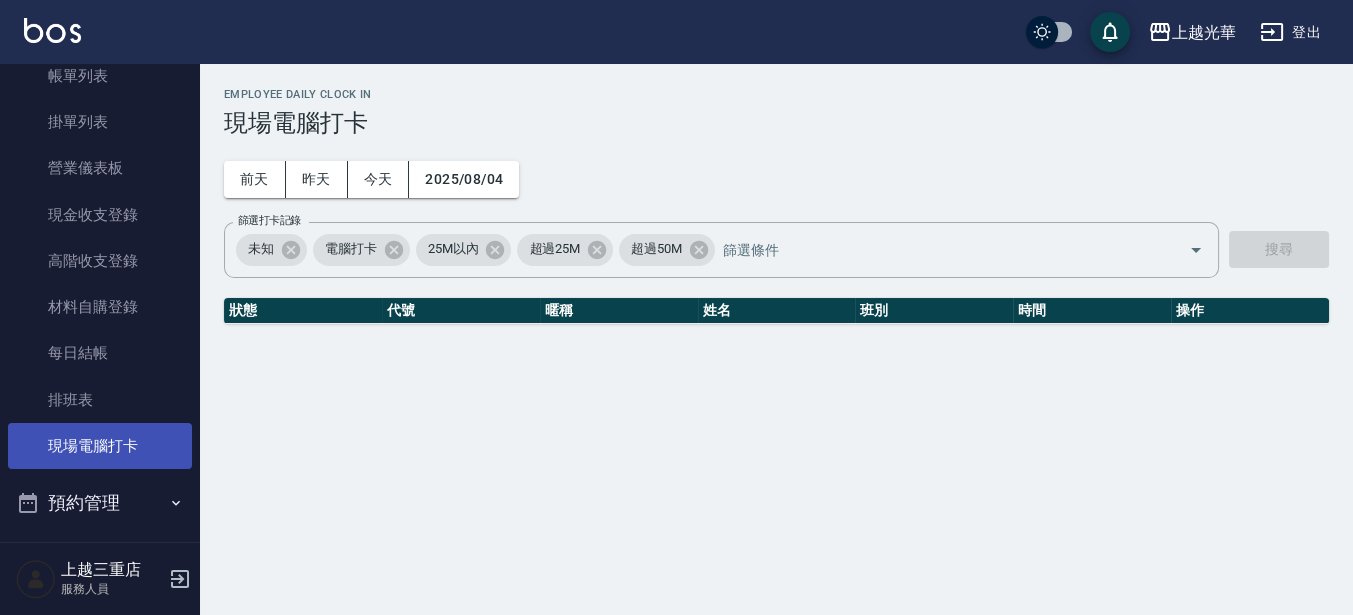 scroll, scrollTop: 0, scrollLeft: 0, axis: both 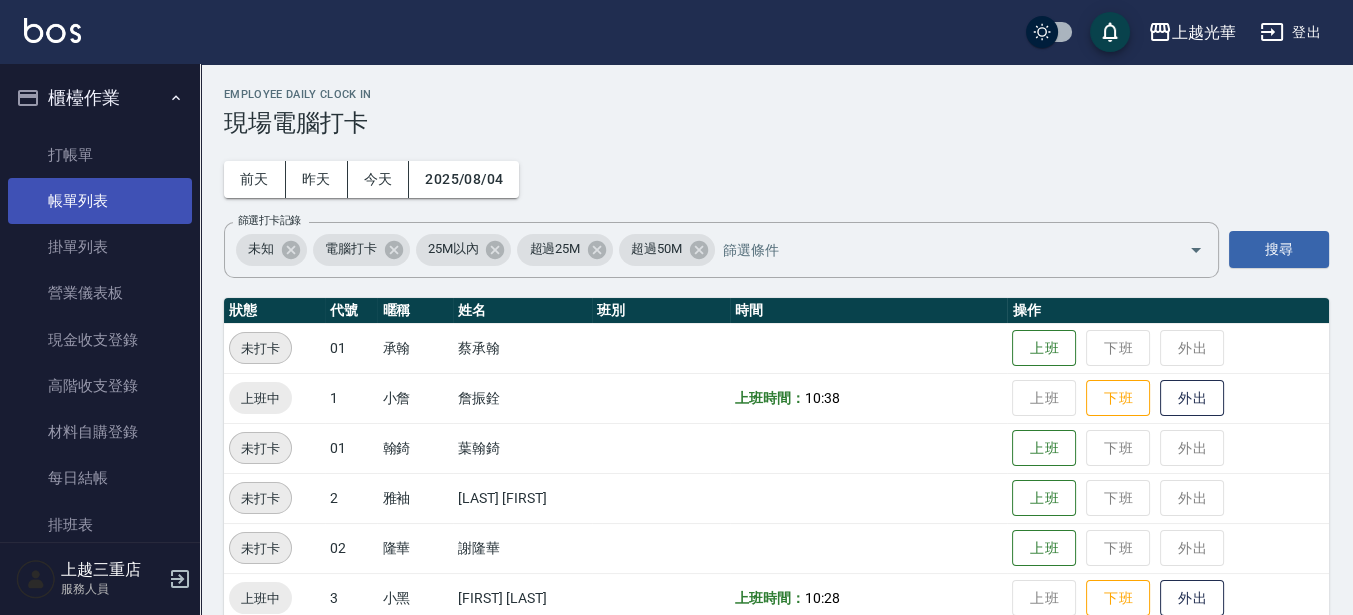 click on "帳單列表" at bounding box center [100, 201] 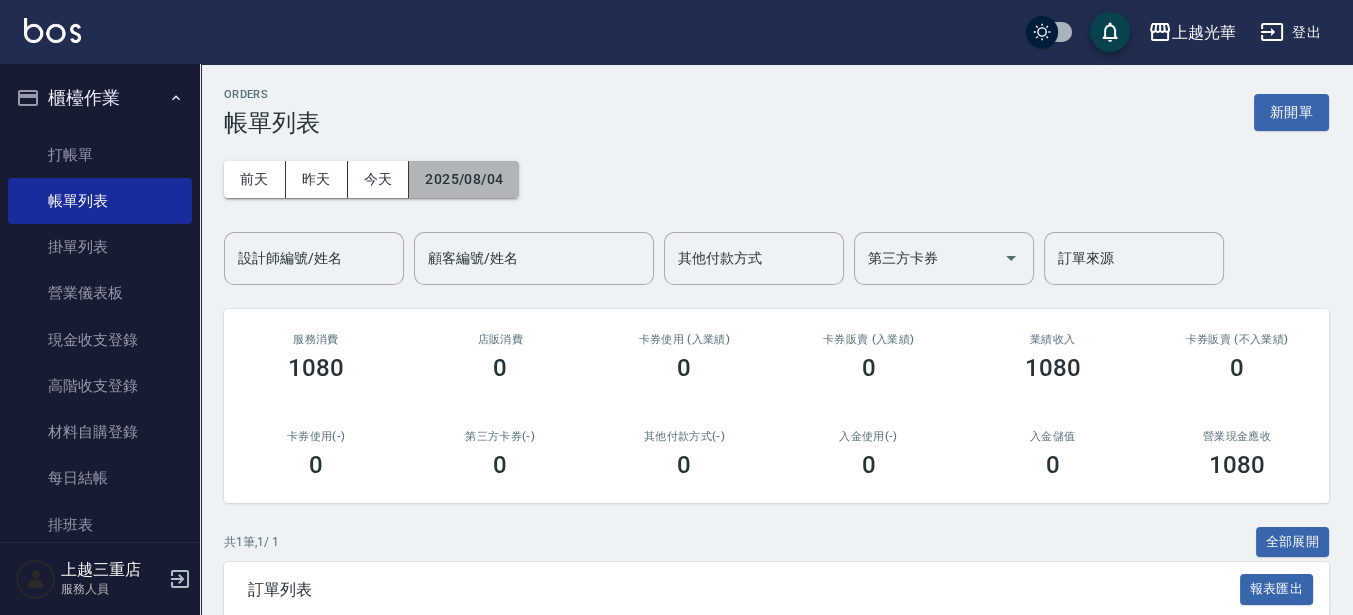 click on "2025/08/04" at bounding box center [464, 179] 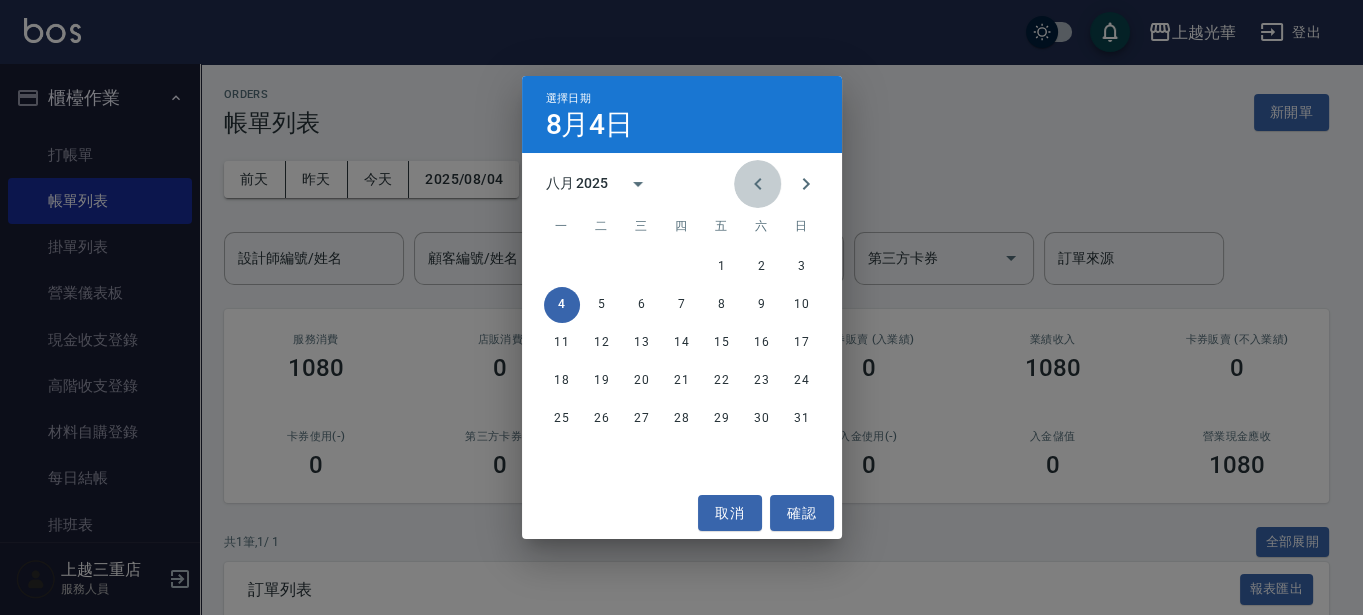 click 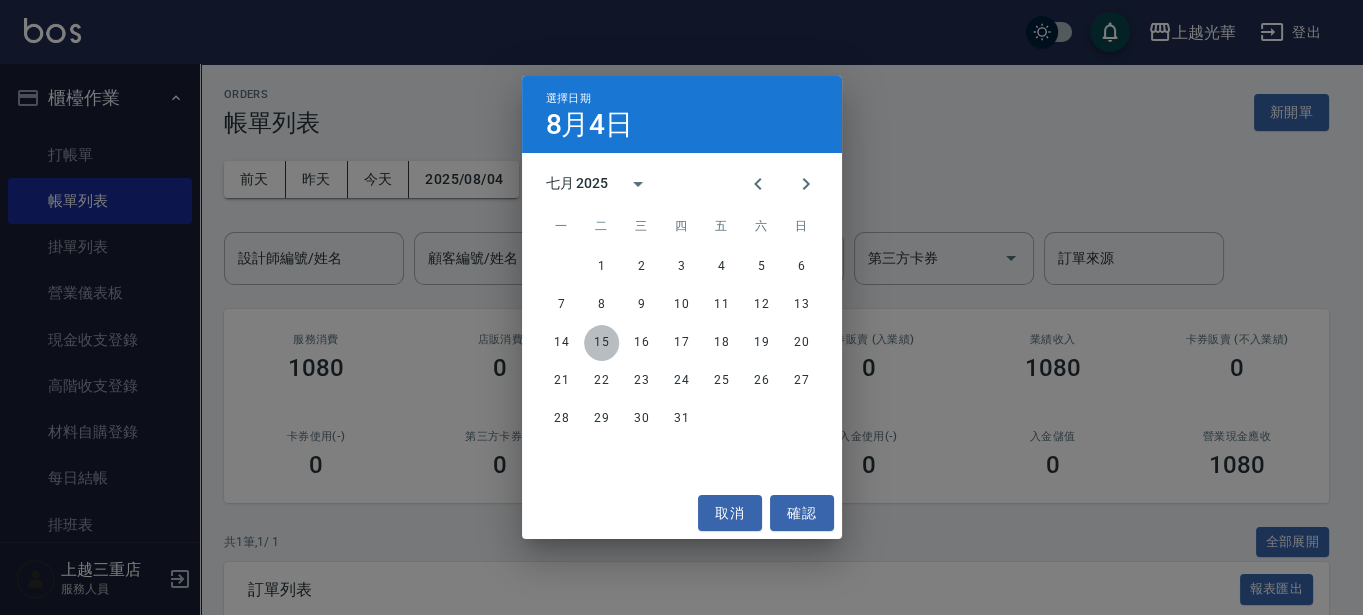 click on "15" at bounding box center [602, 343] 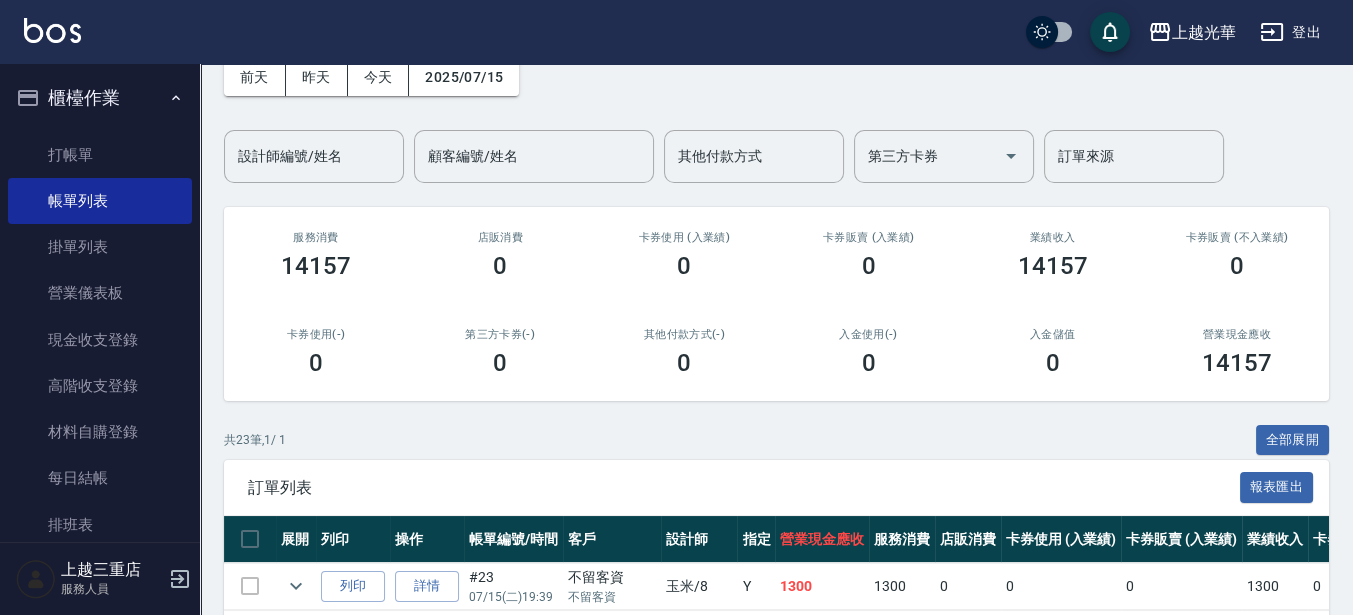 scroll, scrollTop: 0, scrollLeft: 0, axis: both 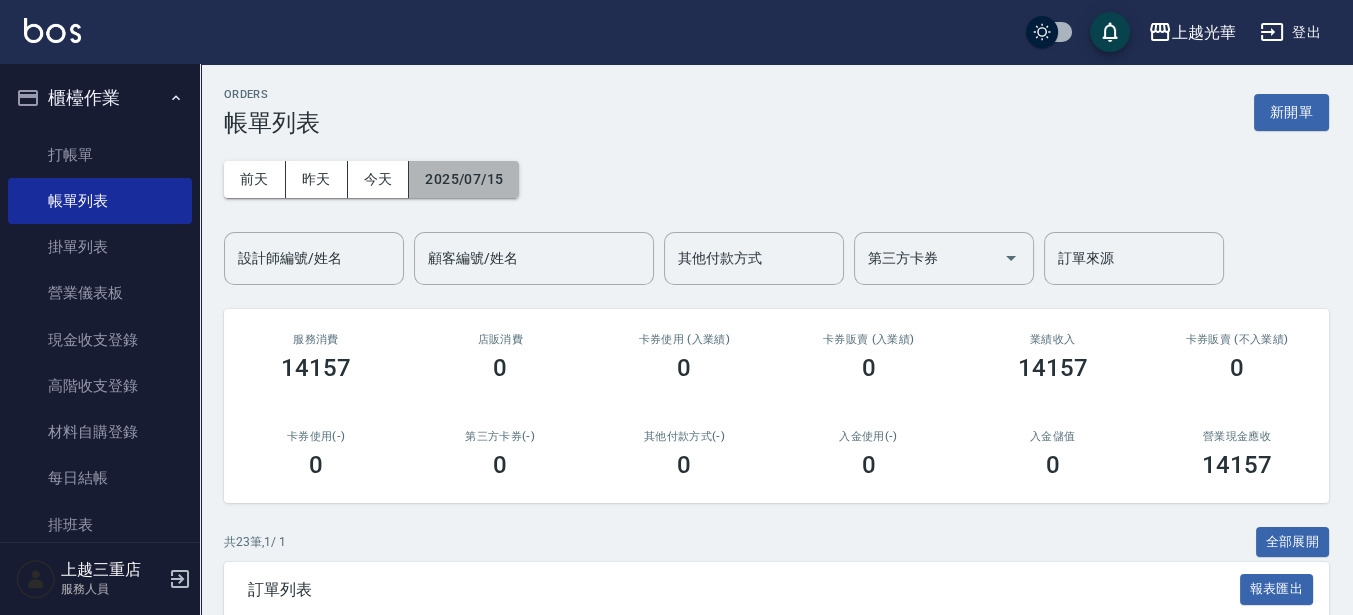 click on "2025/07/15" at bounding box center [464, 179] 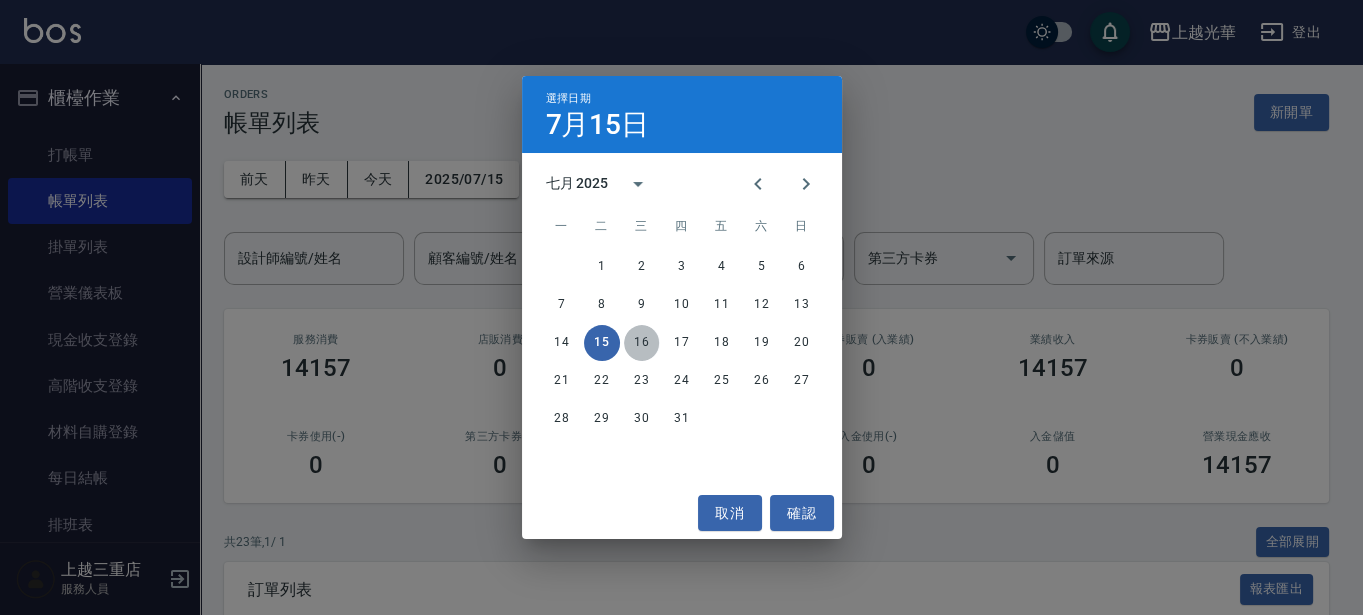 click on "16" at bounding box center [642, 343] 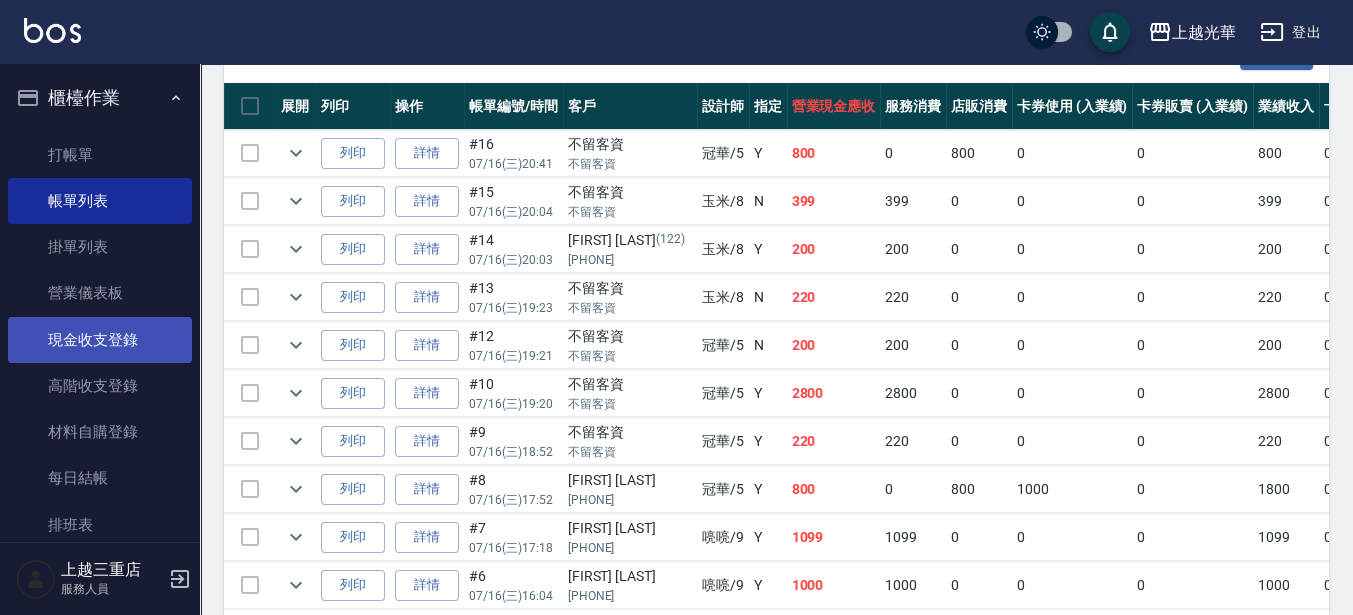 scroll, scrollTop: 500, scrollLeft: 0, axis: vertical 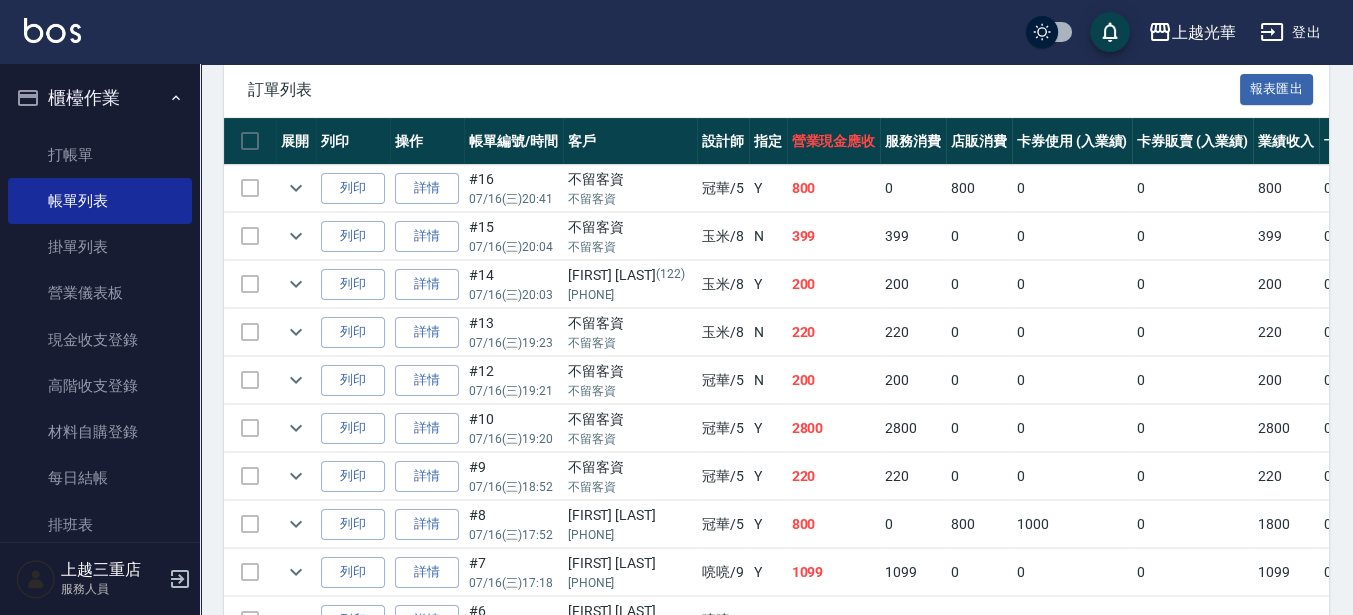 click at bounding box center (250, 188) 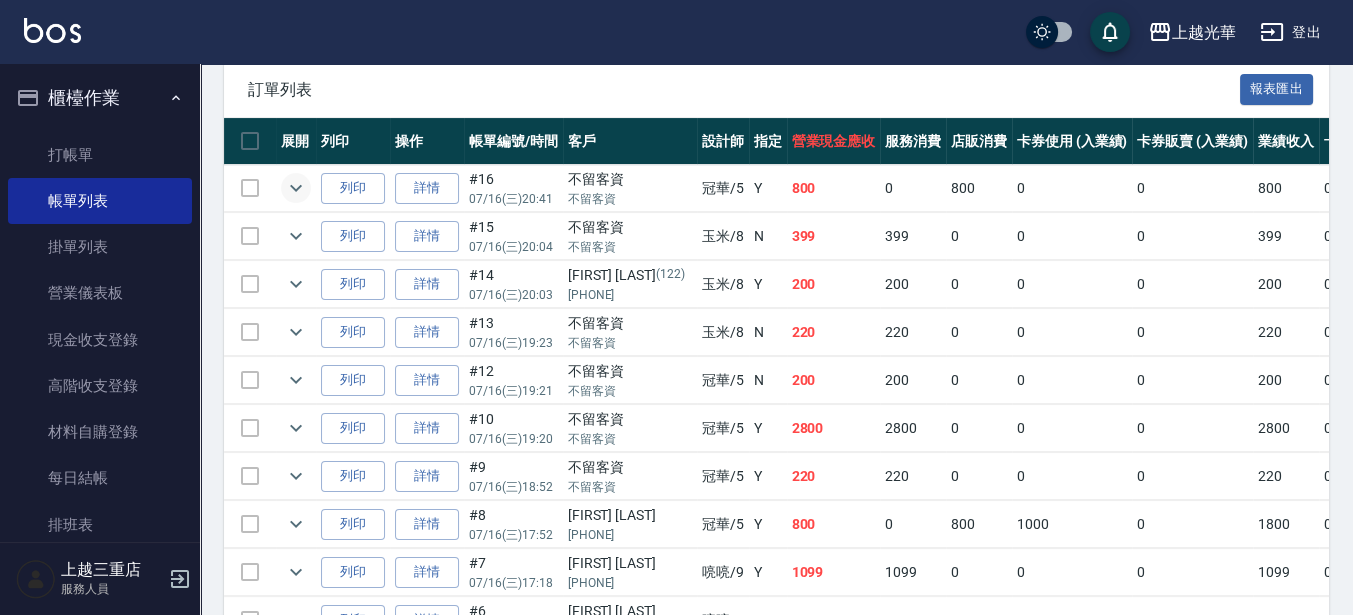 click 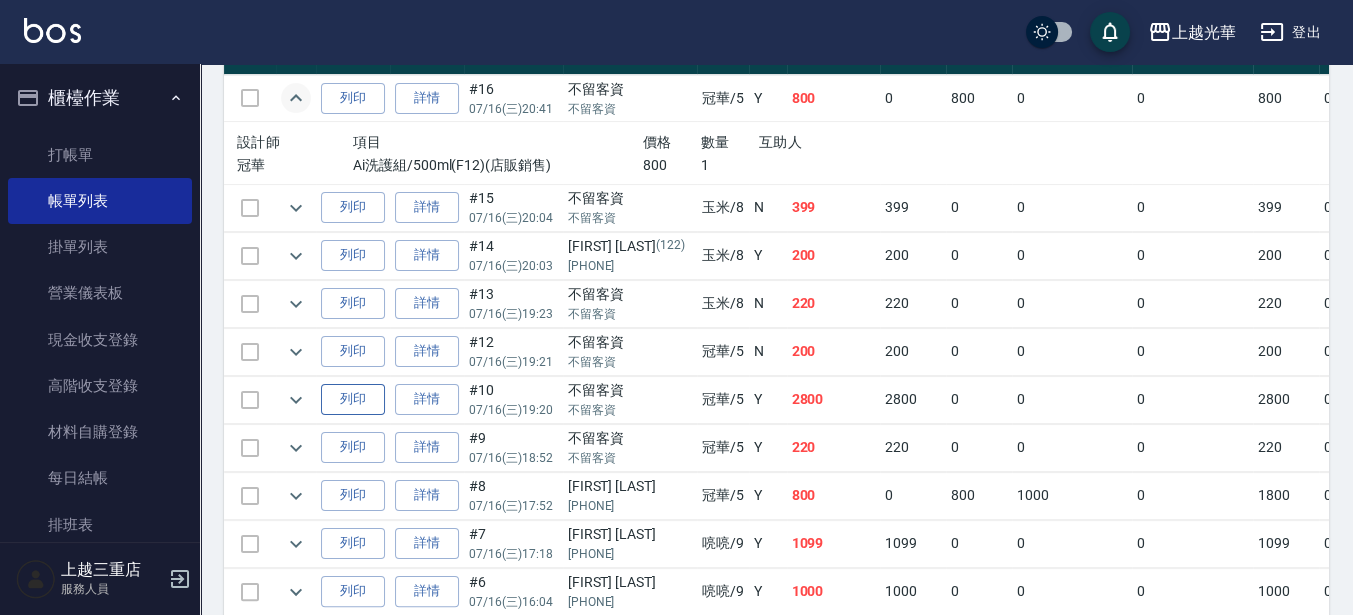 scroll, scrollTop: 625, scrollLeft: 0, axis: vertical 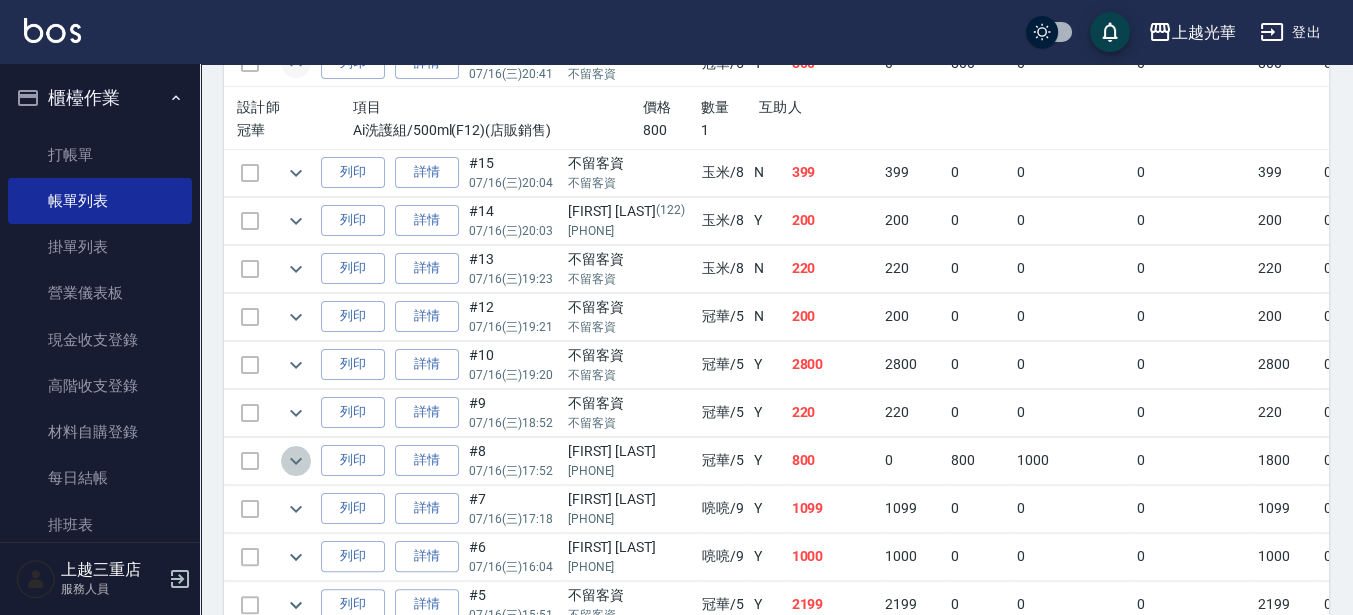 click 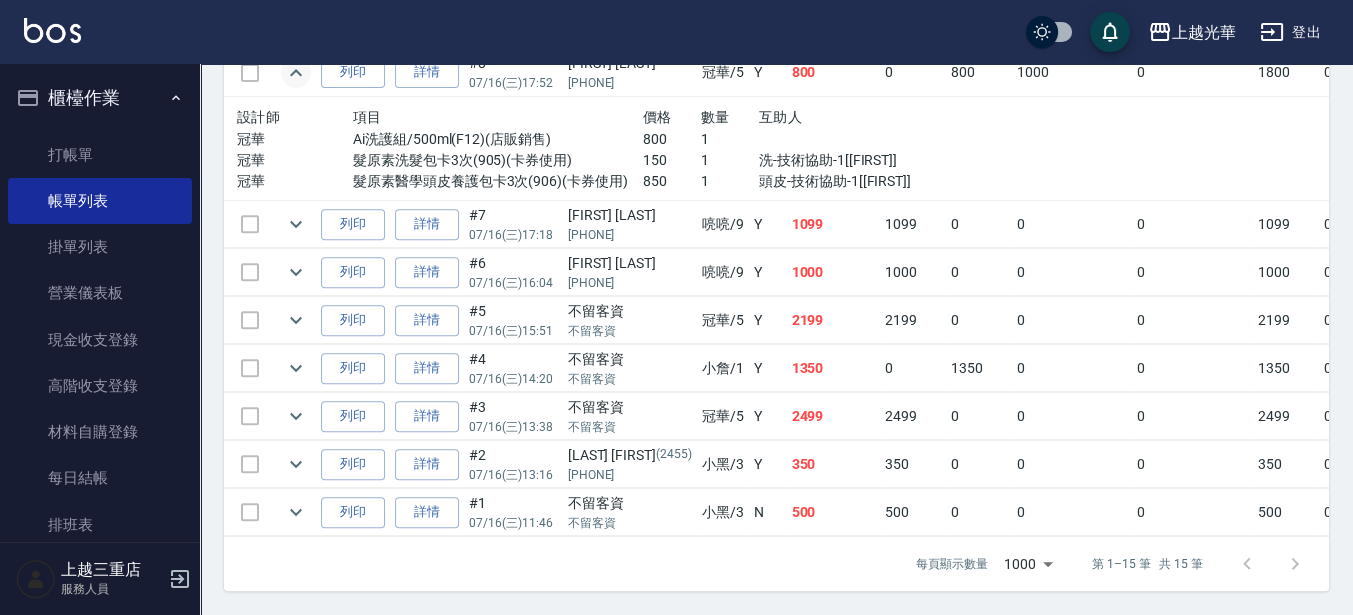 scroll, scrollTop: 1022, scrollLeft: 0, axis: vertical 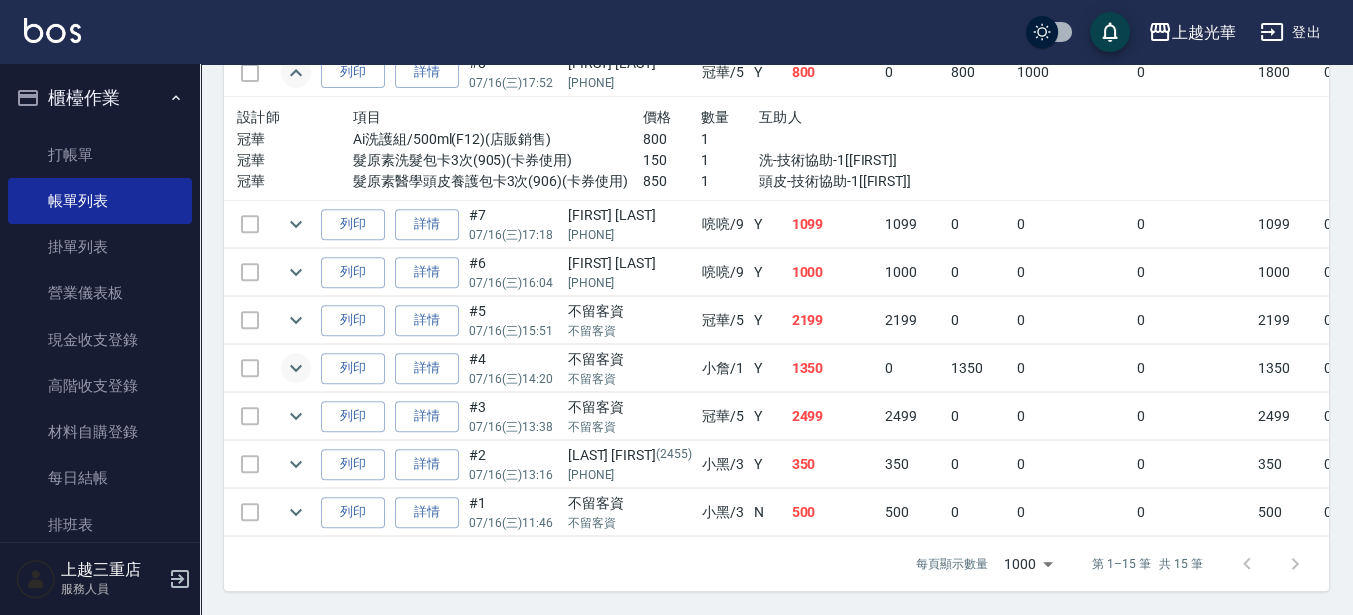 click 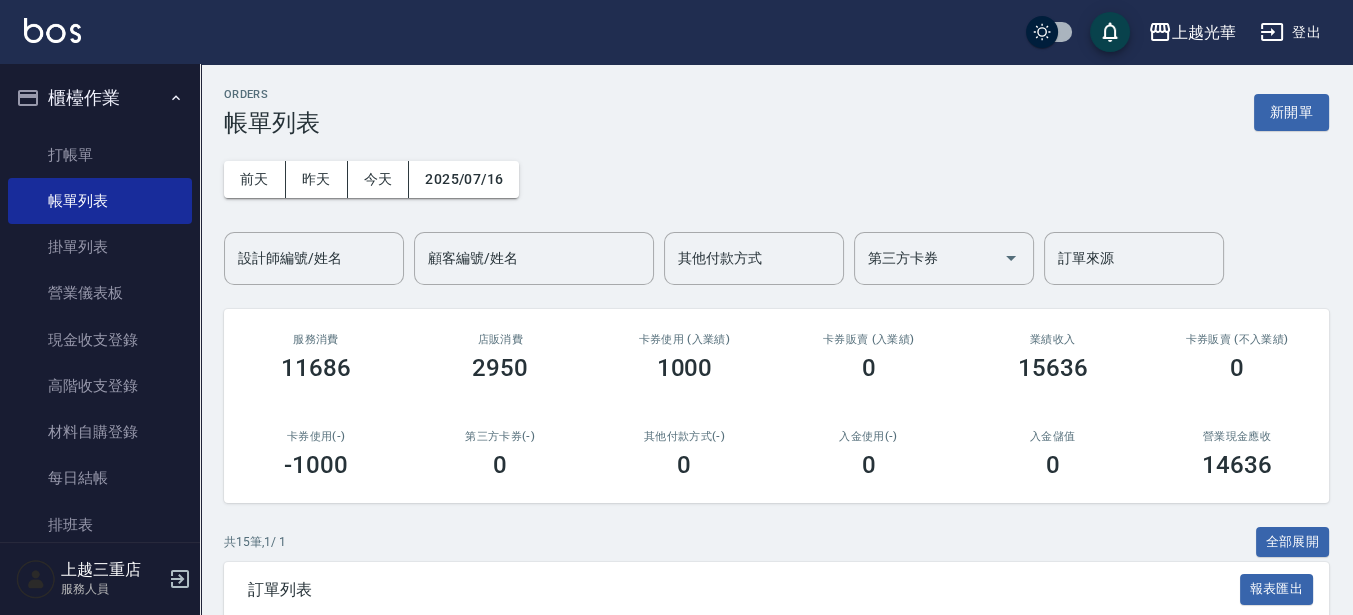scroll, scrollTop: 0, scrollLeft: 0, axis: both 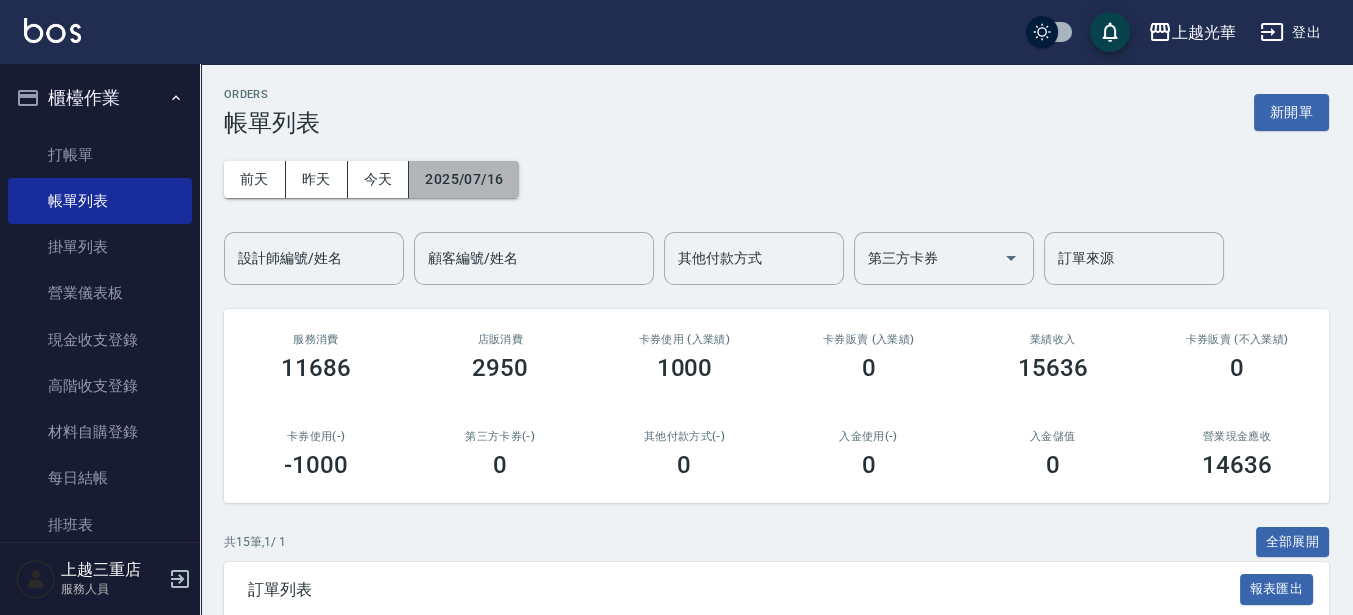 click on "2025/07/16" at bounding box center [464, 179] 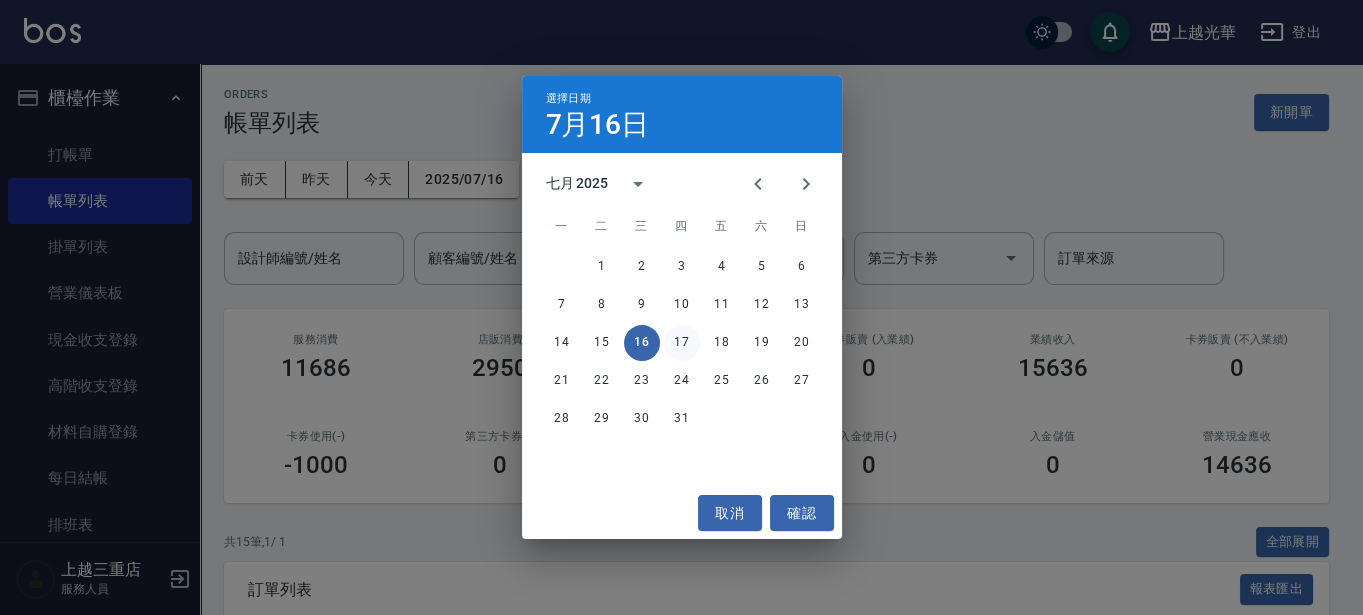click on "17" at bounding box center [682, 343] 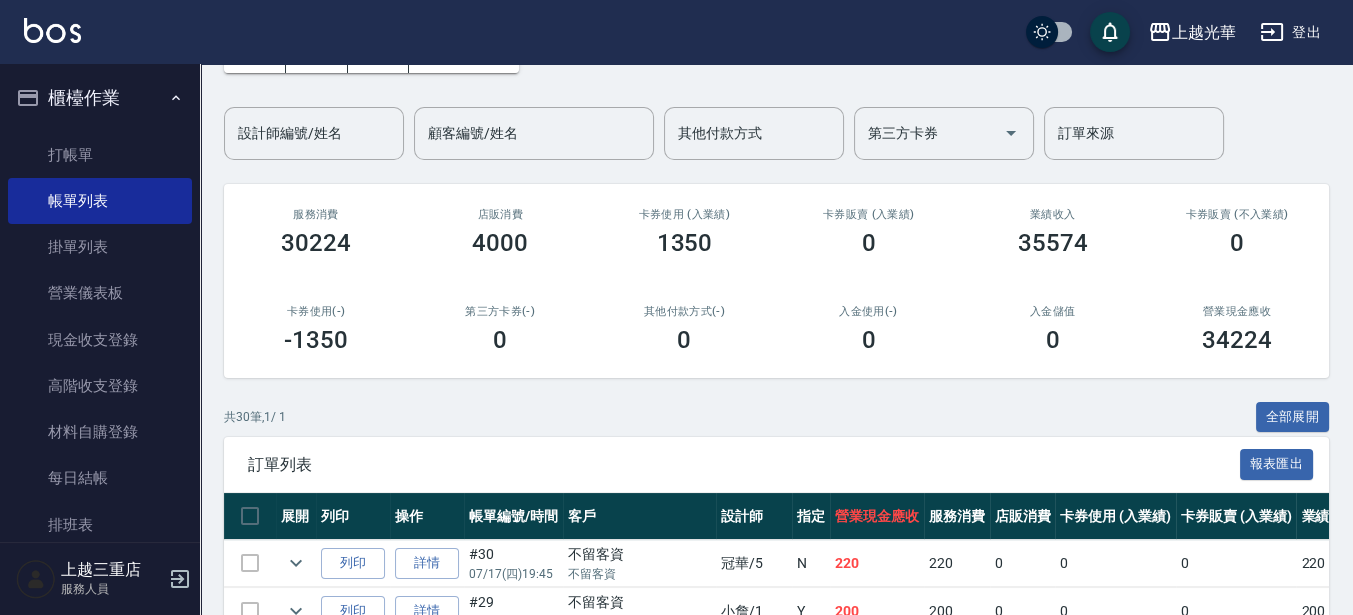 scroll, scrollTop: 375, scrollLeft: 0, axis: vertical 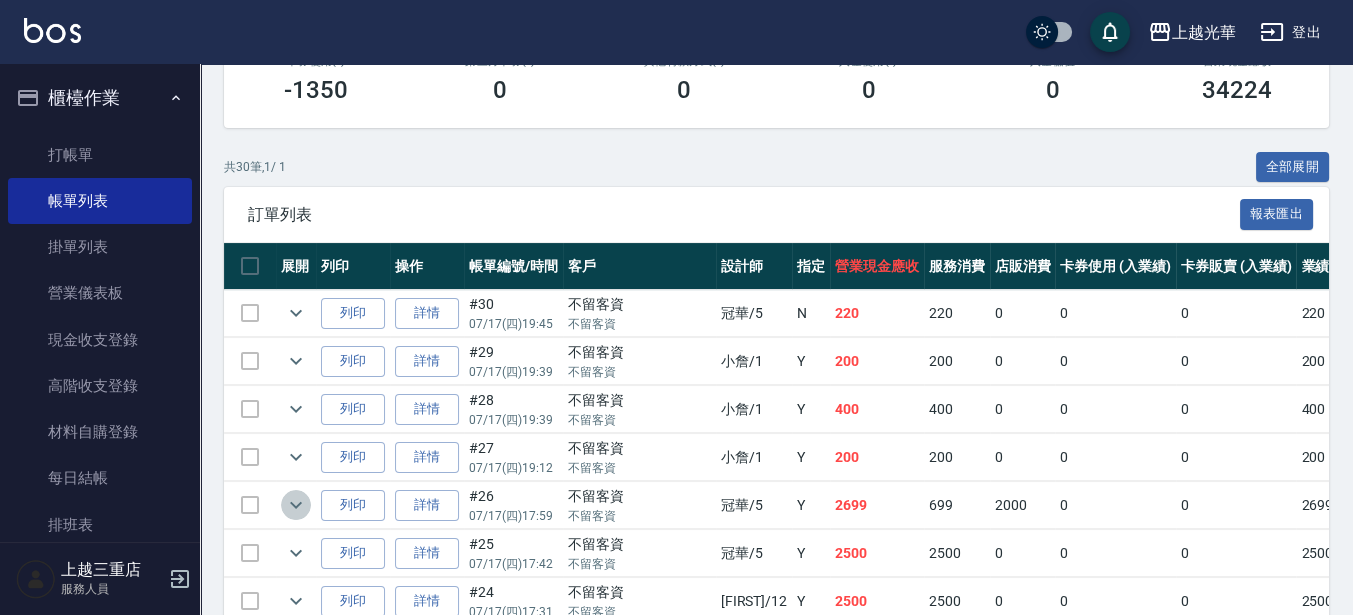 click 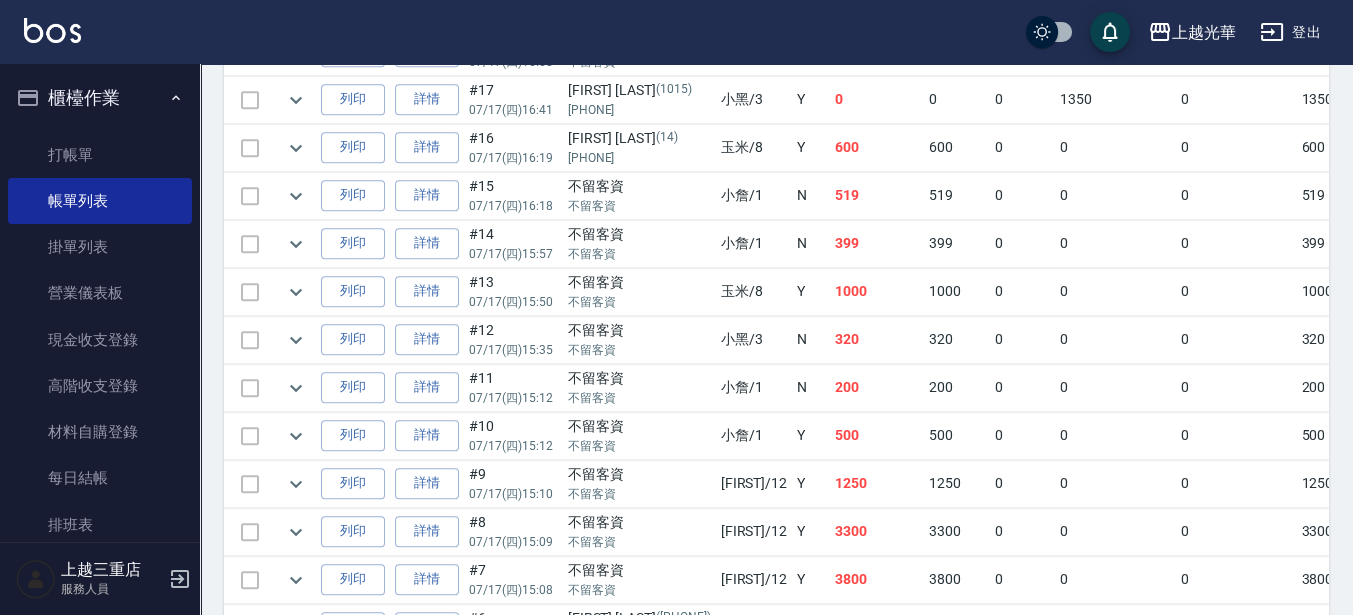 scroll, scrollTop: 1500, scrollLeft: 0, axis: vertical 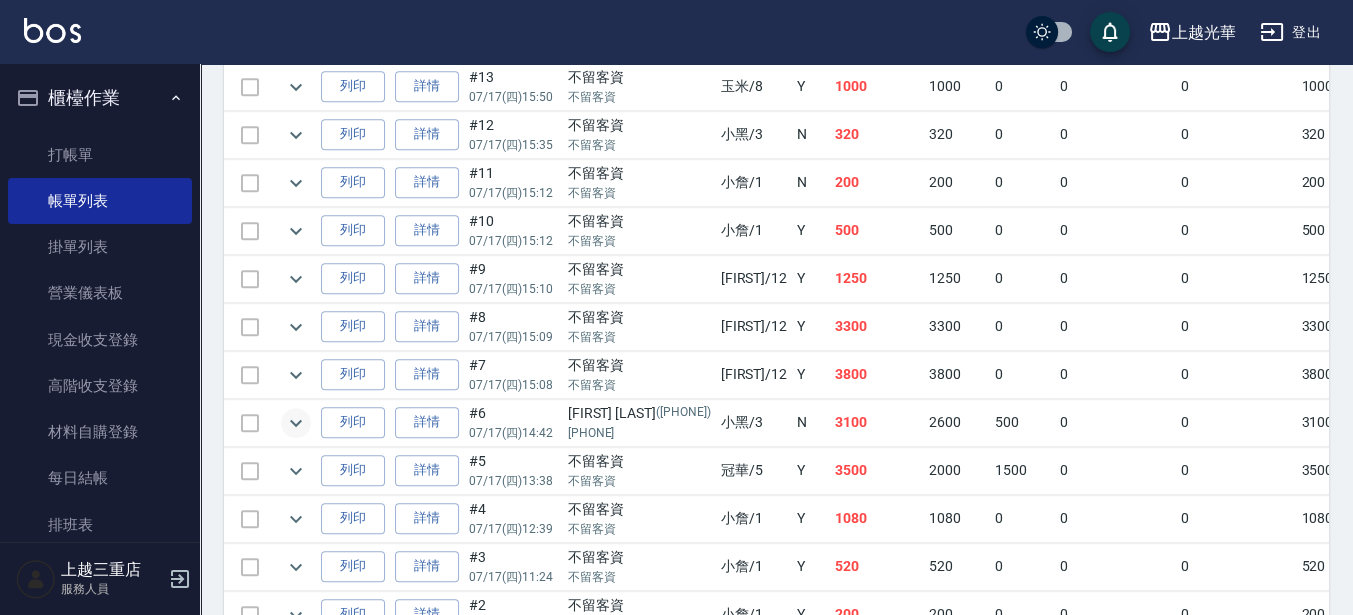 click 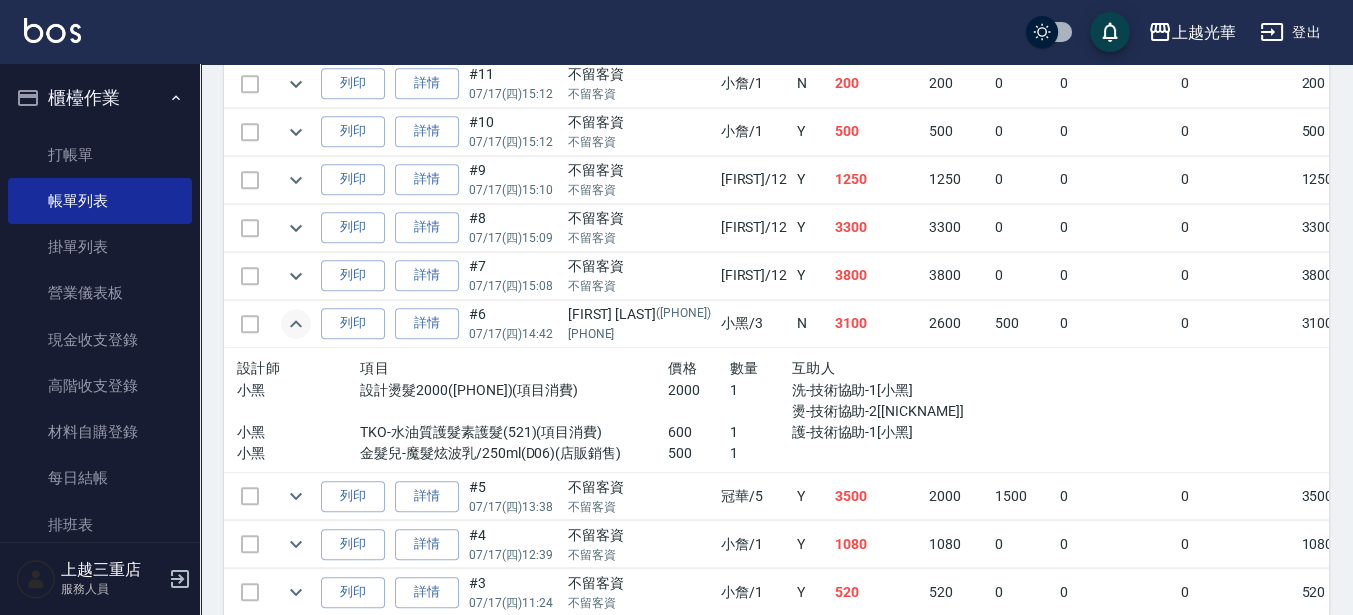 scroll, scrollTop: 1750, scrollLeft: 0, axis: vertical 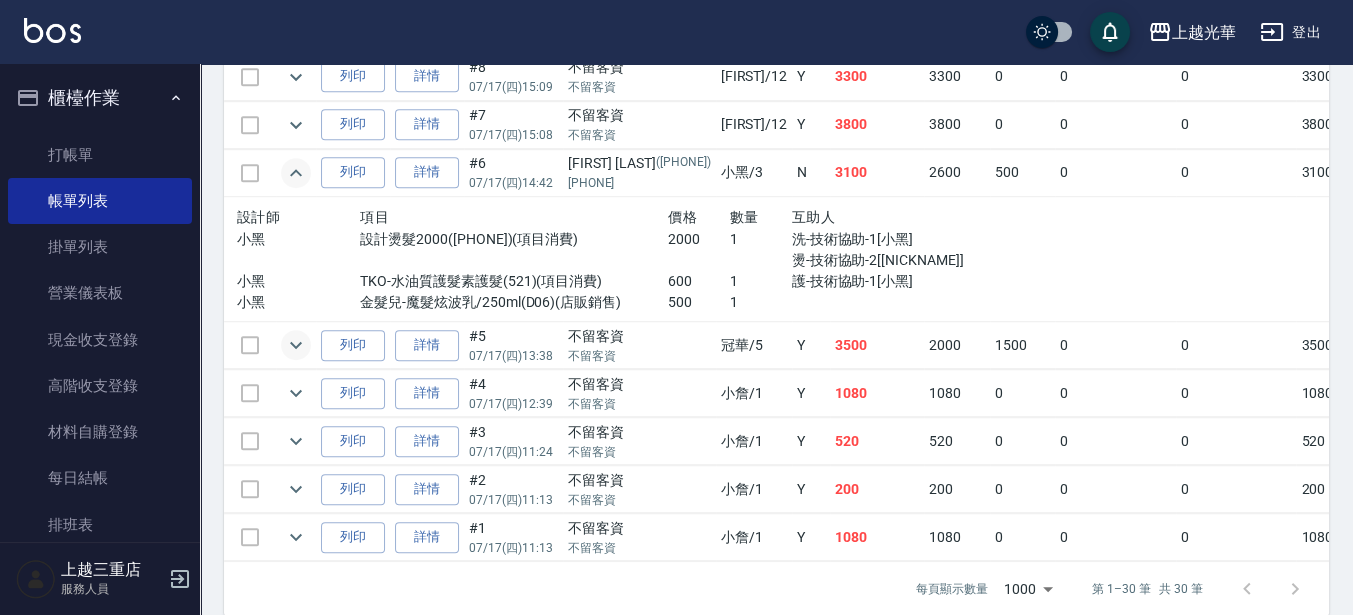click 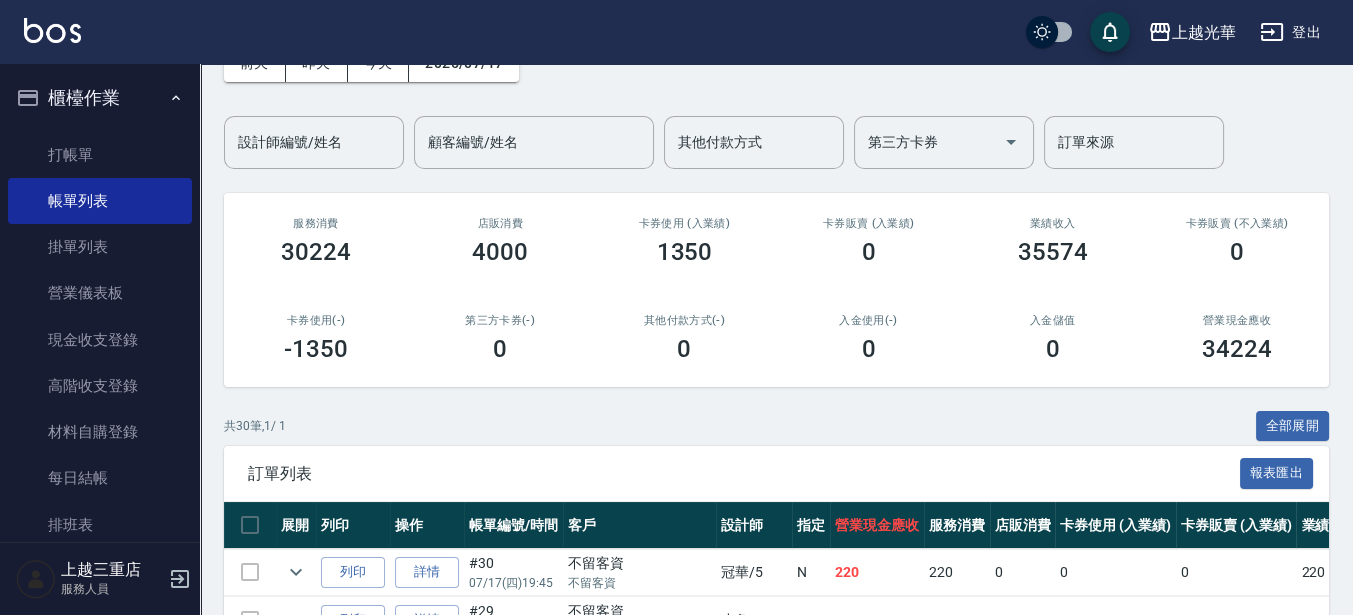 scroll, scrollTop: 0, scrollLeft: 0, axis: both 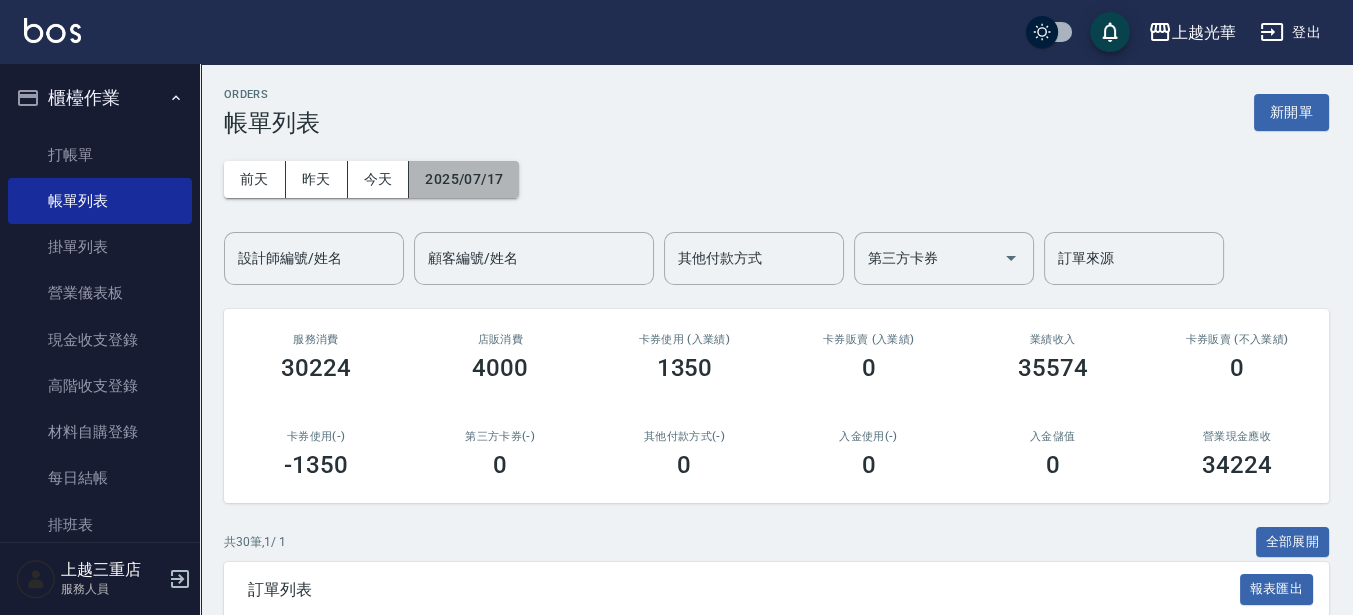 click on "2025/07/17" at bounding box center [464, 179] 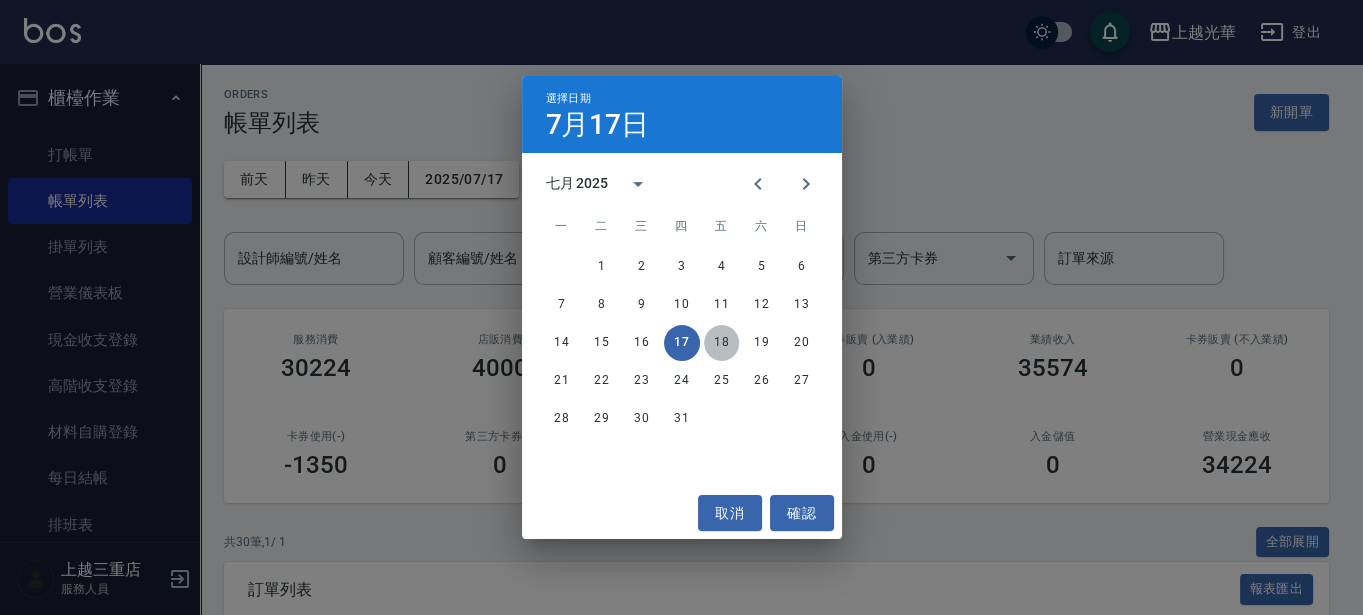 click on "18" at bounding box center (722, 343) 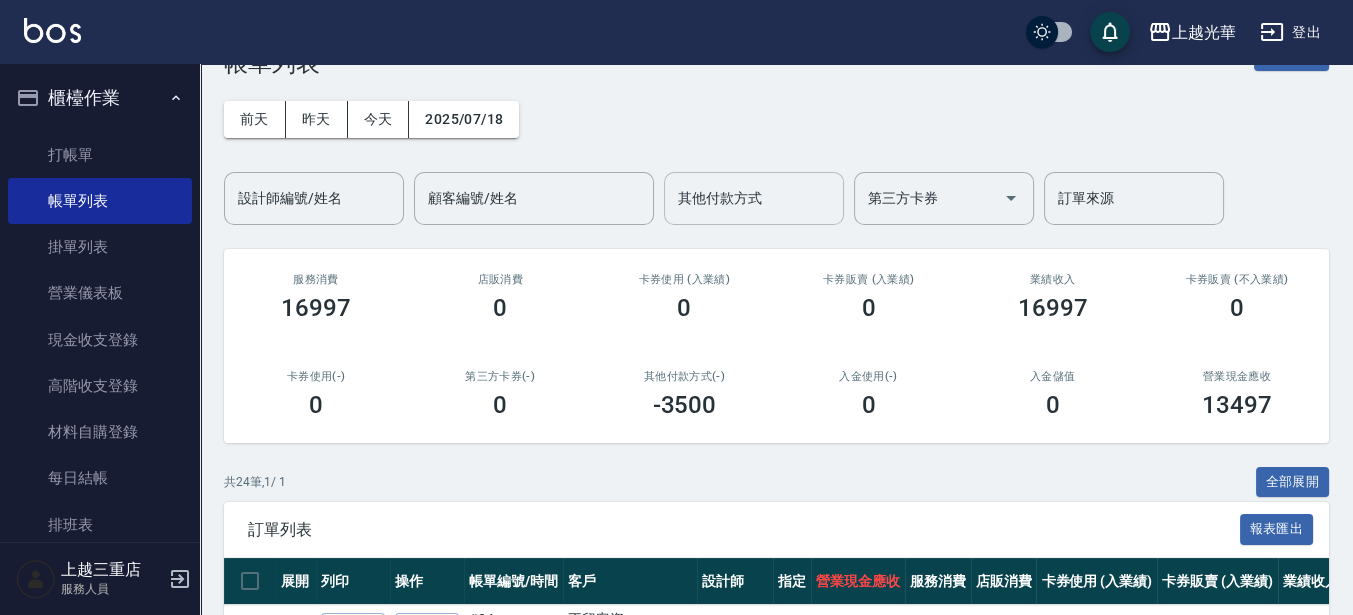 scroll, scrollTop: 0, scrollLeft: 0, axis: both 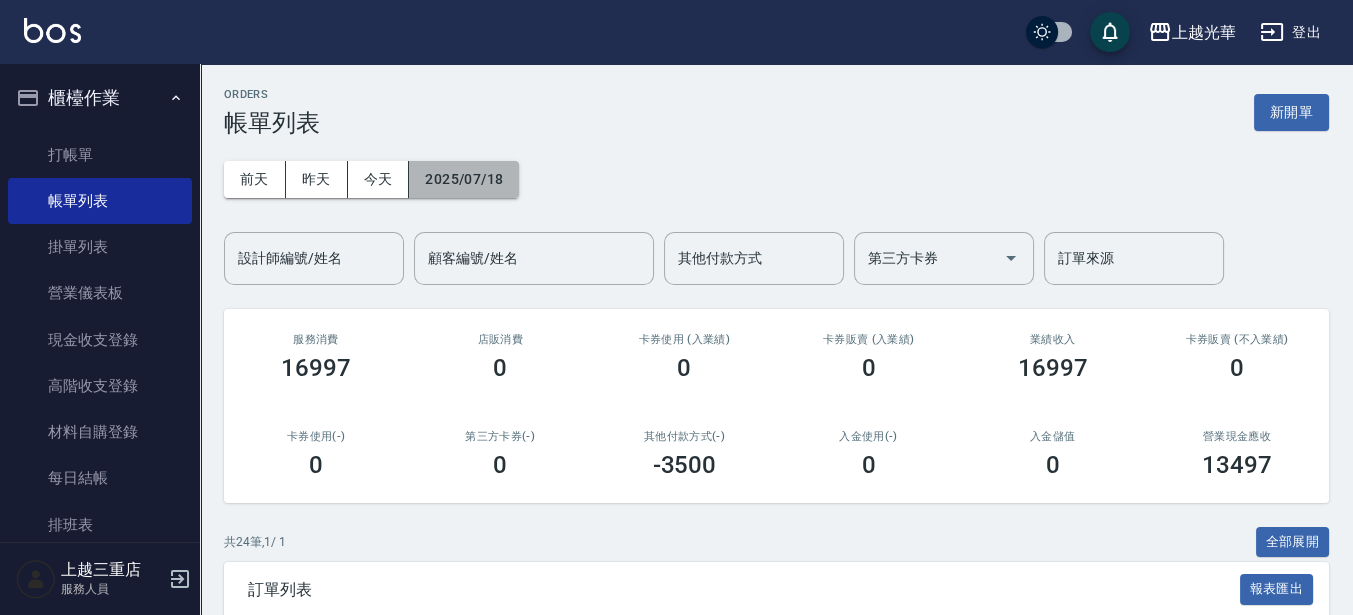 click on "2025/07/18" at bounding box center (464, 179) 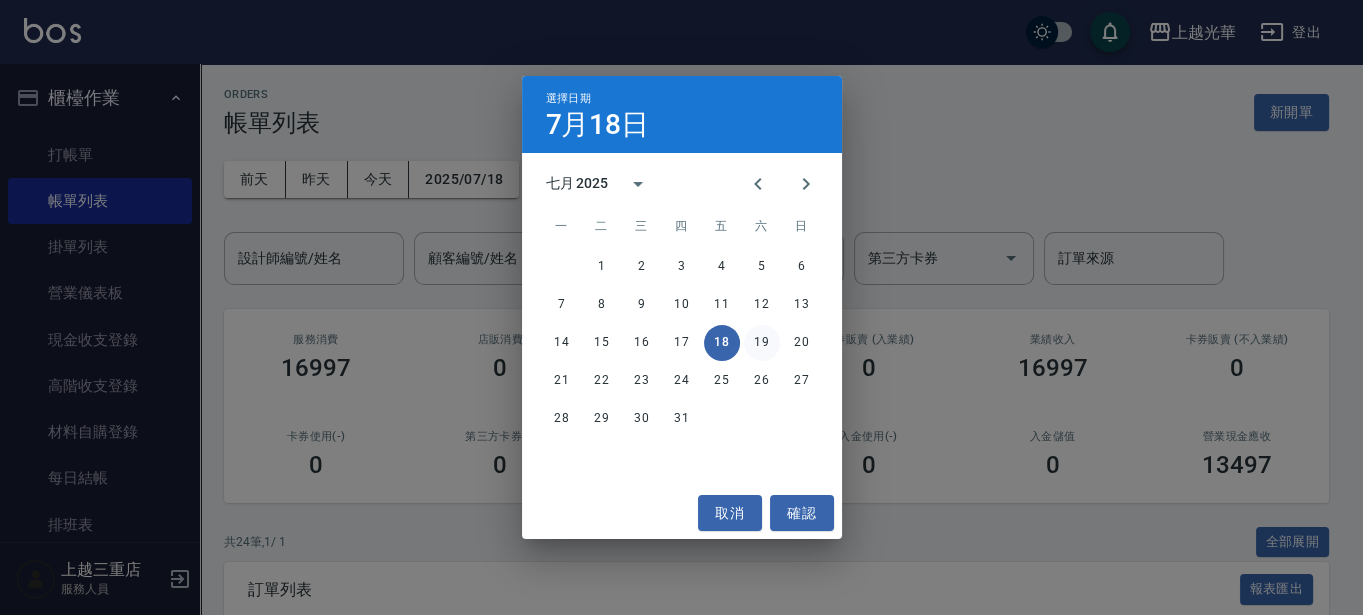 click on "19" at bounding box center [762, 343] 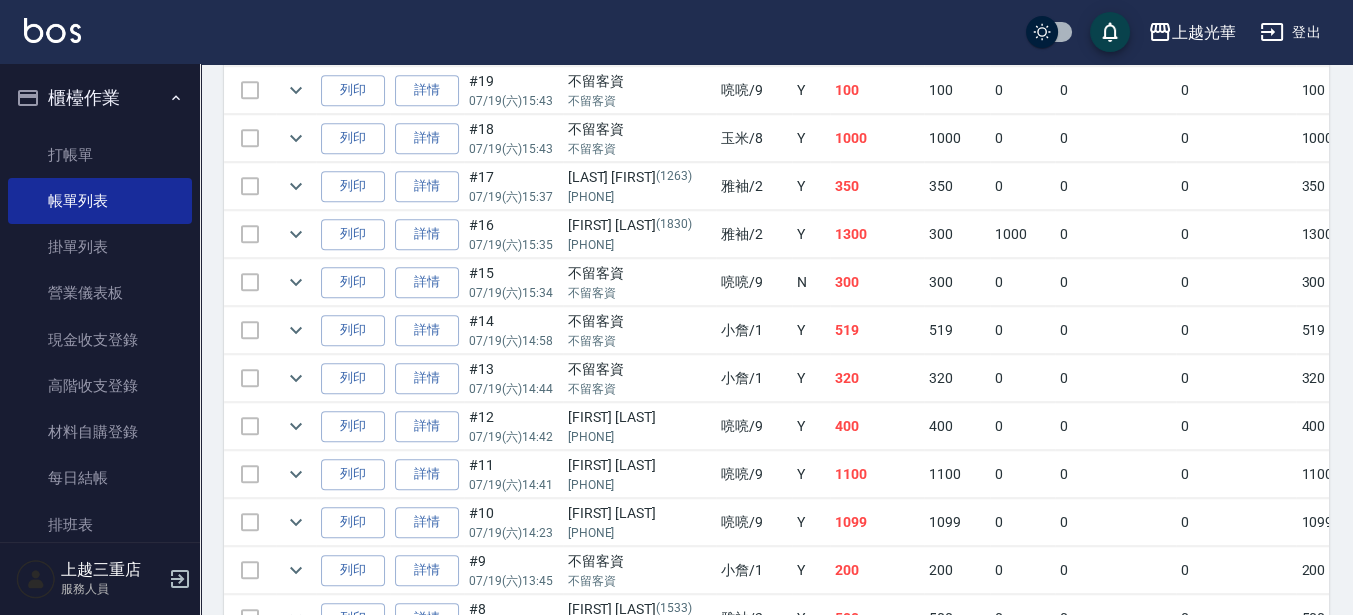 scroll, scrollTop: 1875, scrollLeft: 0, axis: vertical 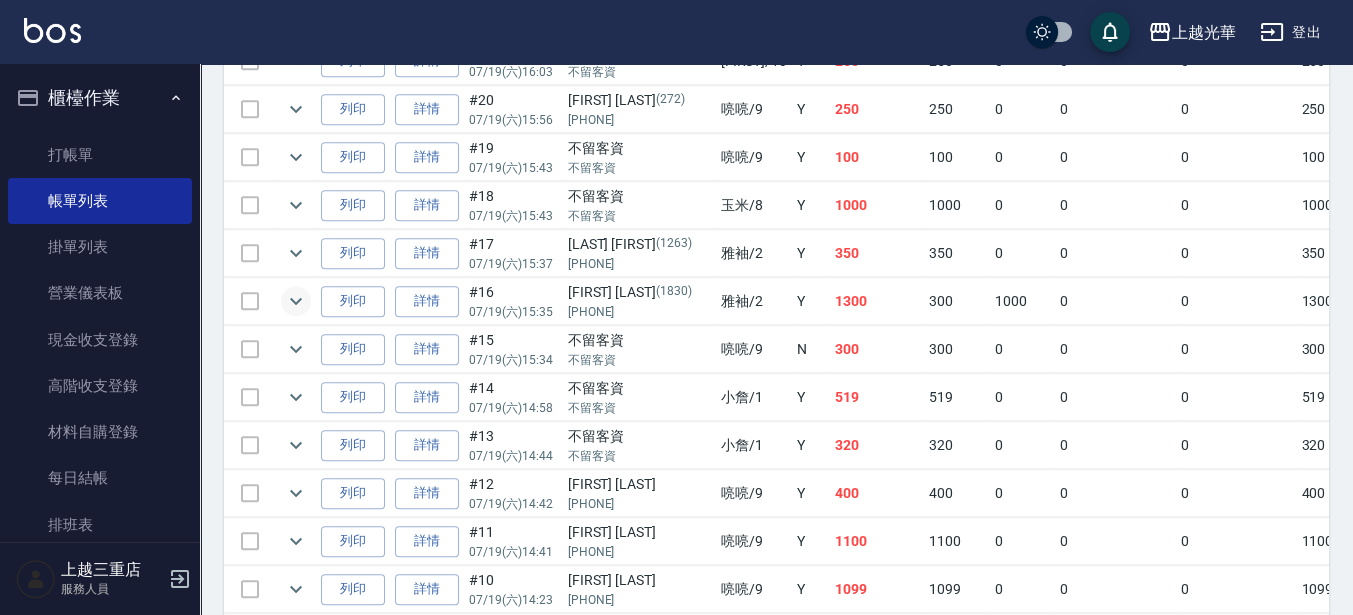 click 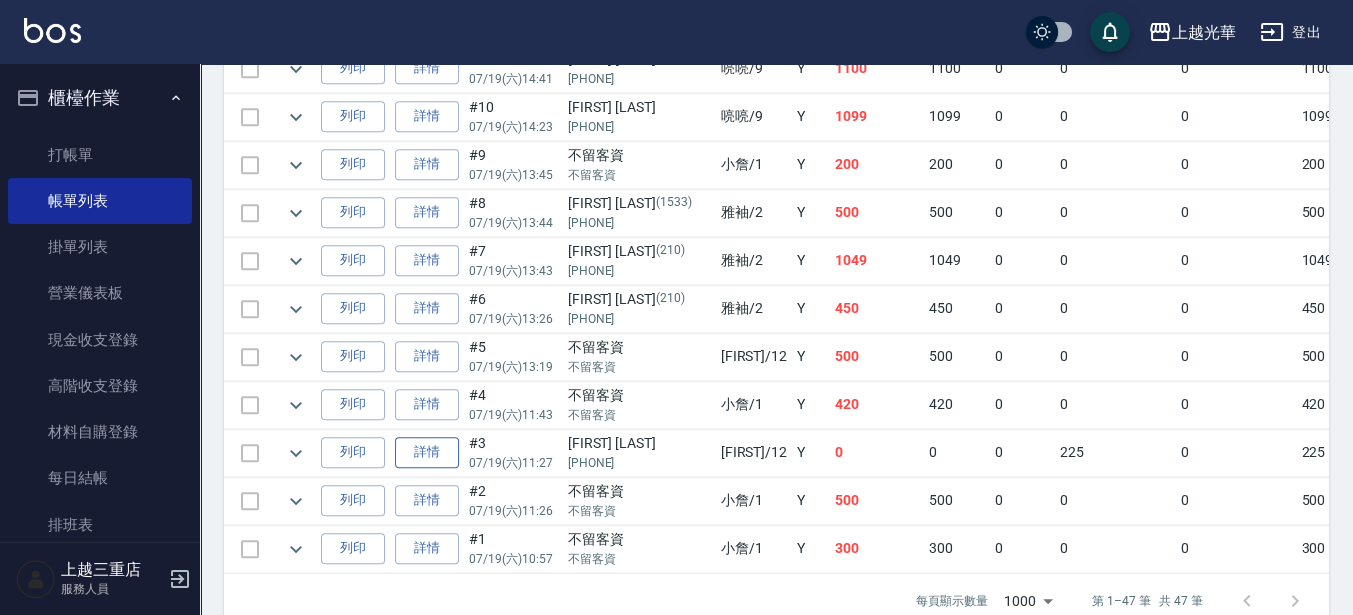 scroll, scrollTop: 2457, scrollLeft: 0, axis: vertical 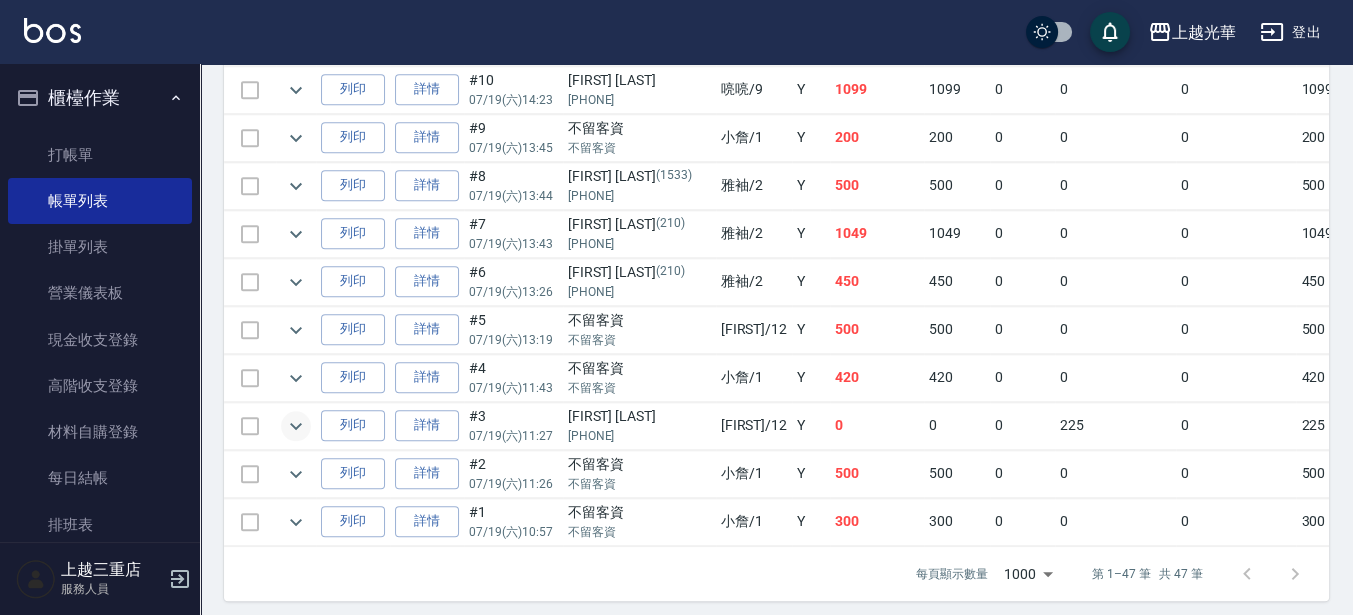 click 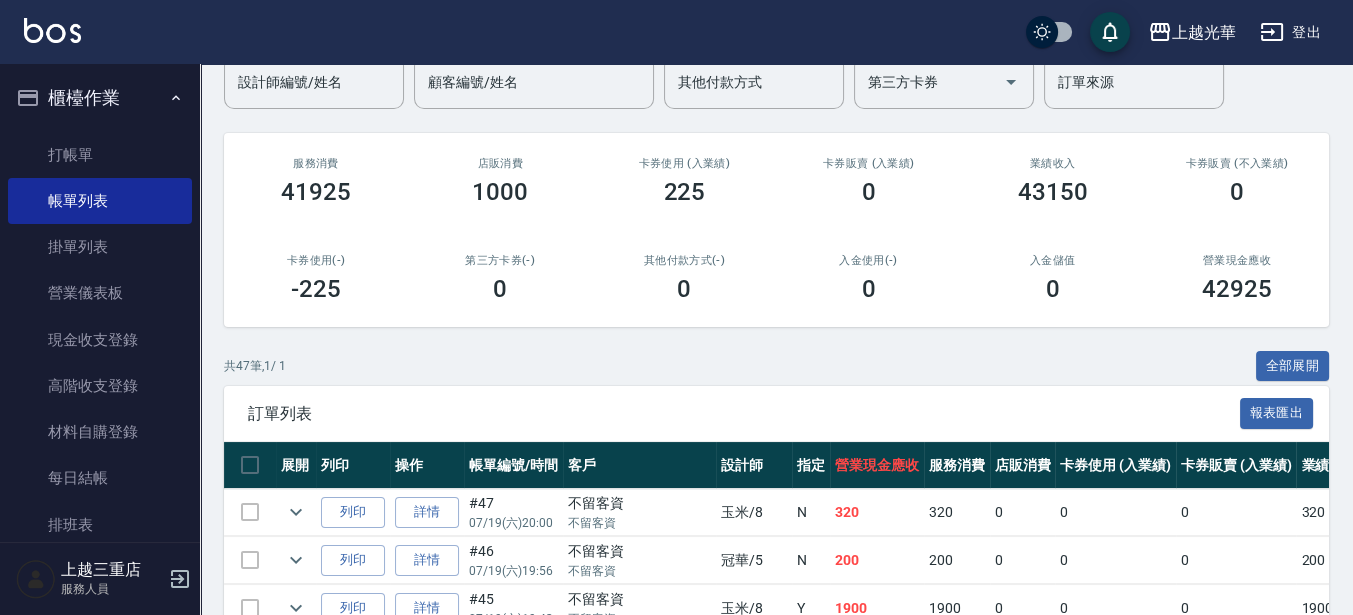 scroll, scrollTop: 0, scrollLeft: 0, axis: both 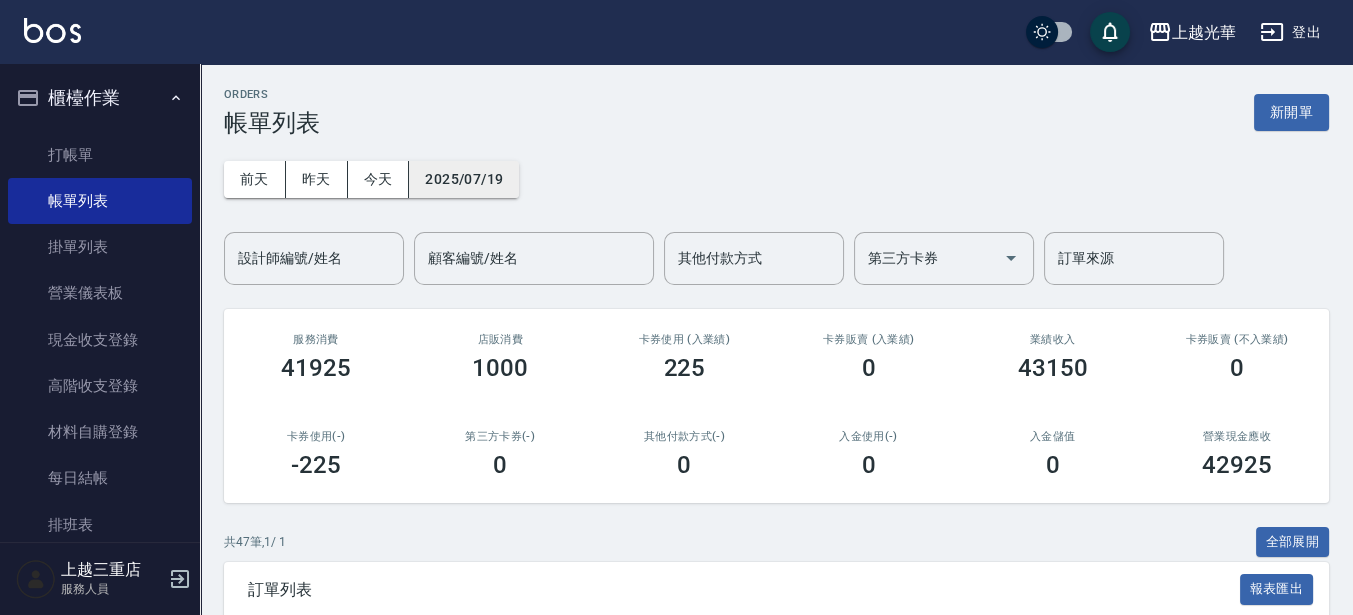 click on "2025/07/19" at bounding box center (464, 179) 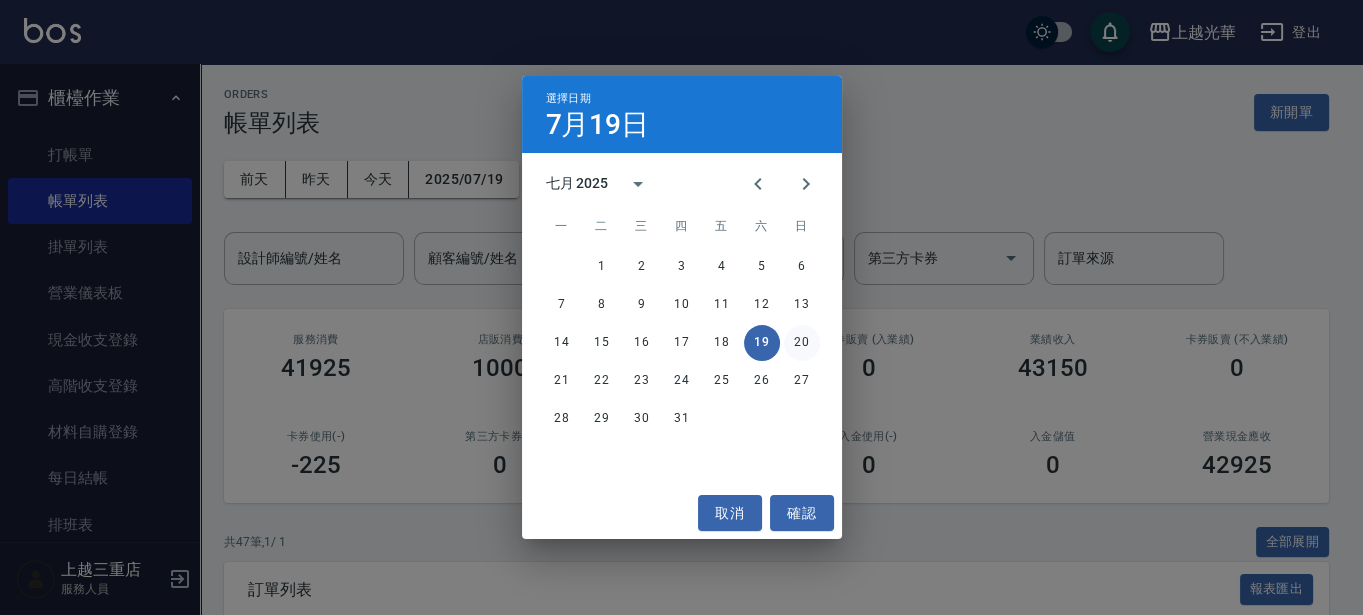 click on "20" at bounding box center (802, 343) 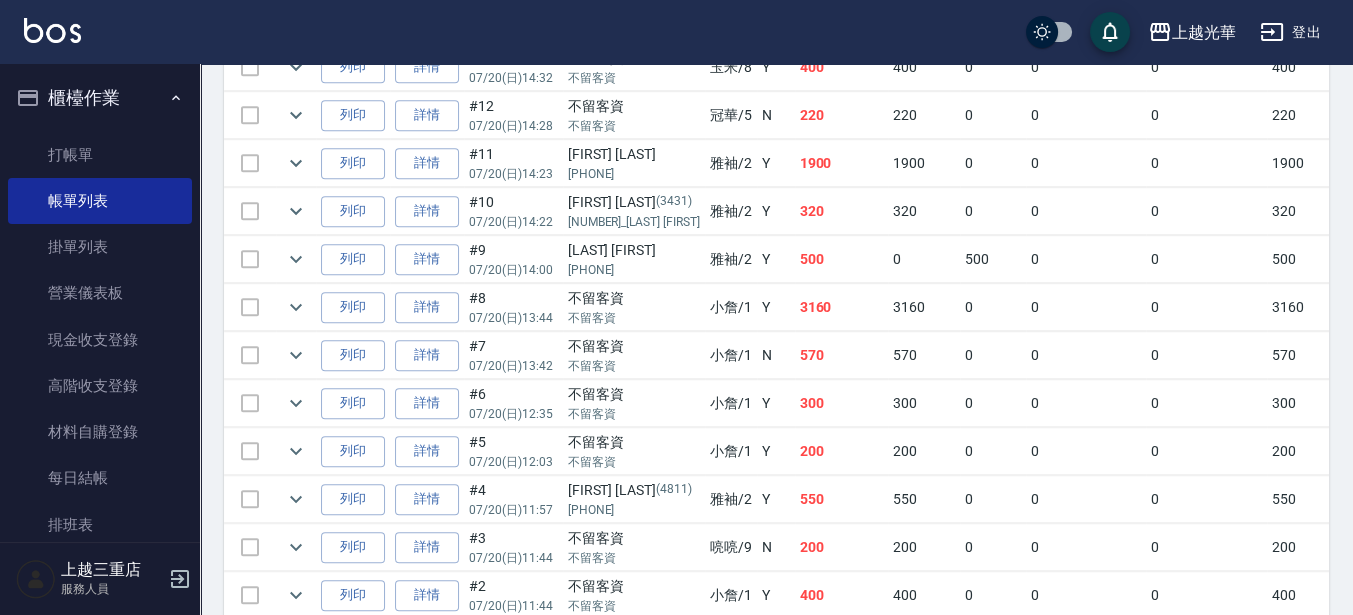 scroll, scrollTop: 1602, scrollLeft: 0, axis: vertical 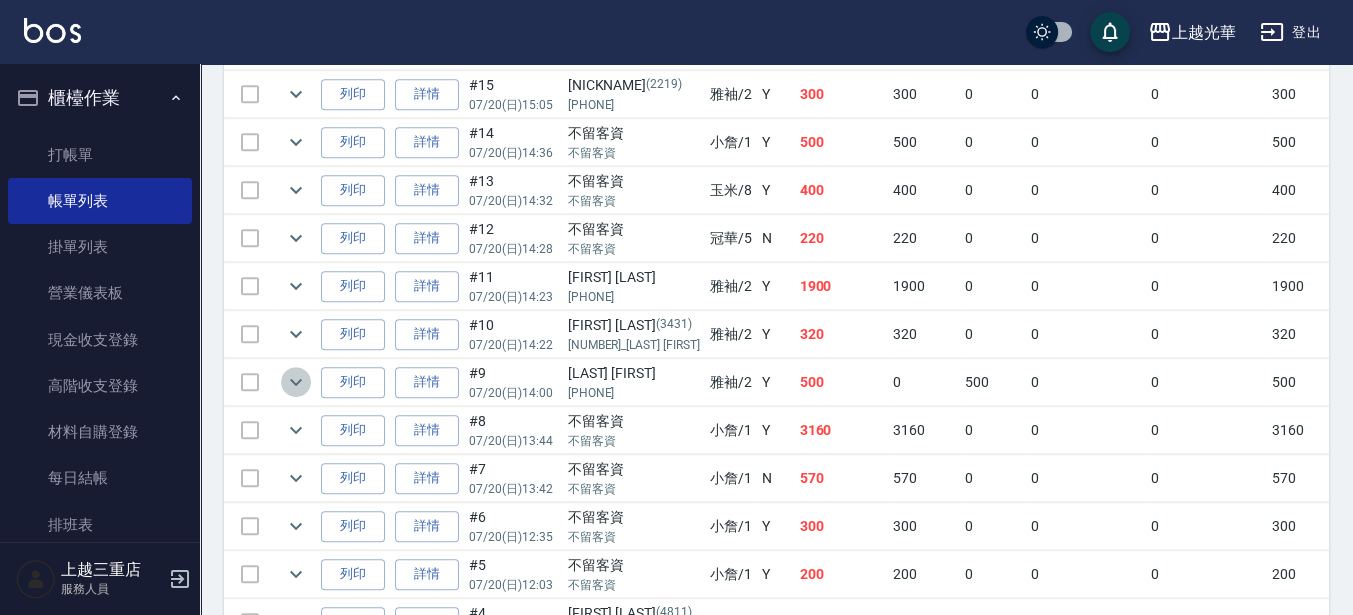 click 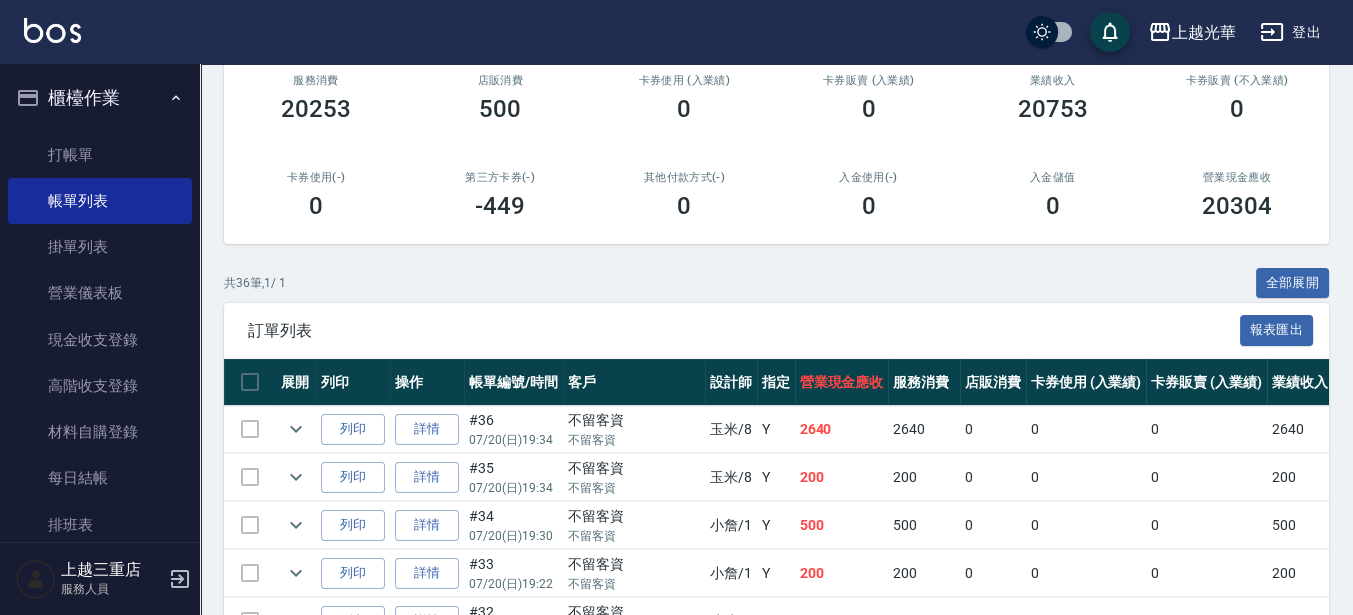 scroll, scrollTop: 0, scrollLeft: 0, axis: both 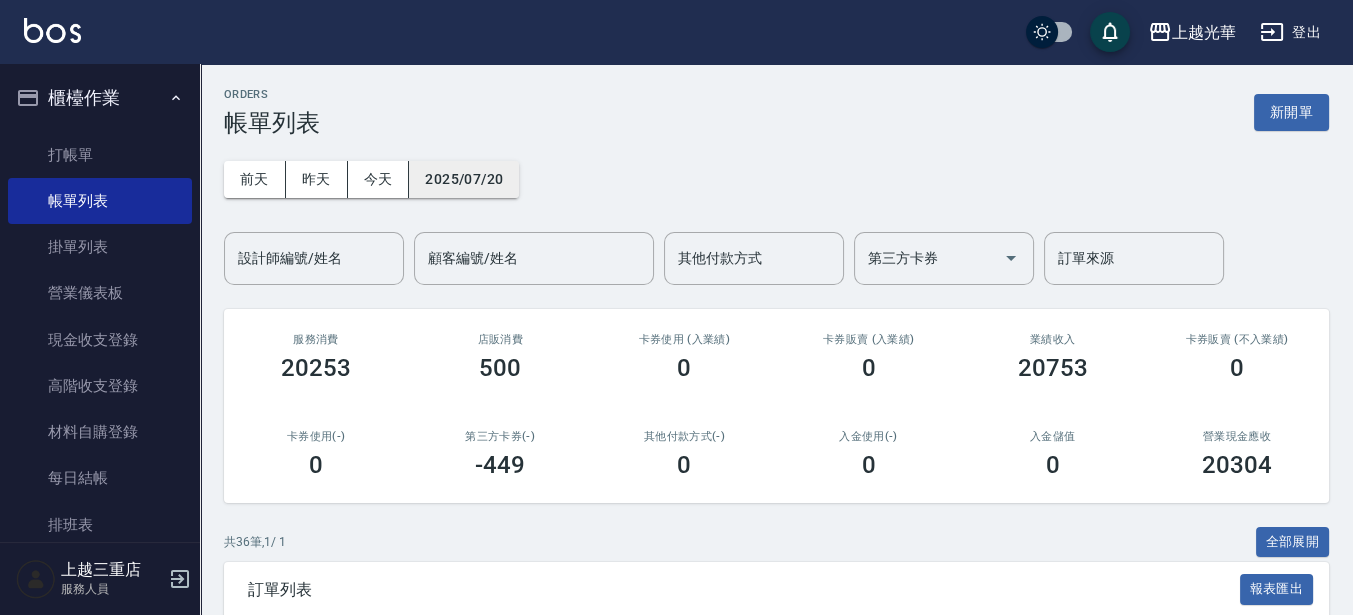click on "2025/07/20" at bounding box center (464, 179) 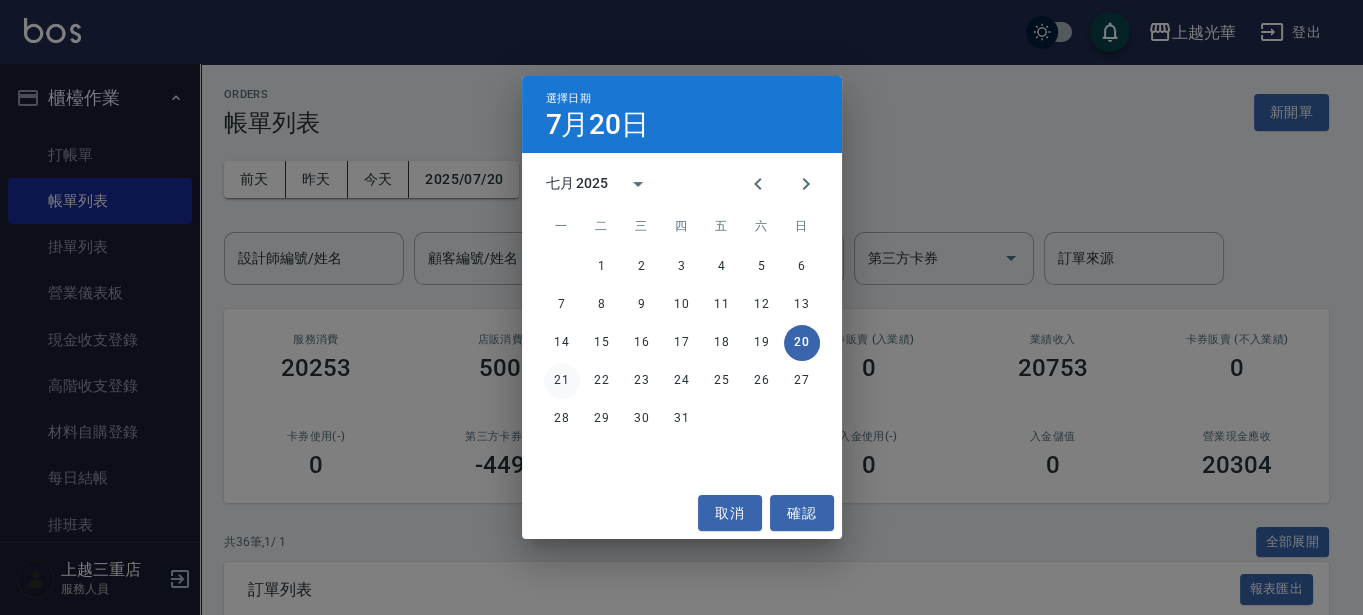 click on "21" at bounding box center [562, 381] 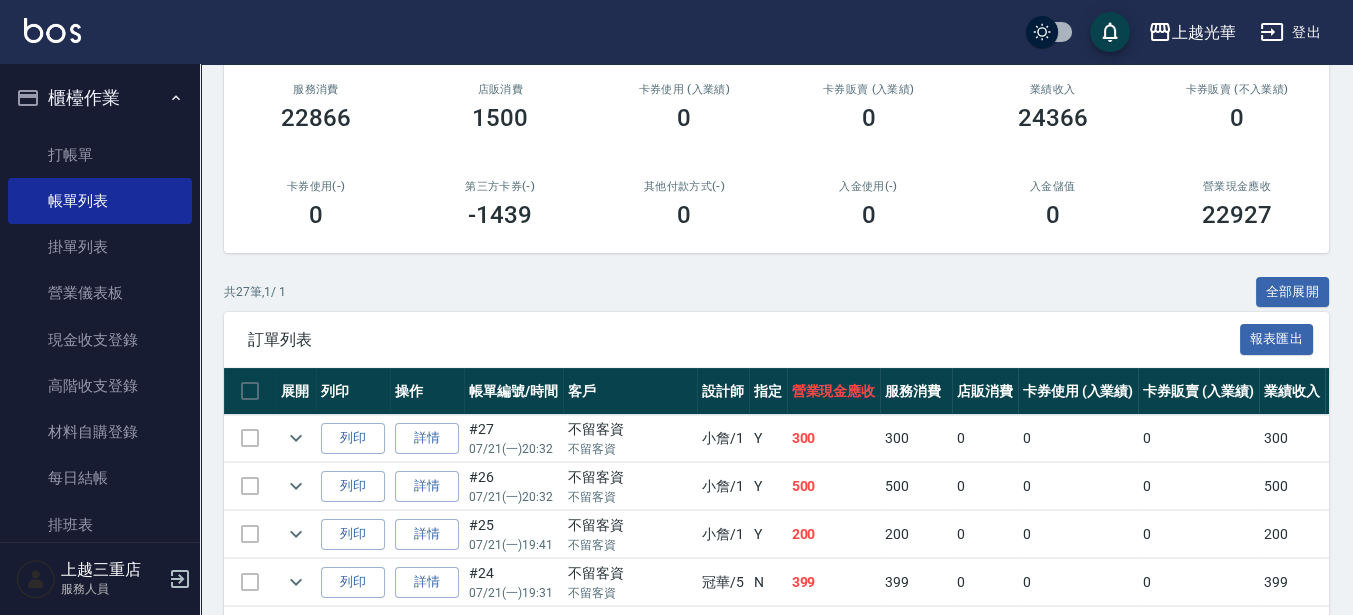 scroll, scrollTop: 625, scrollLeft: 0, axis: vertical 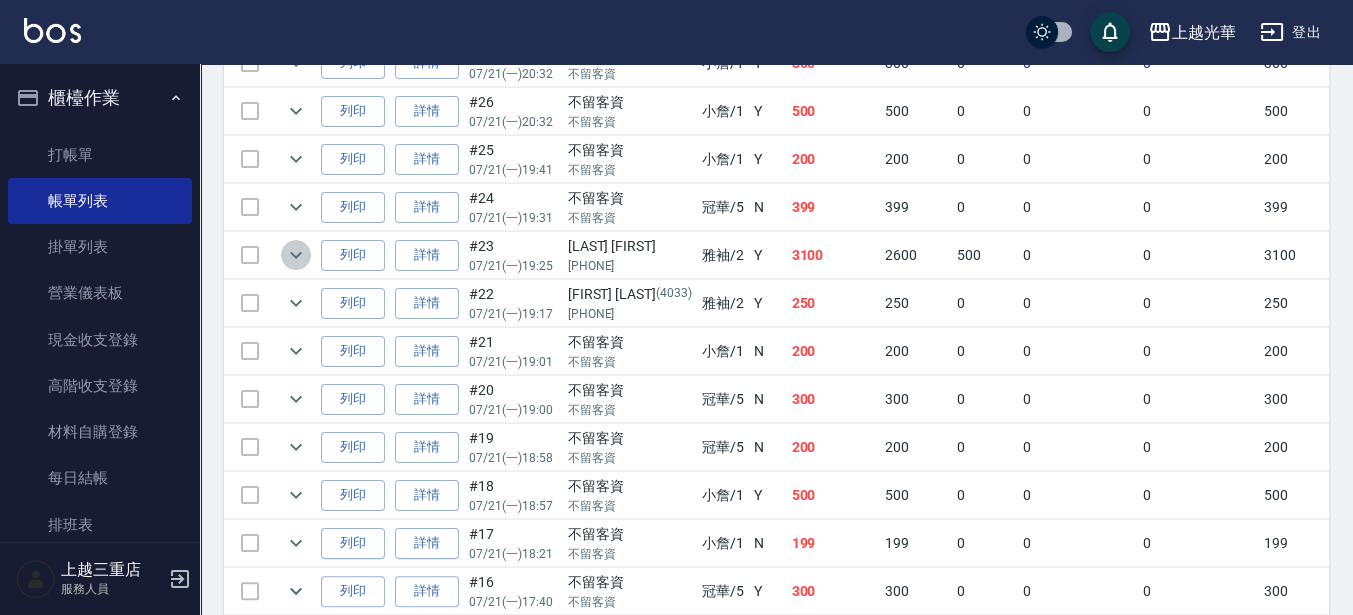 click 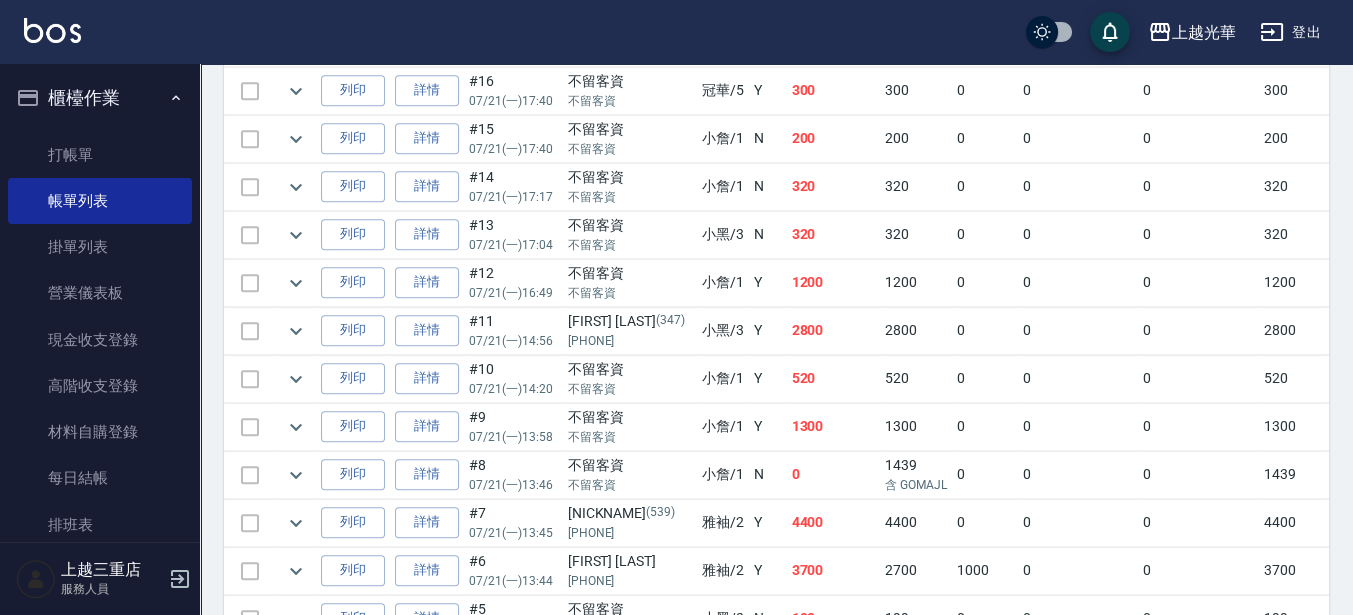 scroll, scrollTop: 1500, scrollLeft: 0, axis: vertical 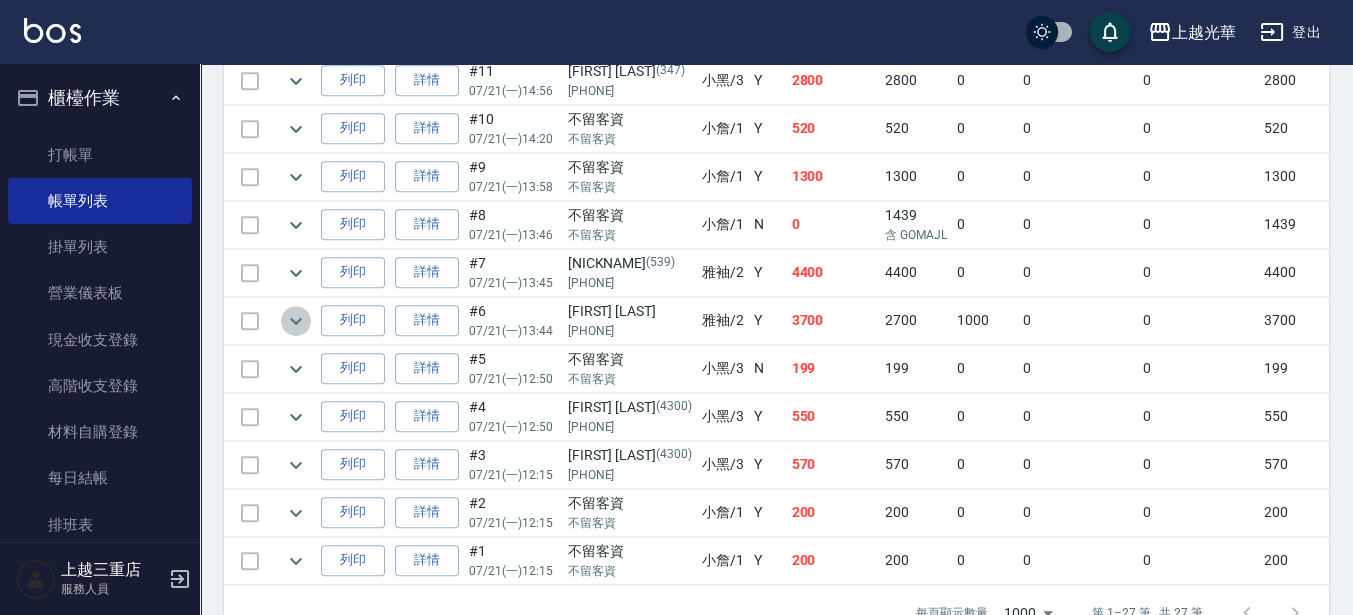 click 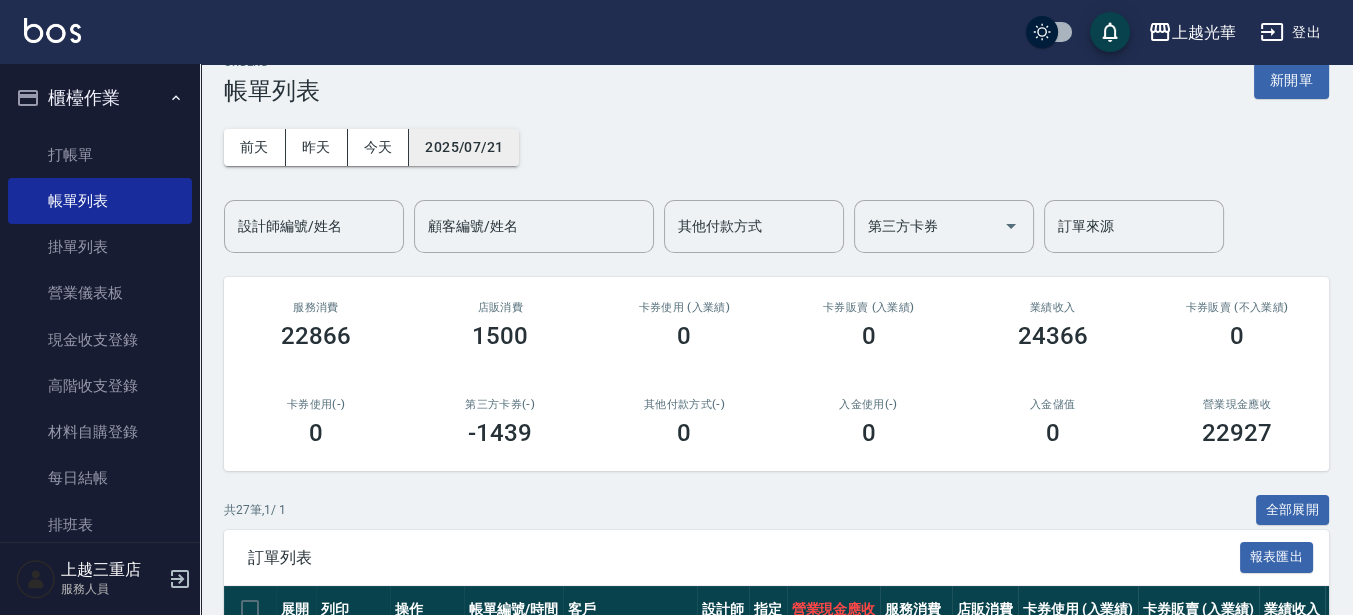 scroll, scrollTop: 0, scrollLeft: 0, axis: both 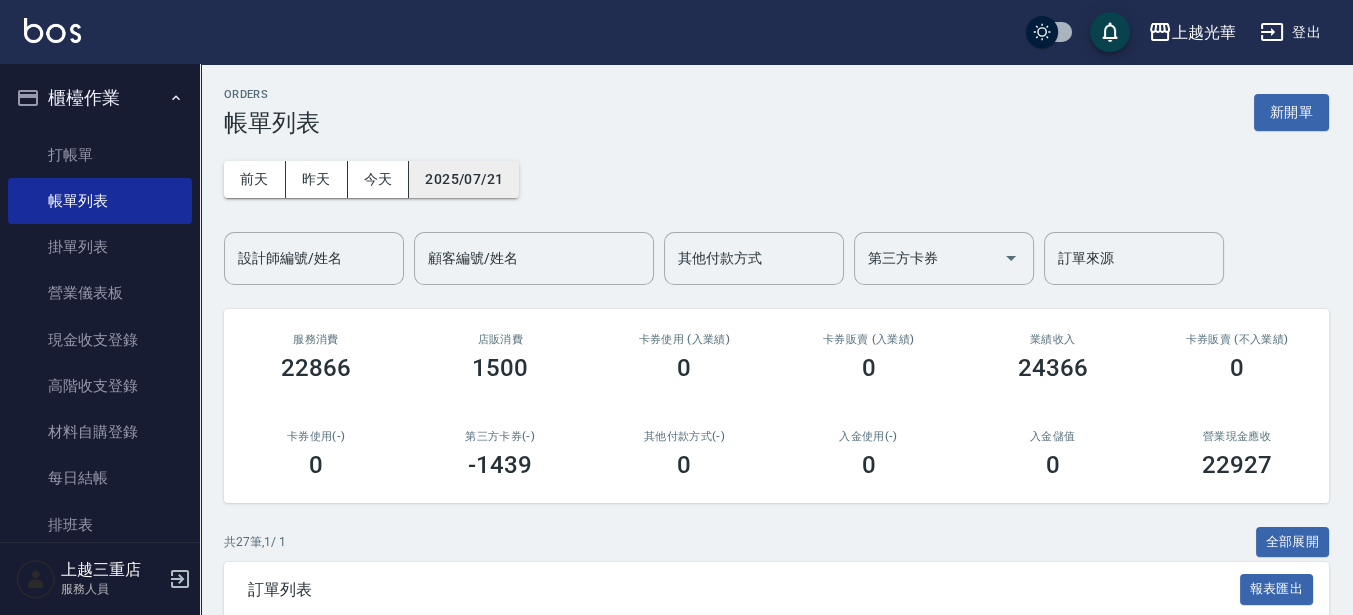 click on "2025/07/21" at bounding box center [464, 179] 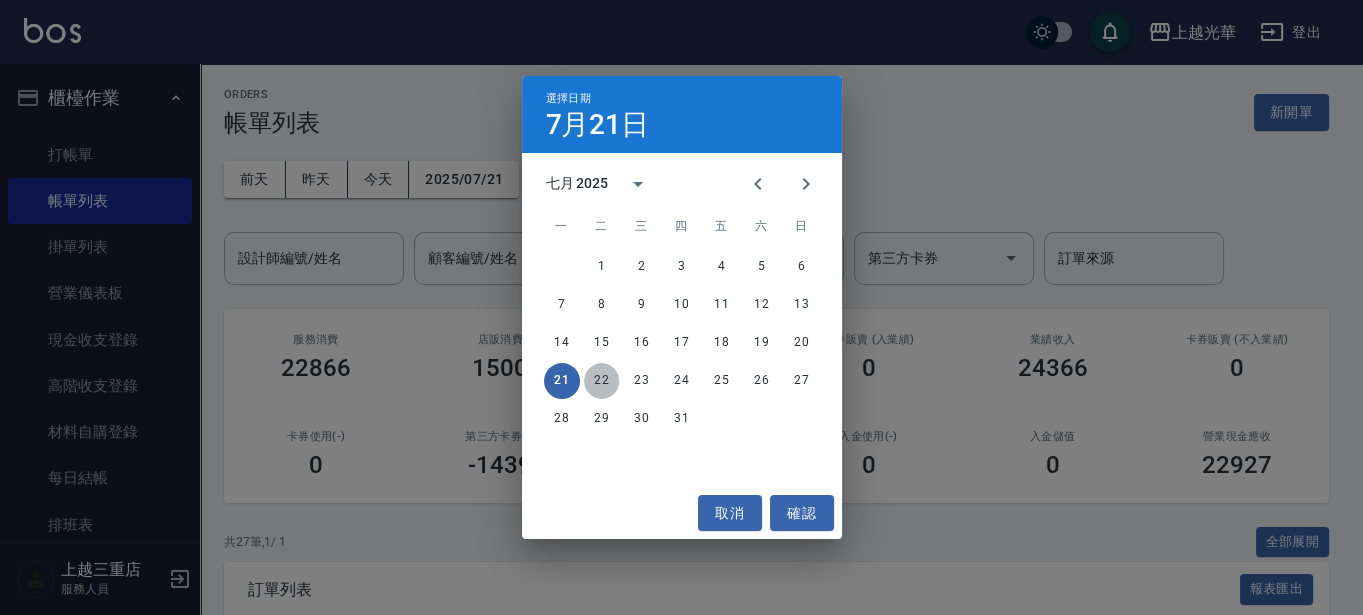 click on "22" at bounding box center (602, 381) 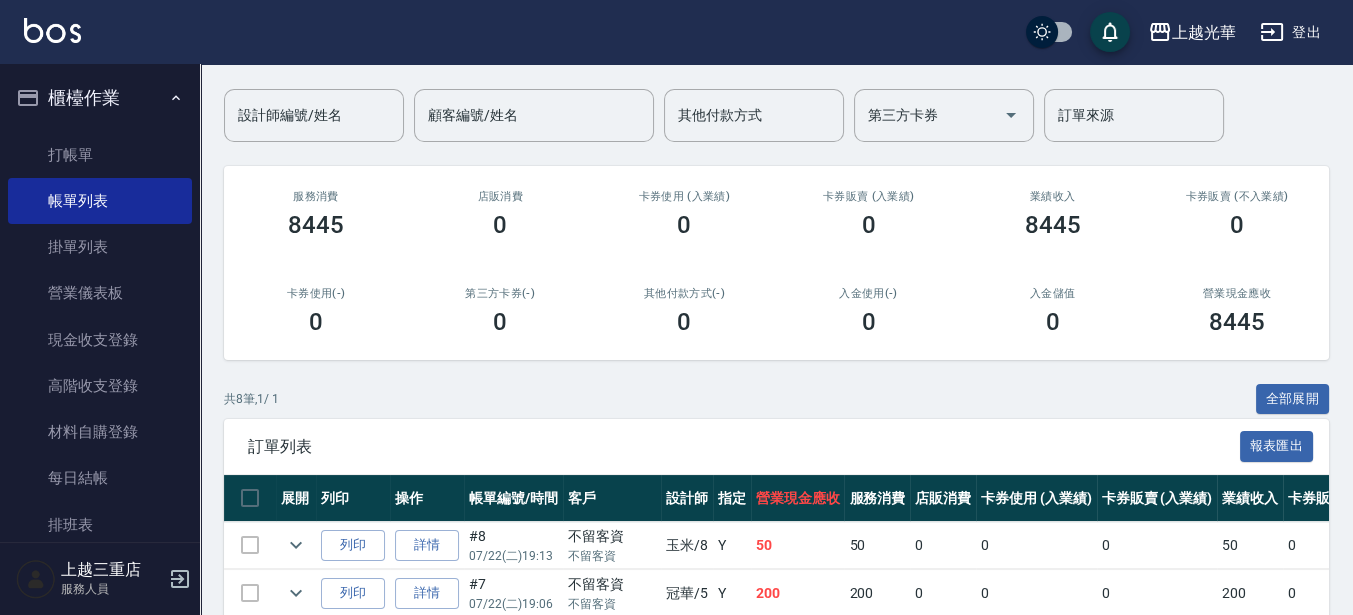 scroll, scrollTop: 0, scrollLeft: 0, axis: both 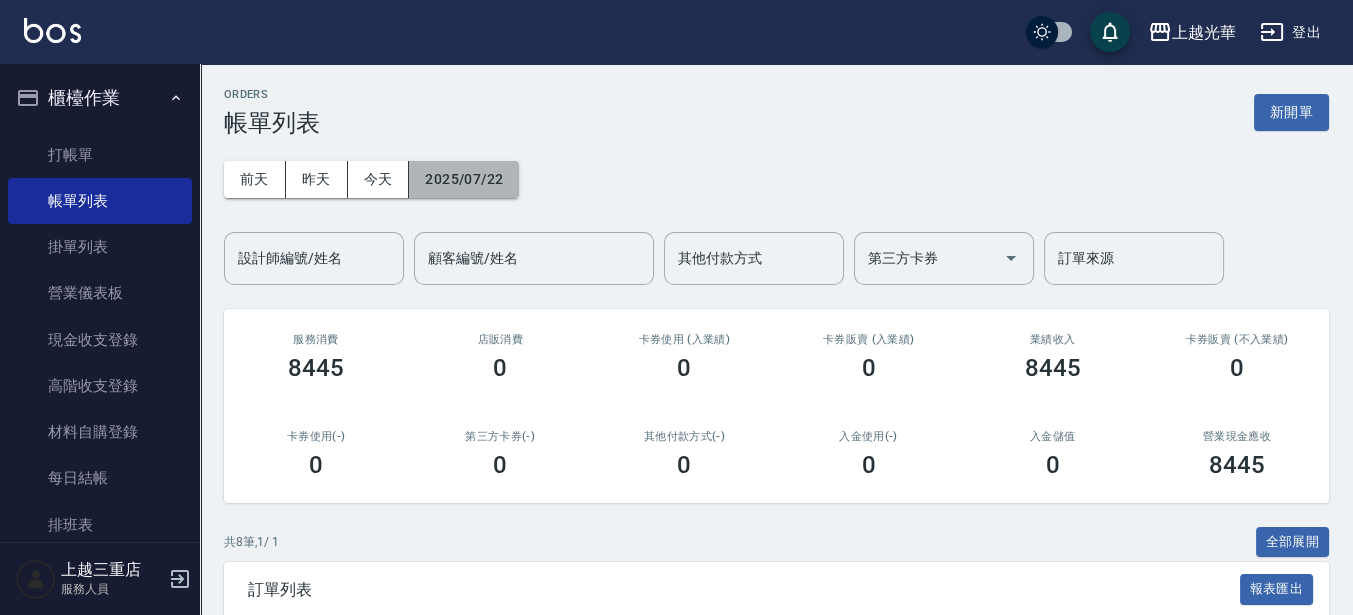 click on "2025/07/22" at bounding box center [464, 179] 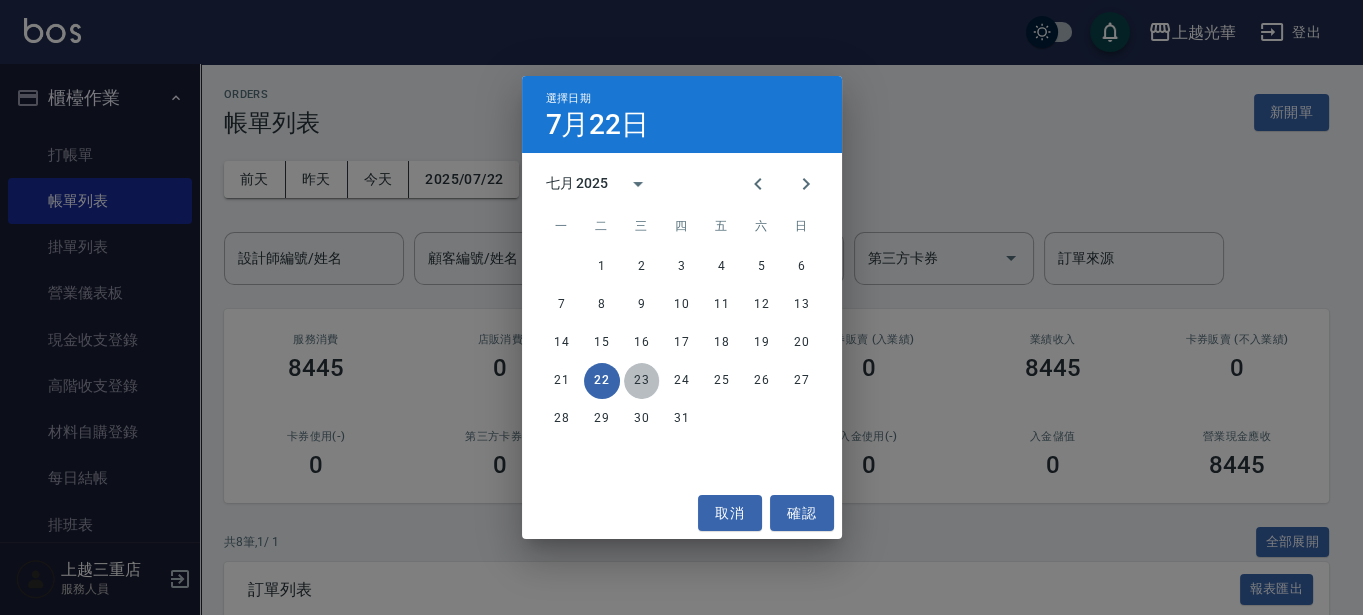 click on "23" at bounding box center (642, 381) 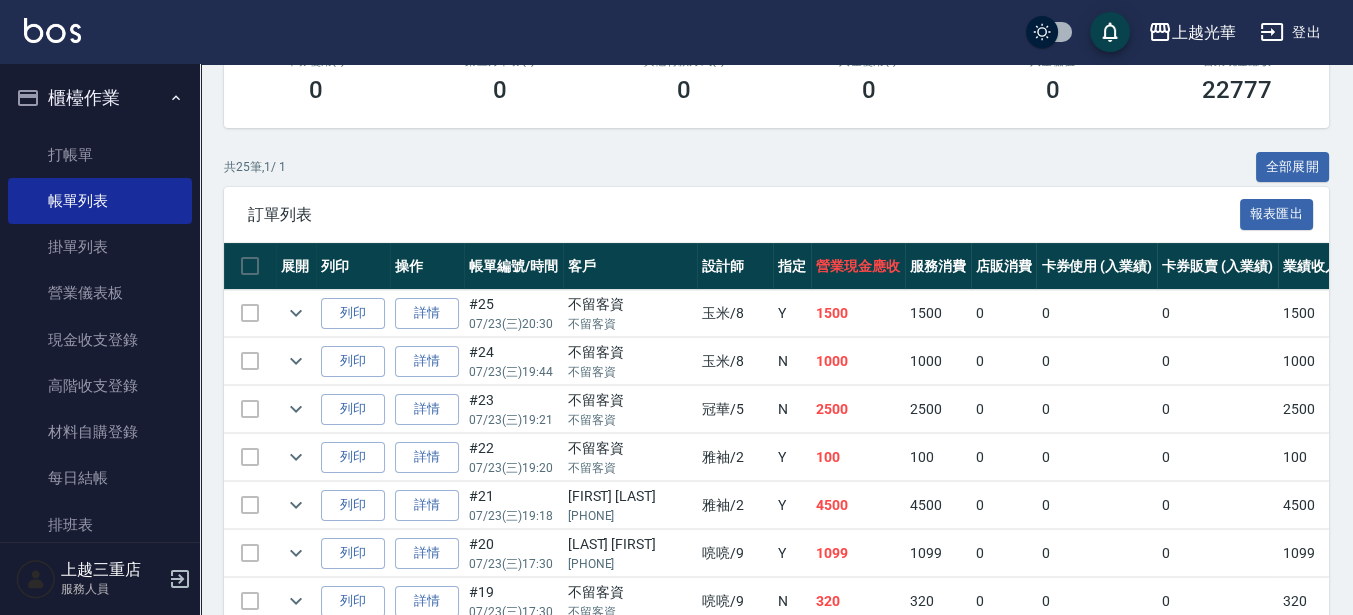 scroll, scrollTop: 625, scrollLeft: 0, axis: vertical 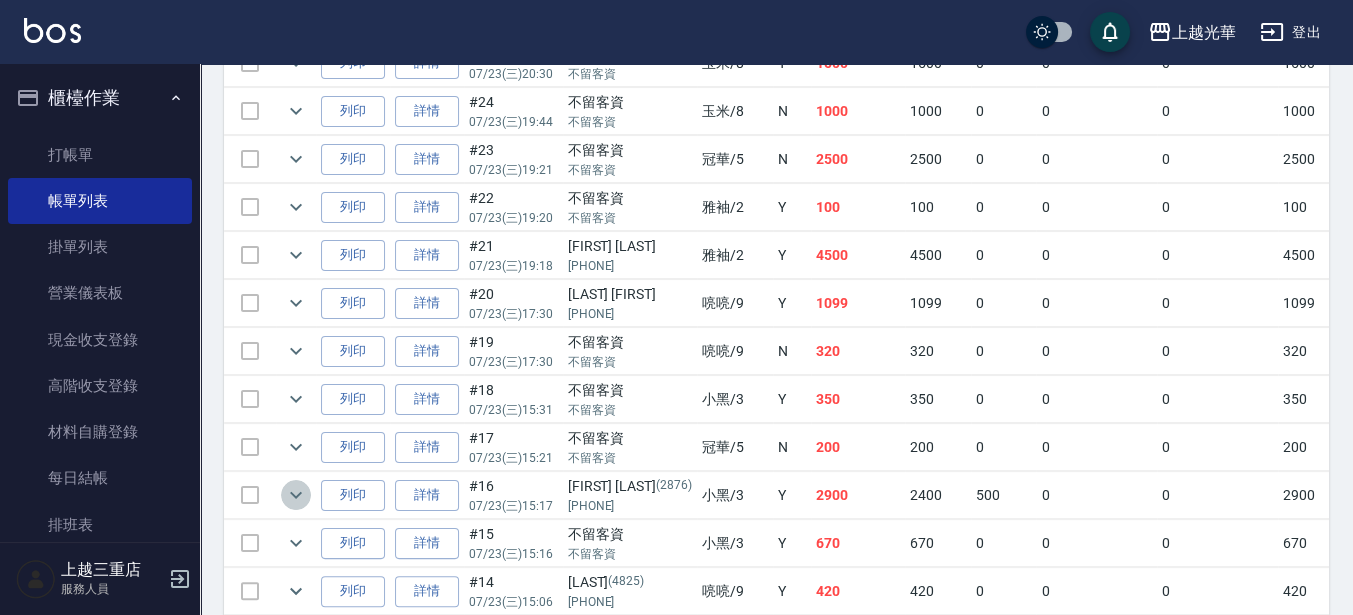 click 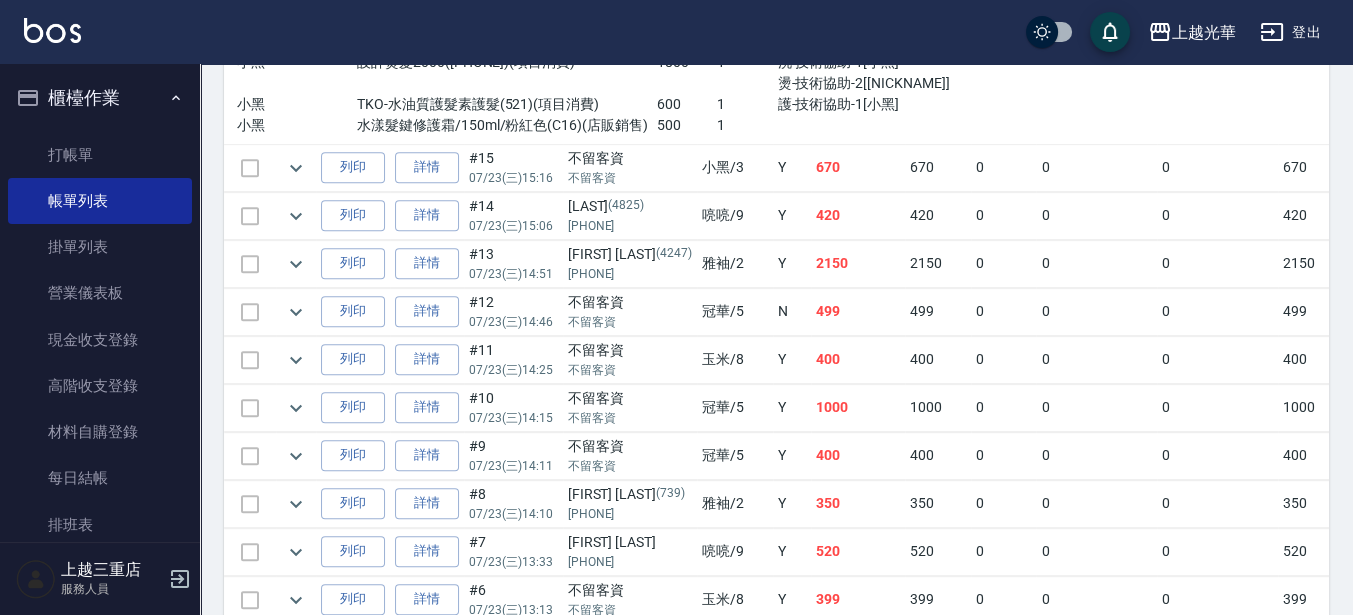 scroll, scrollTop: 1455, scrollLeft: 0, axis: vertical 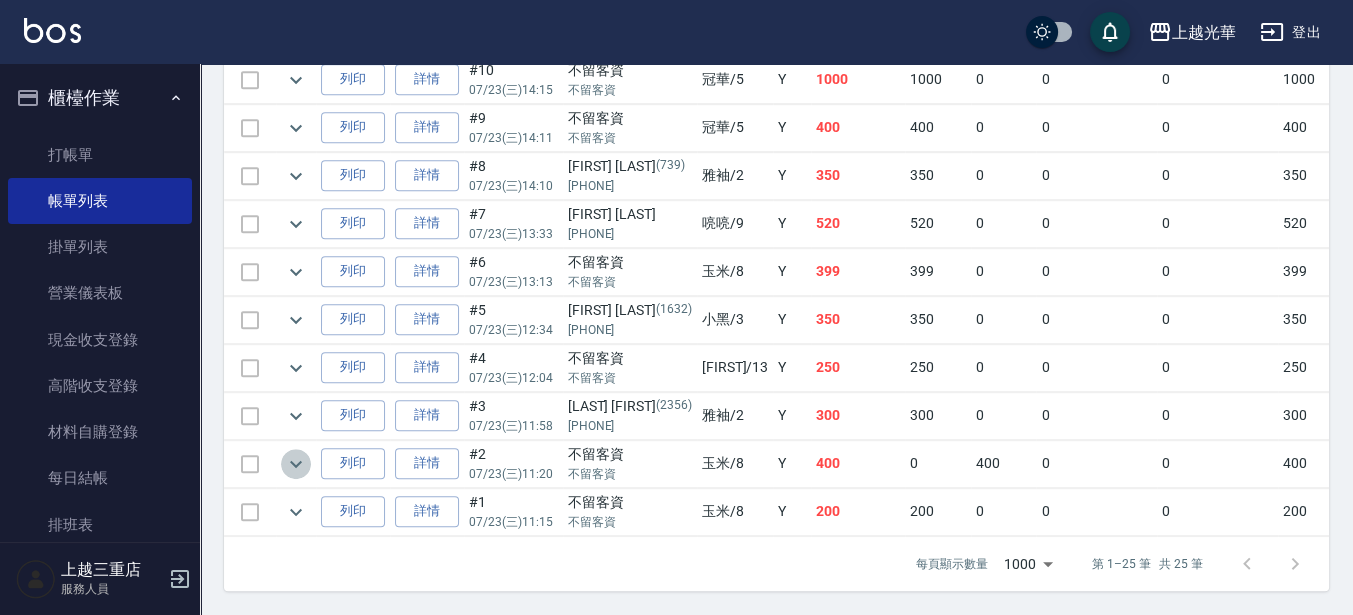 click 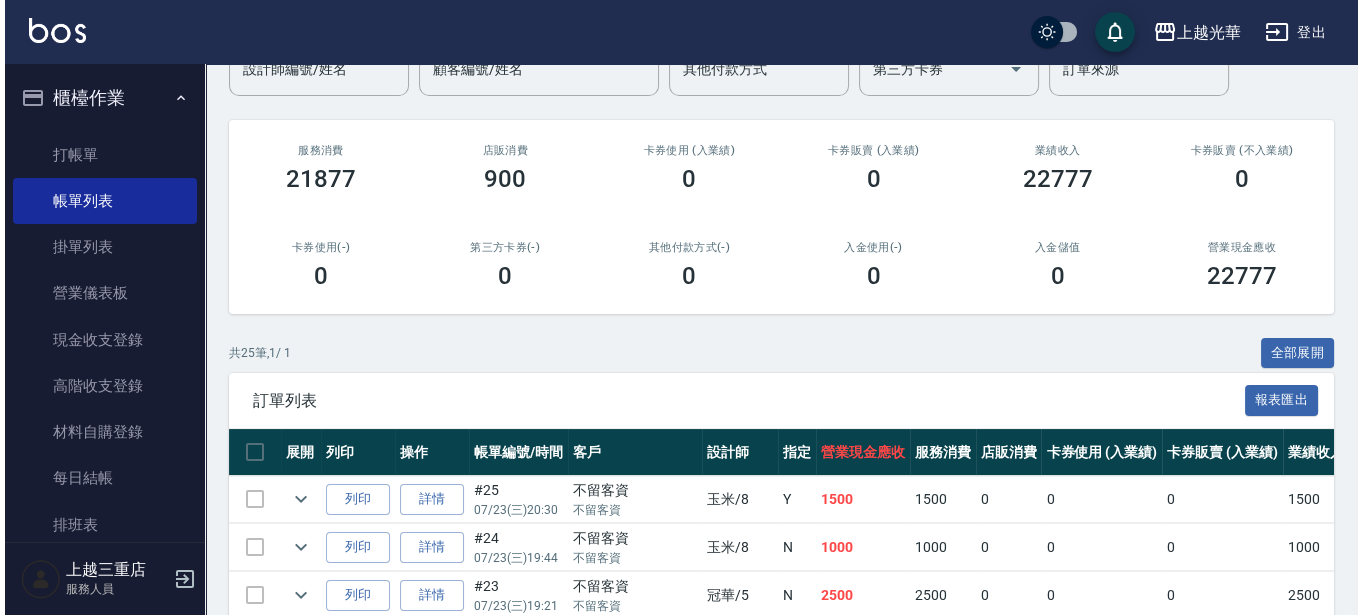 scroll, scrollTop: 80, scrollLeft: 0, axis: vertical 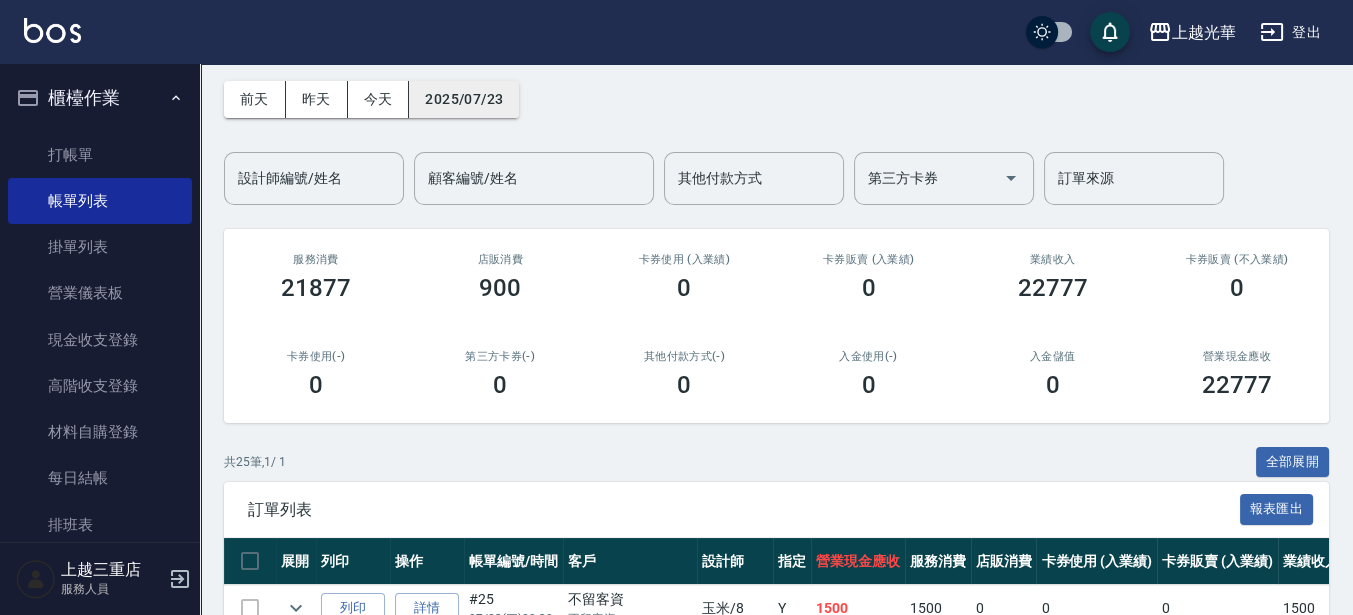 click on "2025/07/23" at bounding box center (464, 99) 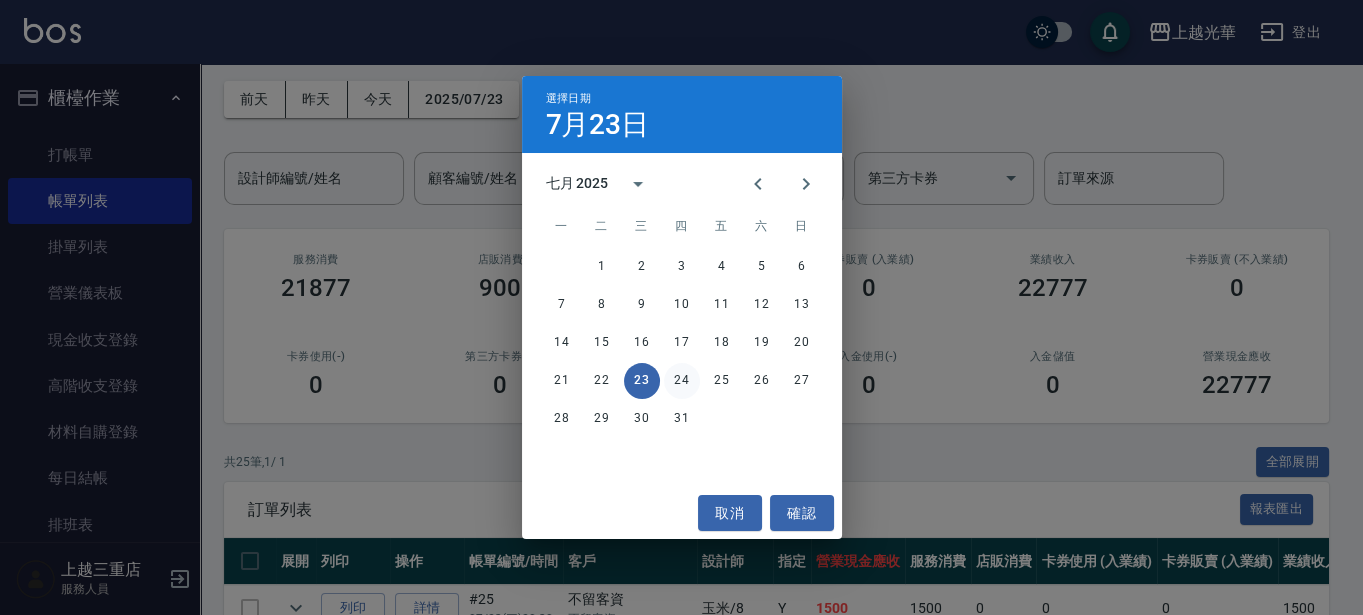 click on "24" at bounding box center (682, 381) 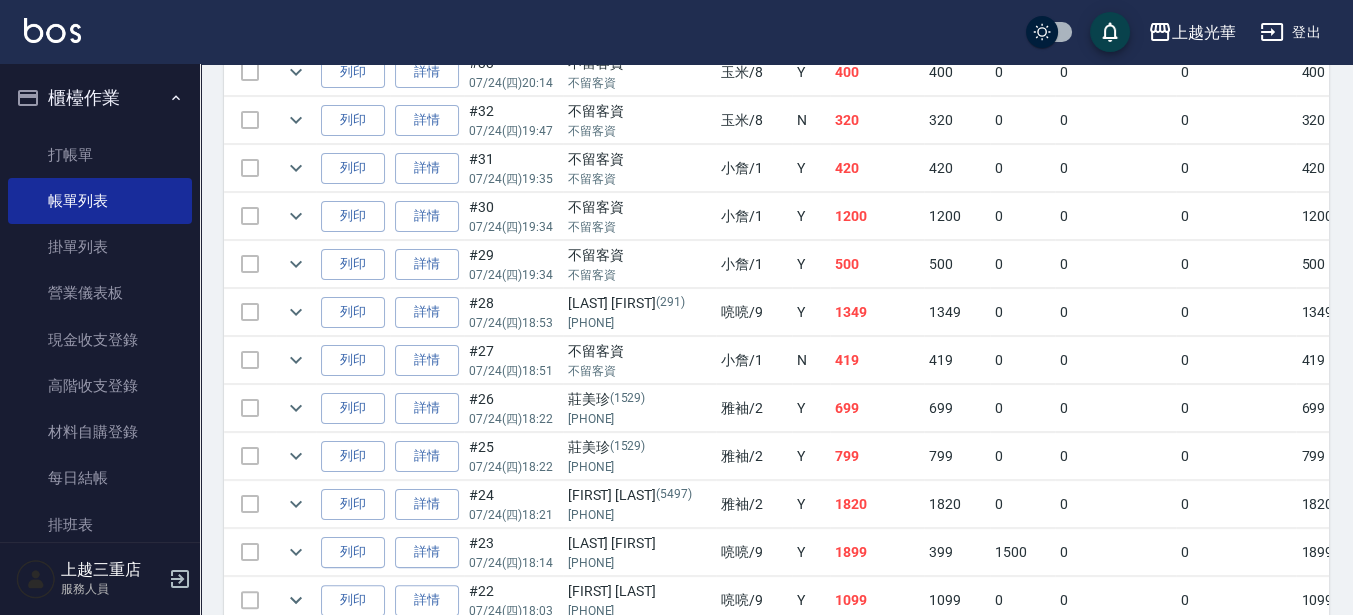scroll, scrollTop: 750, scrollLeft: 0, axis: vertical 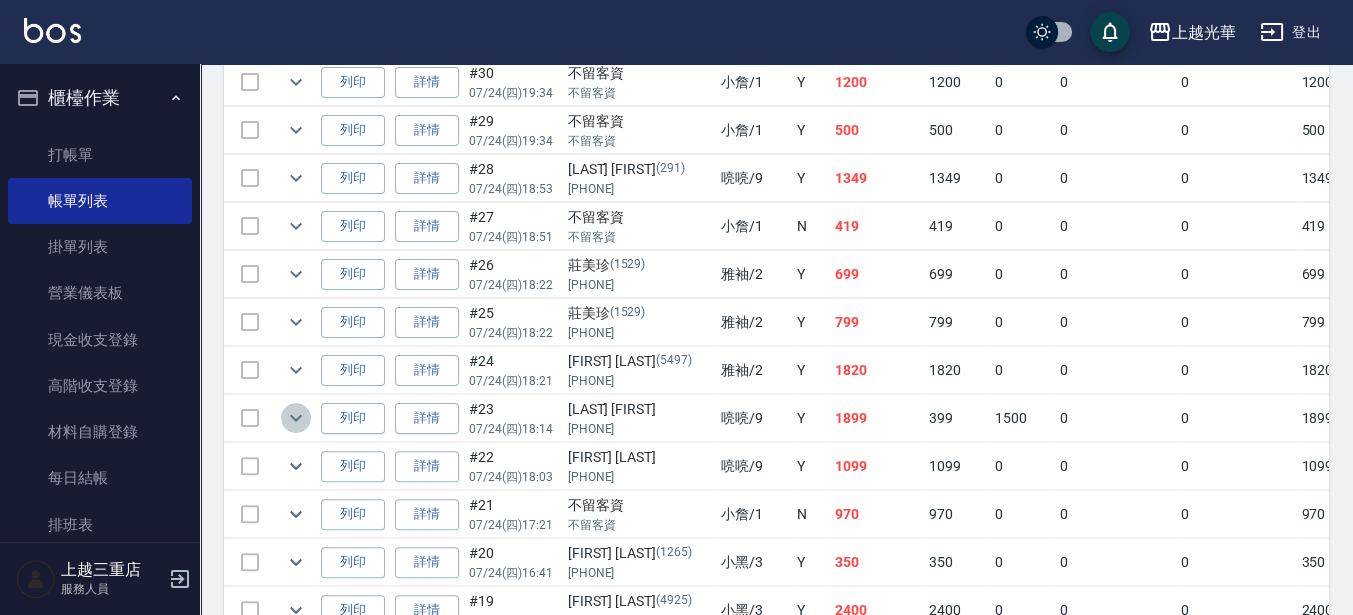 click 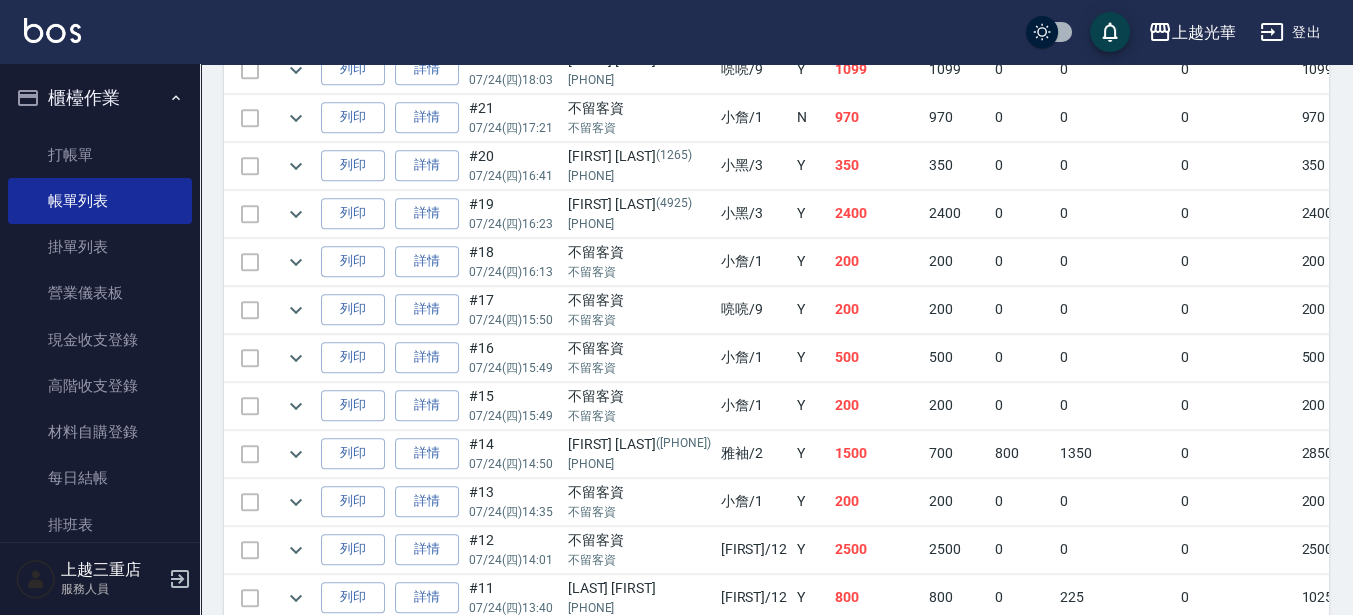 scroll, scrollTop: 1500, scrollLeft: 0, axis: vertical 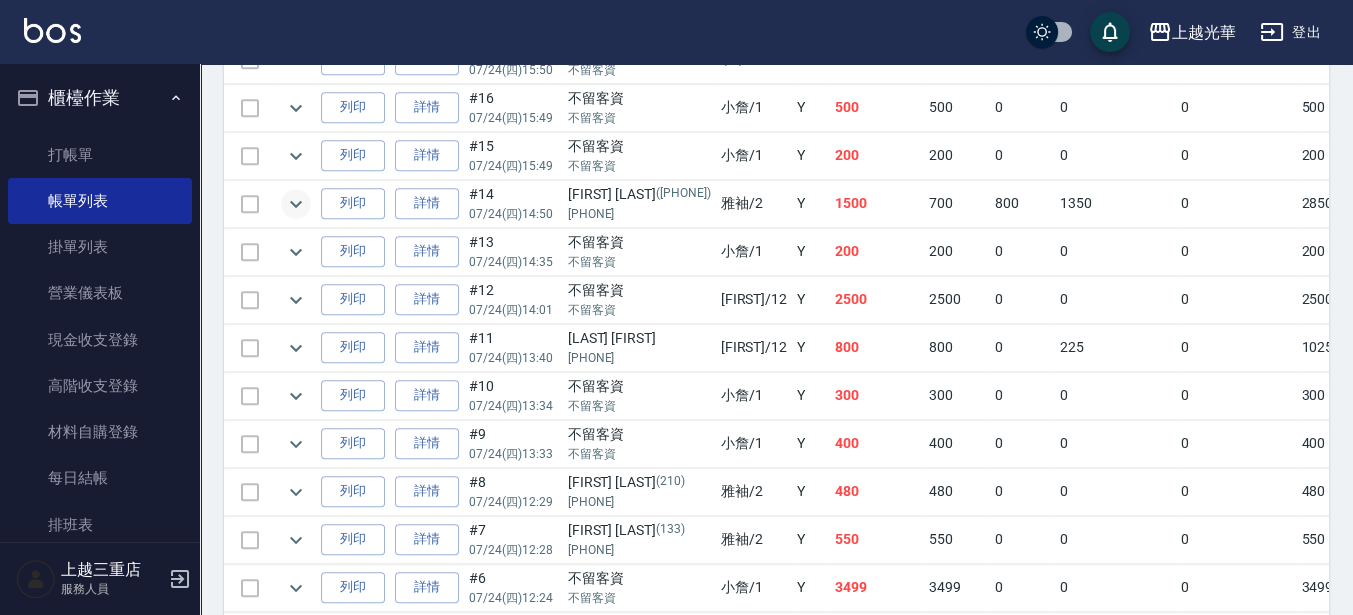 click at bounding box center [296, 204] 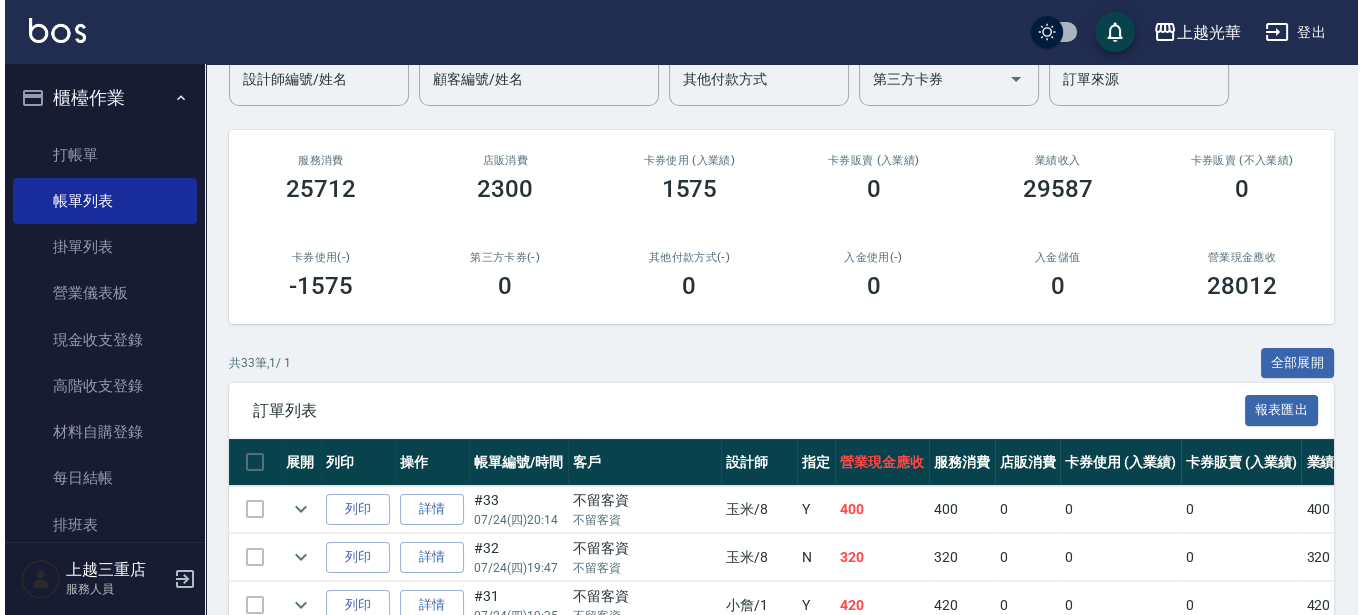 scroll, scrollTop: 42, scrollLeft: 0, axis: vertical 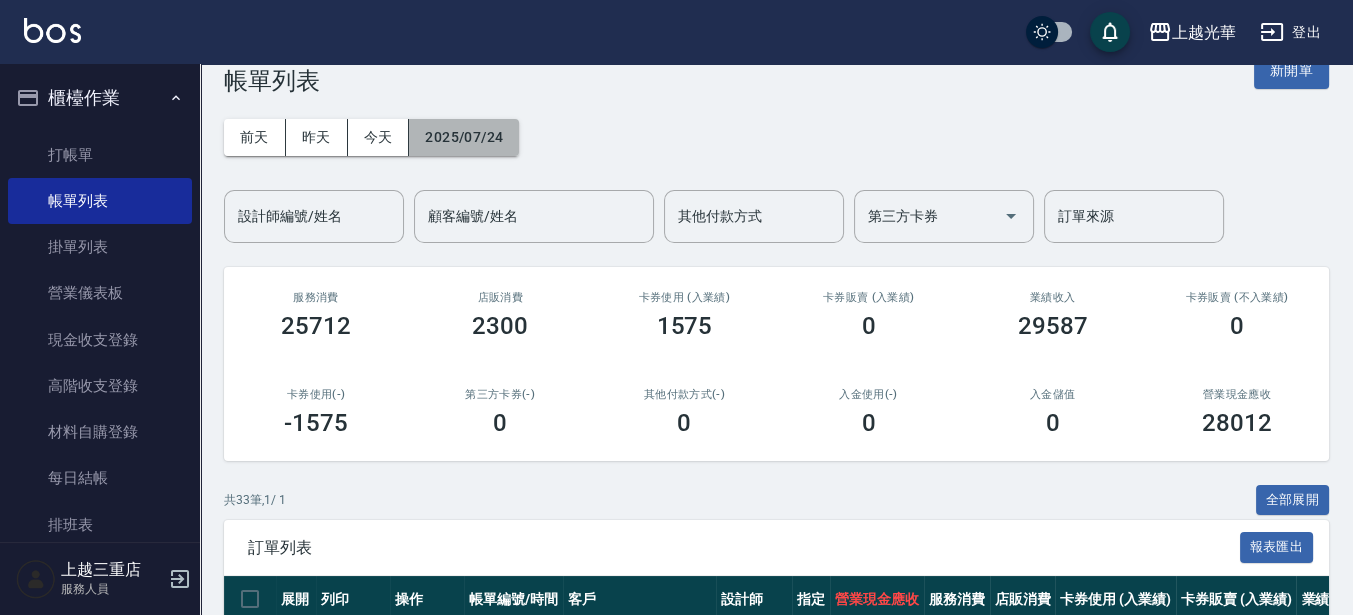 click on "2025/07/24" at bounding box center [464, 137] 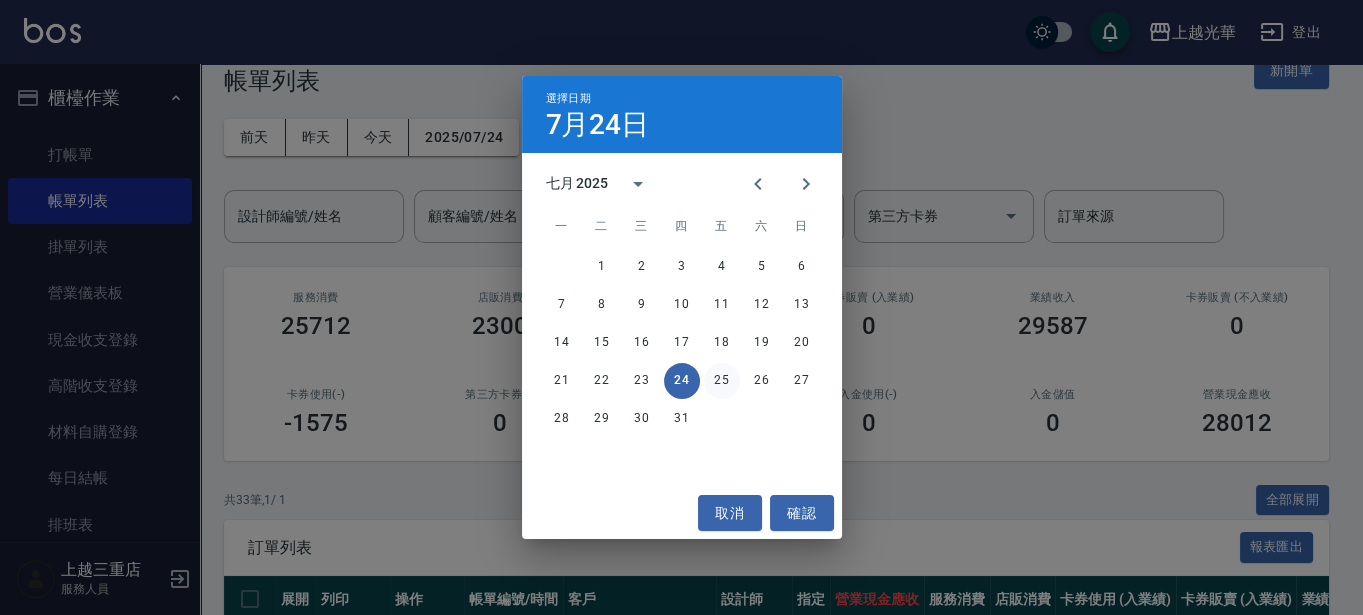 click on "25" at bounding box center [722, 381] 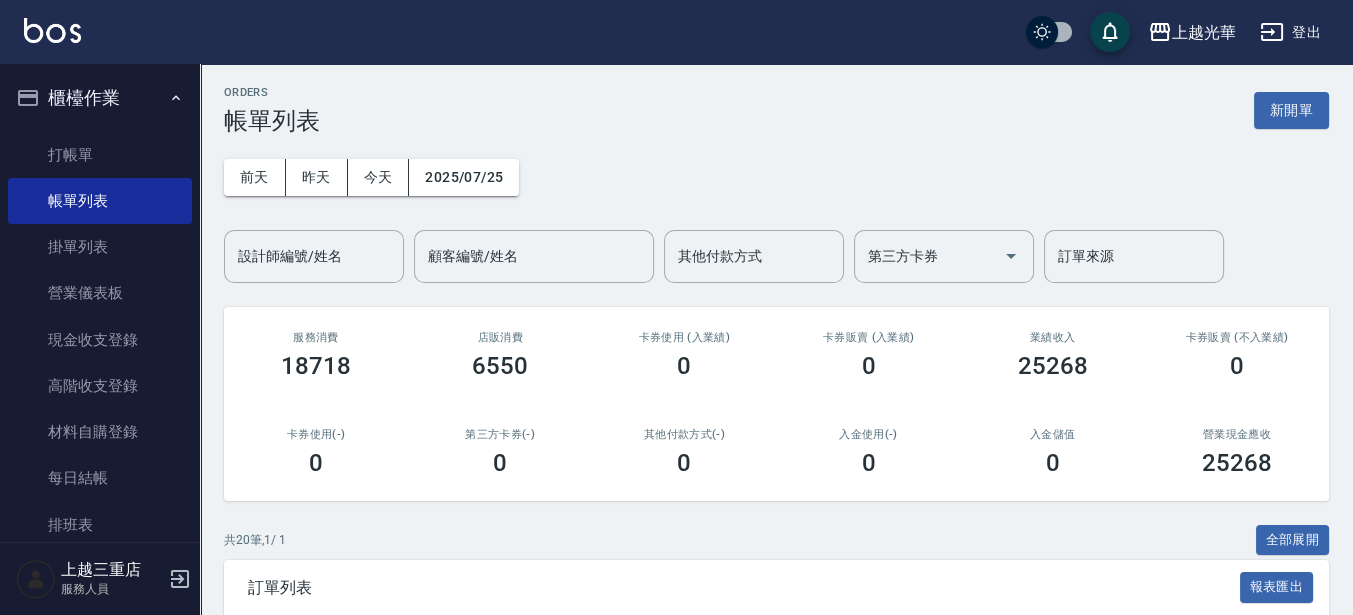 scroll, scrollTop: 250, scrollLeft: 0, axis: vertical 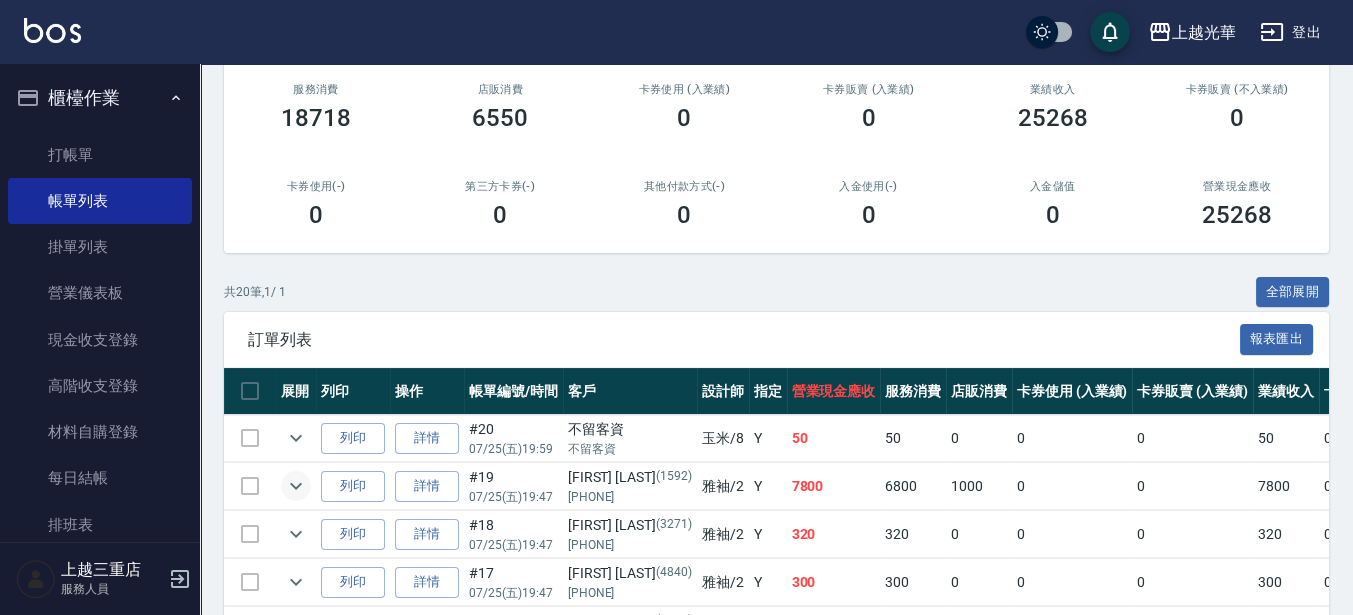 click 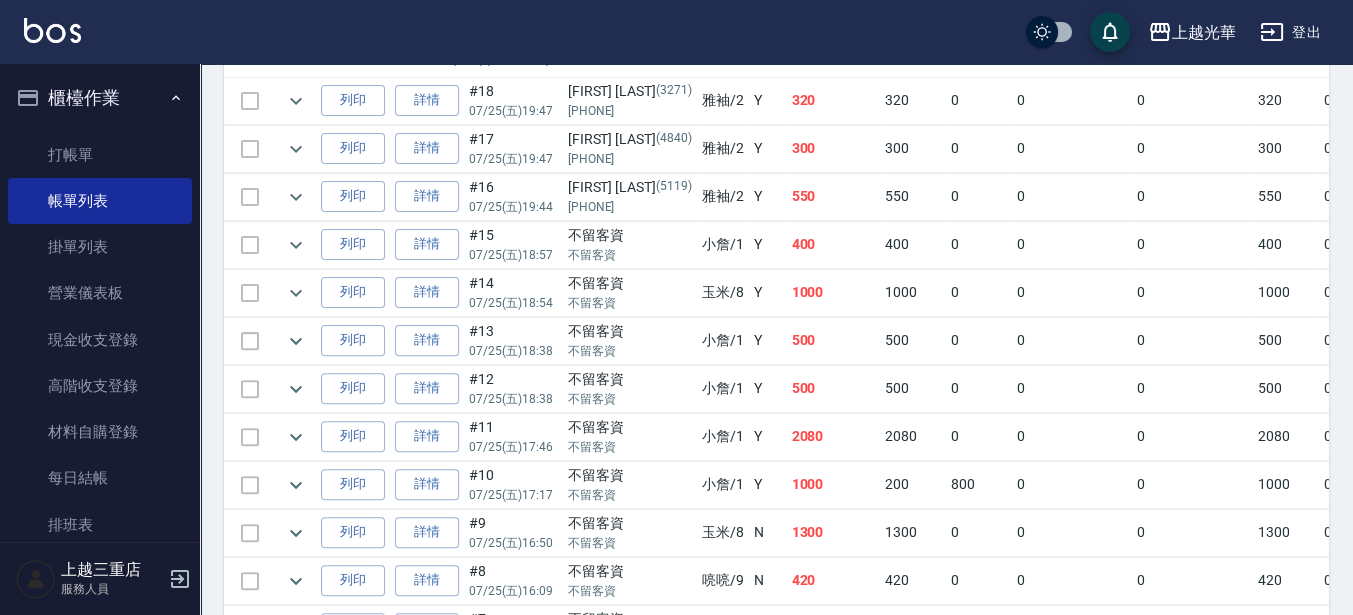 scroll, scrollTop: 875, scrollLeft: 0, axis: vertical 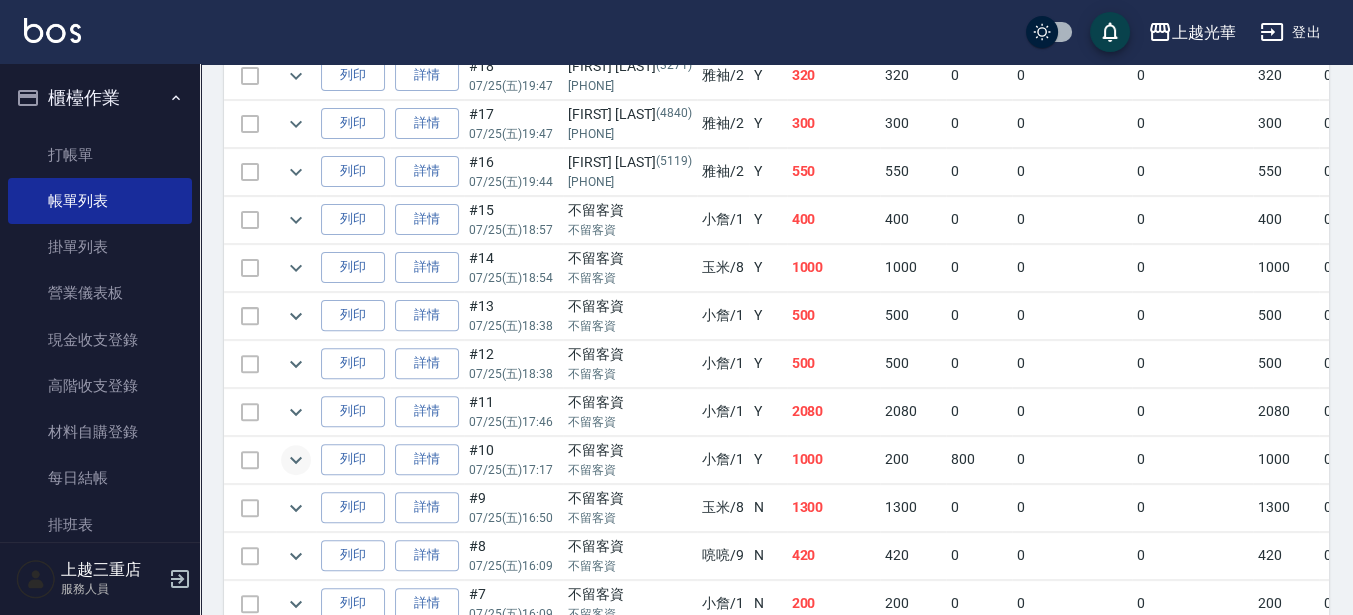 click 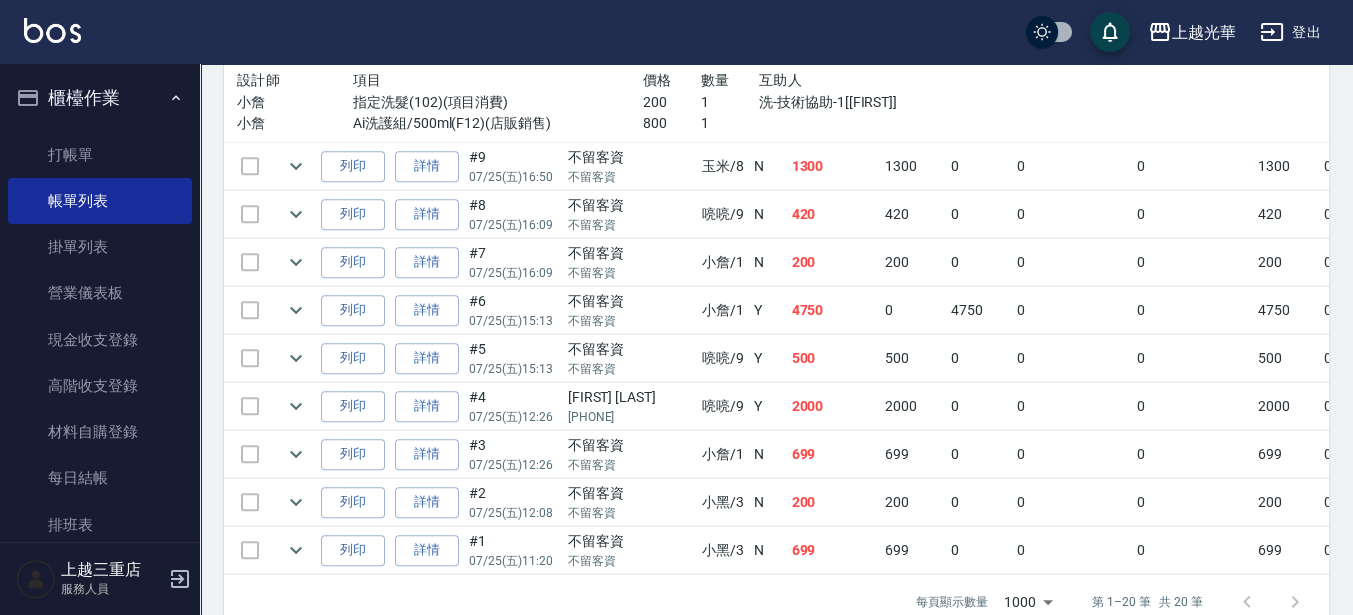 scroll, scrollTop: 1343, scrollLeft: 0, axis: vertical 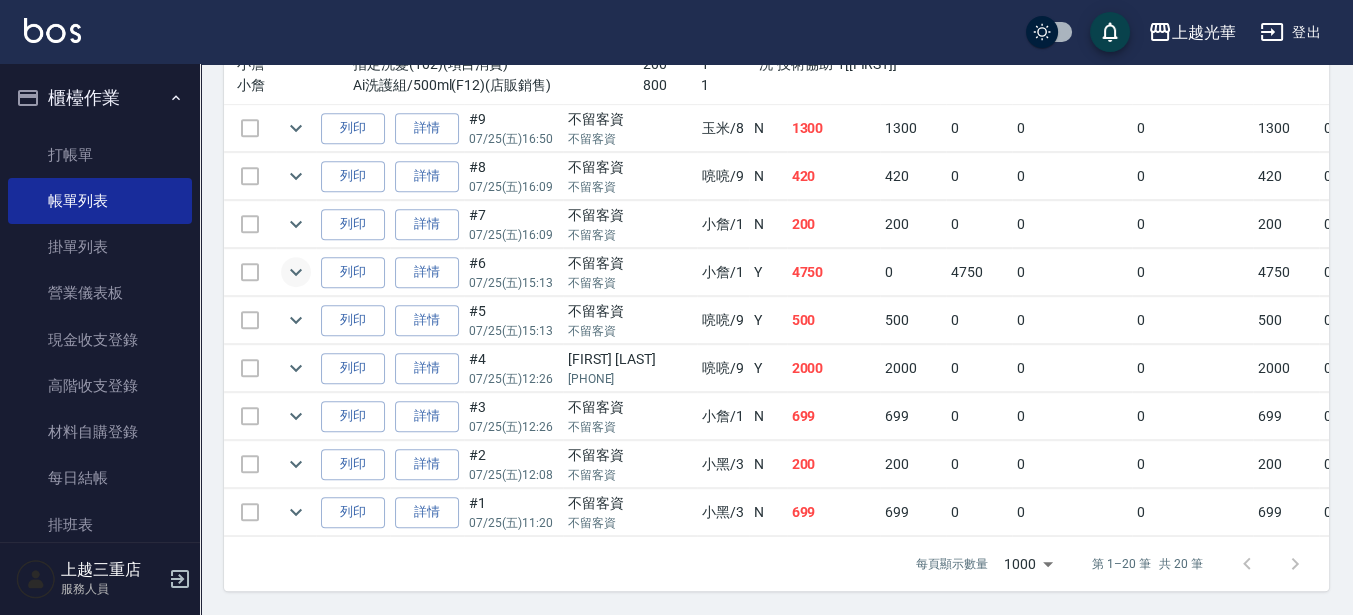 click 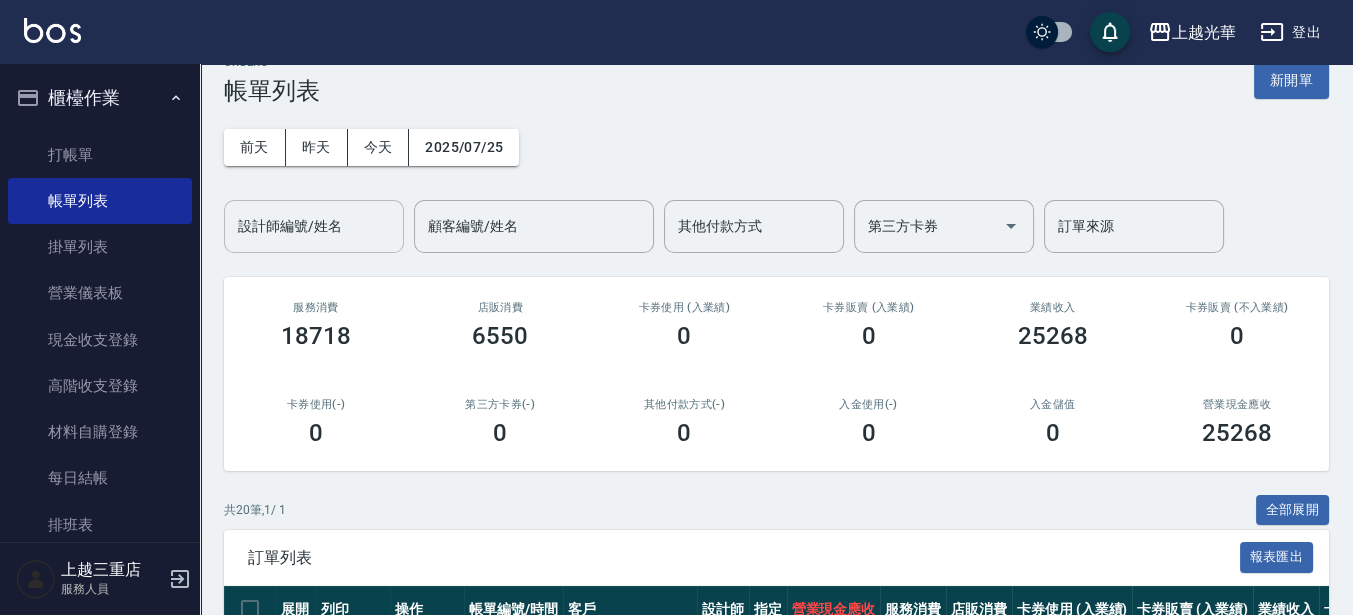 scroll, scrollTop: 0, scrollLeft: 0, axis: both 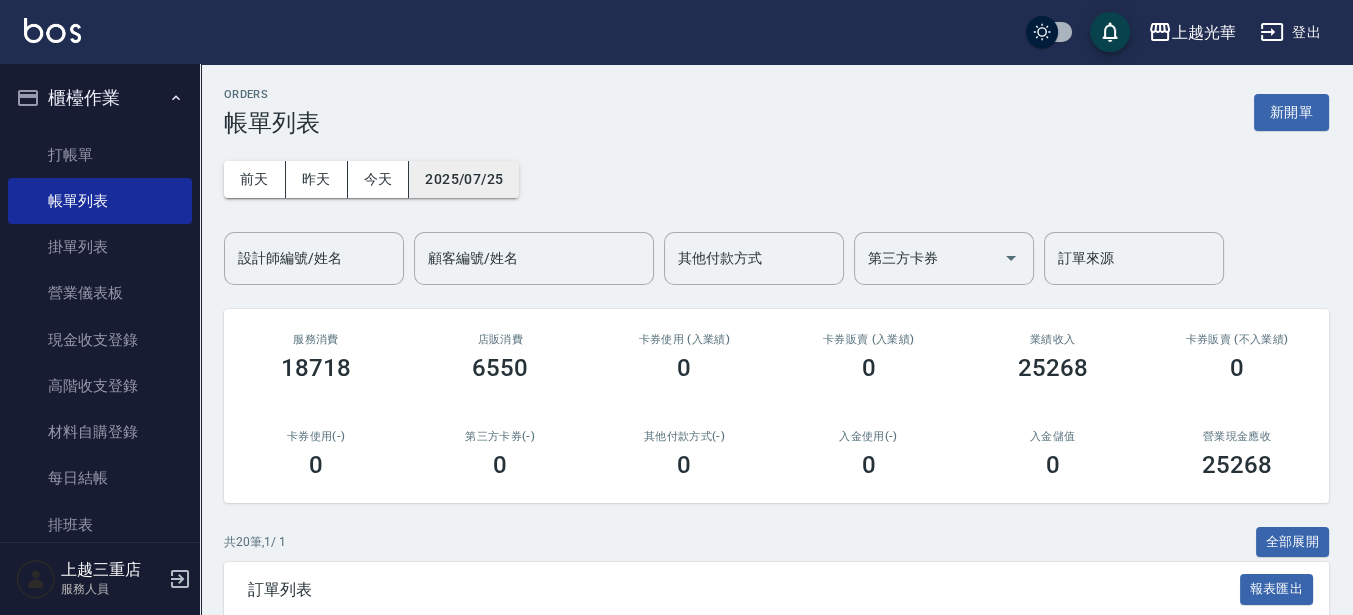 click on "2025/07/25" at bounding box center [464, 179] 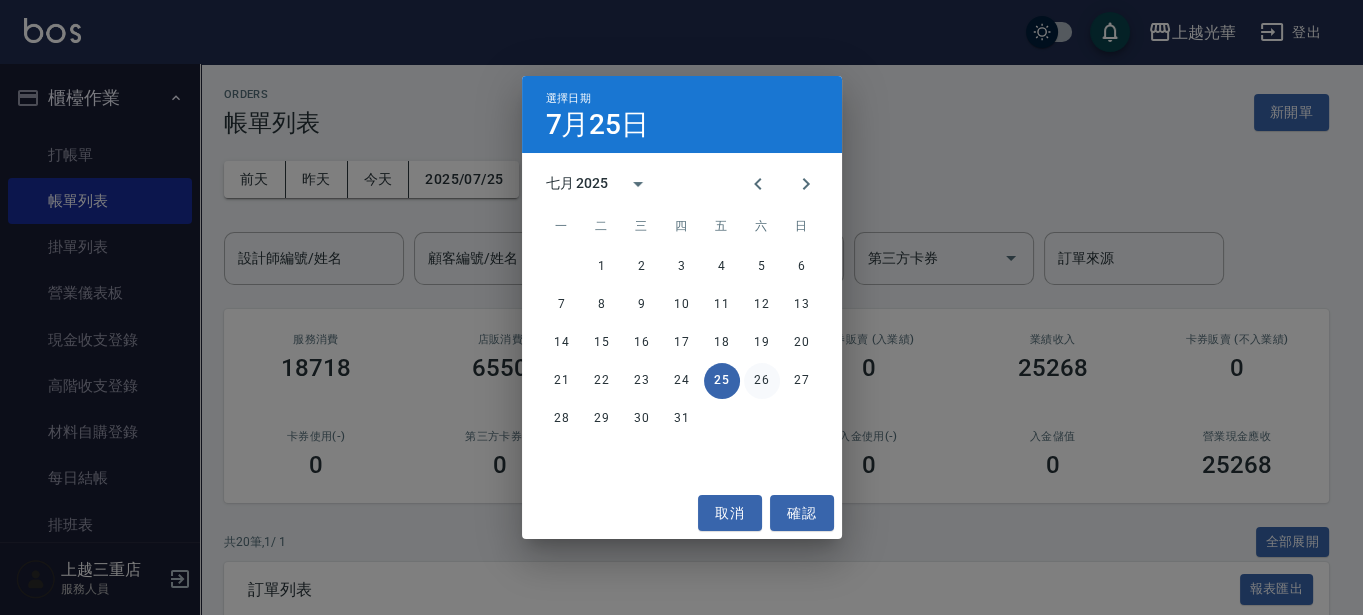 click on "26" at bounding box center (762, 381) 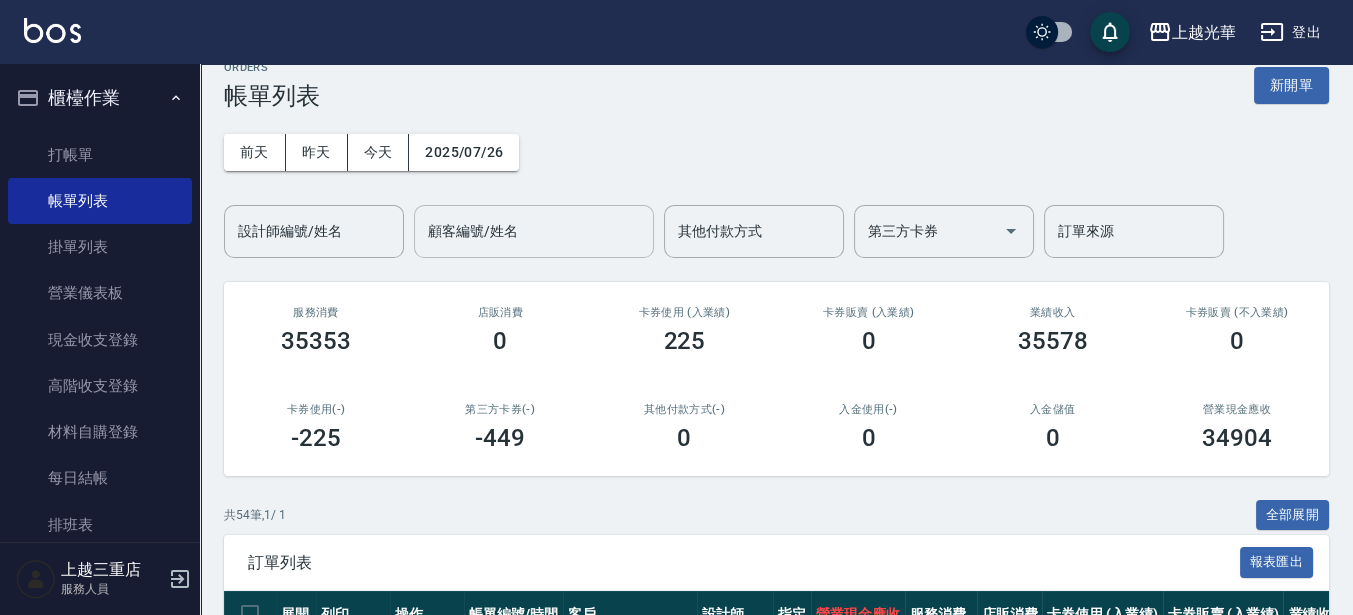 scroll, scrollTop: 0, scrollLeft: 0, axis: both 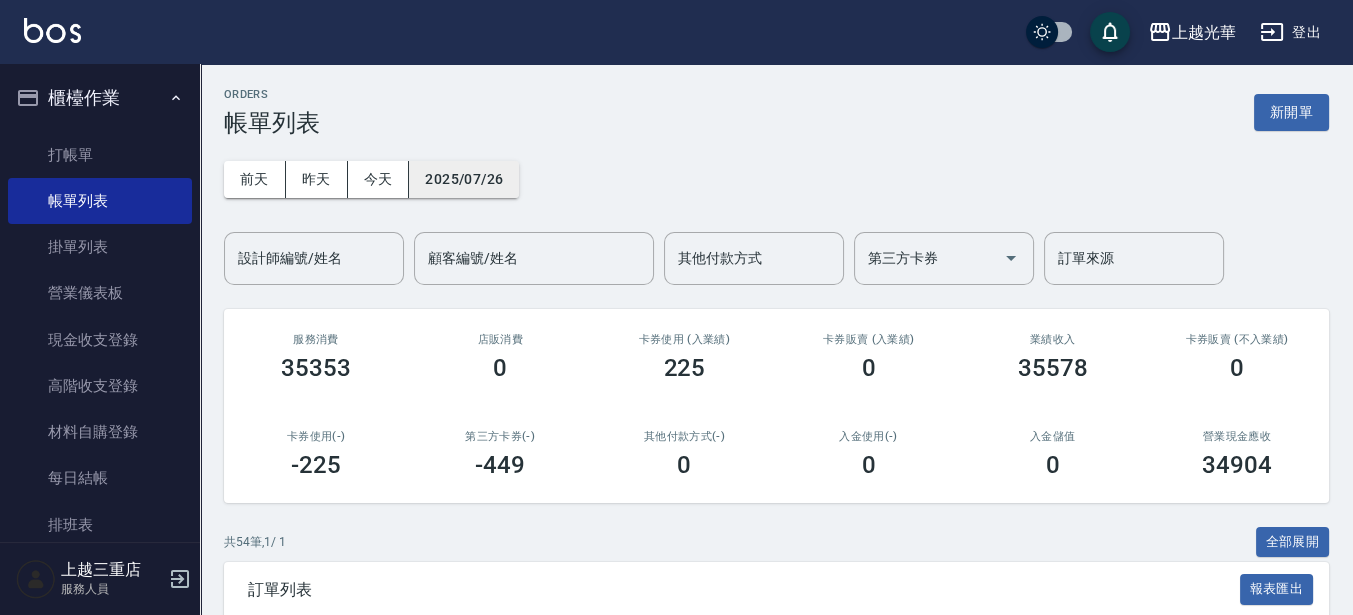 click on "2025/07/26" at bounding box center [464, 179] 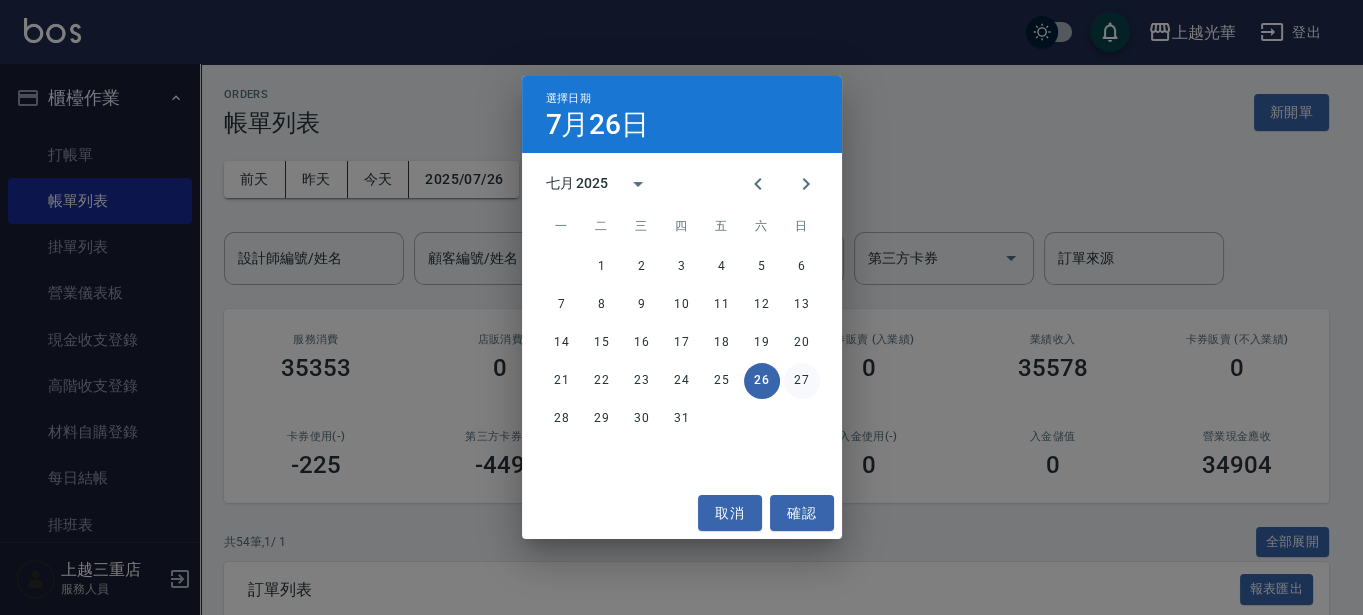 click on "27" at bounding box center [802, 381] 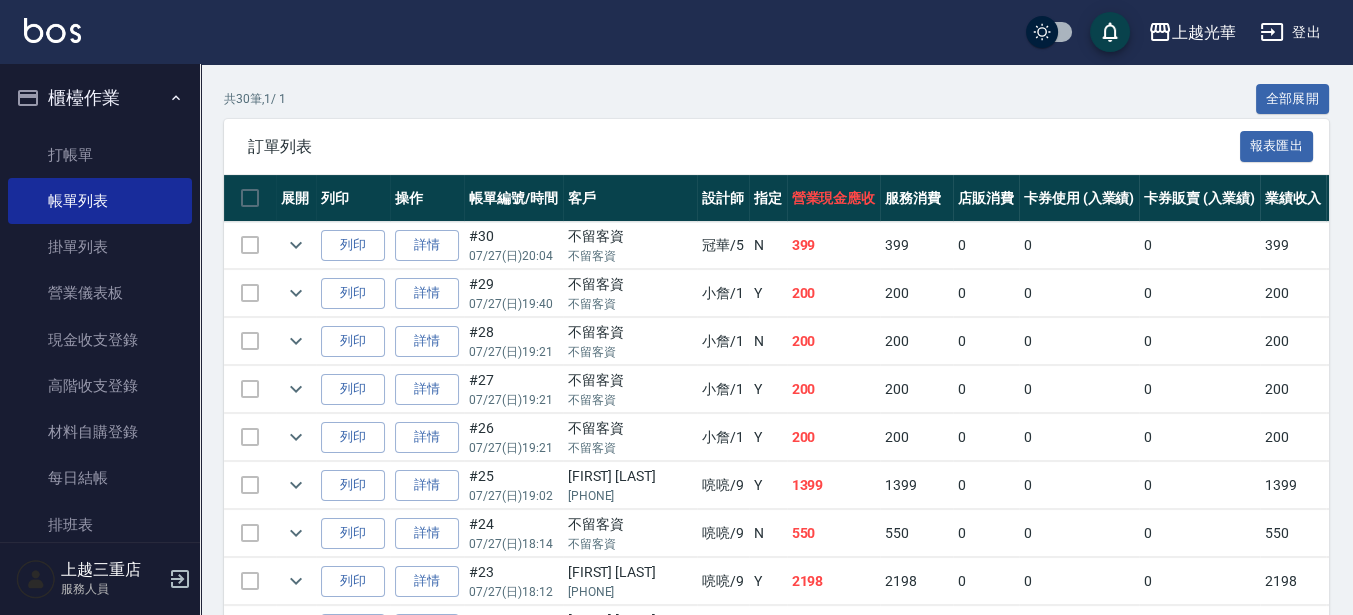 scroll, scrollTop: 0, scrollLeft: 0, axis: both 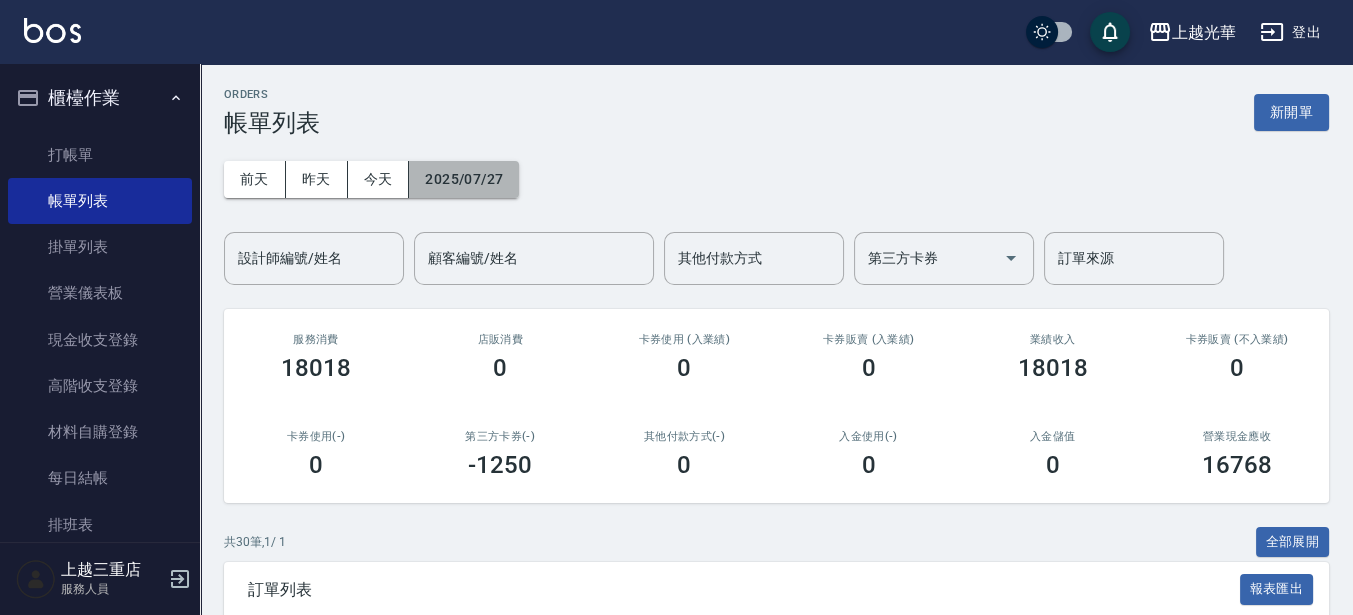 click on "2025/07/27" at bounding box center (464, 179) 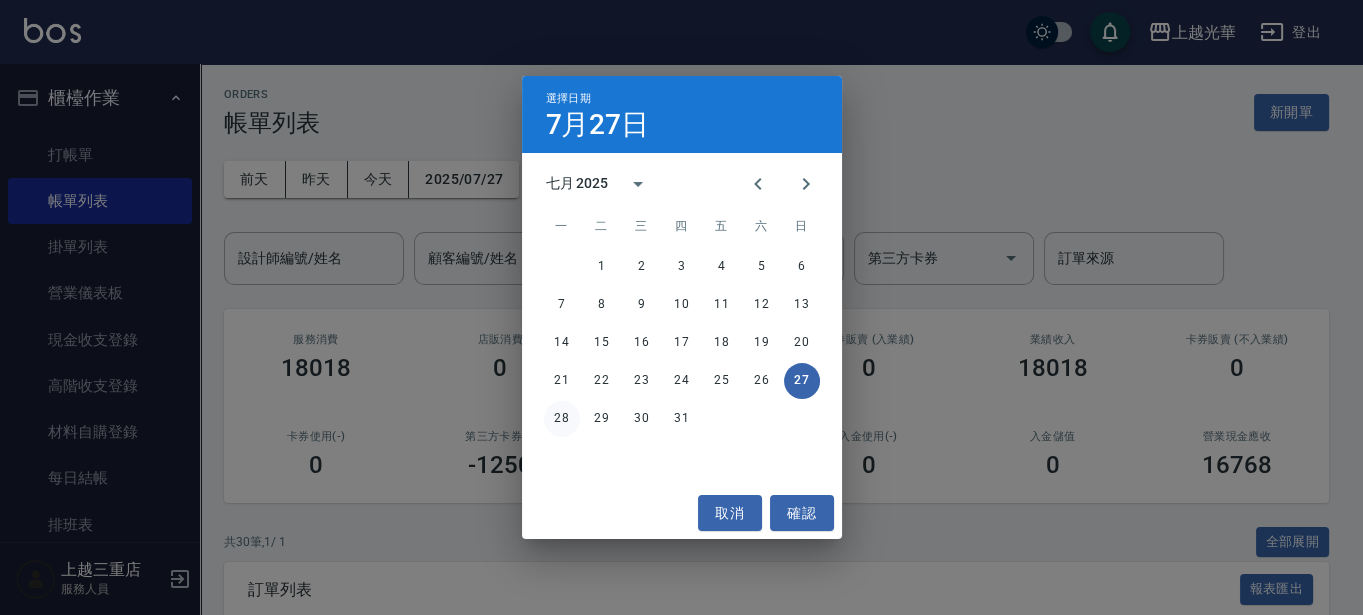 click on "28" at bounding box center [562, 419] 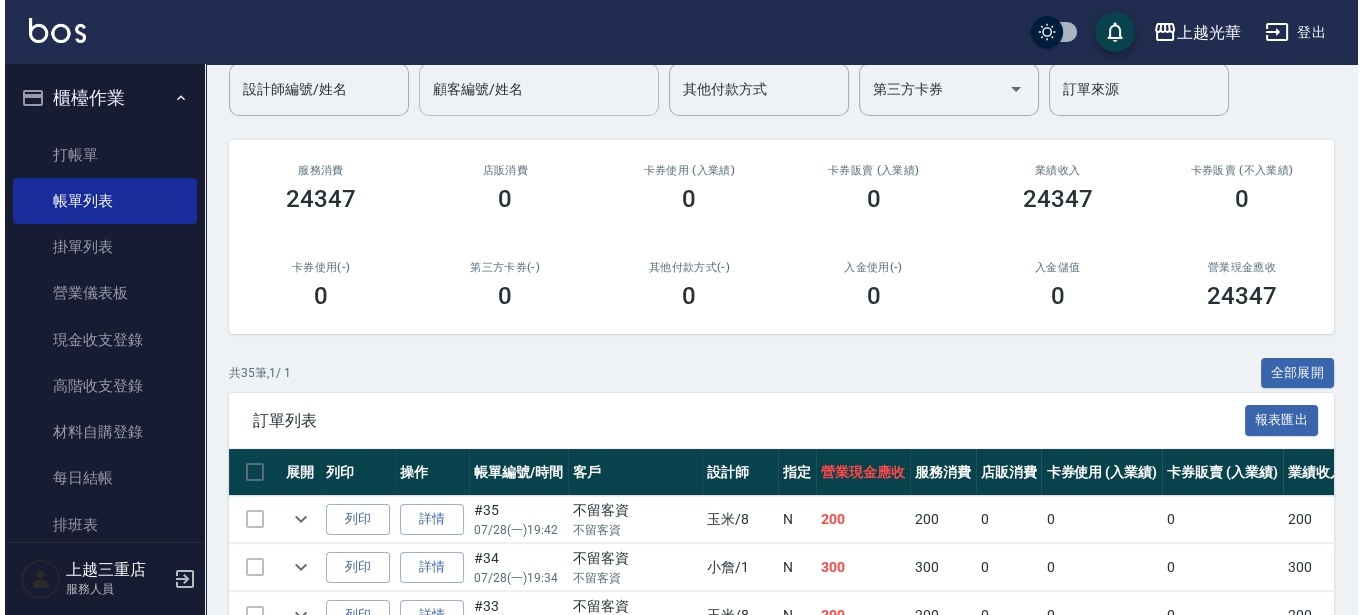 scroll, scrollTop: 55, scrollLeft: 0, axis: vertical 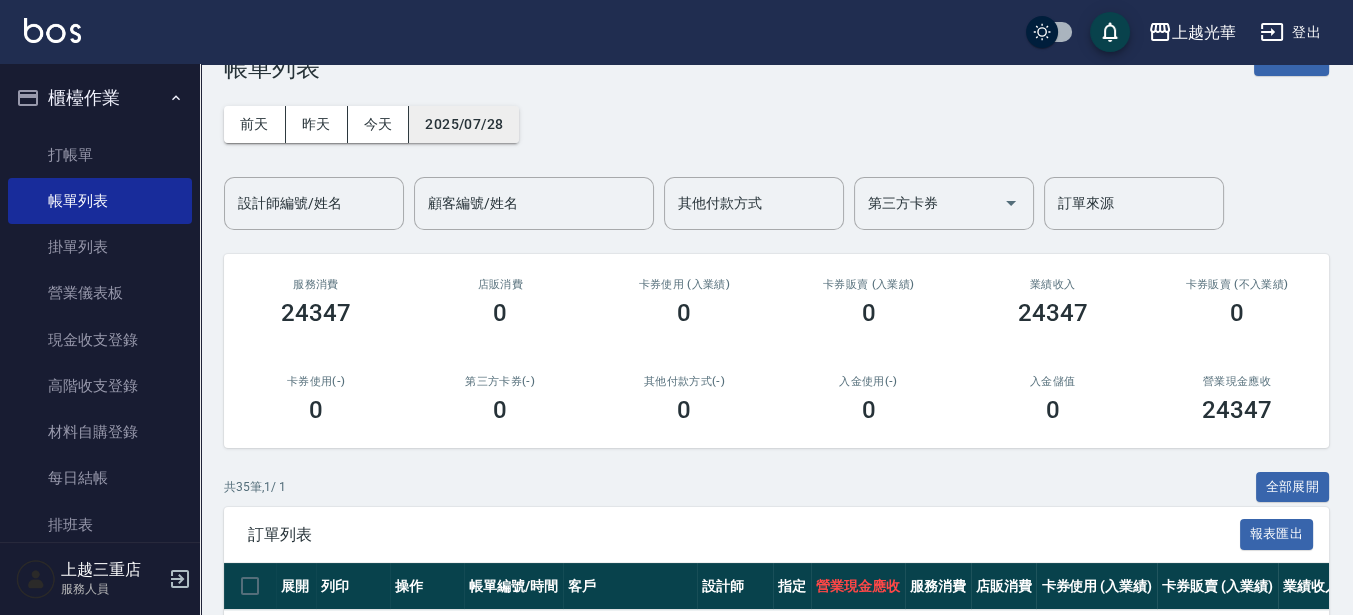 click on "2025/07/28" at bounding box center (464, 124) 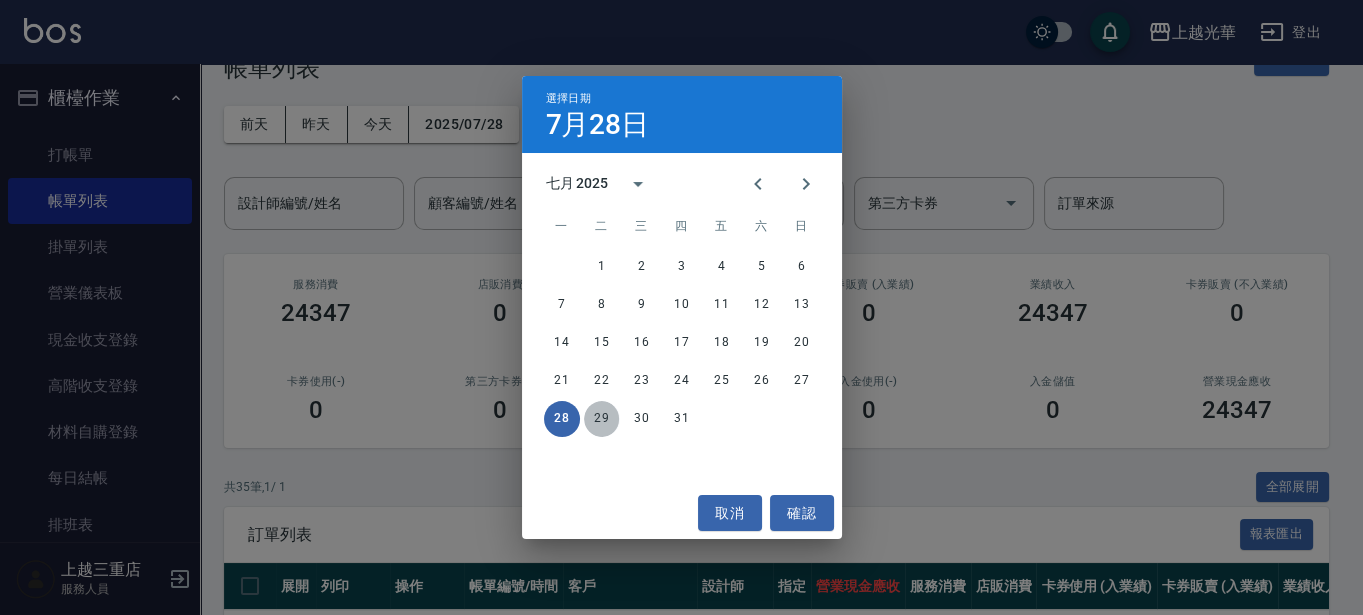 click on "29" at bounding box center (602, 419) 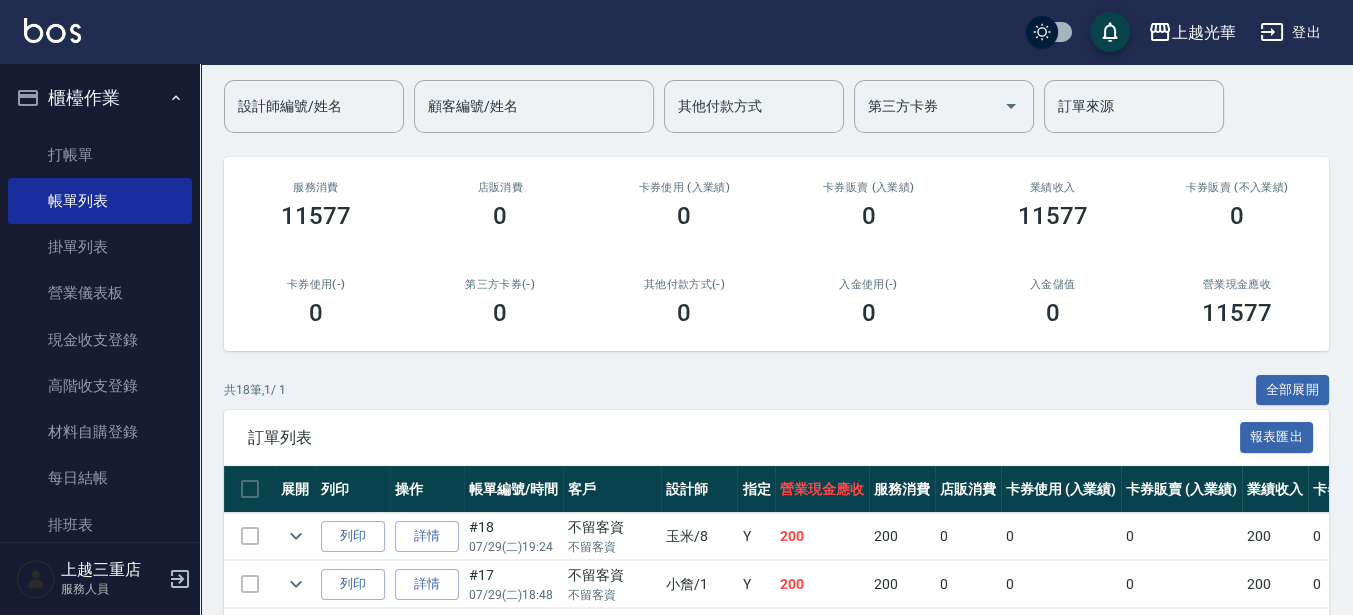 scroll, scrollTop: 0, scrollLeft: 0, axis: both 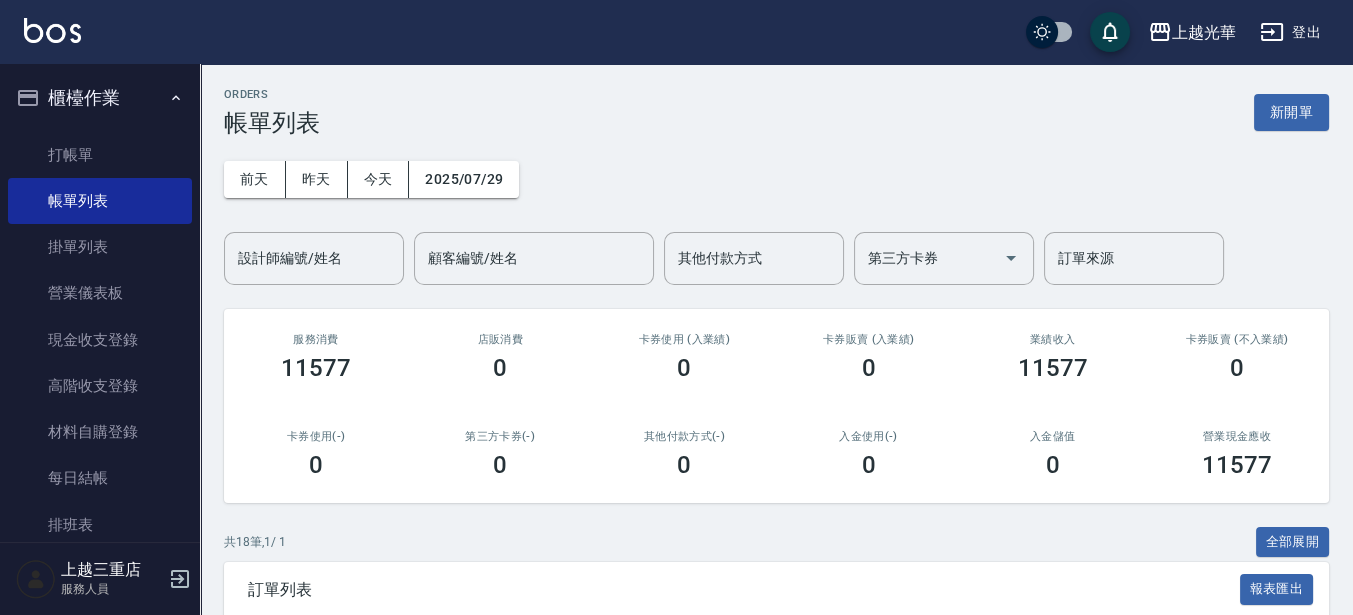 click on "前天 昨天 今天 2025/07/29 設計師編號/姓名 設計師編號/姓名 顧客編號/姓名 顧客編號/姓名 其他付款方式 其他付款方式 第三方卡券 第三方卡券 訂單來源 訂單來源" at bounding box center (776, 211) 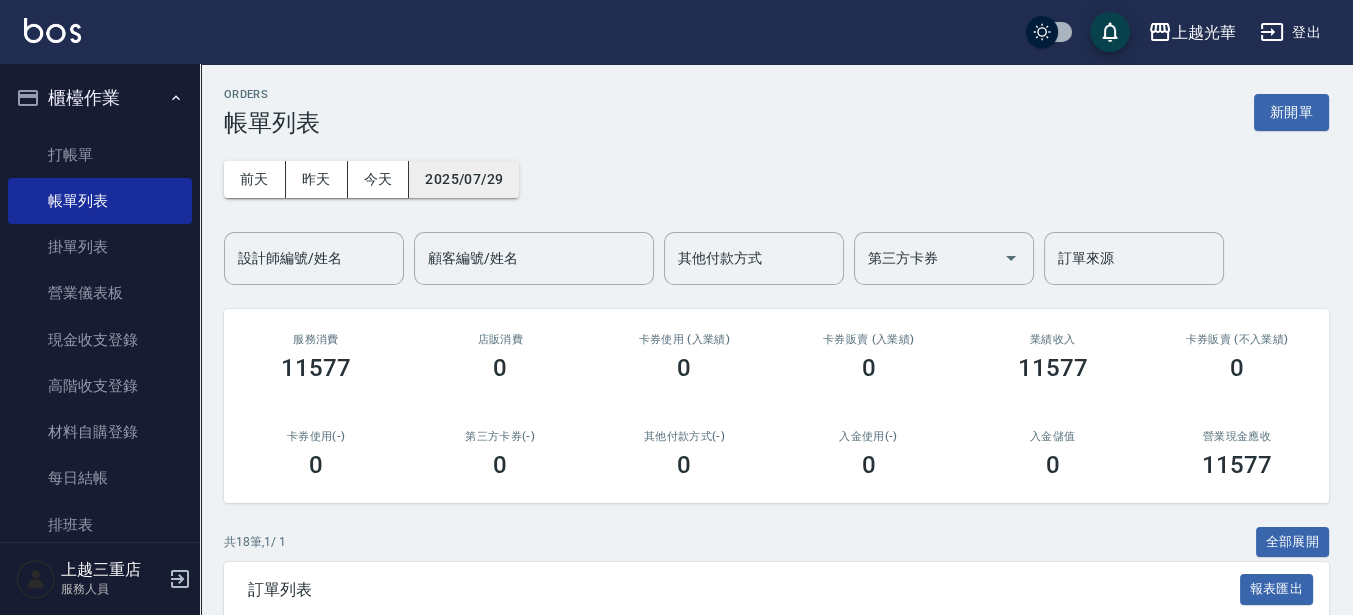click on "2025/07/29" at bounding box center [464, 179] 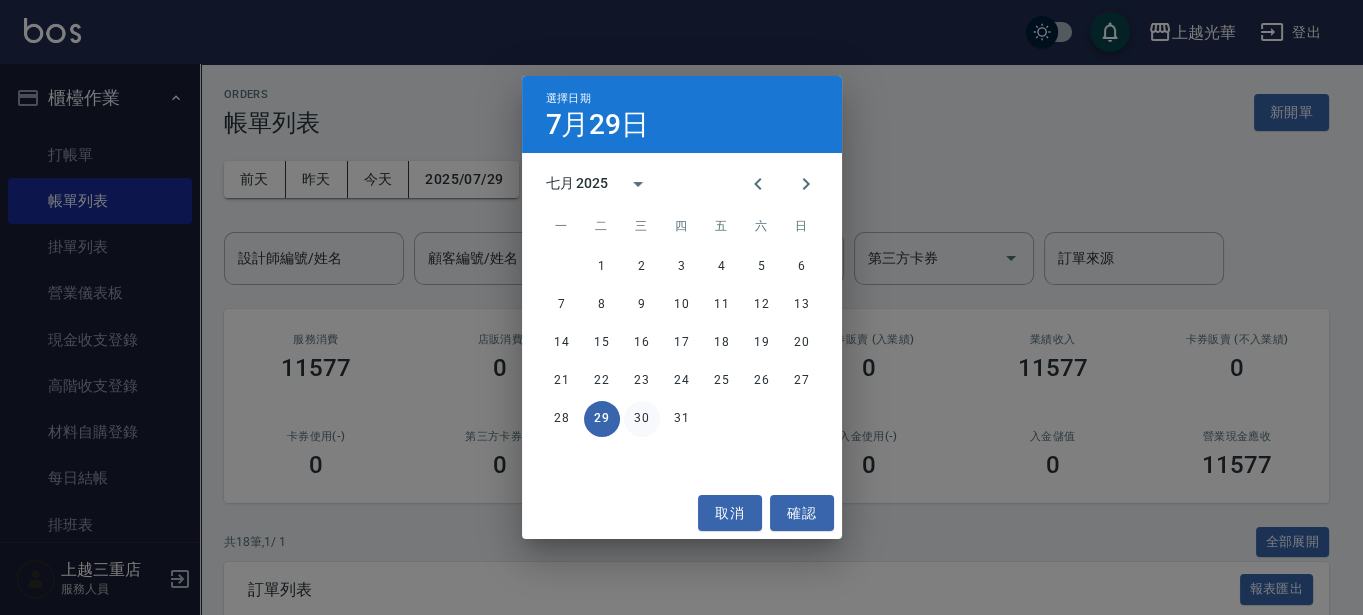 click on "30" at bounding box center [642, 419] 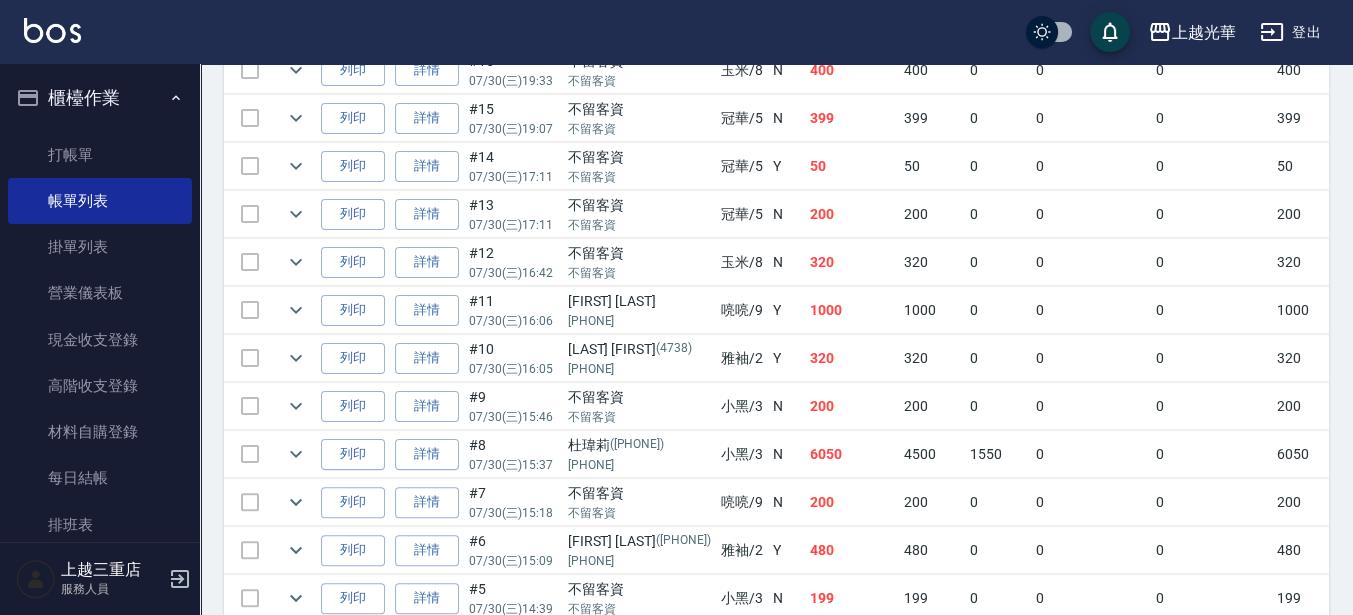 scroll, scrollTop: 749, scrollLeft: 0, axis: vertical 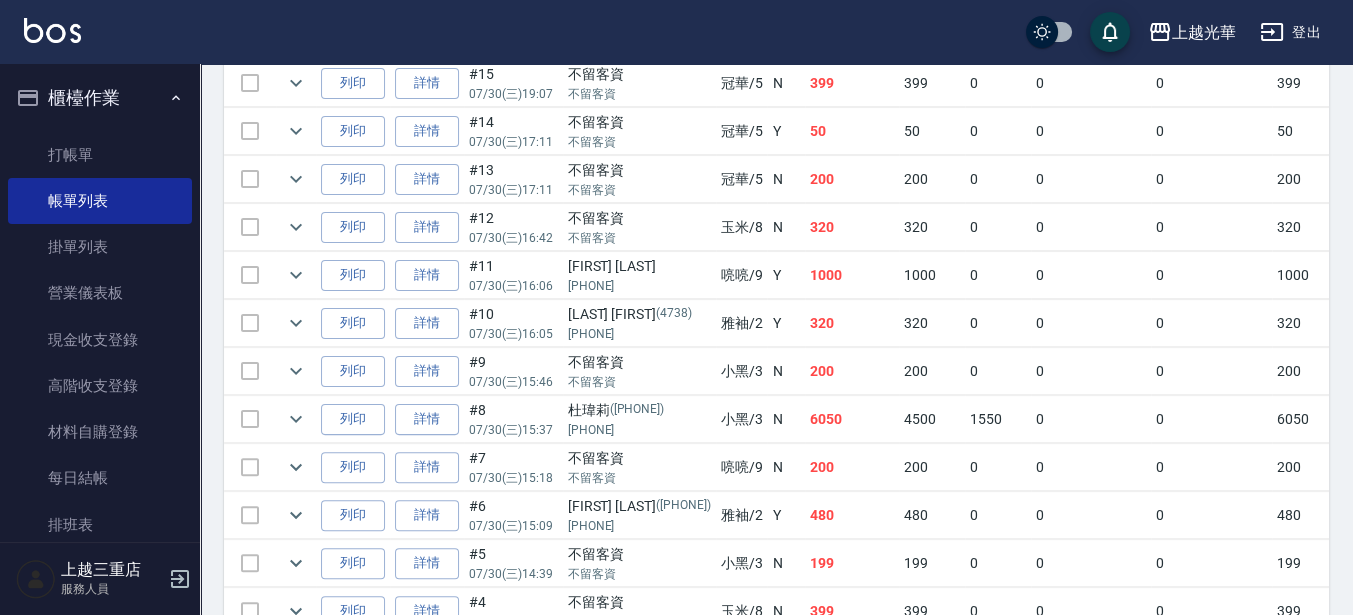 click at bounding box center [296, 419] 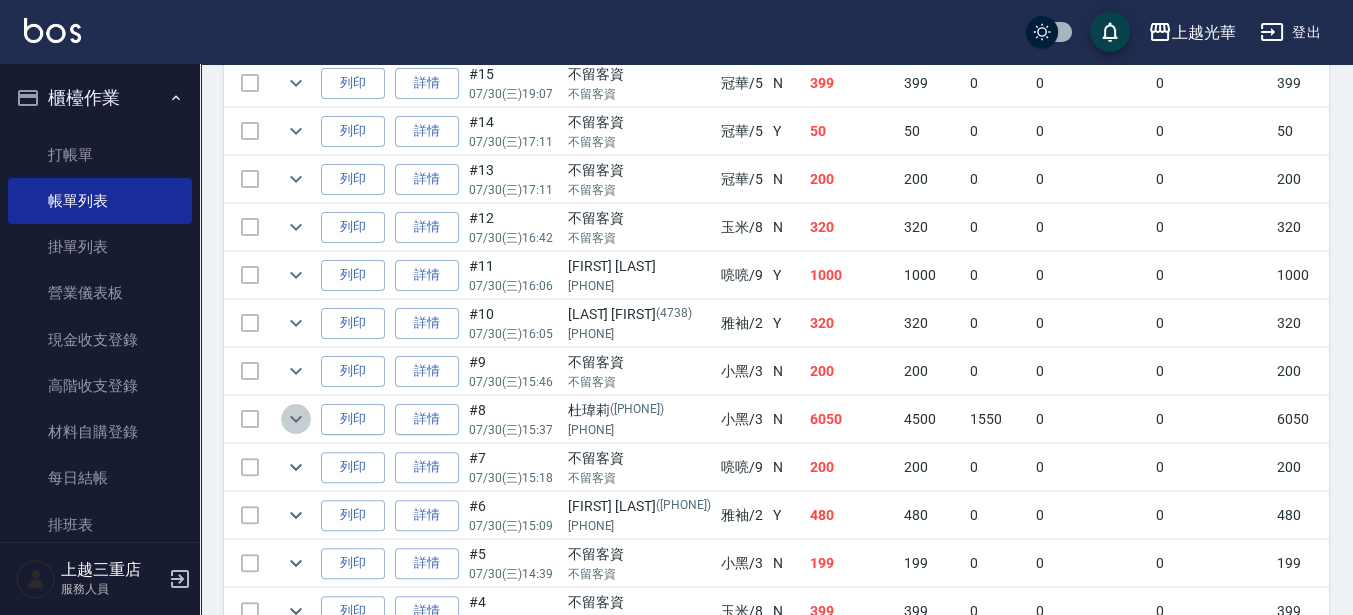 click 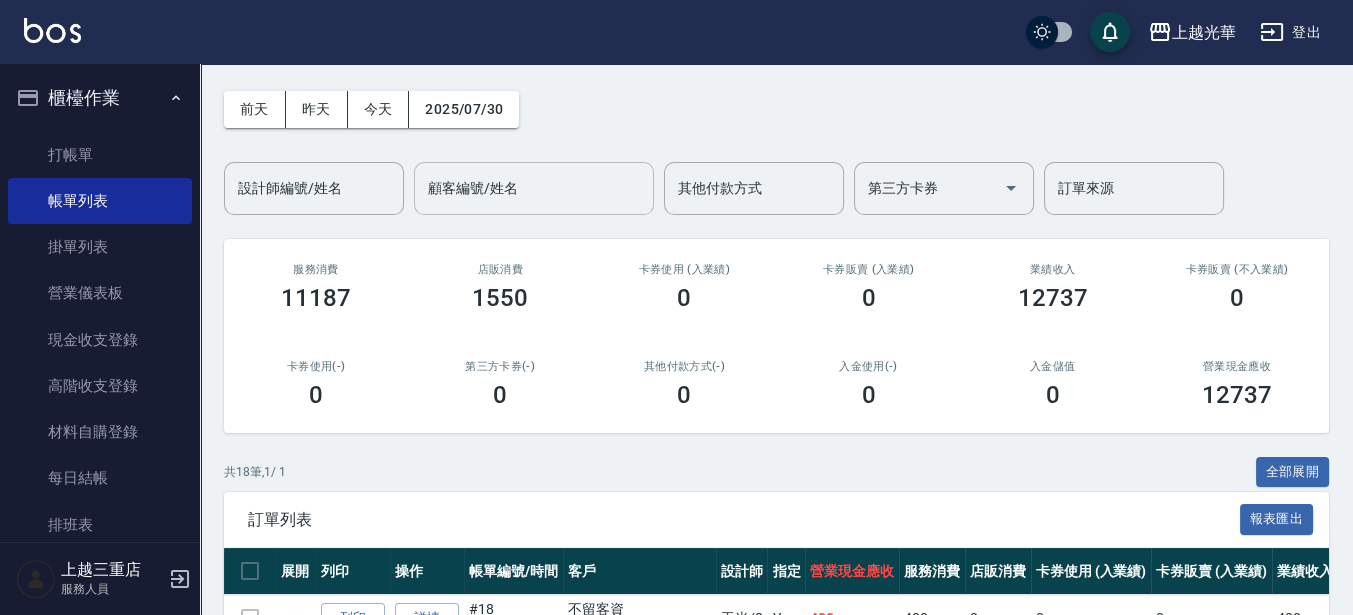 scroll, scrollTop: 0, scrollLeft: 0, axis: both 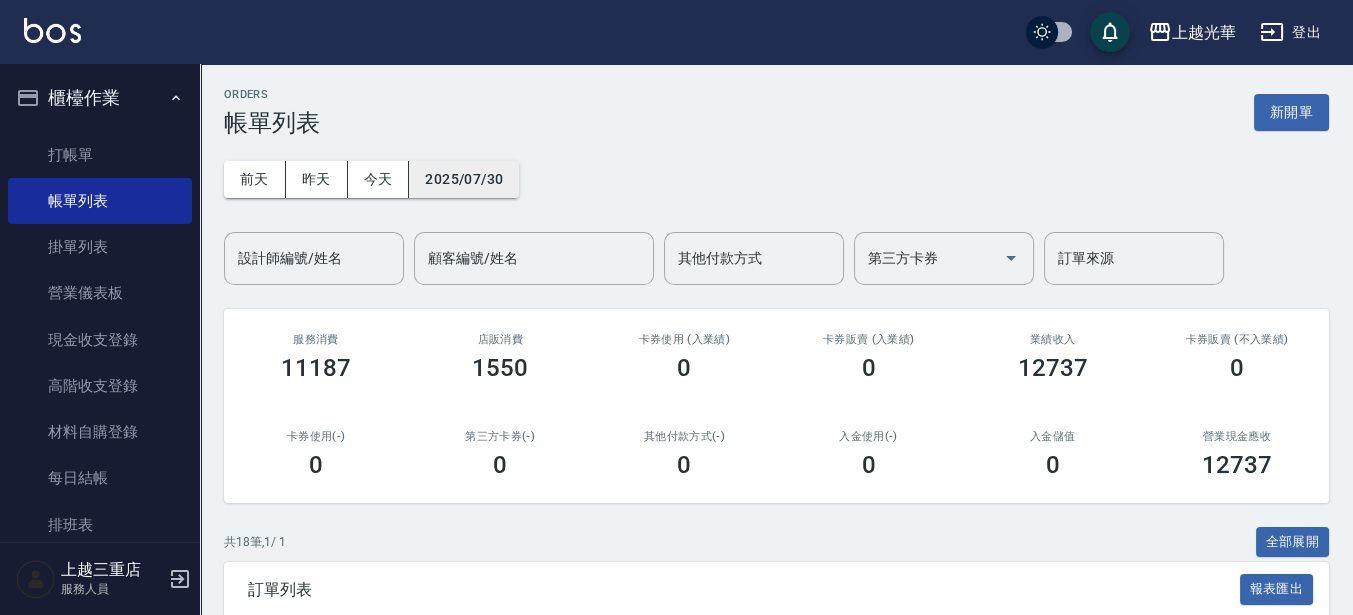 click on "2025/07/30" at bounding box center (464, 179) 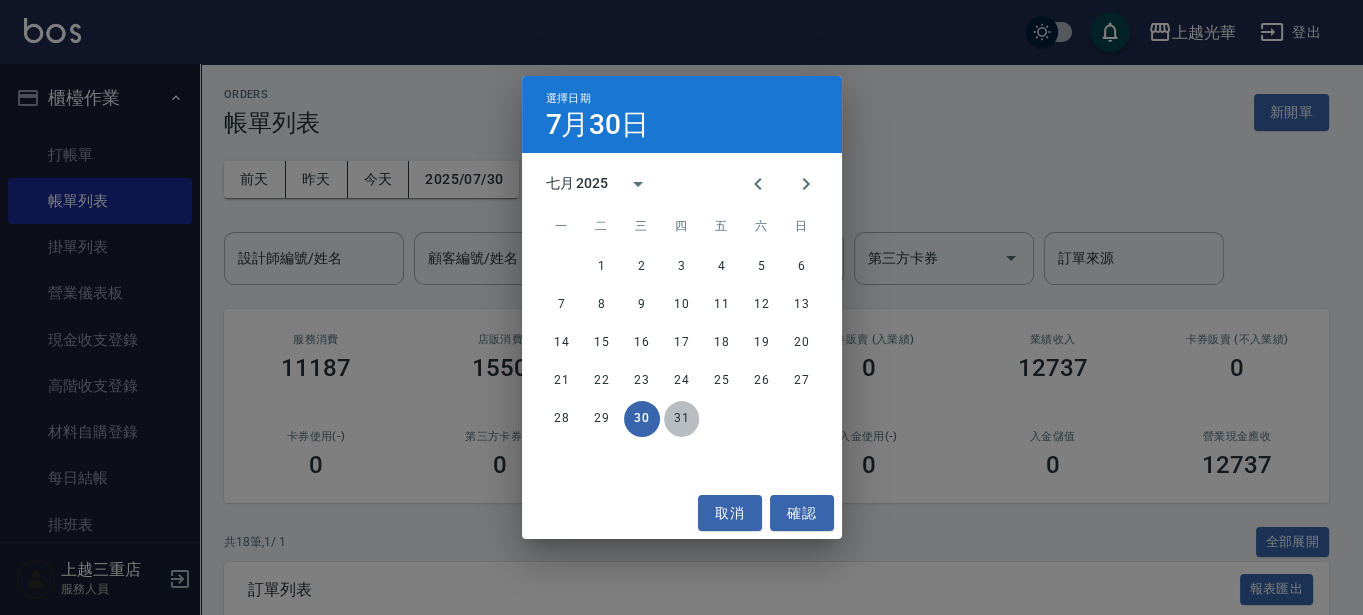 click on "31" at bounding box center [682, 419] 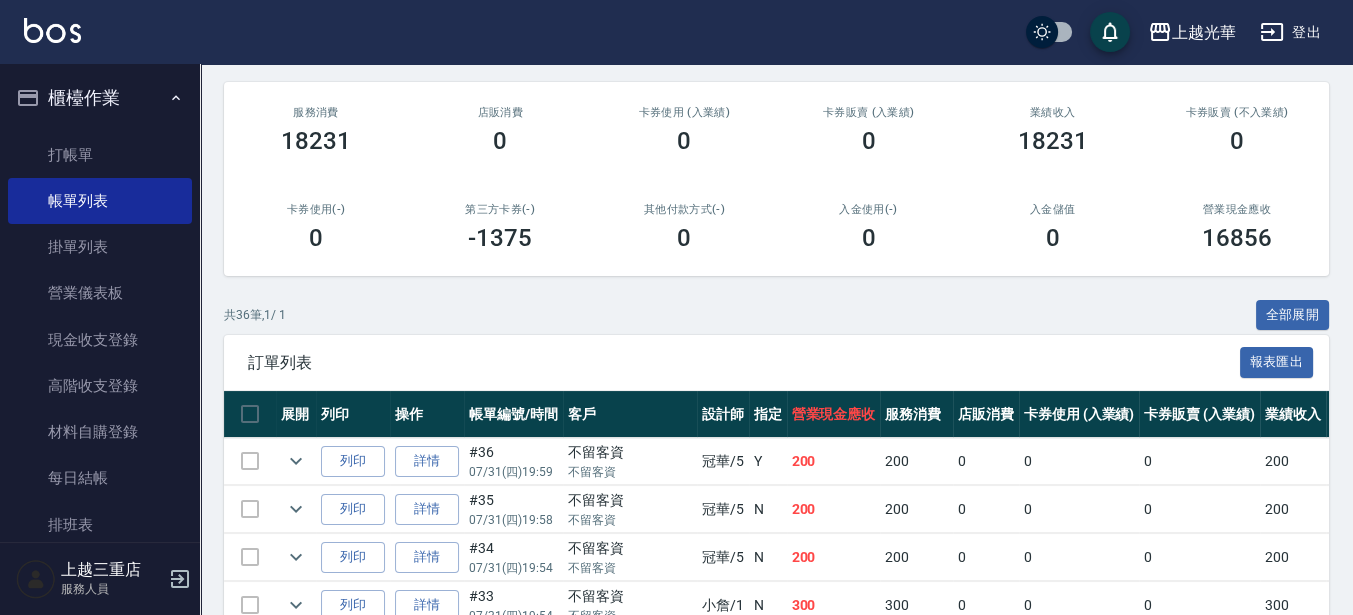 scroll, scrollTop: 0, scrollLeft: 0, axis: both 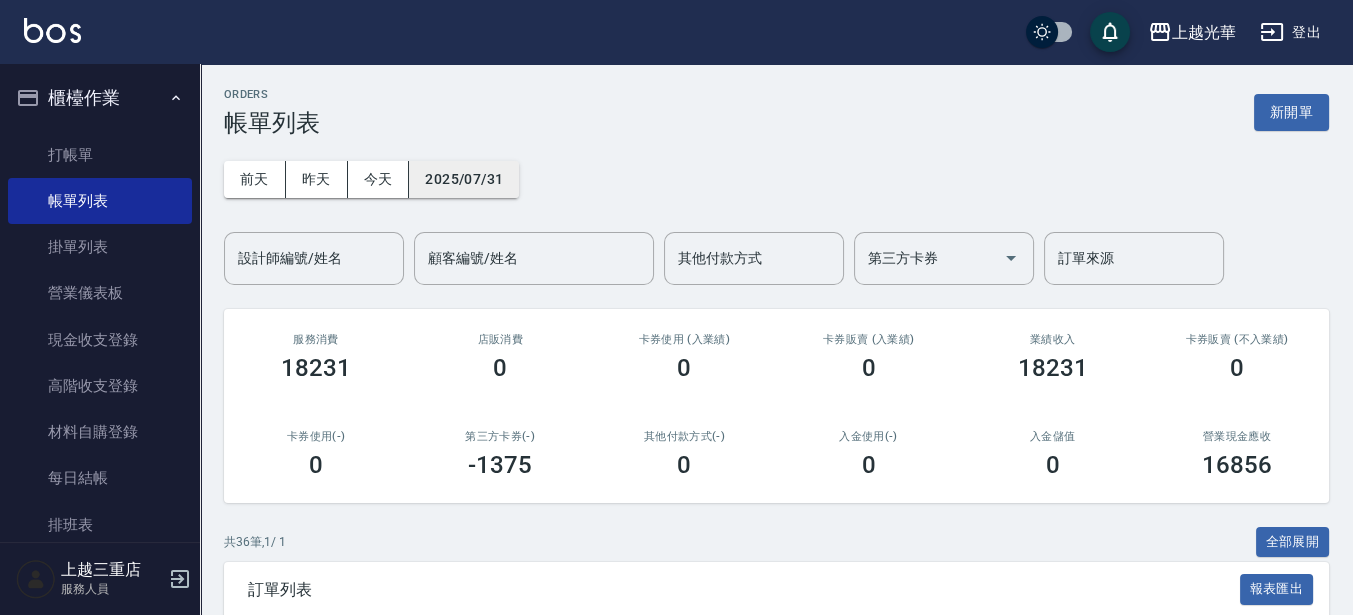 click on "2025/07/31" at bounding box center (464, 179) 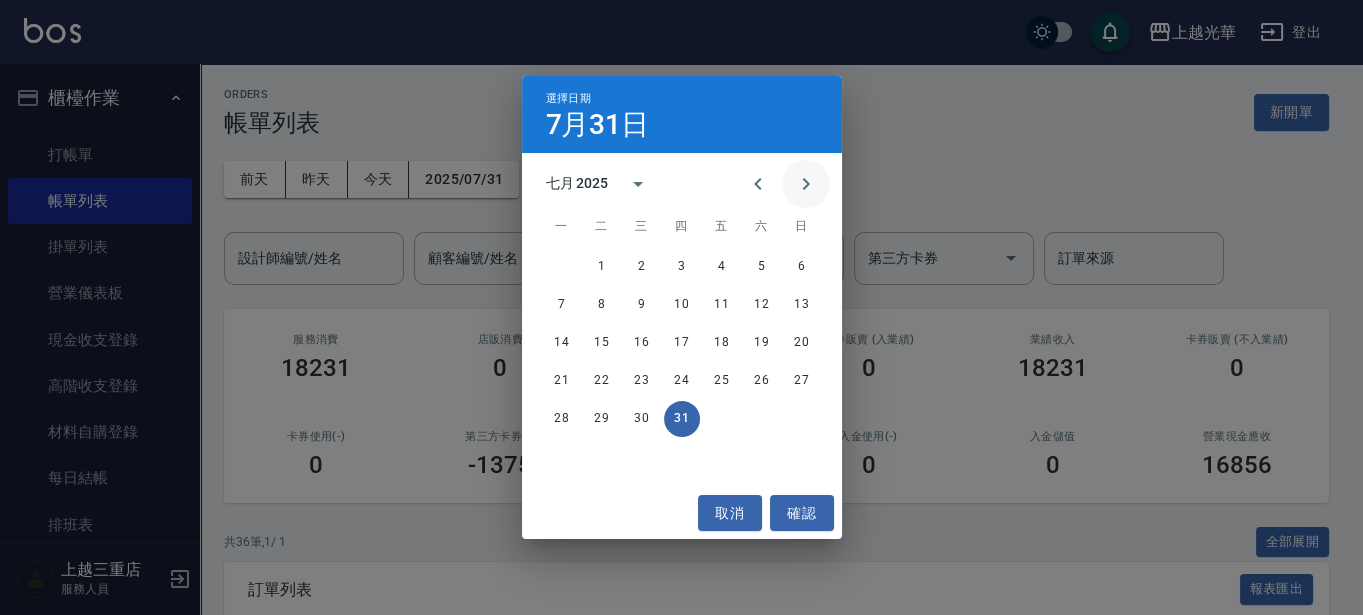 click at bounding box center [806, 184] 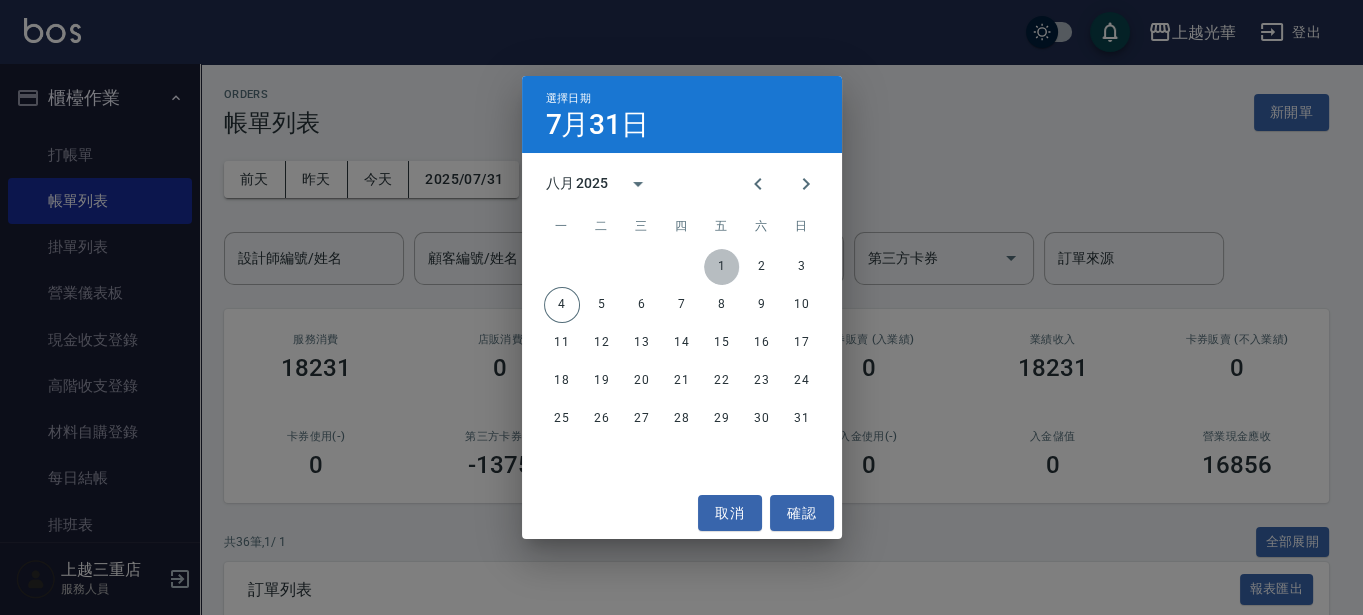 click on "1" at bounding box center [722, 267] 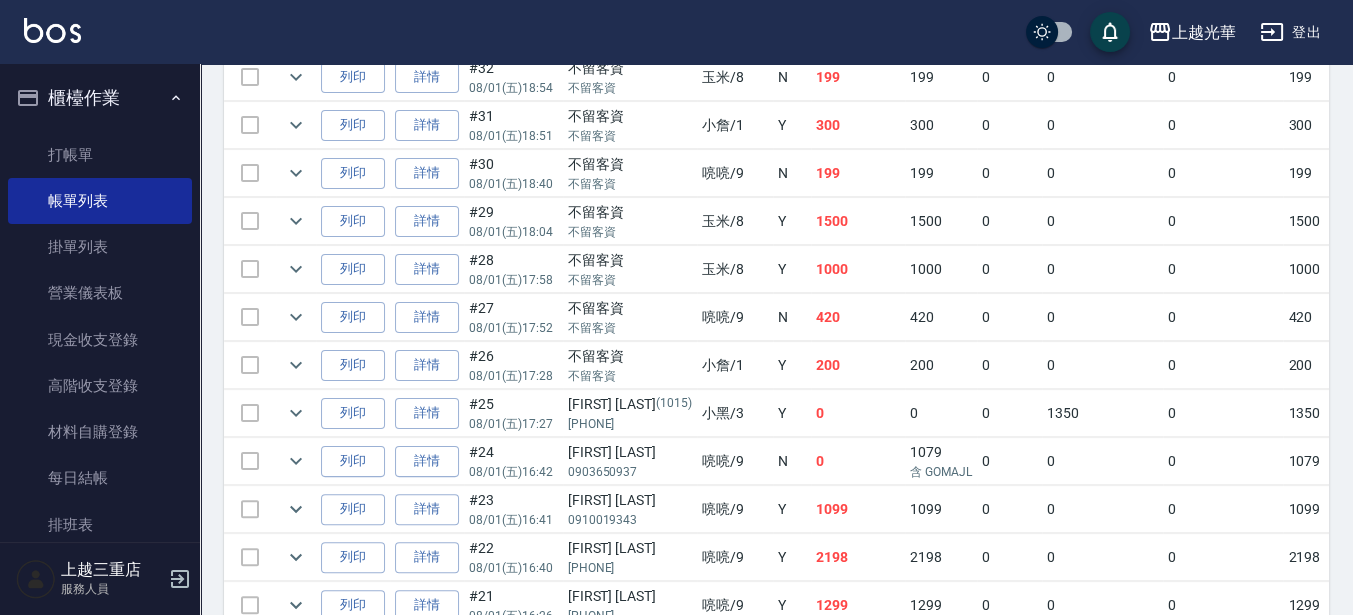 scroll, scrollTop: 875, scrollLeft: 0, axis: vertical 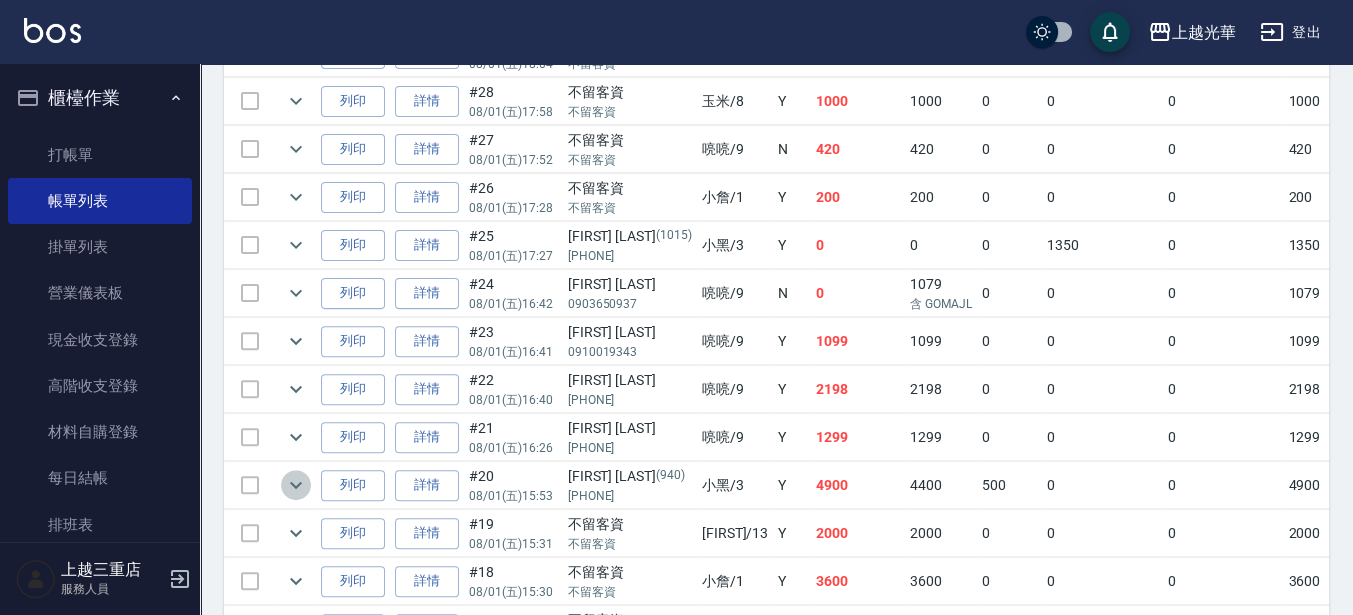 click 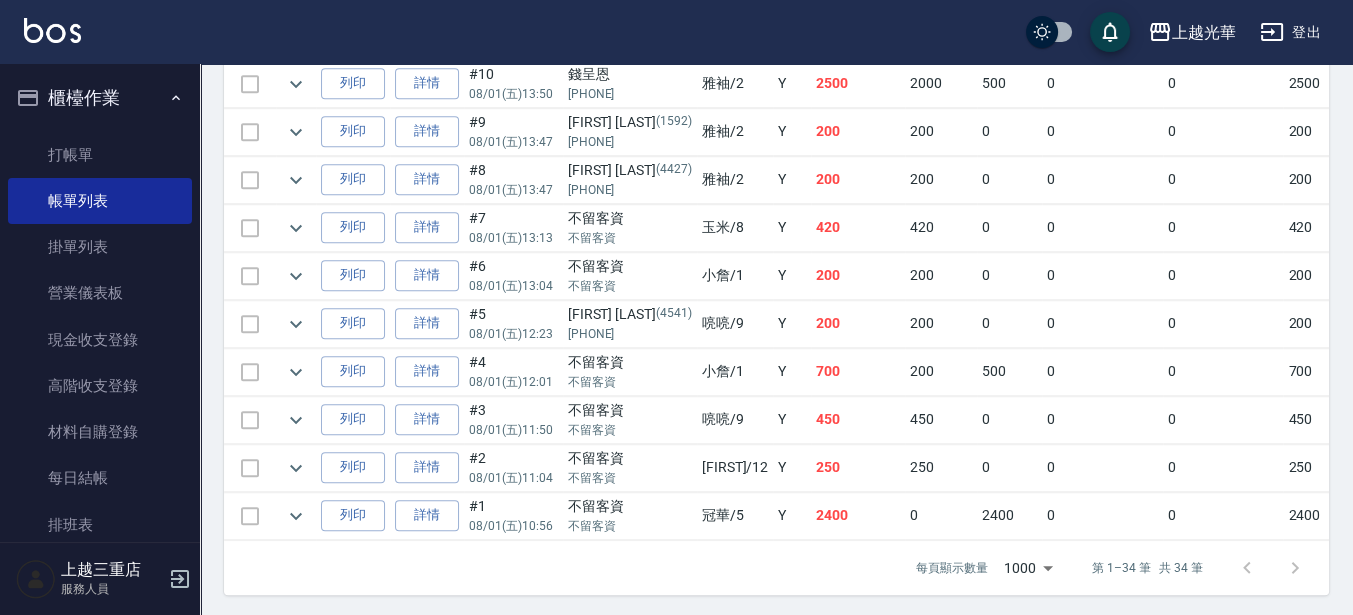 scroll, scrollTop: 1903, scrollLeft: 0, axis: vertical 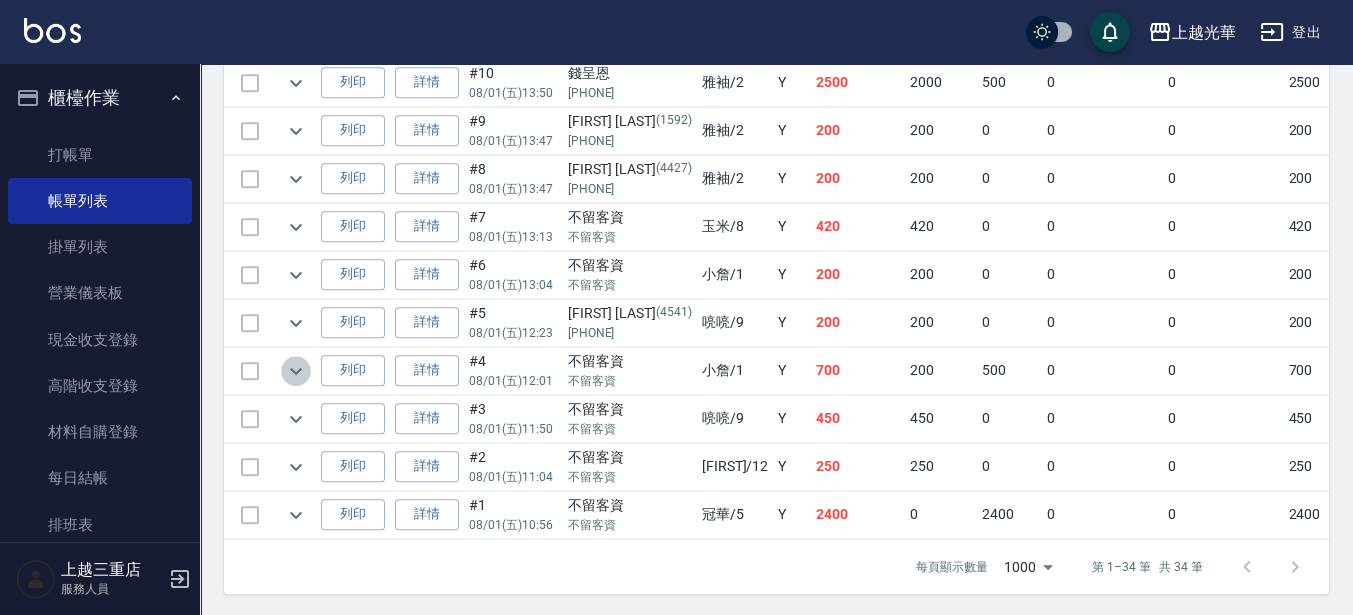 click 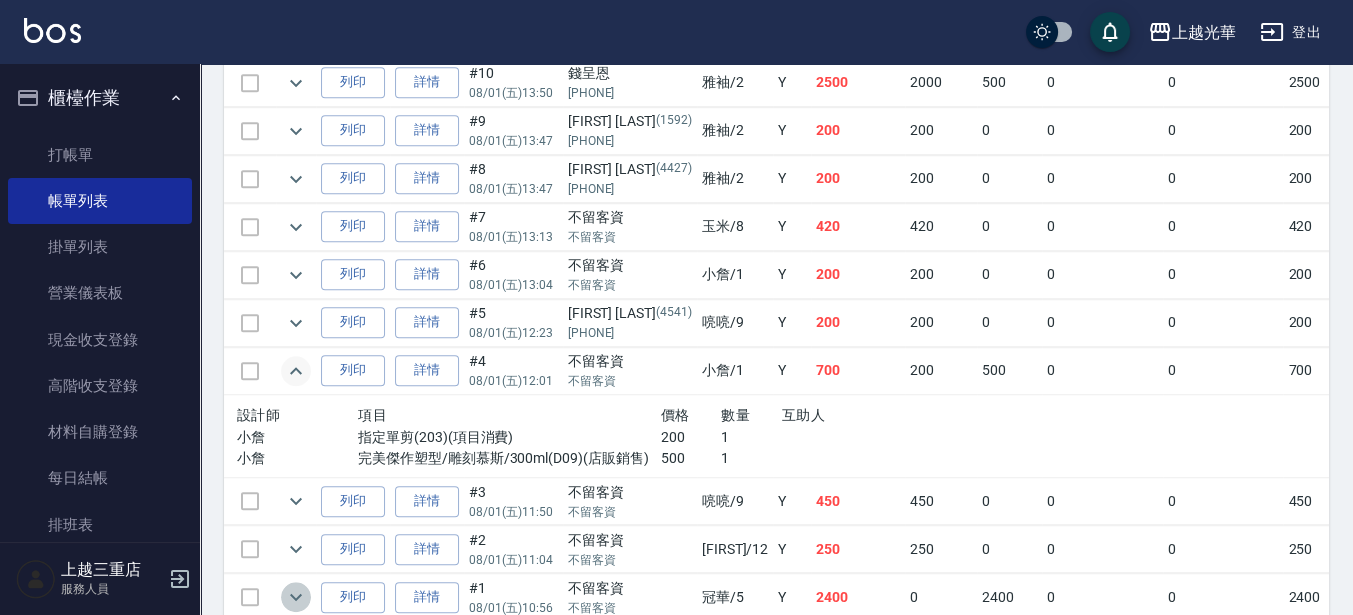 click 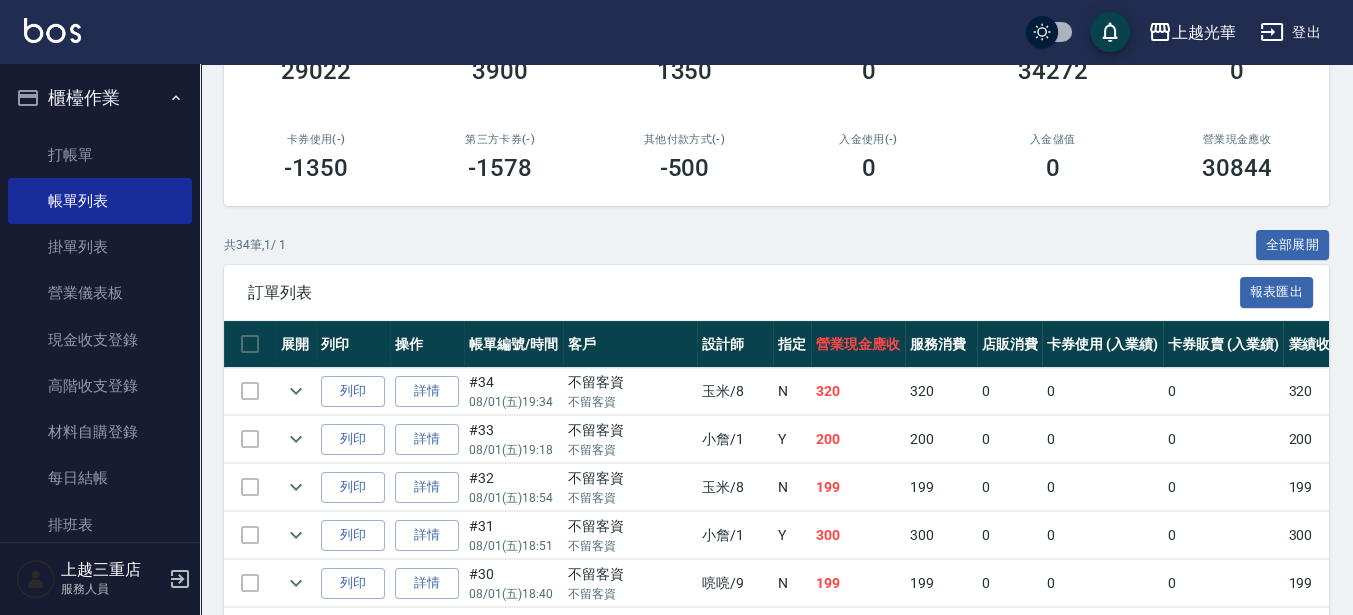 scroll, scrollTop: 0, scrollLeft: 0, axis: both 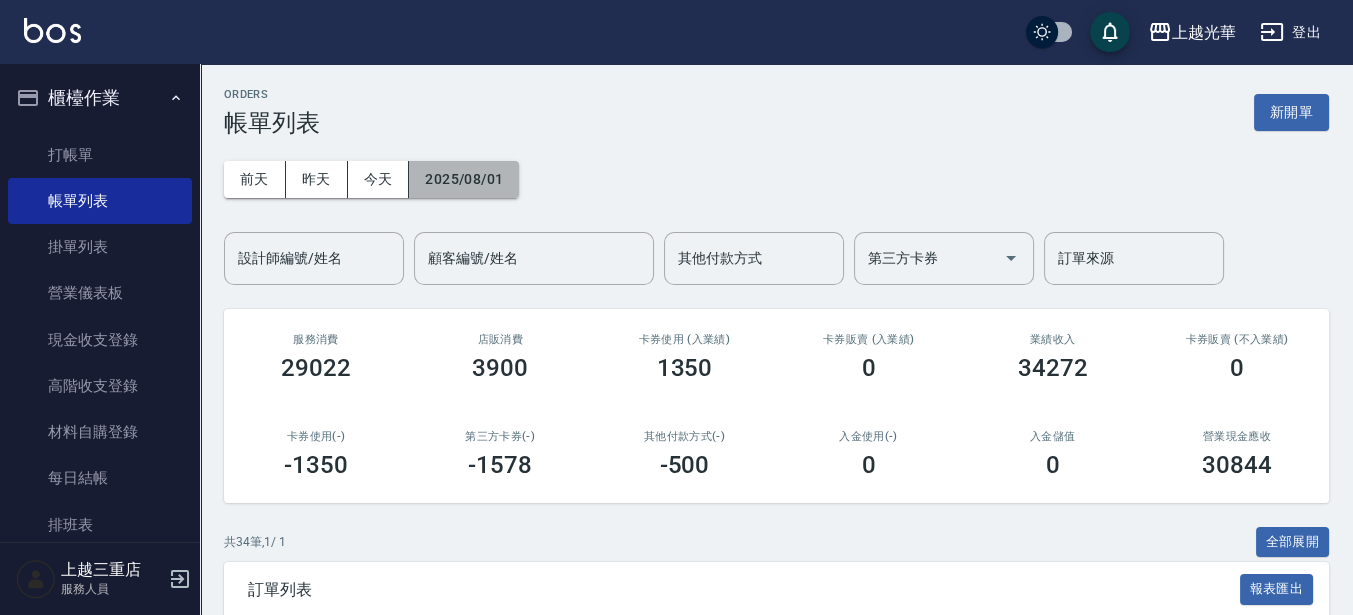 click on "2025/08/01" at bounding box center (464, 179) 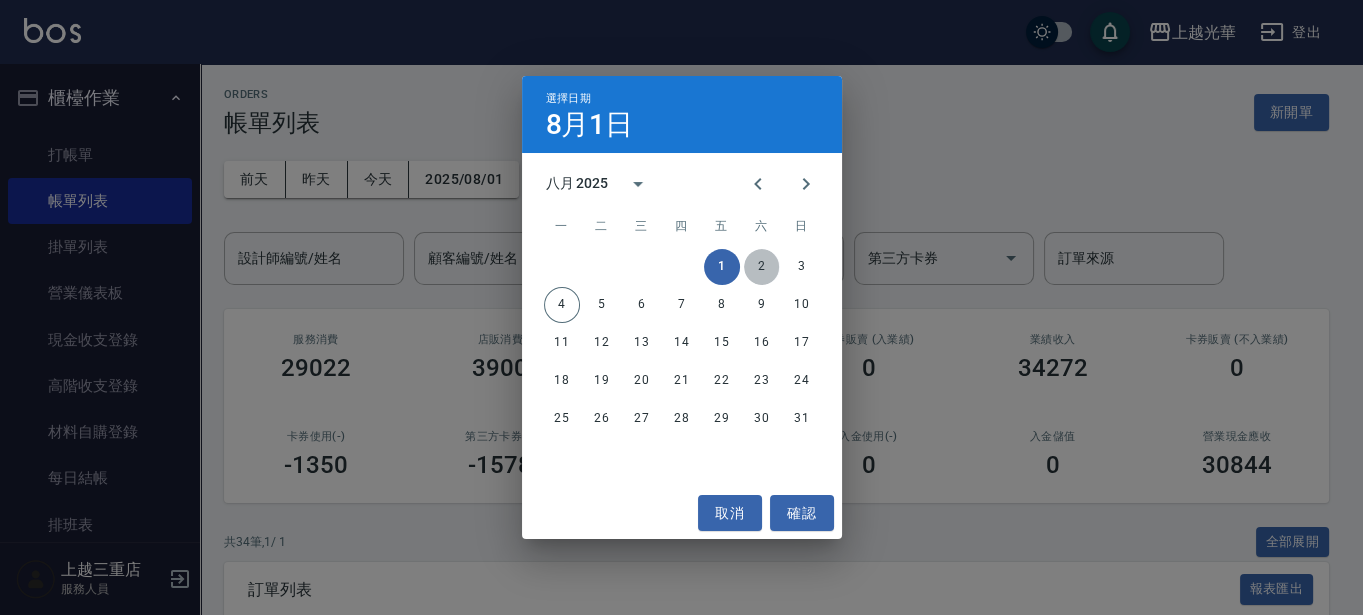 click on "2" at bounding box center [762, 267] 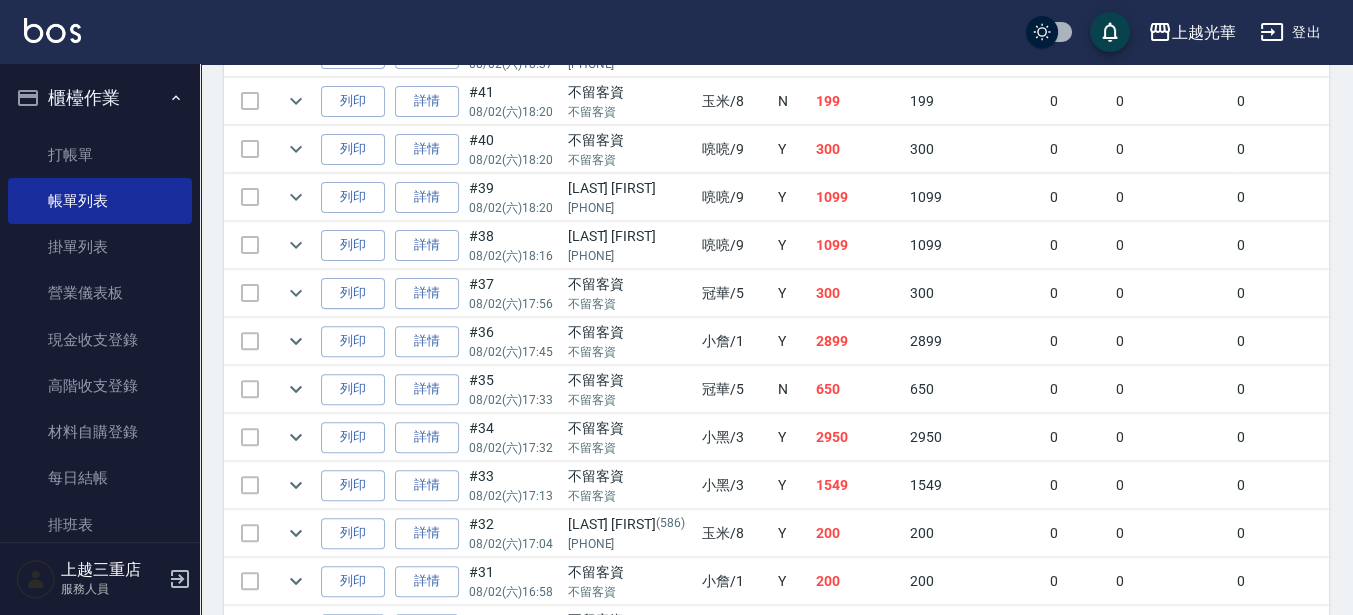 scroll, scrollTop: 1375, scrollLeft: 0, axis: vertical 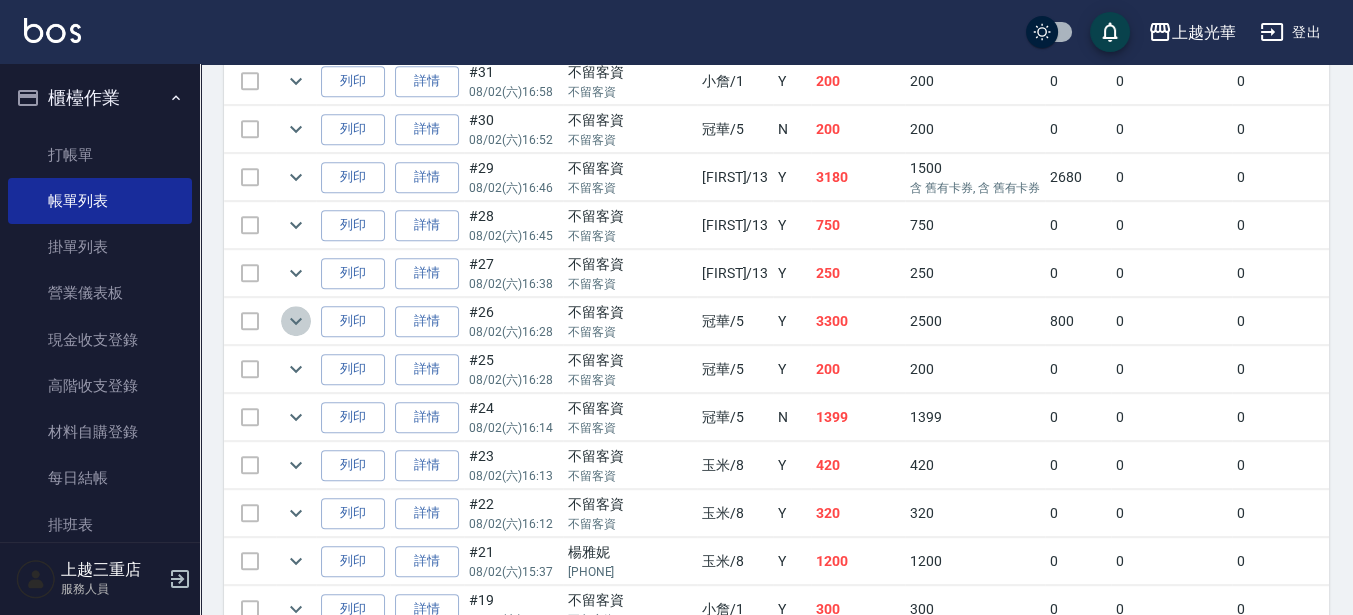 click 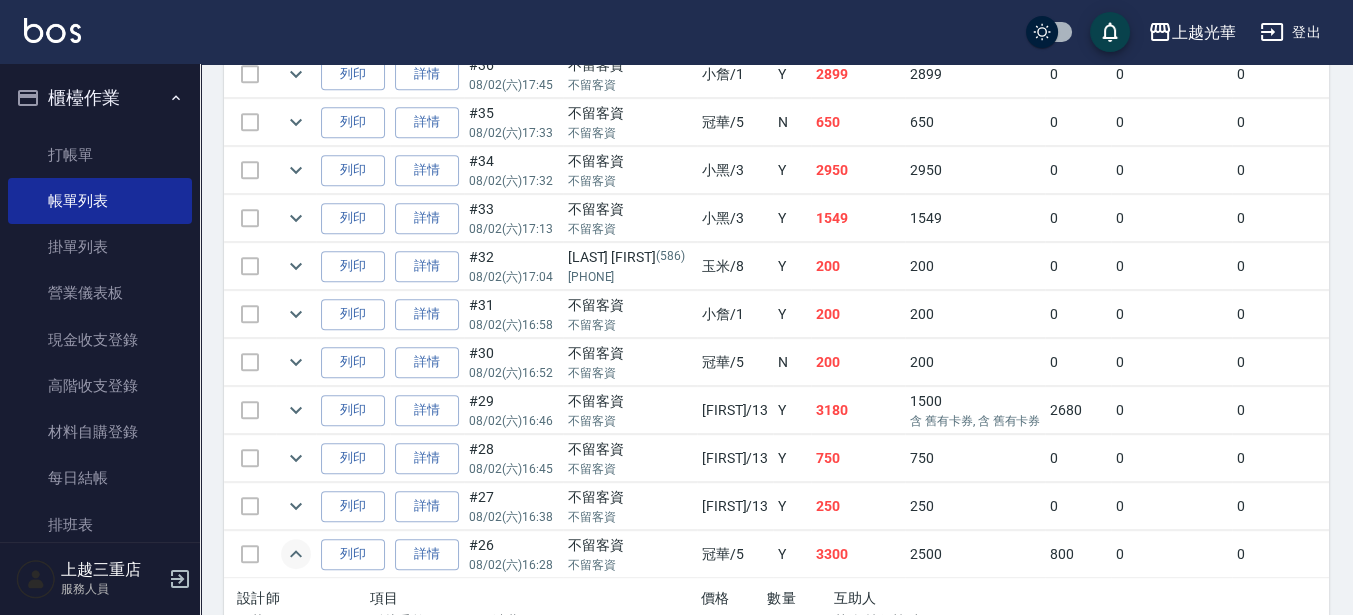 scroll, scrollTop: 1125, scrollLeft: 0, axis: vertical 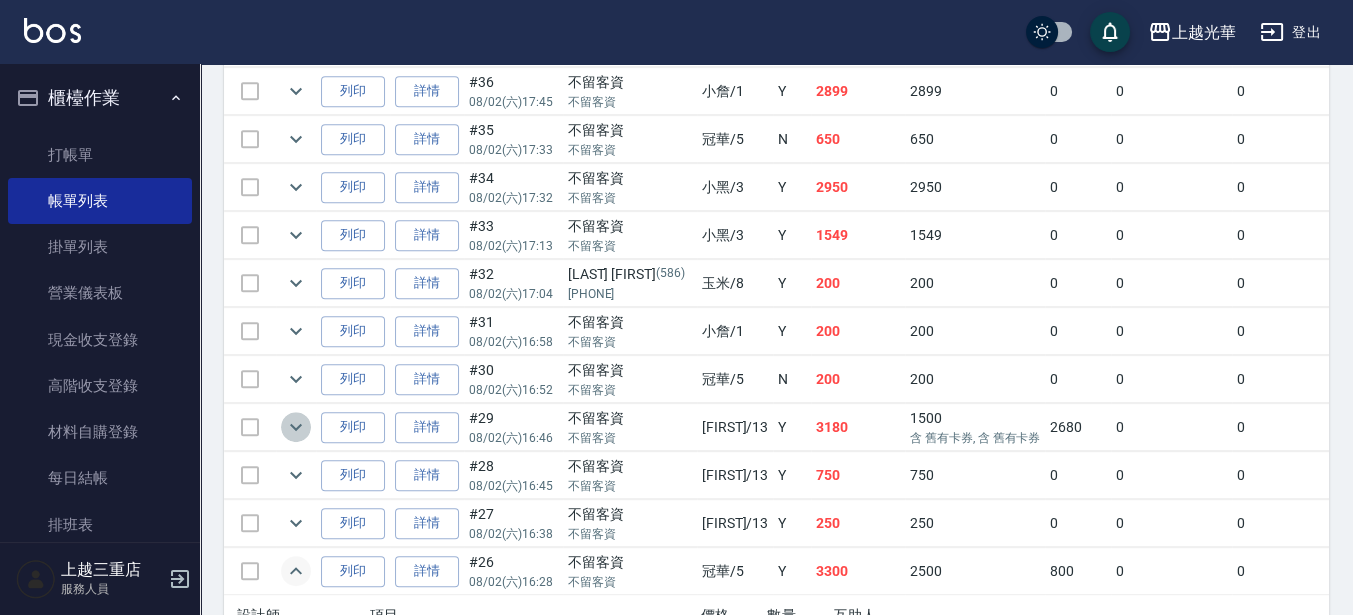 click 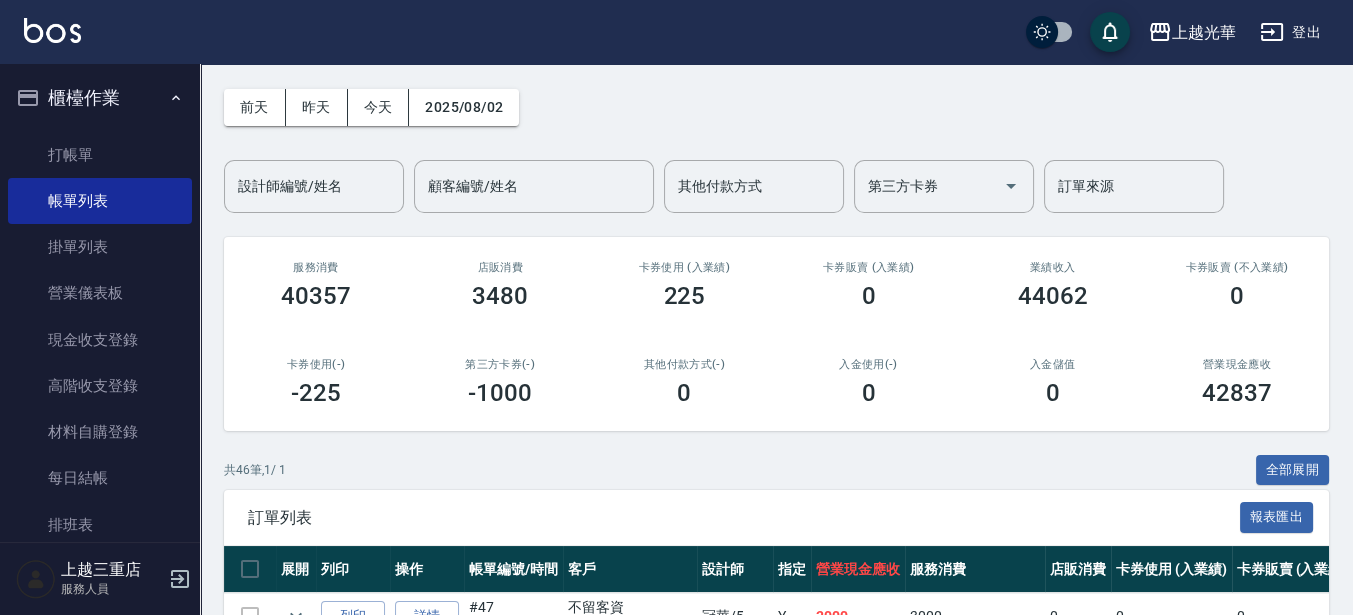 scroll, scrollTop: 0, scrollLeft: 0, axis: both 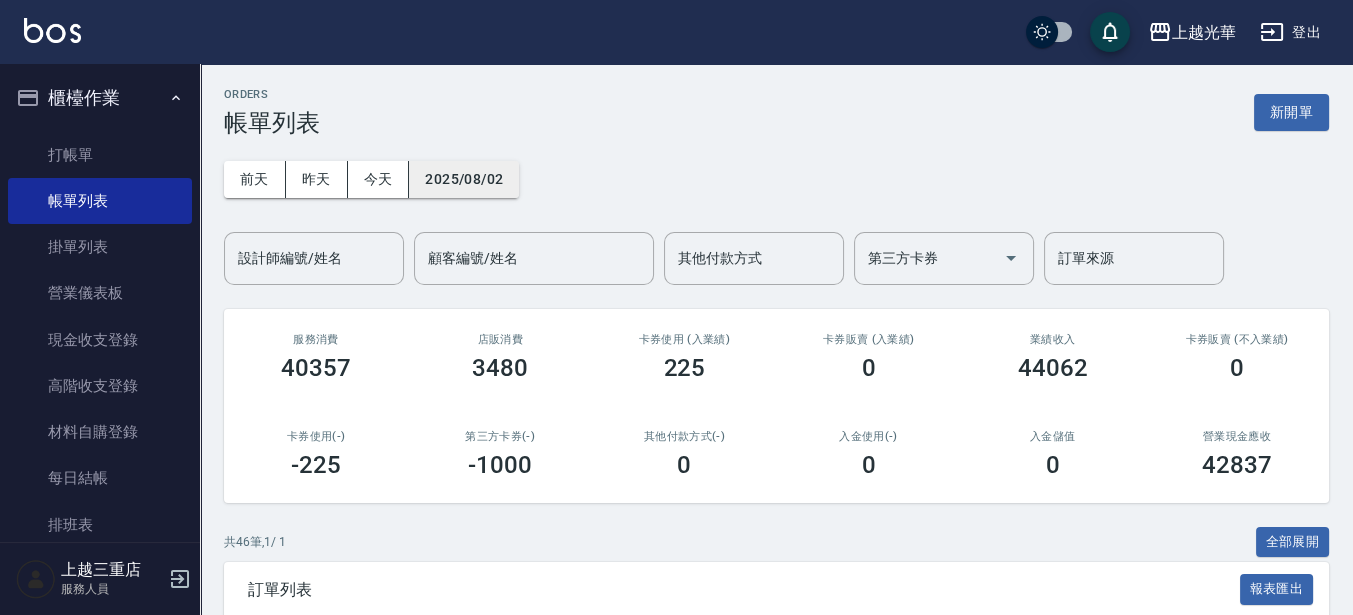 click on "2025/08/02" at bounding box center (464, 179) 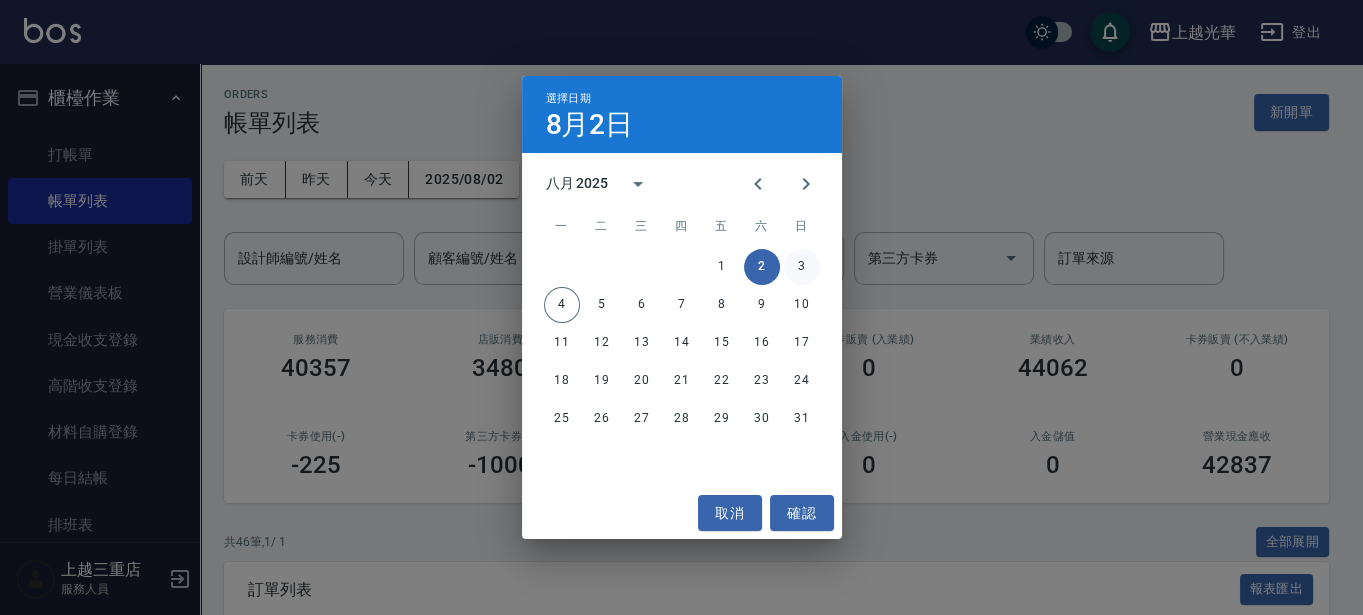 click on "3" at bounding box center [802, 267] 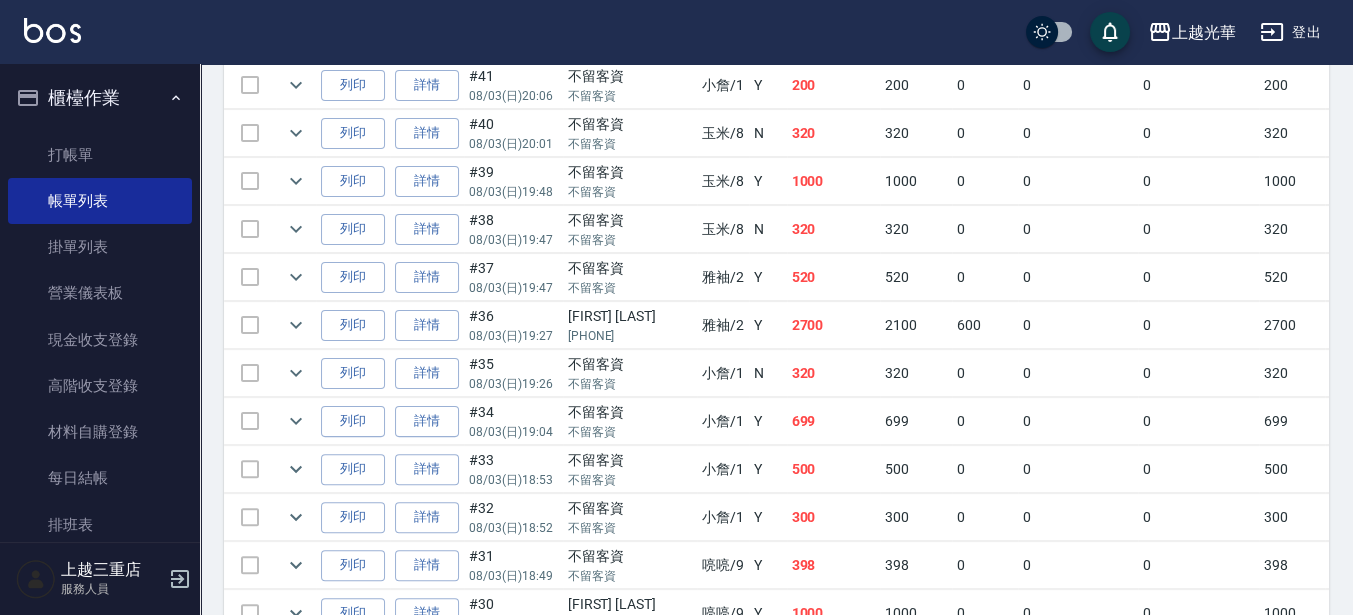 scroll, scrollTop: 750, scrollLeft: 0, axis: vertical 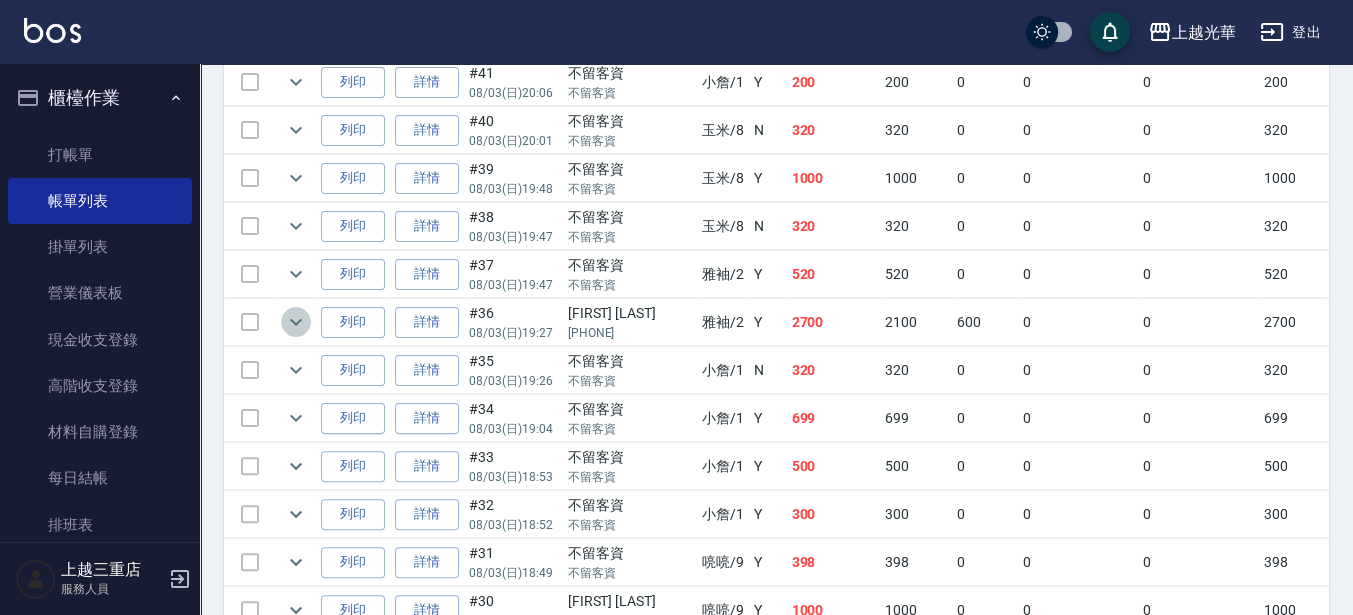 click 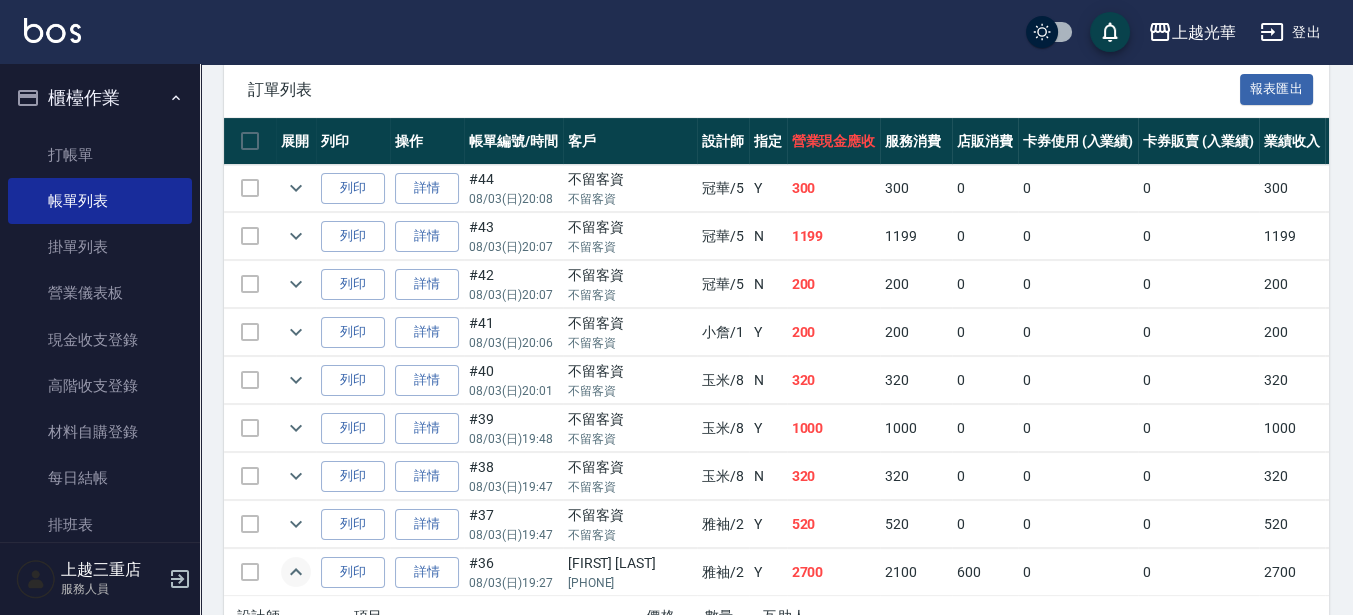 scroll, scrollTop: 231, scrollLeft: 0, axis: vertical 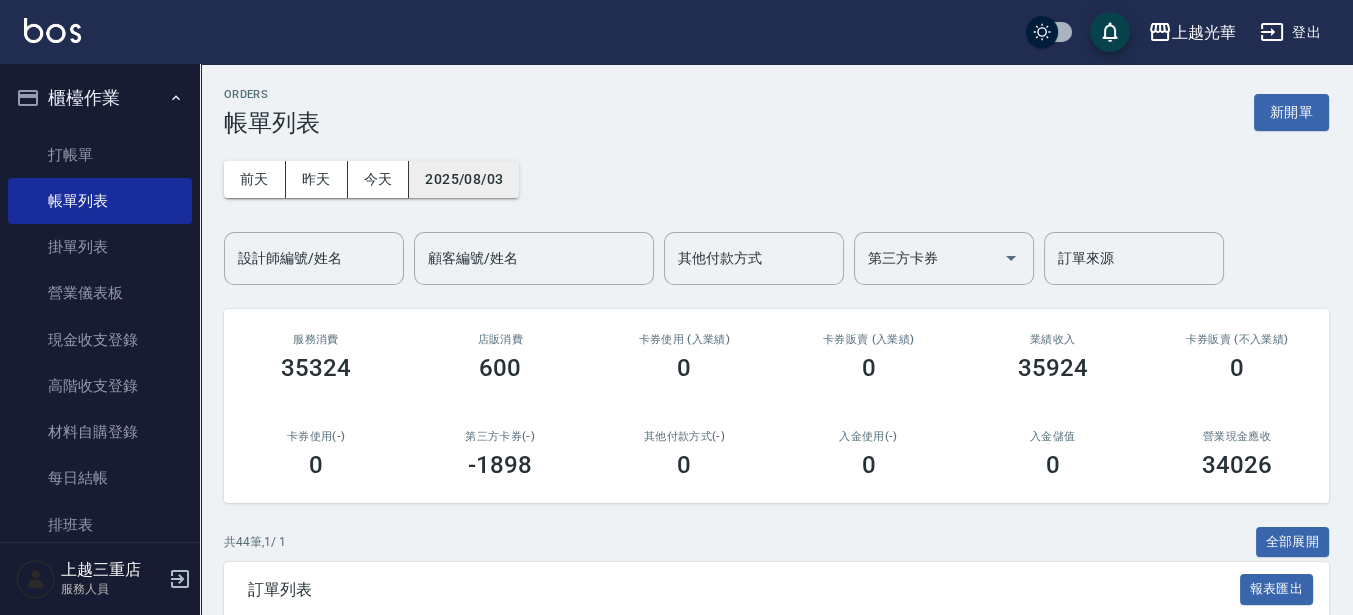 click on "2025/08/03" at bounding box center (464, 179) 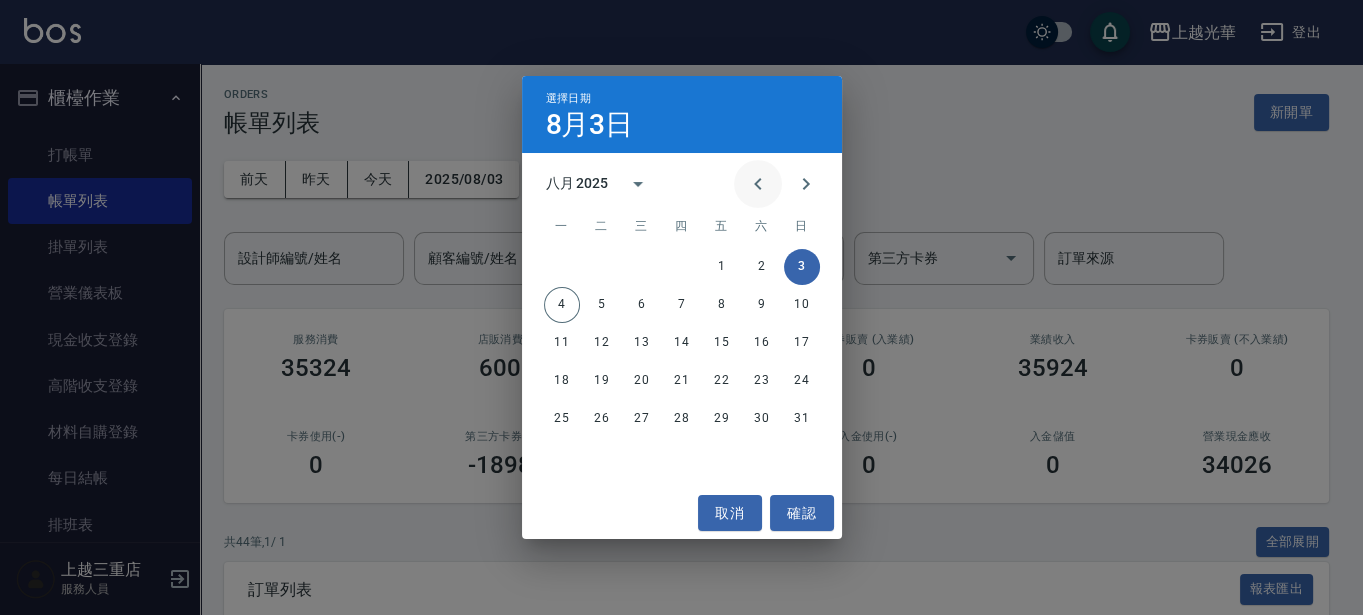 click 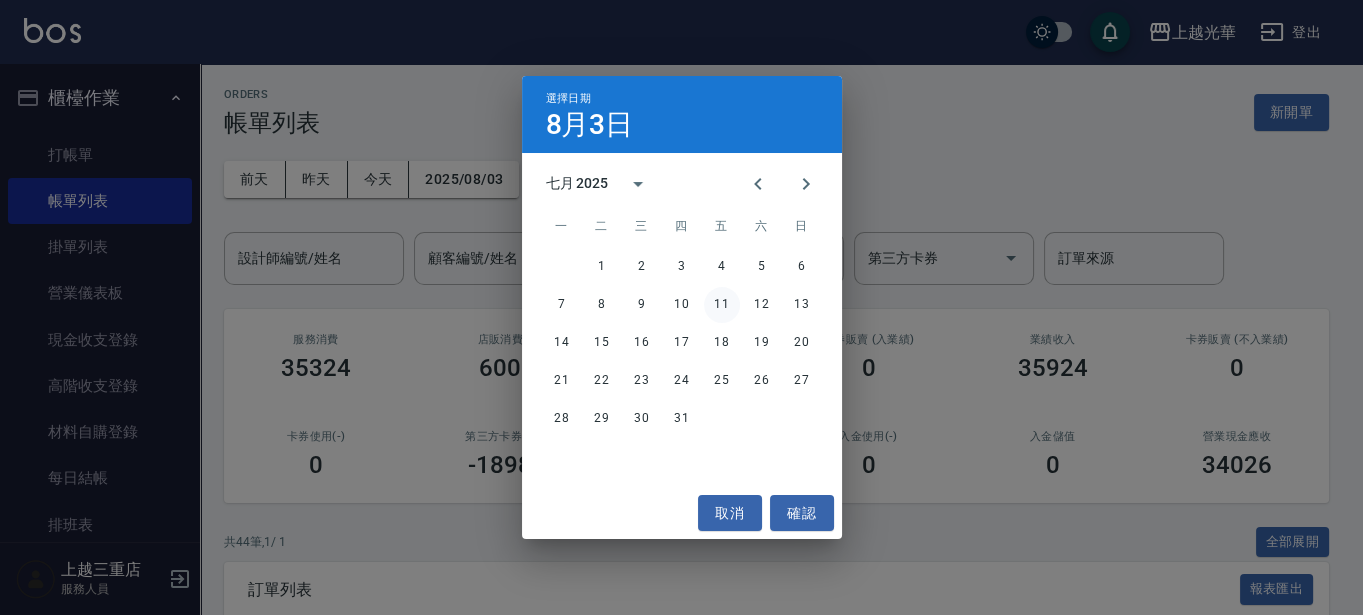 click on "11" at bounding box center [722, 305] 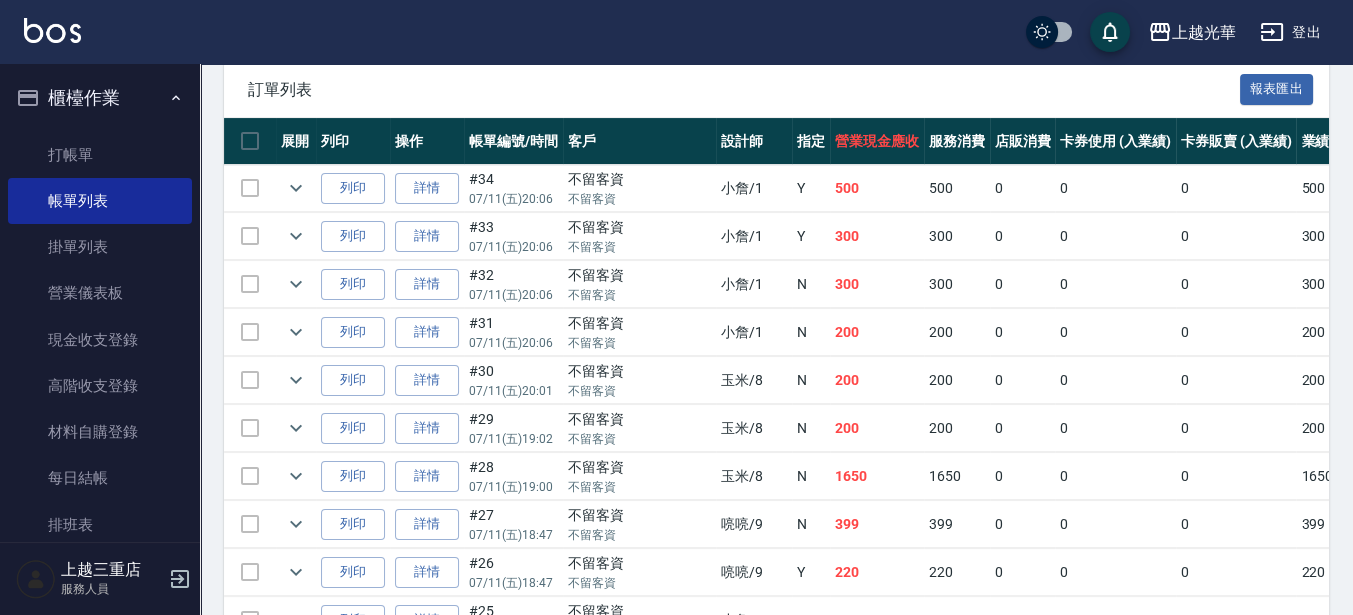 scroll, scrollTop: 875, scrollLeft: 0, axis: vertical 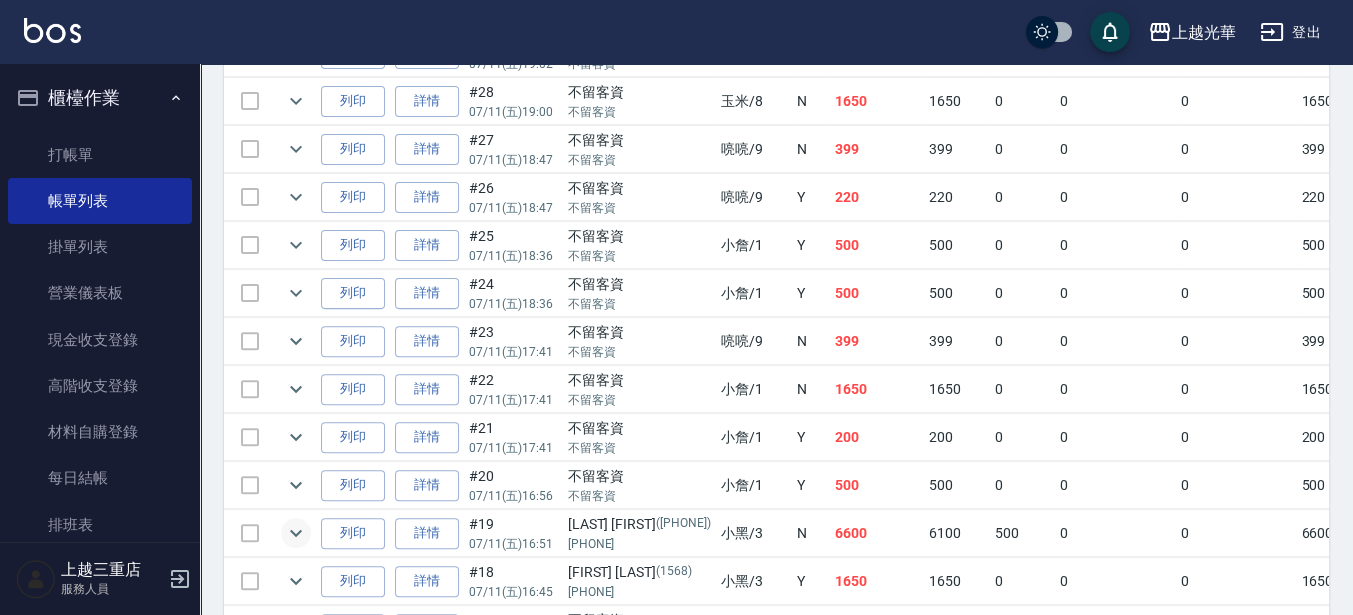 click 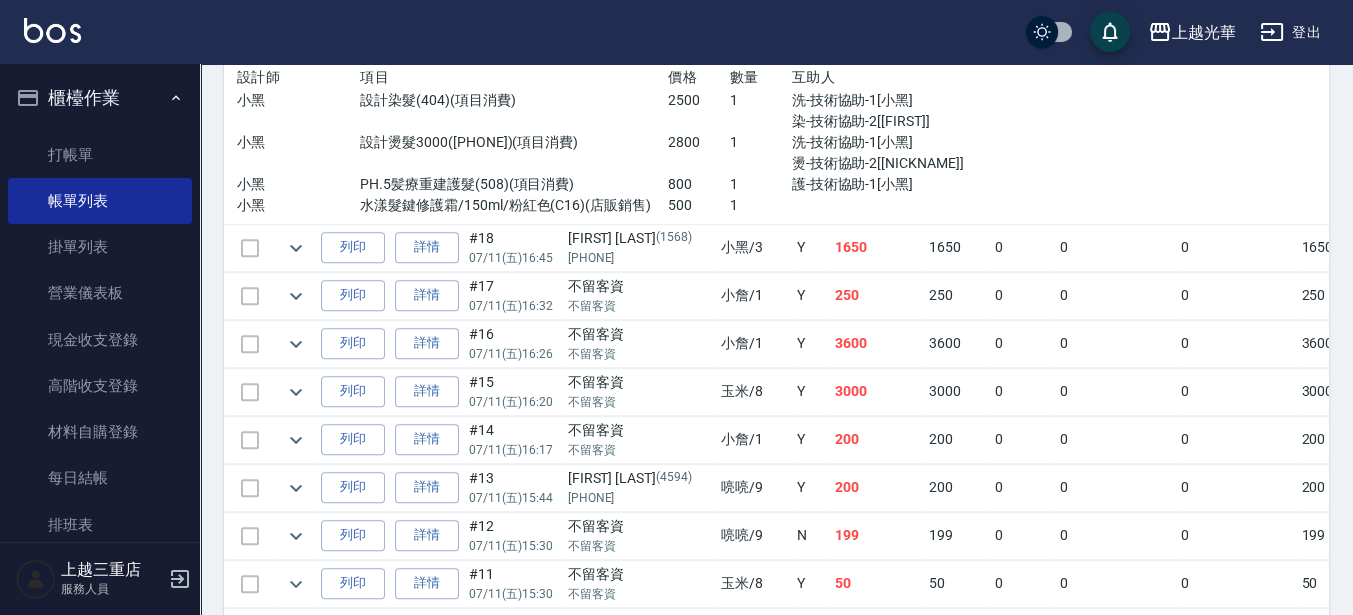 scroll, scrollTop: 1750, scrollLeft: 0, axis: vertical 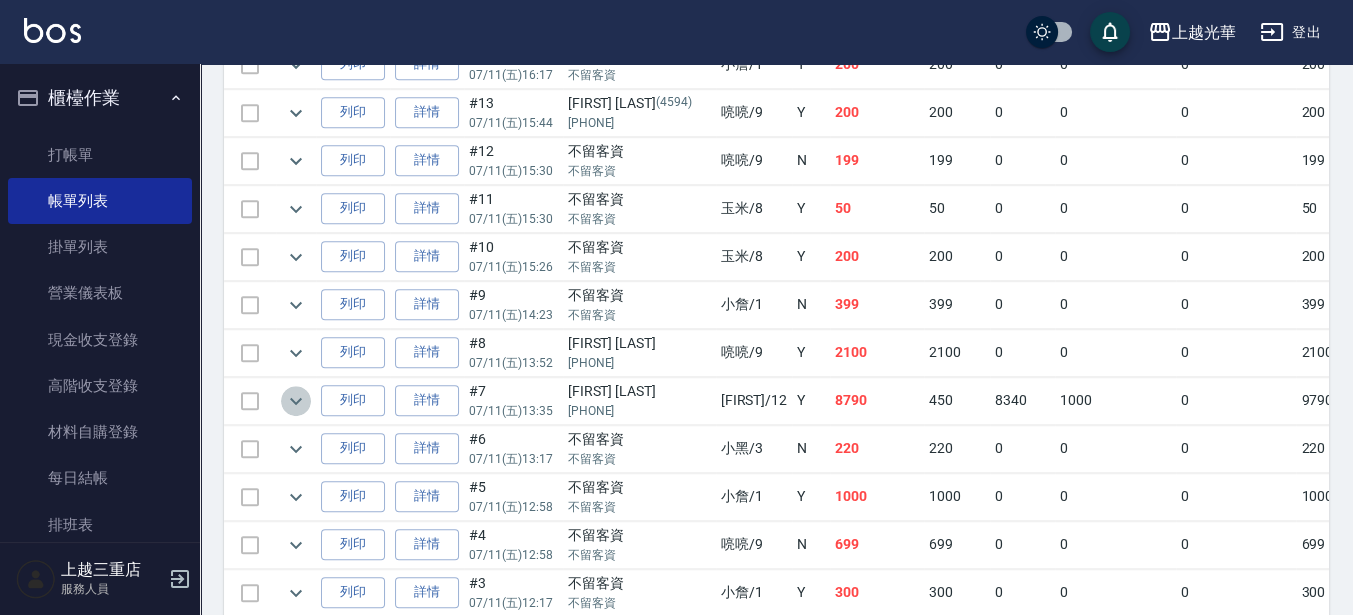 click 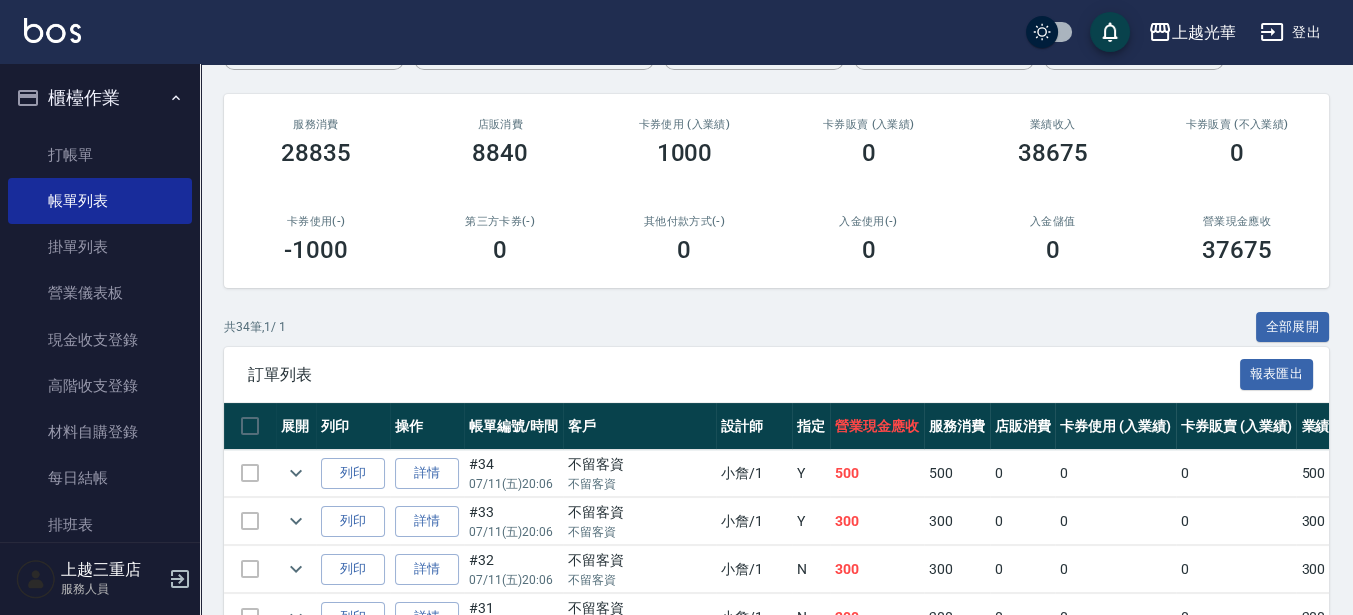 scroll, scrollTop: 0, scrollLeft: 0, axis: both 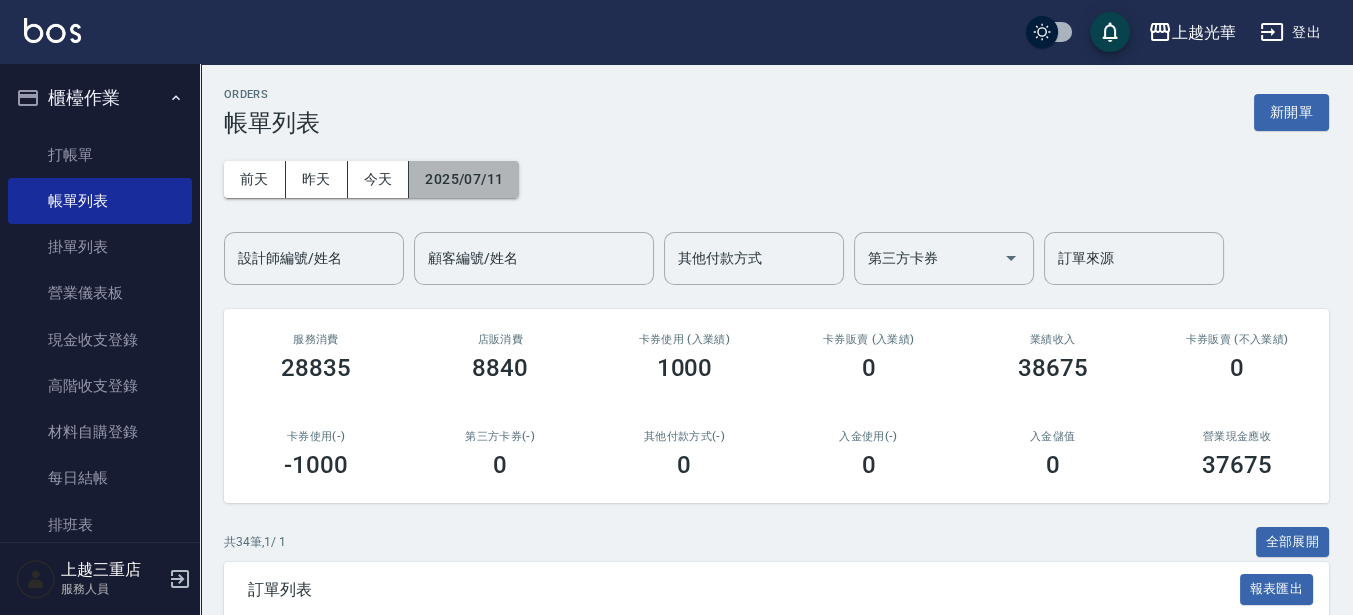click on "2025/07/11" at bounding box center (464, 179) 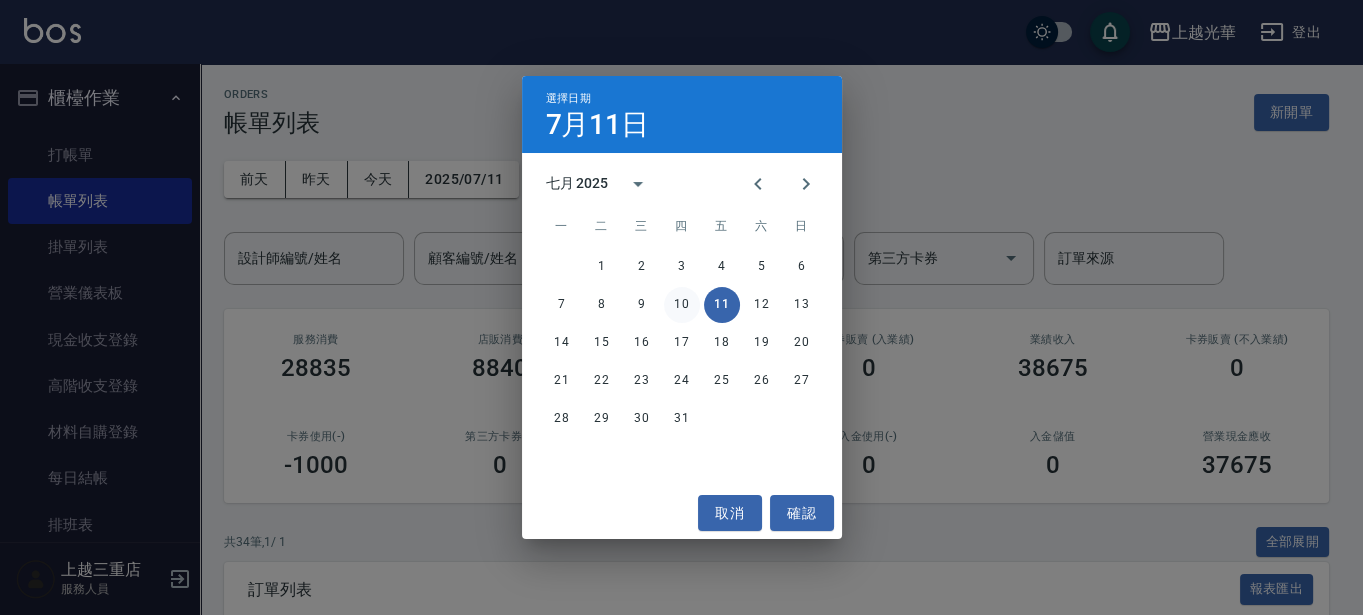 click on "10" at bounding box center (682, 305) 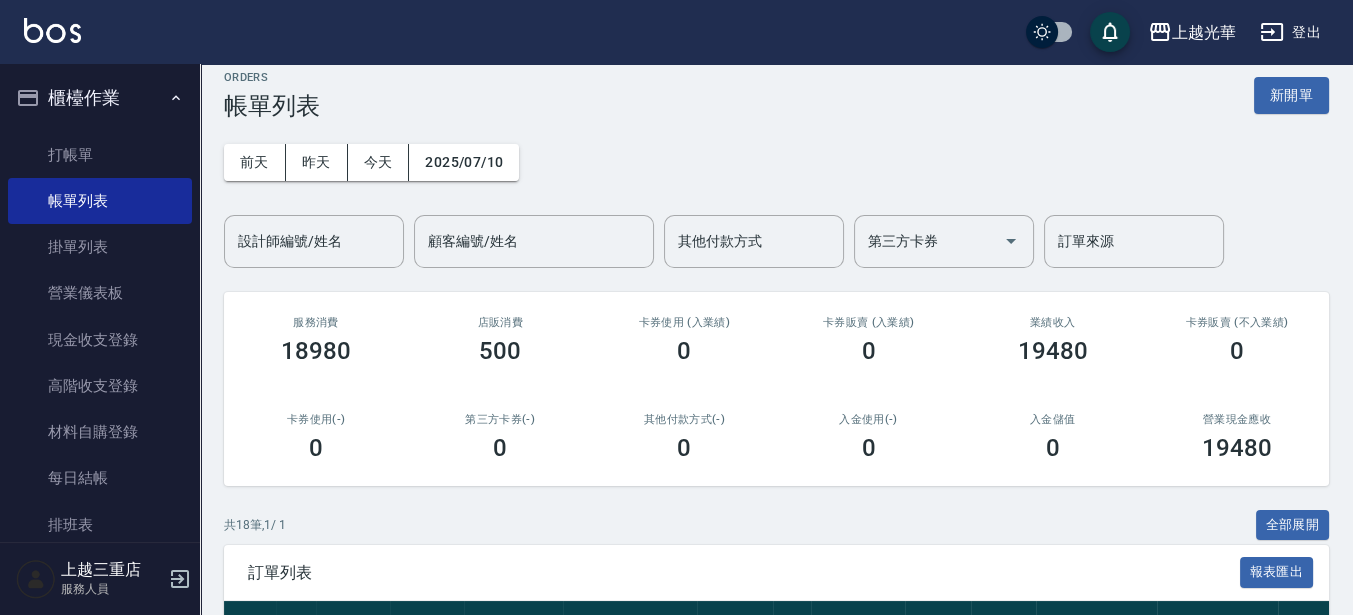 scroll, scrollTop: 0, scrollLeft: 0, axis: both 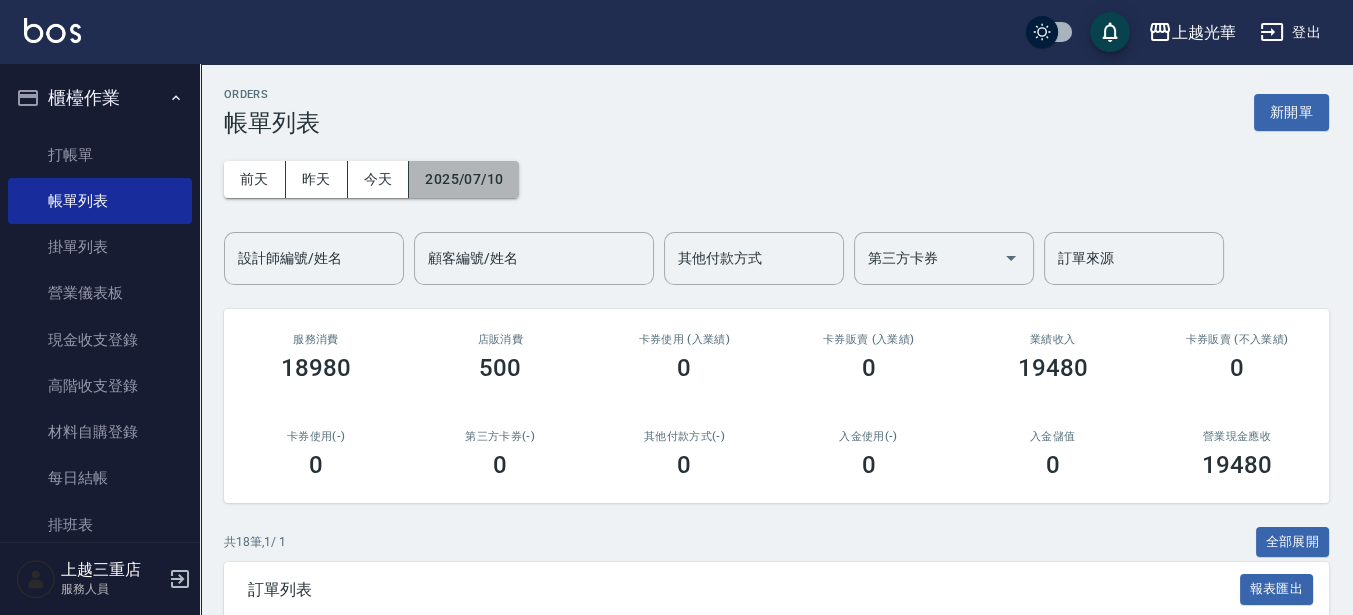 click on "2025/07/10" at bounding box center [464, 179] 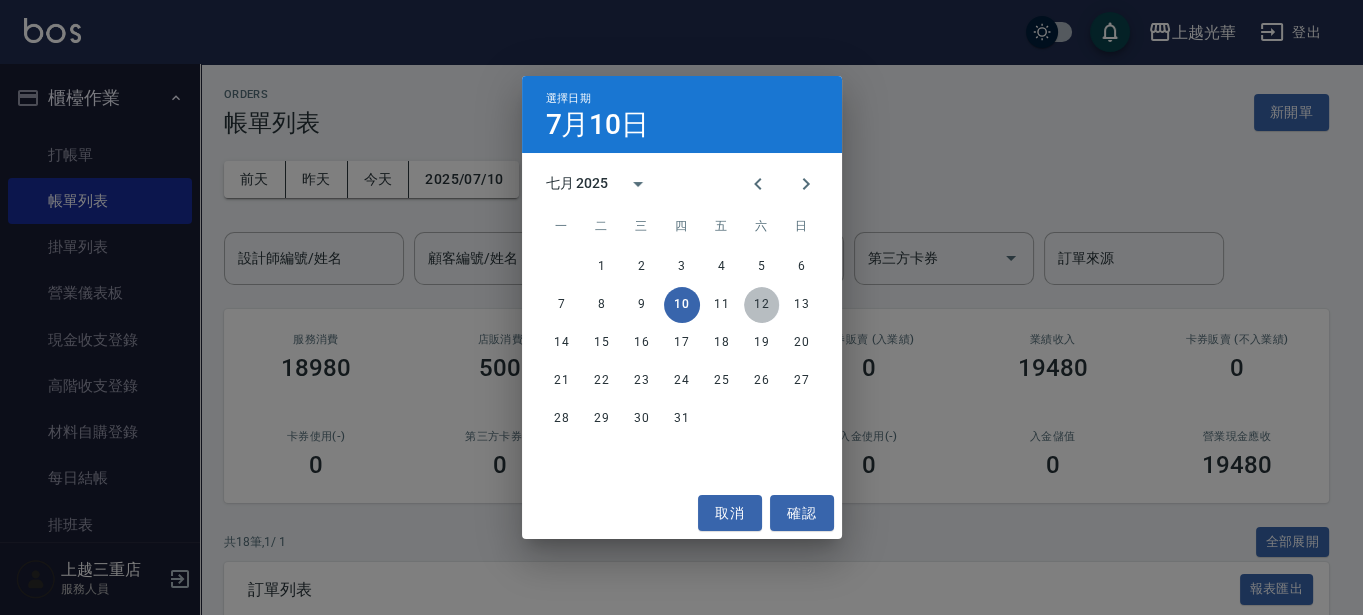 click on "12" at bounding box center (762, 305) 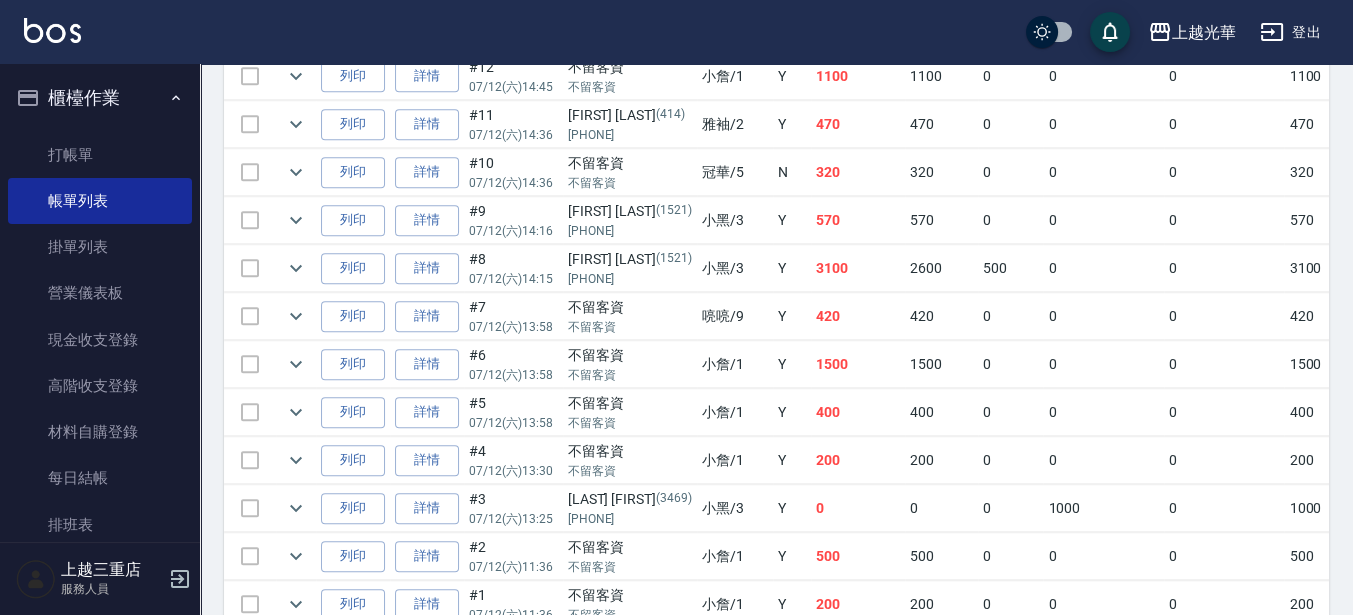 scroll, scrollTop: 2137, scrollLeft: 0, axis: vertical 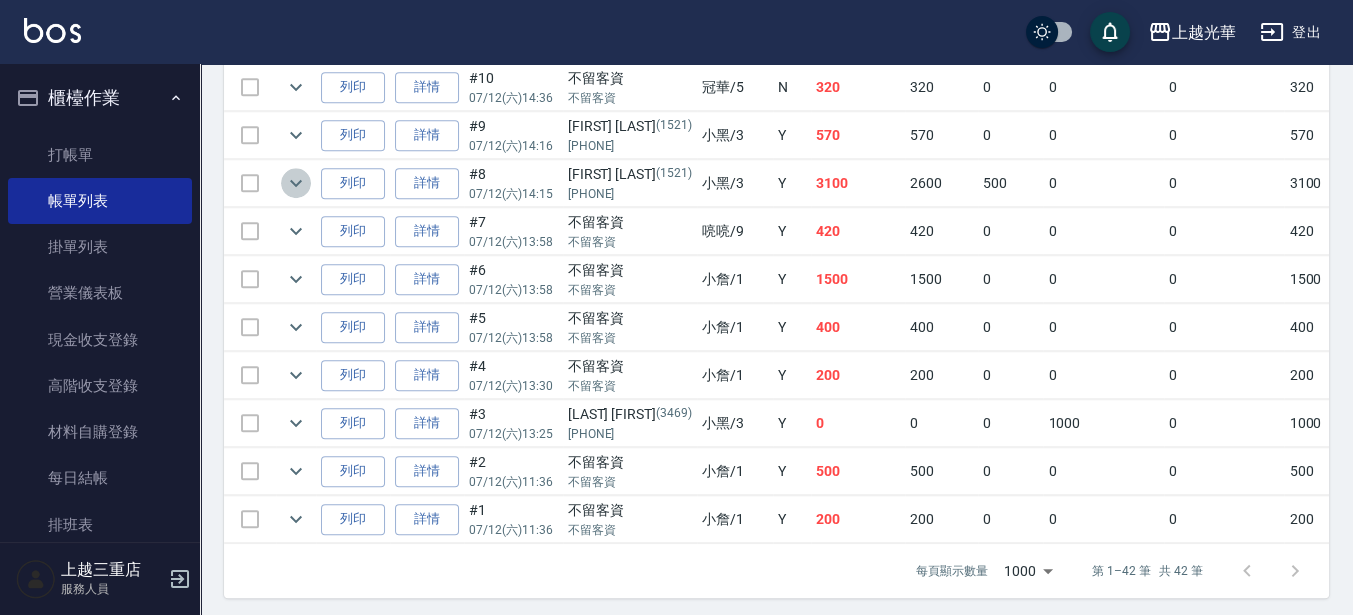 click at bounding box center (296, 183) 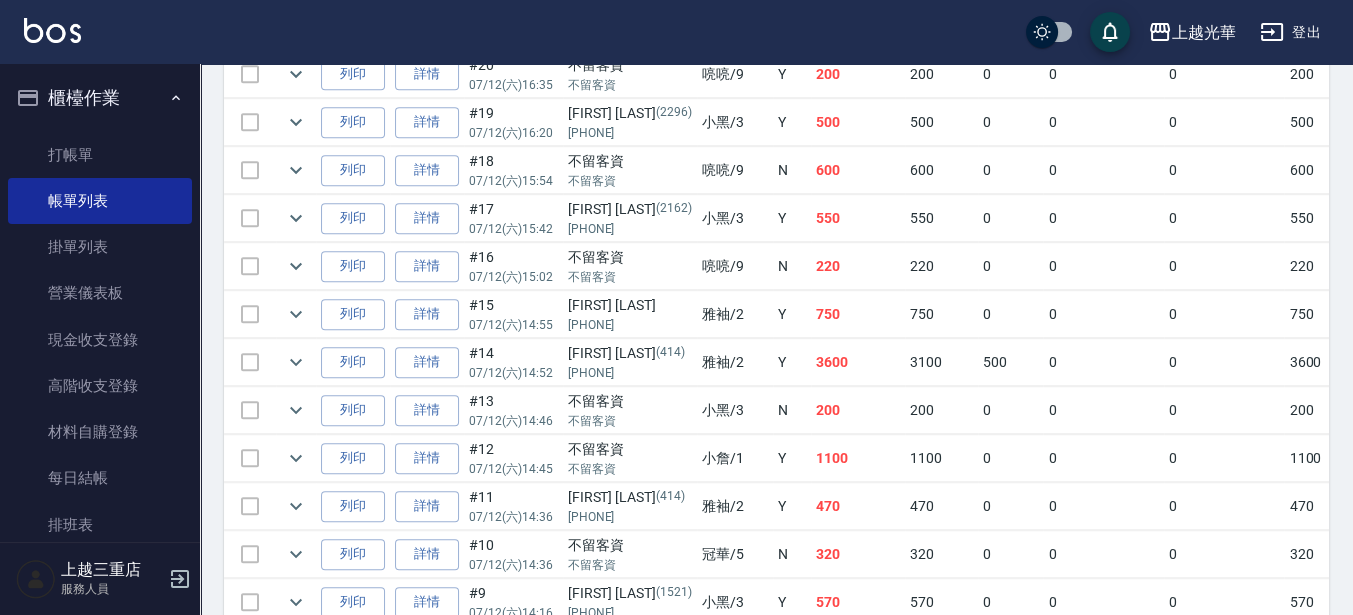 scroll, scrollTop: 1637, scrollLeft: 0, axis: vertical 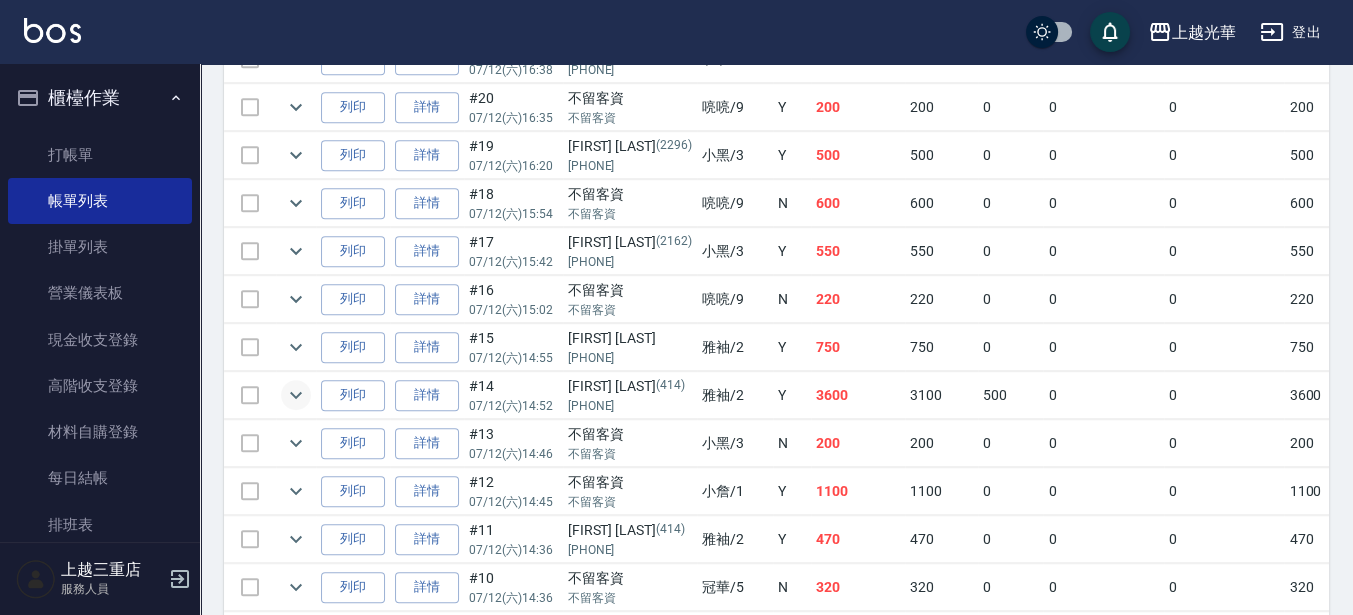 click 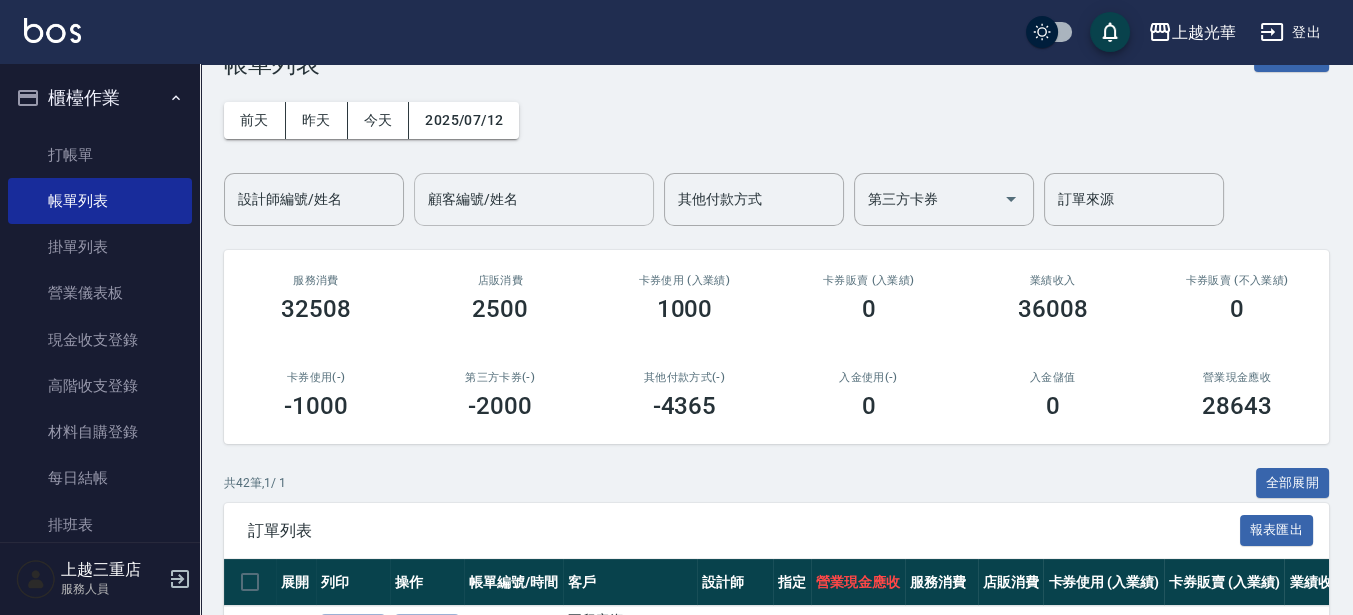 scroll, scrollTop: 0, scrollLeft: 0, axis: both 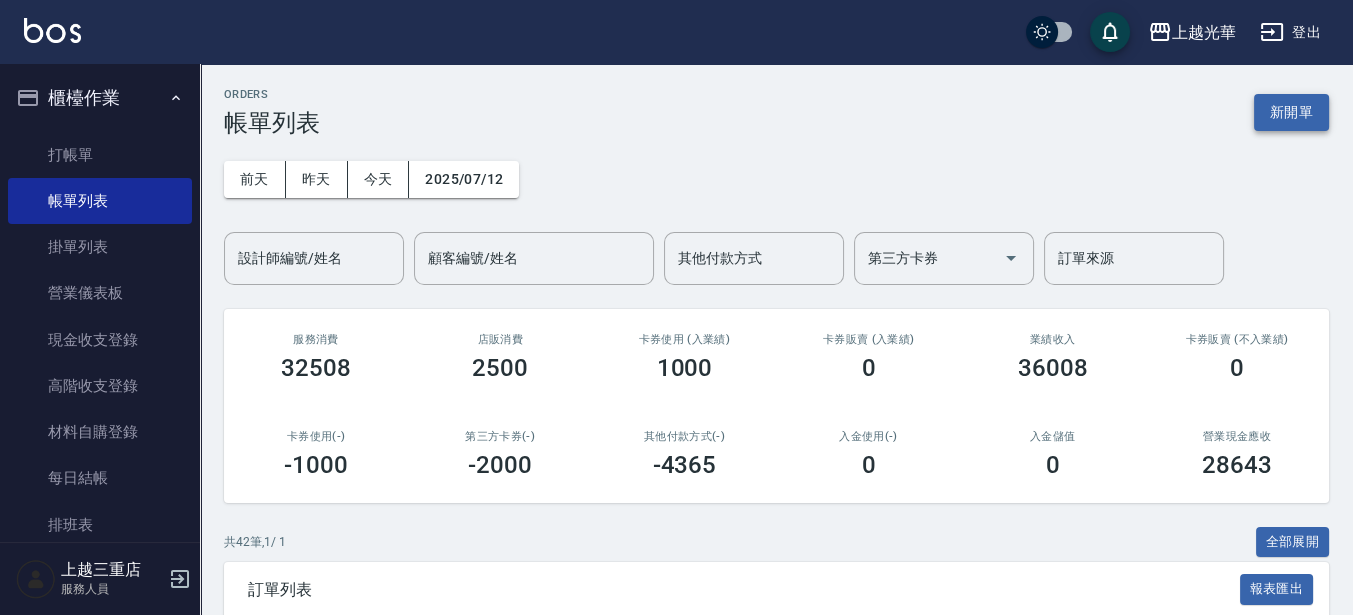 click on "新開單" at bounding box center (1291, 112) 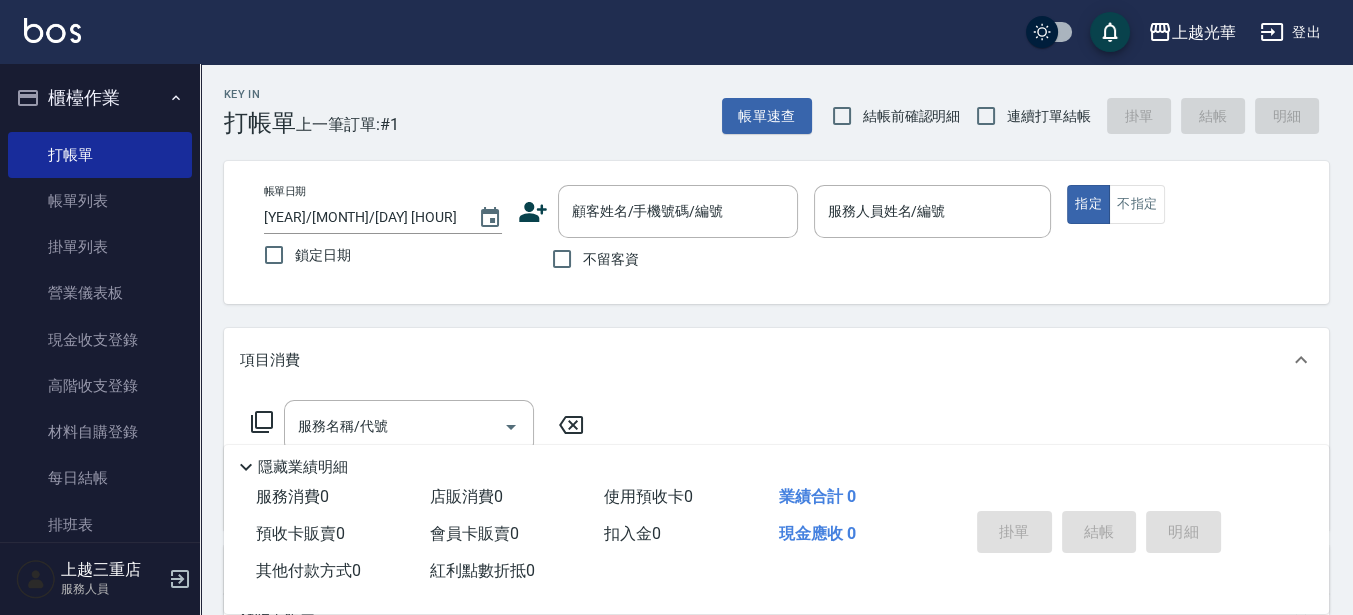 click on "不留客資" at bounding box center [611, 259] 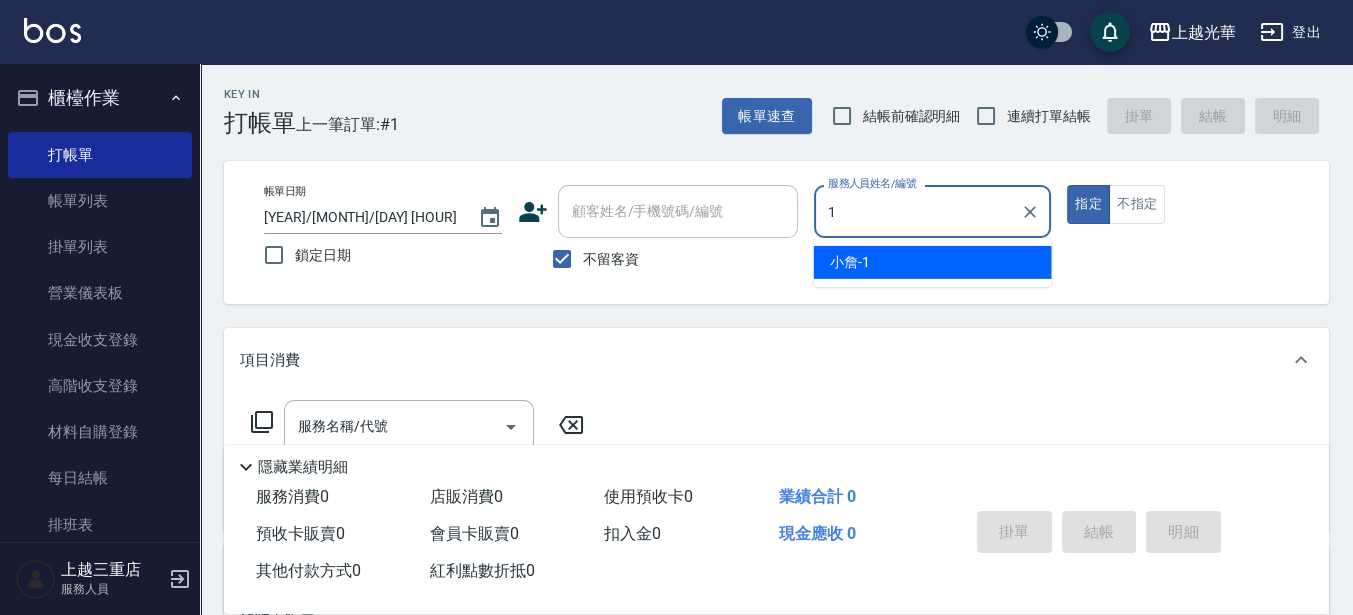type on "小詹-1" 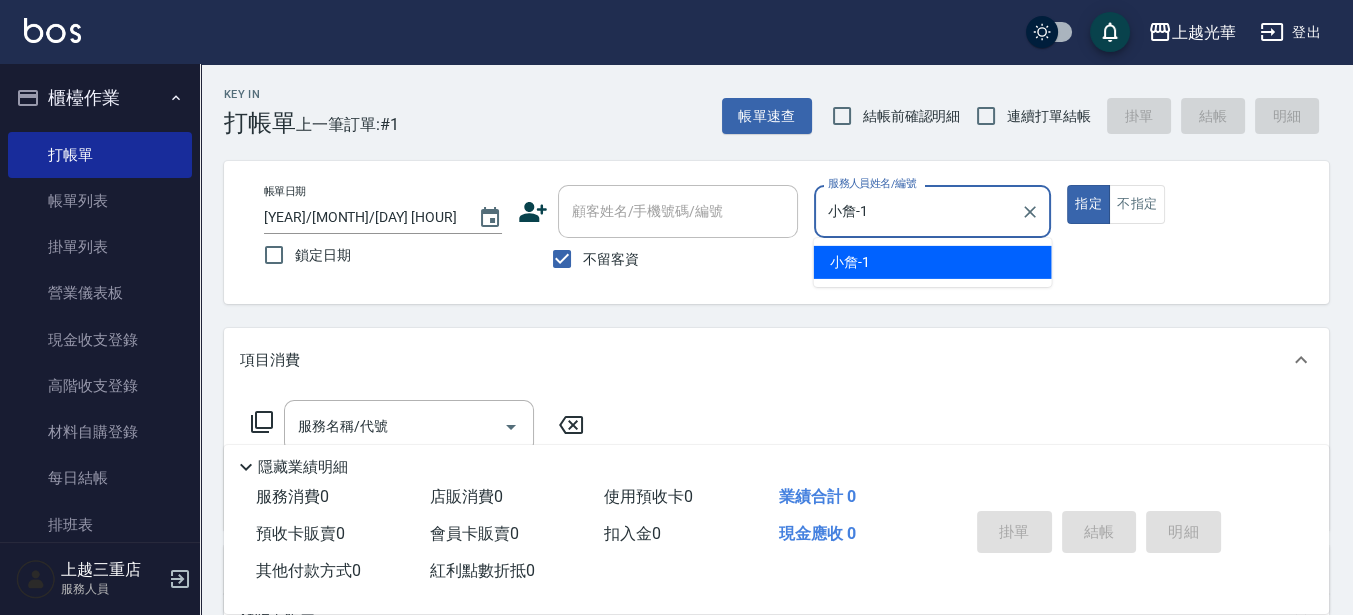 type on "true" 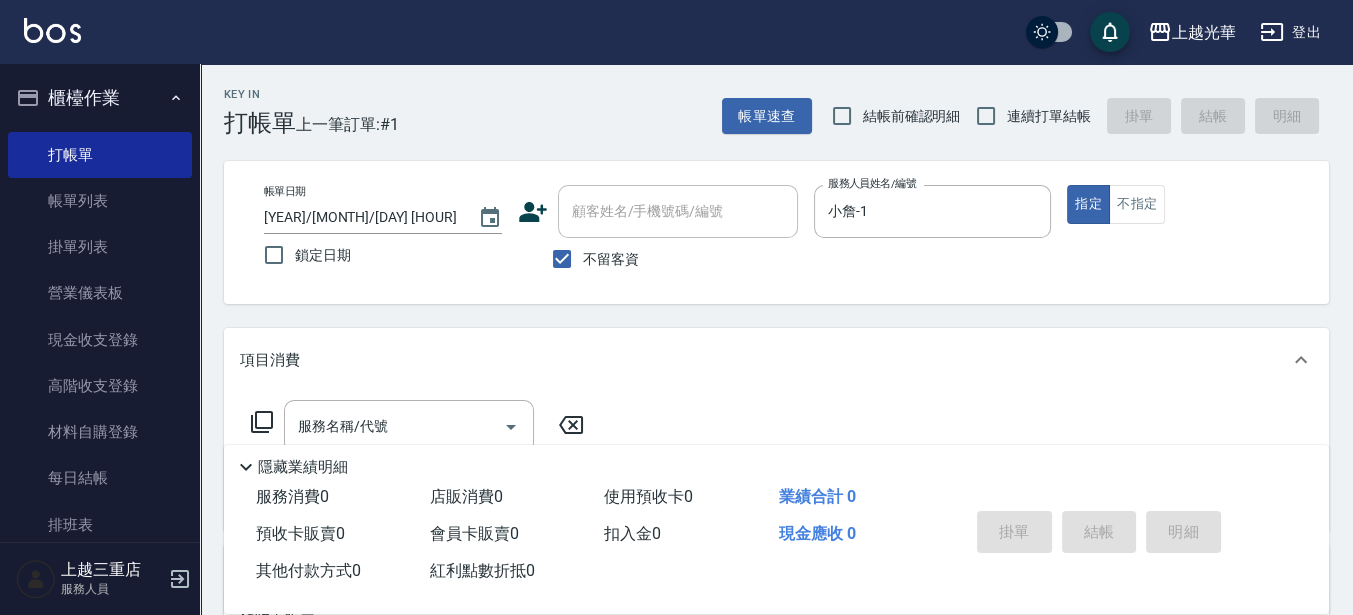 click on "連續打單結帳" at bounding box center (1049, 116) 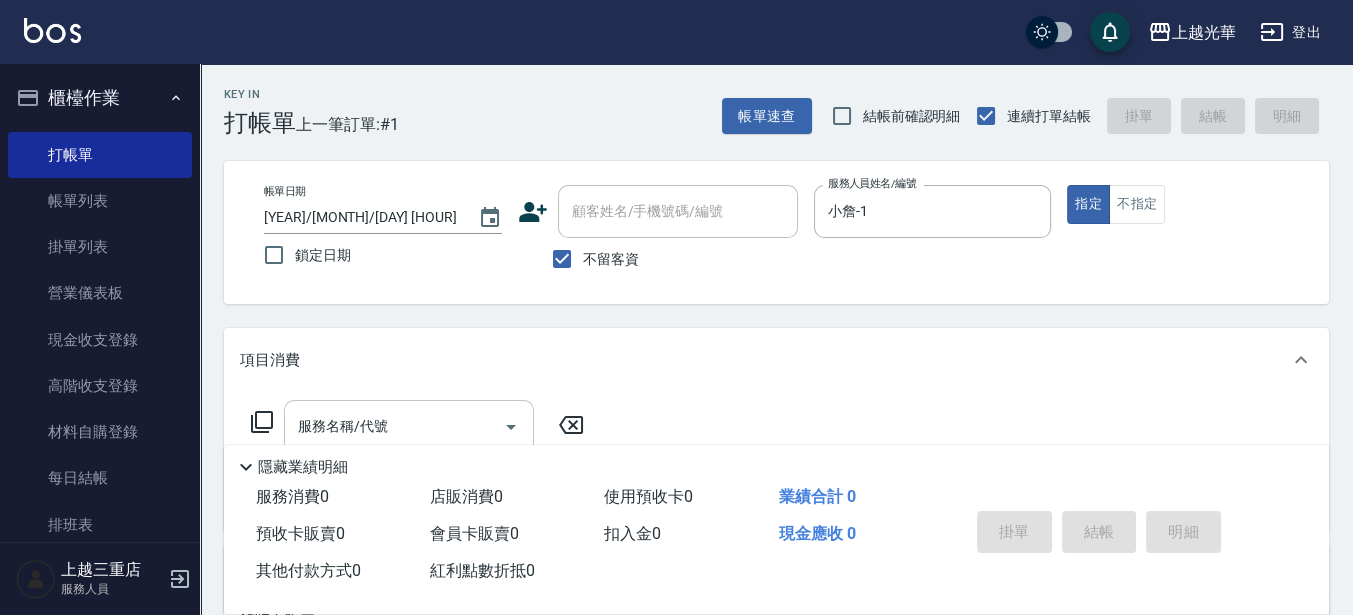 click on "服務名稱/代號" at bounding box center (409, 426) 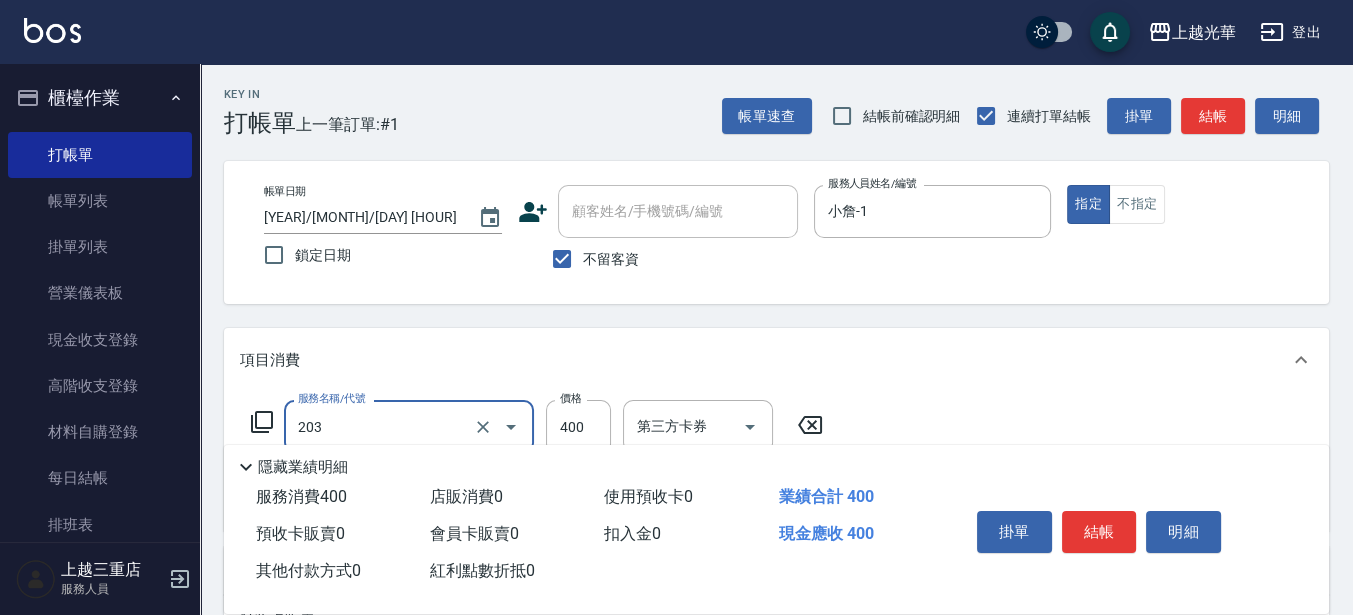 type on "指定單剪(203)" 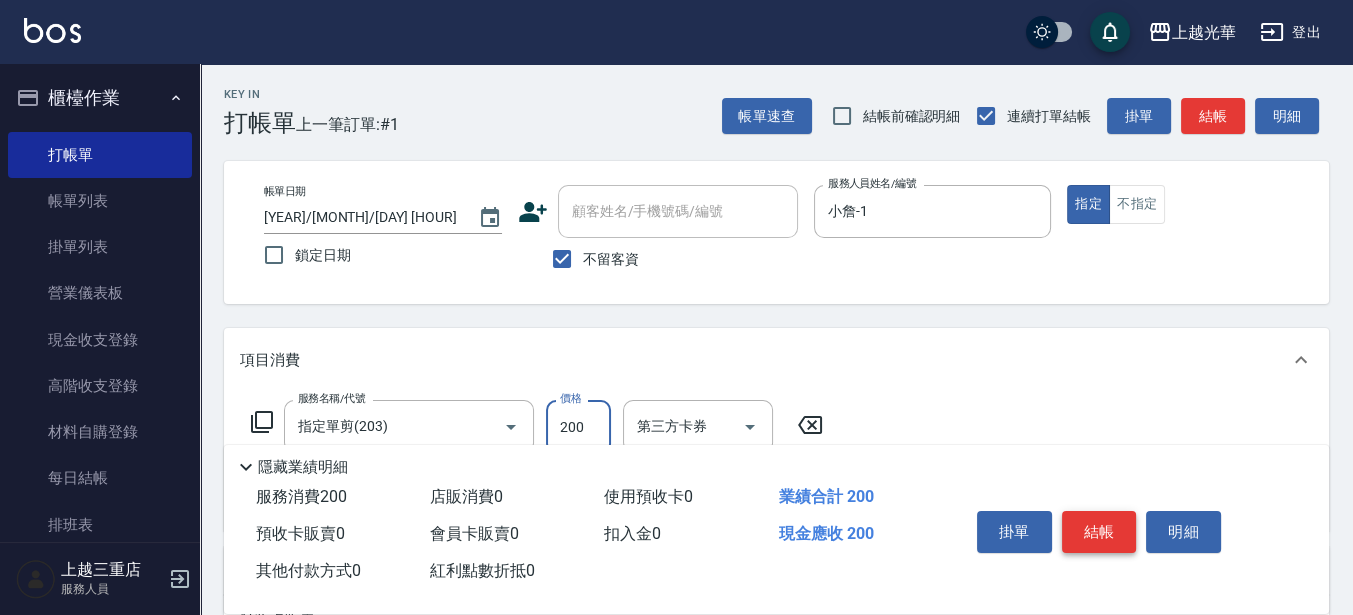 type on "200" 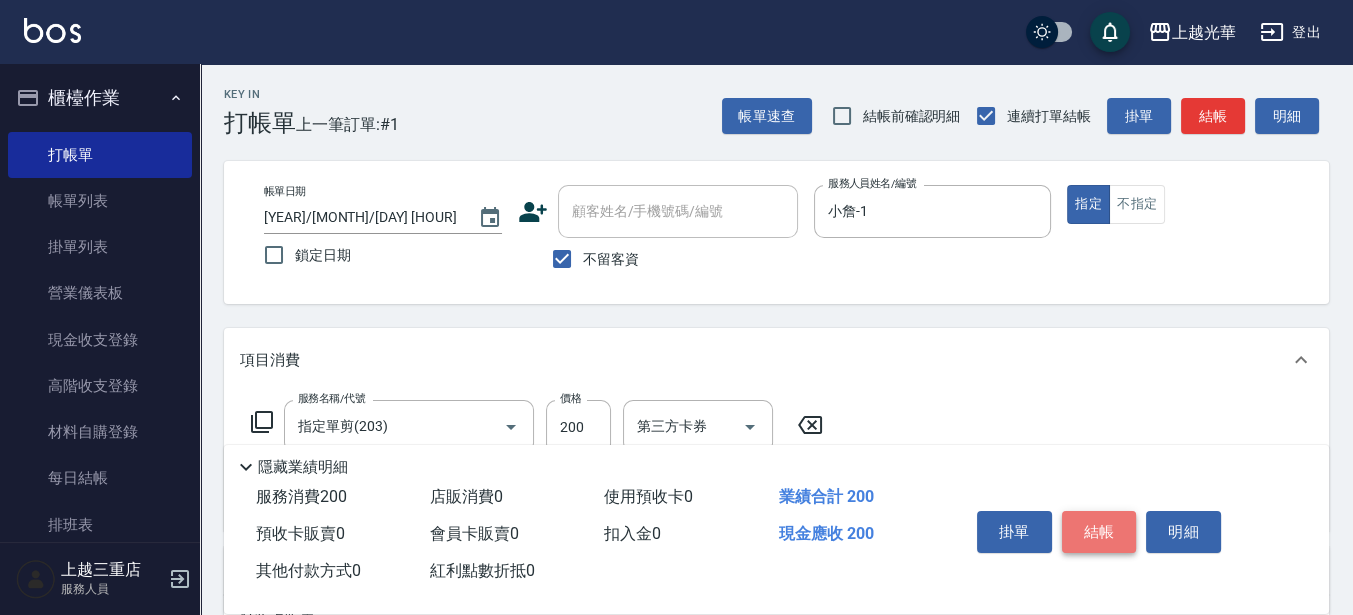 click on "結帳" at bounding box center [1099, 532] 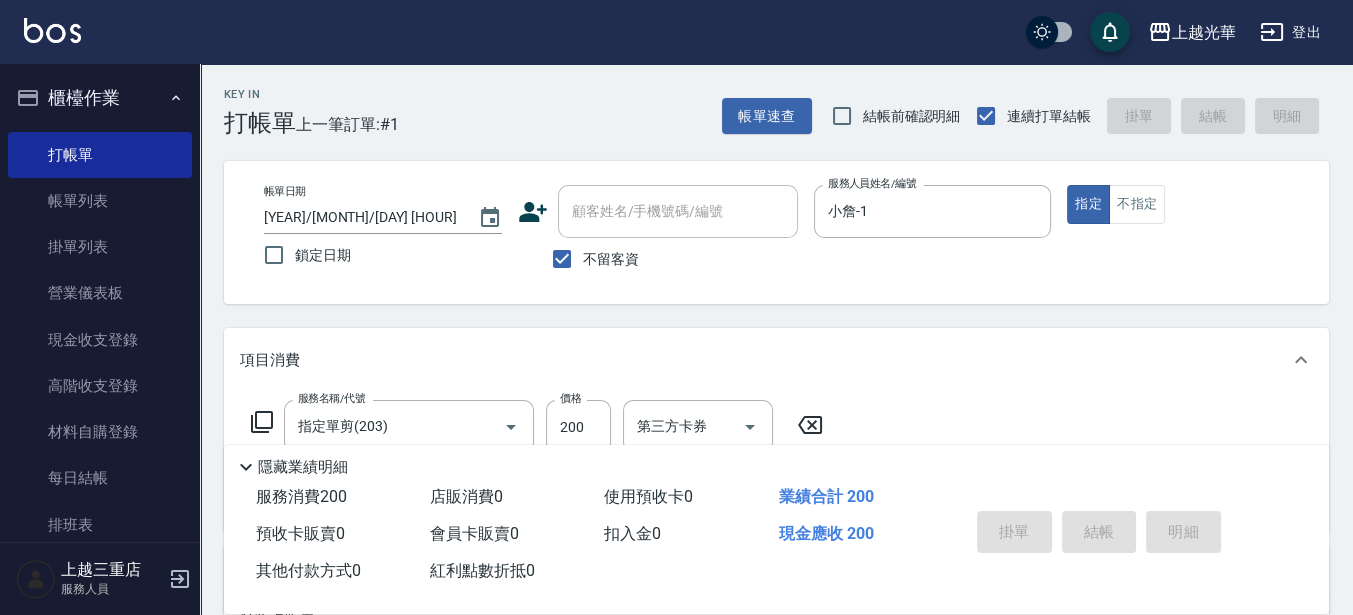 type on "2025/08/04 12:45" 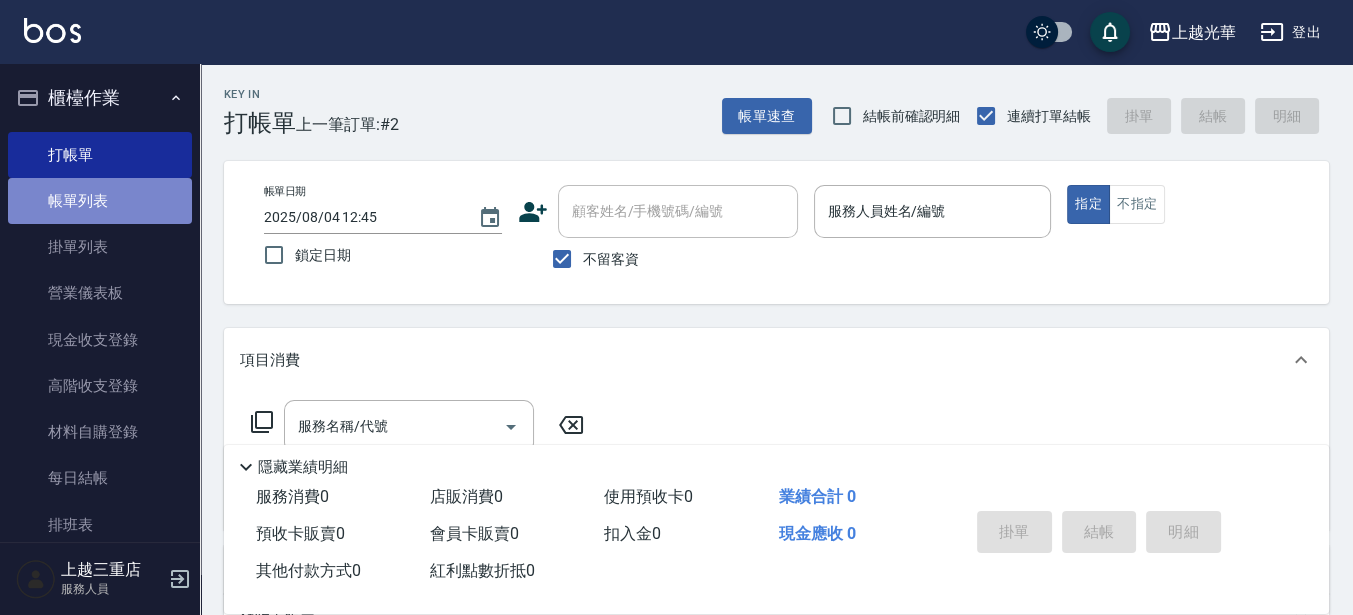 click on "帳單列表" at bounding box center [100, 201] 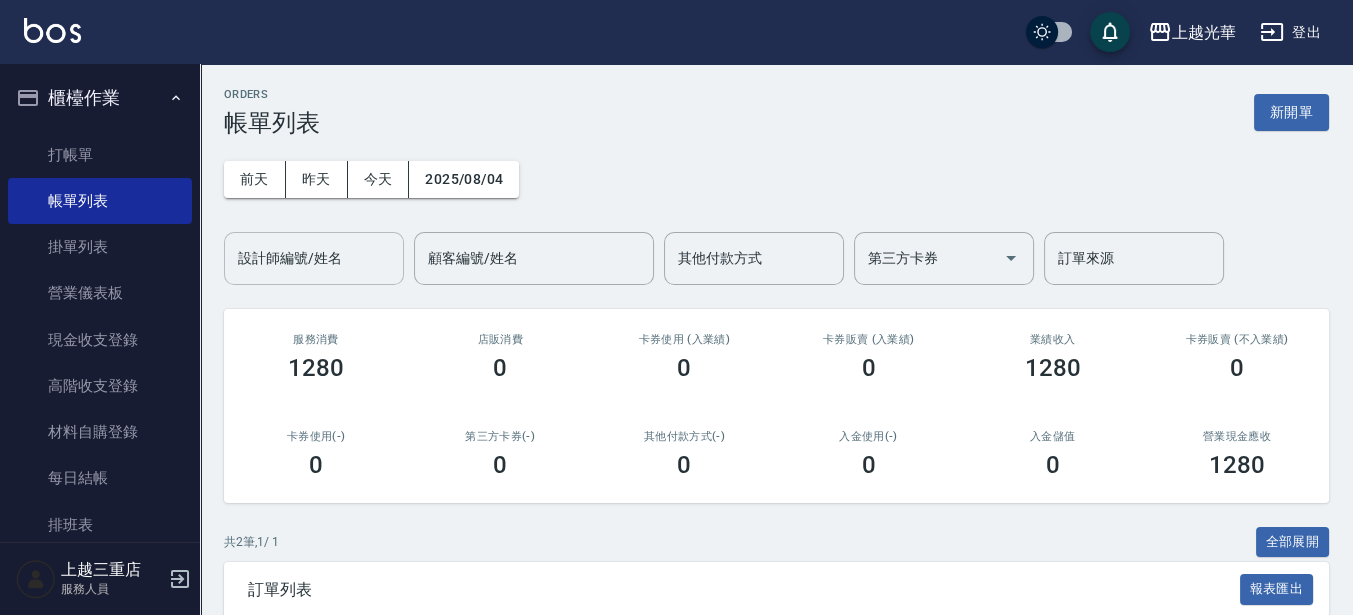 click on "設計師編號/姓名" at bounding box center [314, 258] 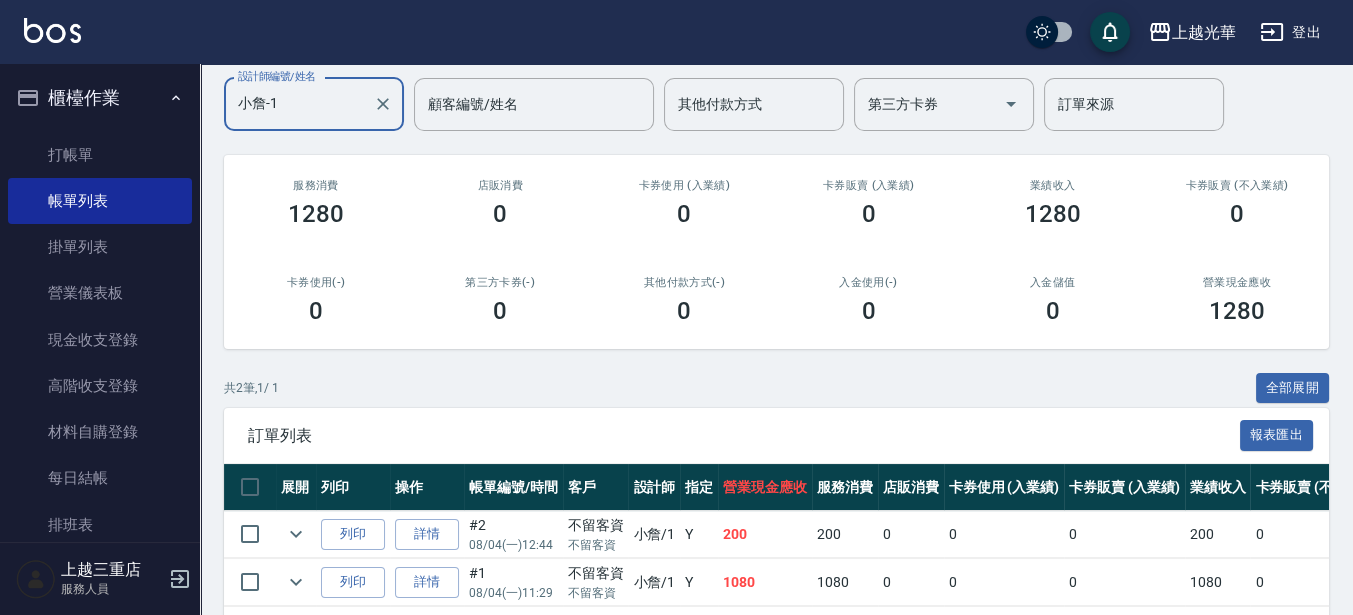 scroll, scrollTop: 240, scrollLeft: 0, axis: vertical 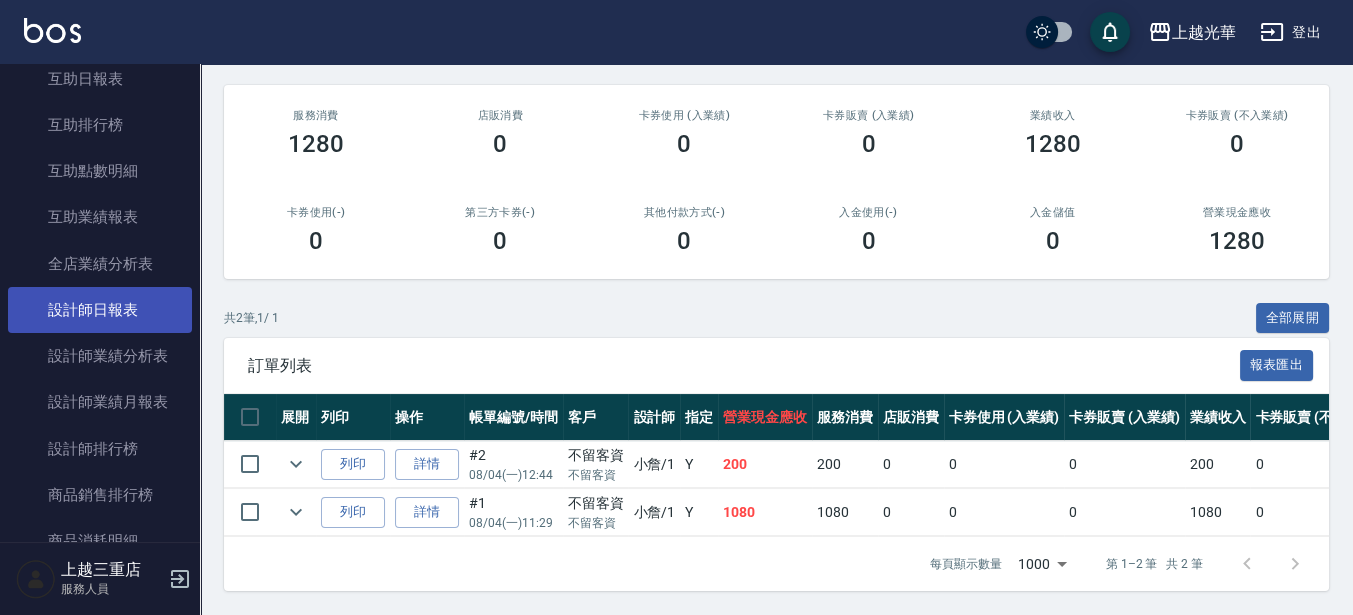 type on "小詹-1" 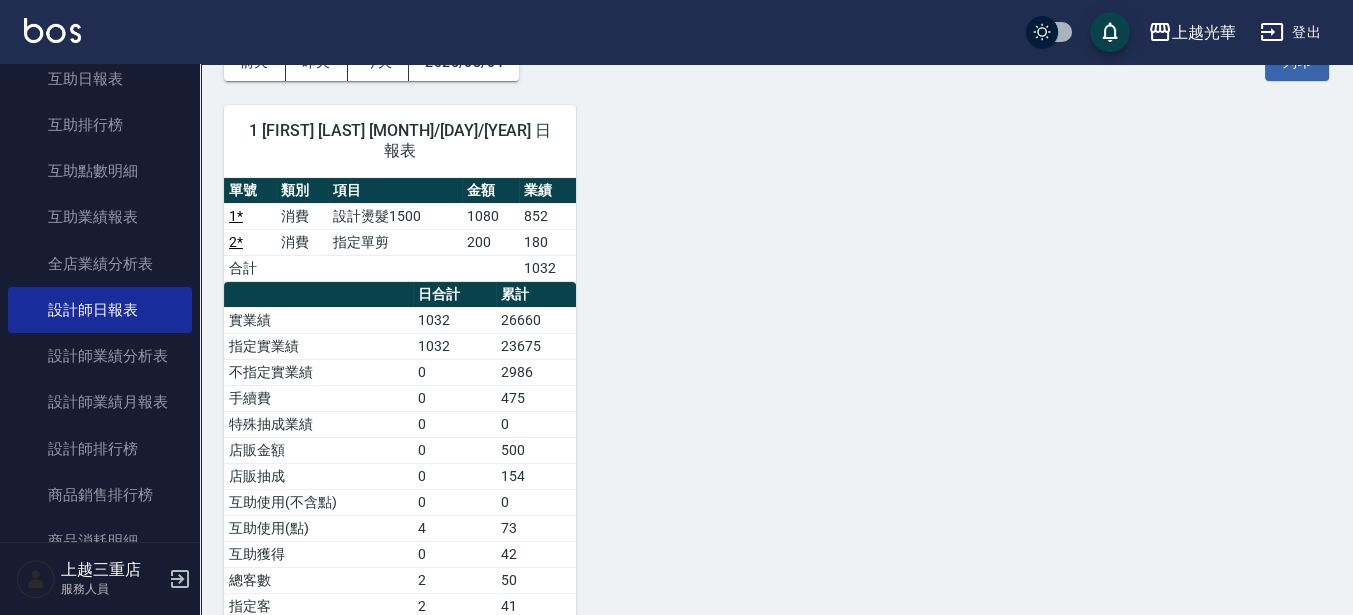 scroll, scrollTop: 247, scrollLeft: 0, axis: vertical 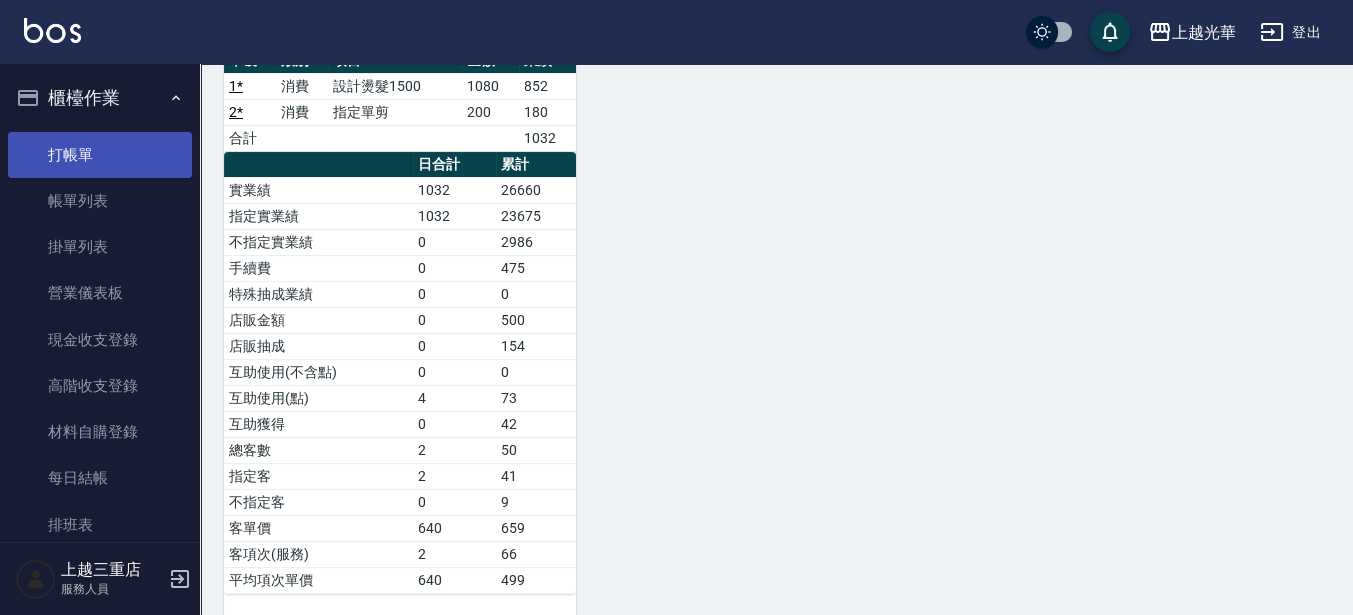 click on "打帳單" at bounding box center [100, 155] 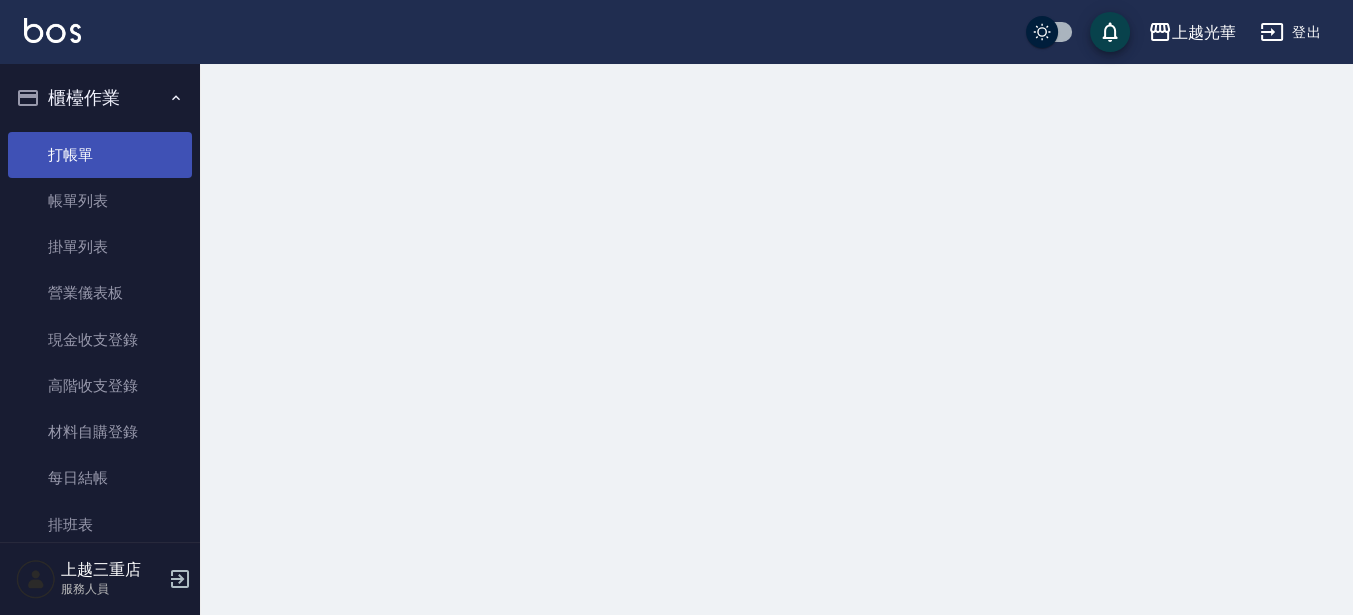 scroll, scrollTop: 0, scrollLeft: 0, axis: both 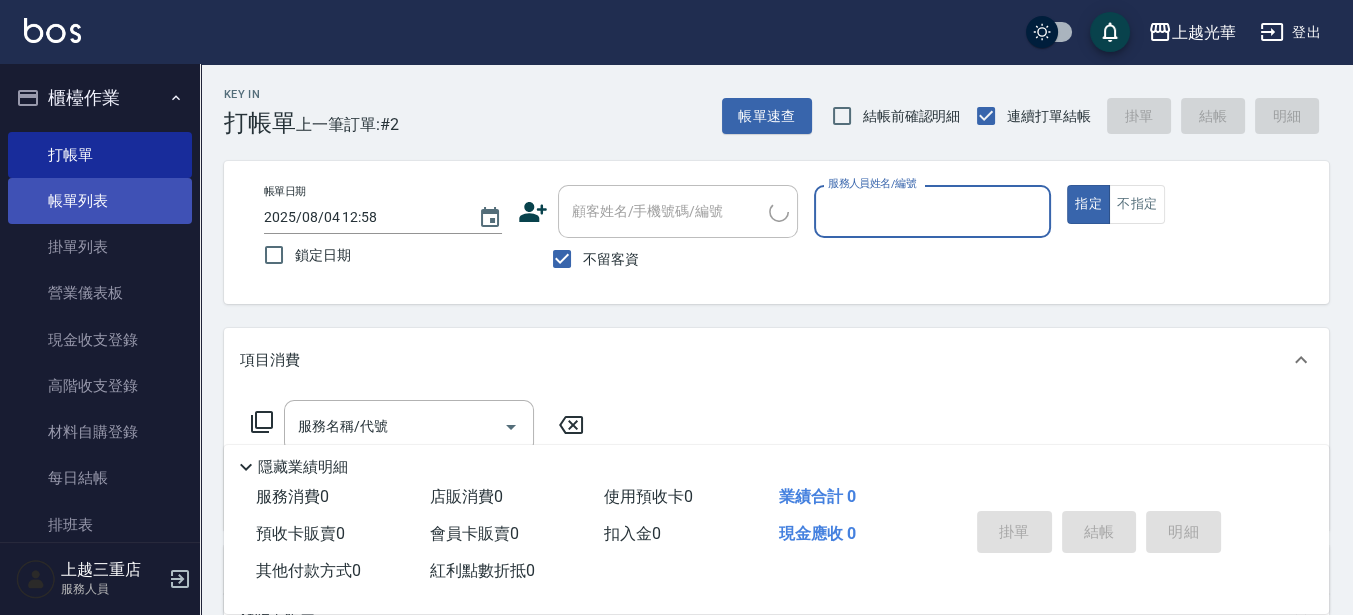 click on "帳單列表" at bounding box center (100, 201) 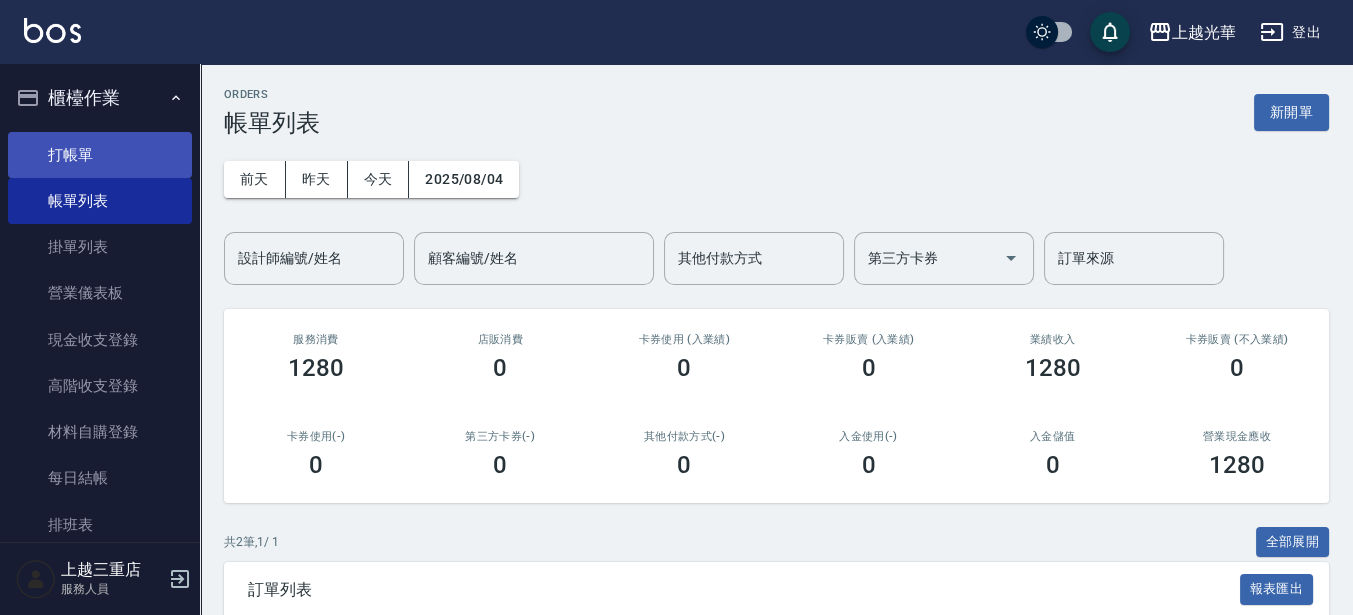 click on "打帳單" at bounding box center [100, 155] 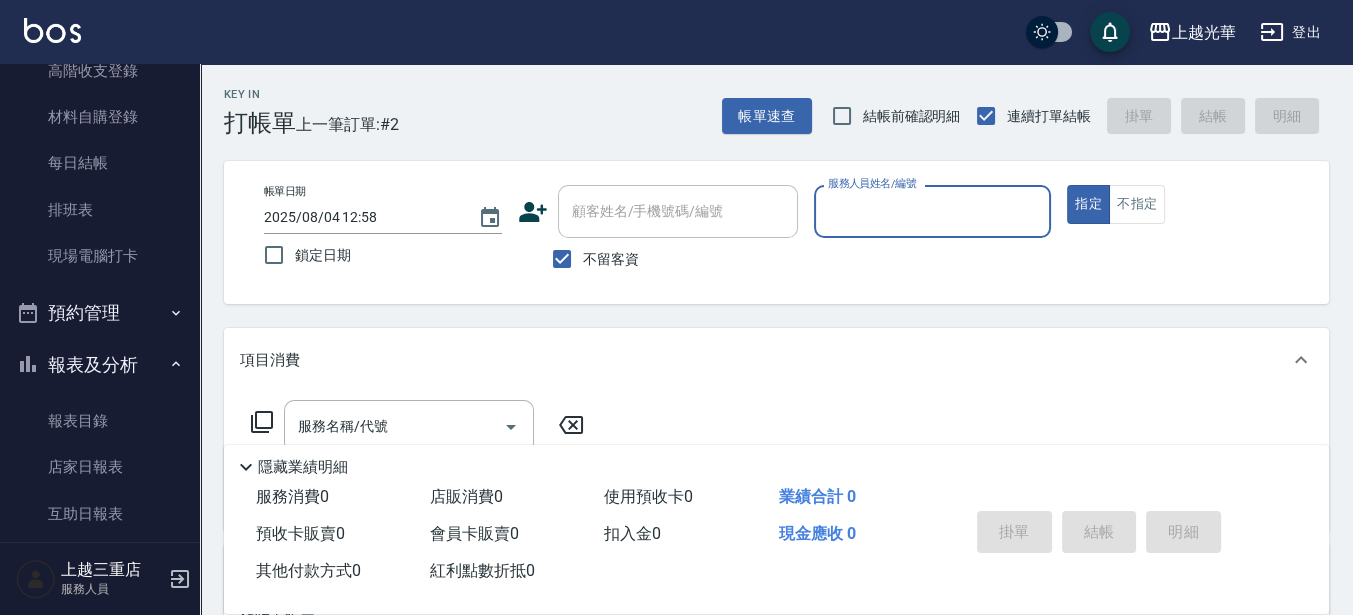 scroll, scrollTop: 625, scrollLeft: 0, axis: vertical 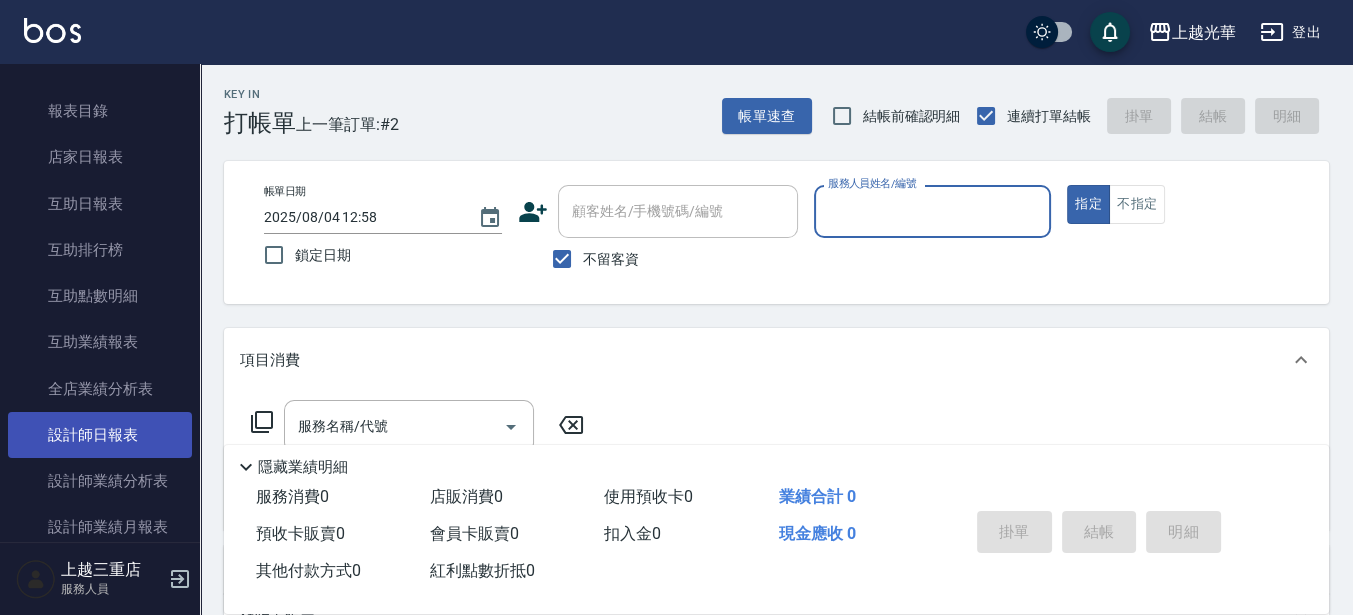 click on "設計師日報表" at bounding box center (100, 435) 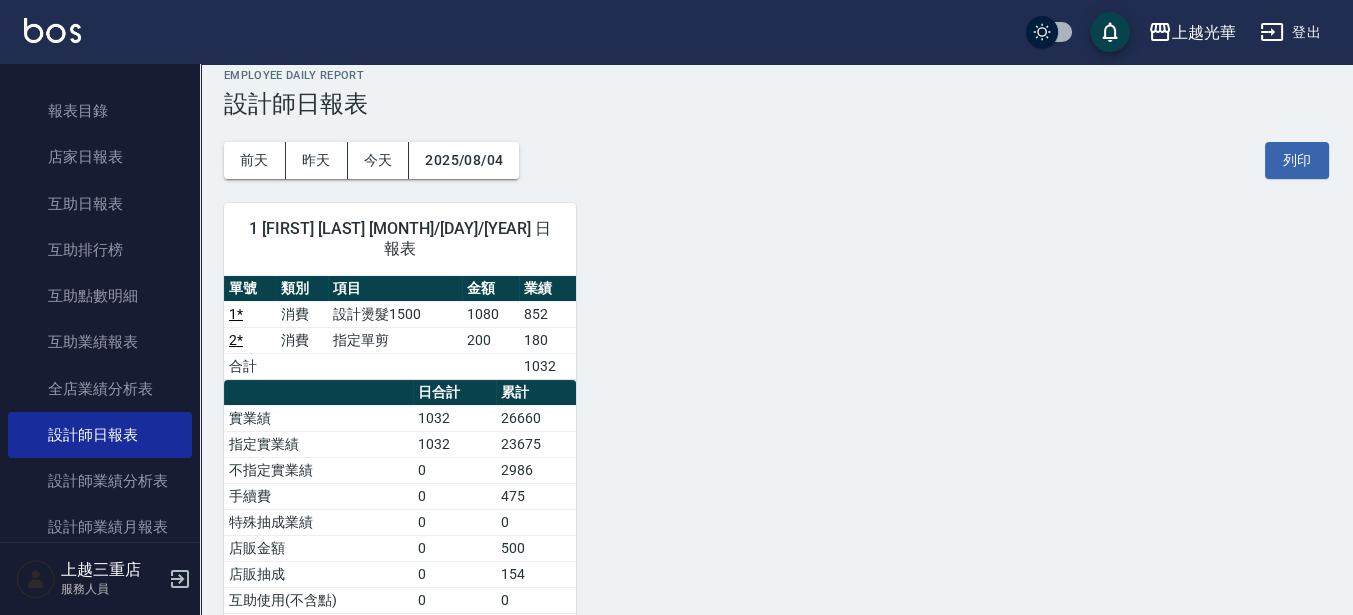 scroll, scrollTop: 125, scrollLeft: 0, axis: vertical 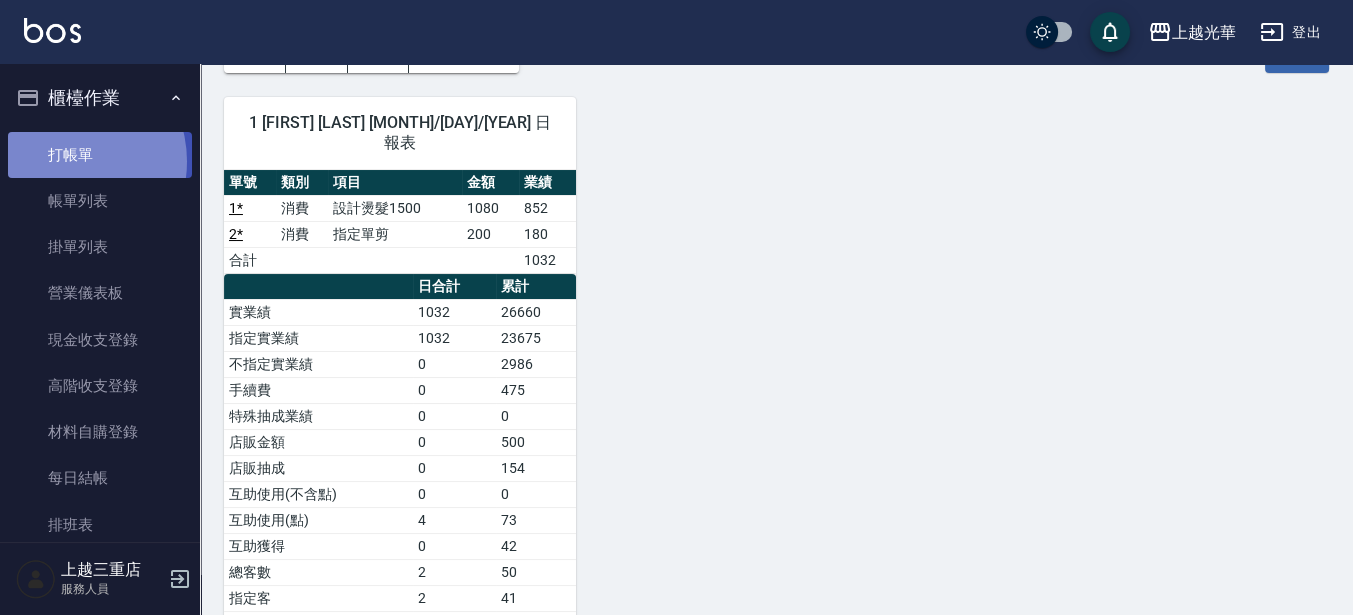 click on "打帳單" at bounding box center (100, 155) 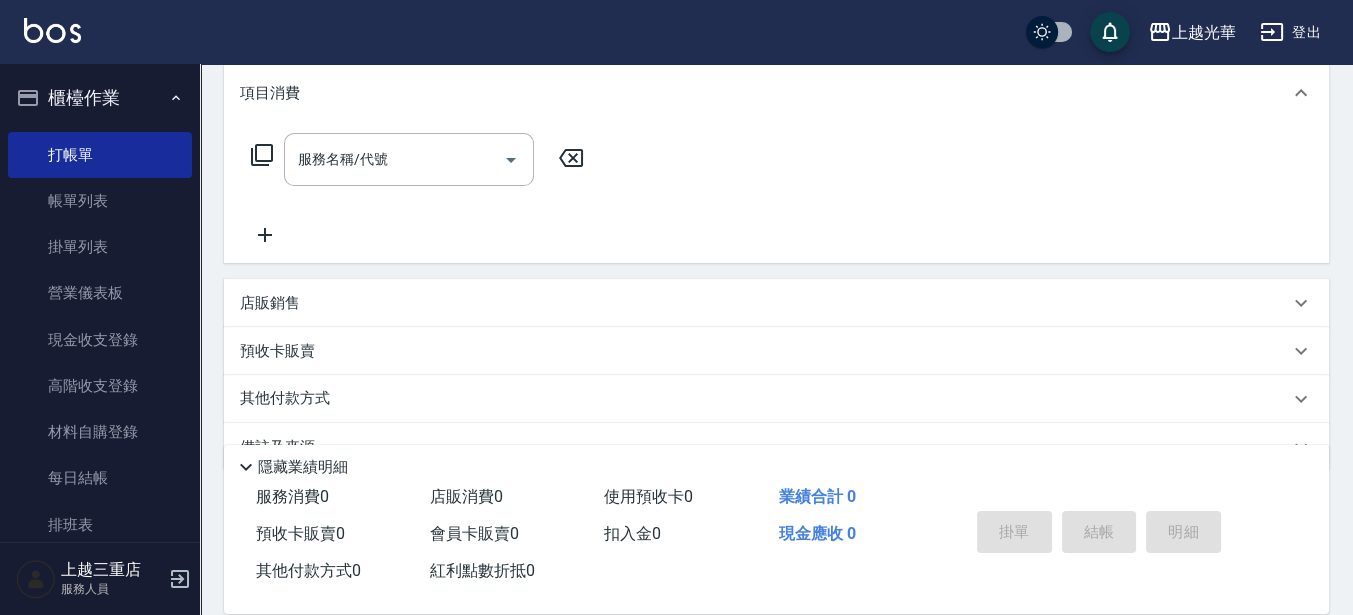 scroll, scrollTop: 312, scrollLeft: 0, axis: vertical 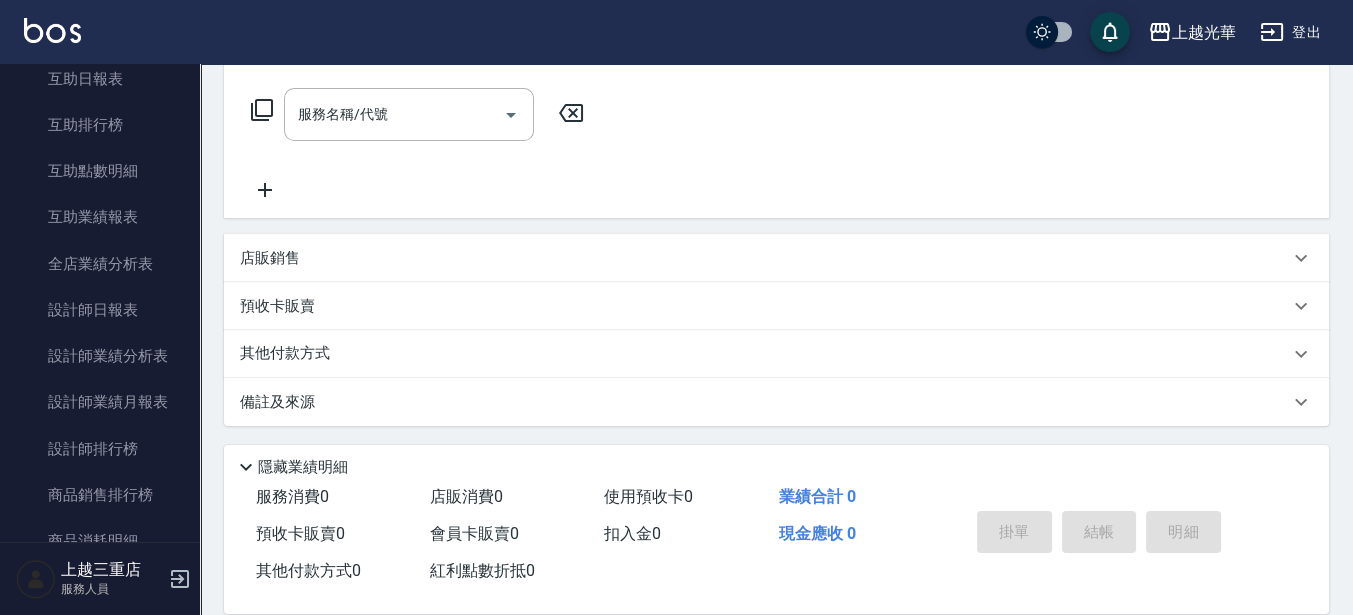 click on "登出" at bounding box center [1290, 32] 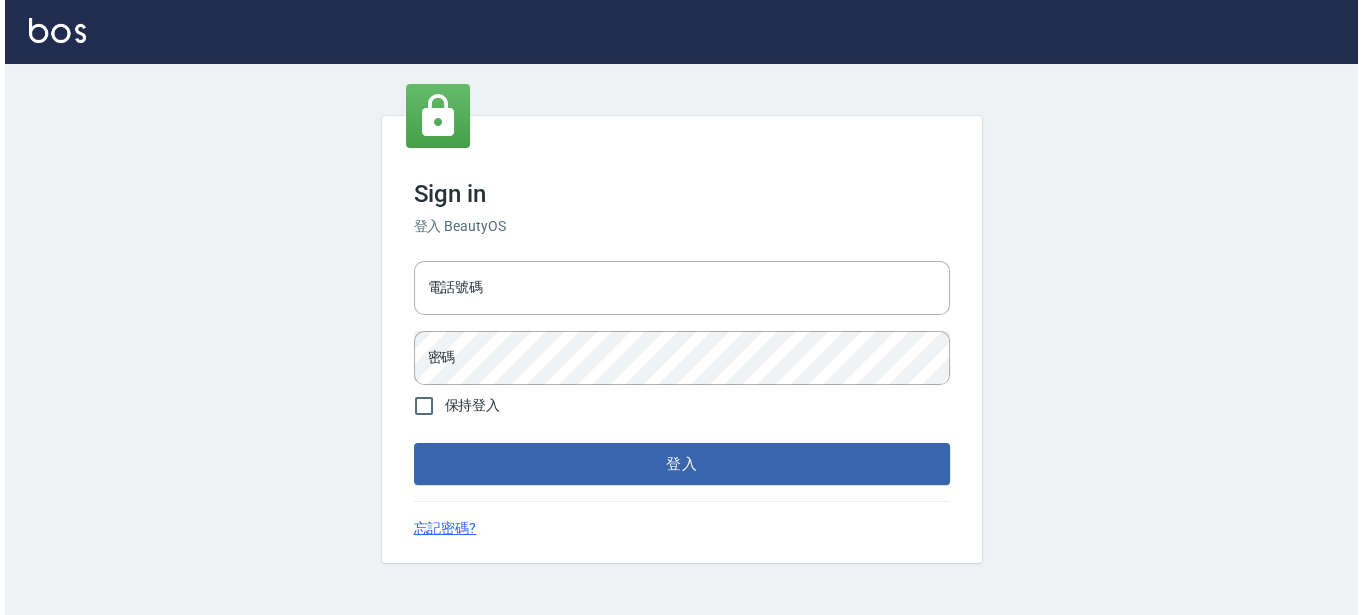 scroll, scrollTop: 0, scrollLeft: 0, axis: both 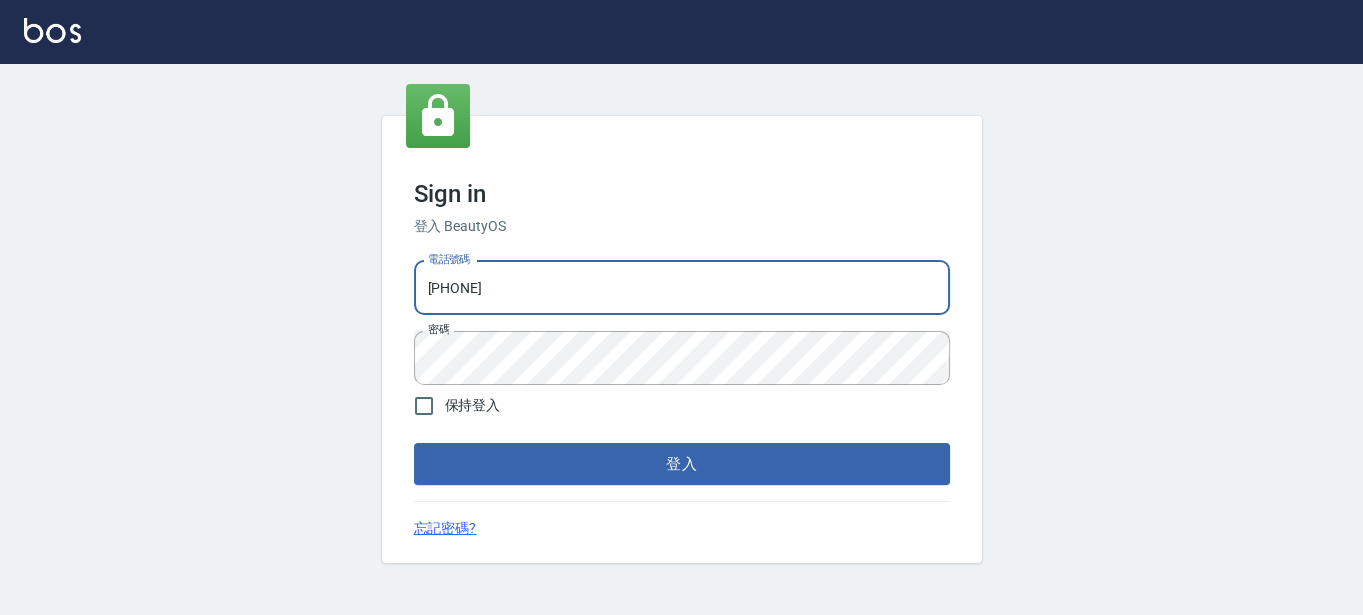 drag, startPoint x: 730, startPoint y: 284, endPoint x: 121, endPoint y: 336, distance: 611.216 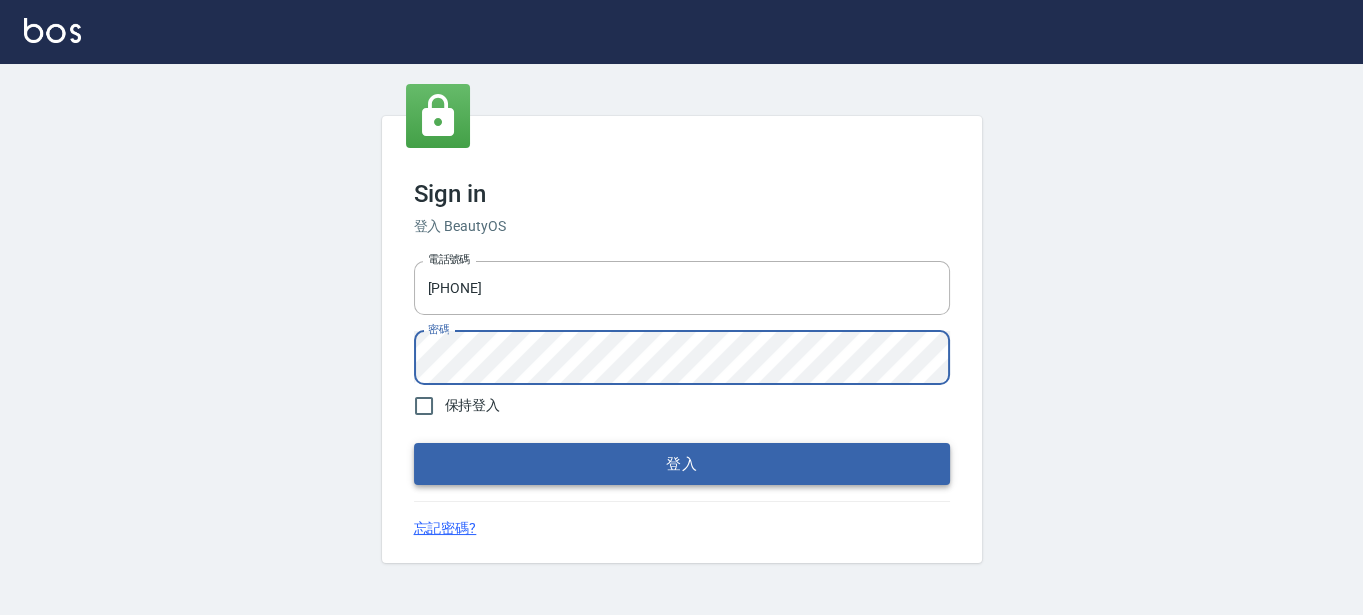 click on "登入" at bounding box center [682, 464] 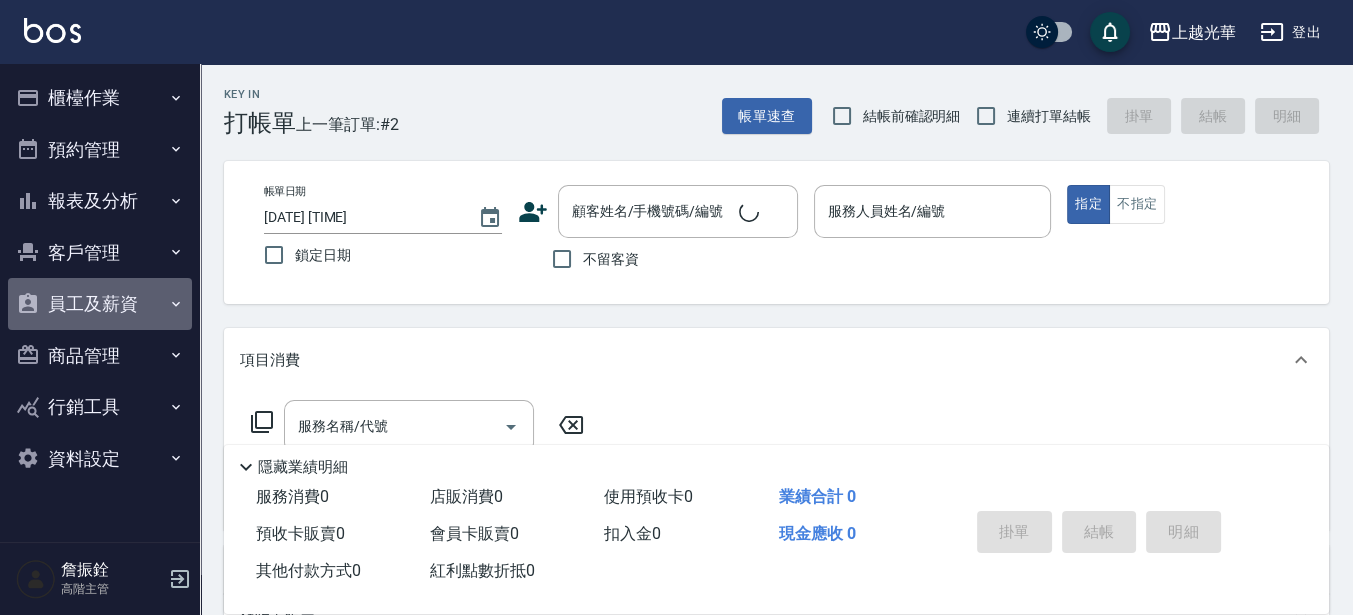 click on "員工及薪資" at bounding box center (100, 304) 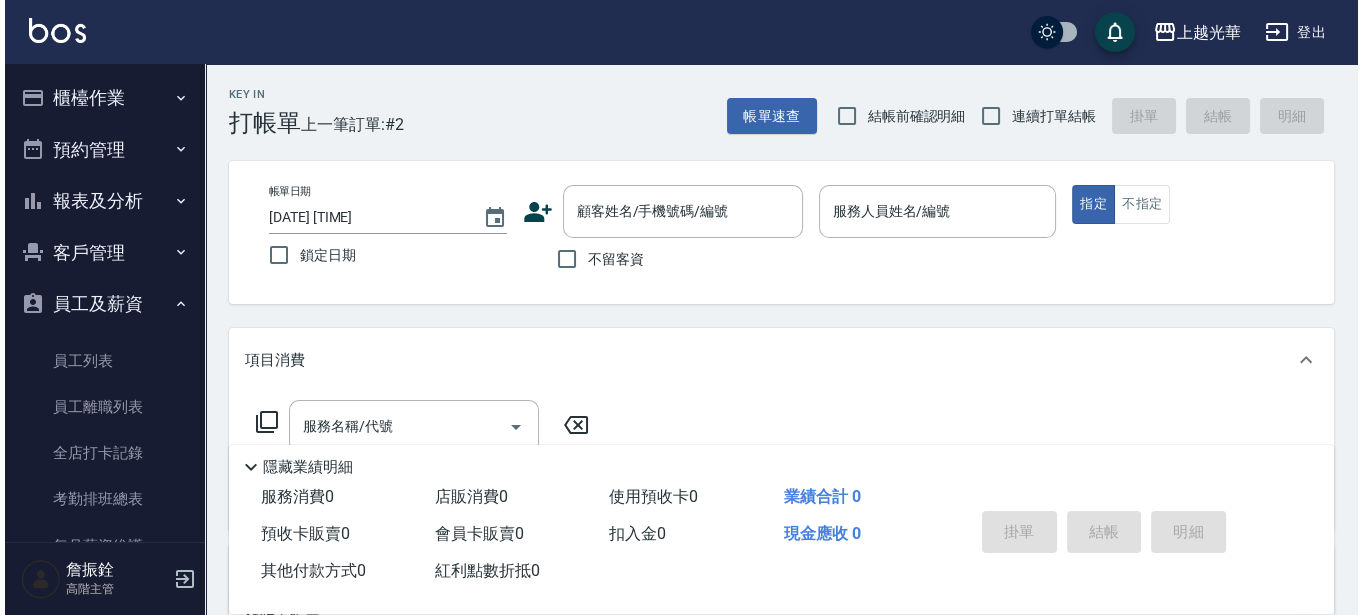 scroll, scrollTop: 250, scrollLeft: 0, axis: vertical 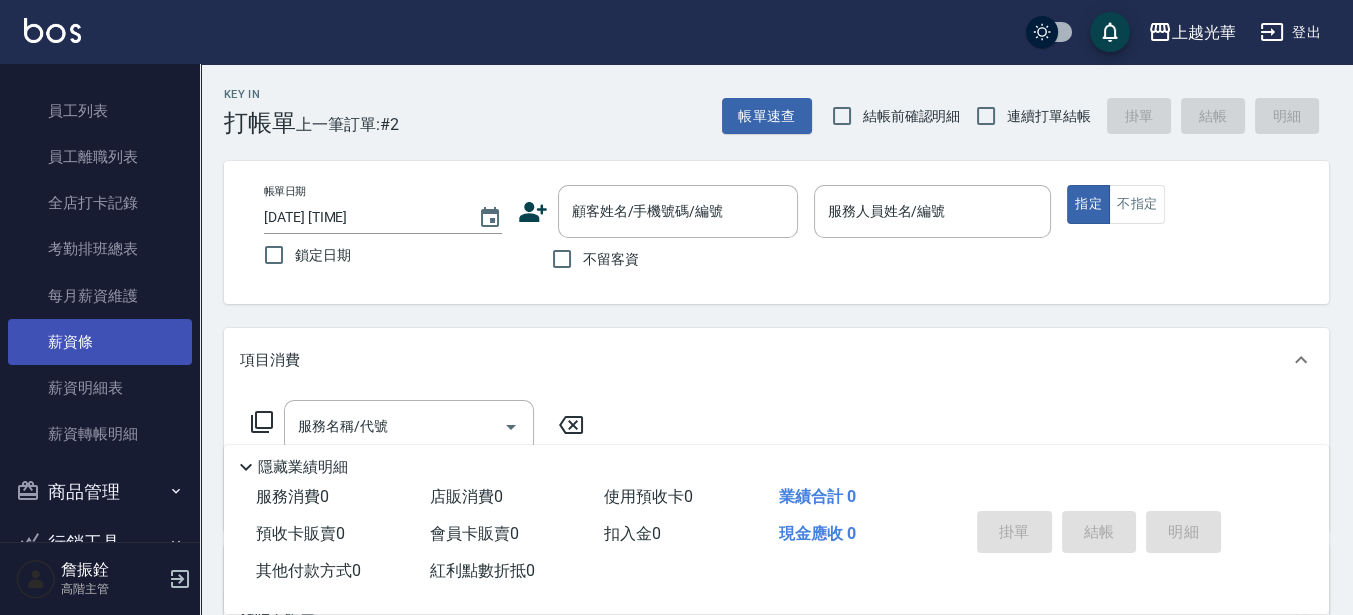 click on "薪資條" at bounding box center (100, 342) 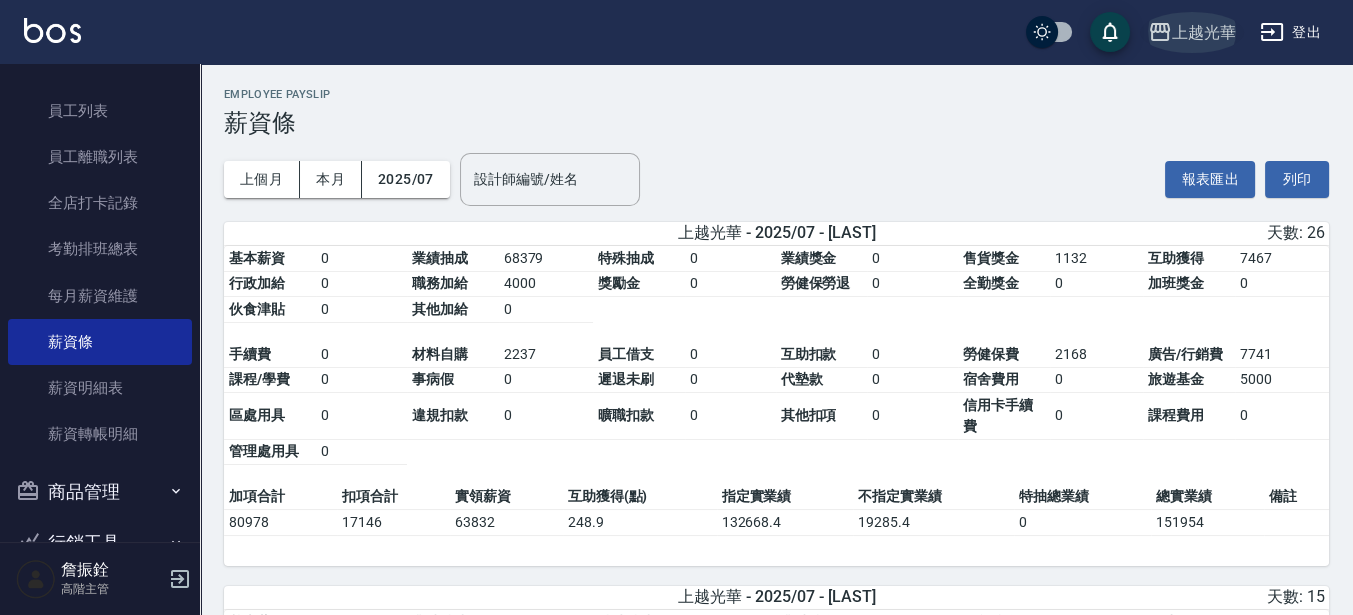 click on "上越光華" at bounding box center [1204, 32] 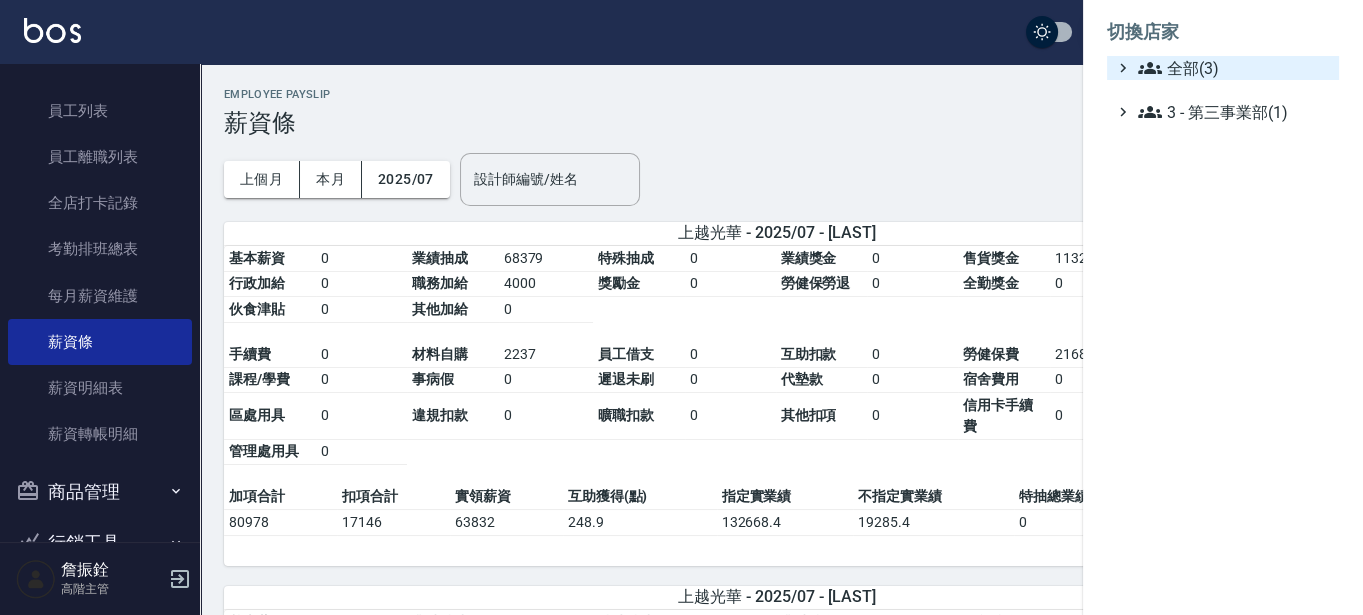 click on "全部(3)" at bounding box center [1234, 68] 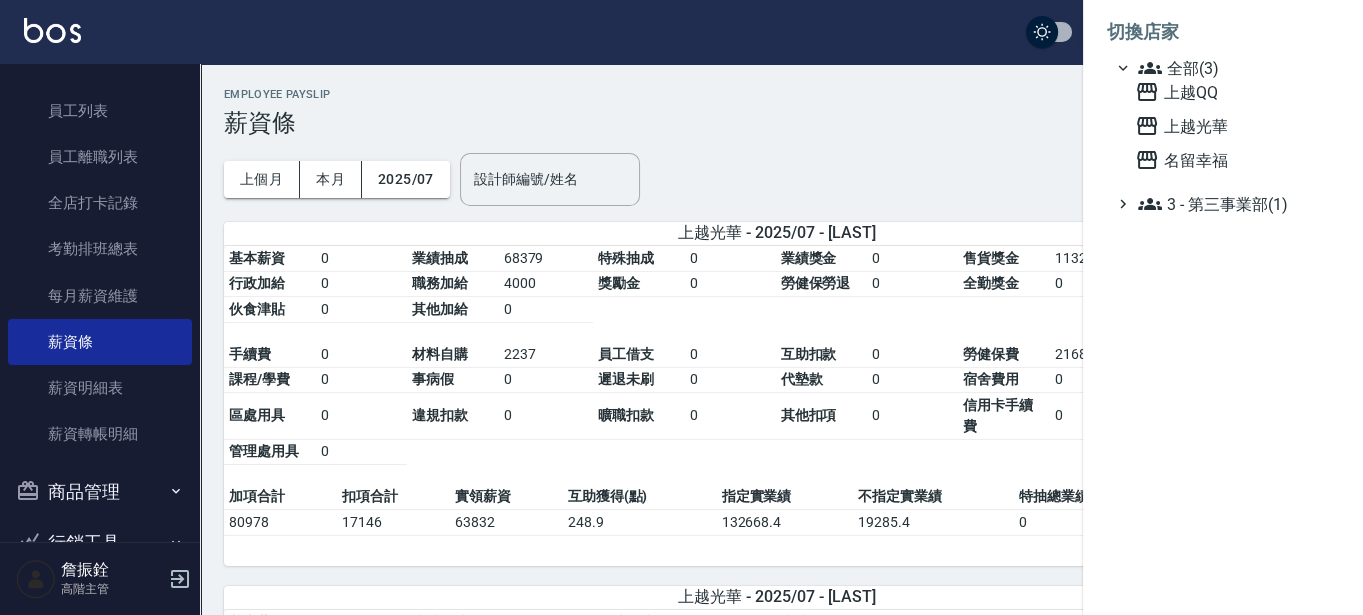 click on "上越QQ 上越光華 名留幸福" at bounding box center [1233, 126] 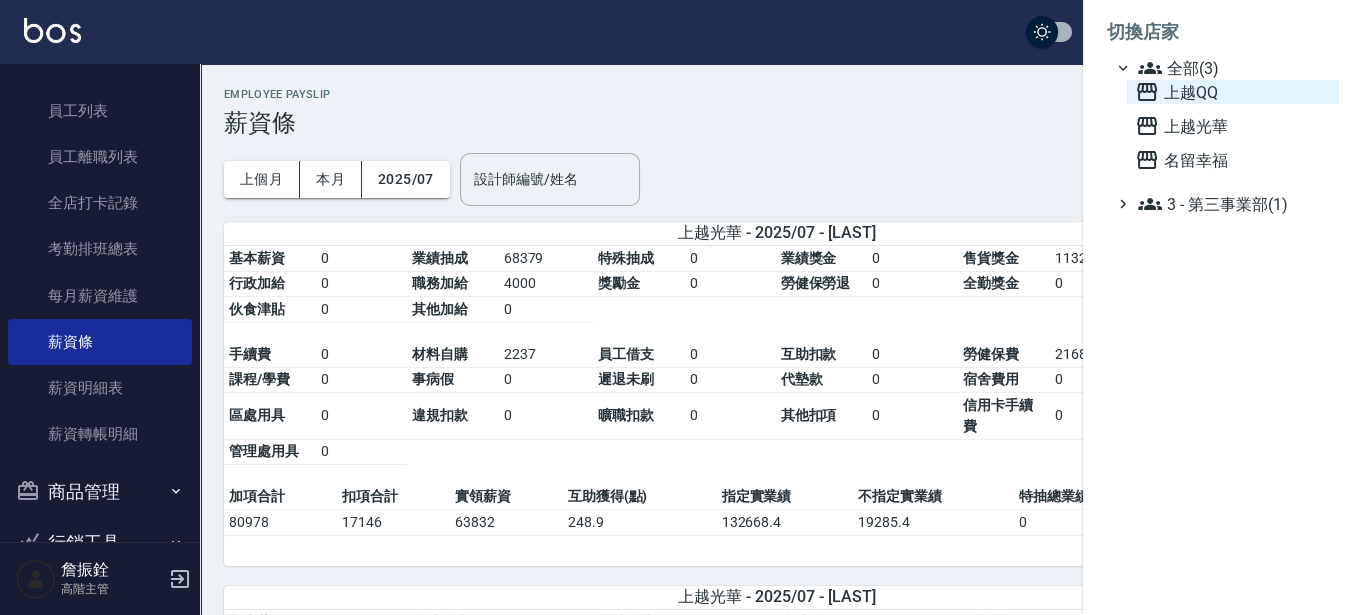 click on "上越QQ" at bounding box center [1233, 92] 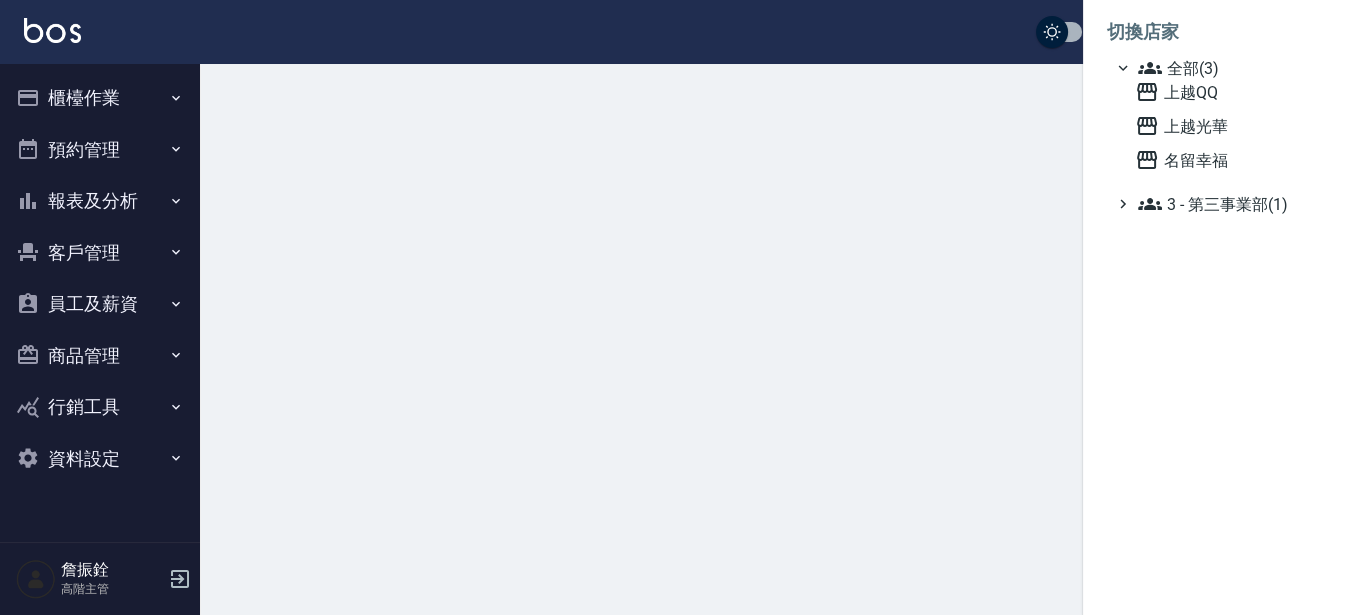 scroll, scrollTop: 0, scrollLeft: 0, axis: both 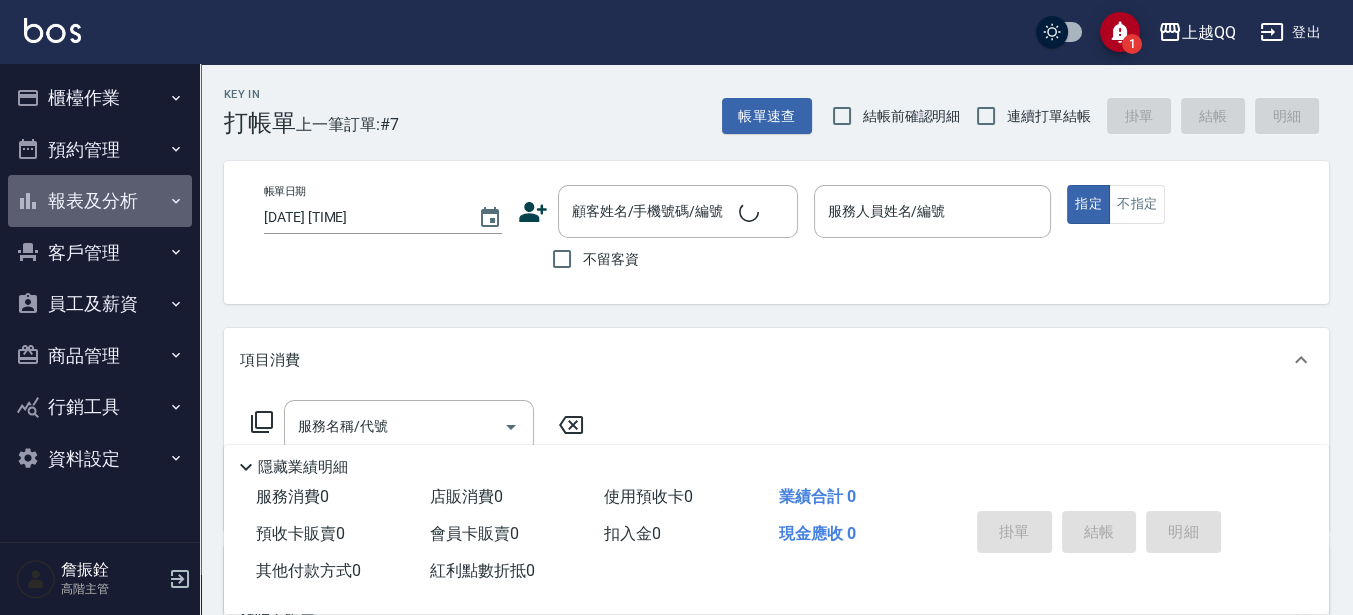 click on "報表及分析" at bounding box center [100, 201] 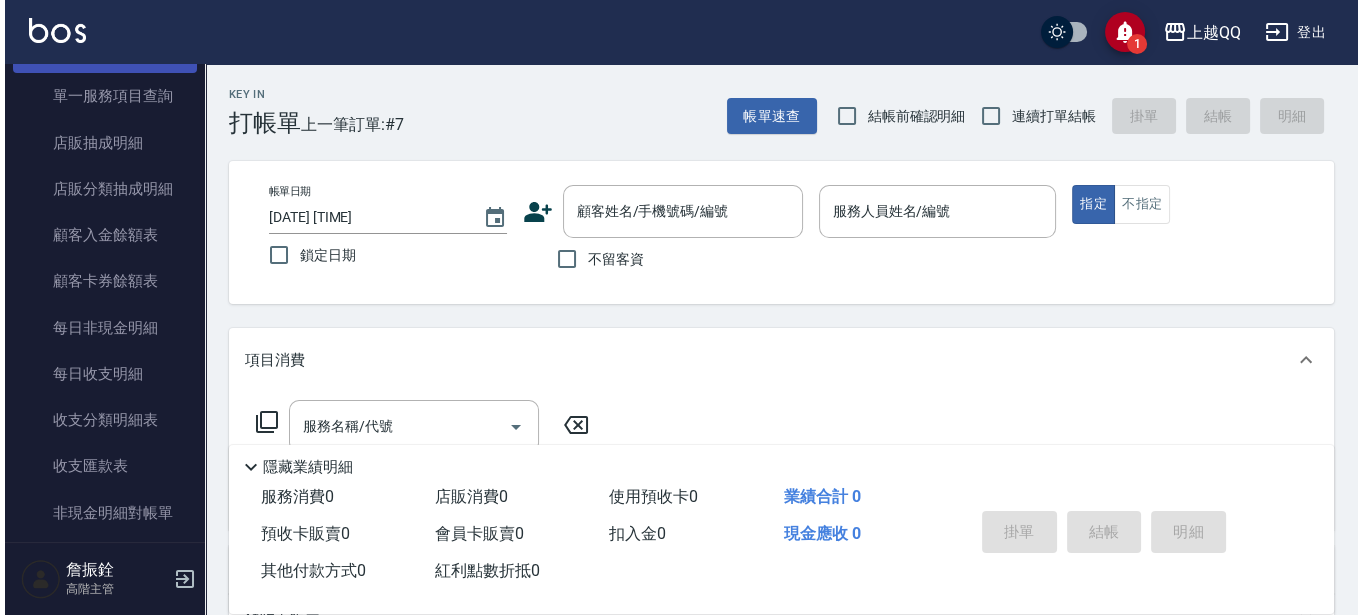 scroll, scrollTop: 1875, scrollLeft: 0, axis: vertical 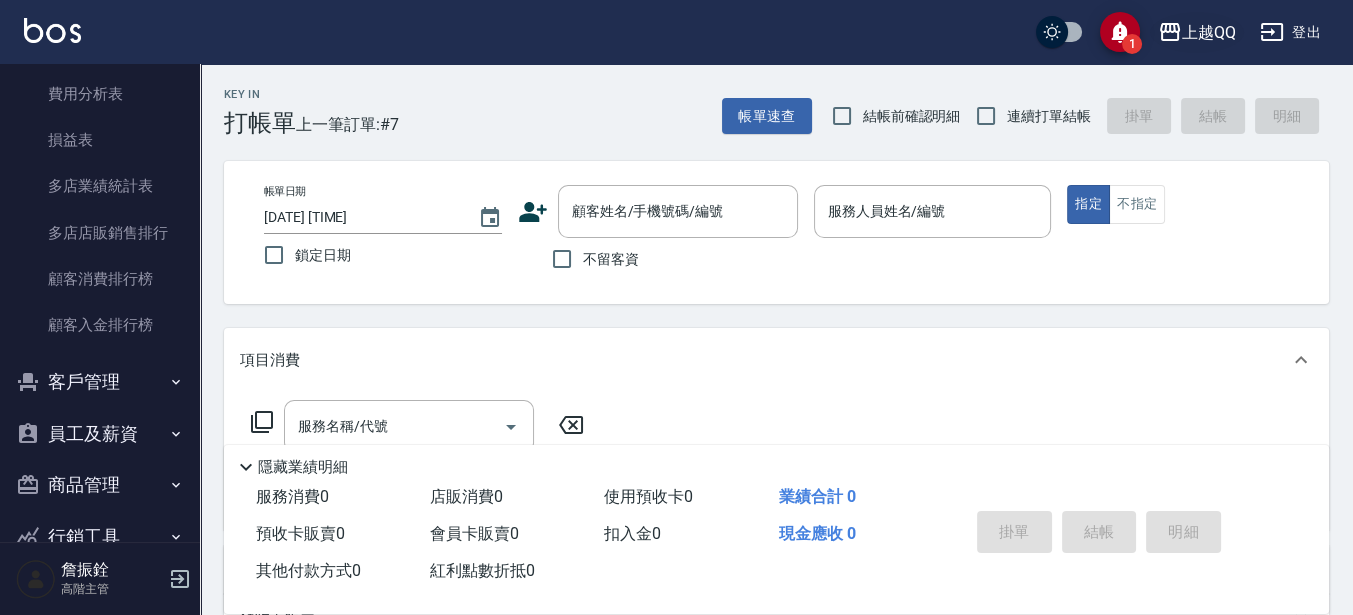 click on "上越QQ" at bounding box center (1209, 32) 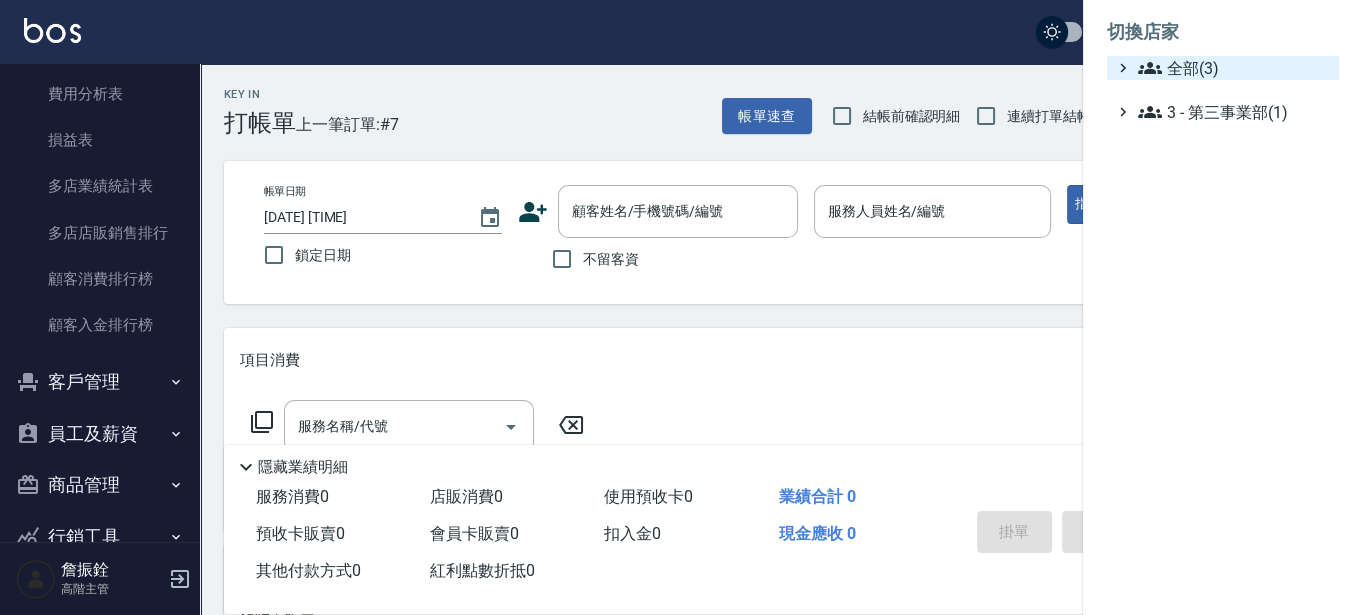 click on "全部(3)" at bounding box center [1234, 68] 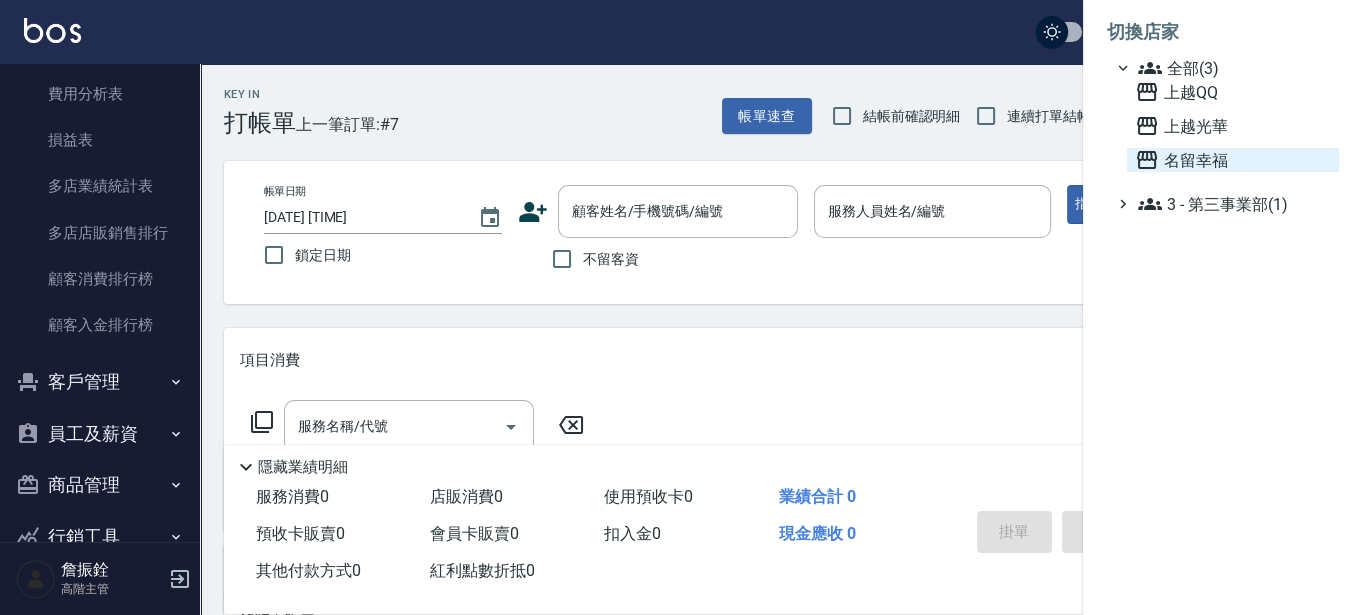 click on "名留幸福" at bounding box center [1233, 160] 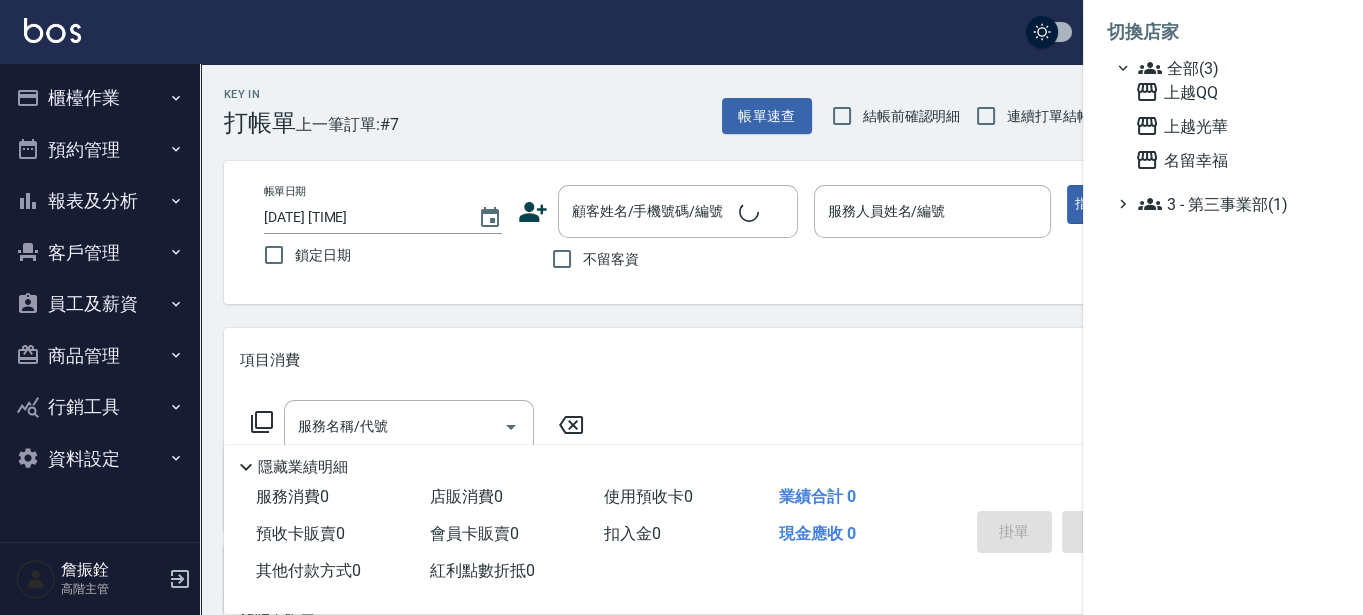 scroll, scrollTop: 0, scrollLeft: 0, axis: both 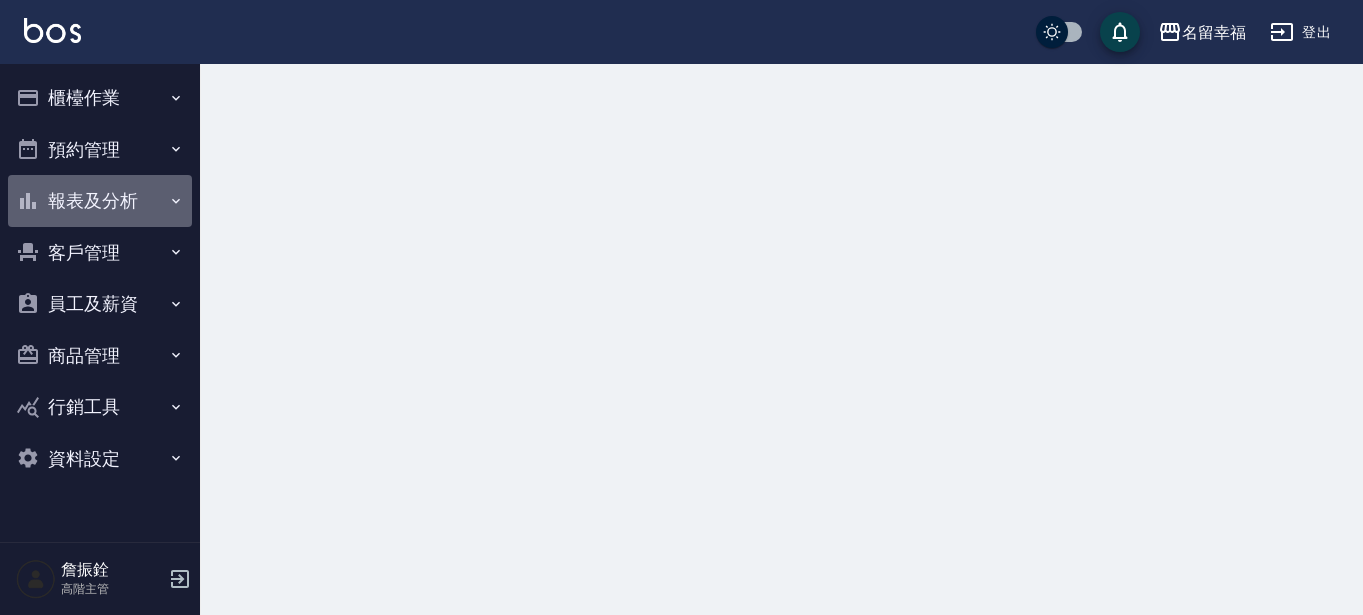 click on "報表及分析" at bounding box center (100, 201) 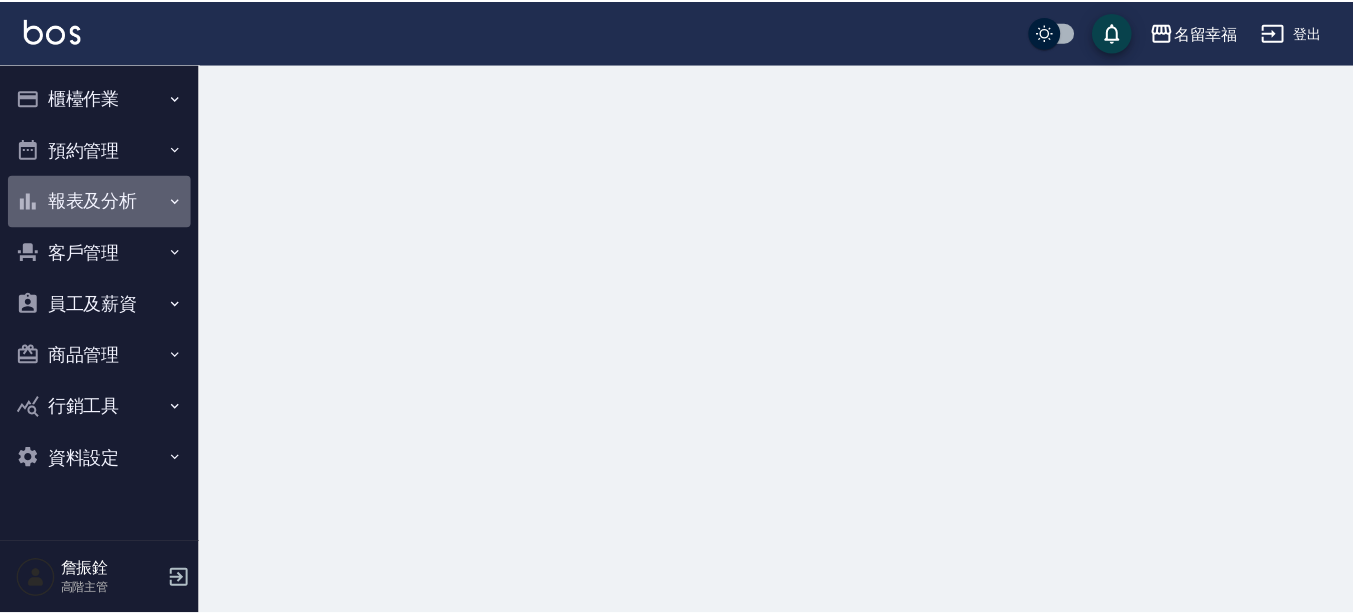 scroll, scrollTop: 0, scrollLeft: 0, axis: both 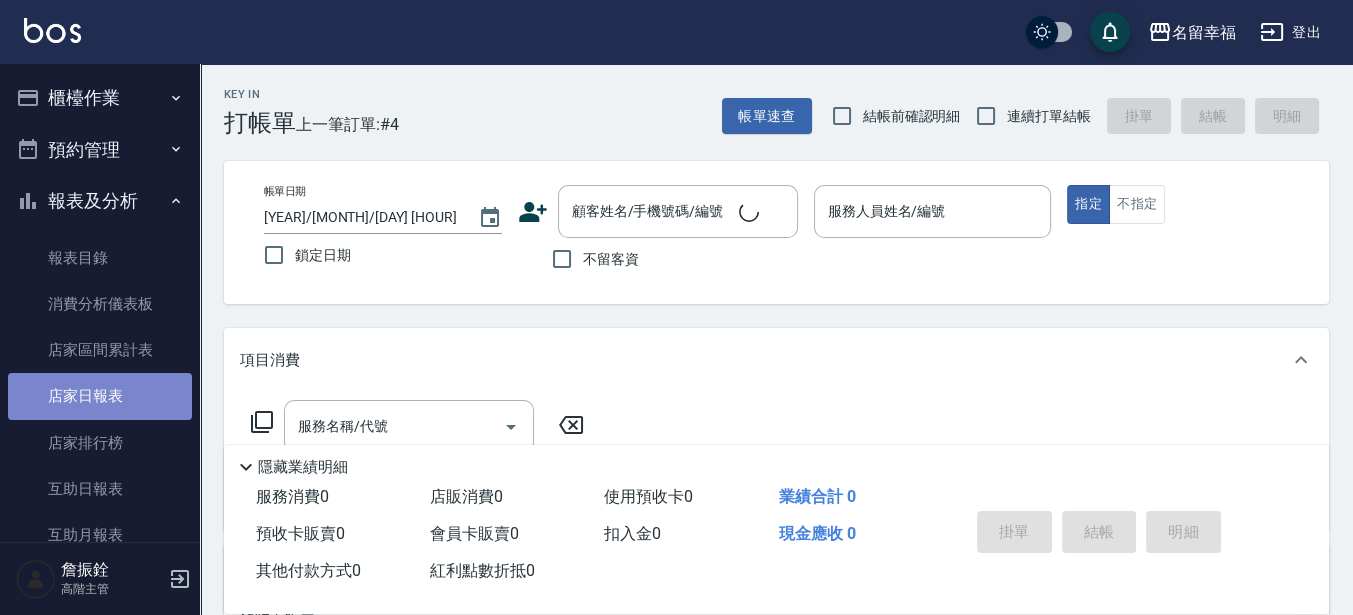 click on "店家日報表" at bounding box center (100, 396) 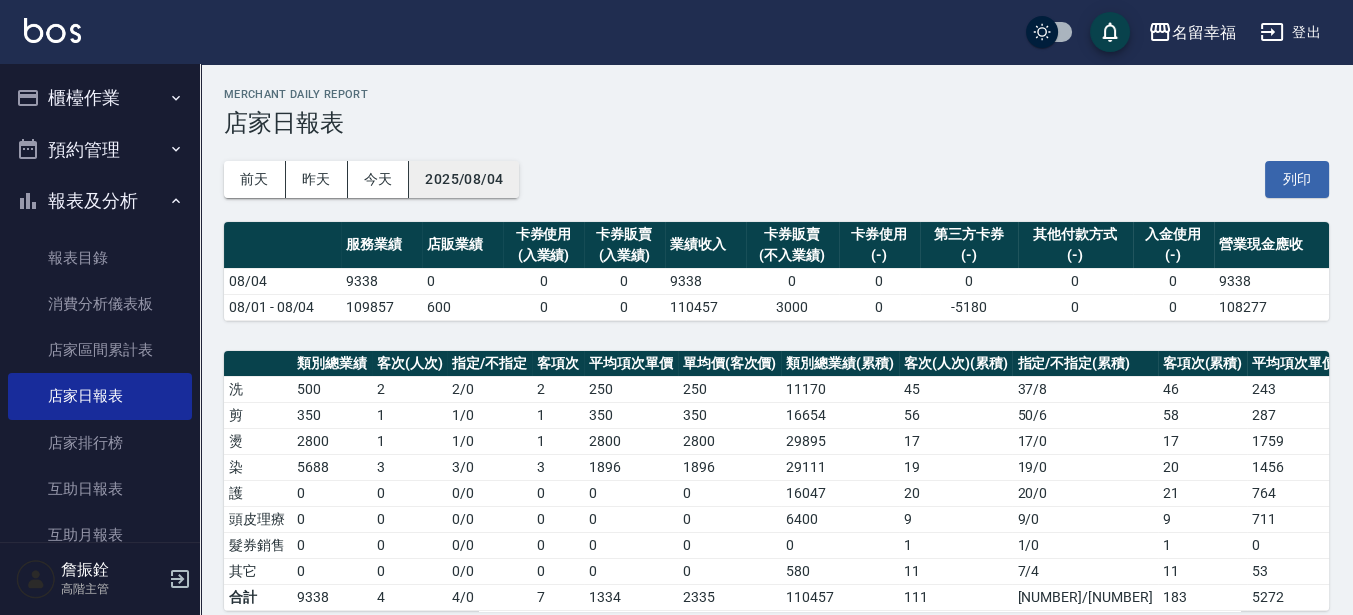 click on "2025/08/04" at bounding box center (464, 179) 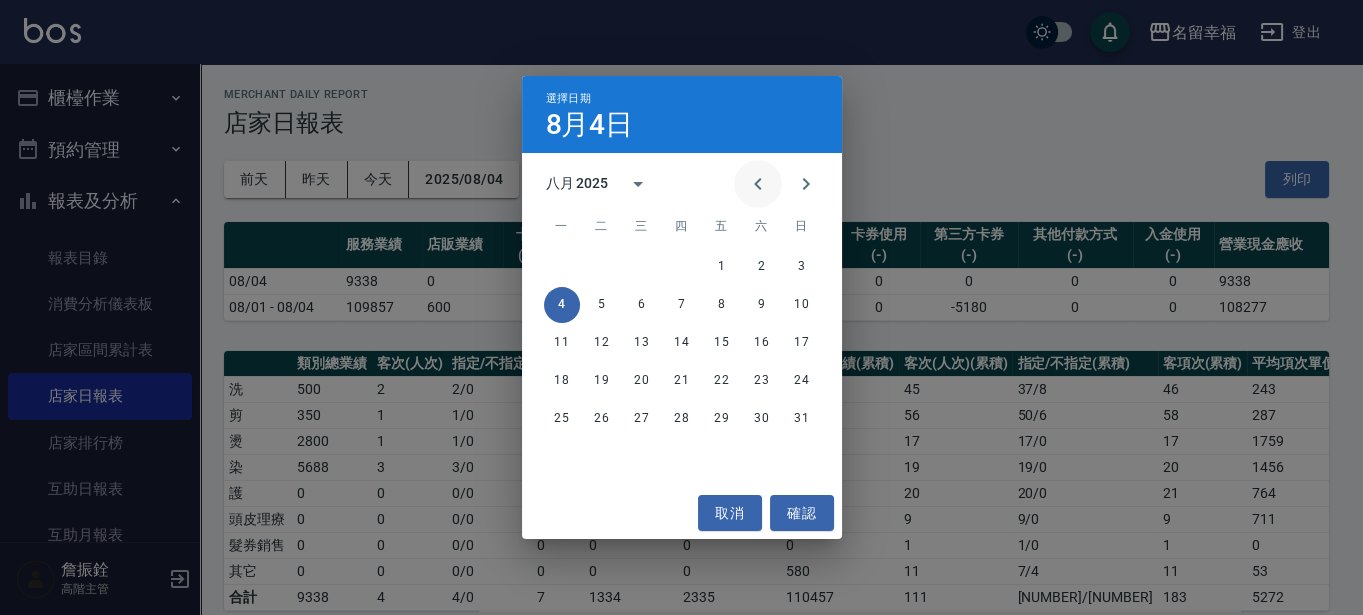 click 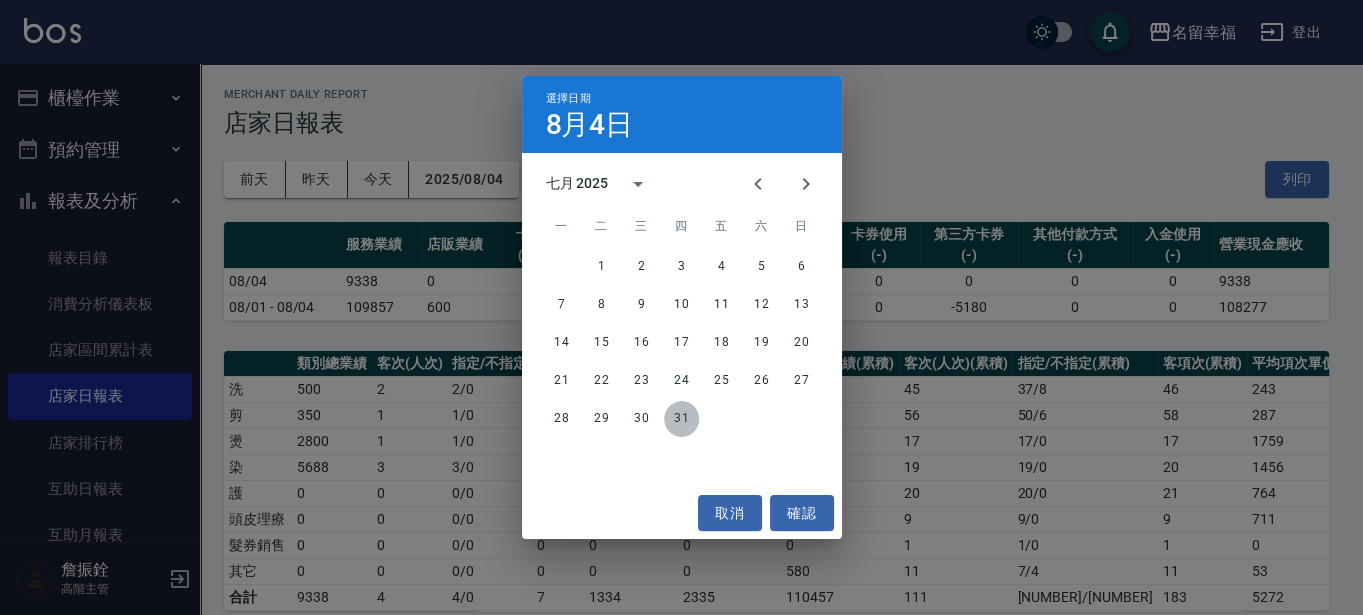 click on "31" at bounding box center (682, 419) 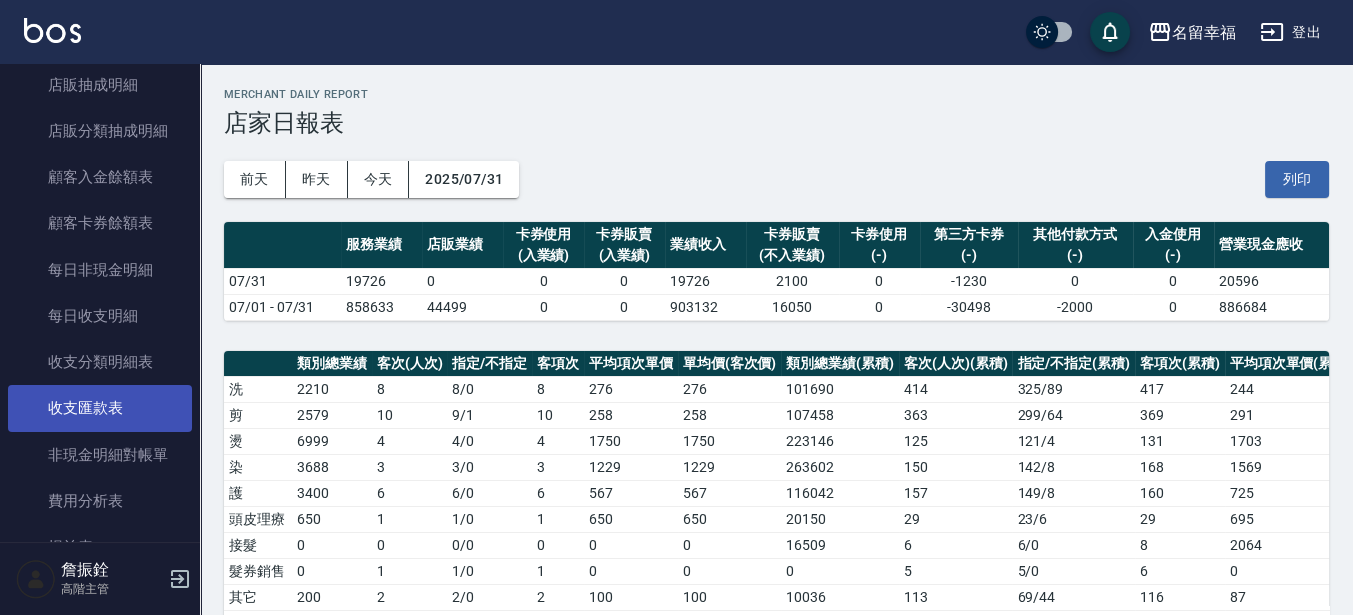 scroll, scrollTop: 1500, scrollLeft: 0, axis: vertical 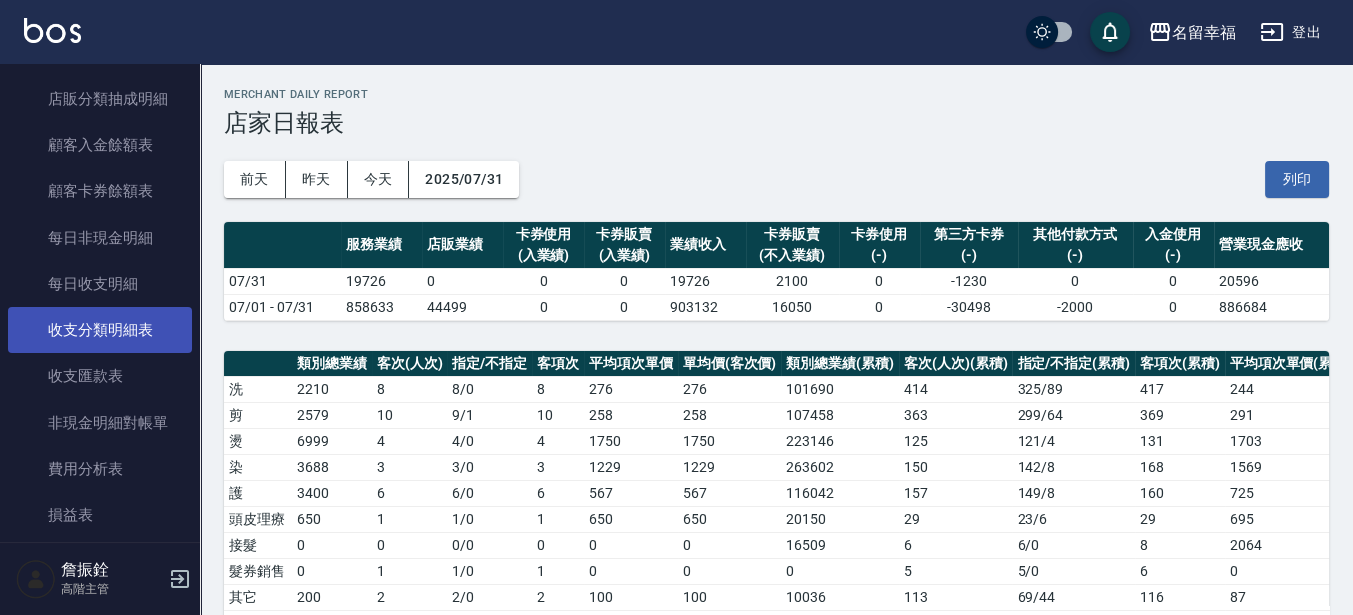 click on "收支分類明細表" at bounding box center [100, 330] 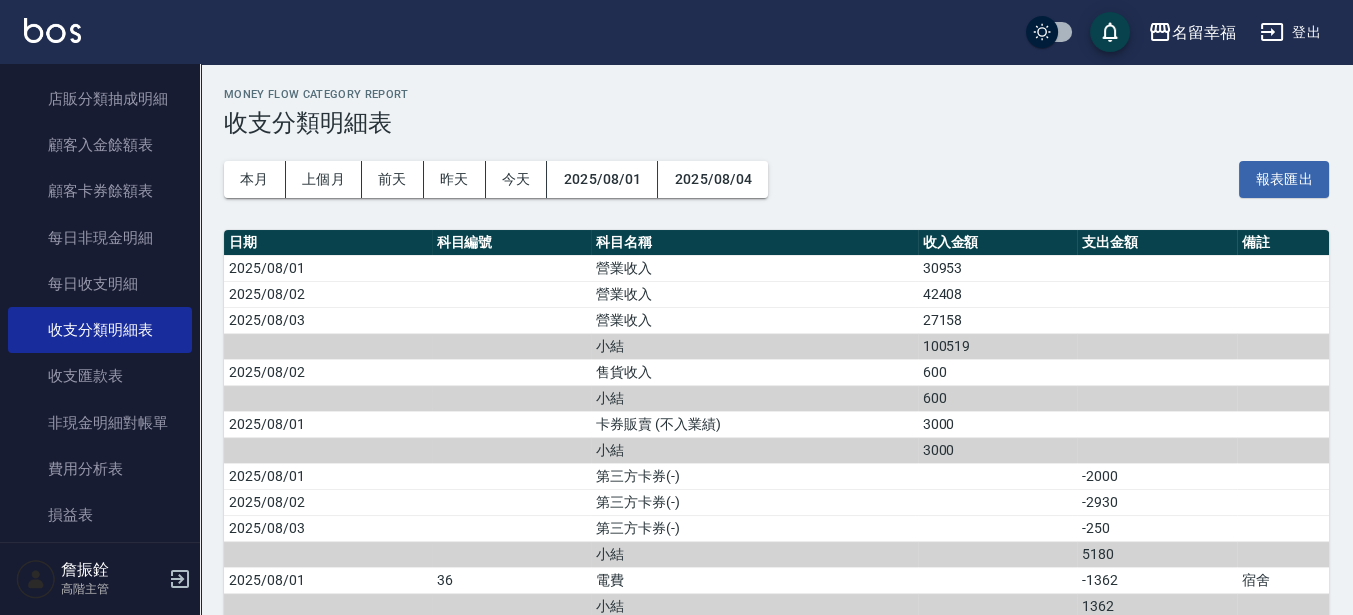 scroll, scrollTop: 50, scrollLeft: 0, axis: vertical 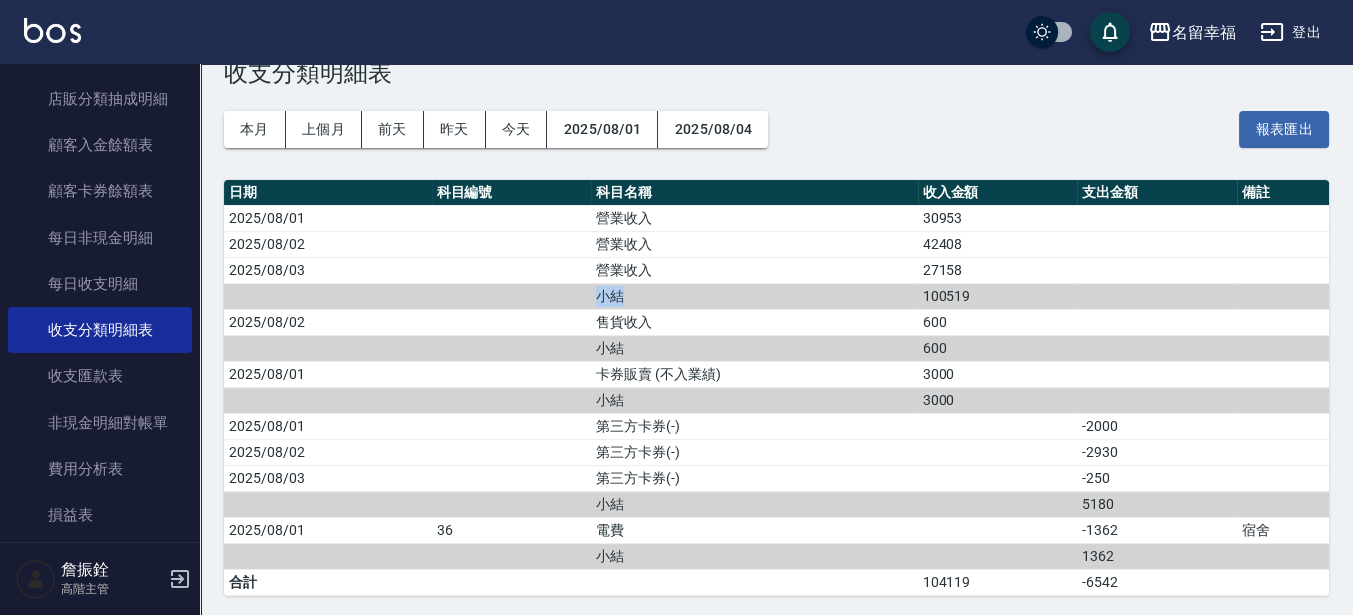 drag, startPoint x: 426, startPoint y: 297, endPoint x: 685, endPoint y: 283, distance: 259.3781 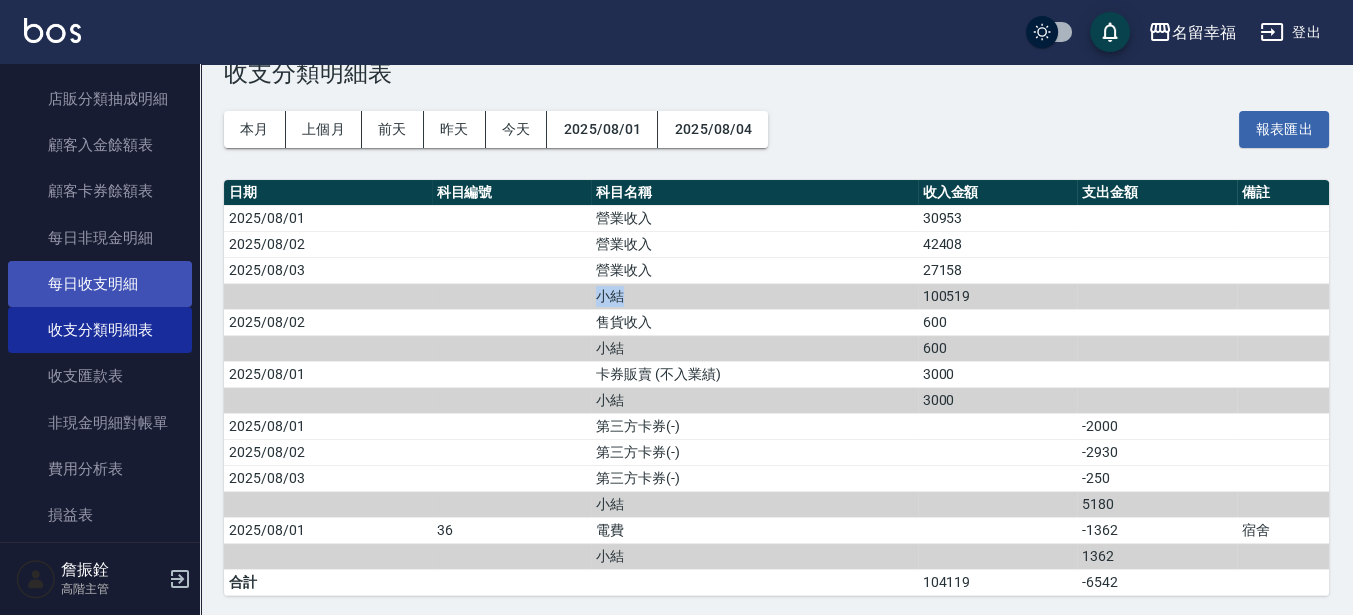 click on "每日收支明細" at bounding box center [100, 284] 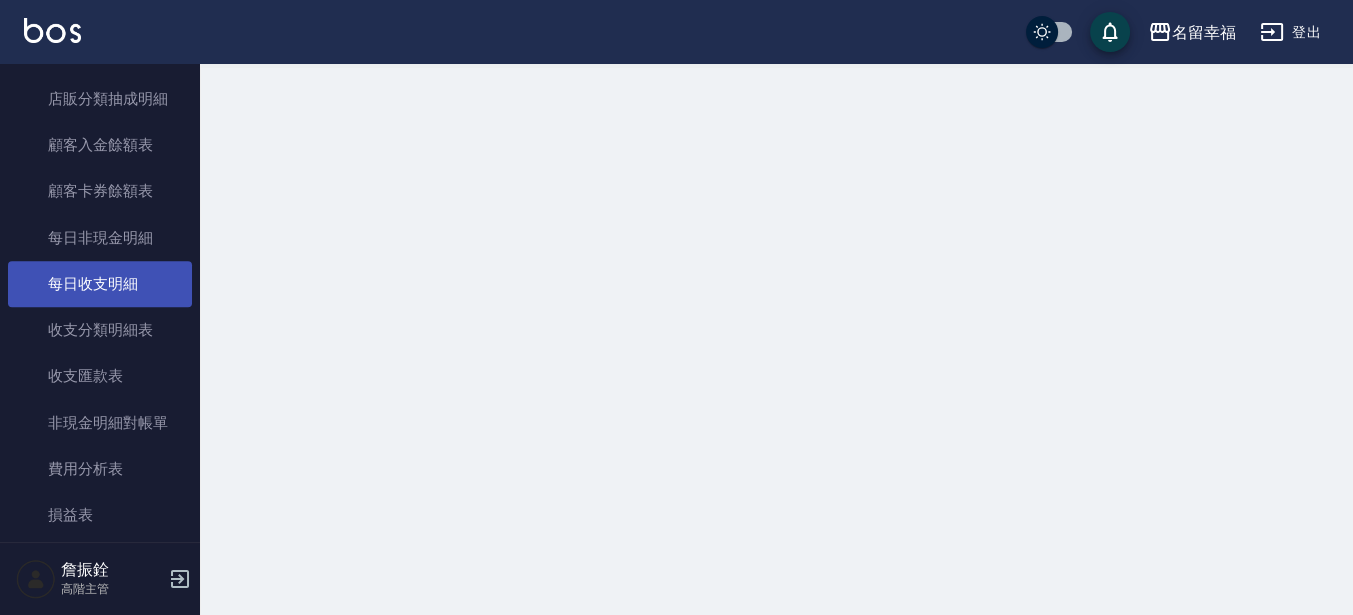 scroll, scrollTop: 0, scrollLeft: 0, axis: both 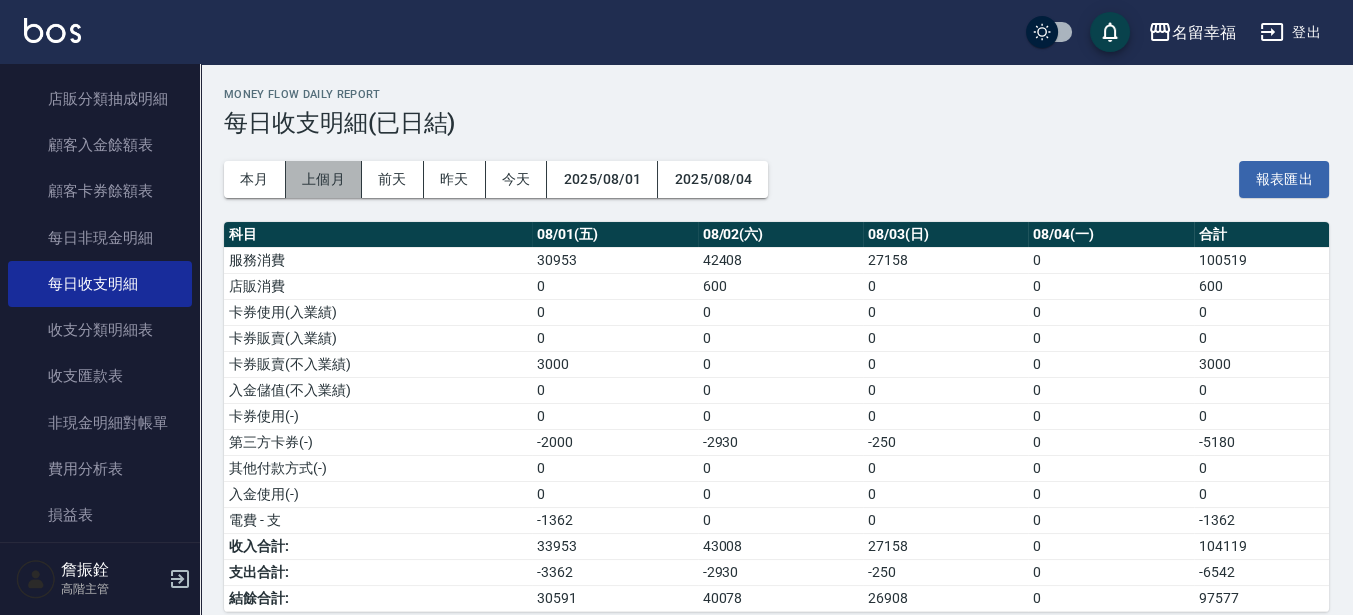 click on "上個月" at bounding box center [324, 179] 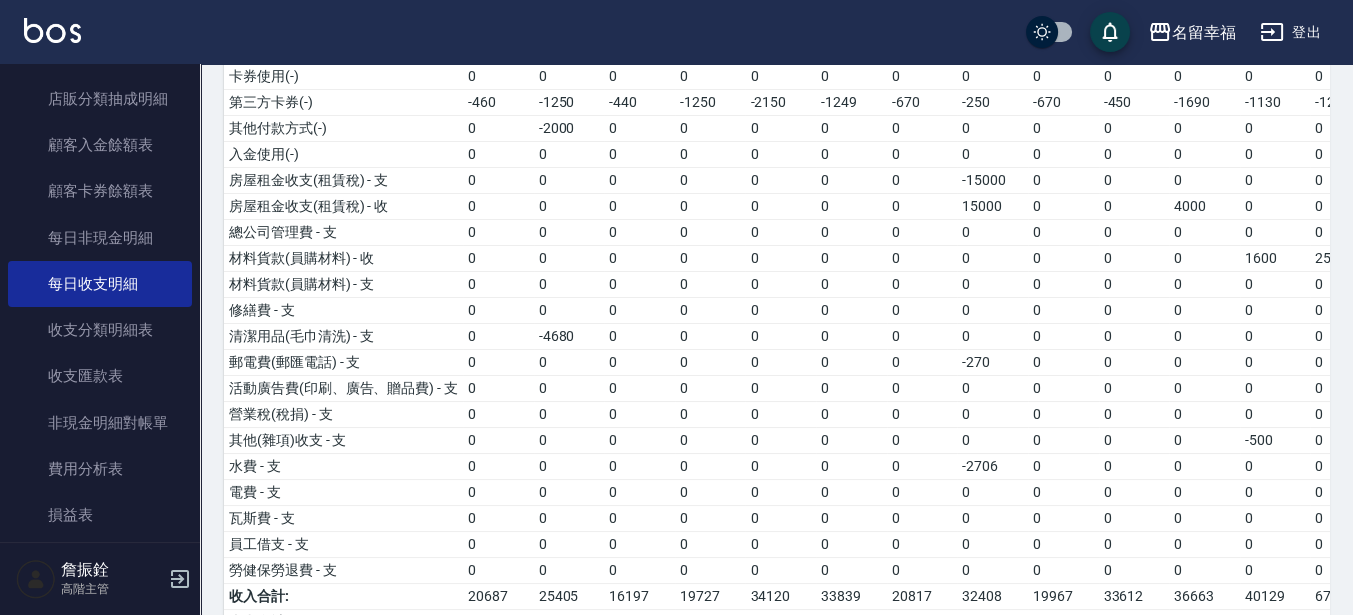 scroll, scrollTop: 420, scrollLeft: 0, axis: vertical 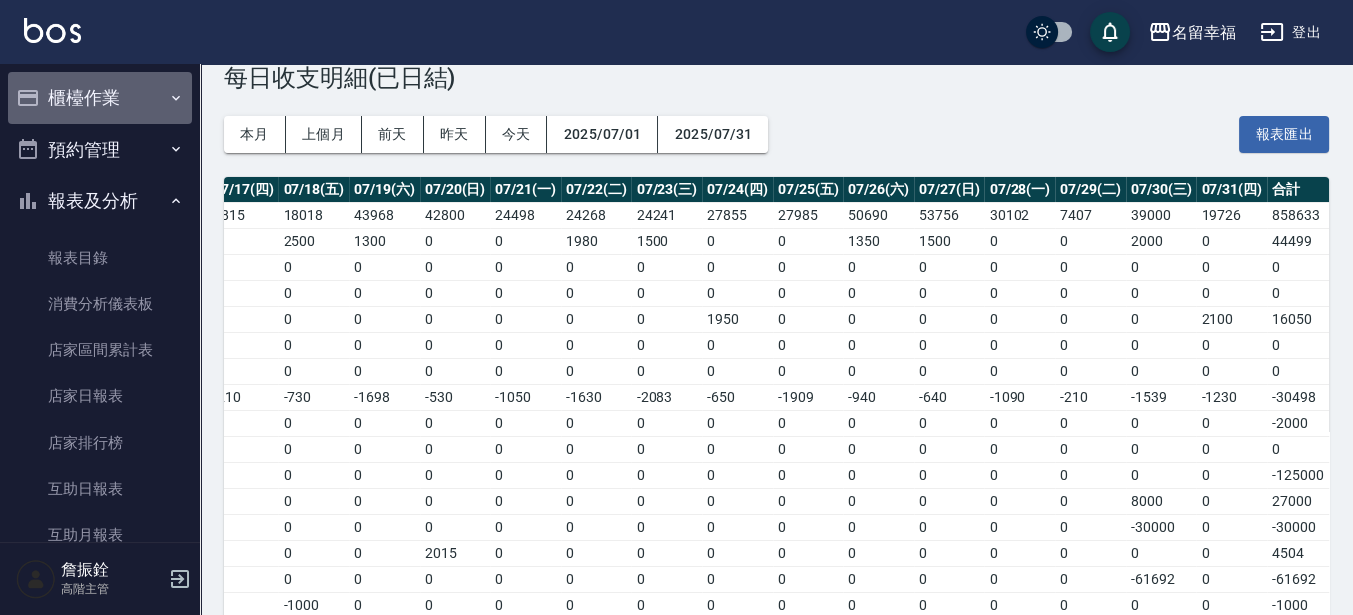 click on "櫃檯作業" at bounding box center (100, 98) 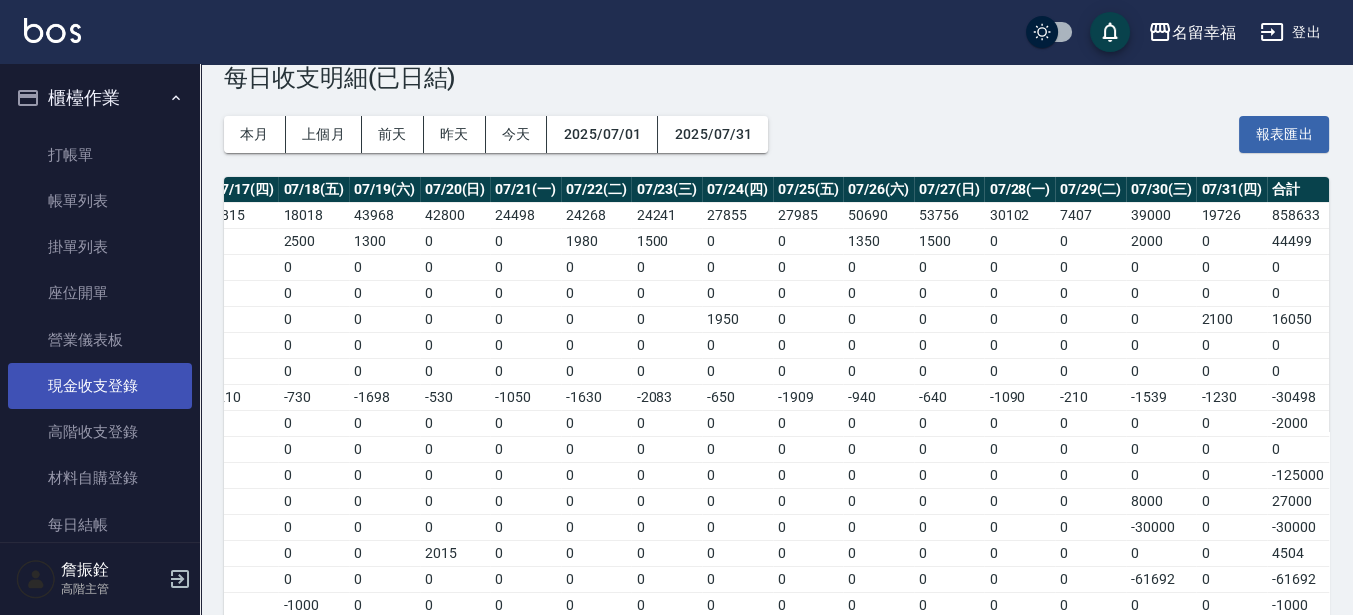 click on "現金收支登錄" at bounding box center (100, 386) 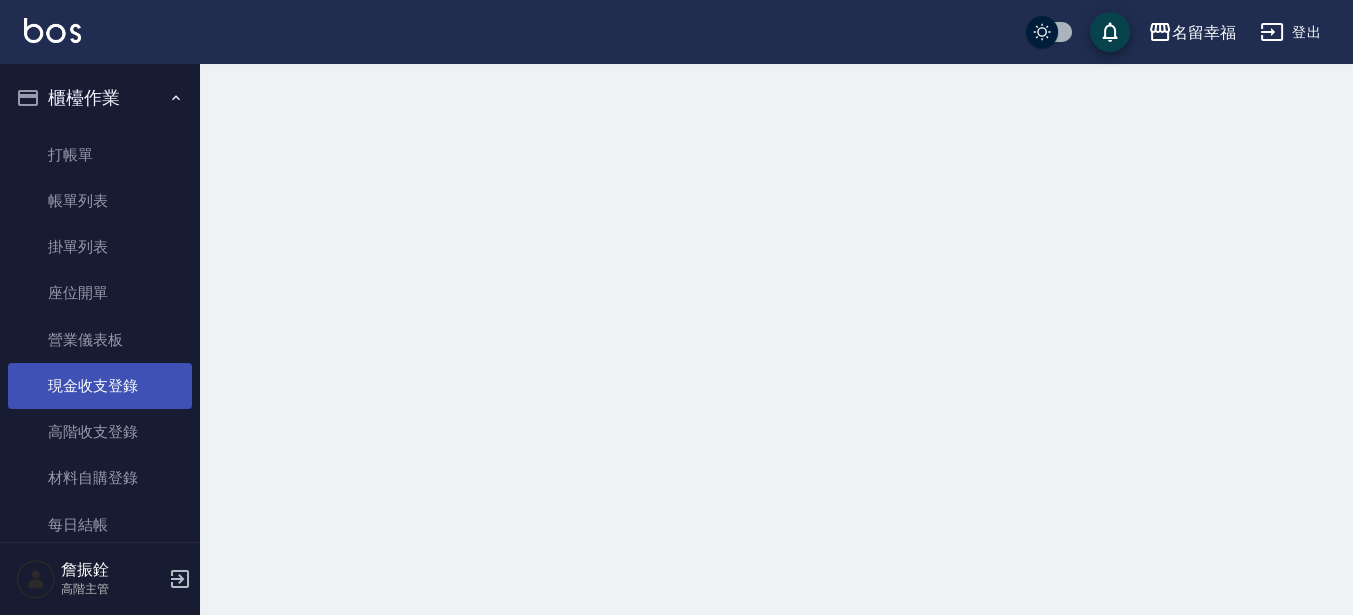 scroll, scrollTop: 0, scrollLeft: 0, axis: both 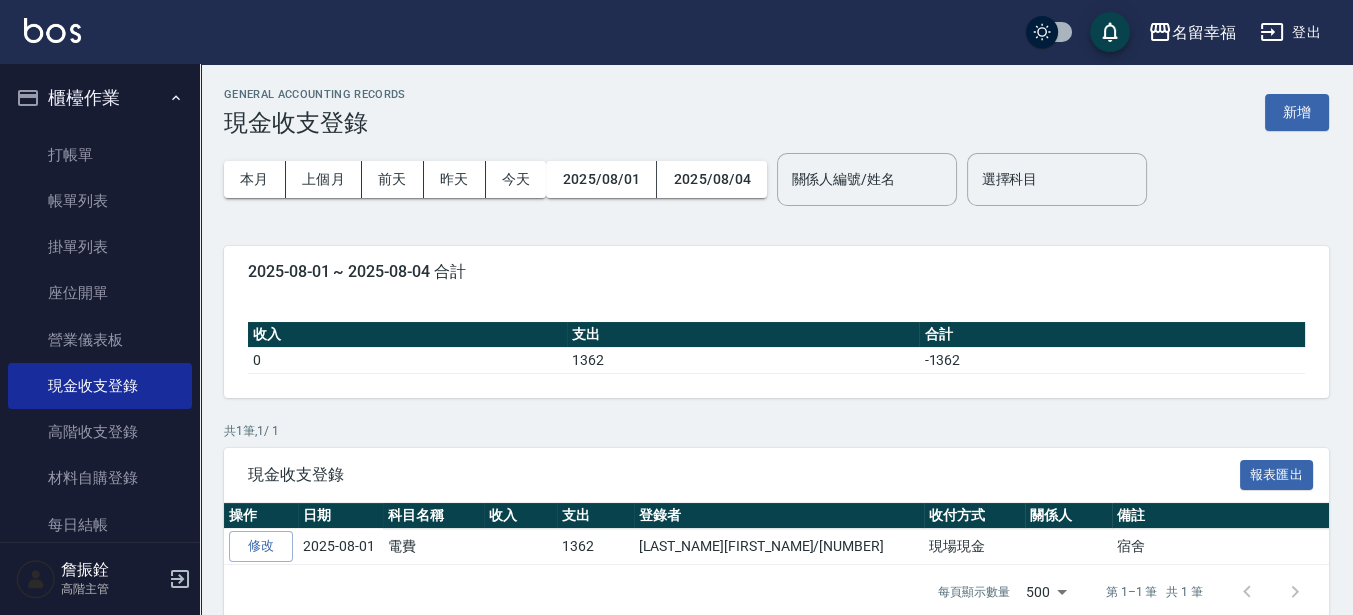 click on "[GENERAL_TERM] [GENERAL_TERM] [GENERAL_TERM] [GENERAL_TERM] [GENERAL_TERM] 2025/08/01 2025/08/04" at bounding box center [495, 179] 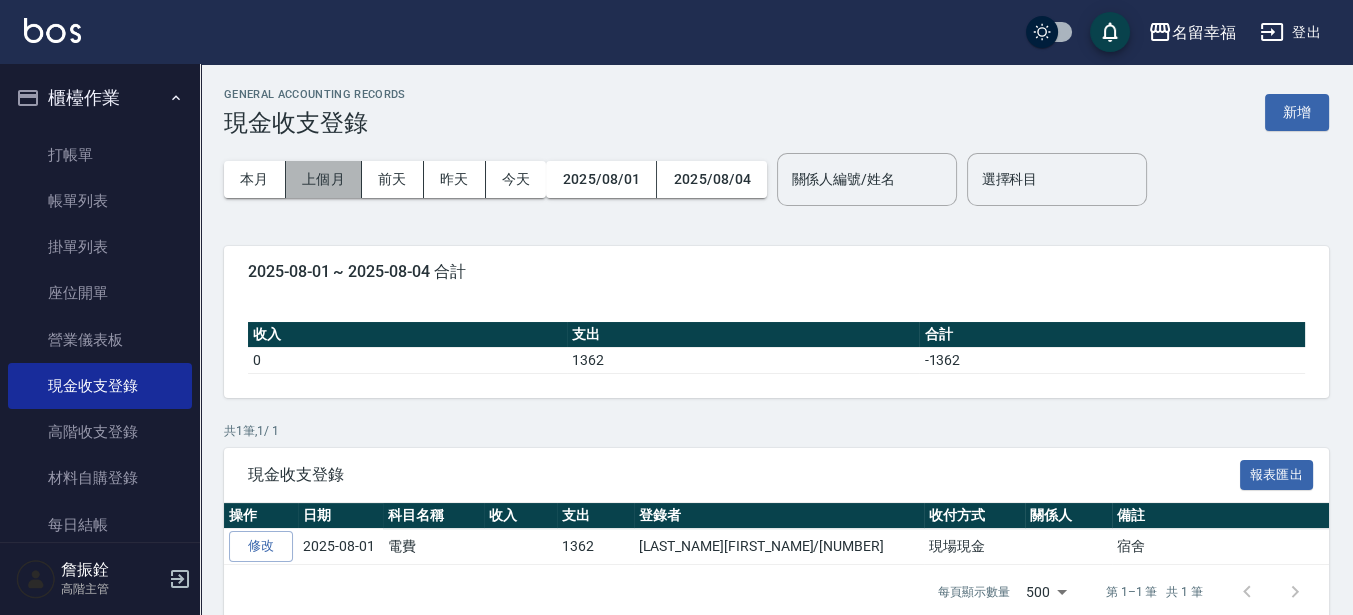 click on "上個月" at bounding box center (324, 179) 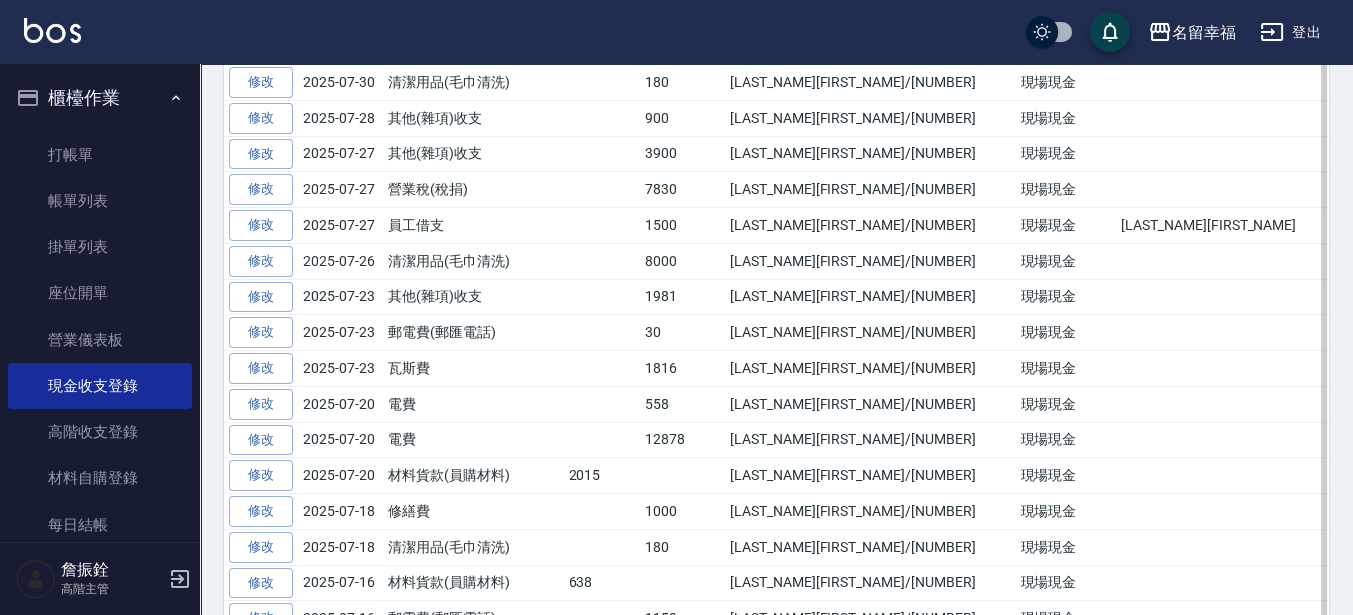 scroll, scrollTop: 502, scrollLeft: 0, axis: vertical 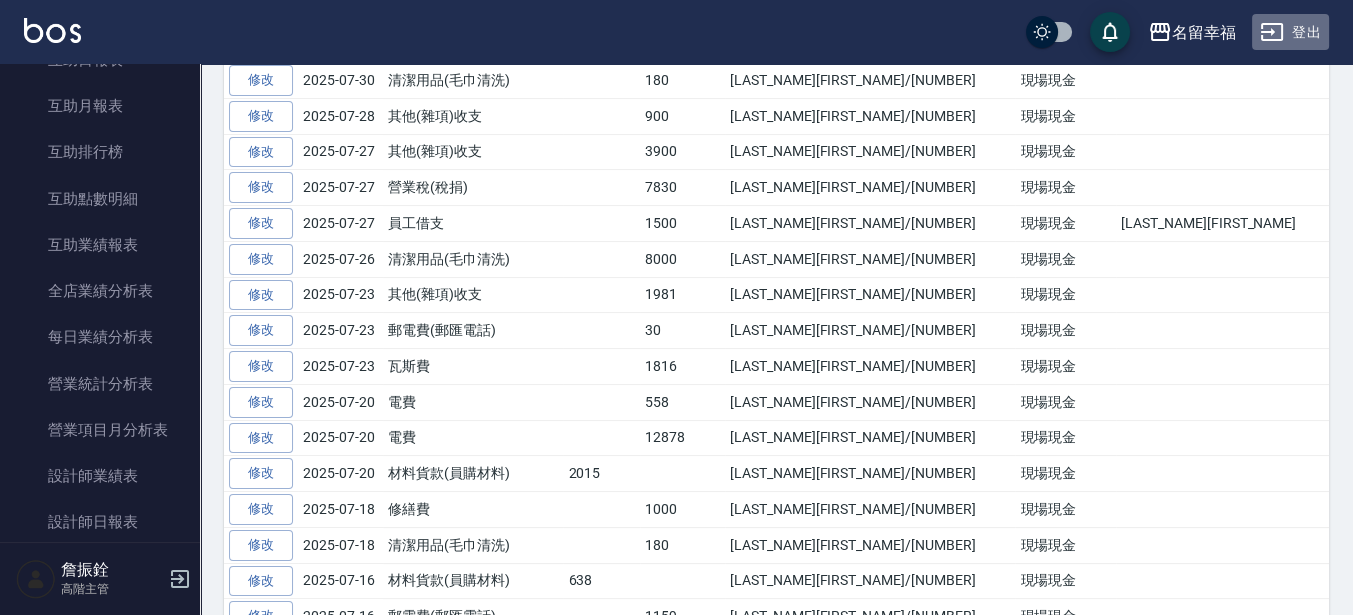 click on "登出" at bounding box center (1290, 32) 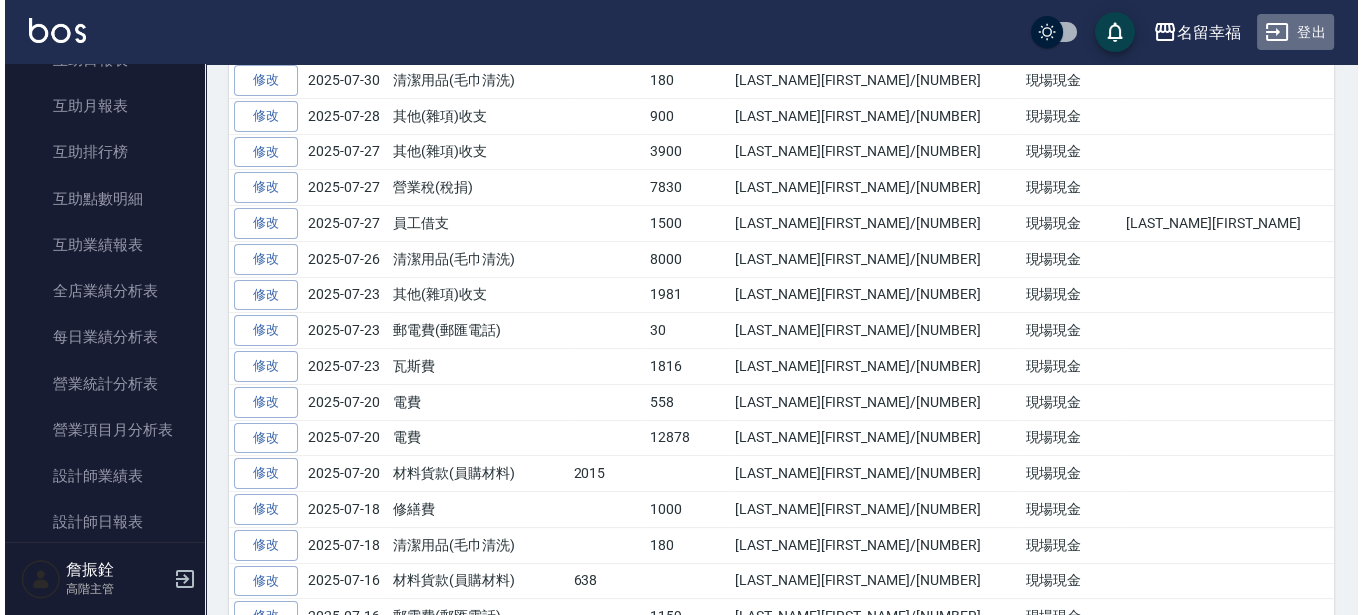 scroll, scrollTop: 0, scrollLeft: 0, axis: both 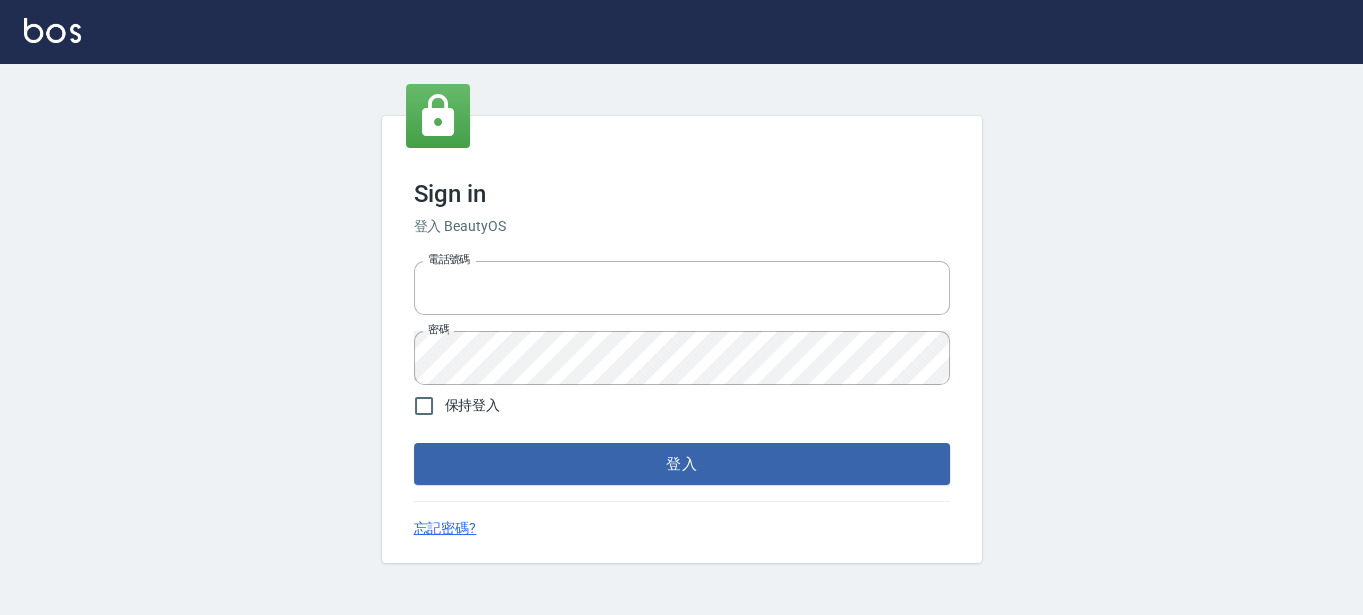 type on "[PHONE]" 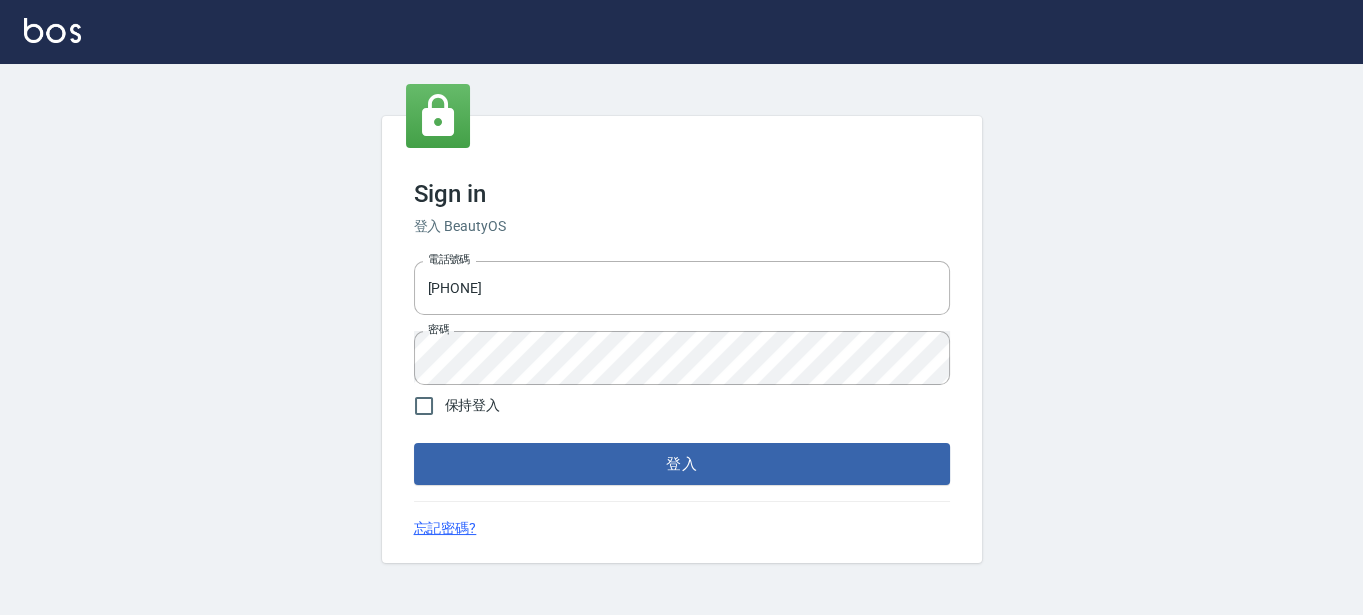 click on "登入" at bounding box center (682, 464) 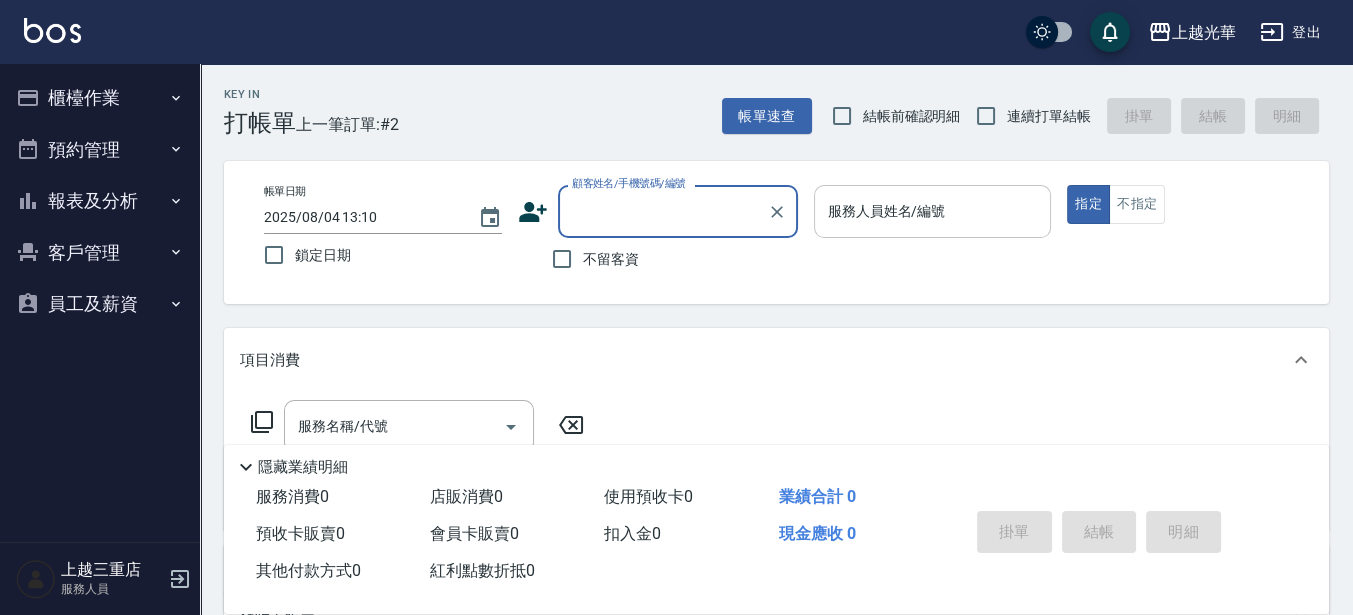 click on "服務人員姓名/編號 服務人員姓名/編號" at bounding box center [933, 211] 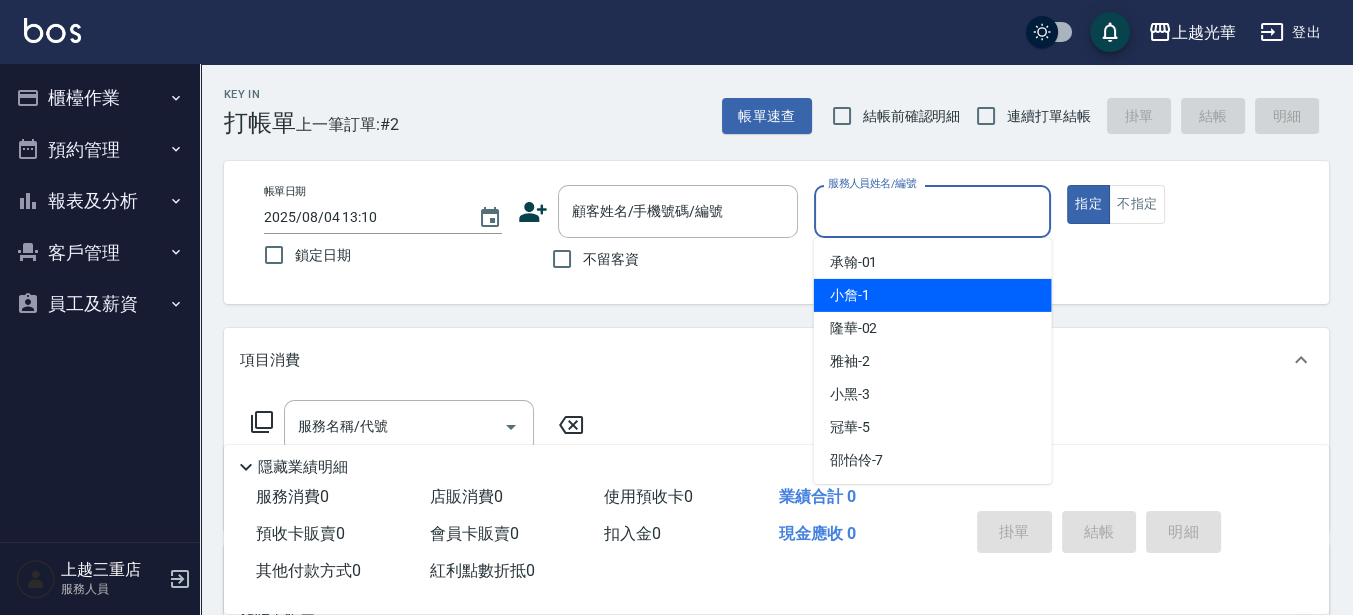 click on "[NICKNAME] -[NUMBER]" at bounding box center [850, 295] 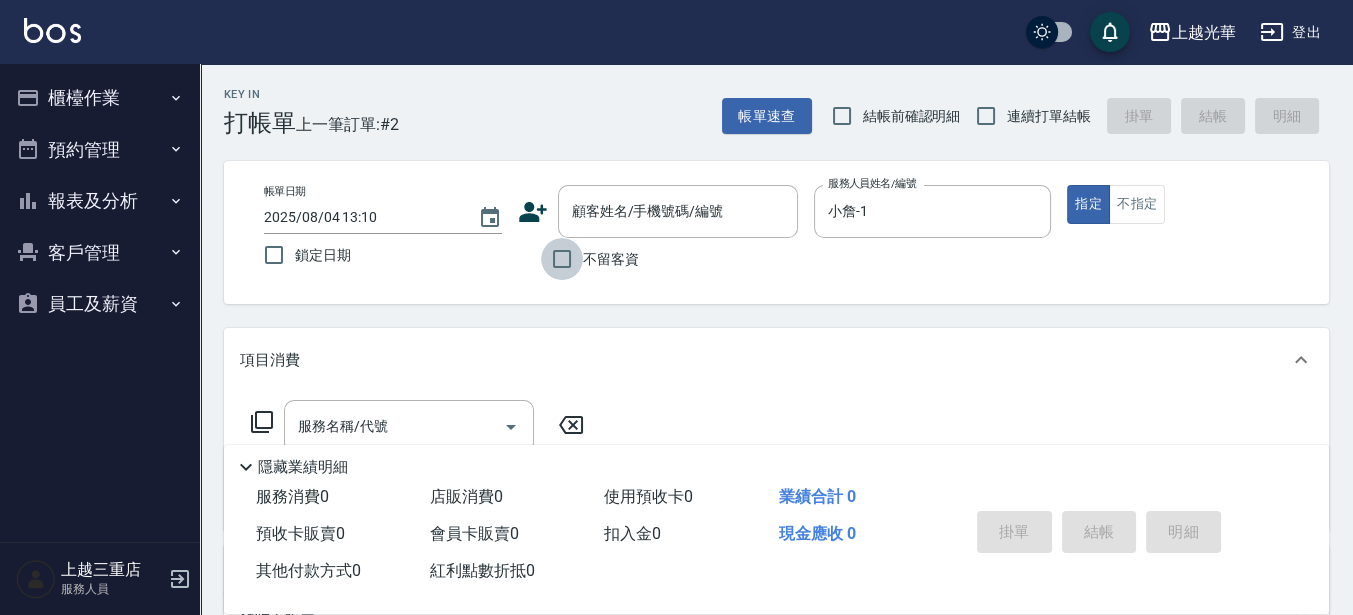 click on "不留客資" at bounding box center [562, 259] 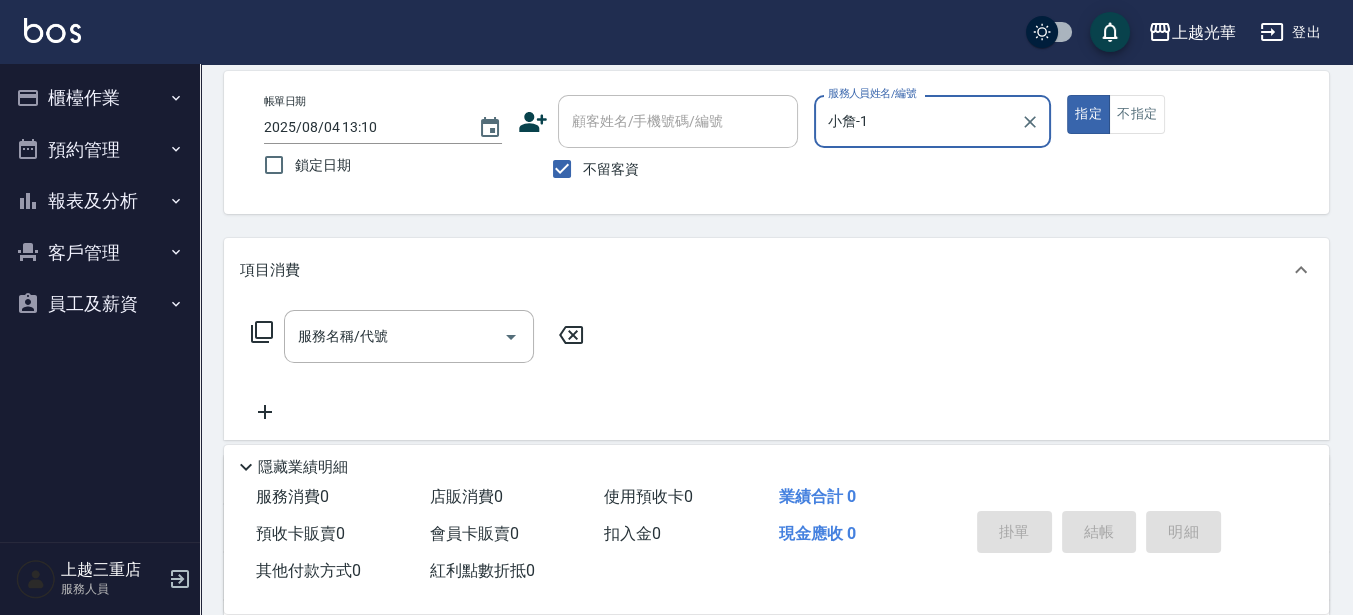 scroll, scrollTop: 125, scrollLeft: 0, axis: vertical 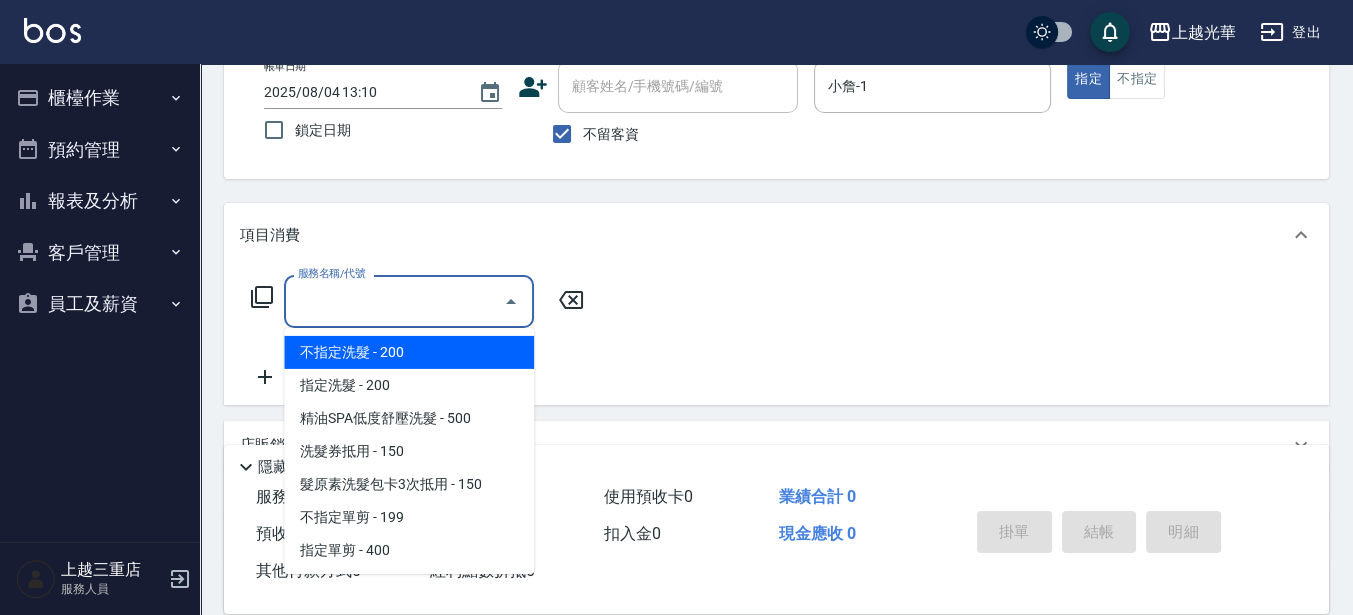 click on "服務名稱/代號" at bounding box center (394, 301) 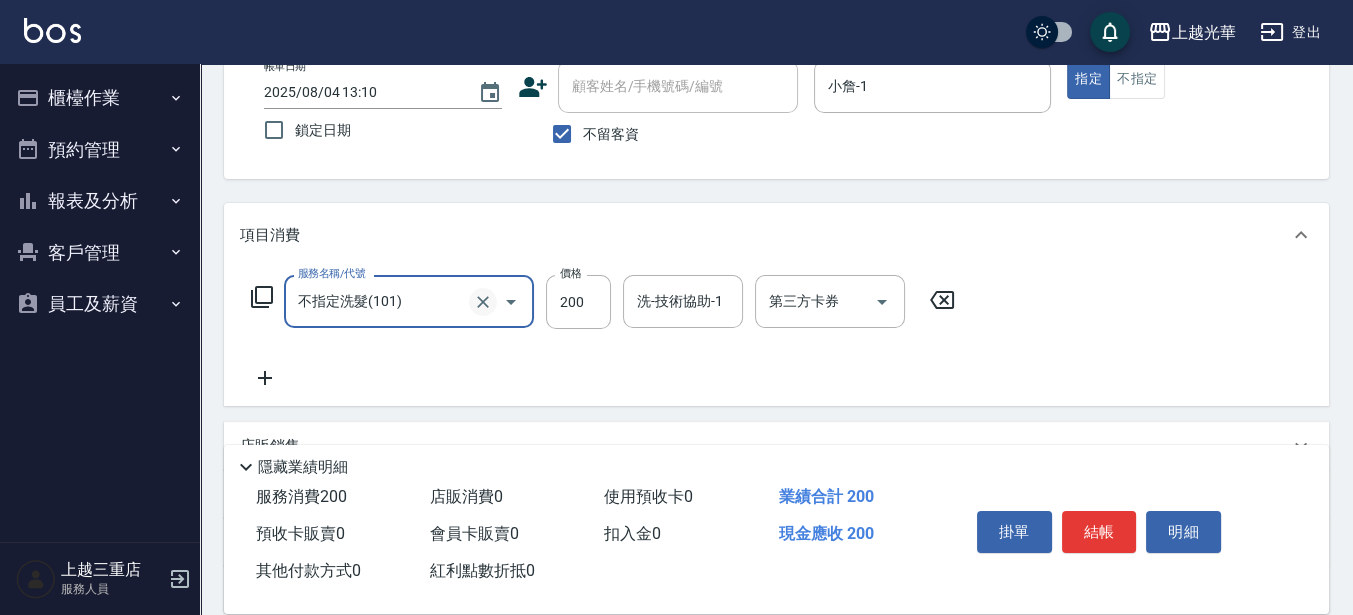 click at bounding box center [483, 302] 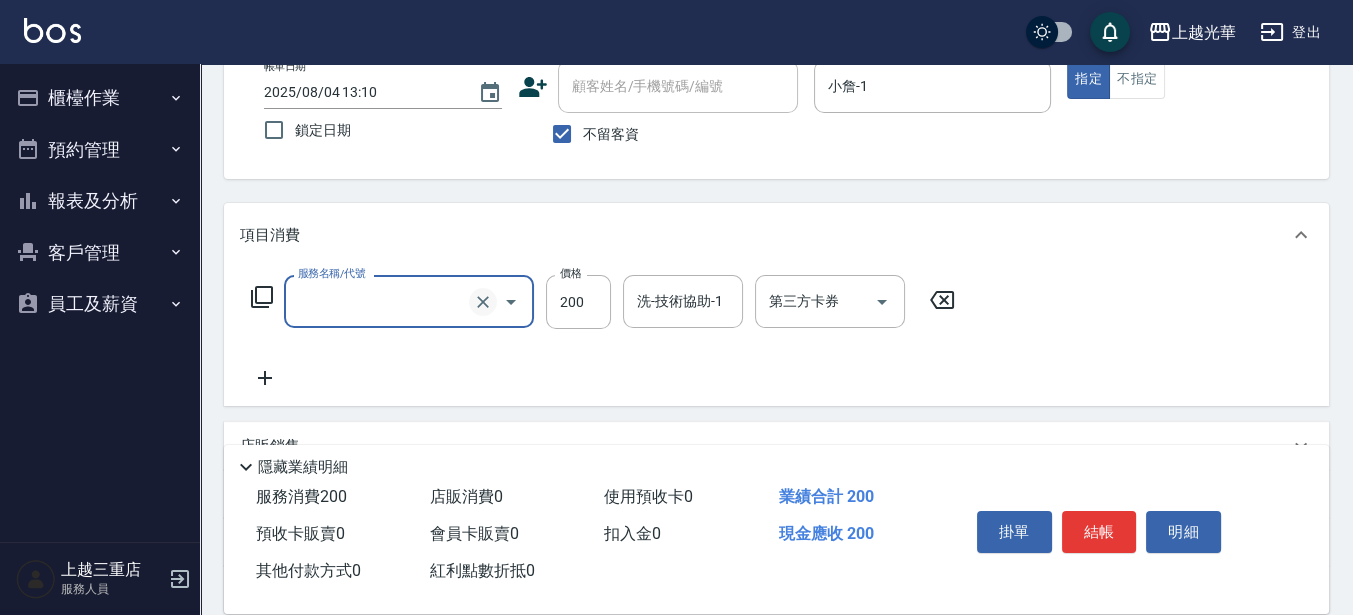 click 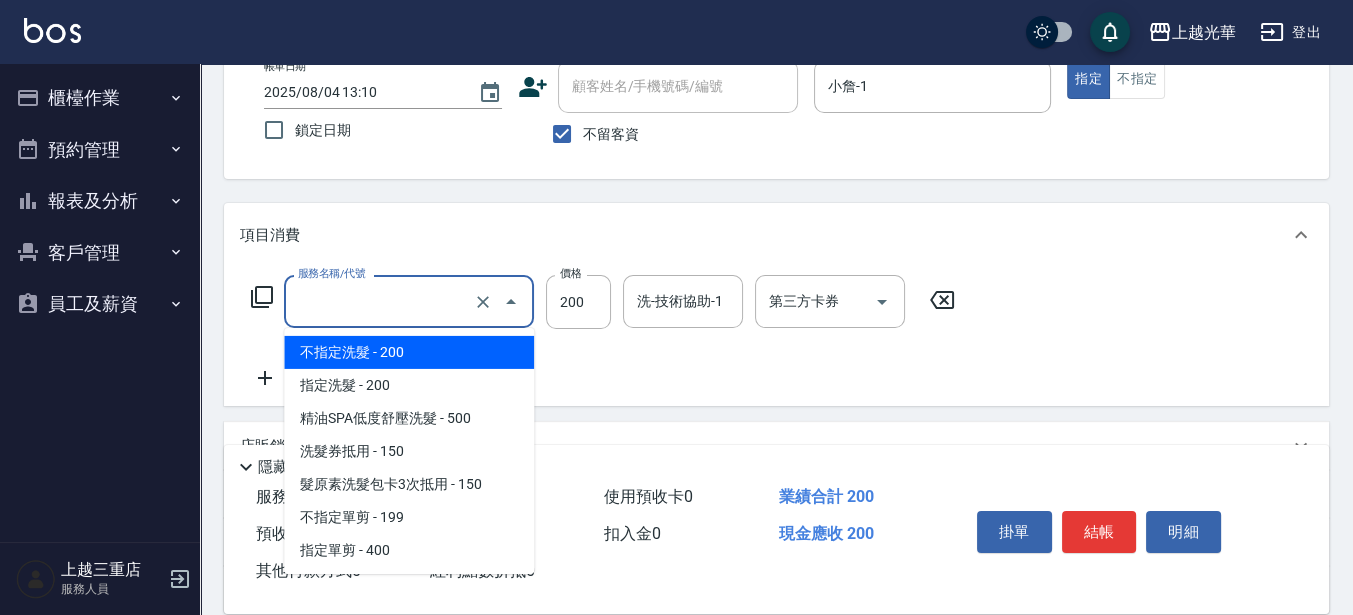 click on "服務名稱/代號" at bounding box center [381, 301] 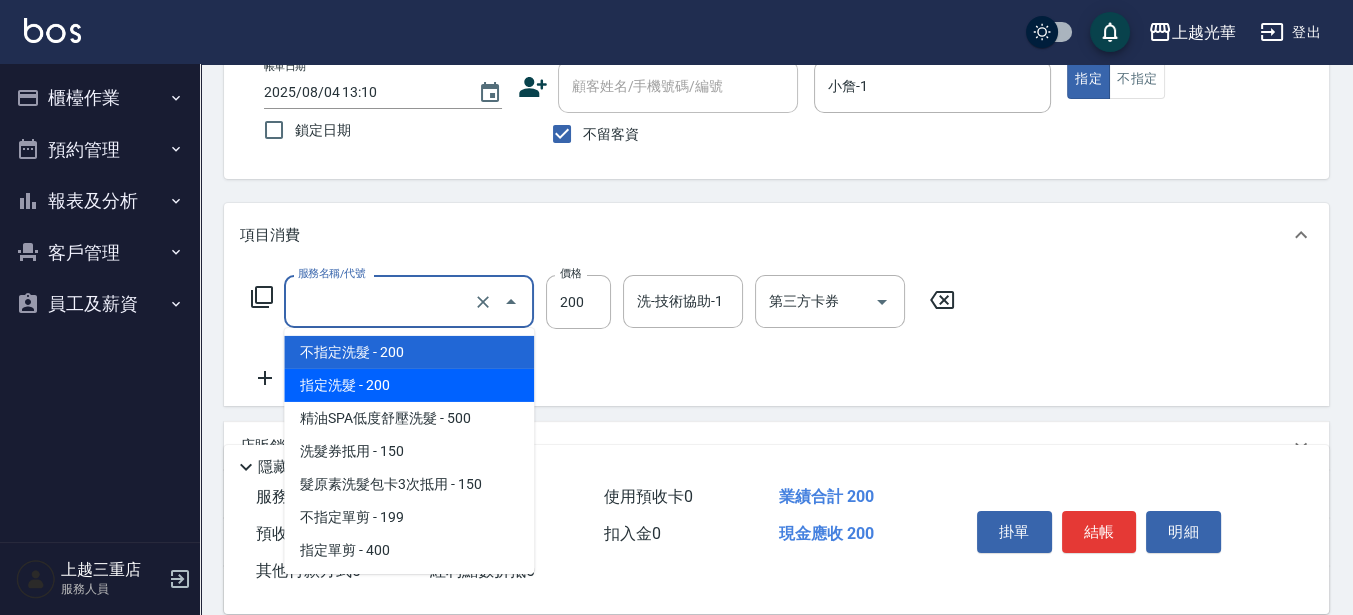 click on "指定洗髮 - 200" at bounding box center (409, 385) 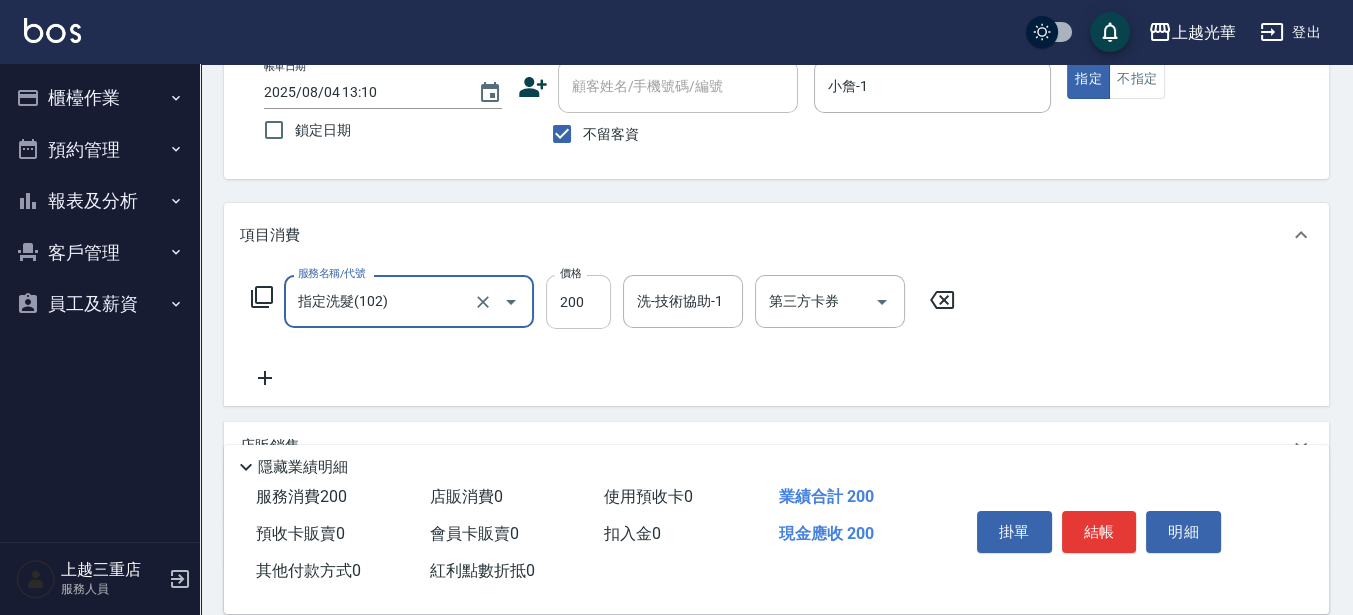 click on "200" at bounding box center (578, 302) 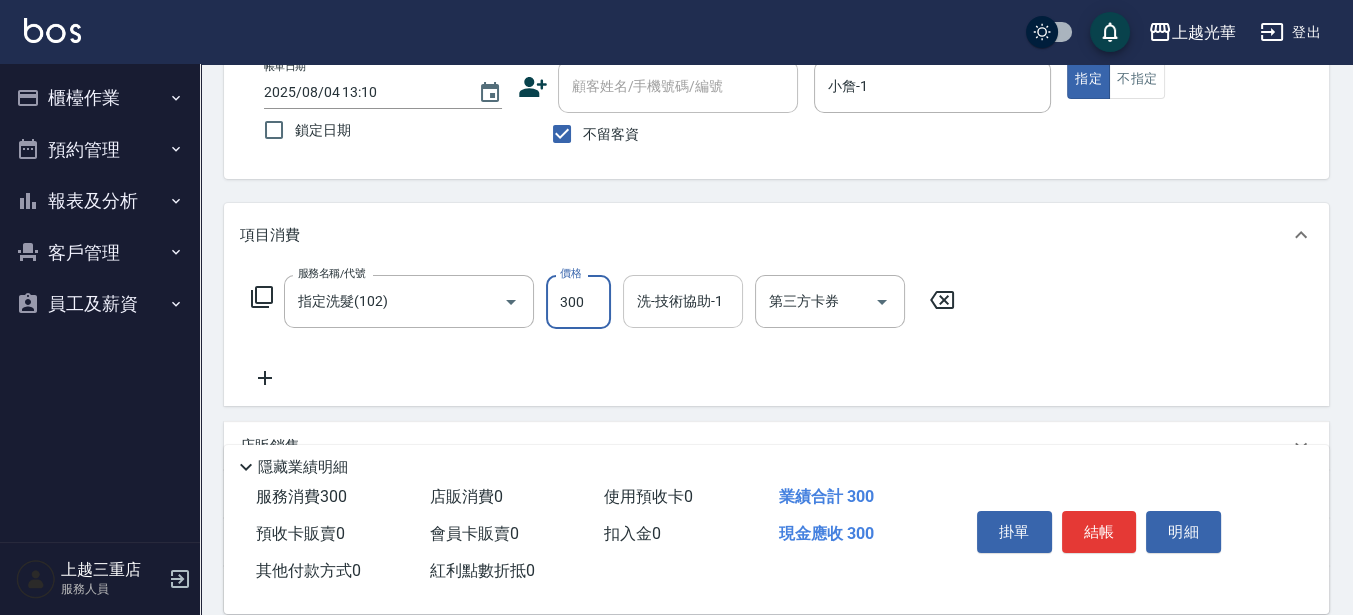 type on "300" 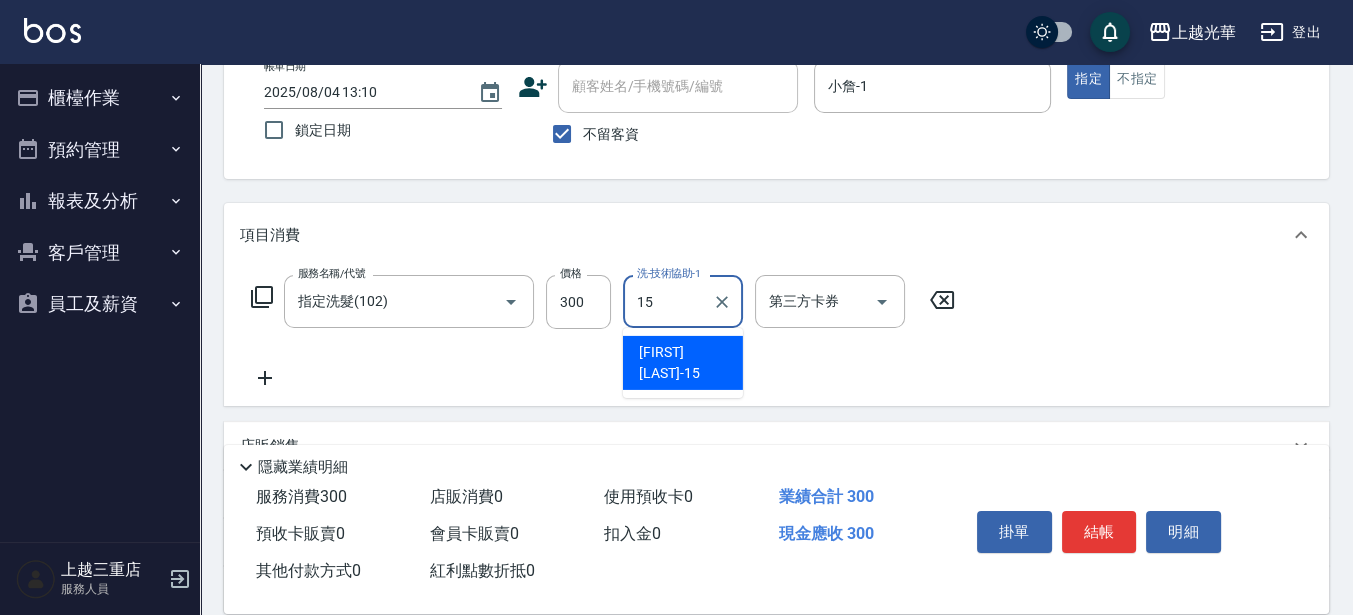 click on "[FIRST] [LAST] -[NUMBER]" at bounding box center [683, 363] 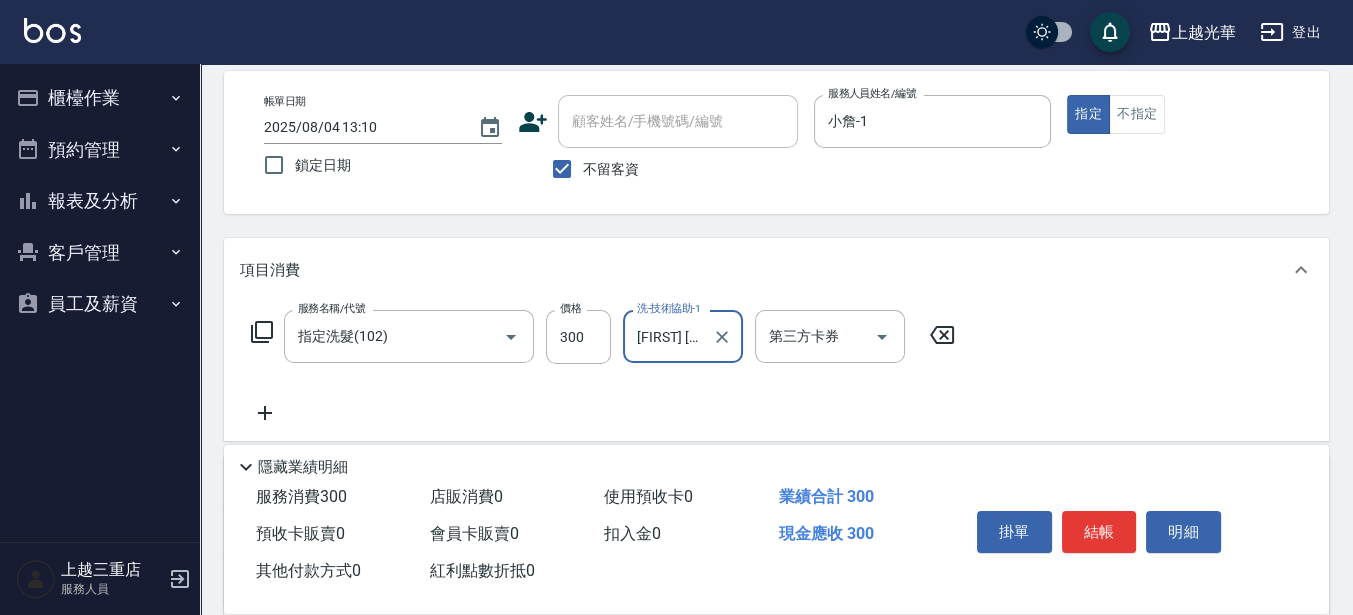 scroll, scrollTop: 125, scrollLeft: 0, axis: vertical 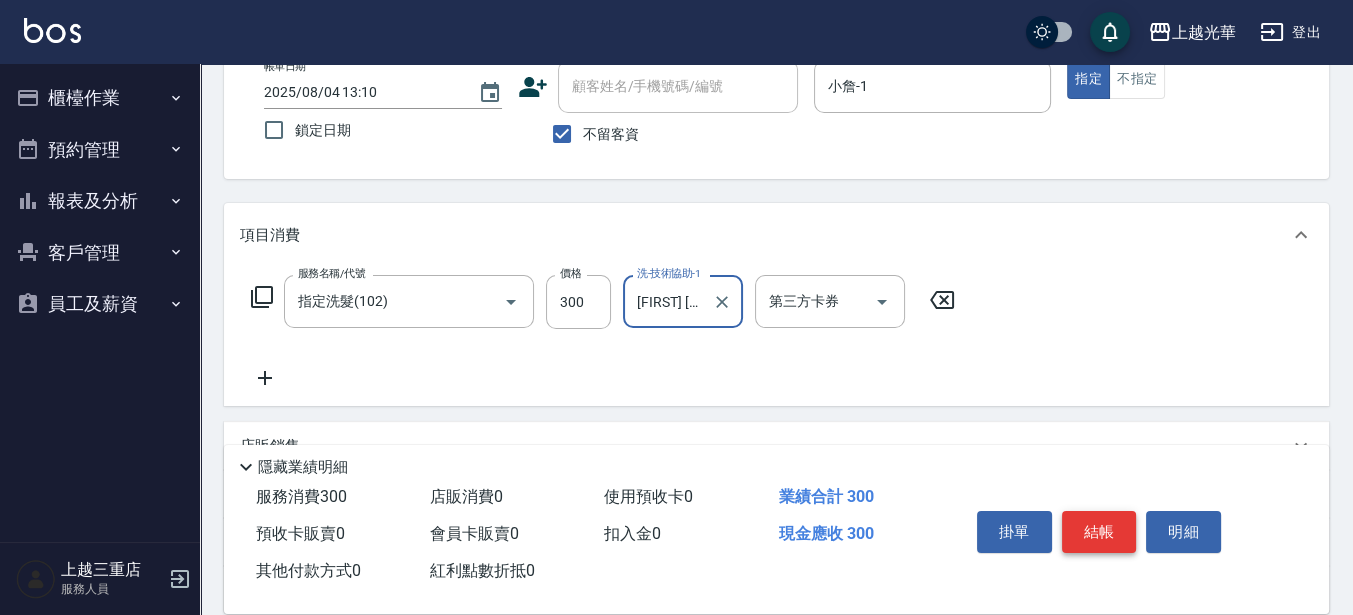 type on "[FIRST] [LAST] -[NUMBER]" 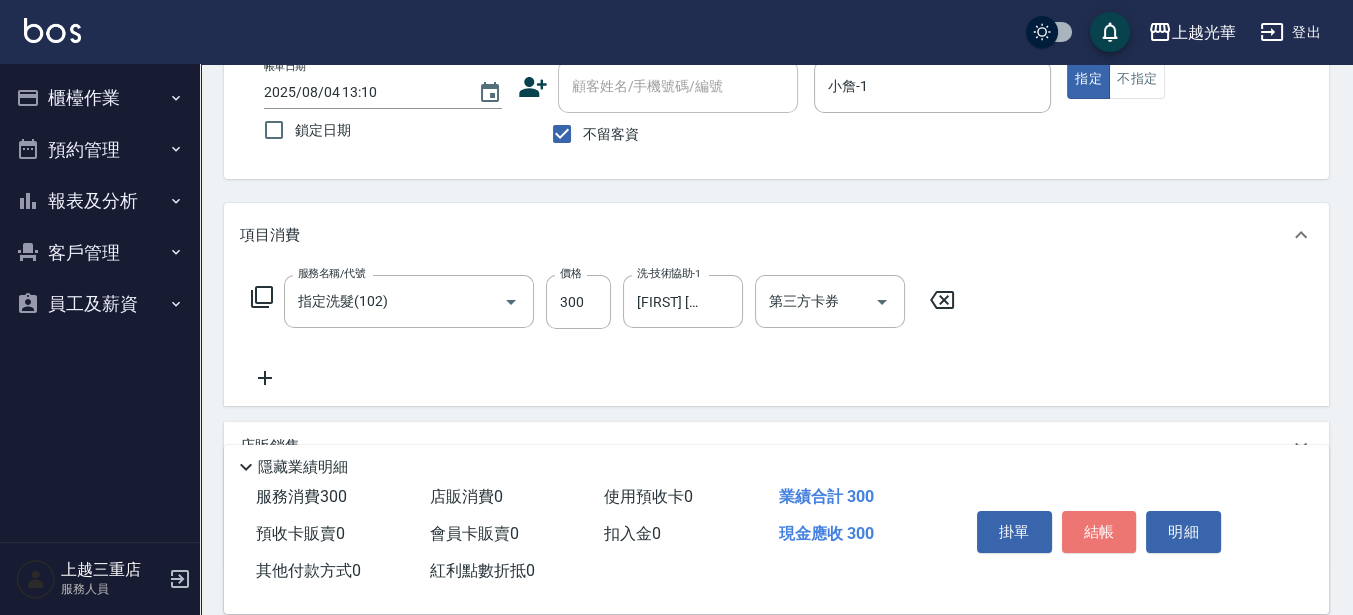 click on "結帳" at bounding box center (1099, 532) 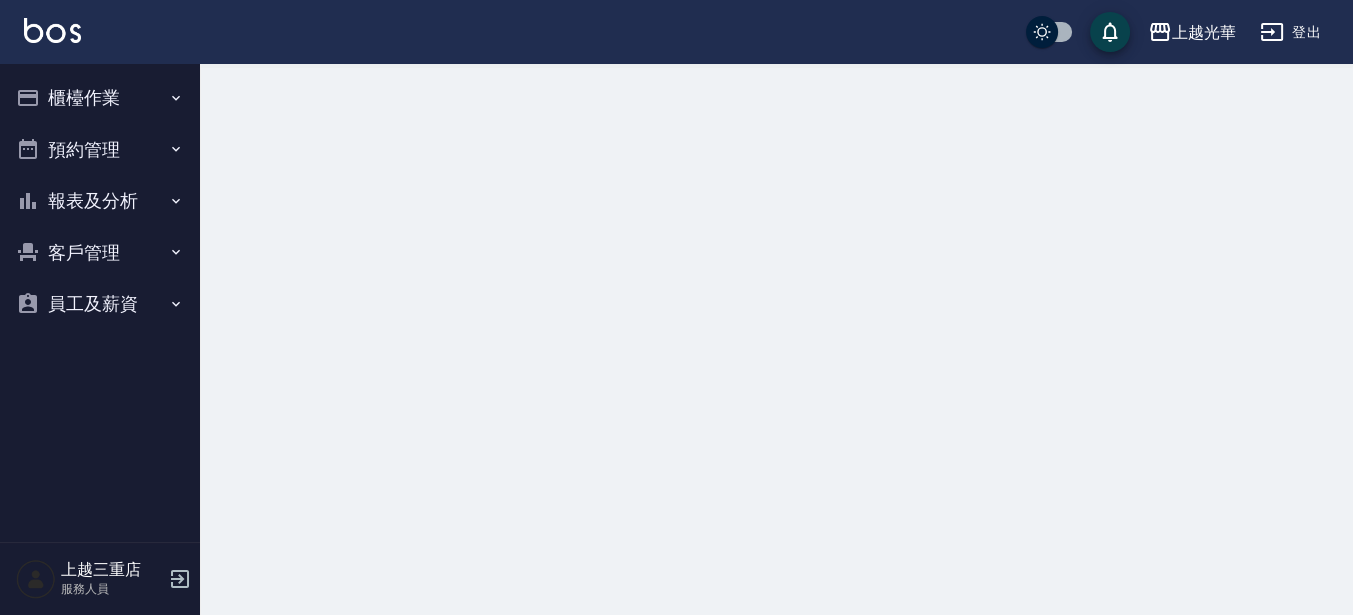 scroll, scrollTop: 0, scrollLeft: 0, axis: both 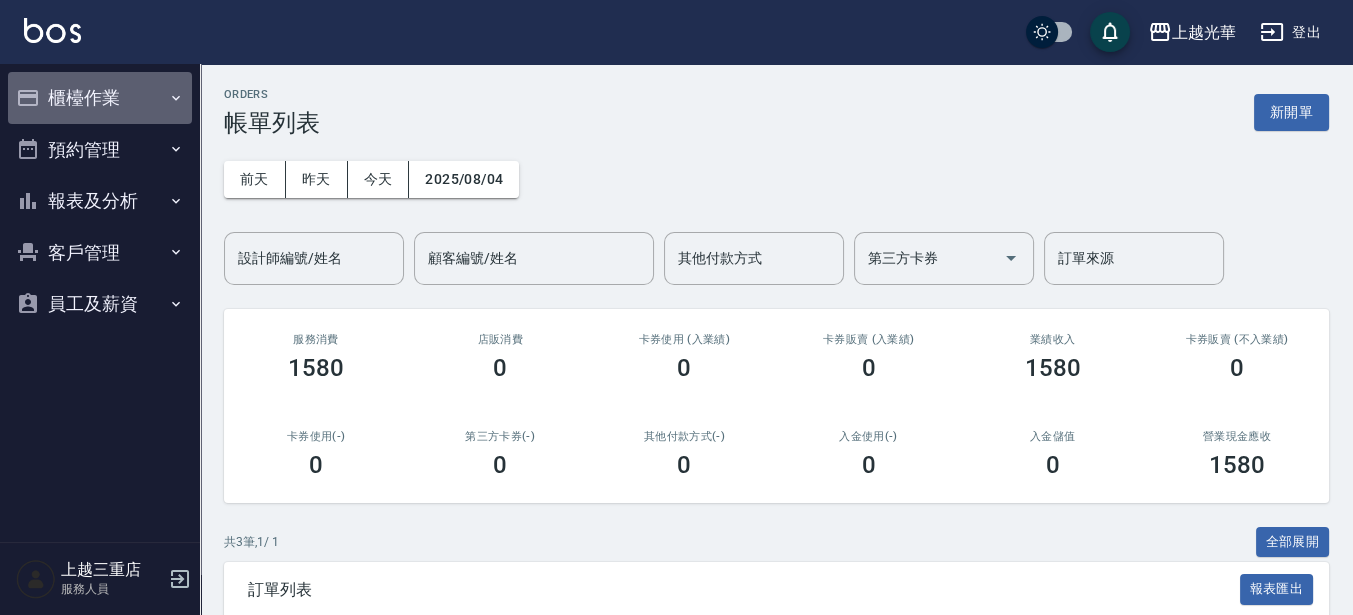 click on "櫃檯作業" at bounding box center (100, 98) 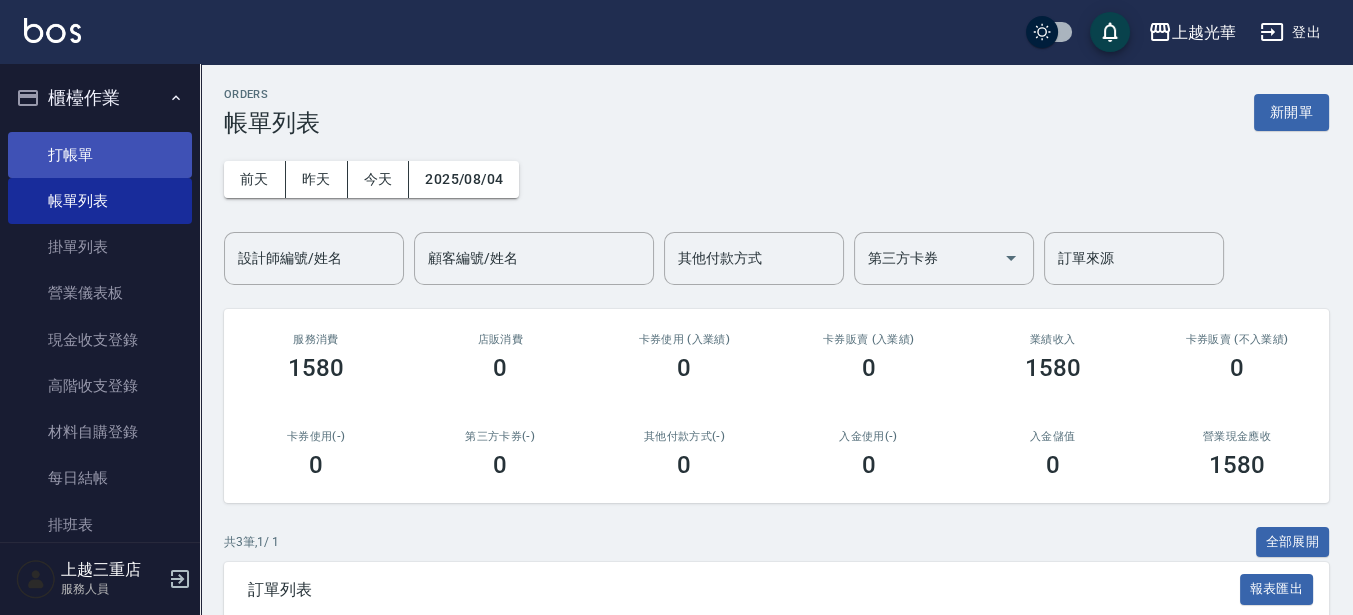 click on "打帳單" at bounding box center (100, 155) 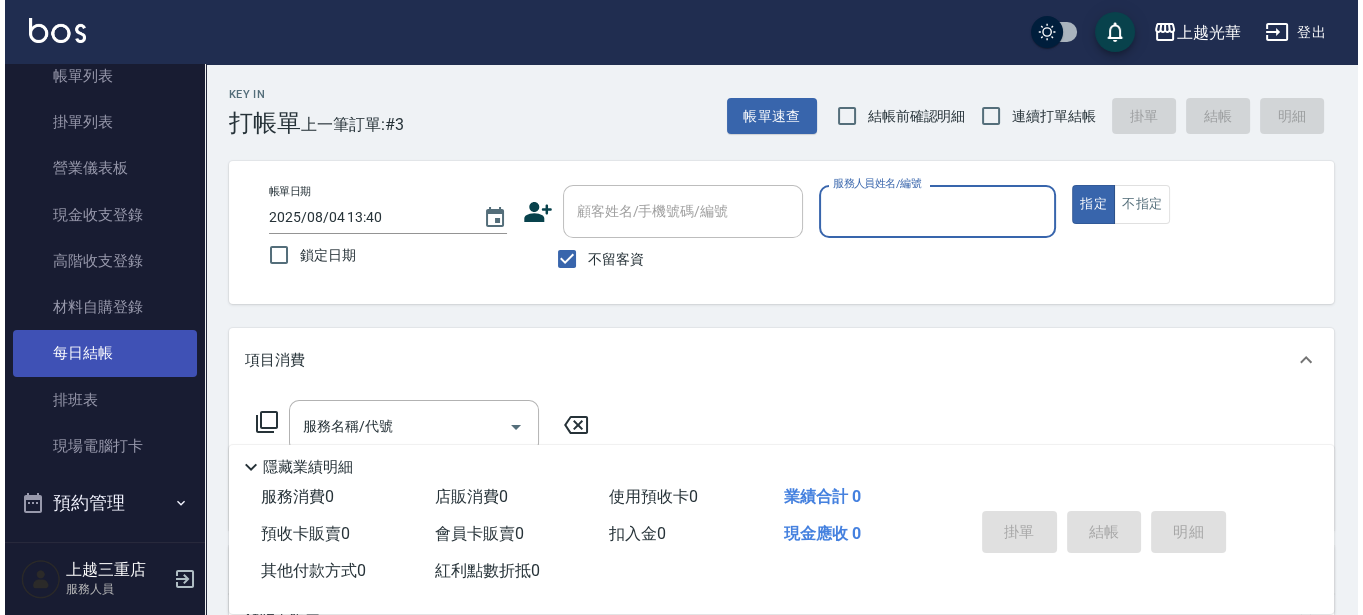 scroll, scrollTop: 0, scrollLeft: 0, axis: both 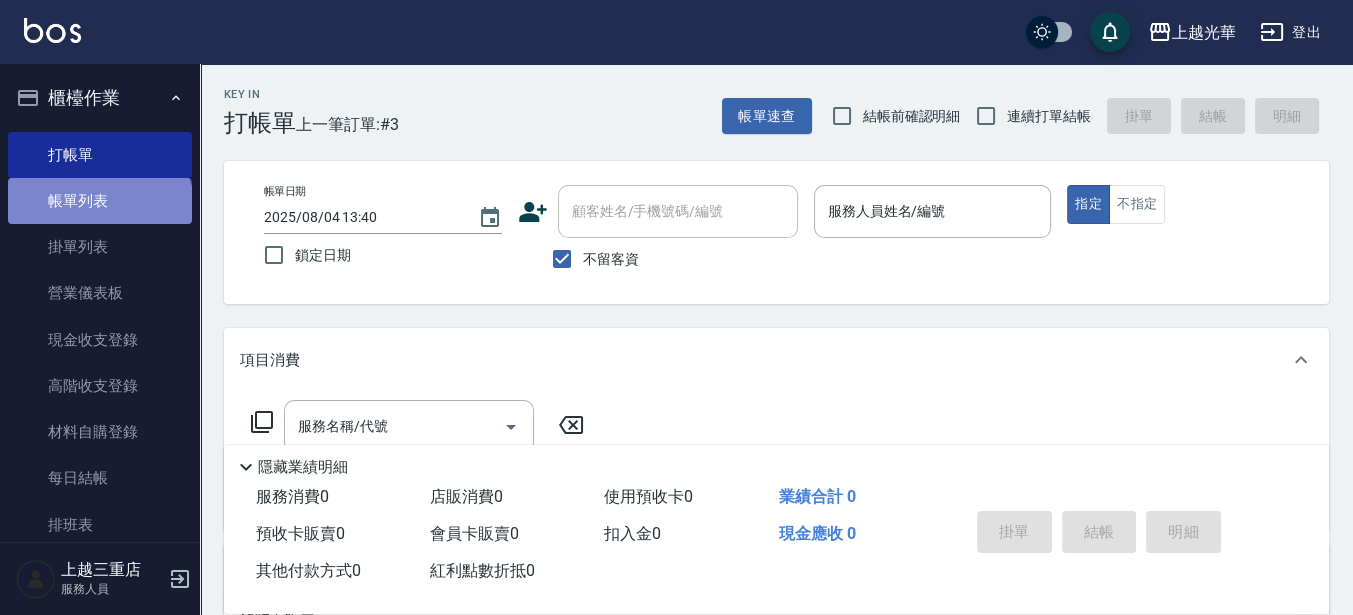 click on "帳單列表" at bounding box center (100, 201) 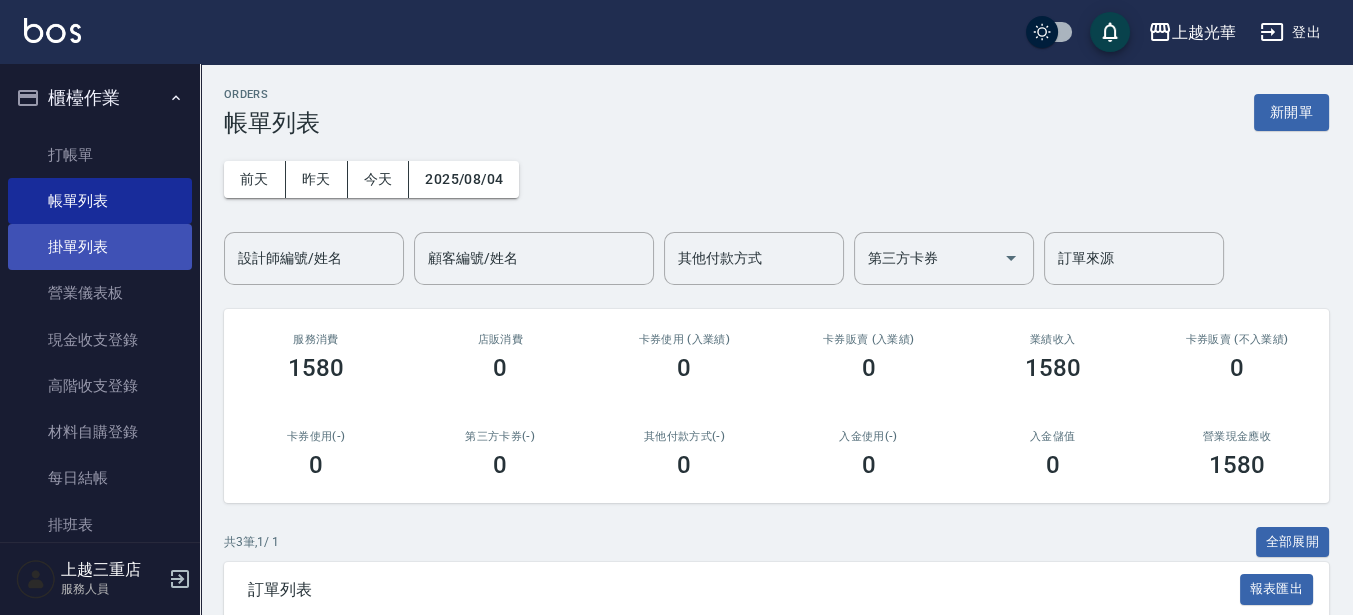 click on "掛單列表" at bounding box center [100, 247] 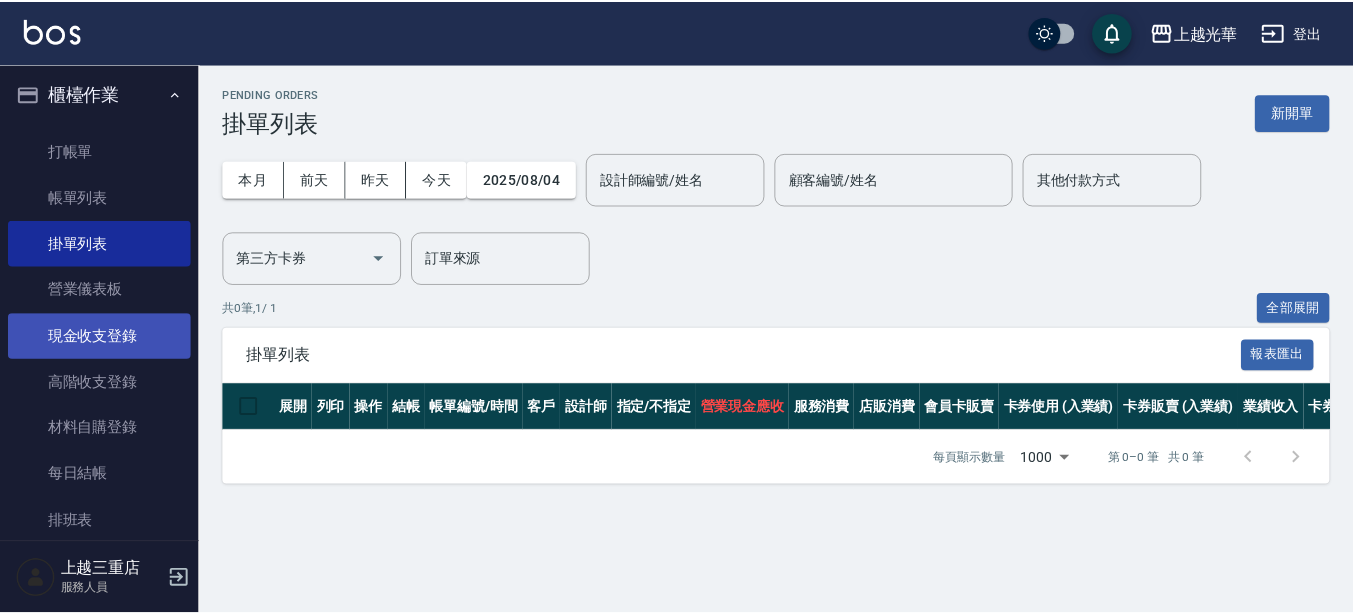 scroll, scrollTop: 0, scrollLeft: 0, axis: both 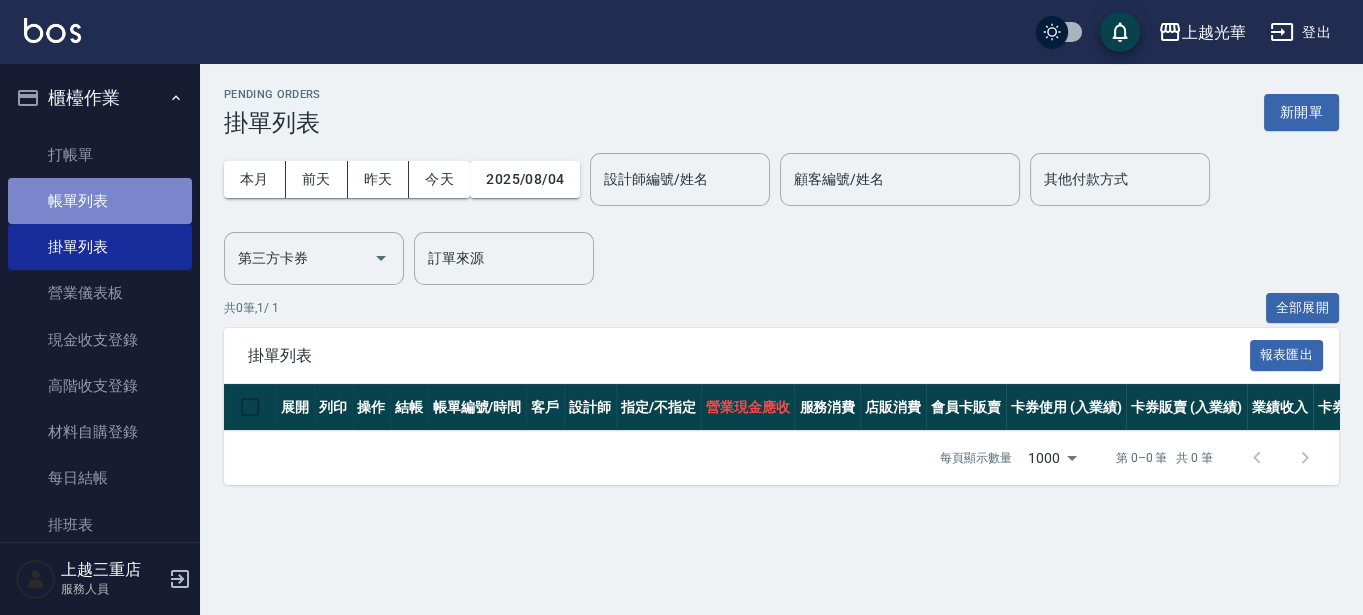 click on "帳單列表" at bounding box center (100, 201) 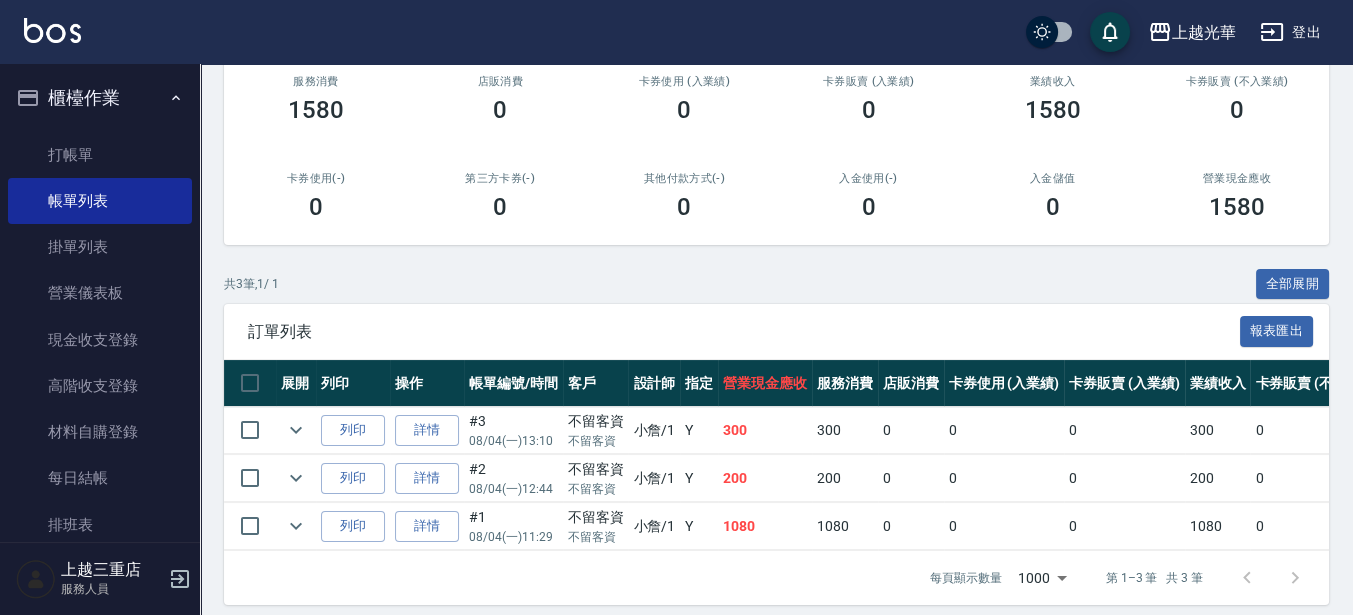 scroll, scrollTop: 288, scrollLeft: 0, axis: vertical 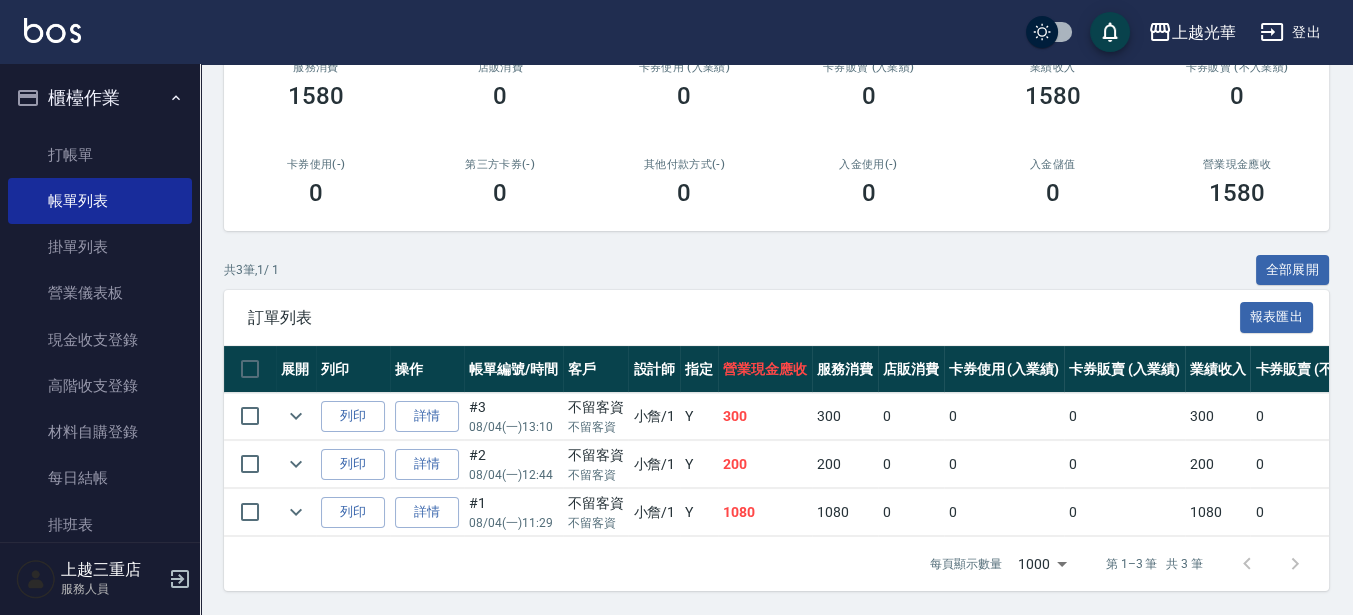 click on "300" at bounding box center (1218, 416) 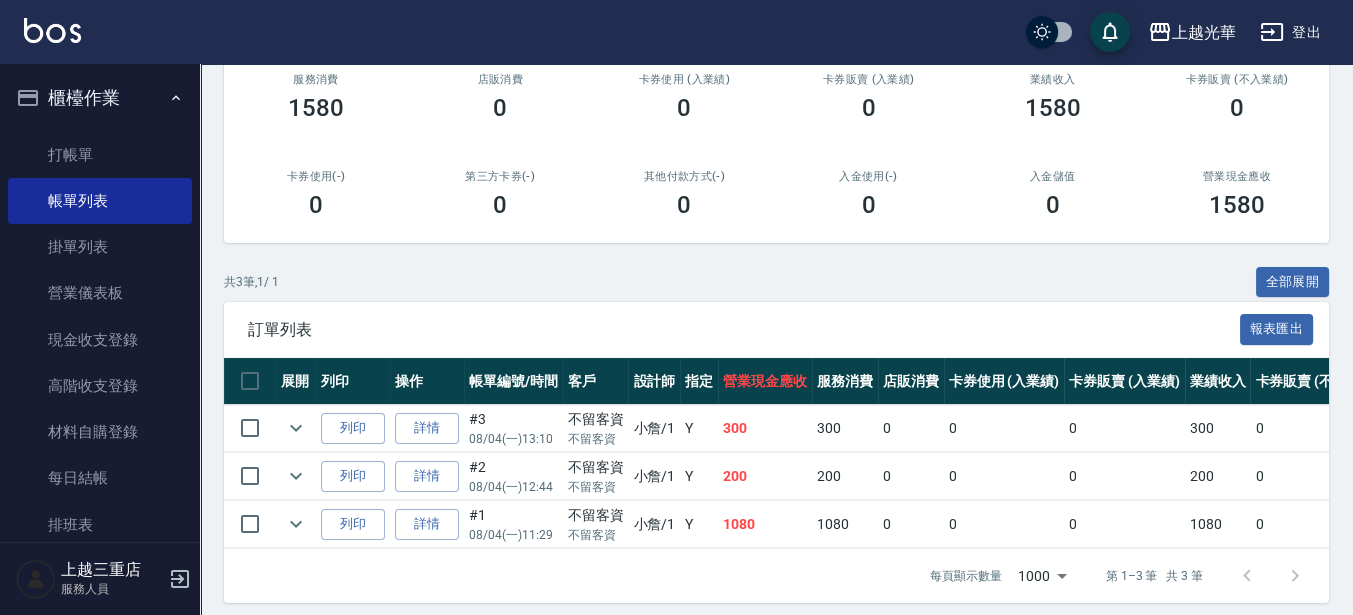 scroll, scrollTop: 288, scrollLeft: 0, axis: vertical 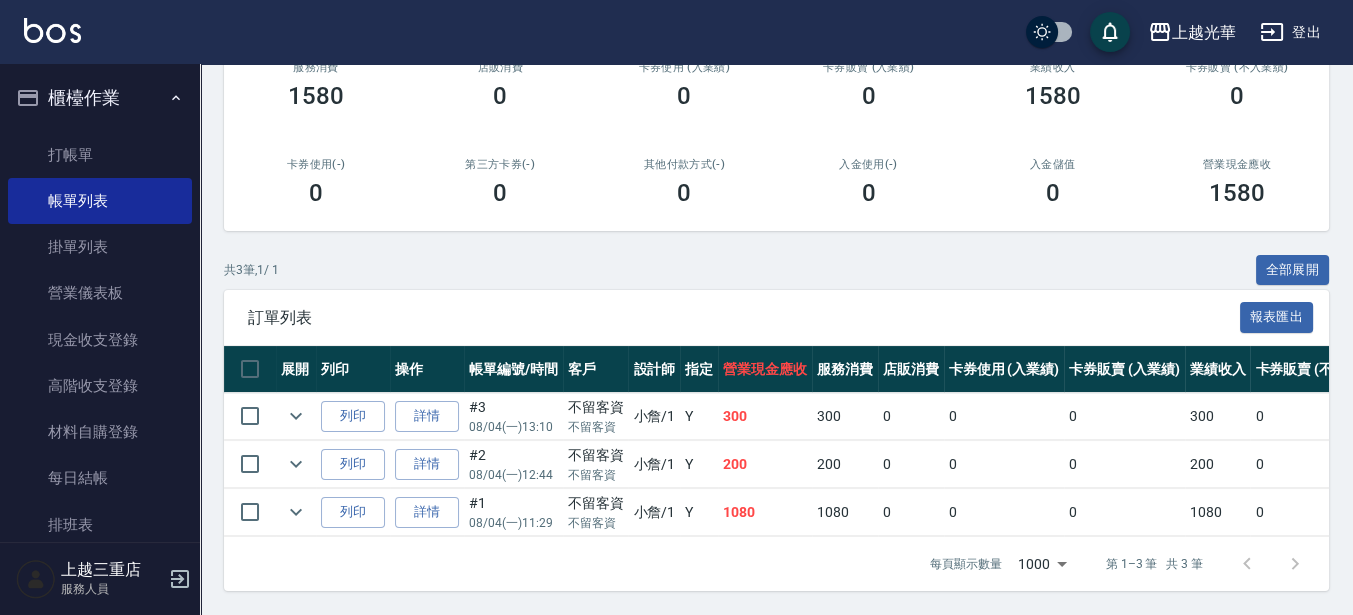 click on "[NICKNAME] /[NUMBER]" at bounding box center (654, 416) 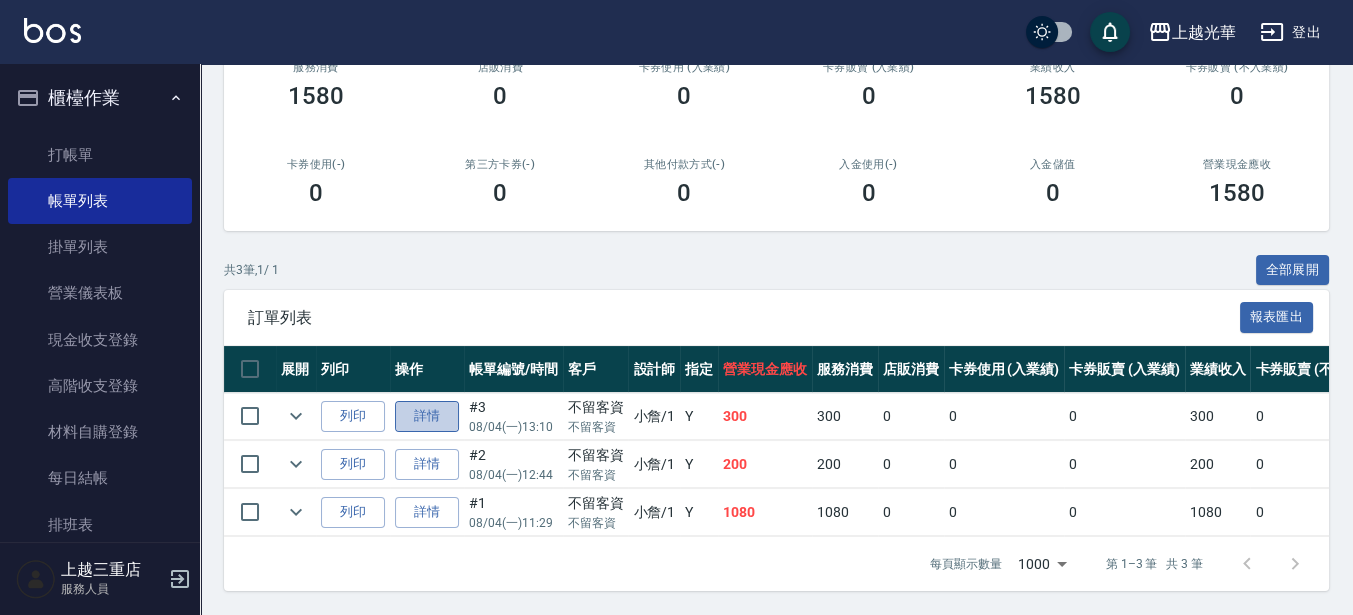 click on "詳情" at bounding box center [427, 416] 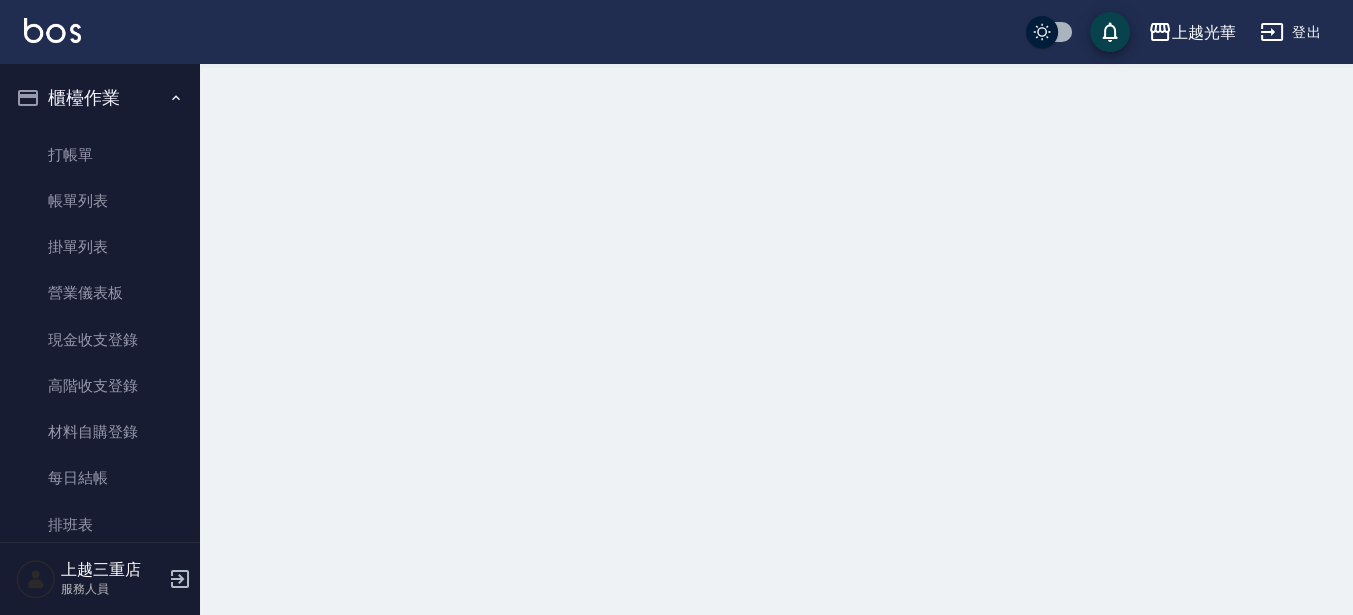 scroll, scrollTop: 0, scrollLeft: 0, axis: both 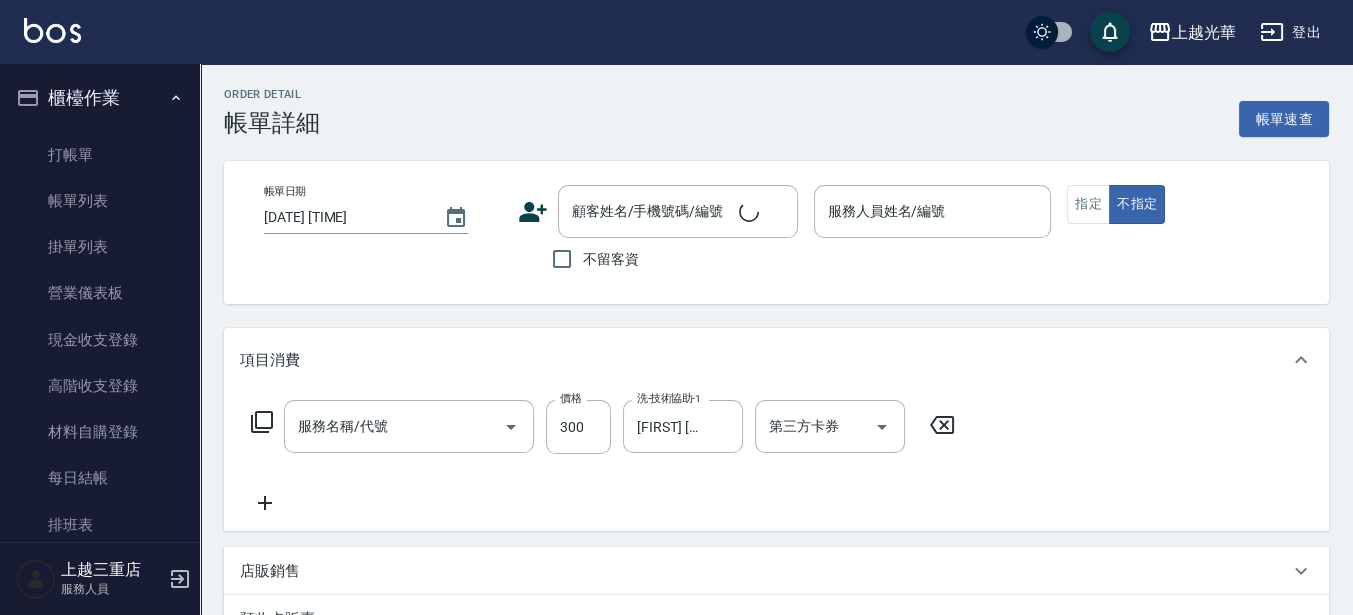 type on "指定洗髮(102)" 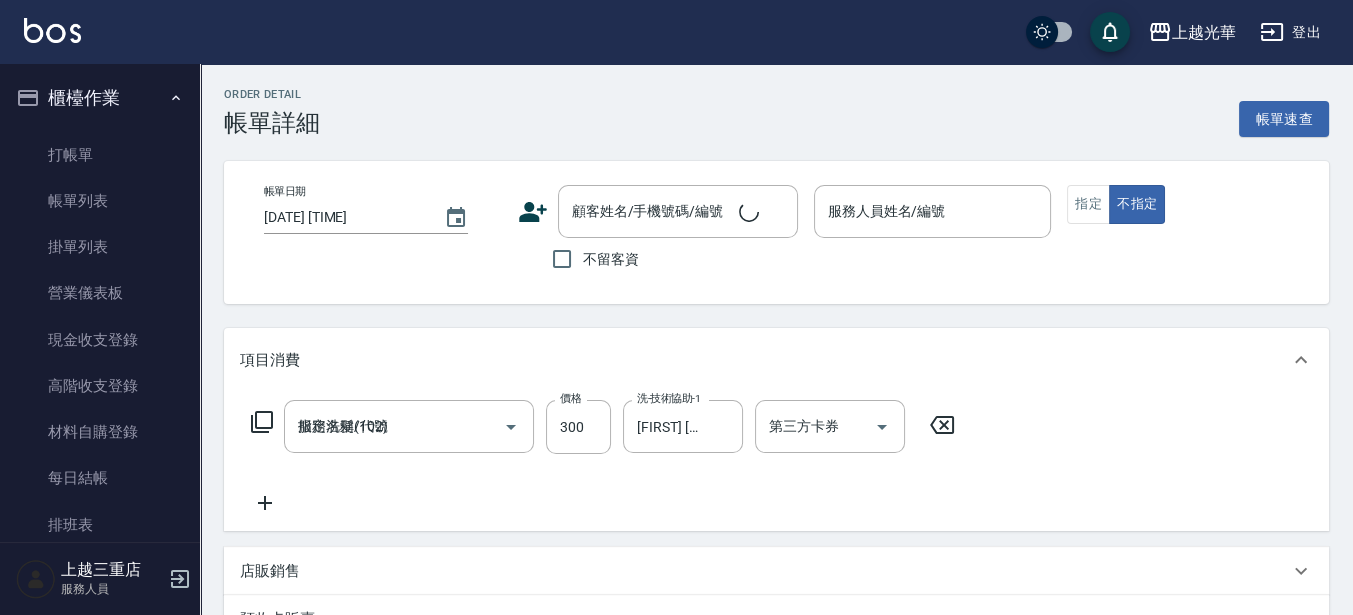 type on "2025/08/04 13:10" 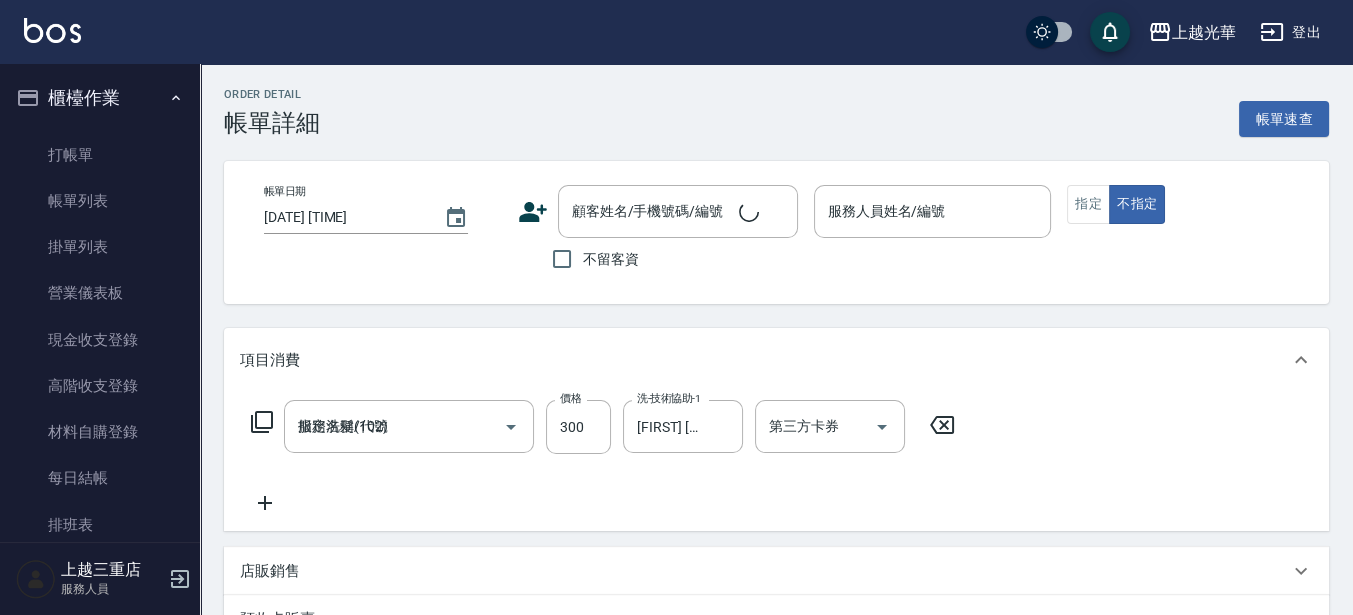 checkbox on "true" 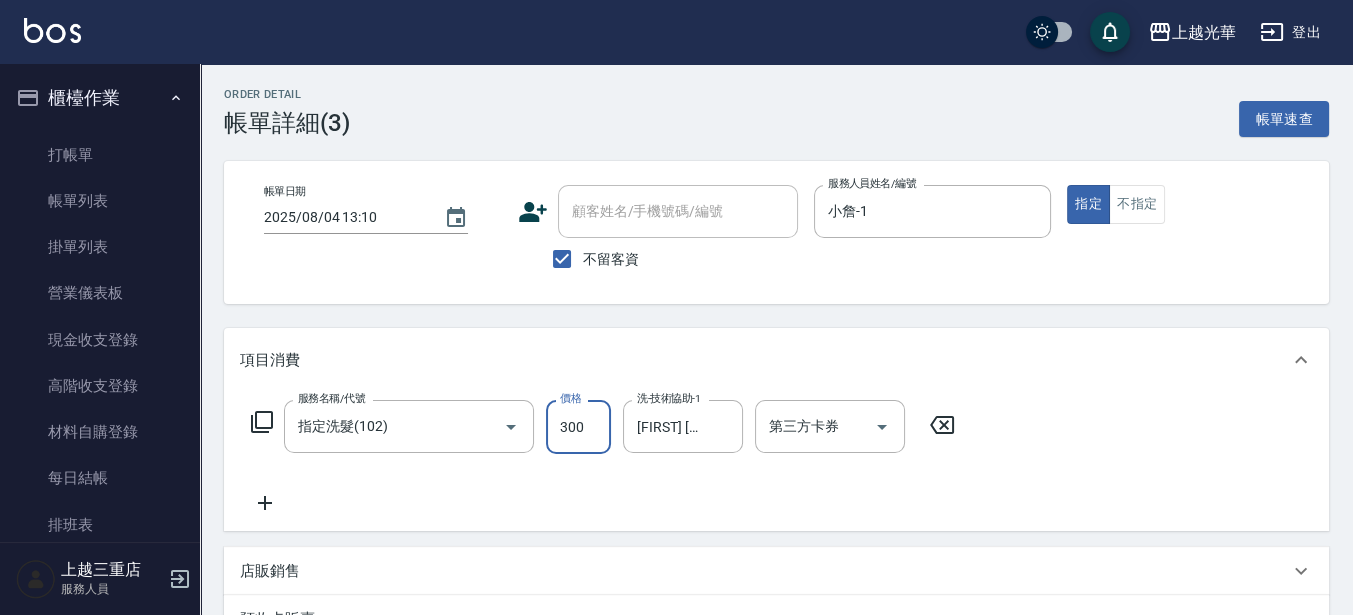 click on "300" at bounding box center (578, 427) 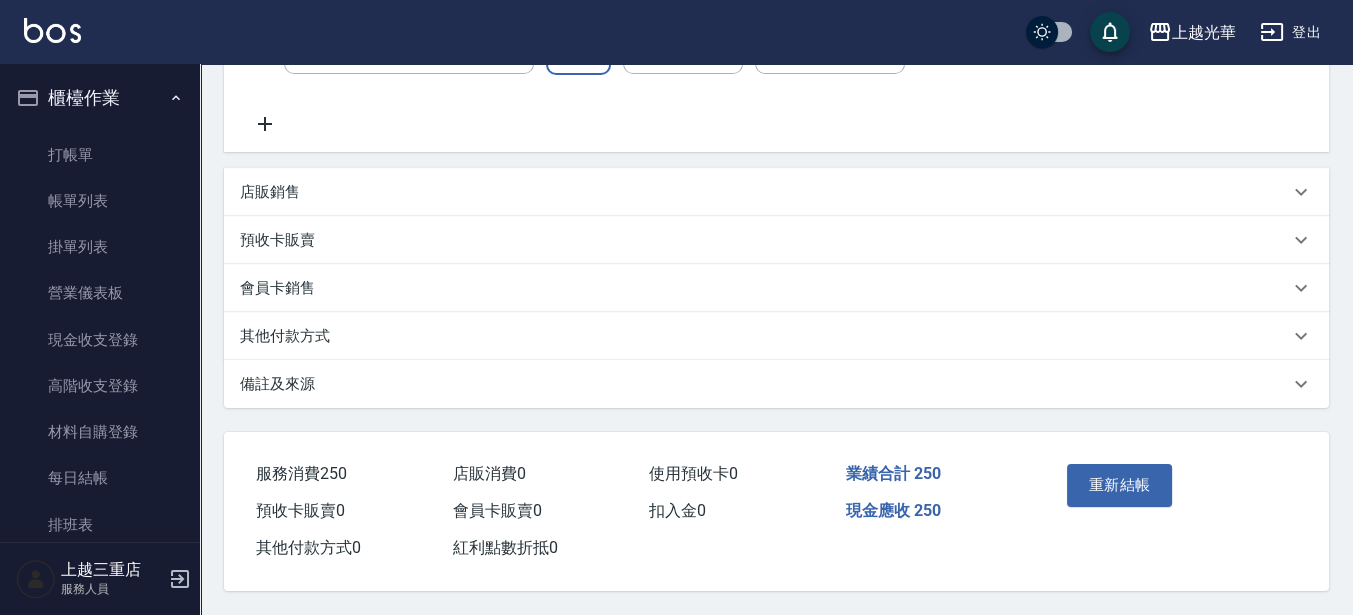 scroll, scrollTop: 384, scrollLeft: 0, axis: vertical 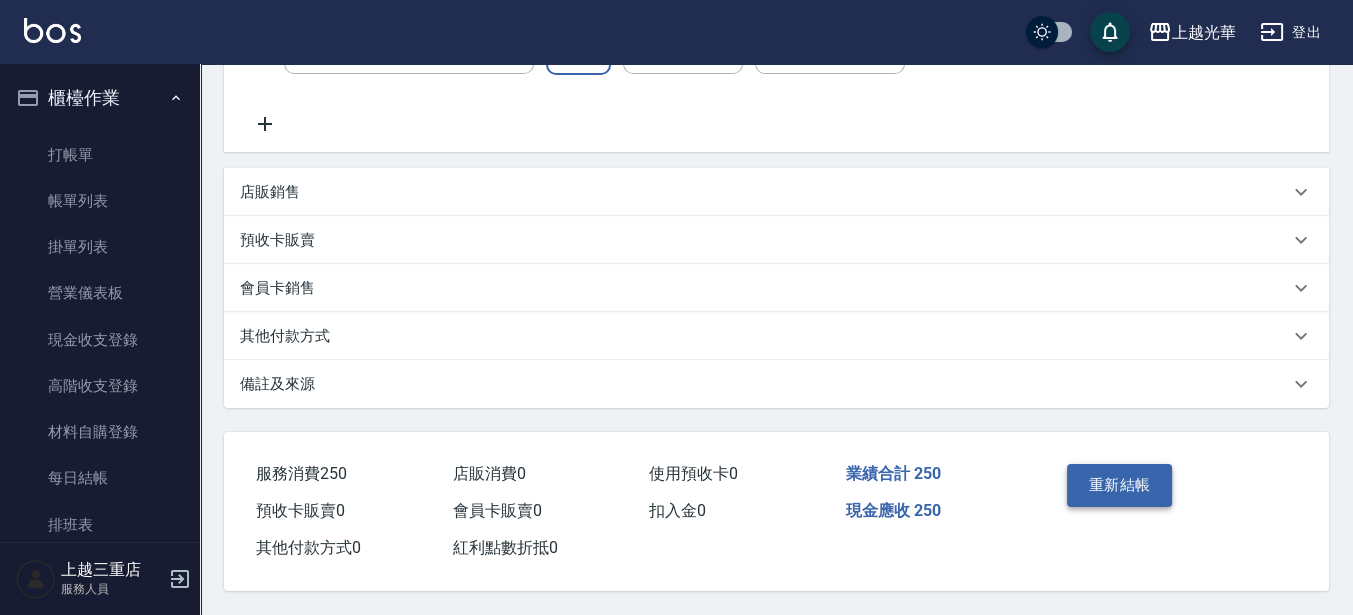 type on "250" 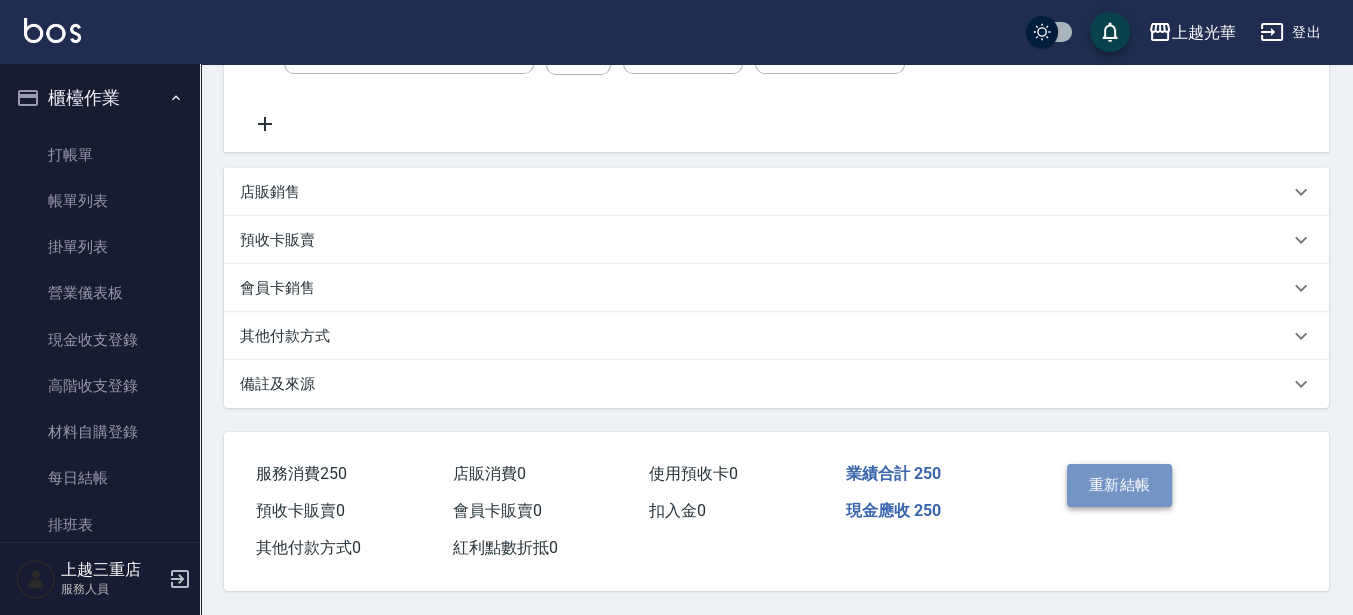 click on "重新結帳" at bounding box center [1120, 485] 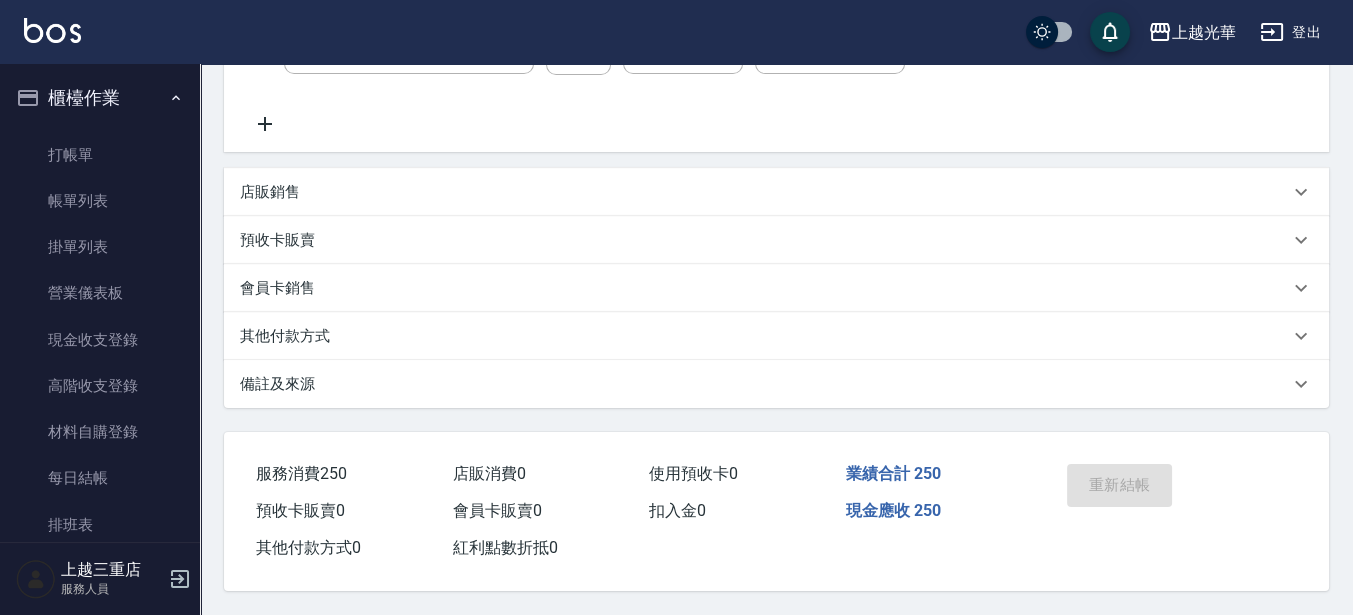 scroll, scrollTop: 384, scrollLeft: 0, axis: vertical 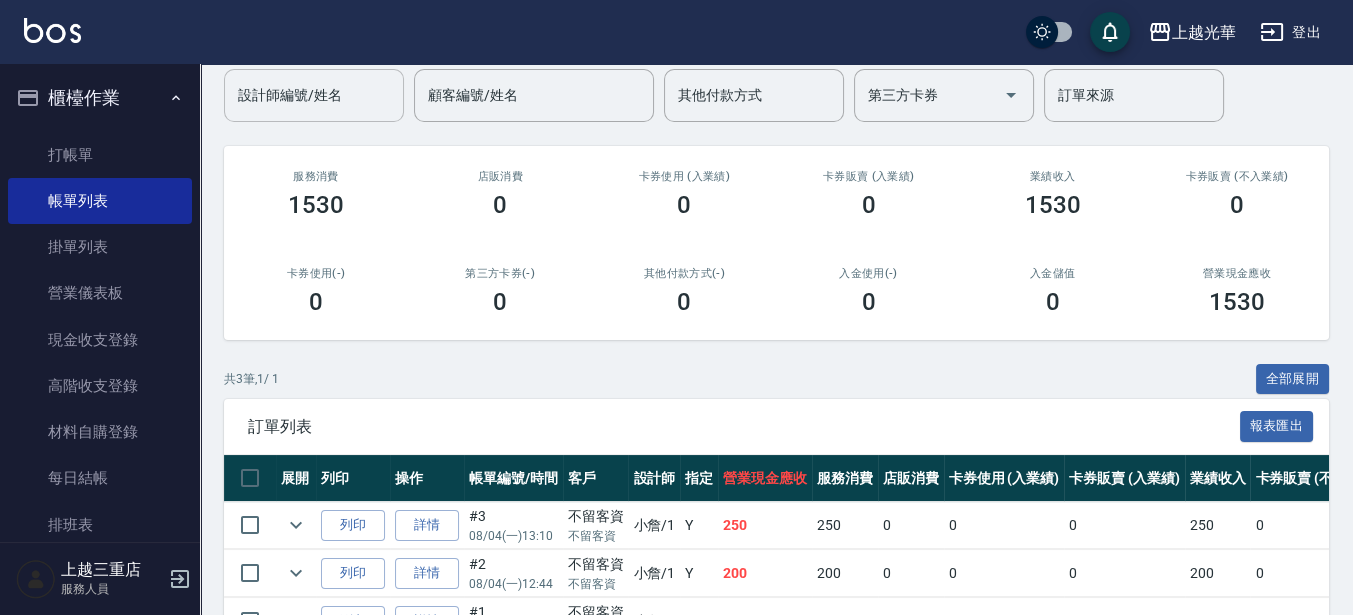 click on "設計師編號/姓名" at bounding box center [314, 95] 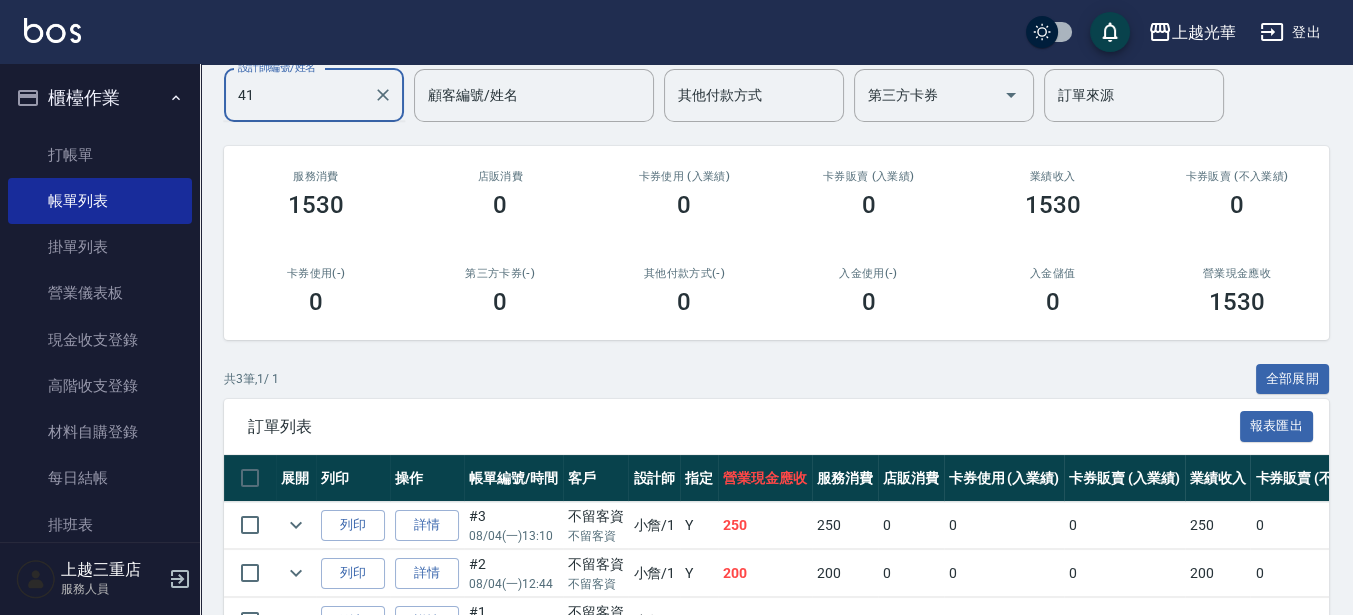 drag, startPoint x: 339, startPoint y: 99, endPoint x: -5, endPoint y: 48, distance: 347.75998 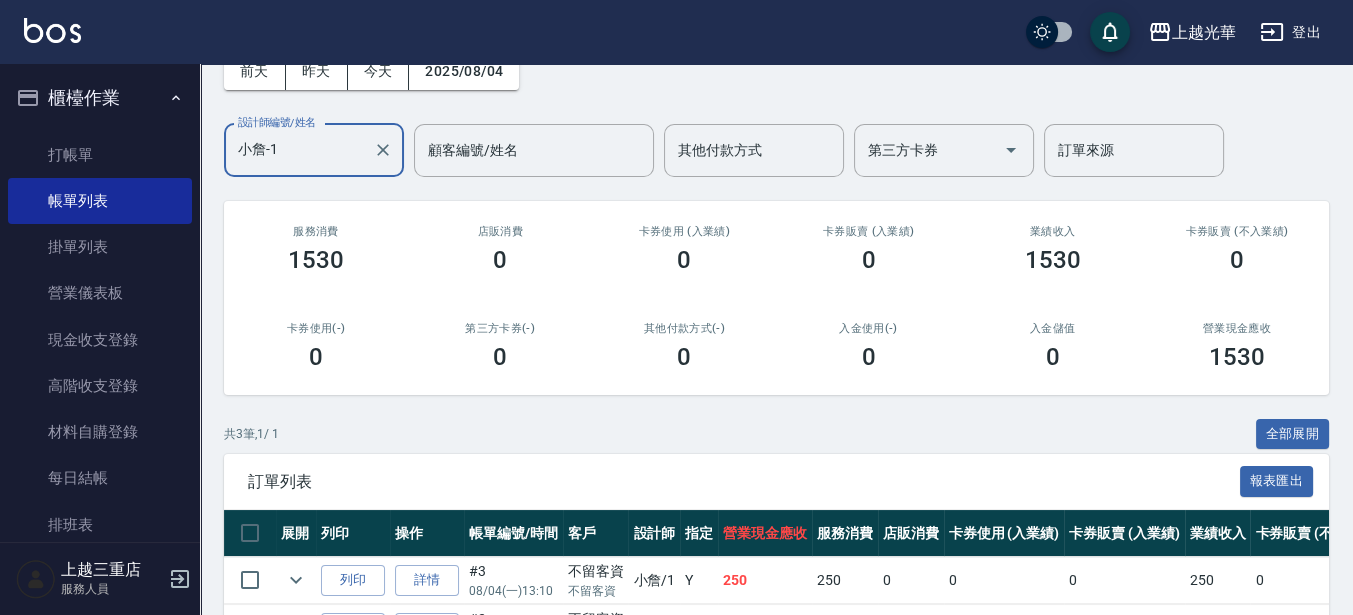 scroll, scrollTop: 0, scrollLeft: 0, axis: both 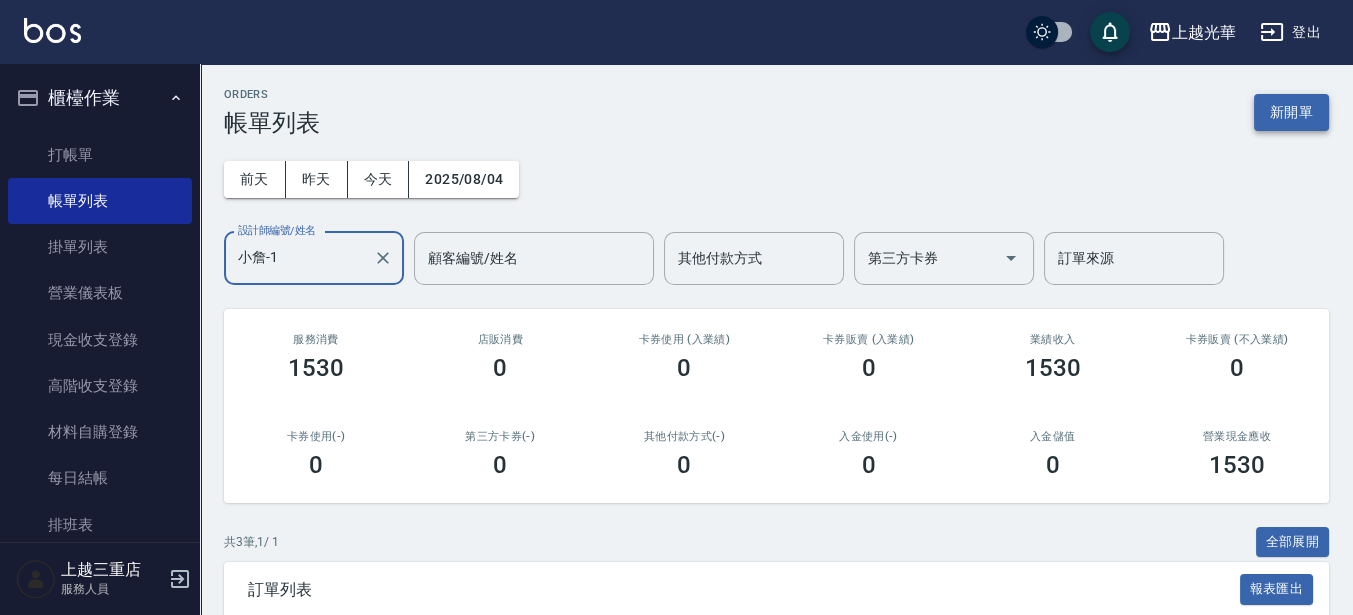 type on "小詹-1" 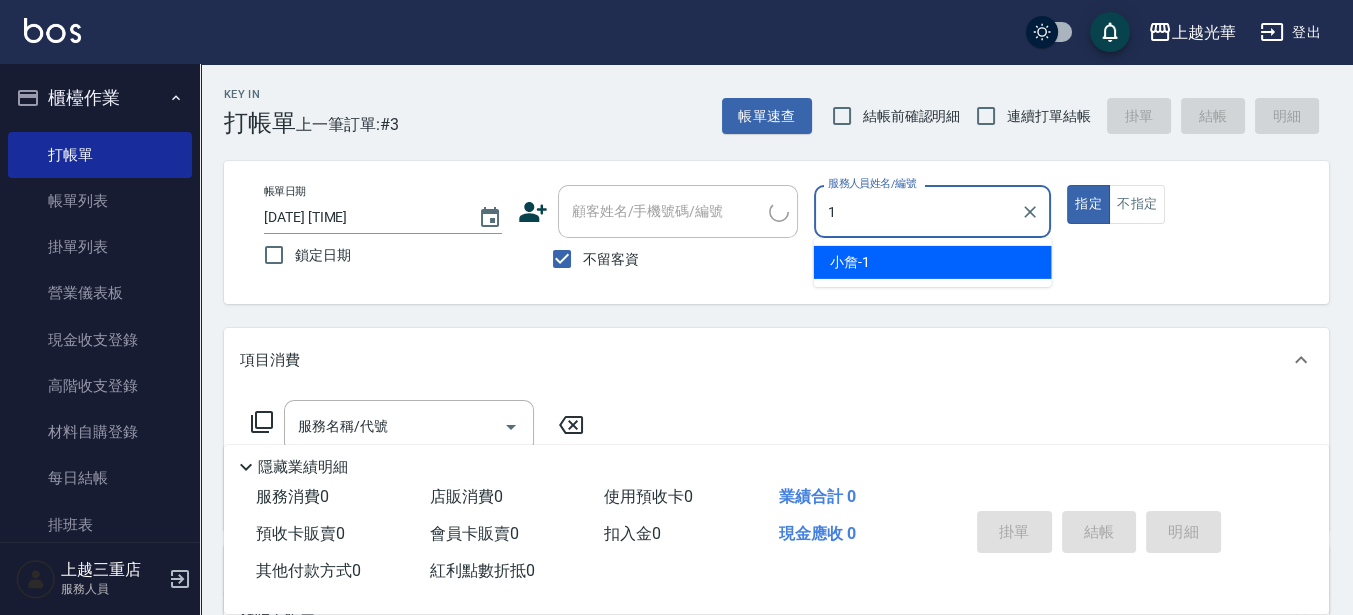 type on "小詹-1" 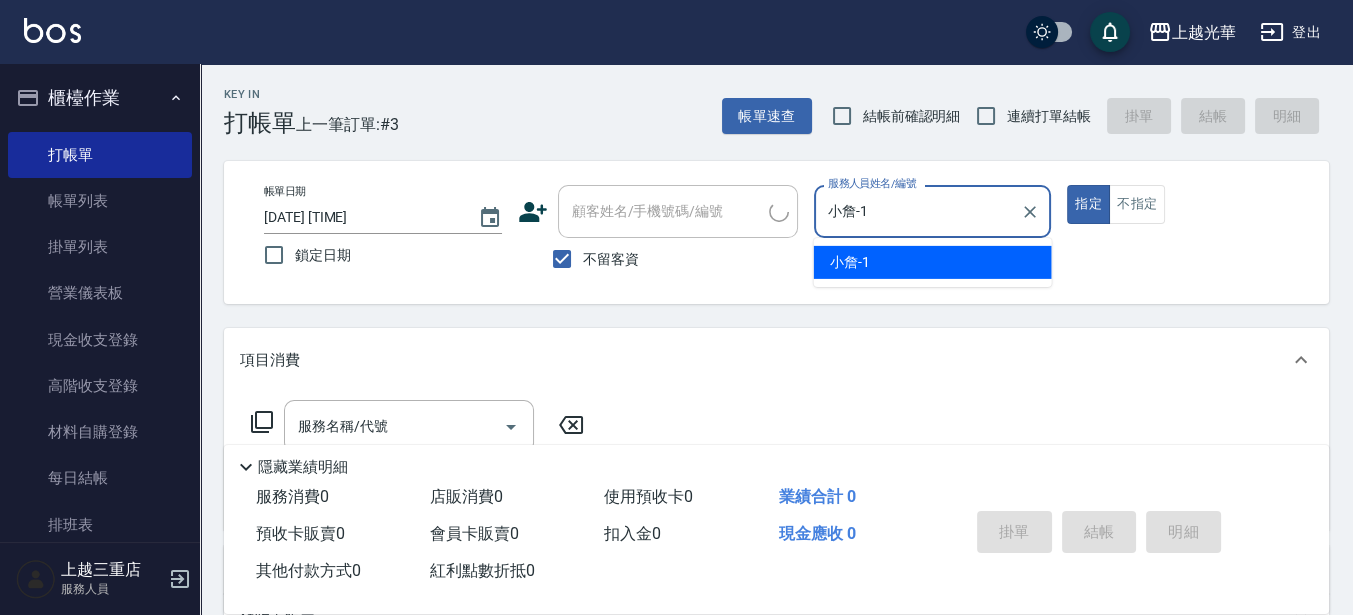 type on "true" 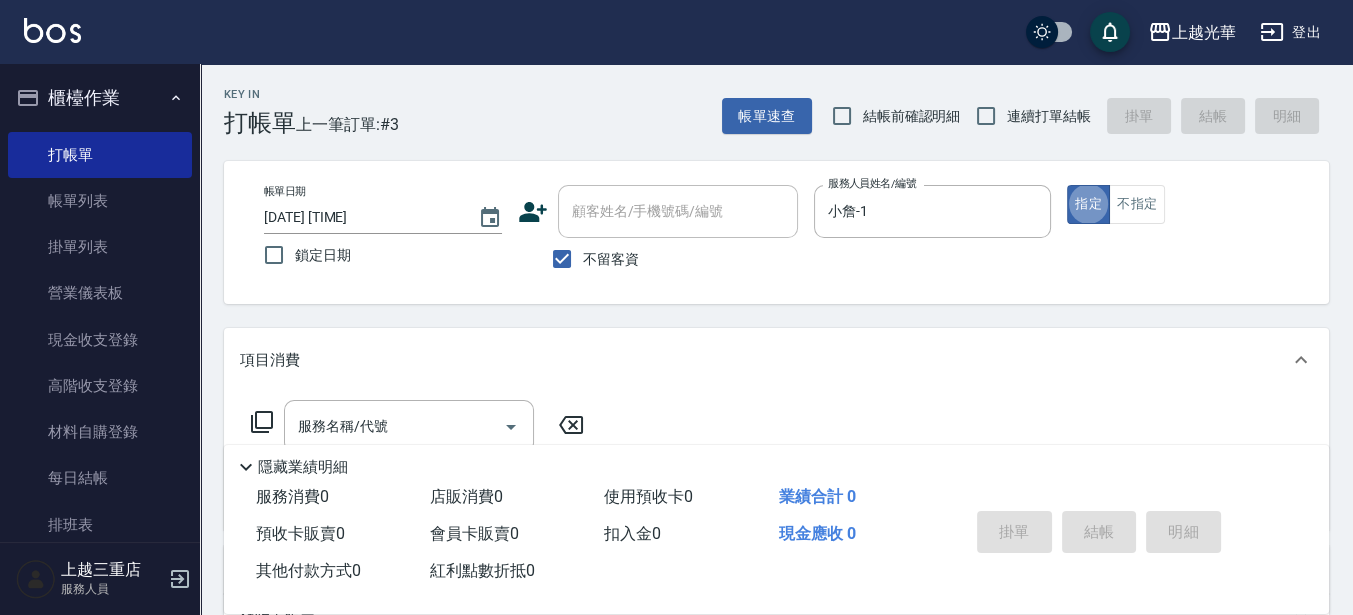 click on "連續打單結帳" at bounding box center (1049, 116) 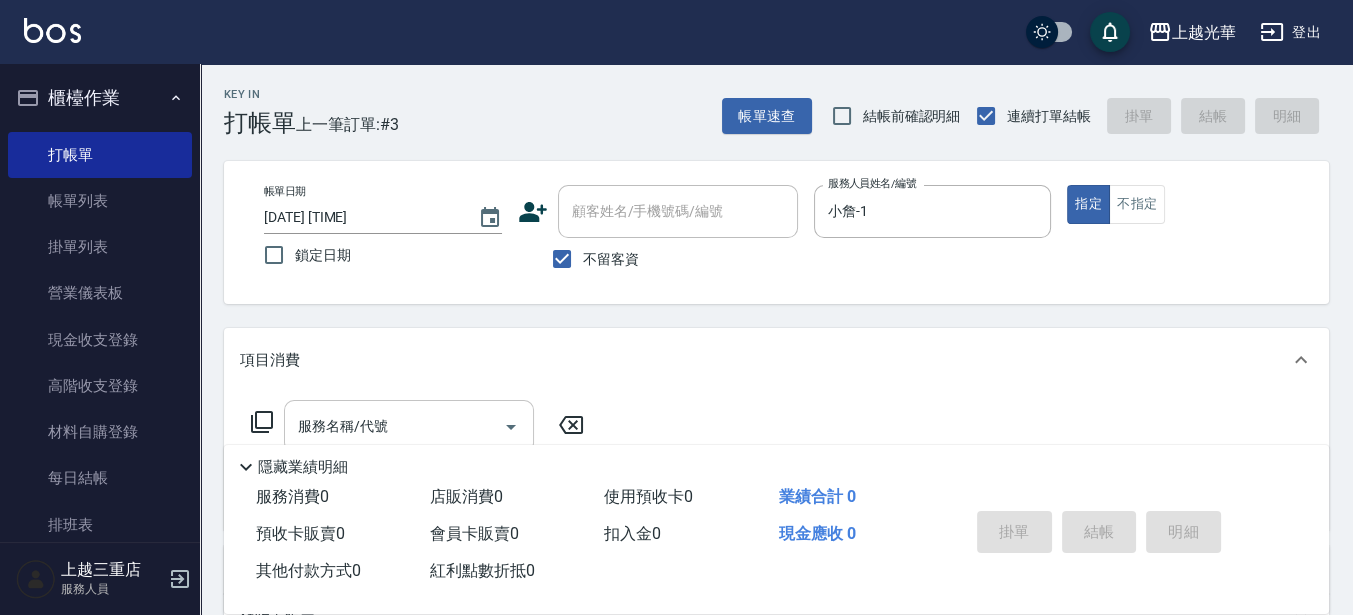 click on "服務名稱/代號" at bounding box center (394, 426) 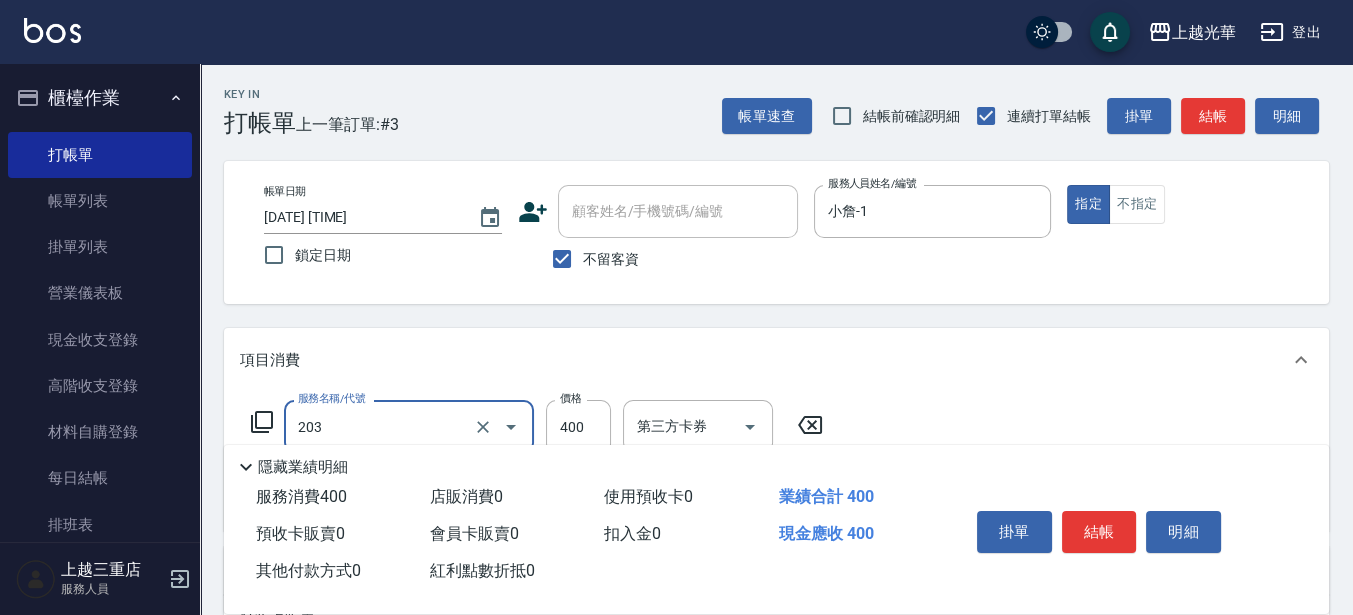 type on "指定單剪(203)" 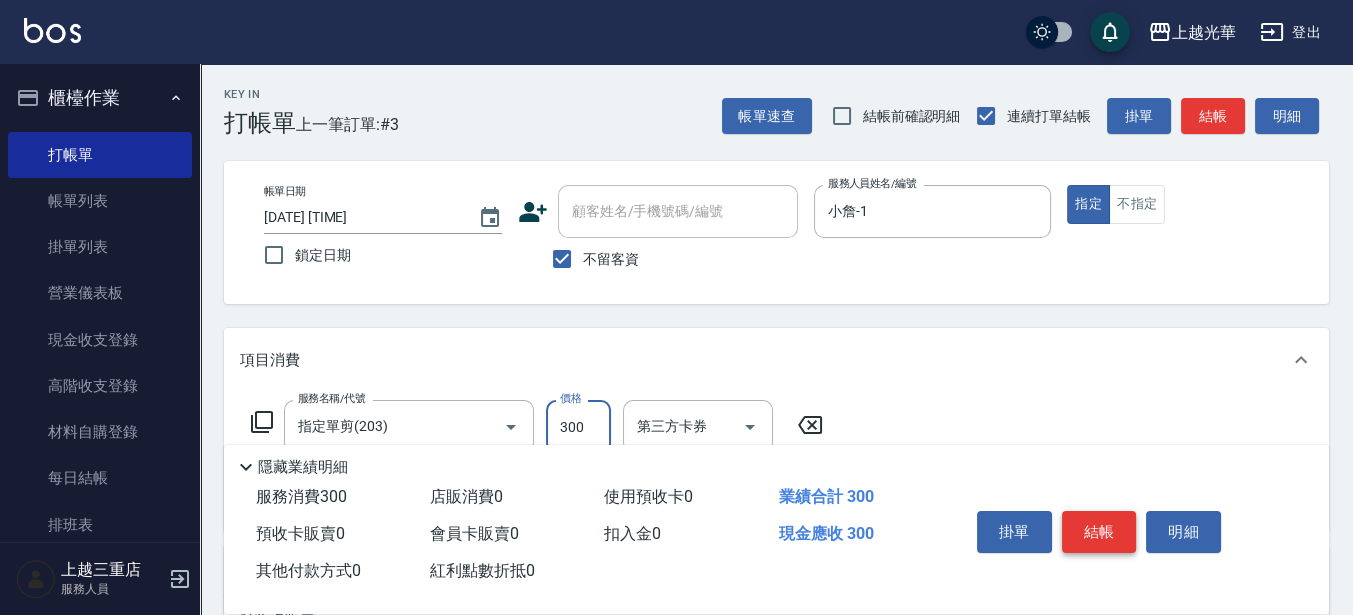 type on "300" 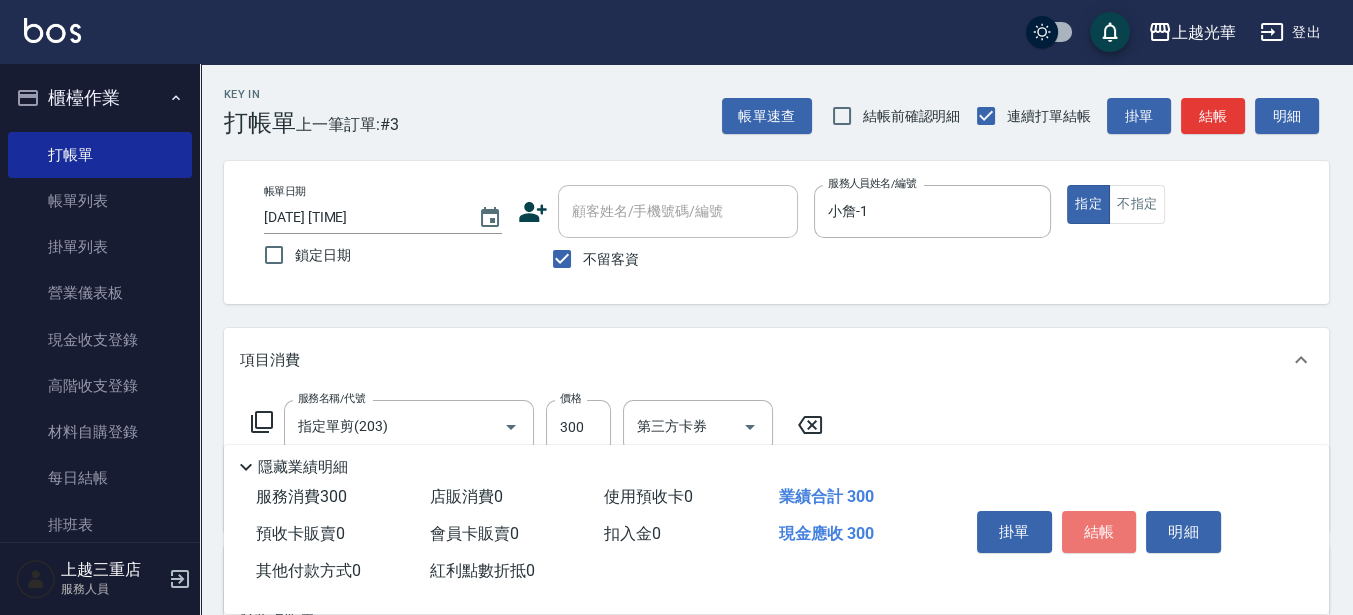 click on "結帳" at bounding box center (1099, 532) 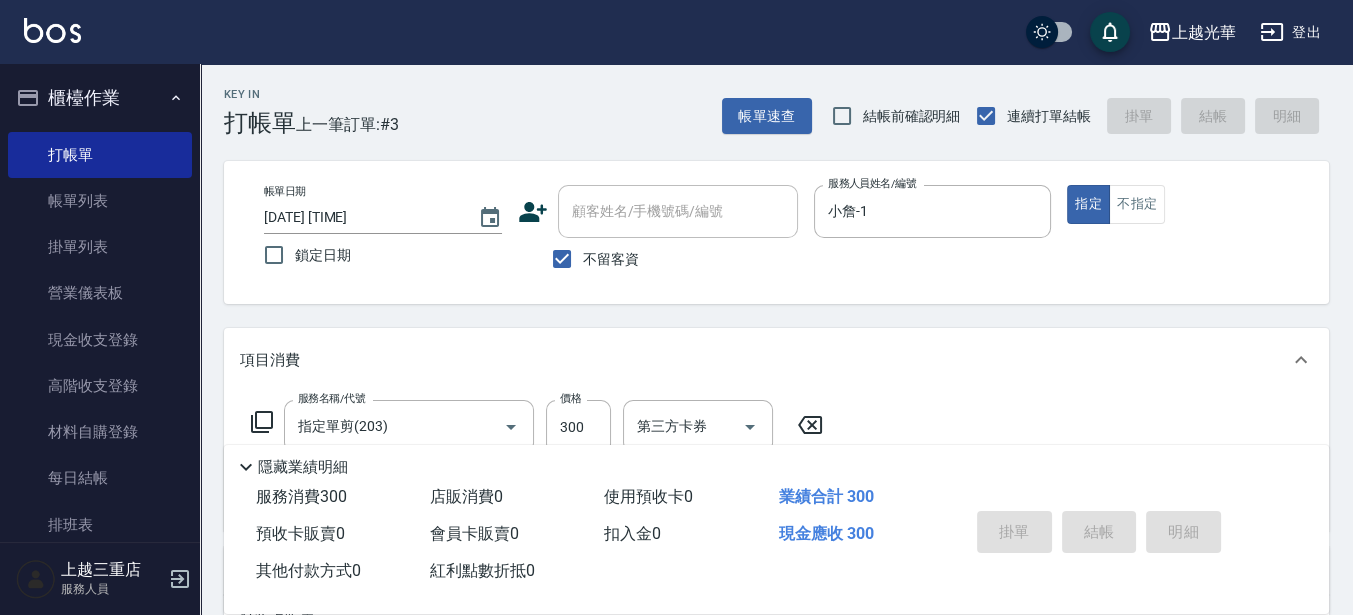 type 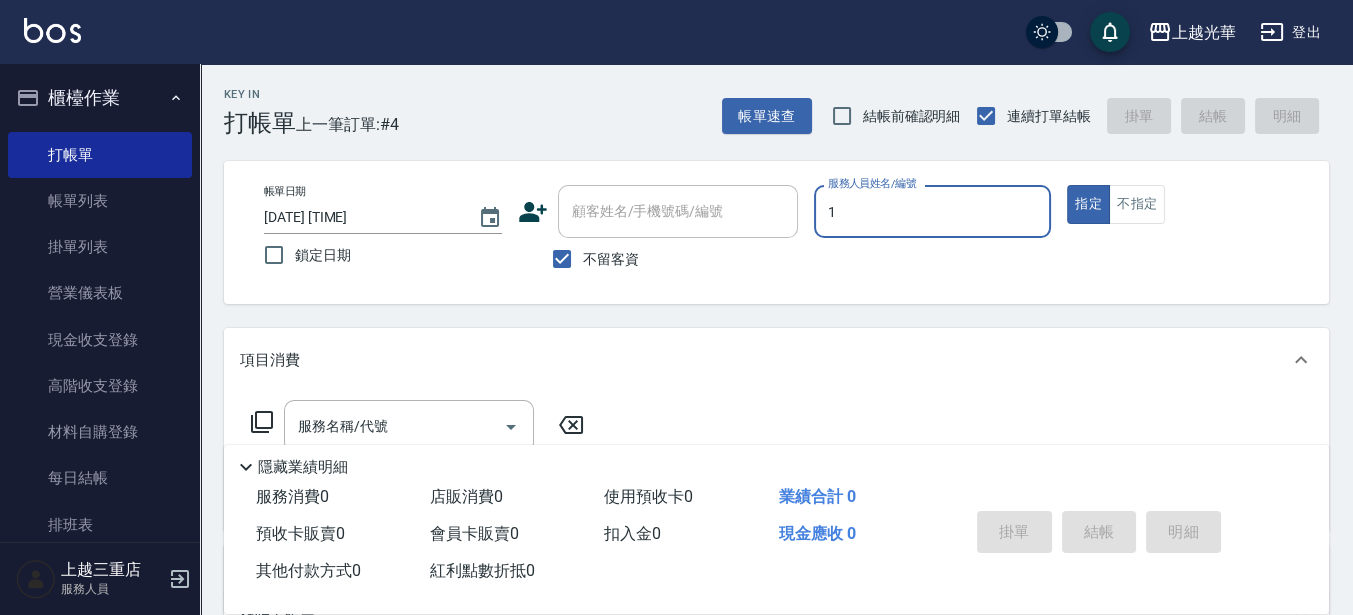 type on "小詹-1" 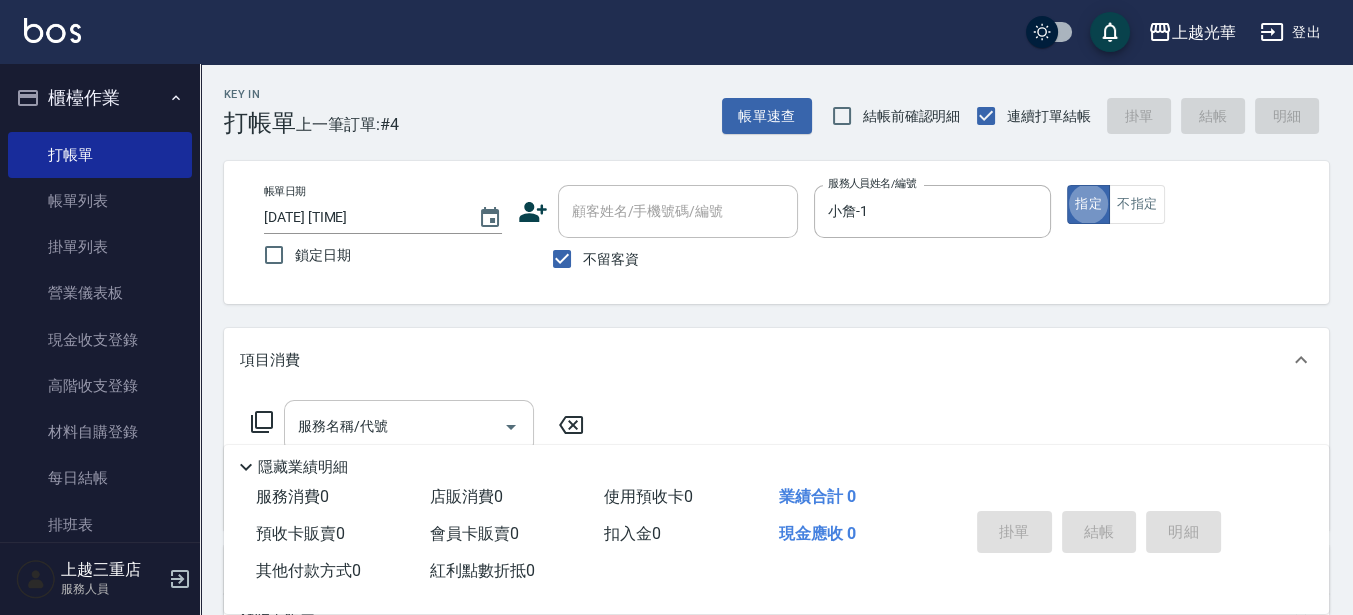 click on "服務名稱/代號" at bounding box center (409, 426) 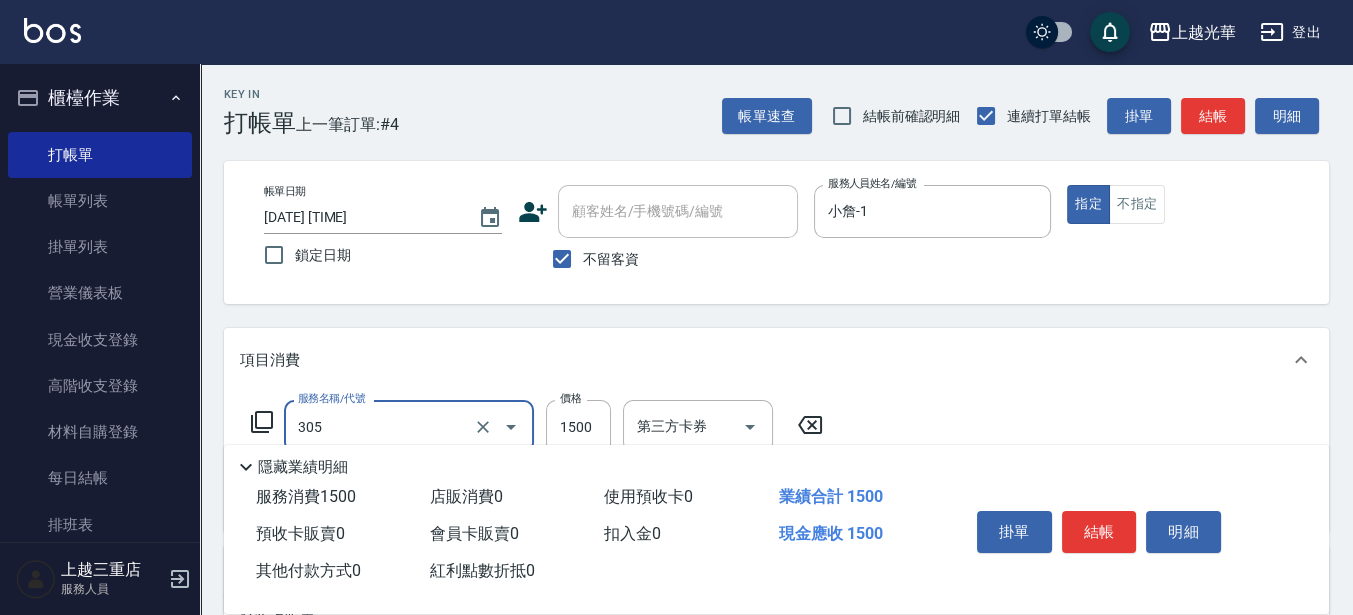 type on "設計燙髮1500(305)" 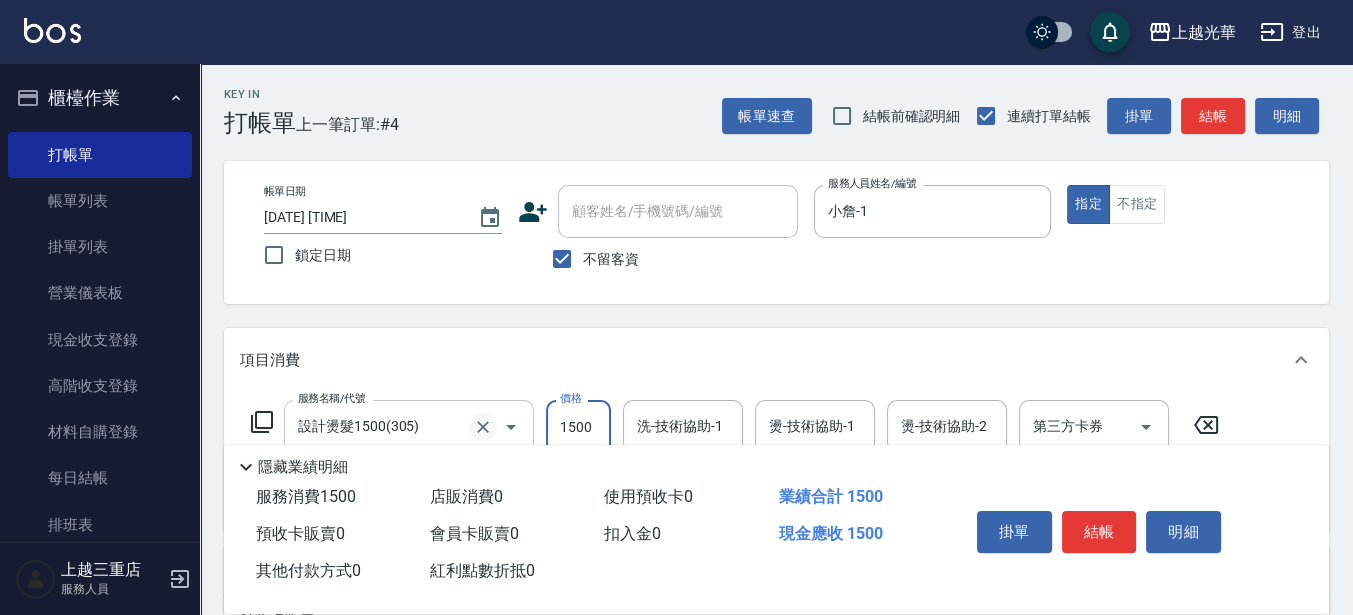 click 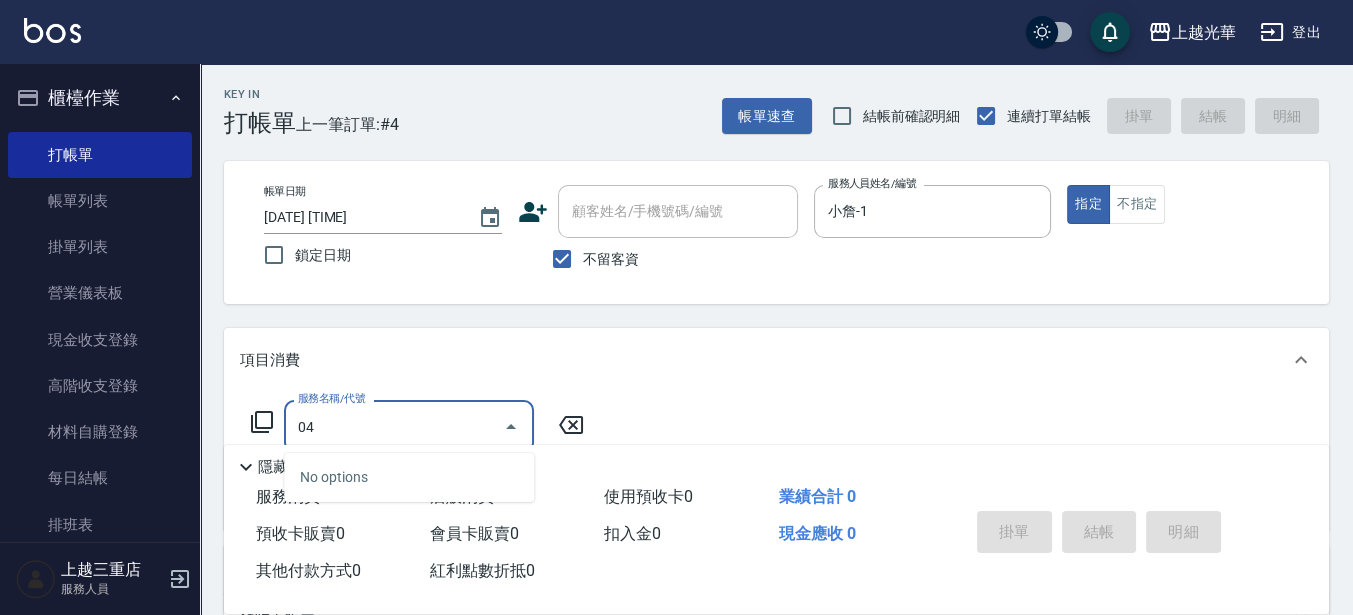 drag, startPoint x: 375, startPoint y: 415, endPoint x: 0, endPoint y: 357, distance: 379.45883 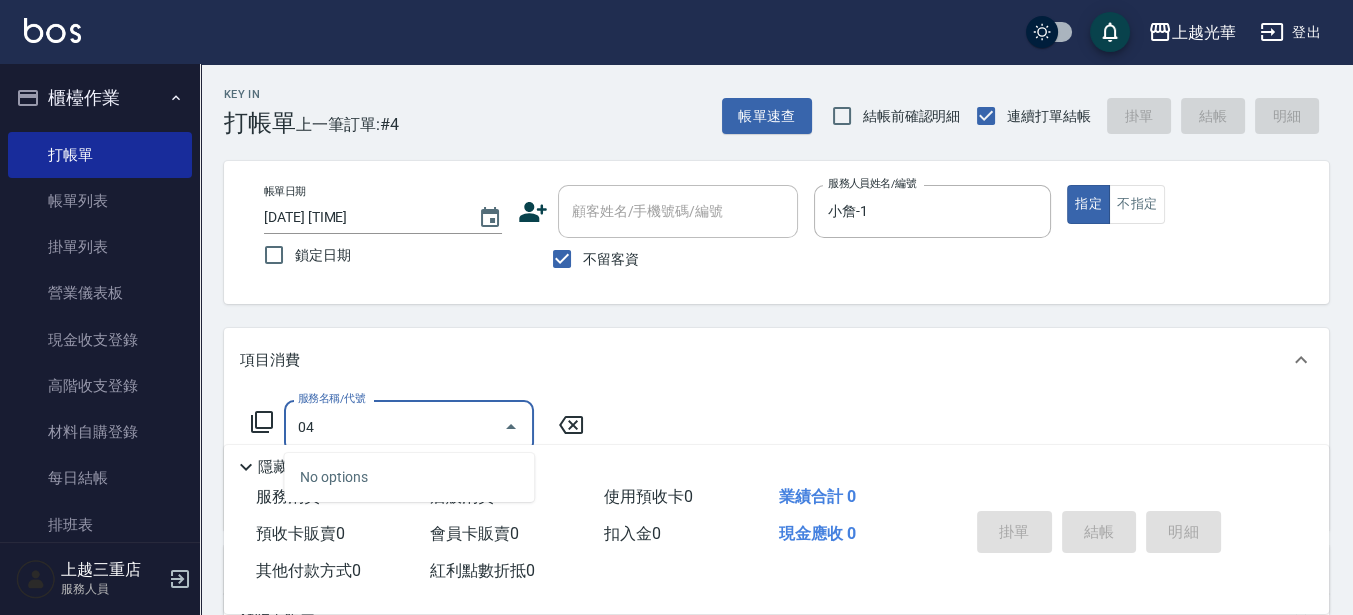 click on "上越光華 登出 櫃檯作業 打帳單 帳單列表 掛單列表 營業儀表板 現金收支登錄 高階收支登錄 材料自購登錄 每日結帳 排班表 現場電腦打卡 預約管理 預約管理 單日預約紀錄 單週預約紀錄 報表及分析 報表目錄 店家日報表 互助日報表 互助排行榜 互助點數明細 互助業績報表 全店業績分析表 設計師日報表 設計師業績分析表 設計師業績月報表 設計師排行榜 商品銷售排行榜 商品消耗明細 店販抽成明細 顧客入金餘額表 每日非現金明細 每日收支明細 收支分類明細表 客戶管理 客戶列表 卡券管理 入金管理 員工及薪資 員工列表 全店打卡記錄 上越三重店 服務人員 Key In 打帳單 上一筆訂單:#4 帳單速查 結帳前確認明細 連續打單結帳 掛單 結帳 明細 帳單日期 [DATE] [TIME] 鎖定日期 顧客姓名/手機號碼/編號 顧客姓名/手機號碼/編號 不留客資 服務人員姓名/編號 小詹-1 指定 04" at bounding box center (676, 463) 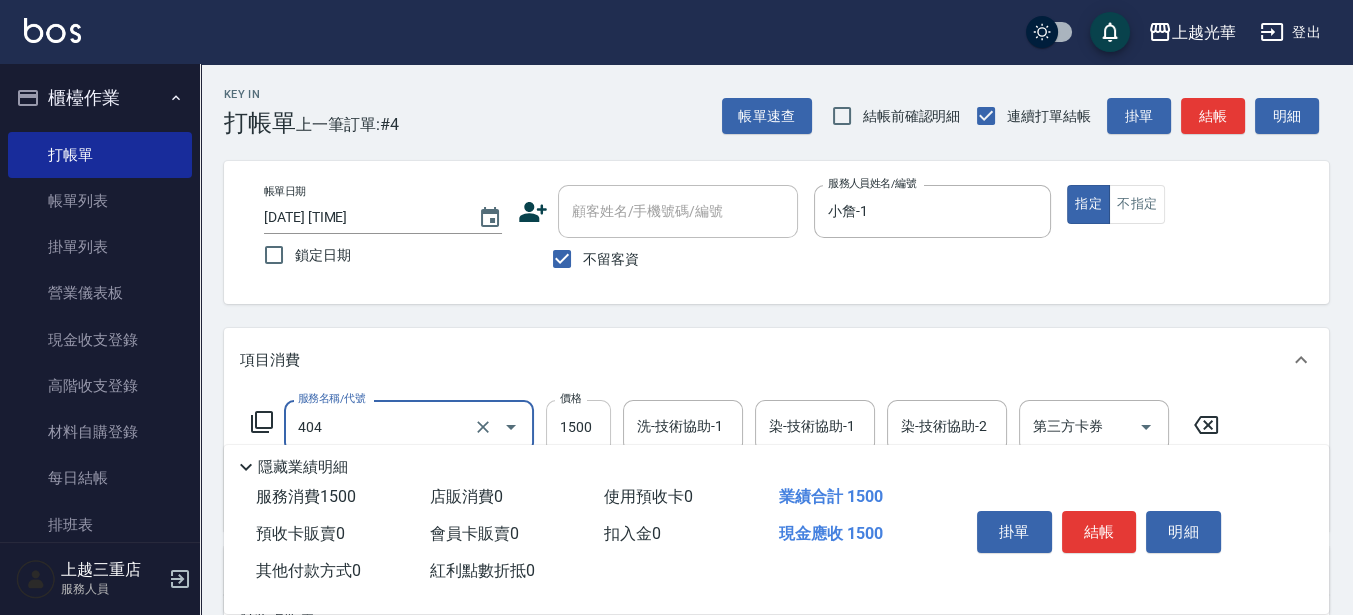type on "設計染髮(404)" 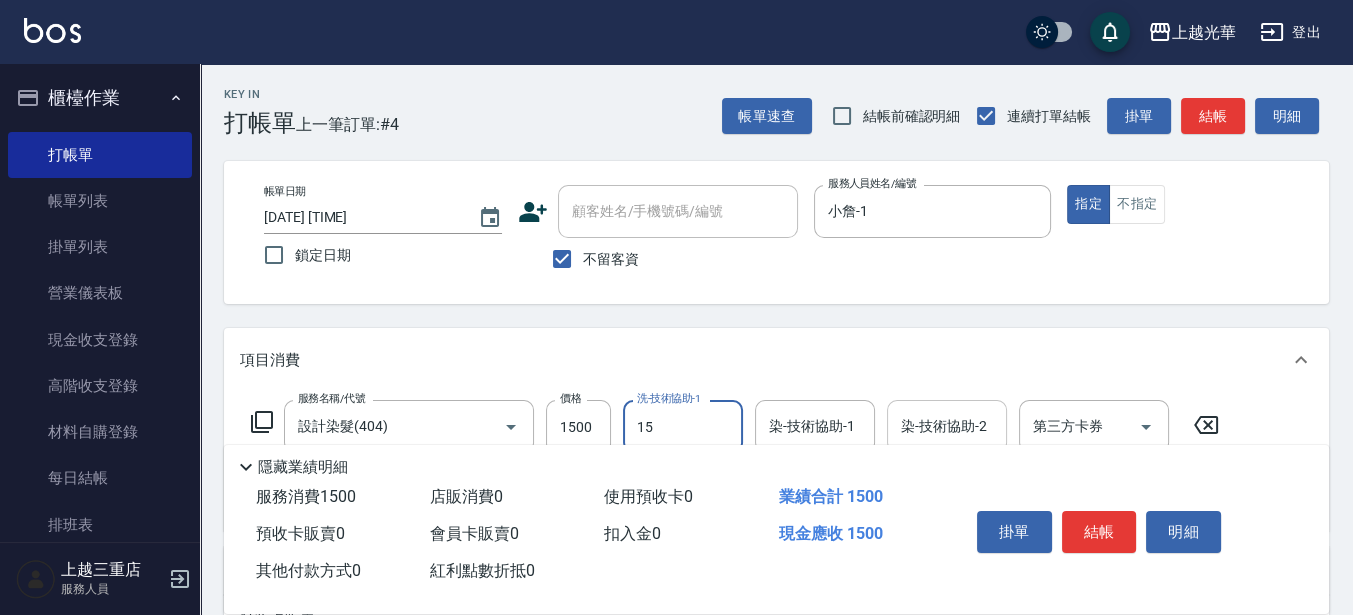 type on "[FIRST] [LAST] -[NUMBER]" 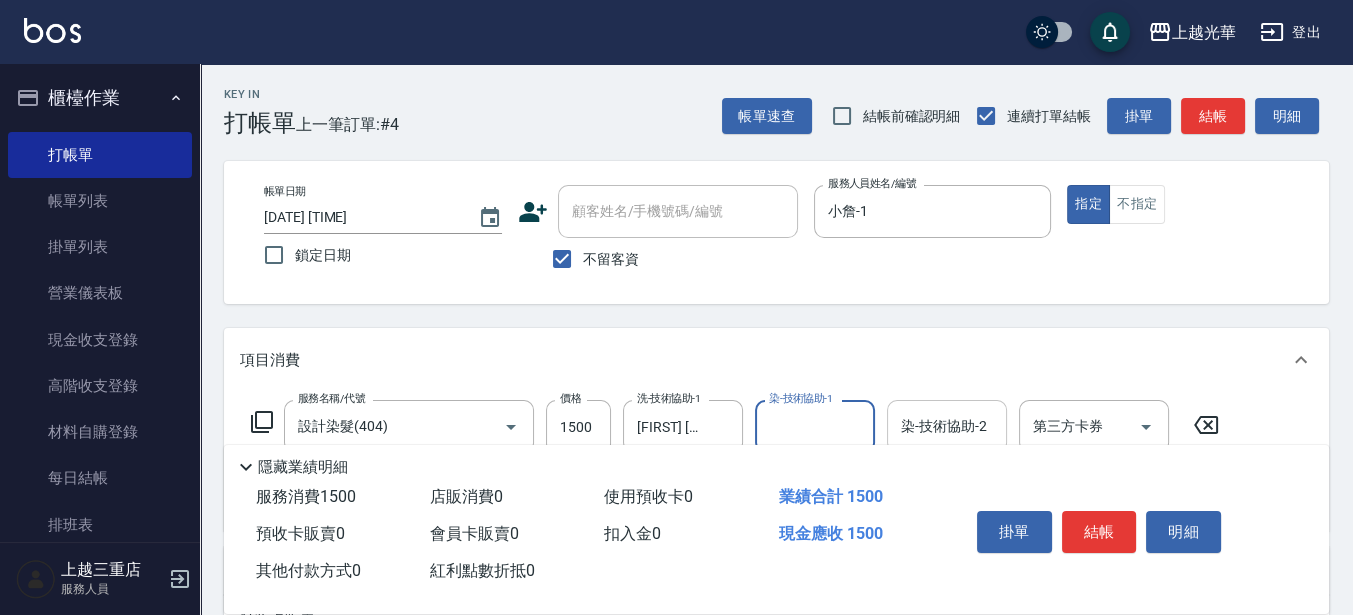 click on "染-技術協助-2" at bounding box center [947, 426] 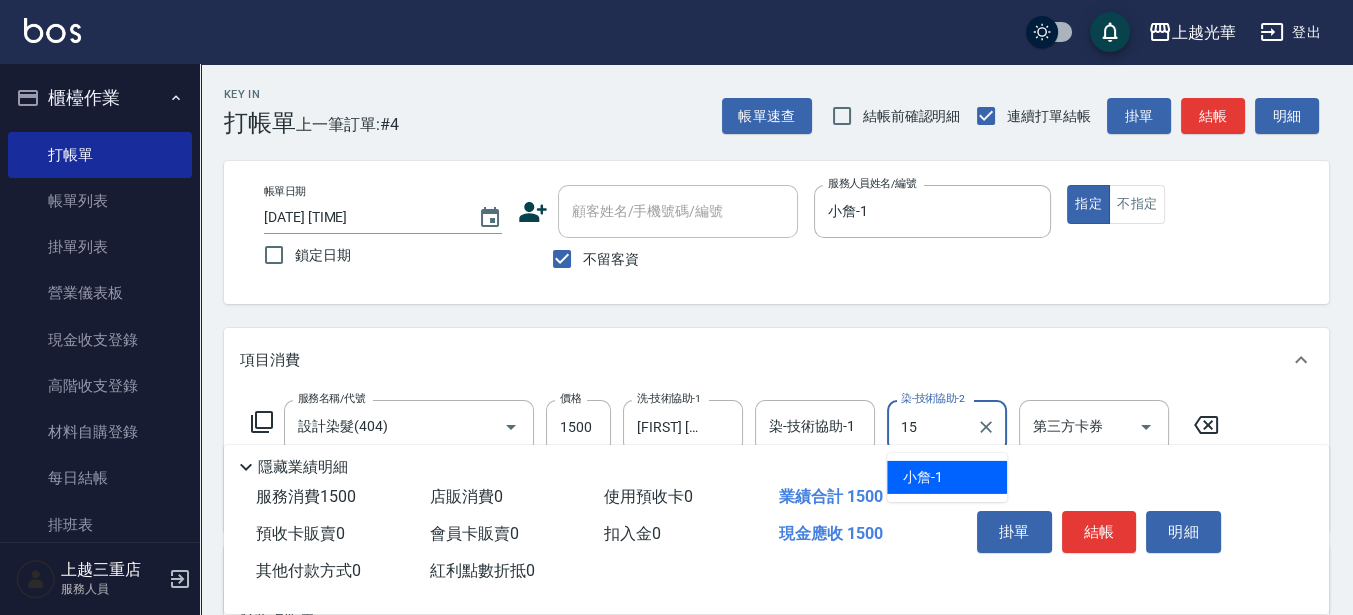 type on "[FIRST] [LAST] -[NUMBER]" 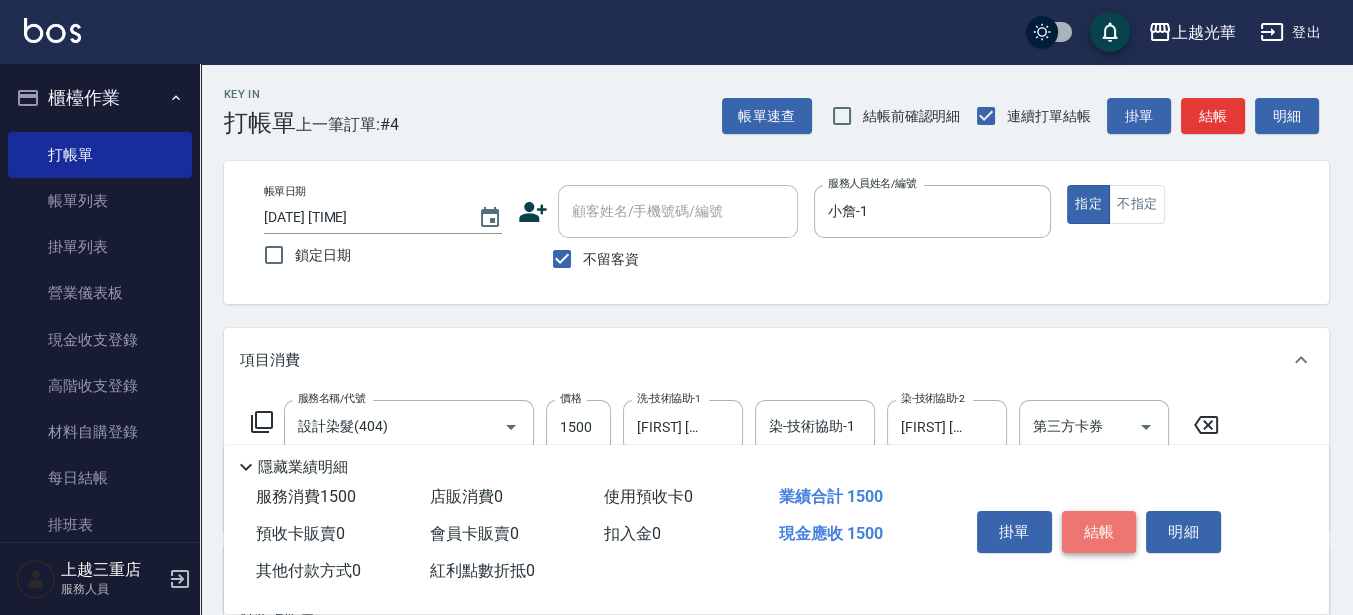 click on "結帳" at bounding box center (1099, 532) 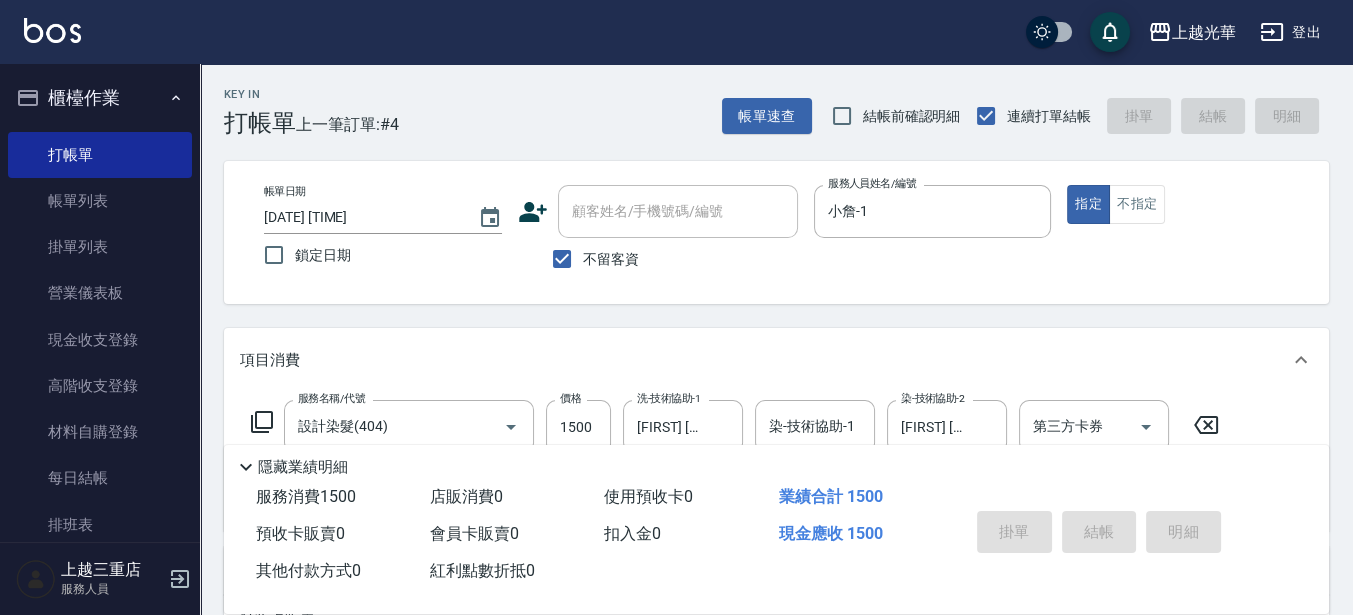 type on "[DATE] [TIME]" 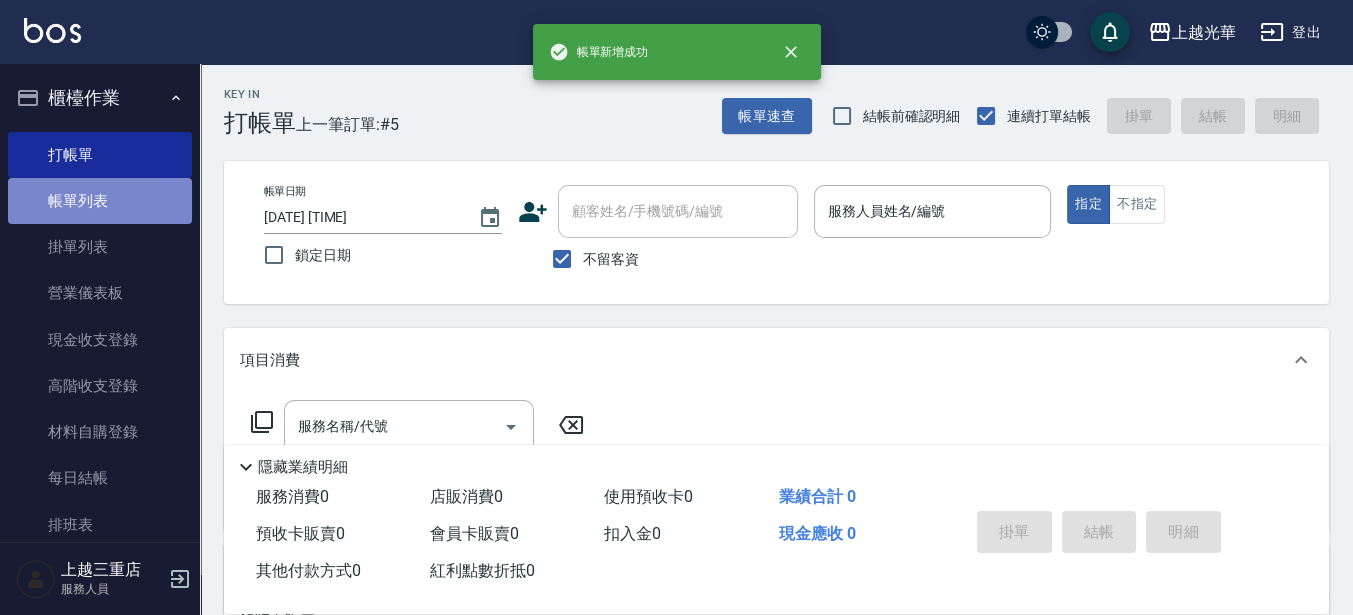 click on "帳單列表" at bounding box center [100, 201] 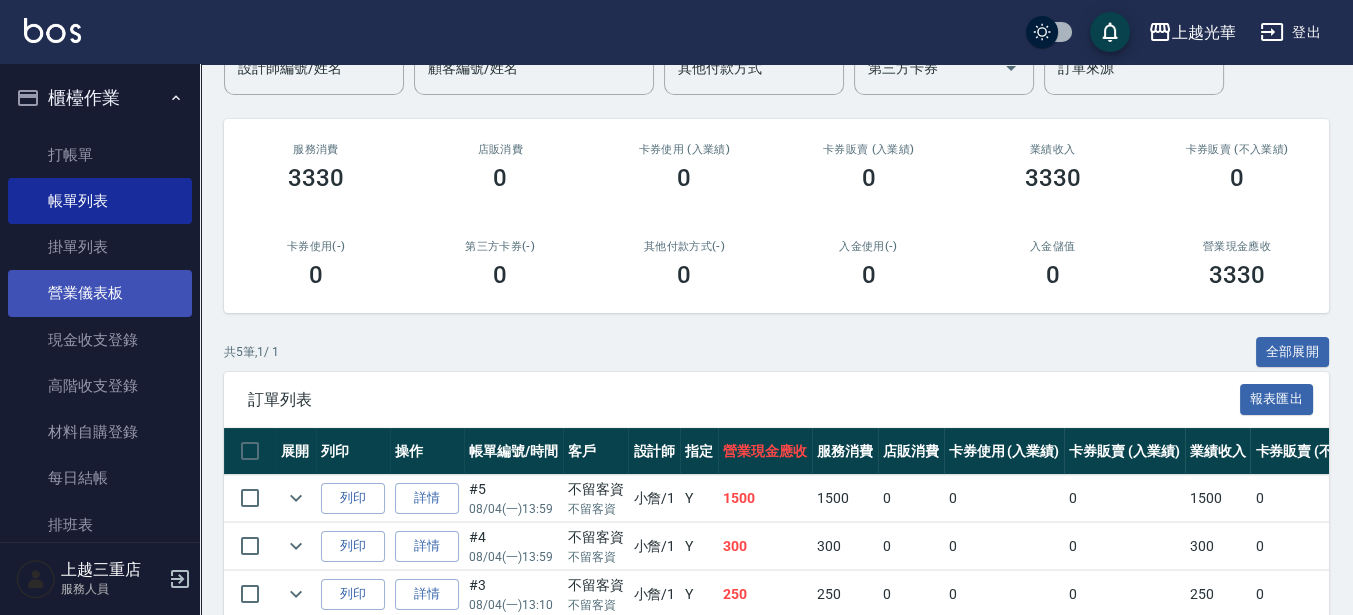 scroll, scrollTop: 250, scrollLeft: 0, axis: vertical 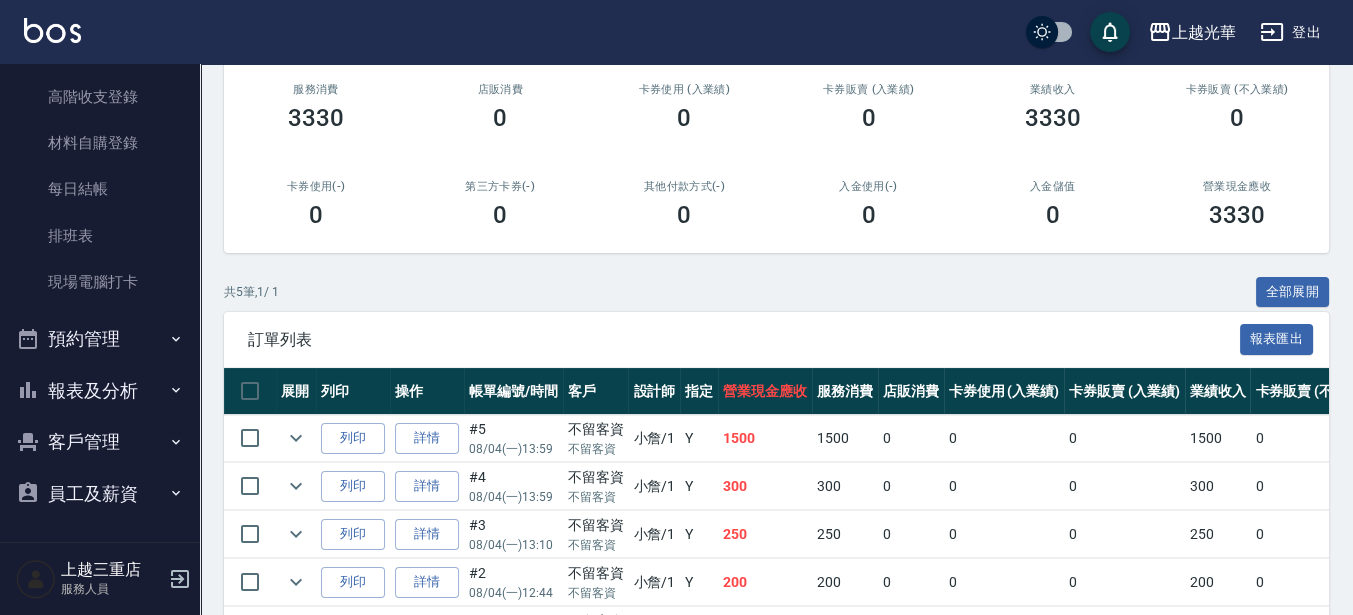 click on "報表及分析" at bounding box center [100, 391] 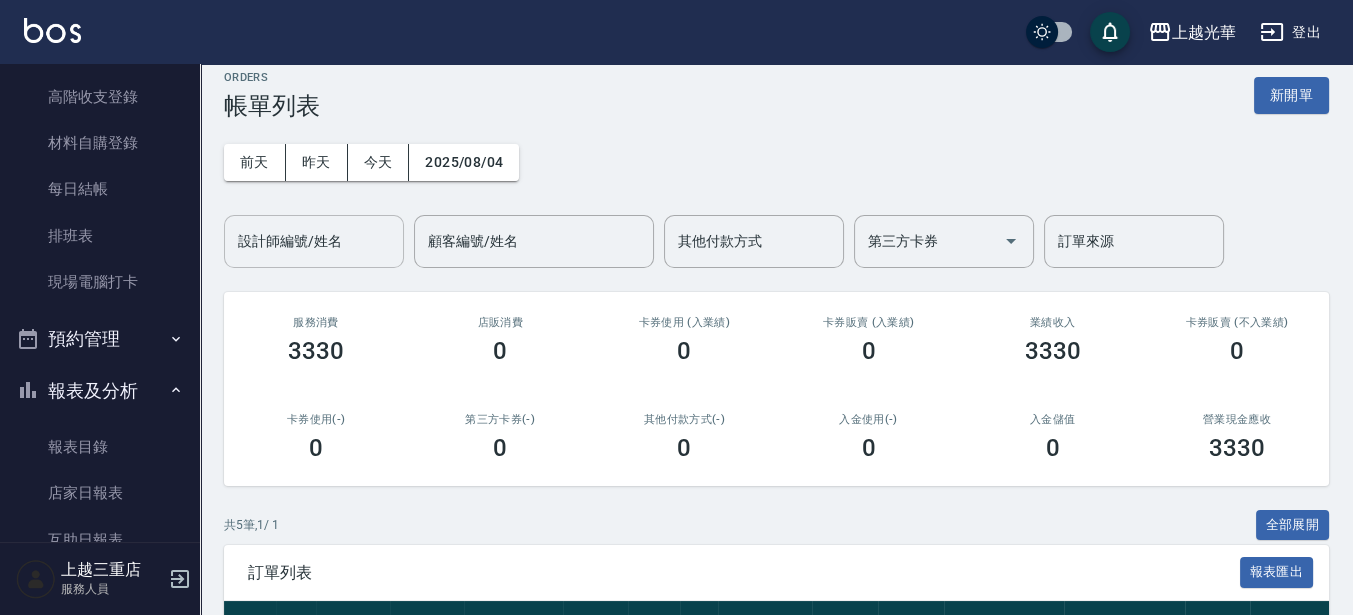 scroll, scrollTop: 0, scrollLeft: 0, axis: both 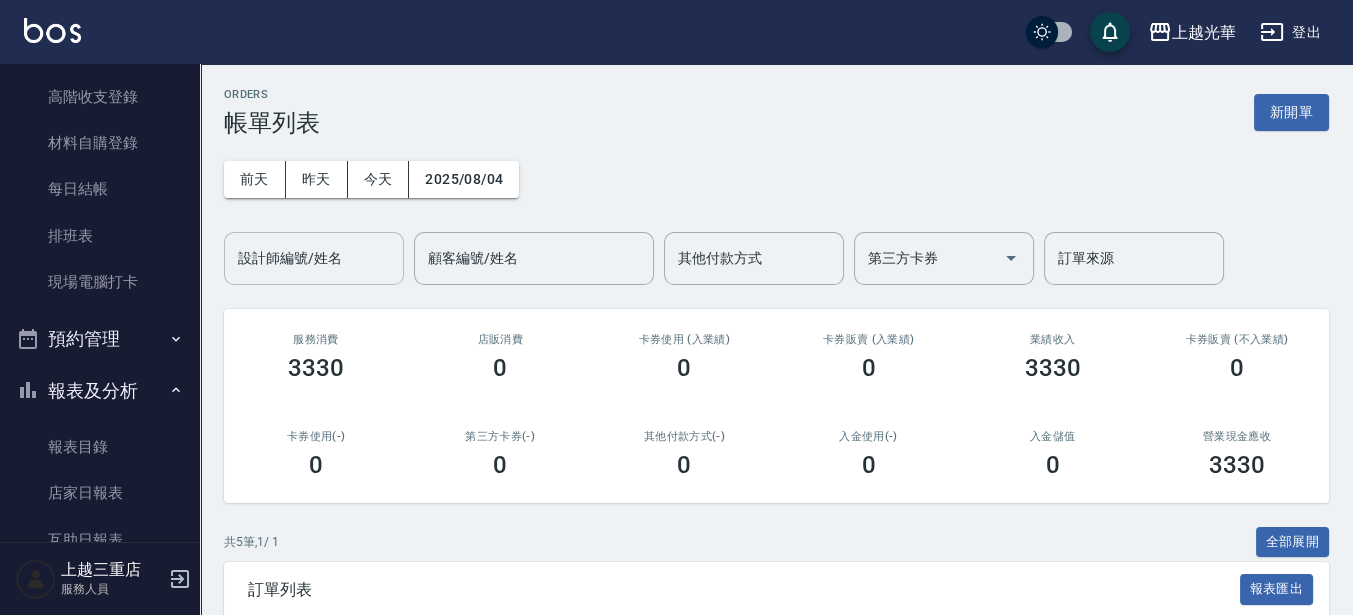 click on "設計師編號/姓名" at bounding box center (314, 258) 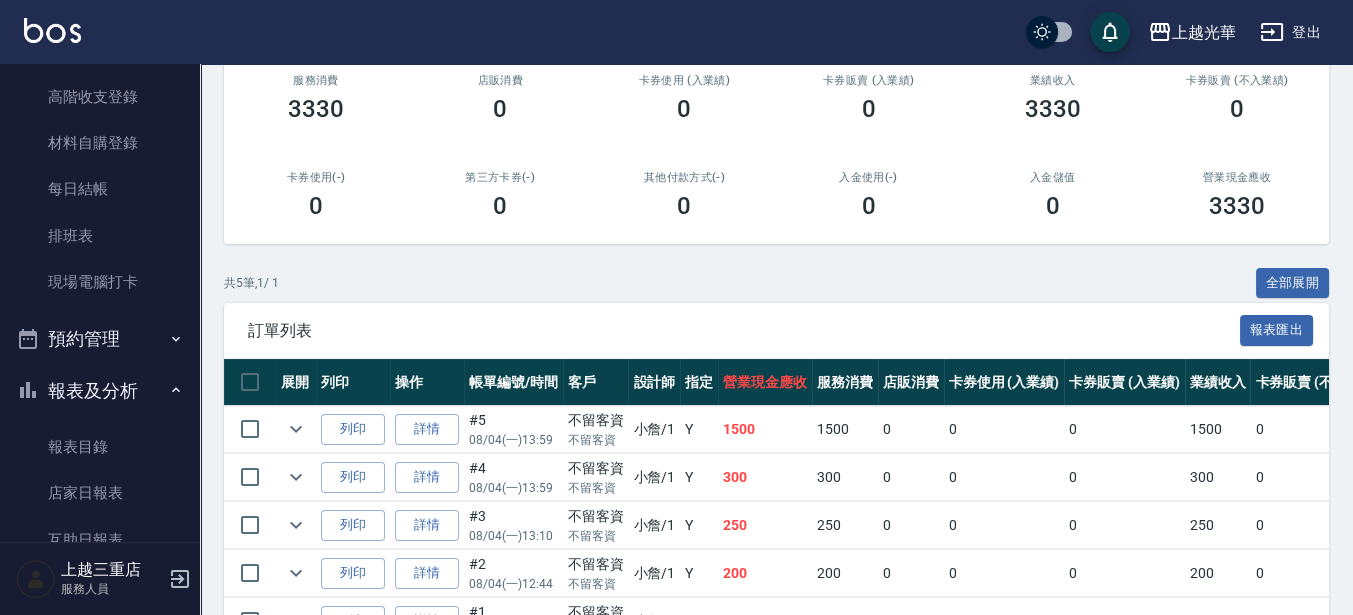 scroll, scrollTop: 375, scrollLeft: 0, axis: vertical 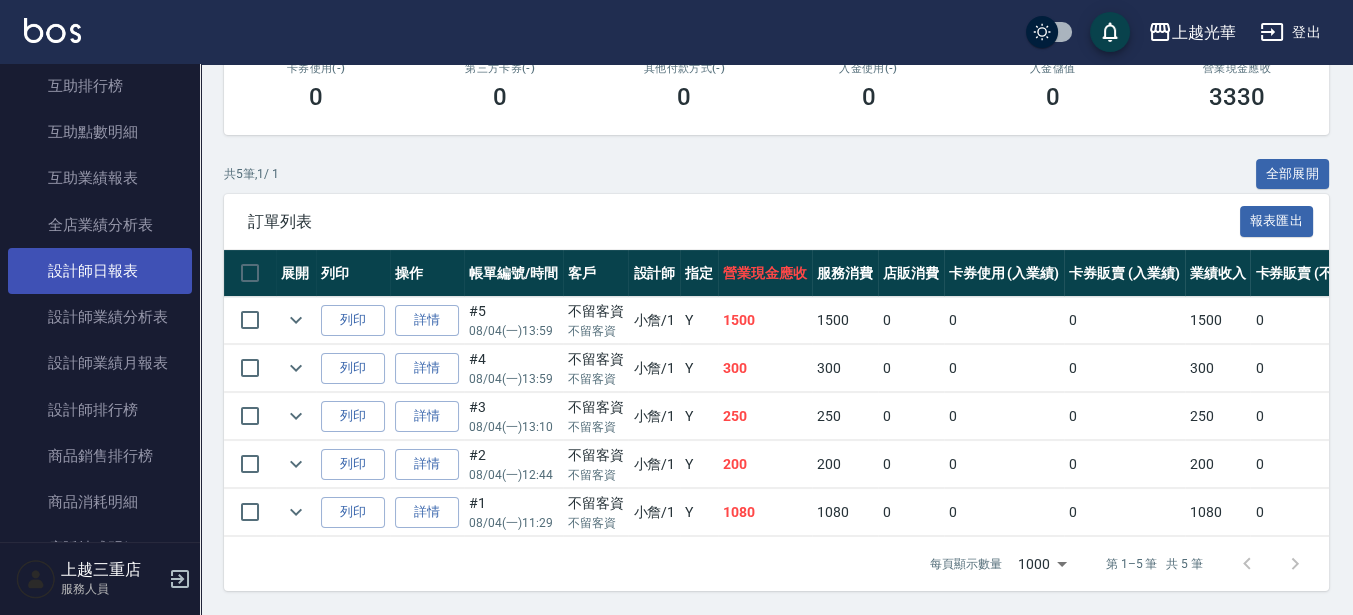 type on "小詹-1" 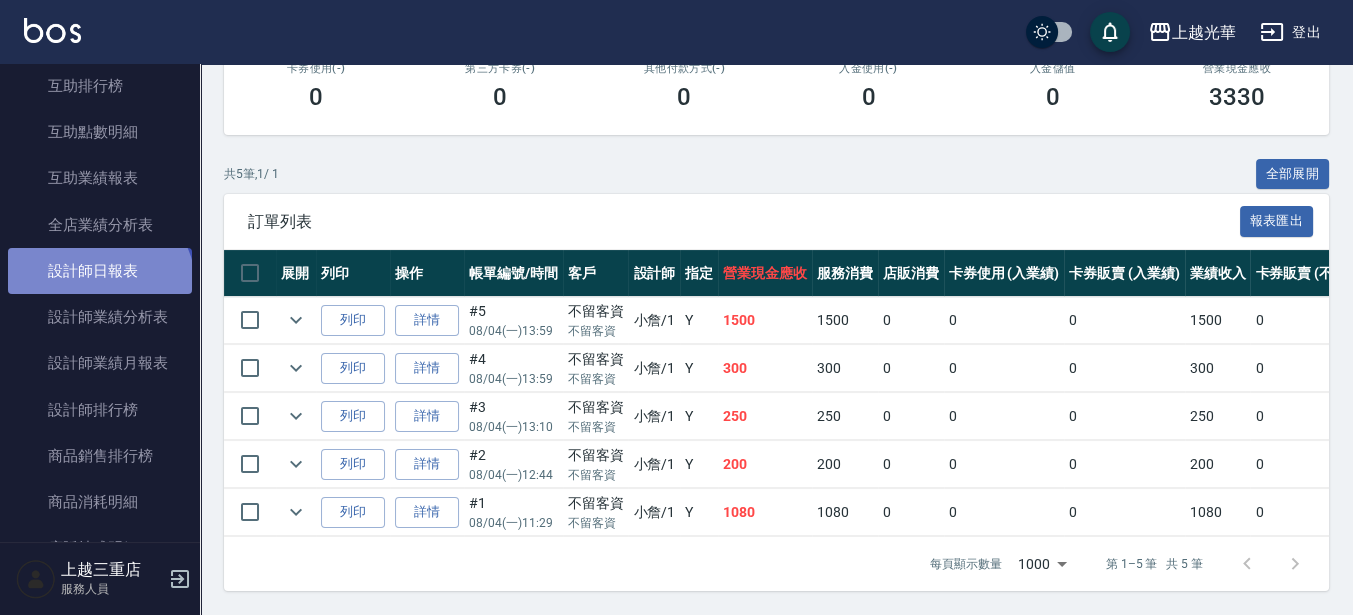 click on "設計師日報表" at bounding box center (100, 271) 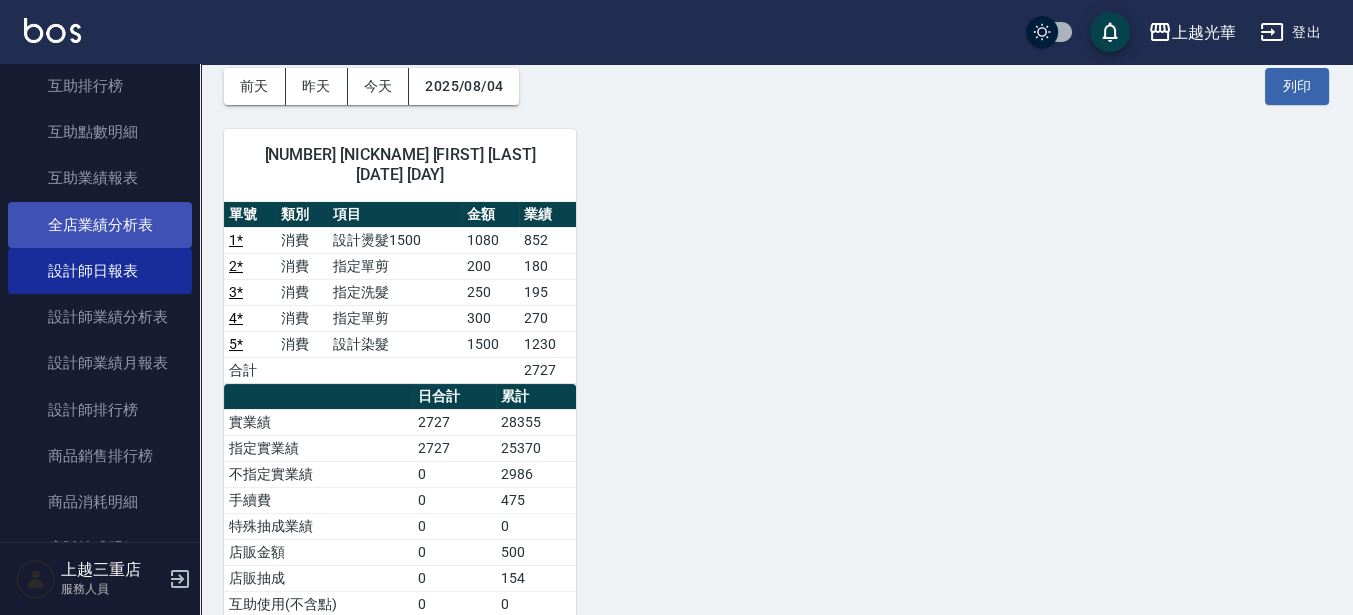 scroll, scrollTop: 125, scrollLeft: 0, axis: vertical 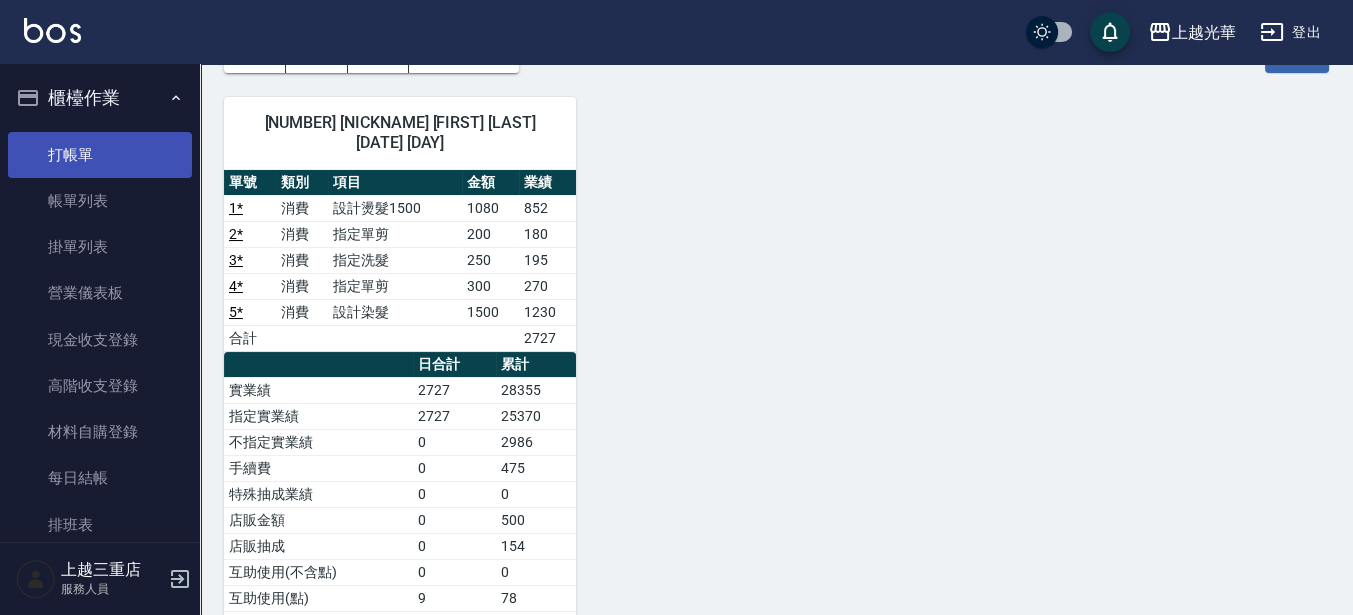 click on "打帳單" at bounding box center [100, 155] 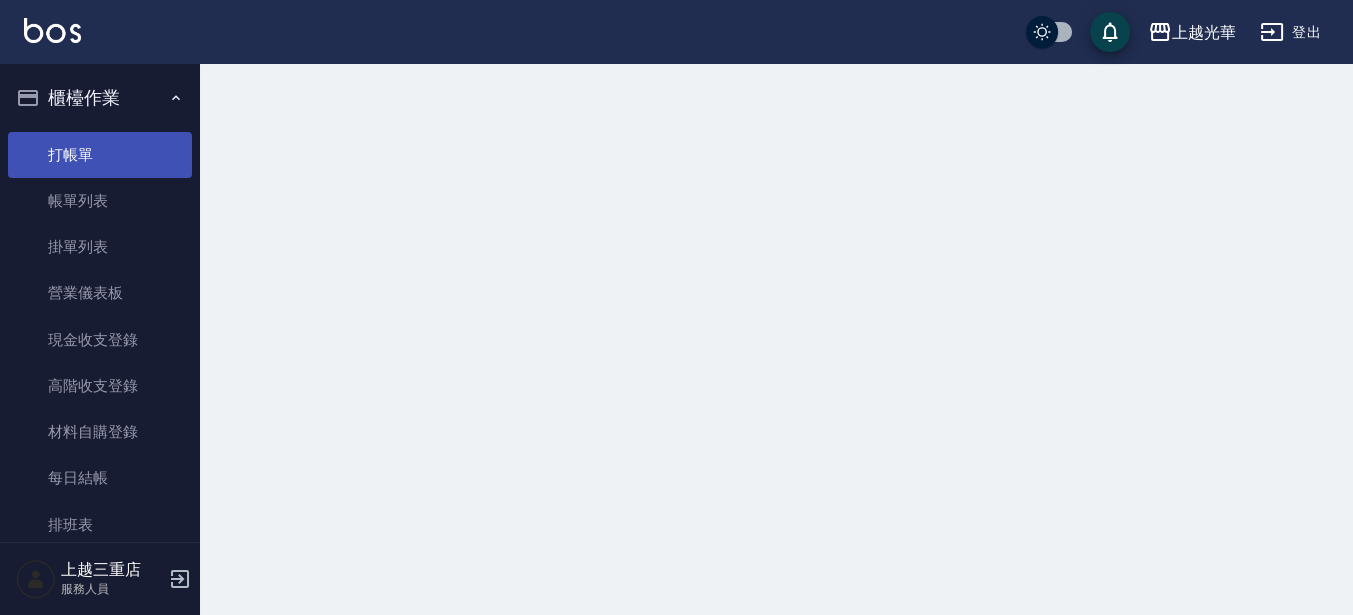 scroll, scrollTop: 0, scrollLeft: 0, axis: both 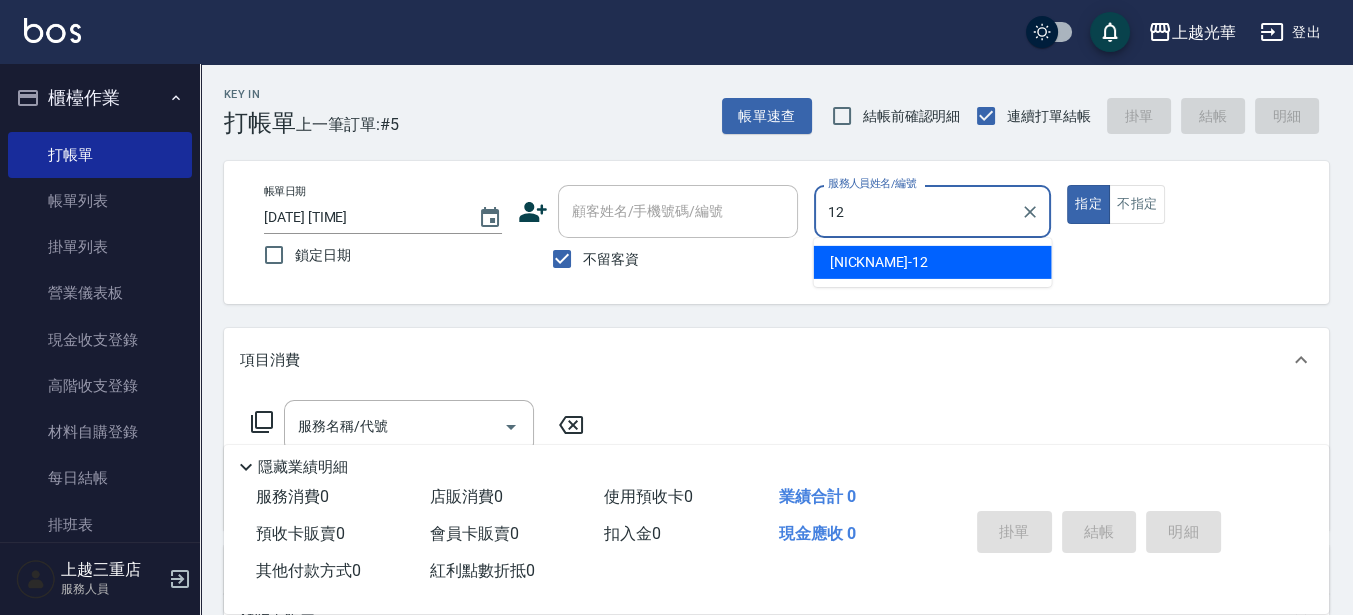 click on "[NICKNAME] -[NUMBER]" at bounding box center [933, 262] 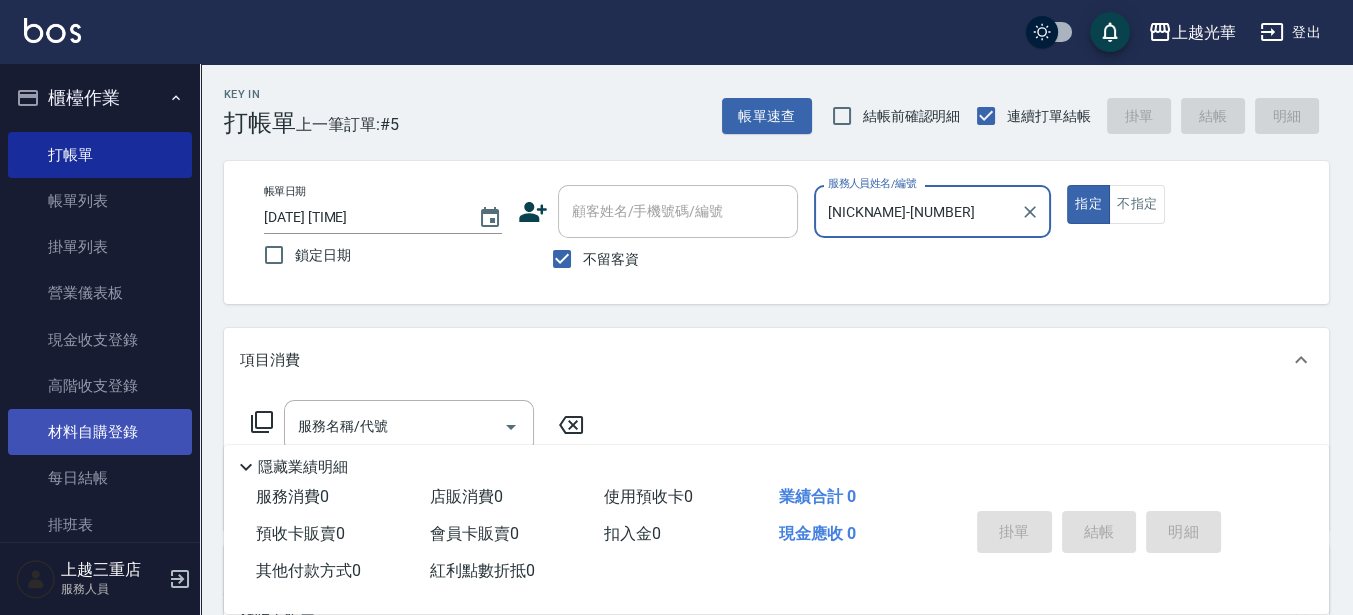 scroll, scrollTop: 125, scrollLeft: 0, axis: vertical 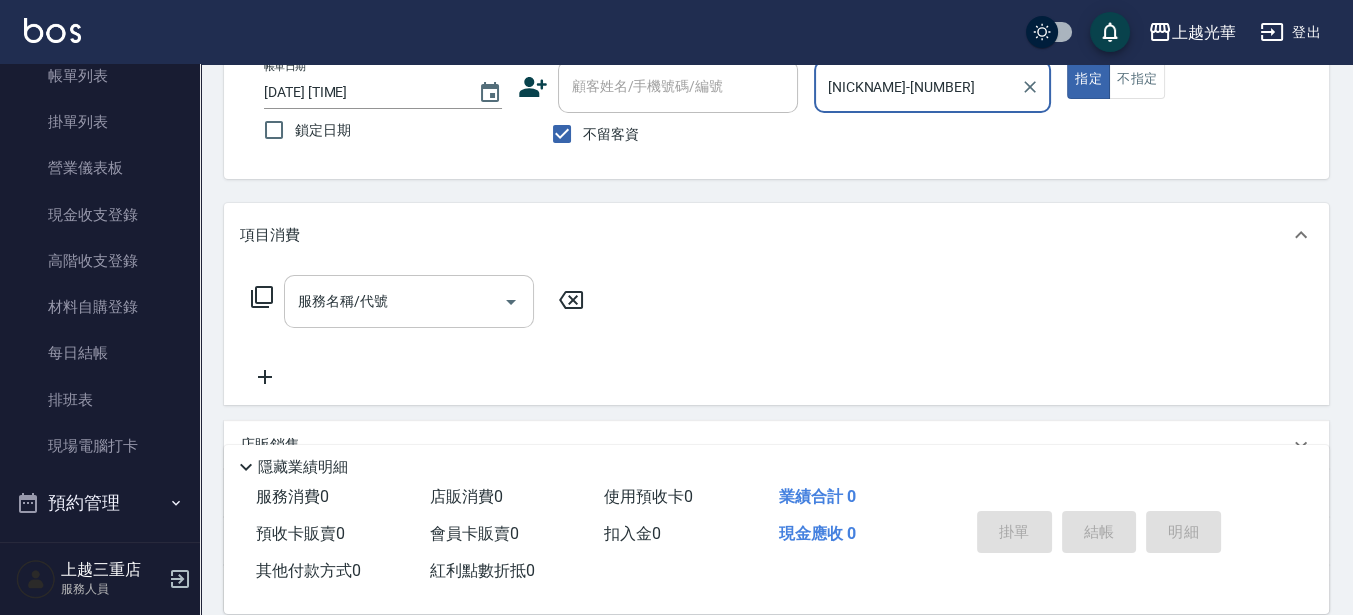 click 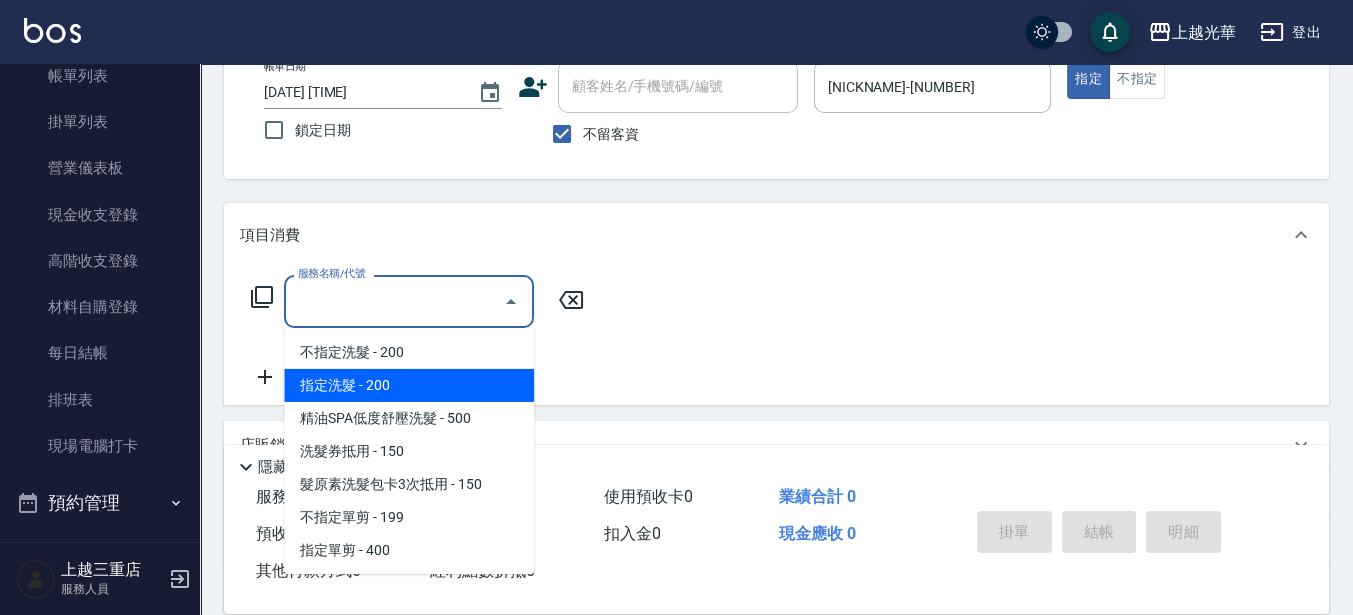 click on "指定洗髮 - 200" at bounding box center (409, 385) 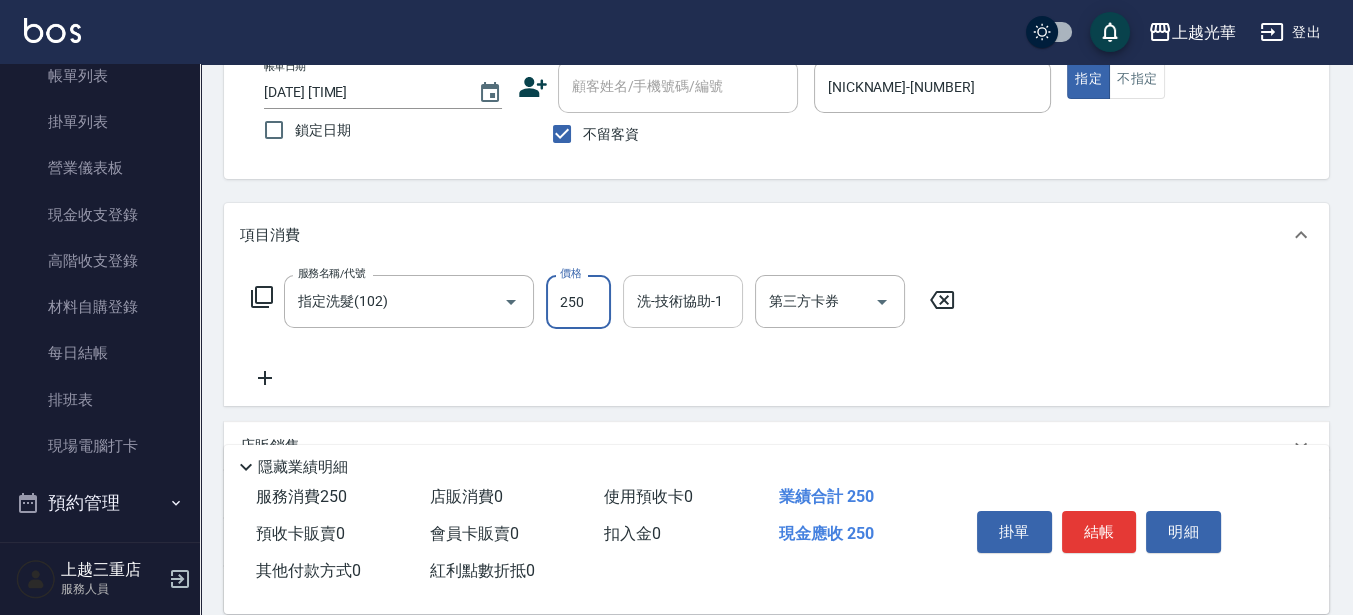 type on "250" 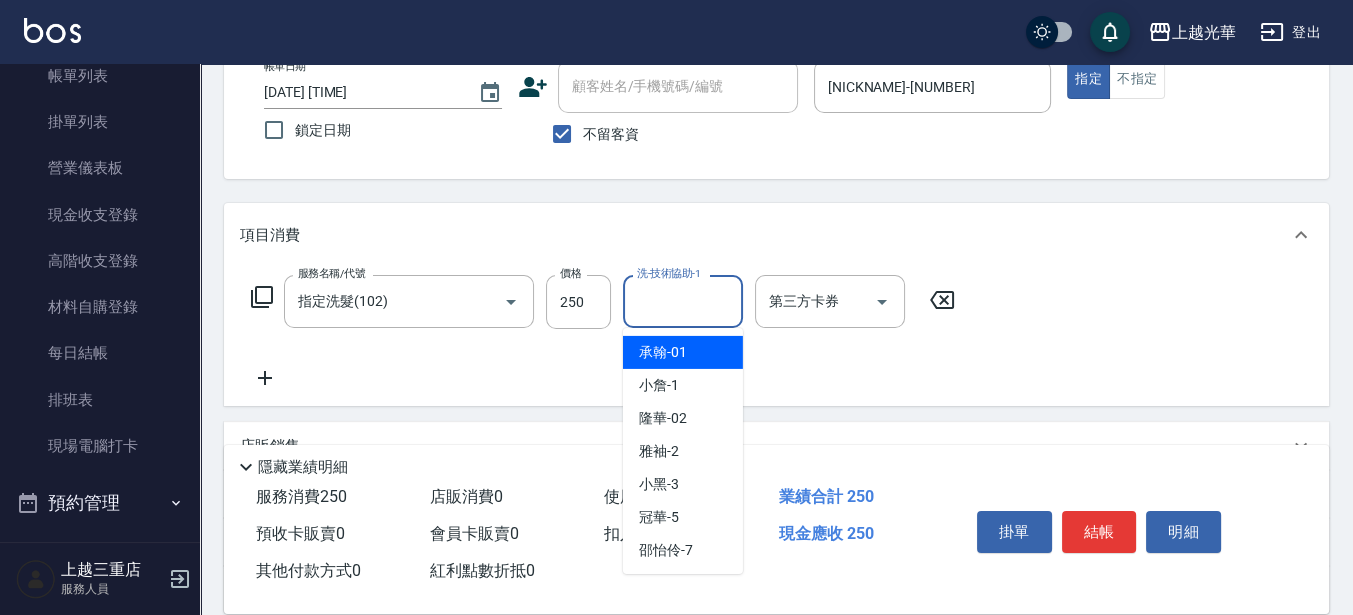 click on "洗-技術協助-1" at bounding box center [683, 301] 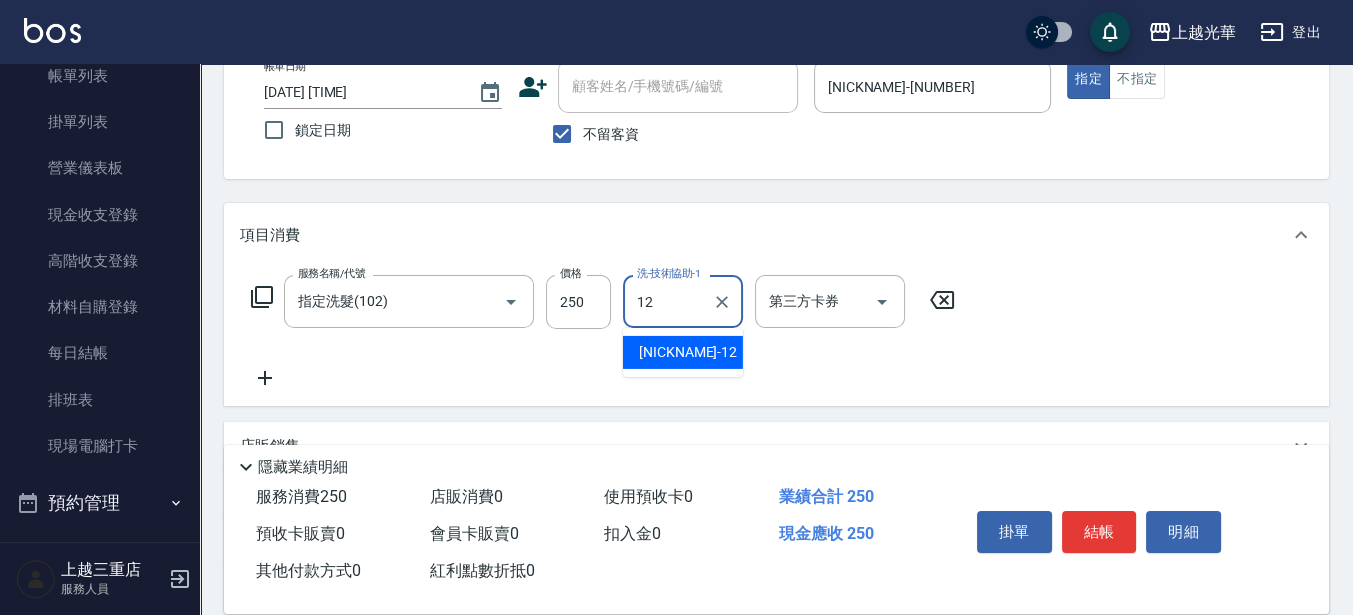 click on "[NICKNAME] -[NUMBER]" at bounding box center (683, 352) 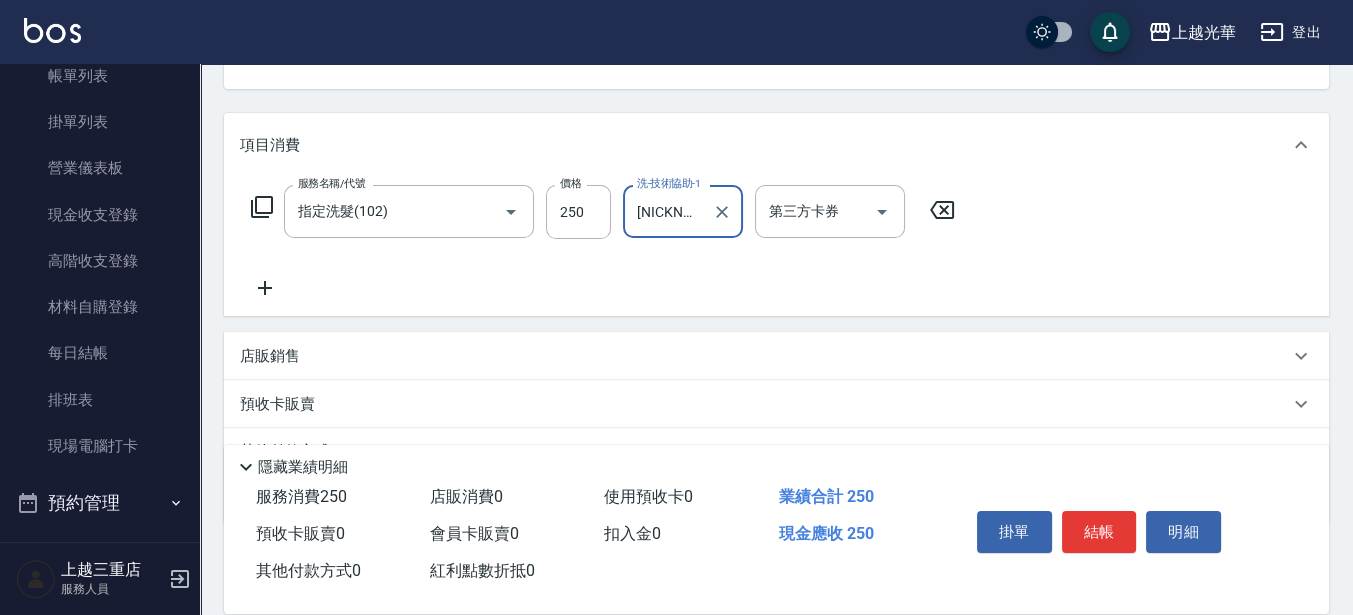 scroll, scrollTop: 250, scrollLeft: 0, axis: vertical 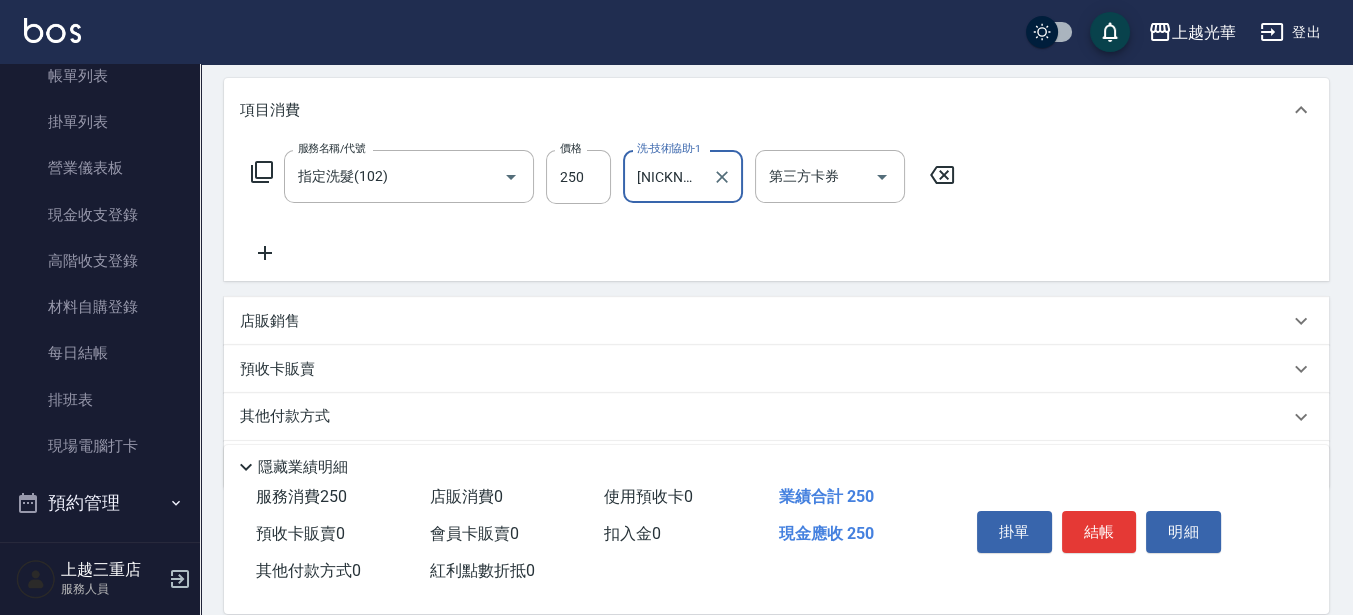 type on "[NICKNAME]-[NUMBER]" 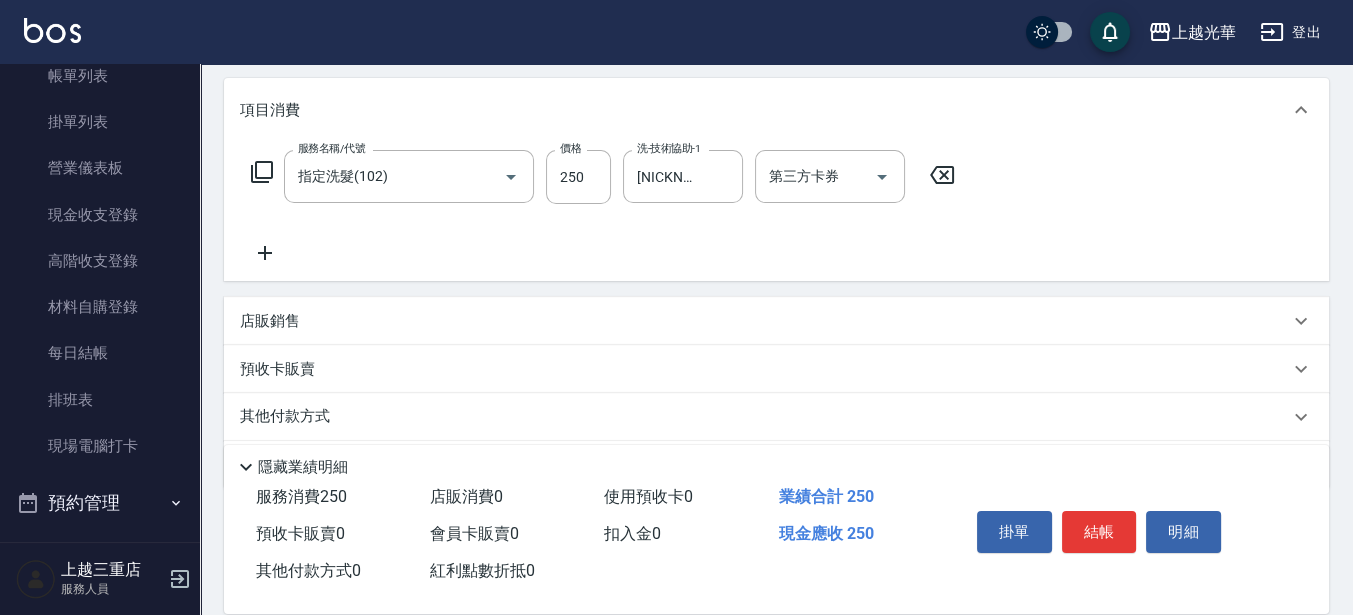 click 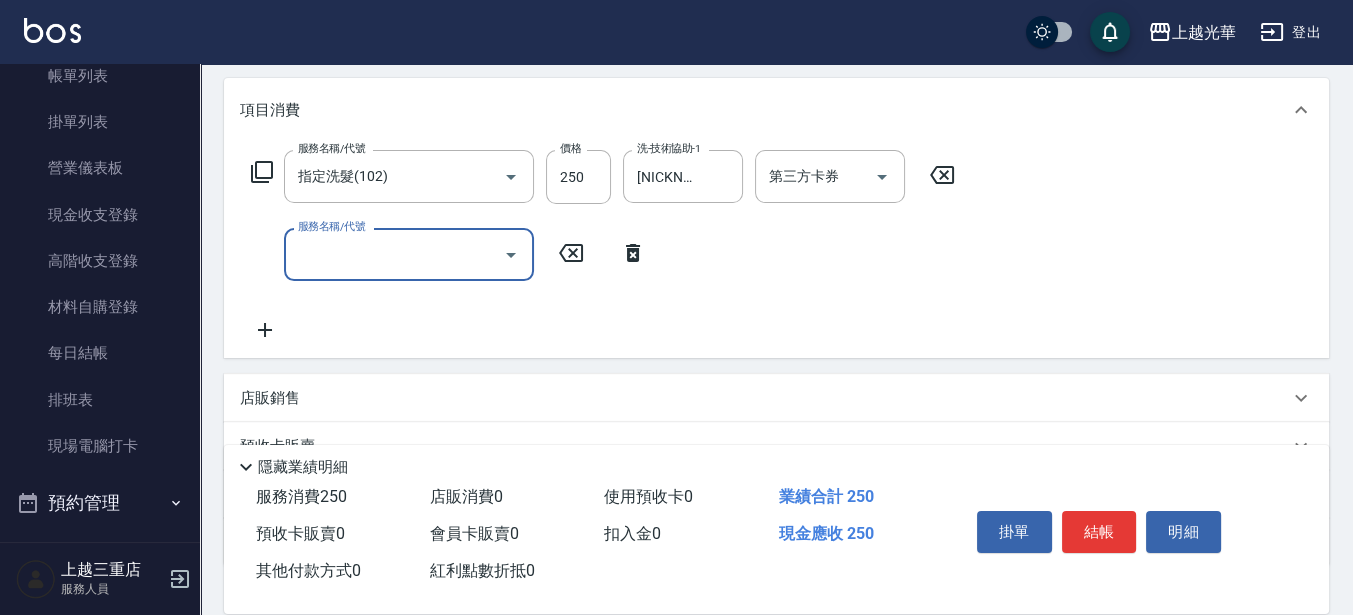 click 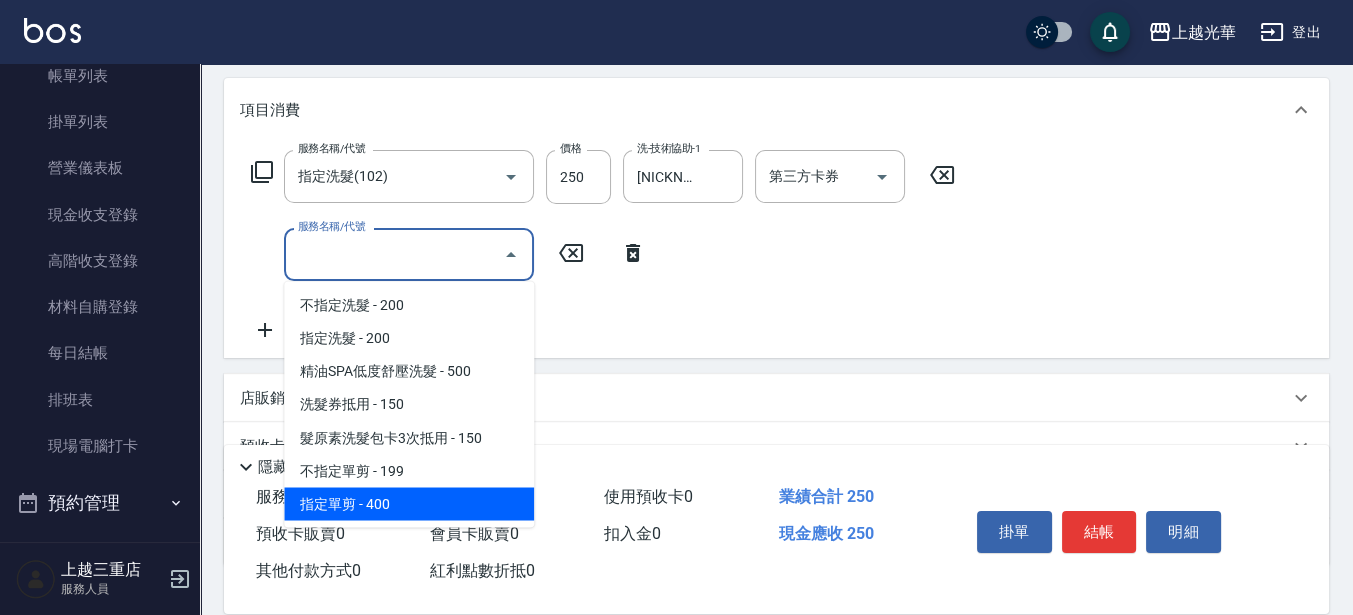 click on "指定單剪 - 400" at bounding box center [409, 503] 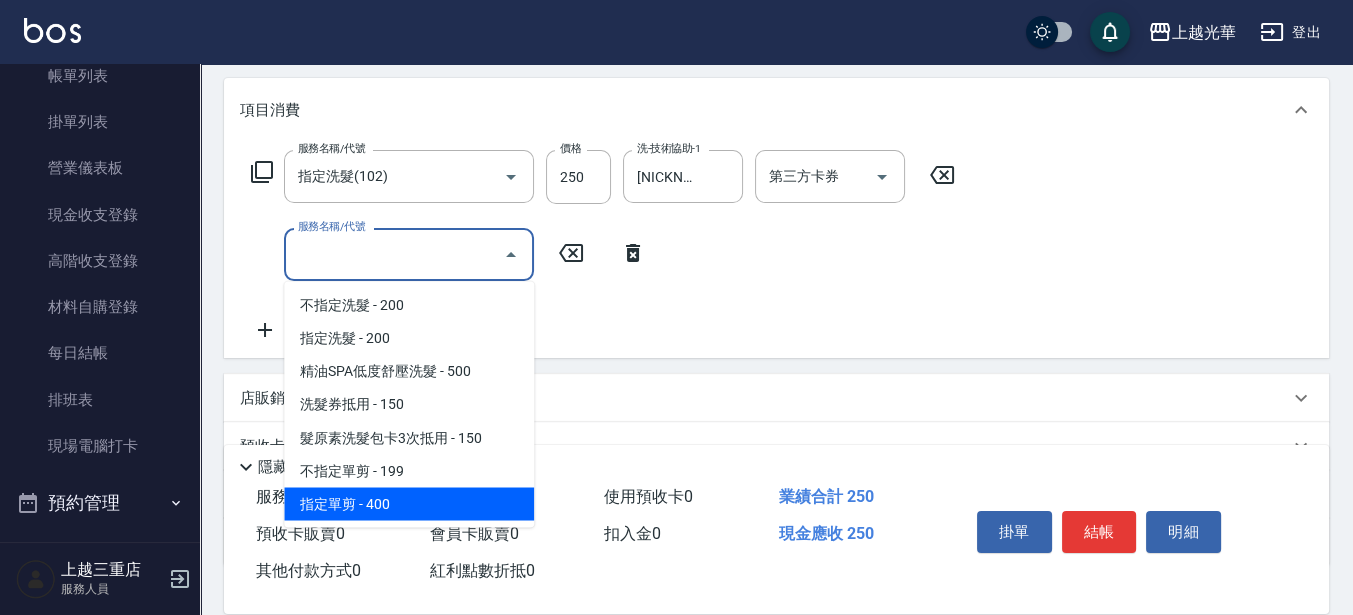 type on "指定單剪(203)" 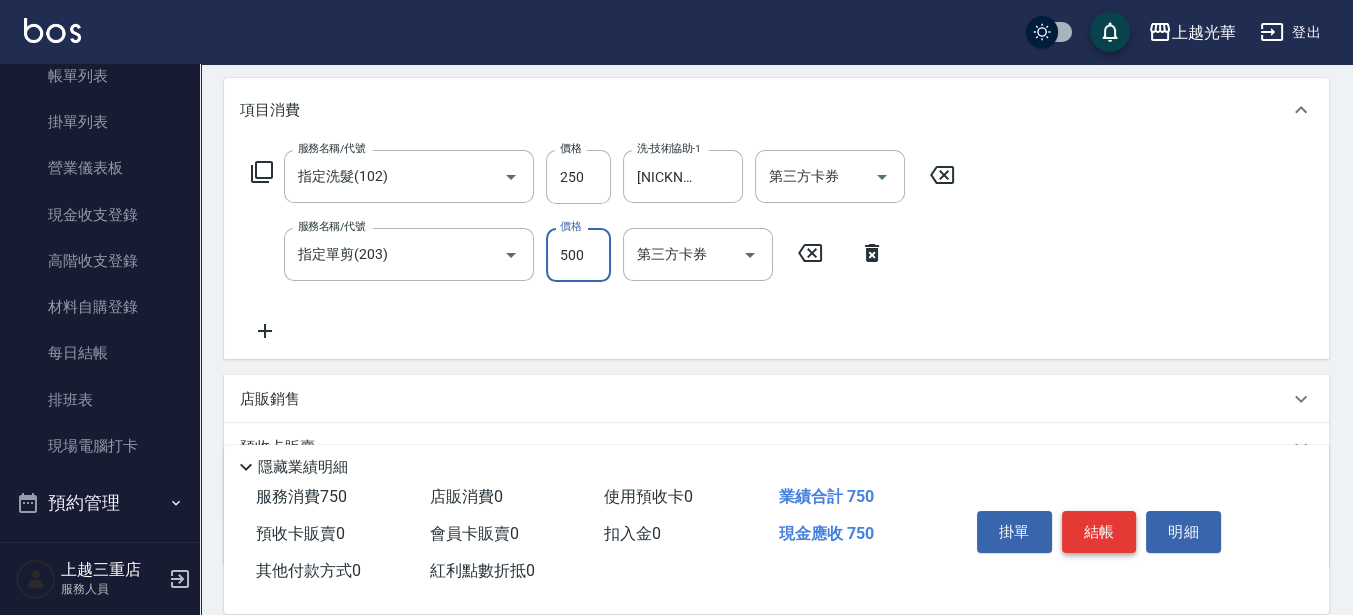 type on "500" 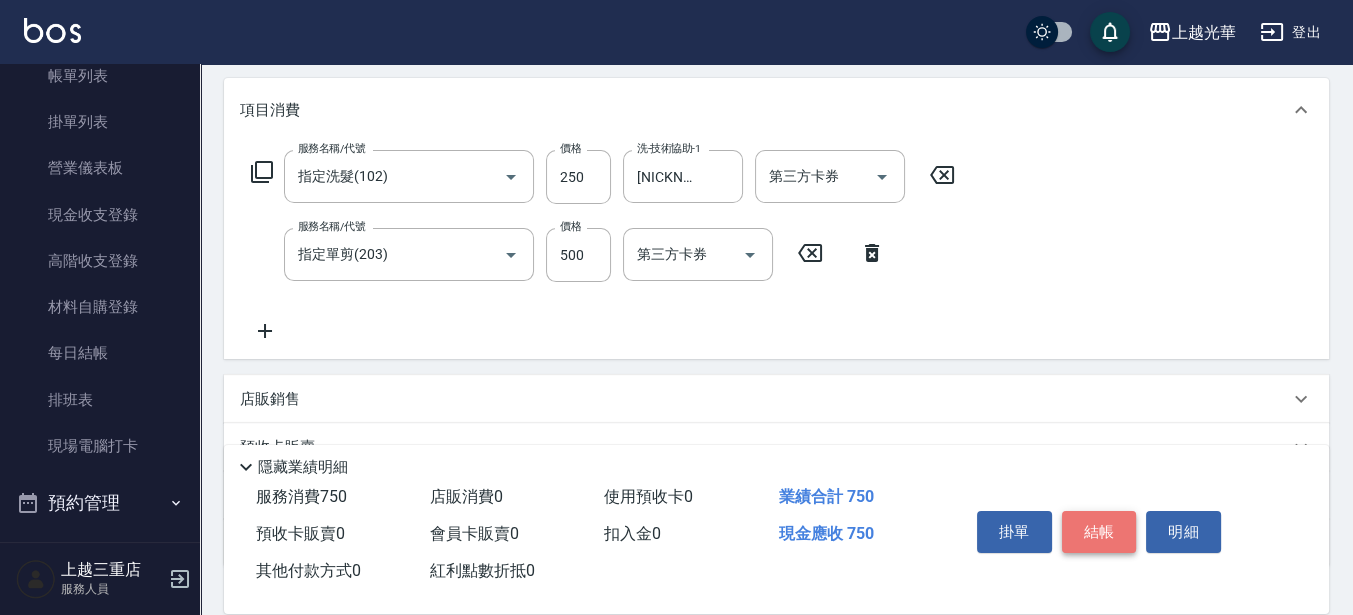 click on "結帳" at bounding box center (1099, 532) 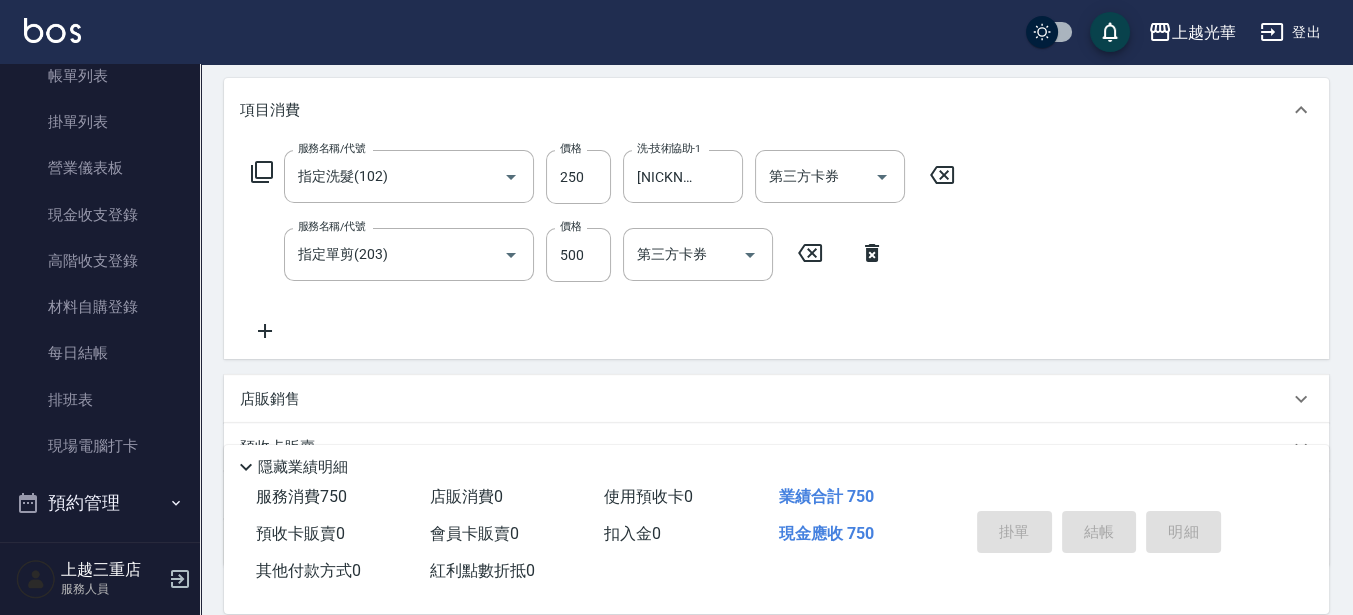 type on "[DATE] [TIME]" 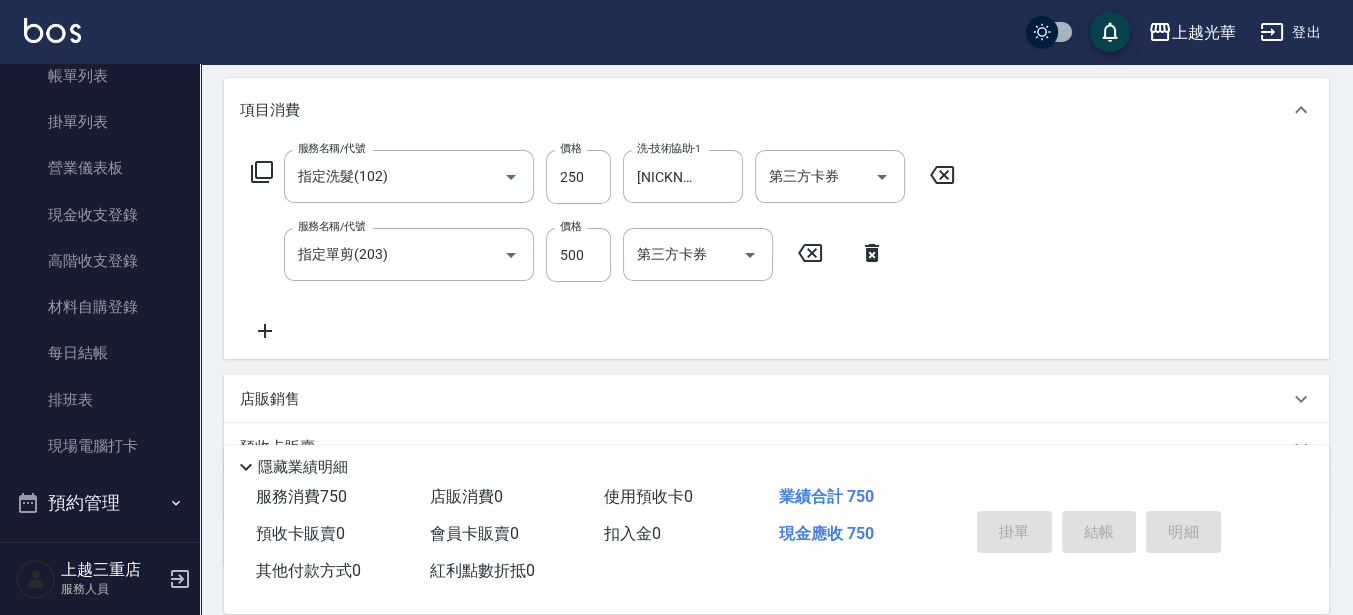 type 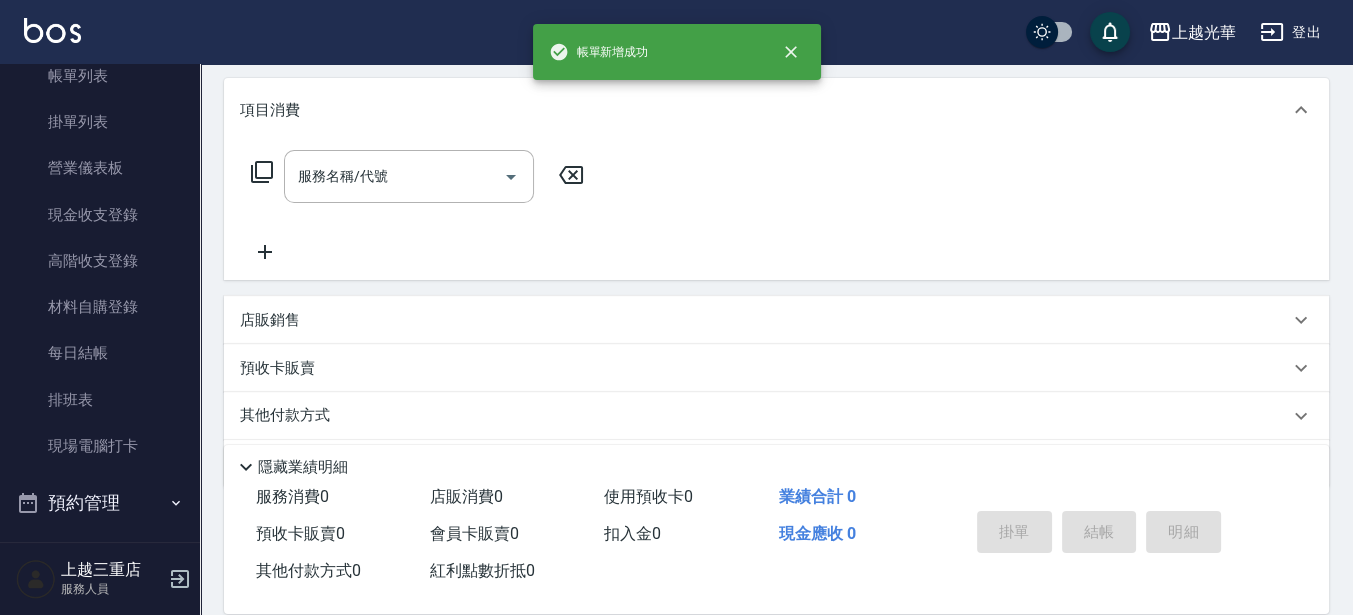 scroll, scrollTop: 0, scrollLeft: 0, axis: both 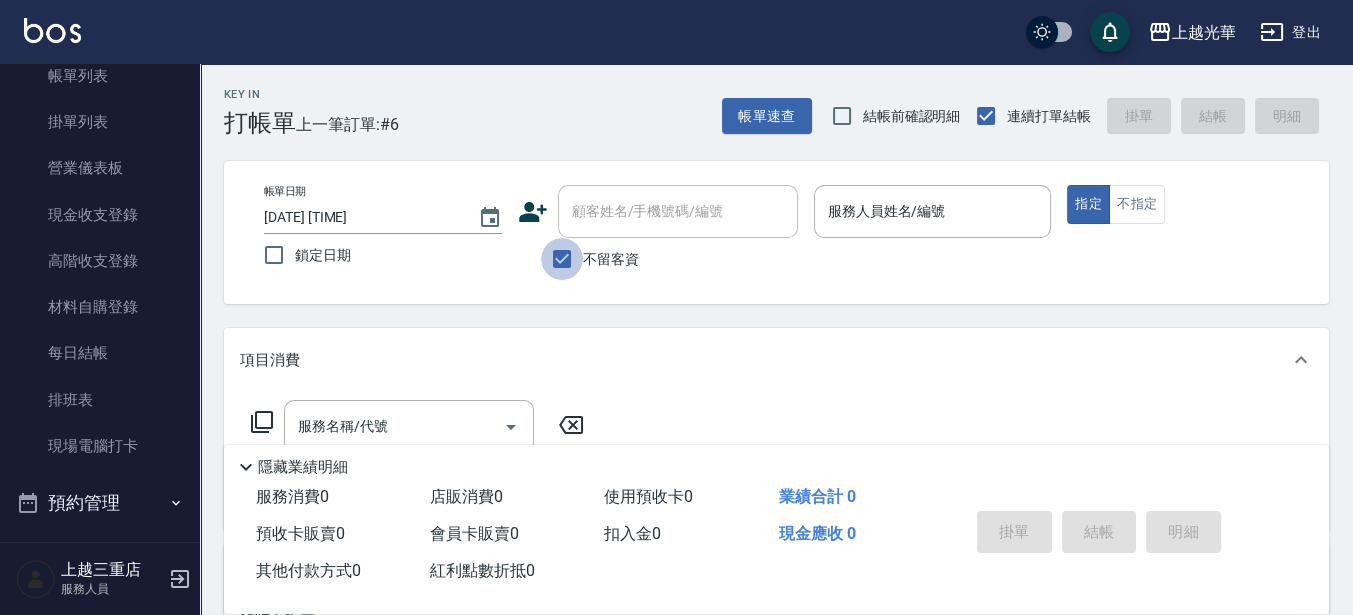 click on "不留客資" at bounding box center (562, 259) 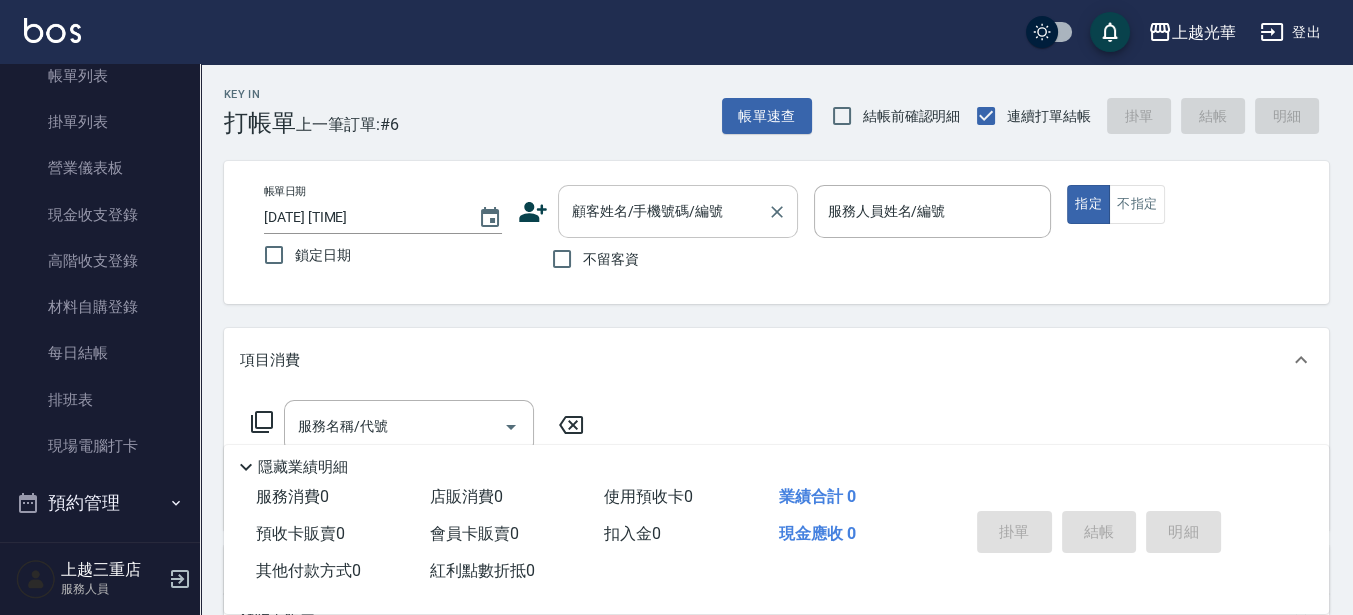 click on "顧客姓名/手機號碼/編號" at bounding box center (663, 211) 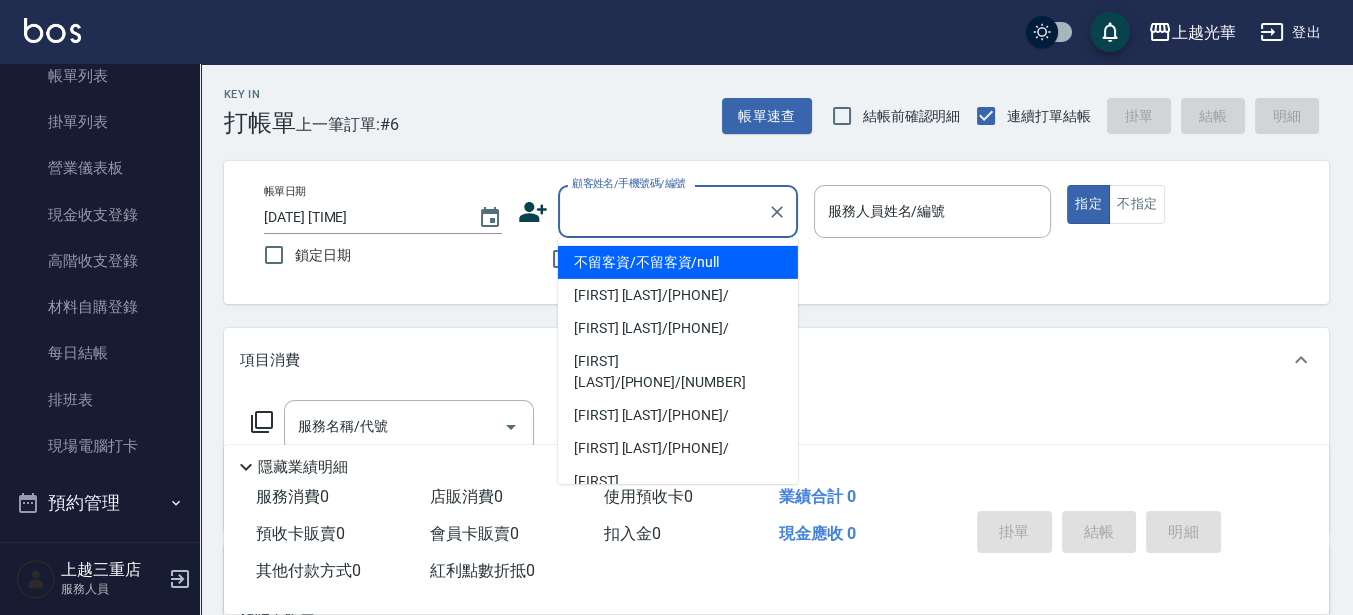 type on "9" 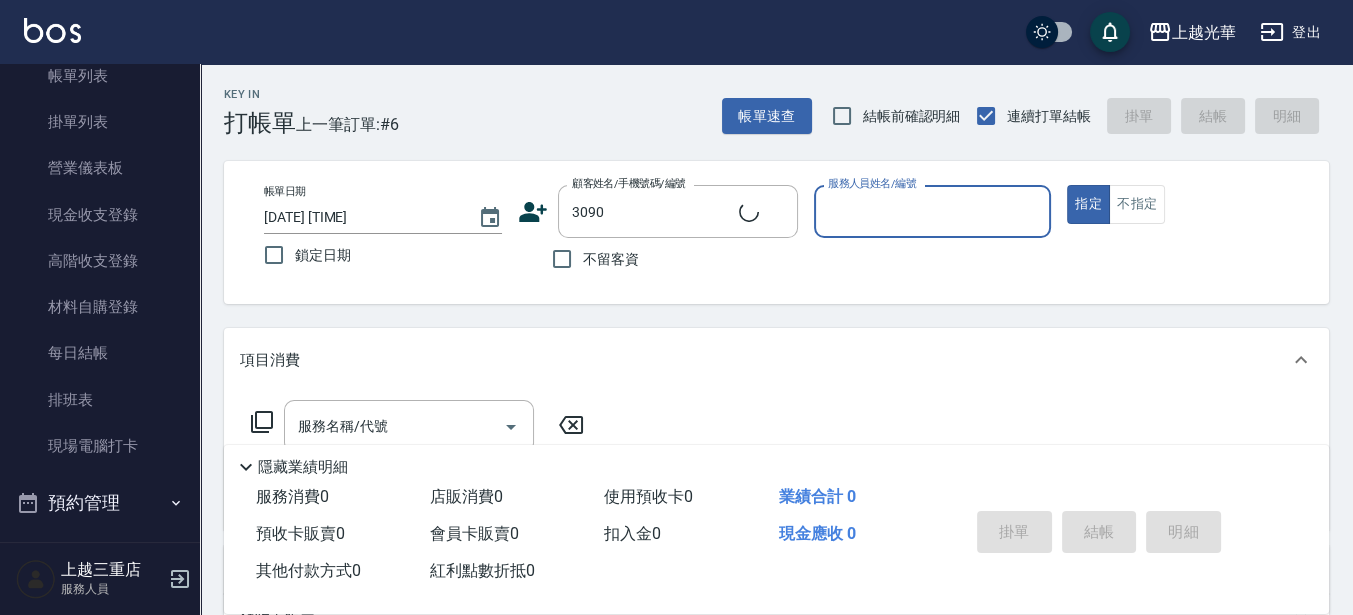 type on "[FIRST] [LAST]/[PHONE]/[NUMBER]" 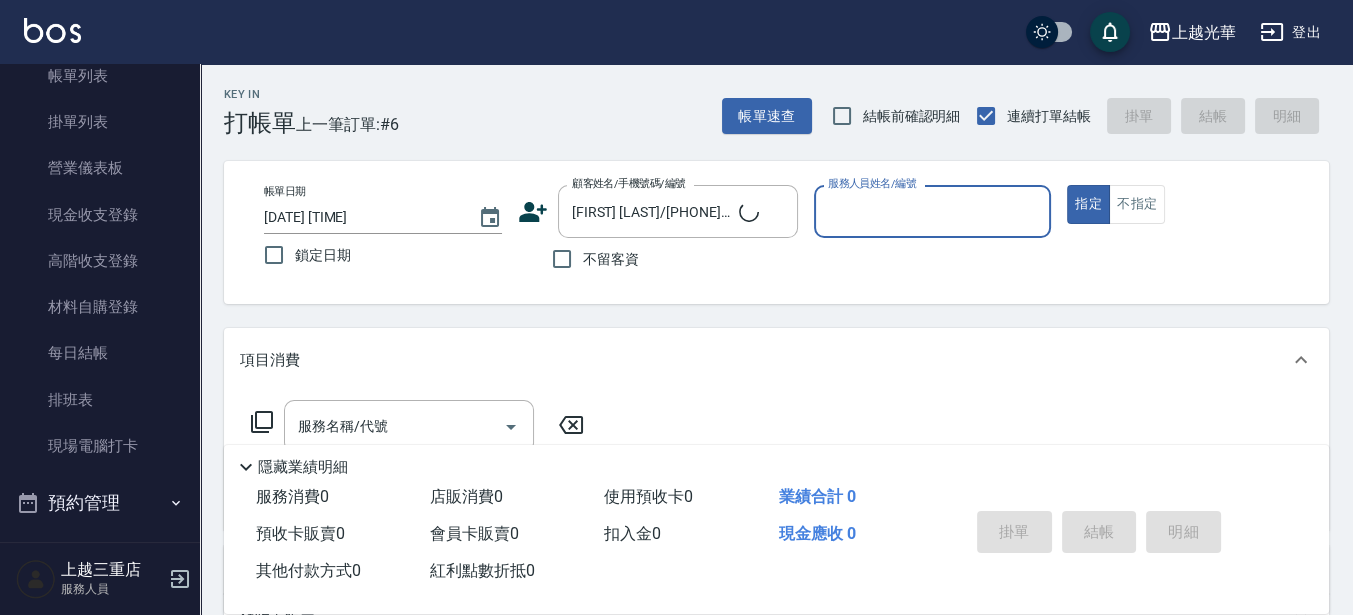 type on "小黑-3" 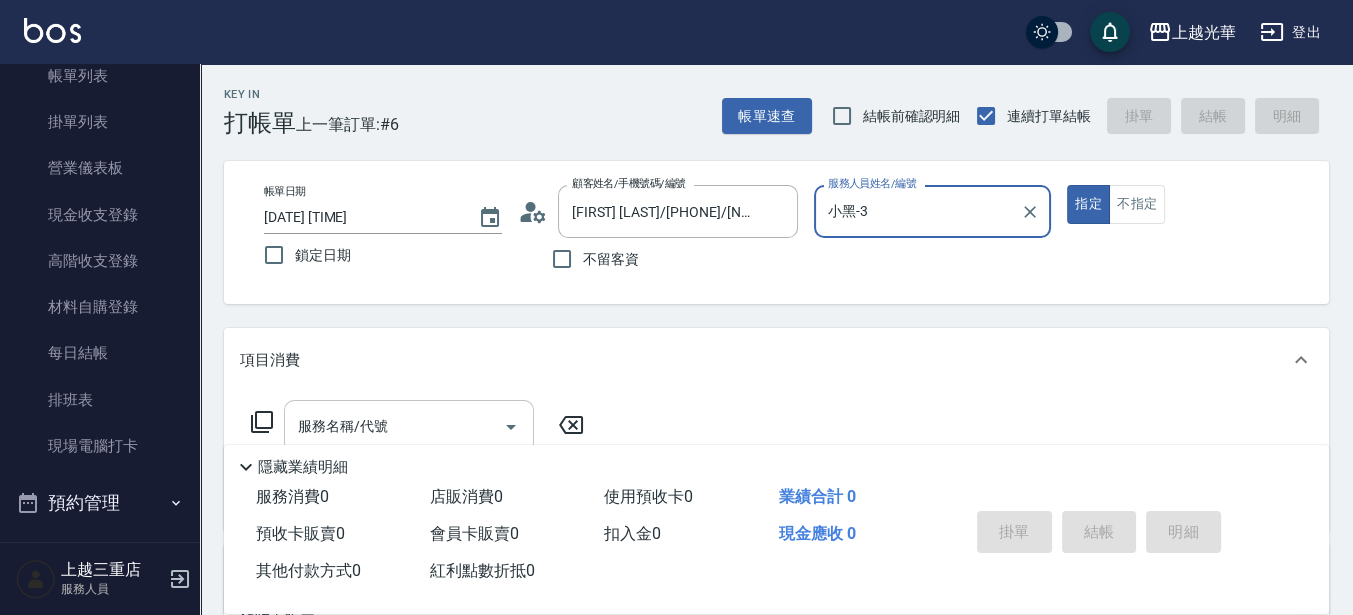 click on "服務名稱/代號" at bounding box center (394, 426) 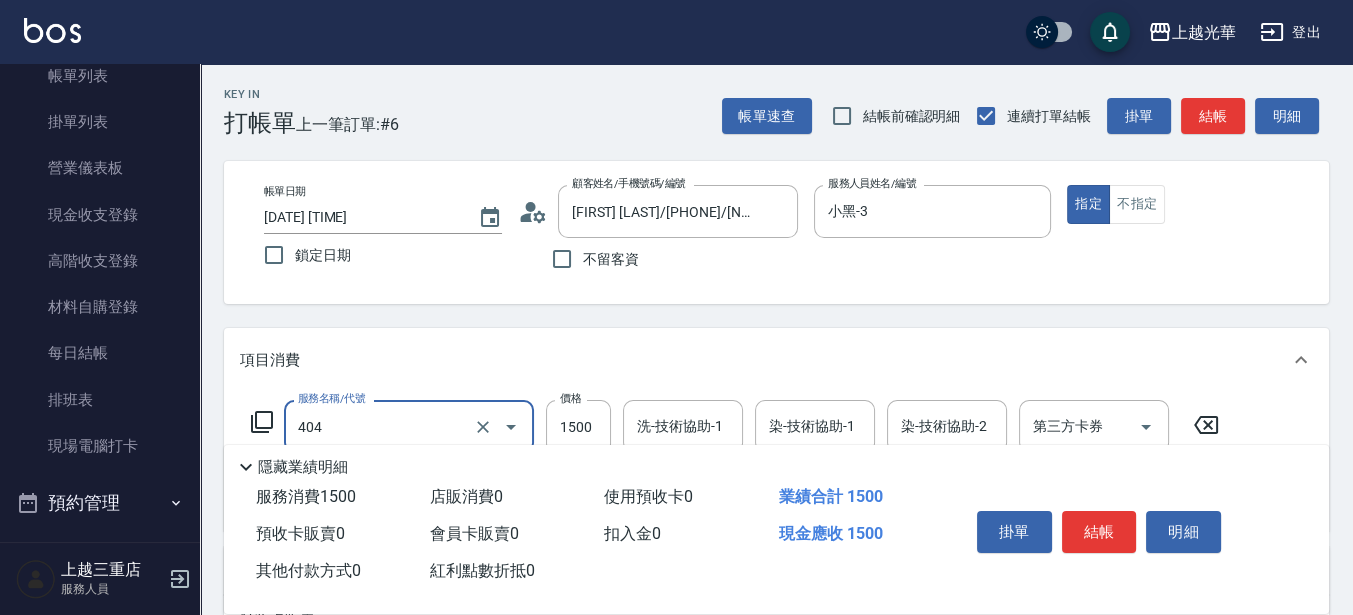 type on "設計染髮(404)" 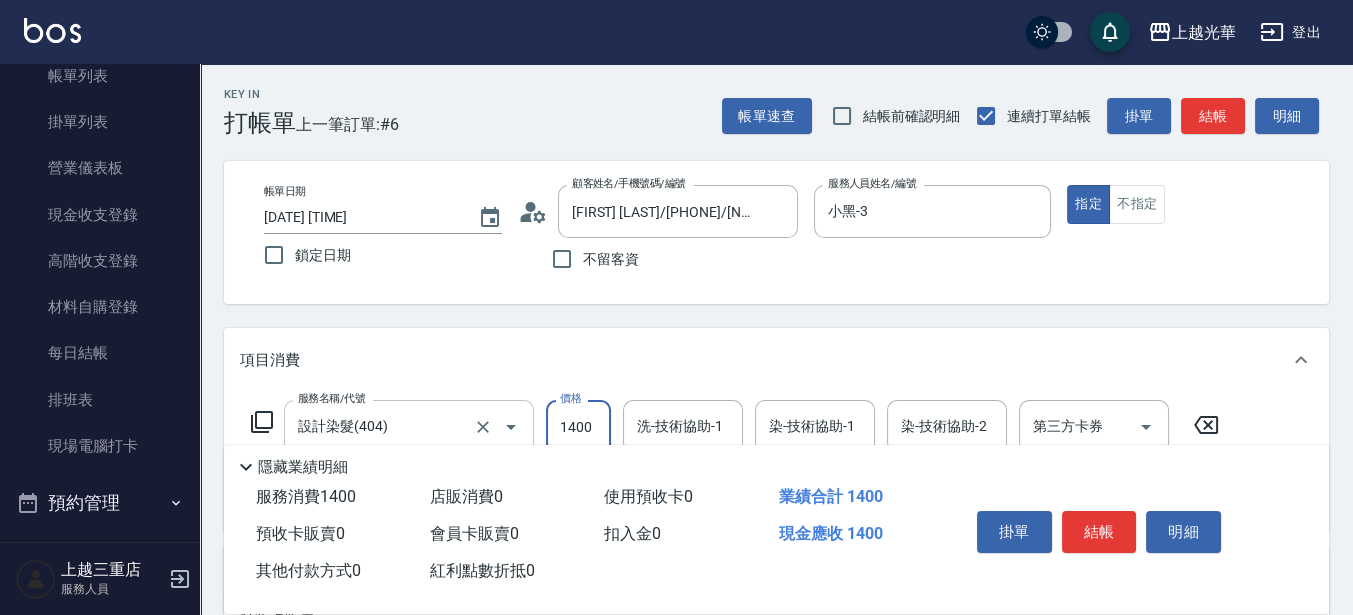type on "1400" 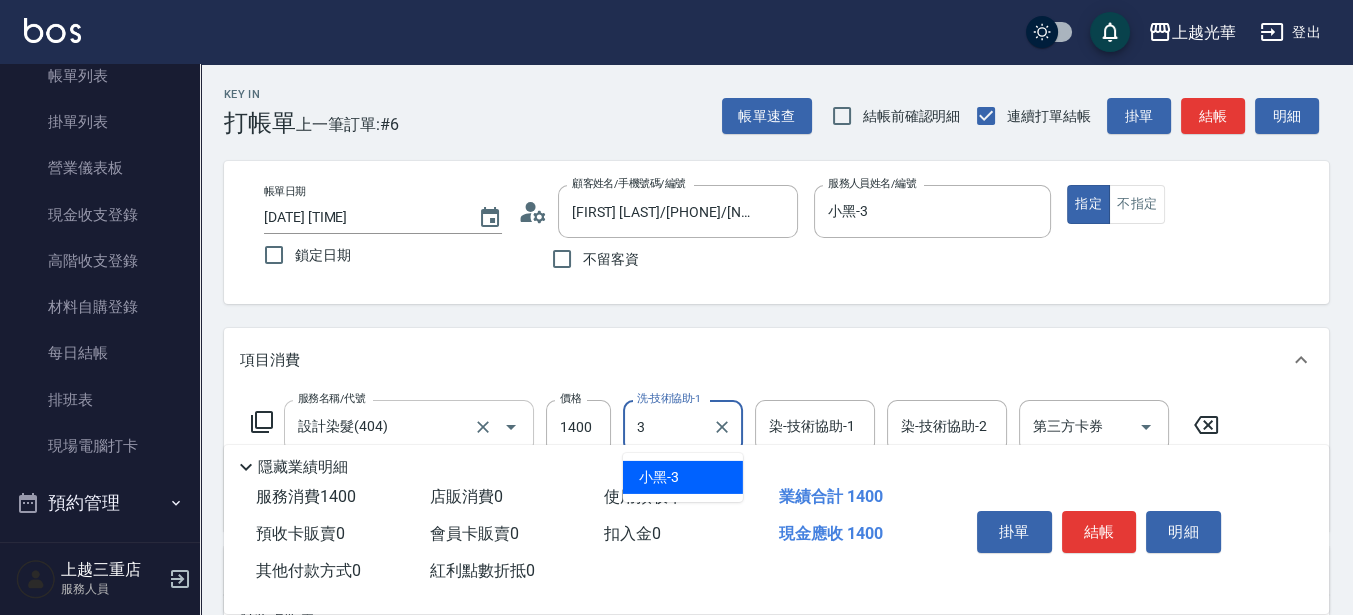 type on "小黑-3" 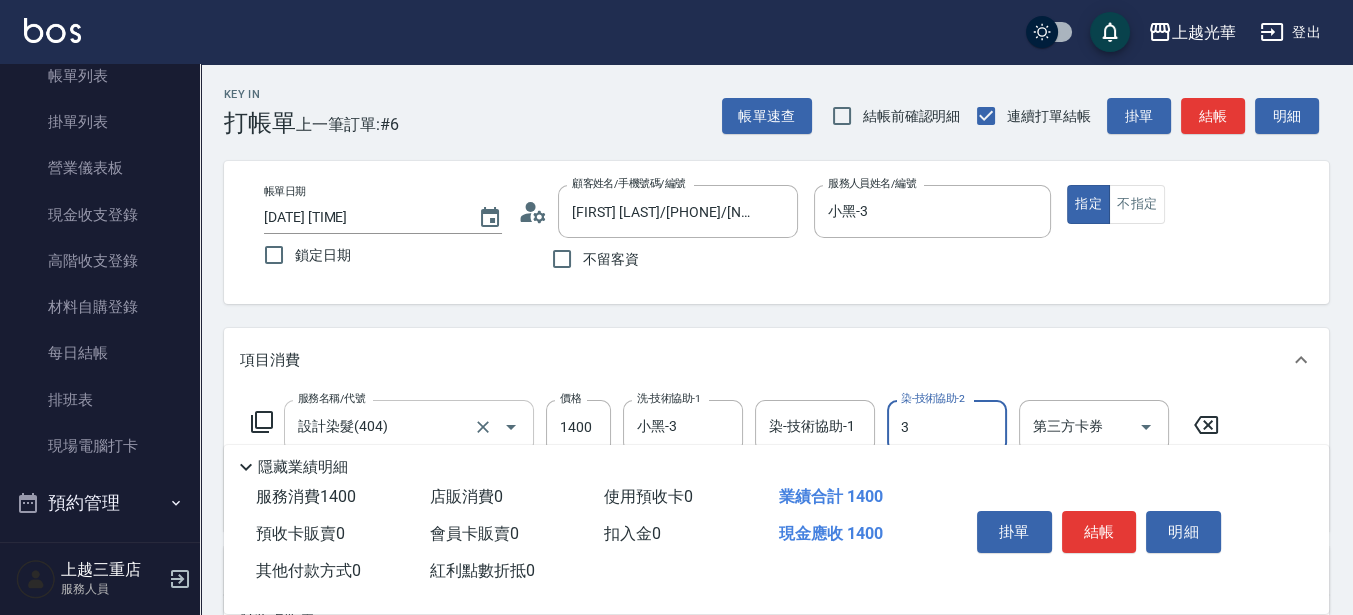 type on "小黑-3" 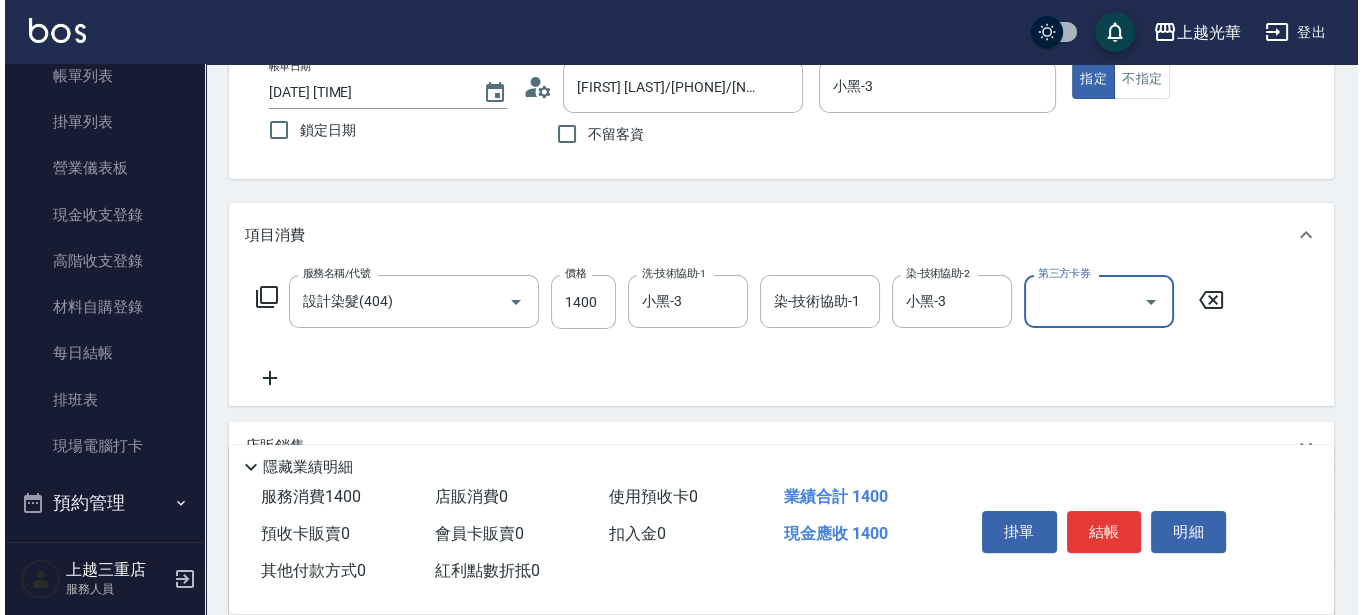 scroll, scrollTop: 250, scrollLeft: 0, axis: vertical 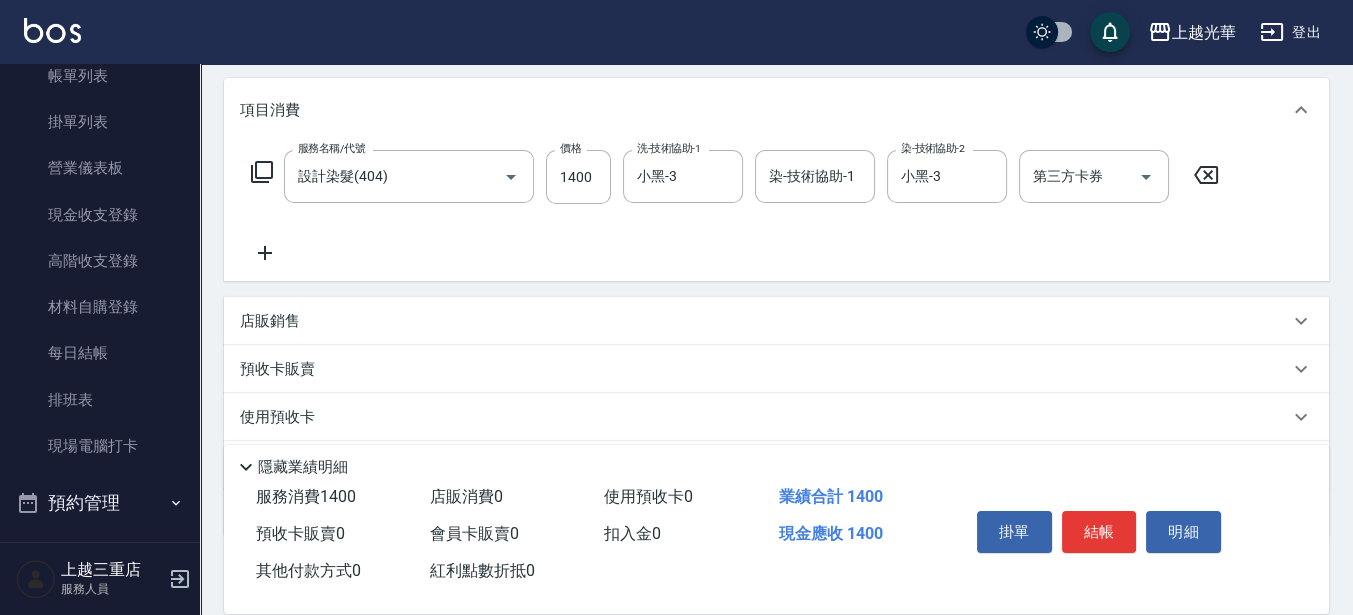 click 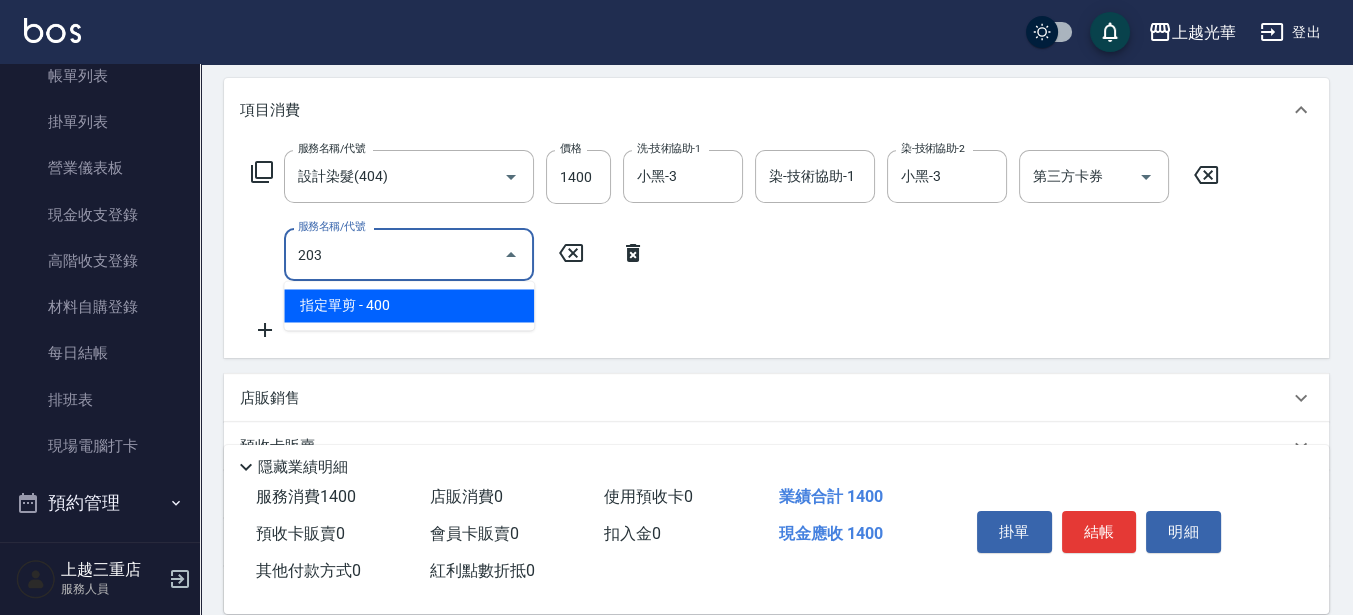 type on "指定單剪(203)" 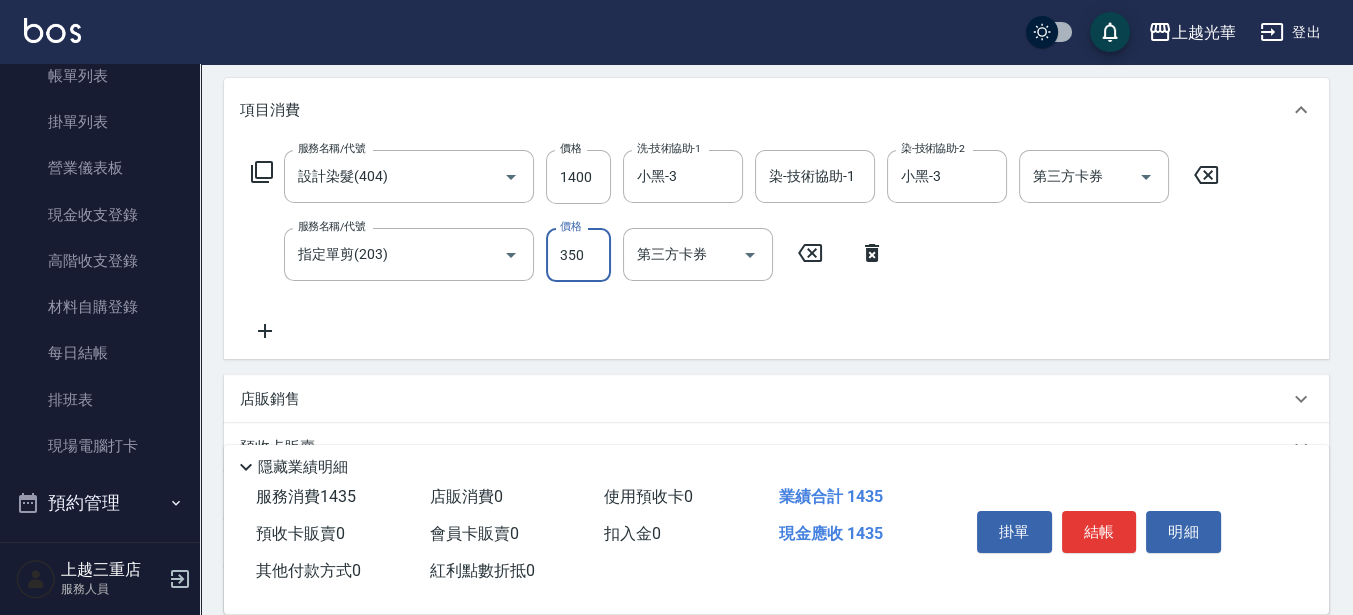 type on "350" 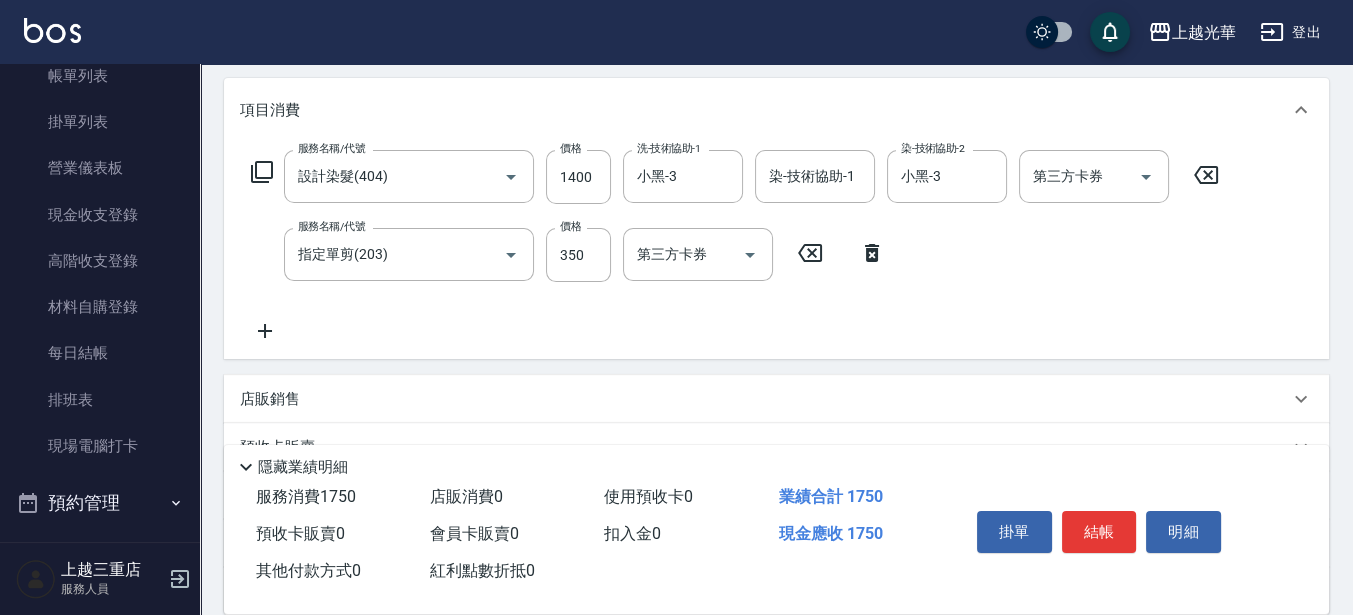 click 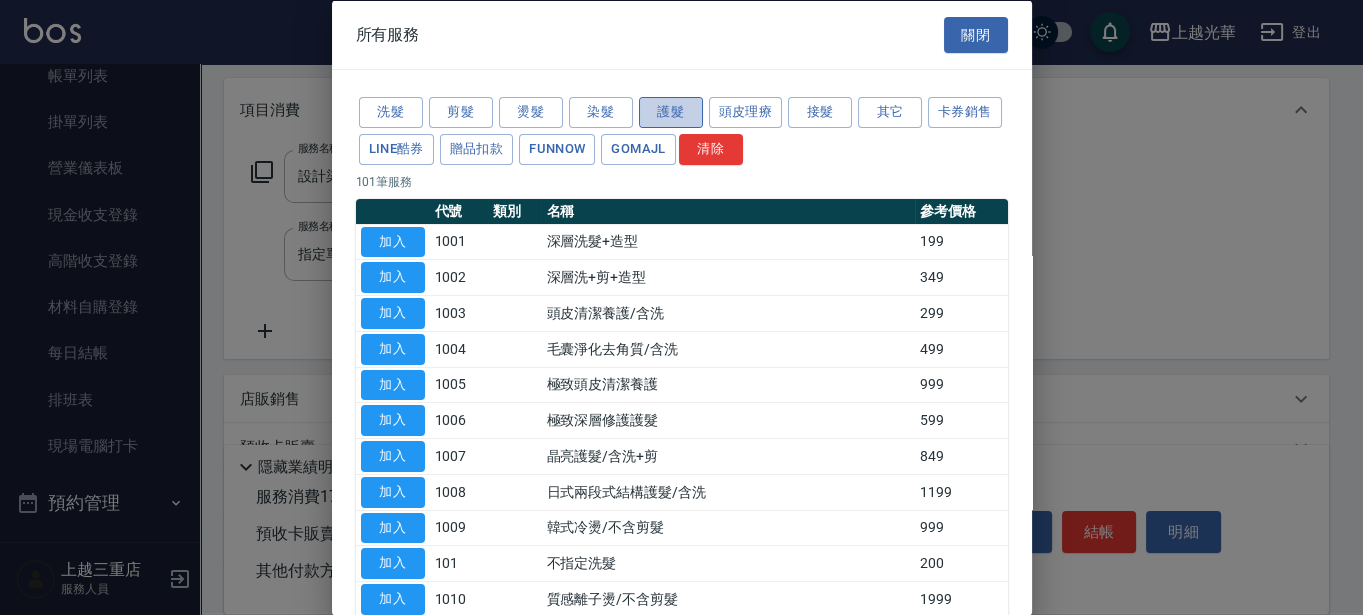 click on "護髮" at bounding box center (671, 112) 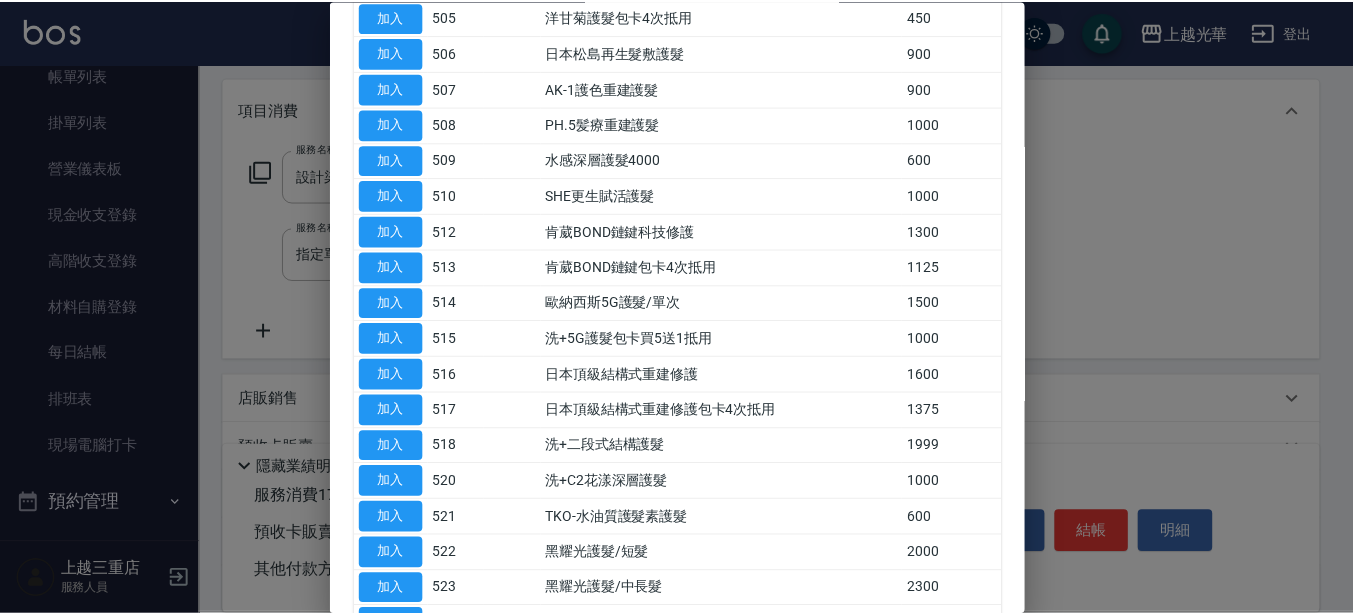 scroll, scrollTop: 500, scrollLeft: 0, axis: vertical 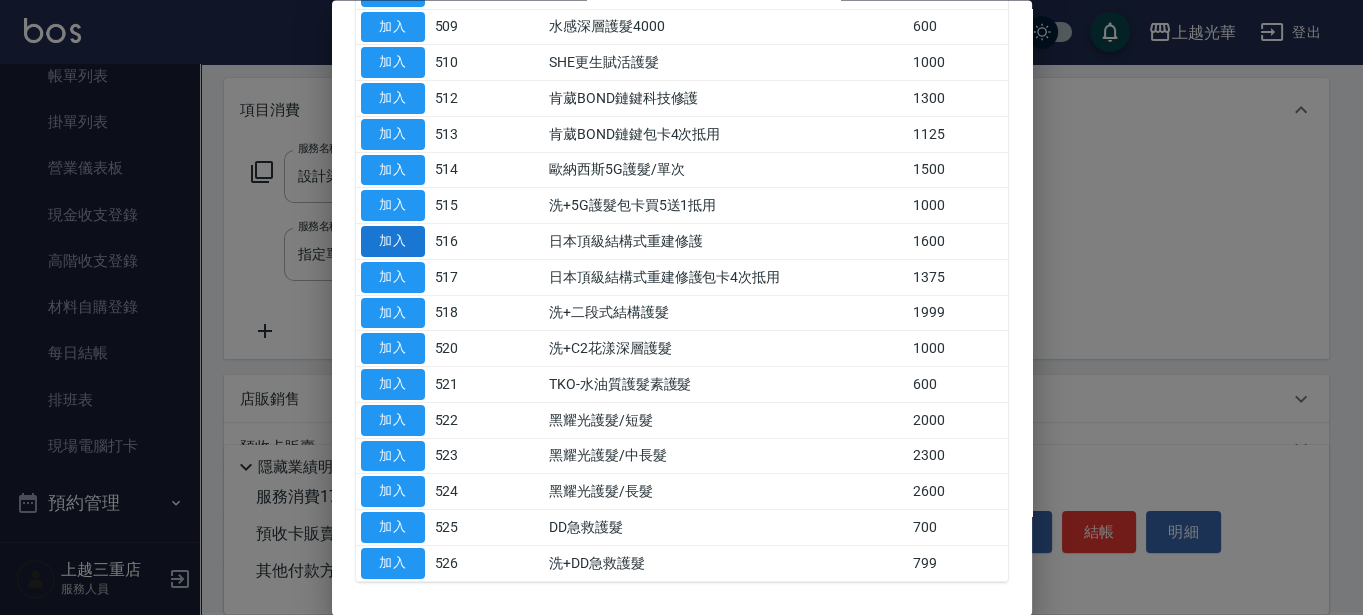 click on "加入" at bounding box center (393, 242) 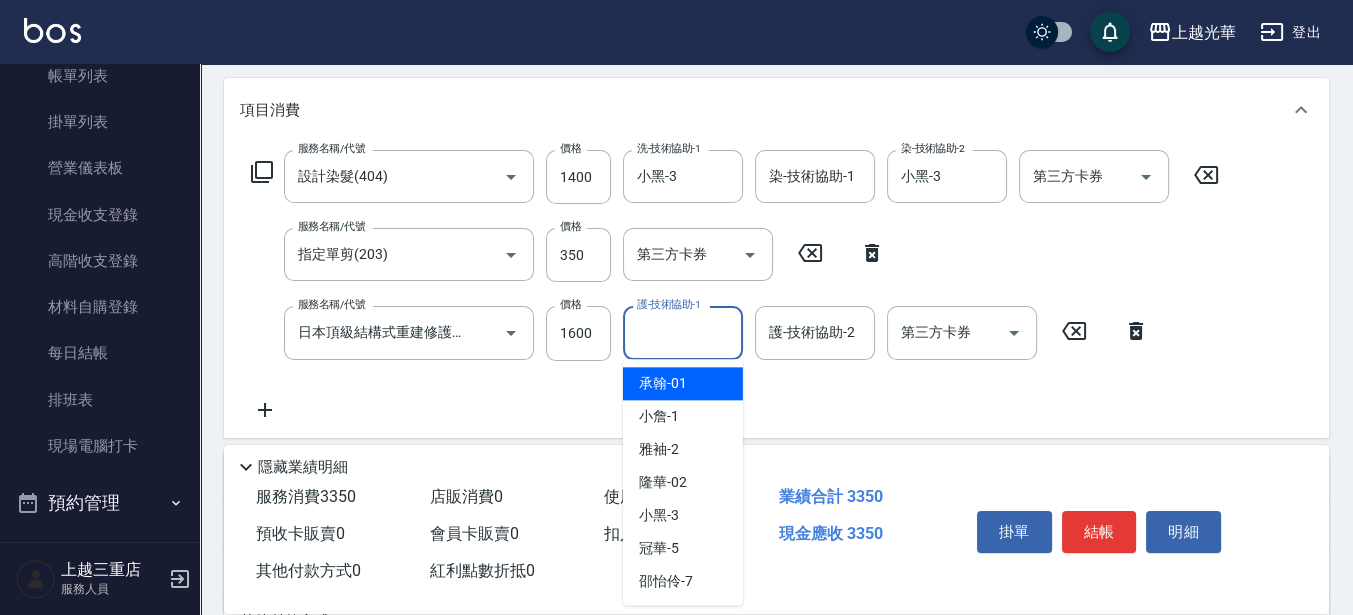 click on "護-技術協助-1" at bounding box center (683, 332) 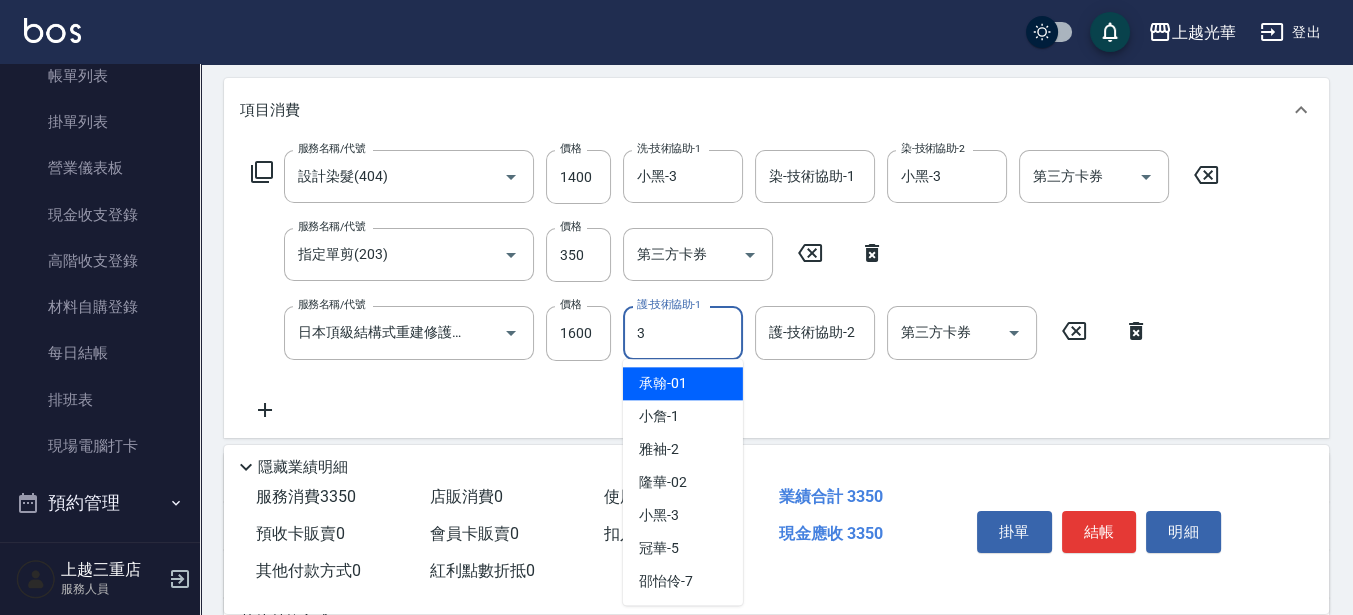 type on "小黑-3" 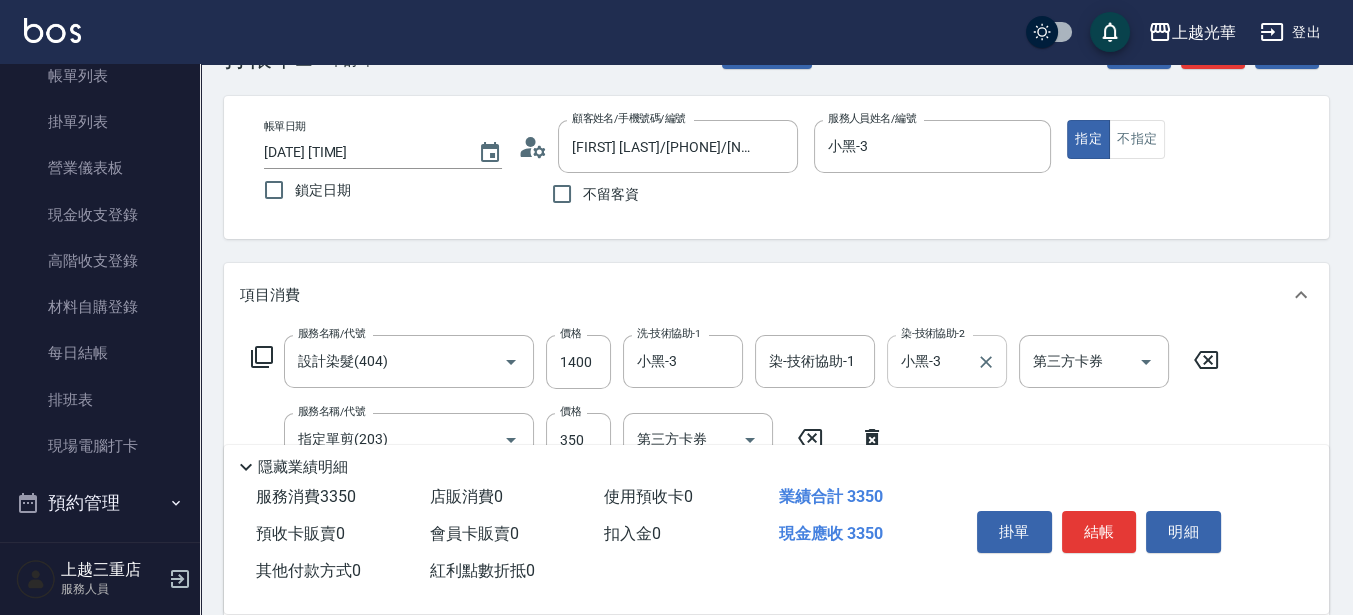 scroll, scrollTop: 0, scrollLeft: 0, axis: both 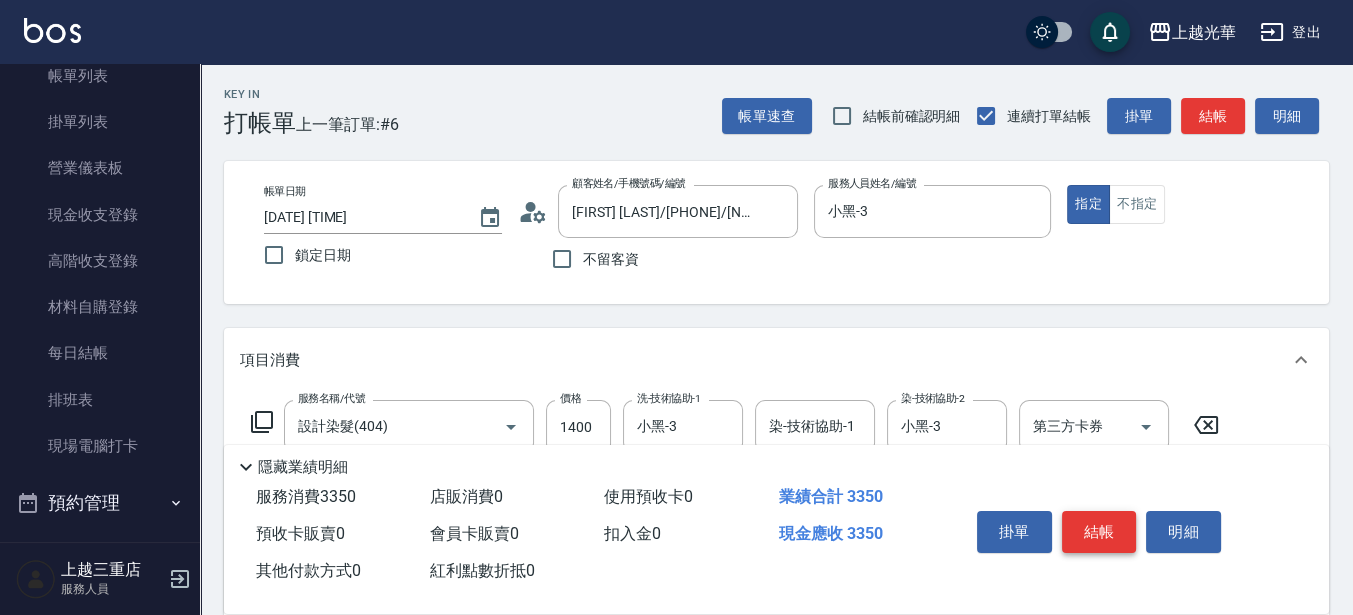 click on "結帳" at bounding box center [1099, 532] 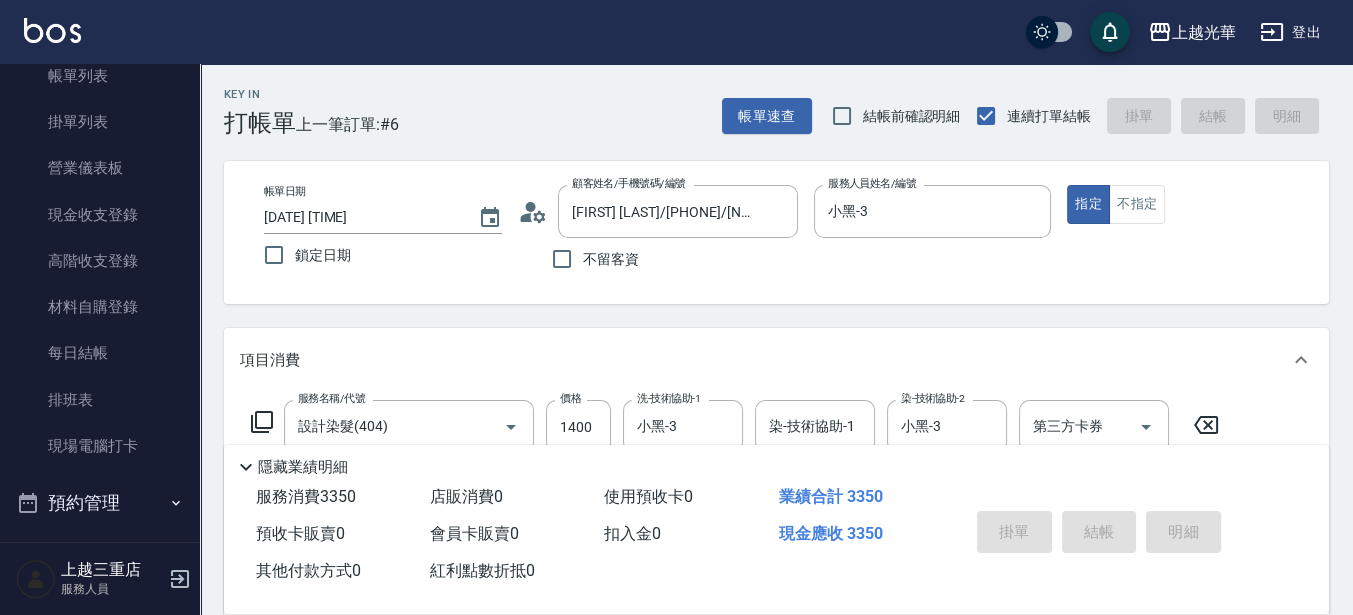 type on "[DATE] [TIME]" 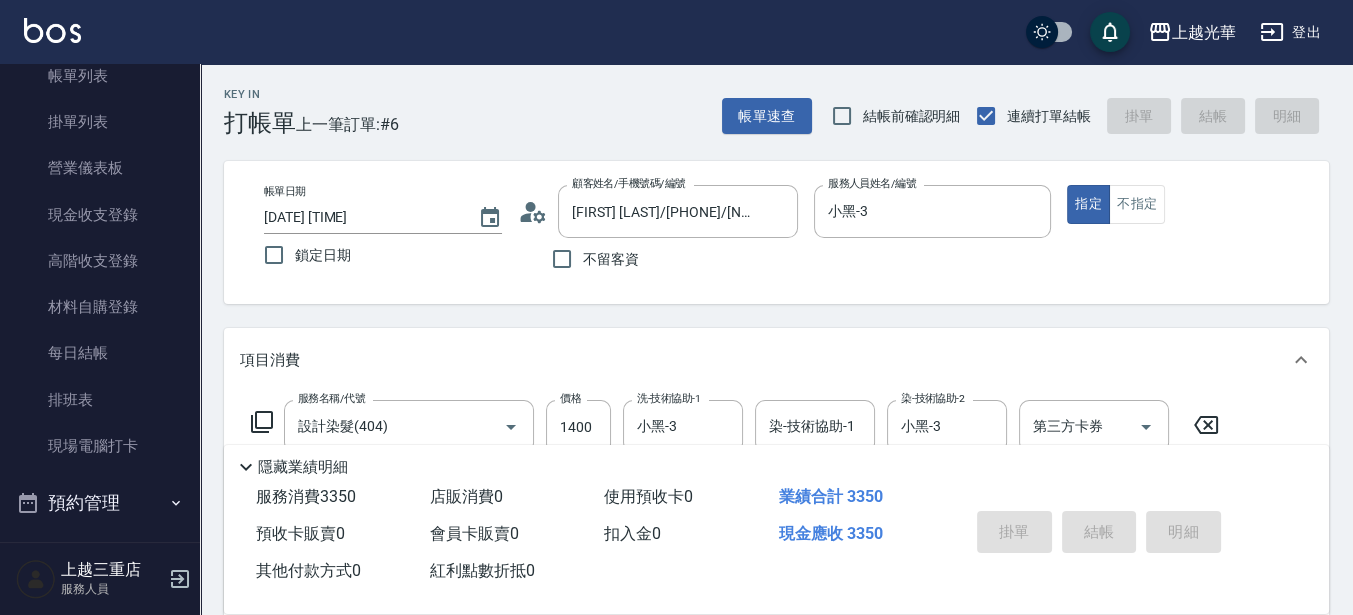 type 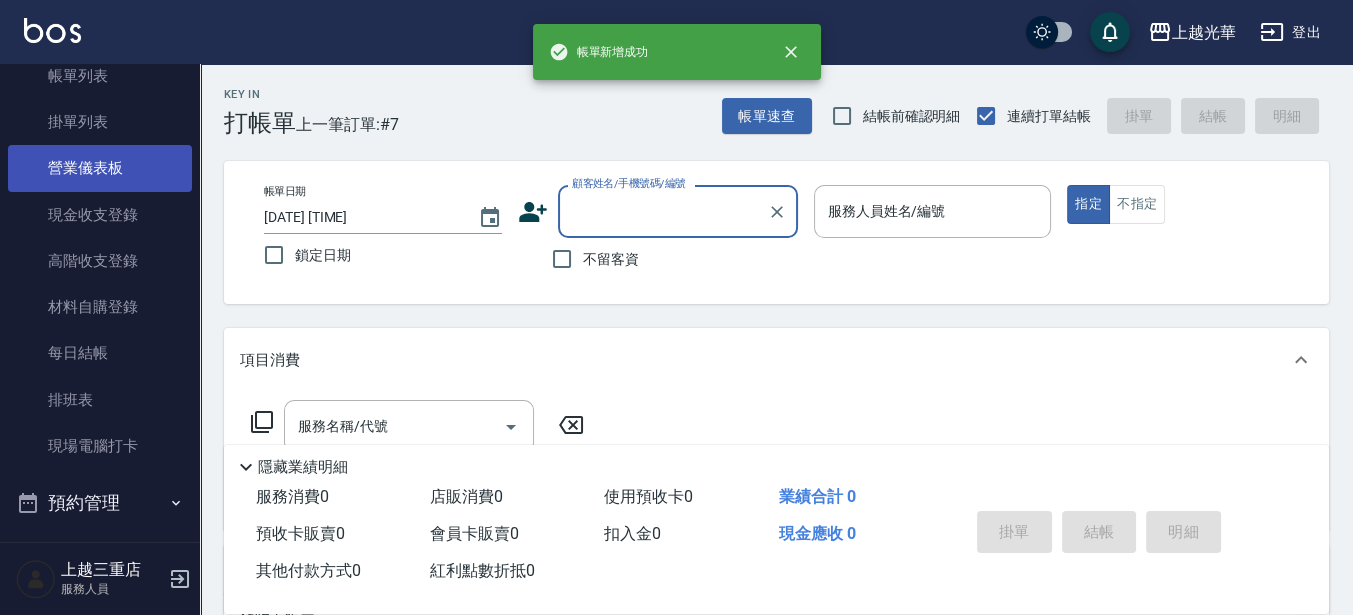 scroll, scrollTop: 0, scrollLeft: 0, axis: both 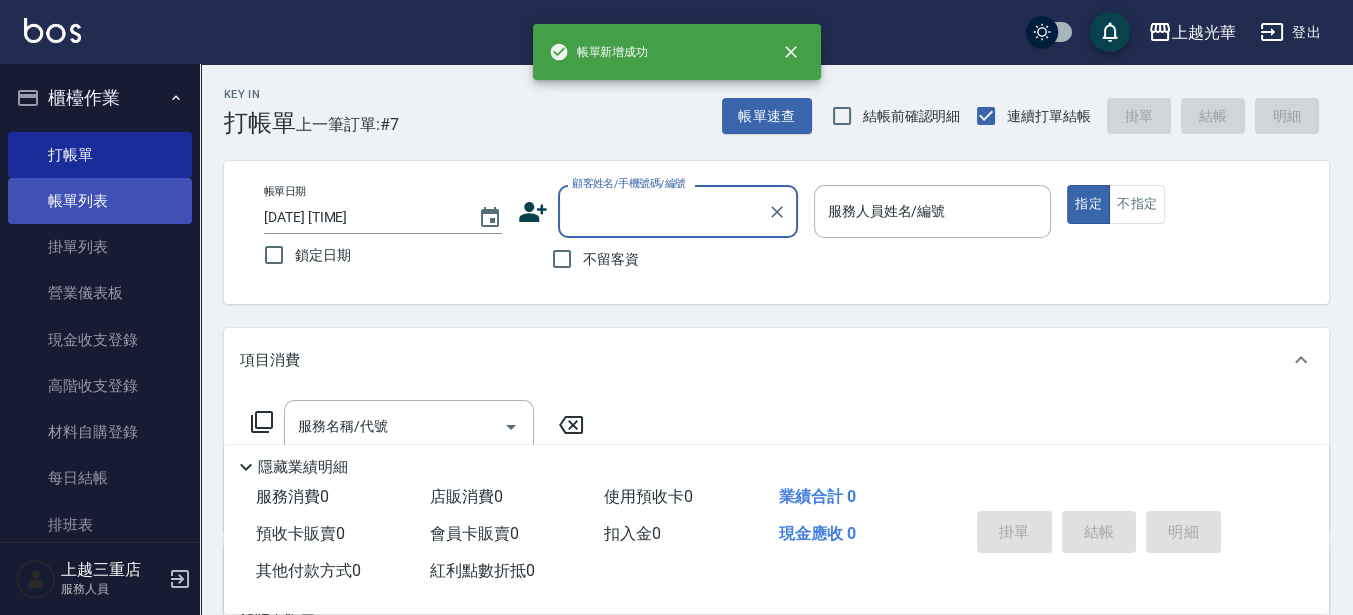 click on "帳單列表" at bounding box center [100, 201] 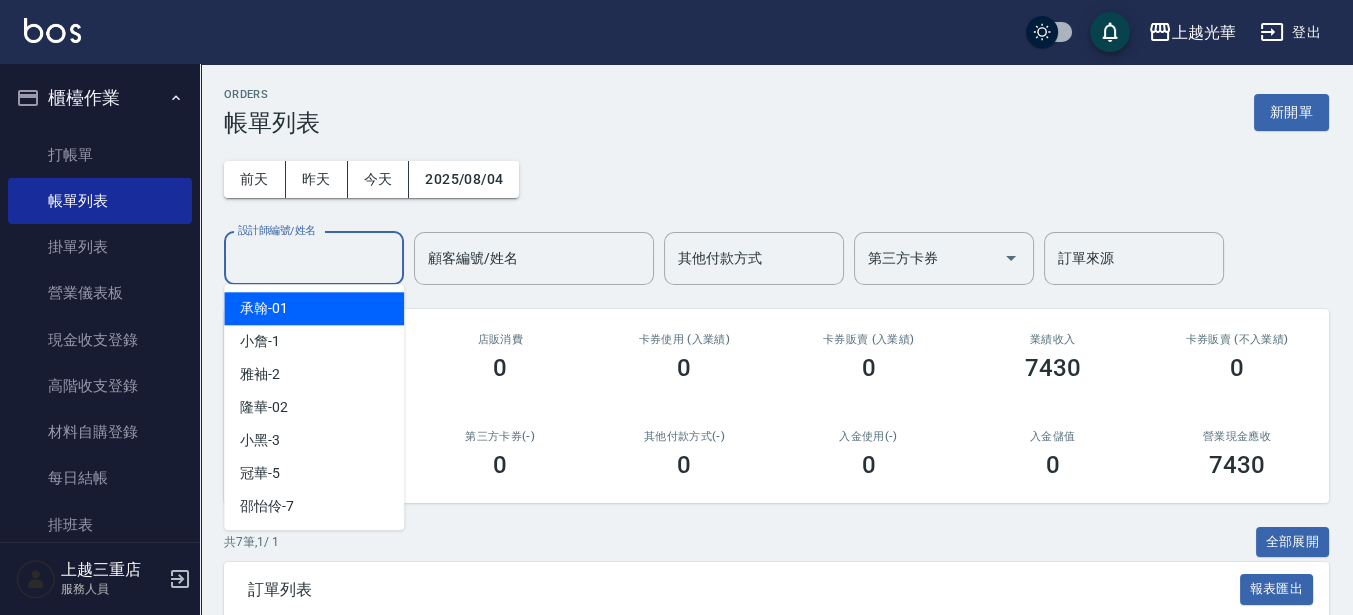 click on "設計師編號/姓名" at bounding box center [314, 258] 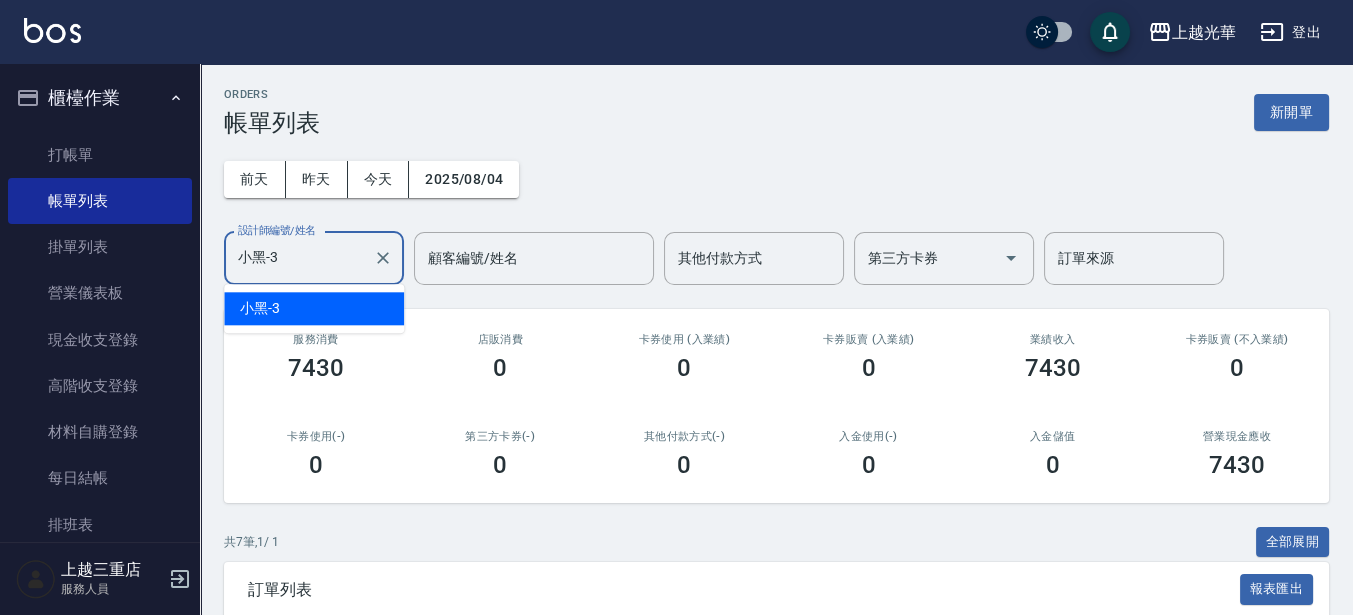 type on "小黑-3" 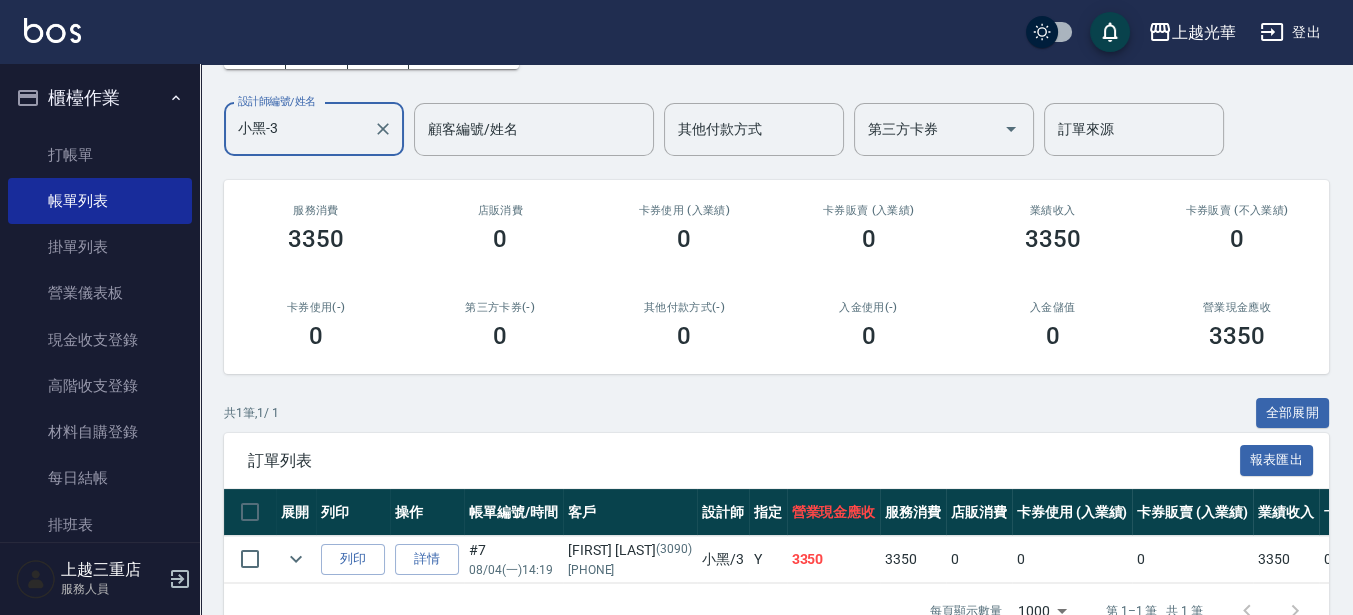 scroll, scrollTop: 193, scrollLeft: 0, axis: vertical 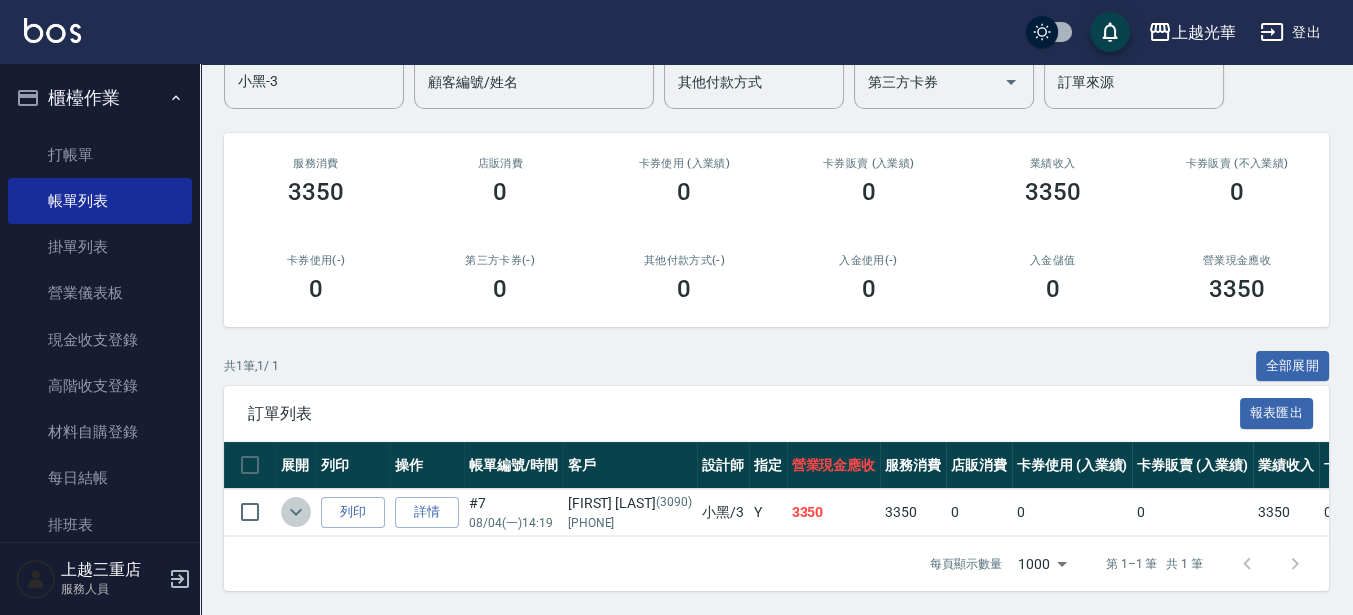 click 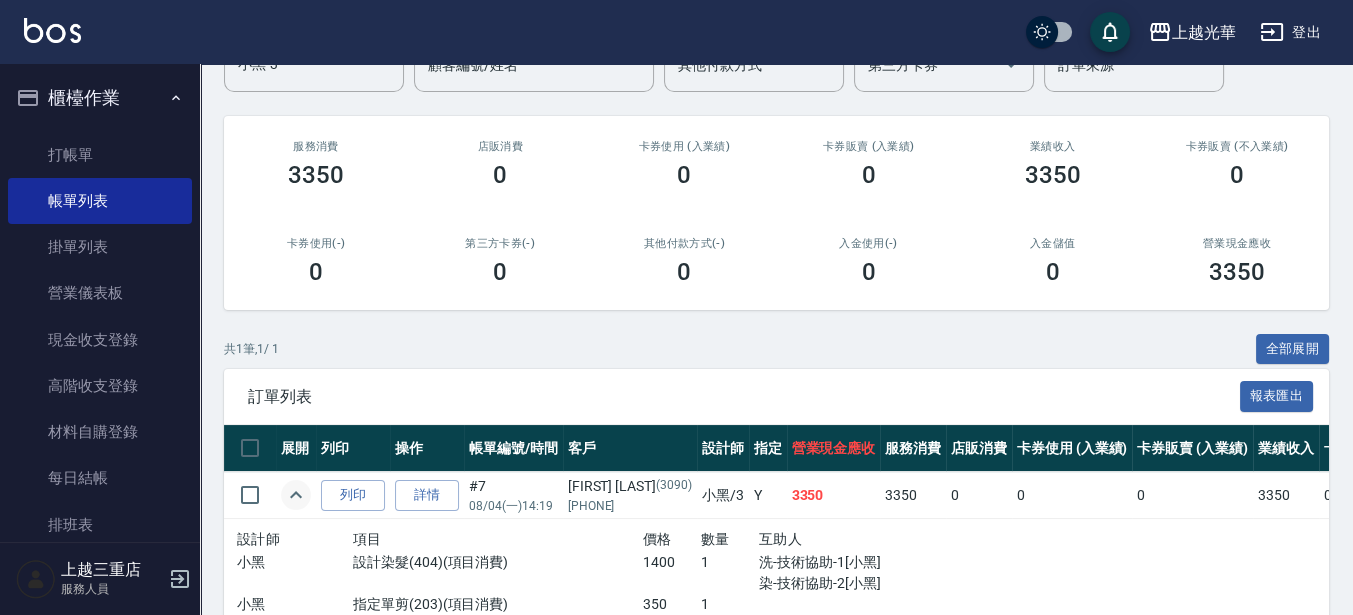 scroll, scrollTop: 317, scrollLeft: 0, axis: vertical 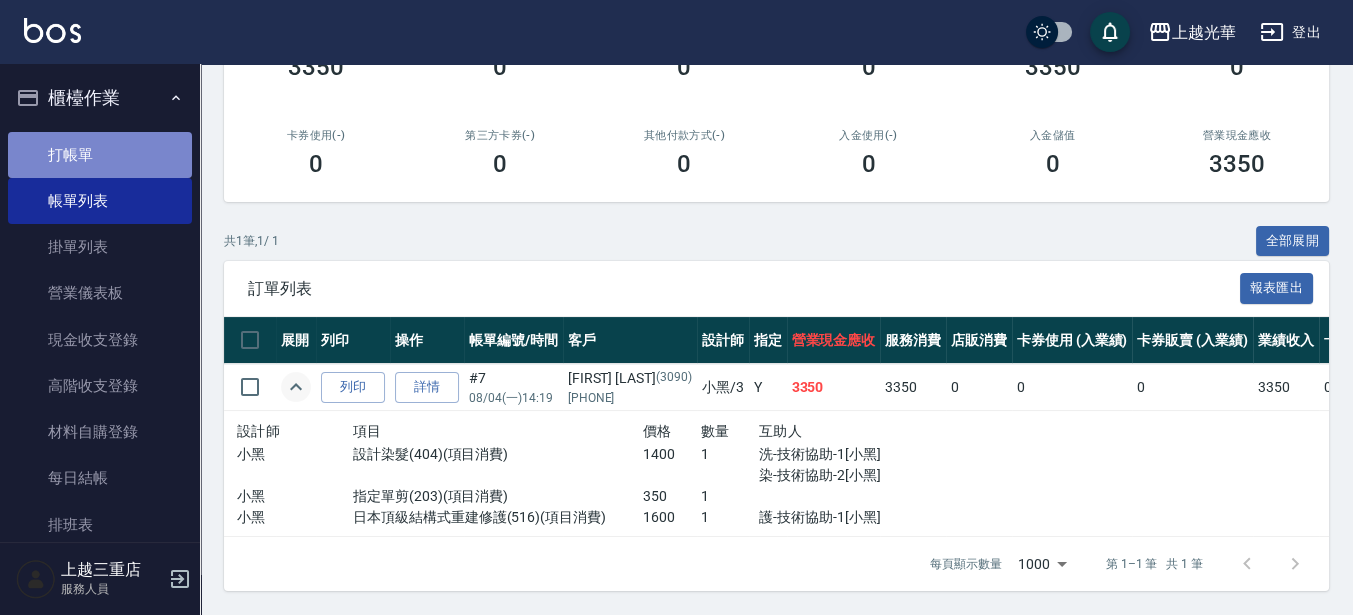 click on "打帳單" at bounding box center (100, 155) 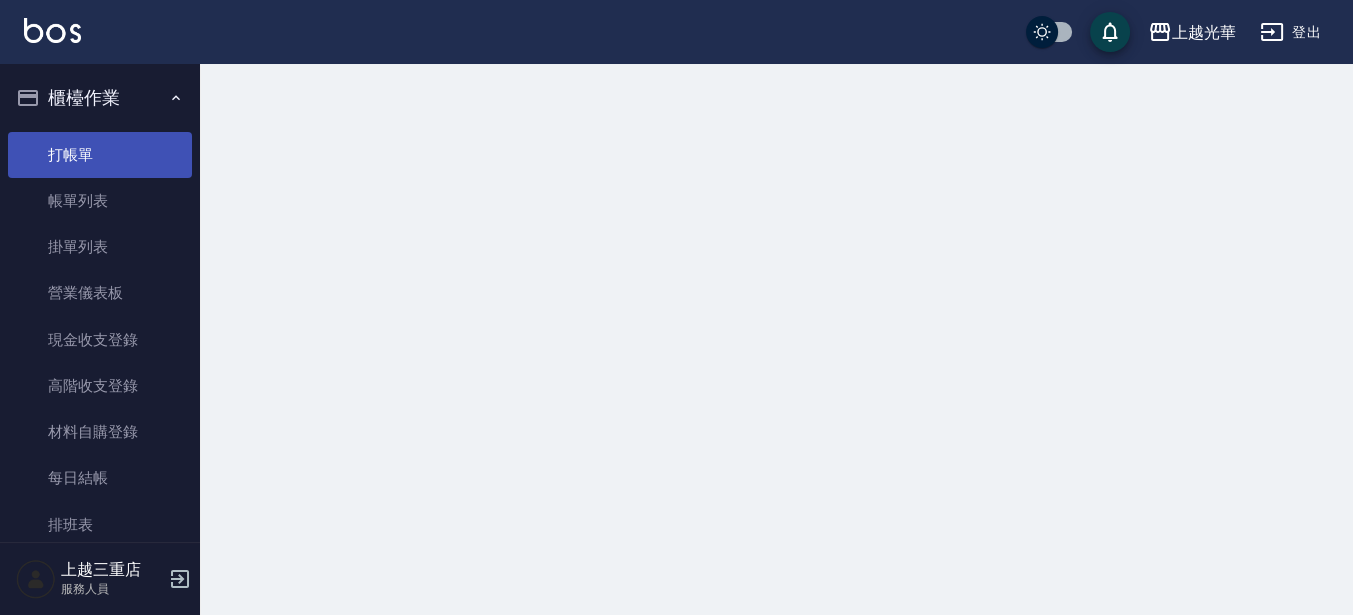 scroll, scrollTop: 0, scrollLeft: 0, axis: both 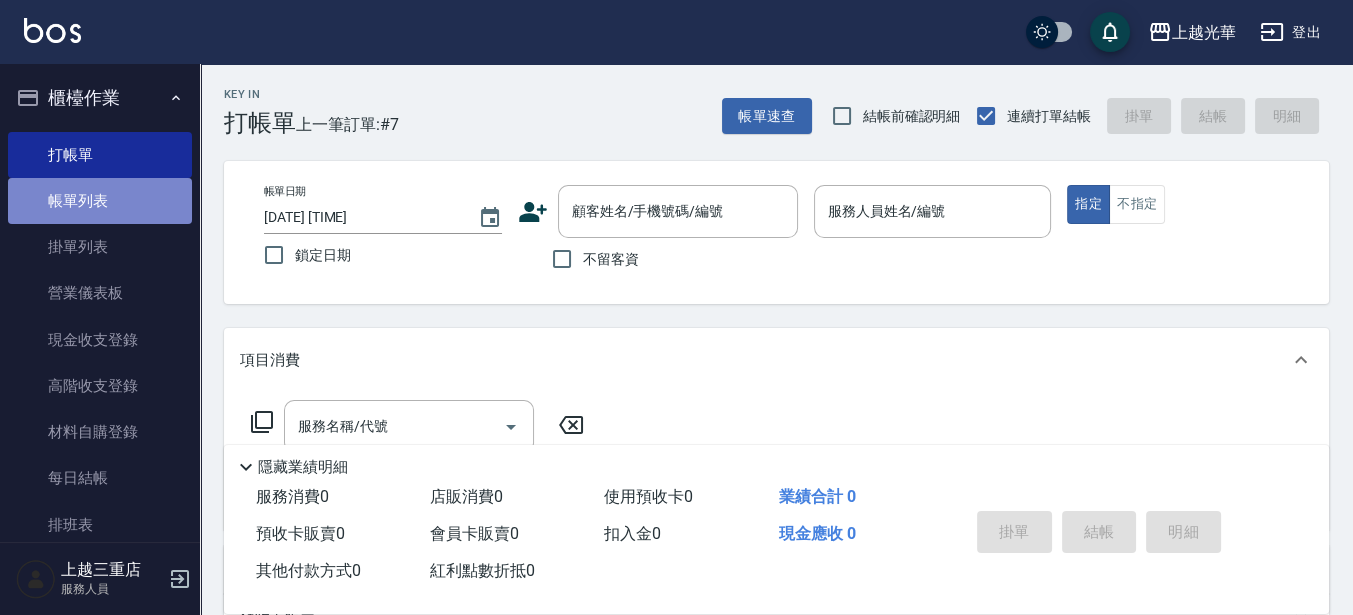 click on "帳單列表" at bounding box center [100, 201] 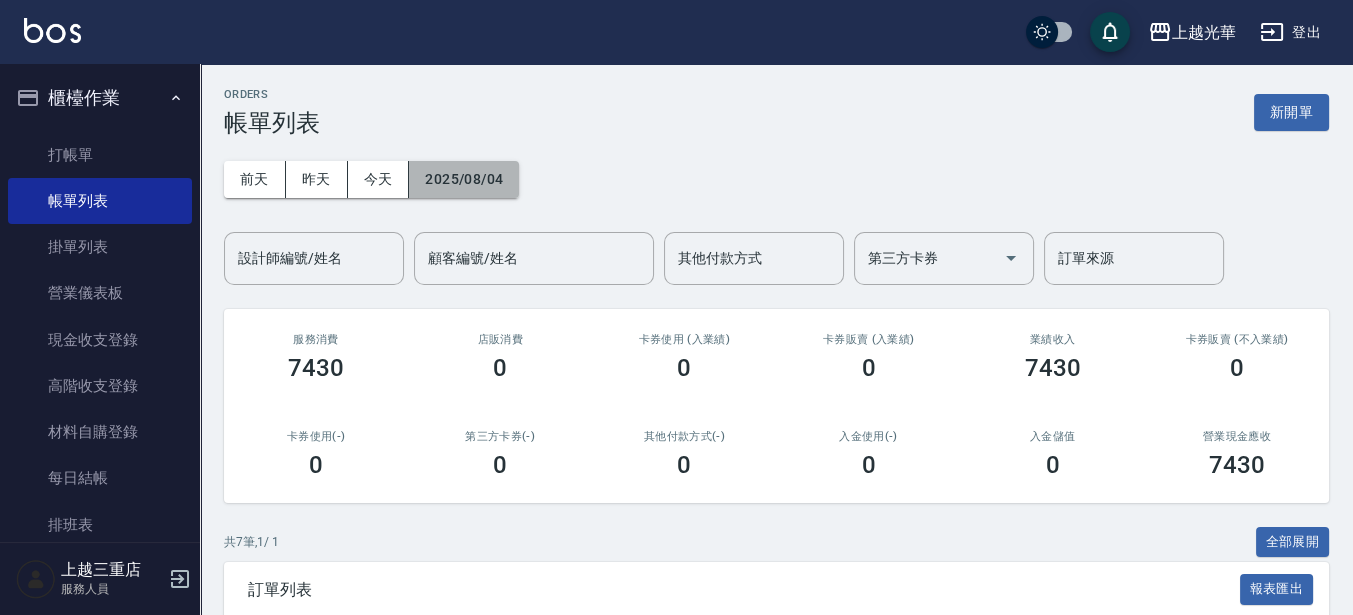 click on "2025/08/04" at bounding box center [464, 179] 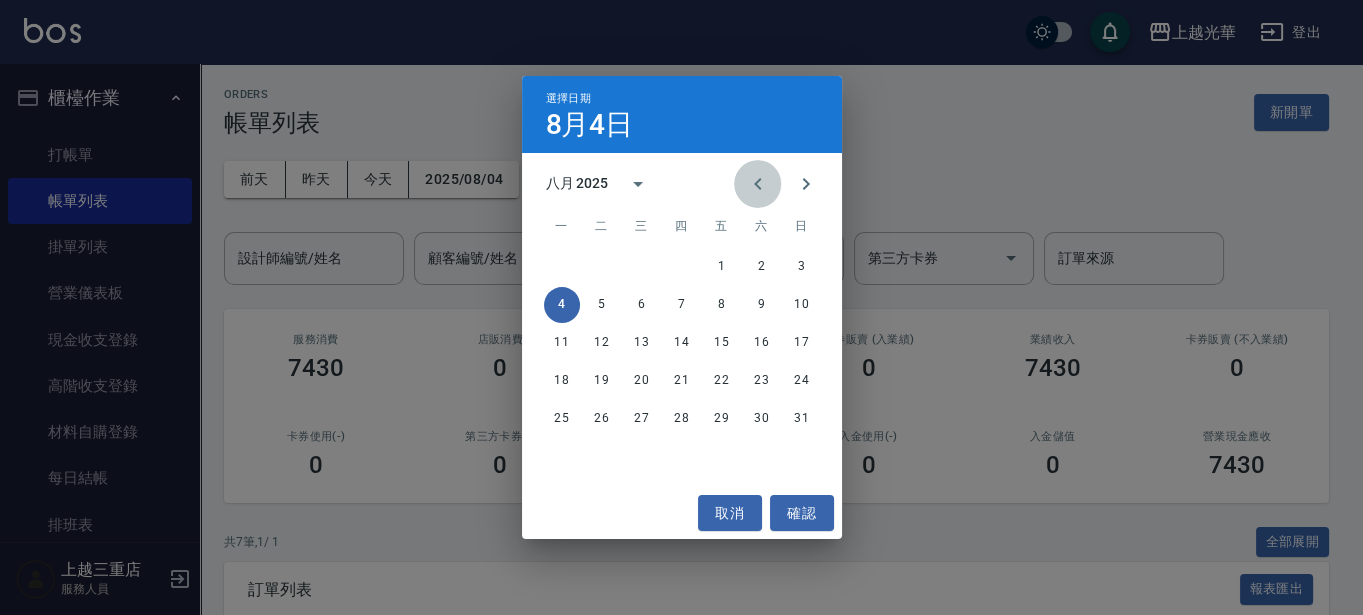 click 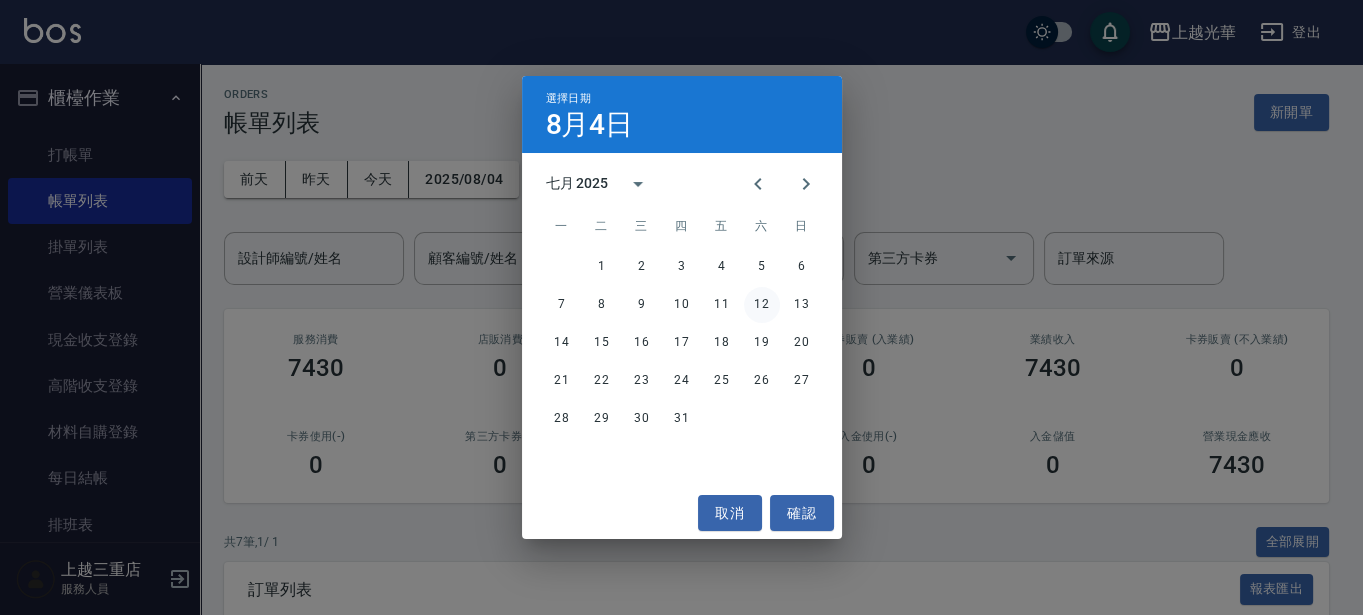 click on "12" at bounding box center (762, 305) 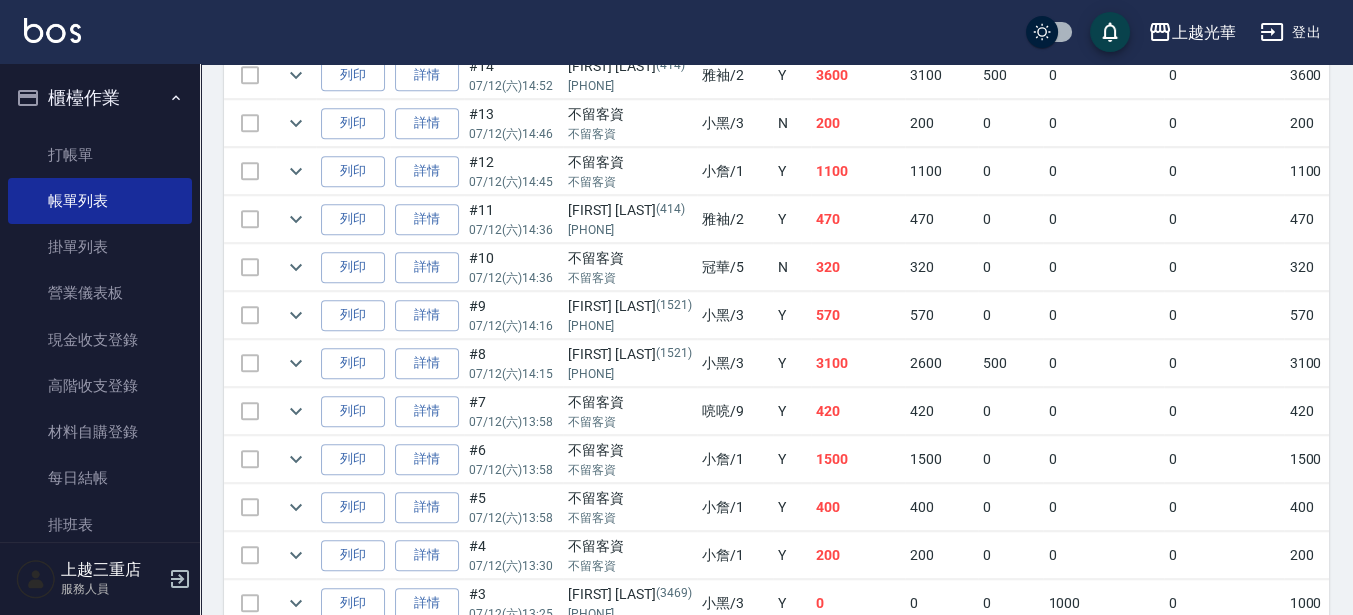 scroll, scrollTop: 2125, scrollLeft: 0, axis: vertical 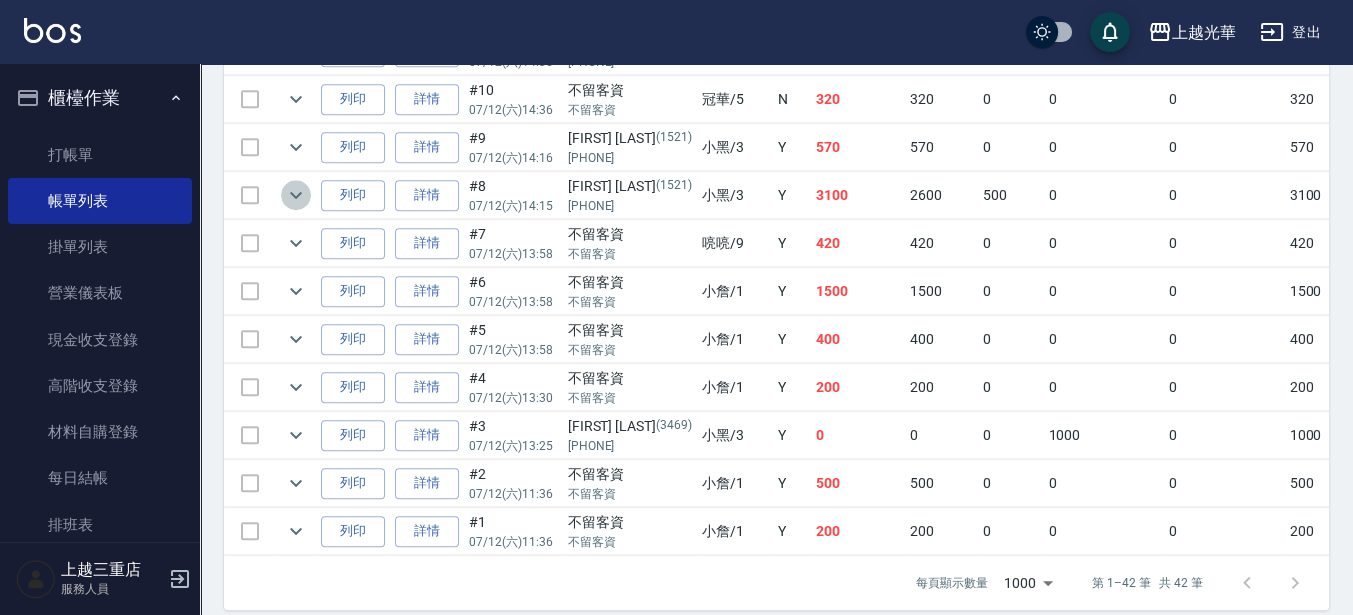 click 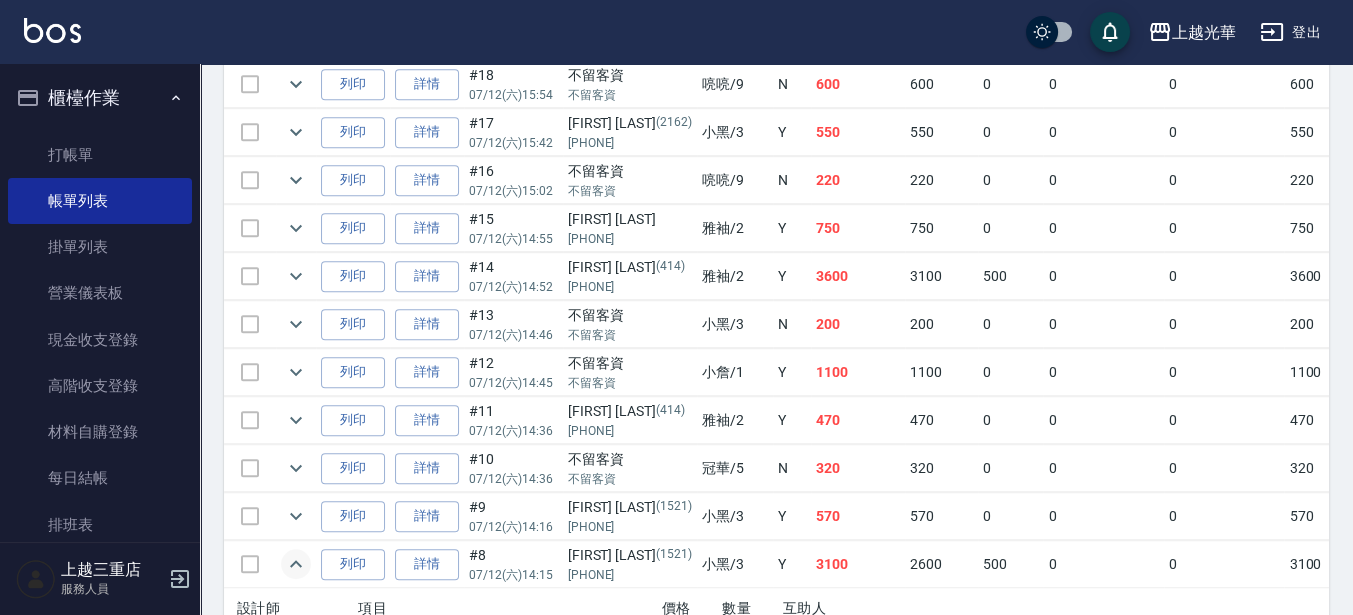scroll, scrollTop: 1750, scrollLeft: 0, axis: vertical 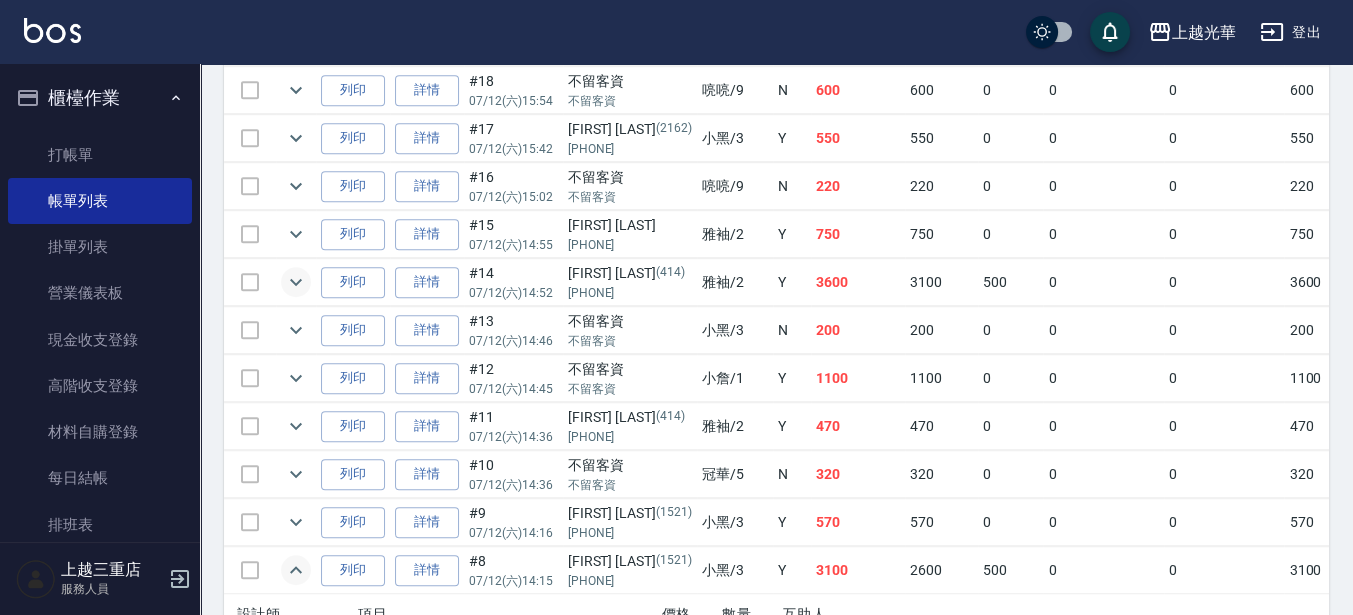 click 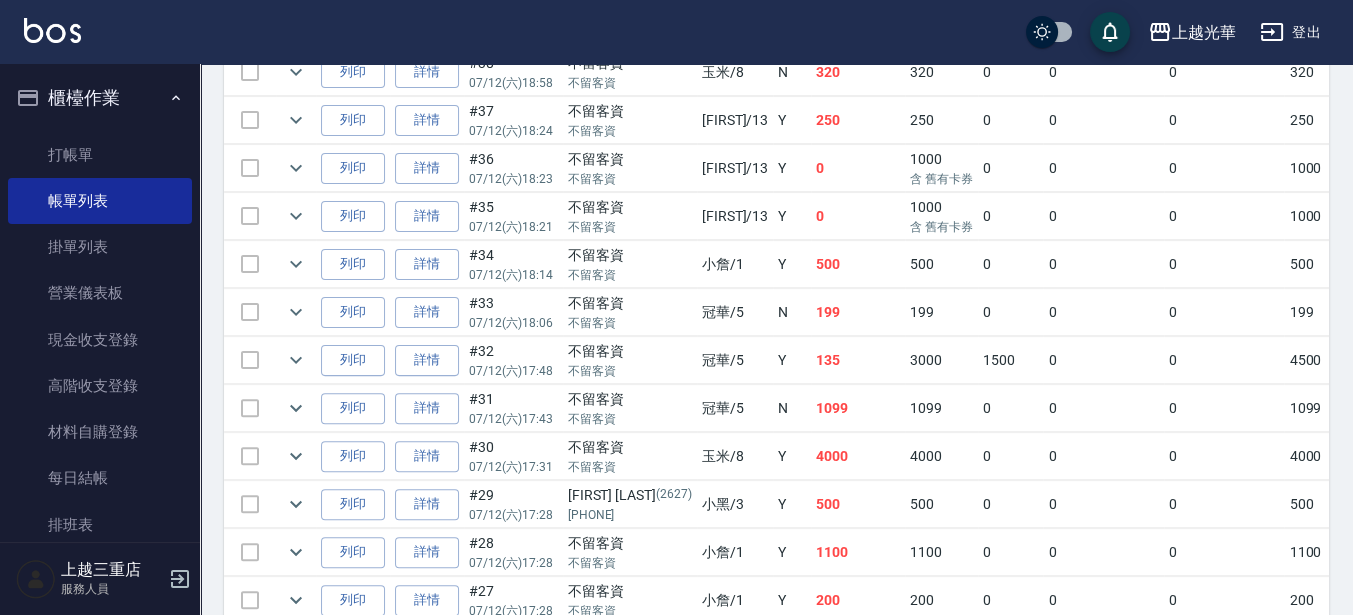 scroll, scrollTop: 875, scrollLeft: 0, axis: vertical 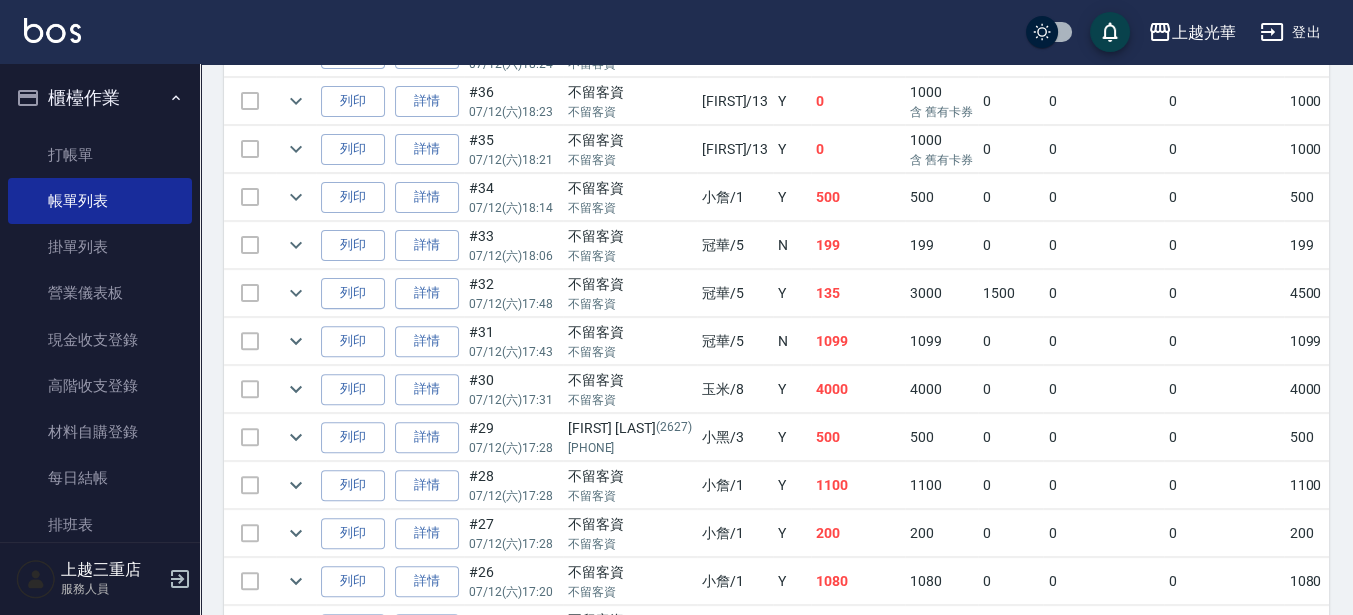 click at bounding box center [296, 293] 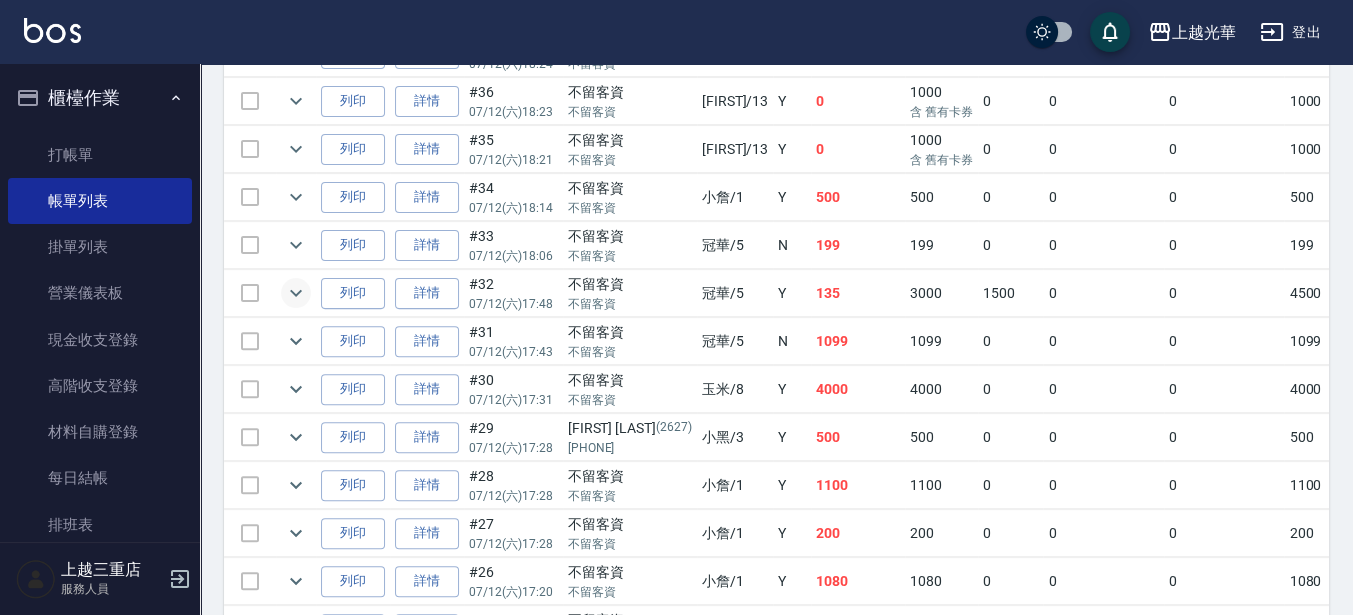 click at bounding box center (296, 293) 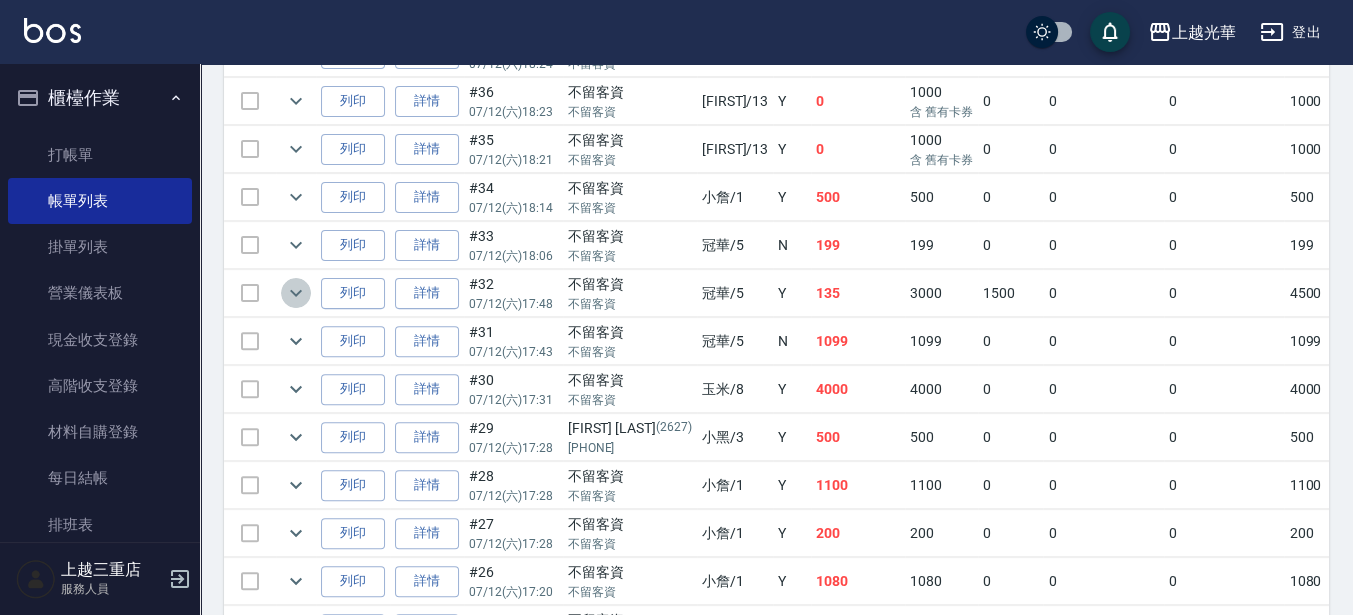 click at bounding box center [296, 293] 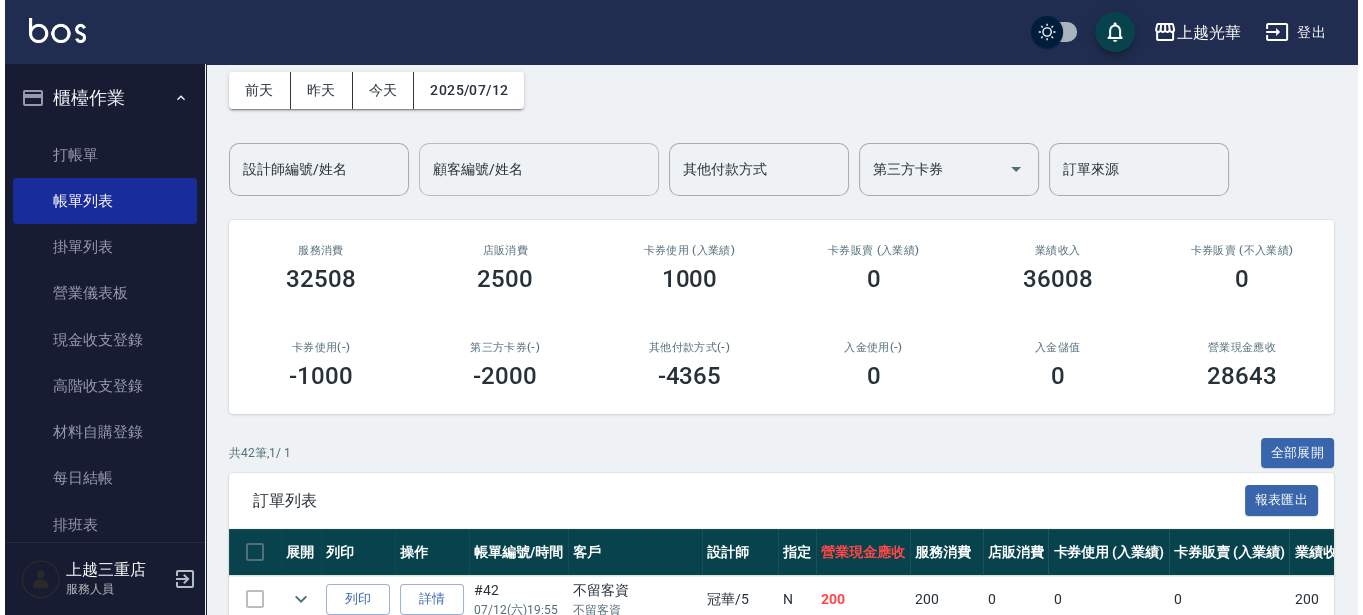 scroll, scrollTop: 0, scrollLeft: 0, axis: both 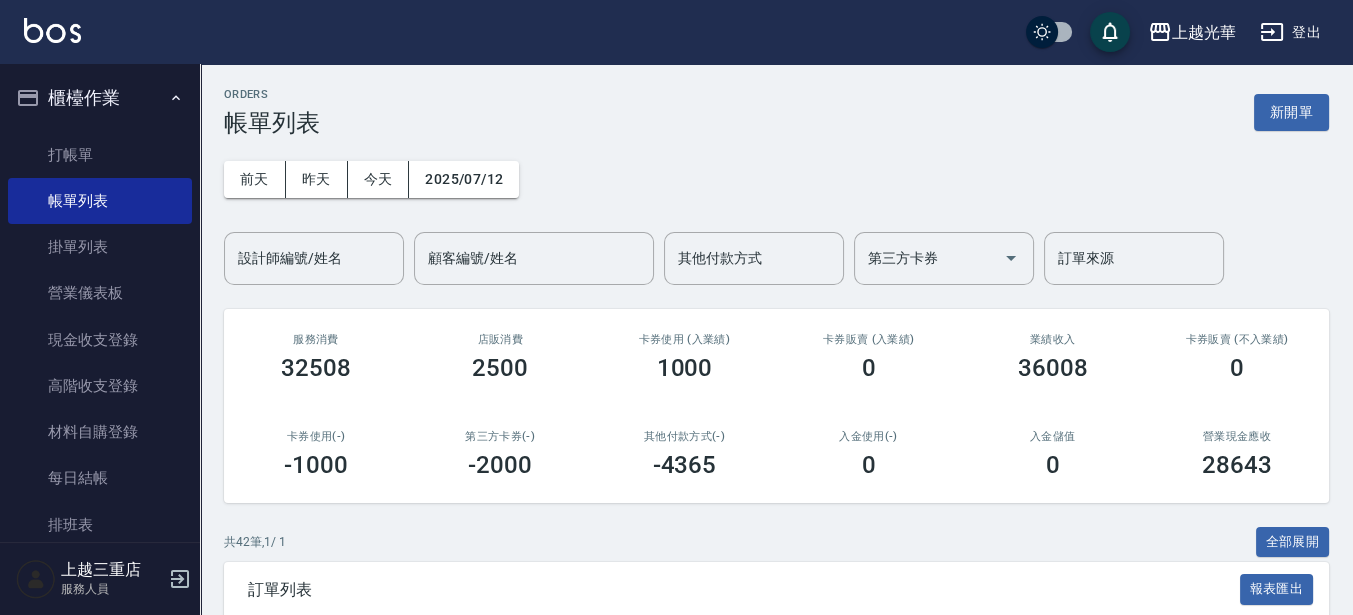 click on "前天 昨天 今天 2025/07/12 設計師編號/姓名 設計師編號/姓名 顧客編號/姓名 顧客編號/姓名 其他付款方式 其他付款方式 第三方卡券 第三方卡券 訂單來源 訂單來源" at bounding box center (776, 211) 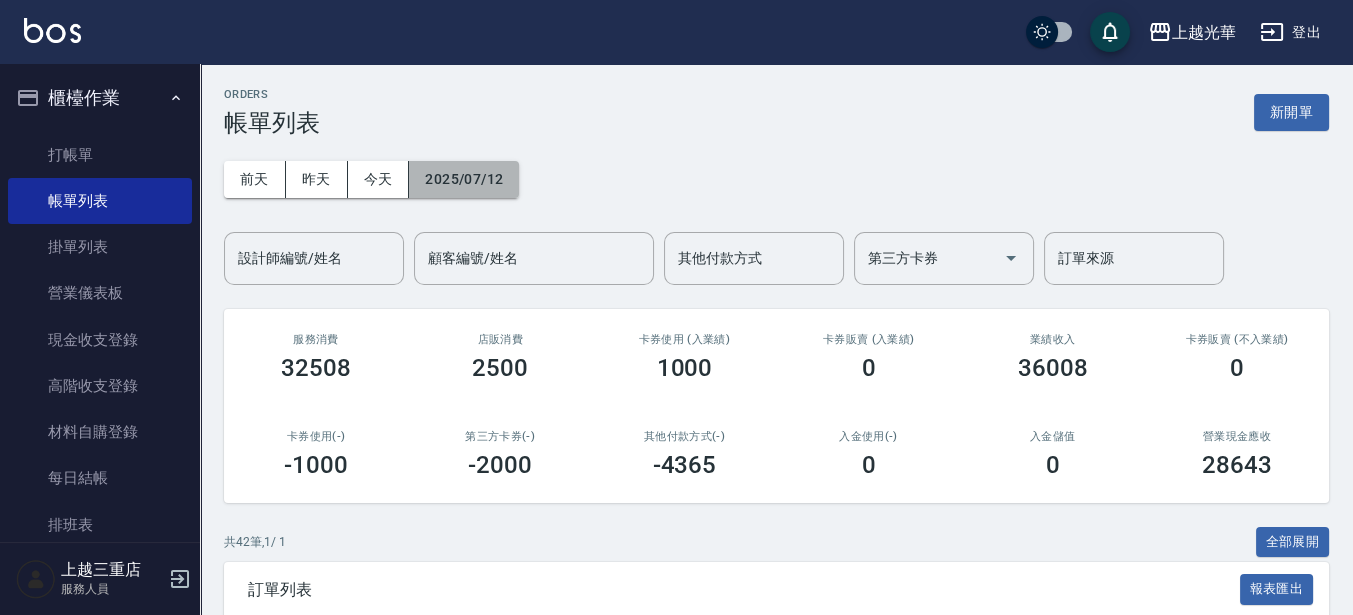 click on "2025/07/12" at bounding box center (464, 179) 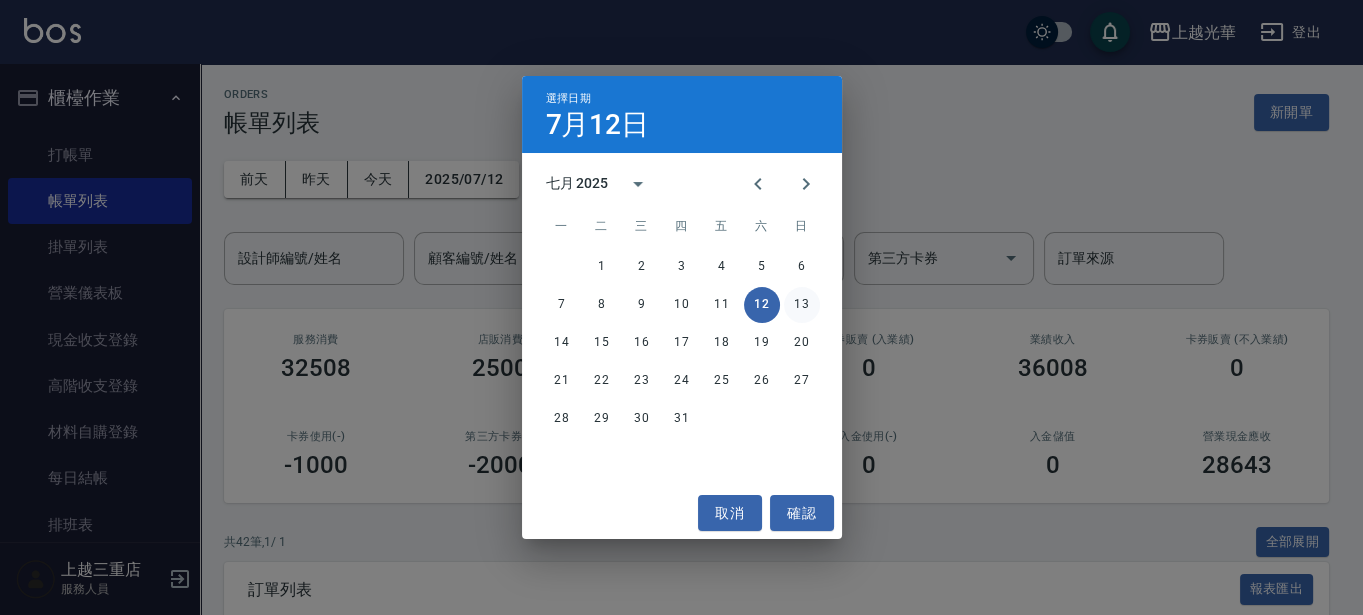 click on "13" at bounding box center (802, 305) 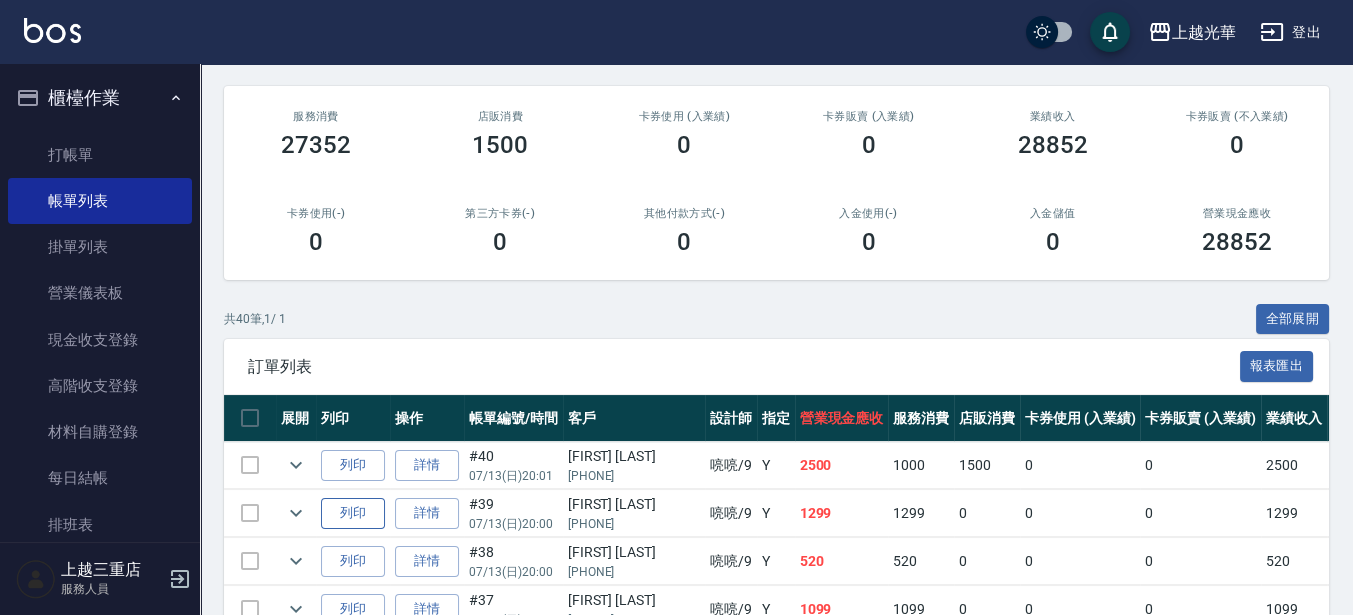 scroll, scrollTop: 292, scrollLeft: 0, axis: vertical 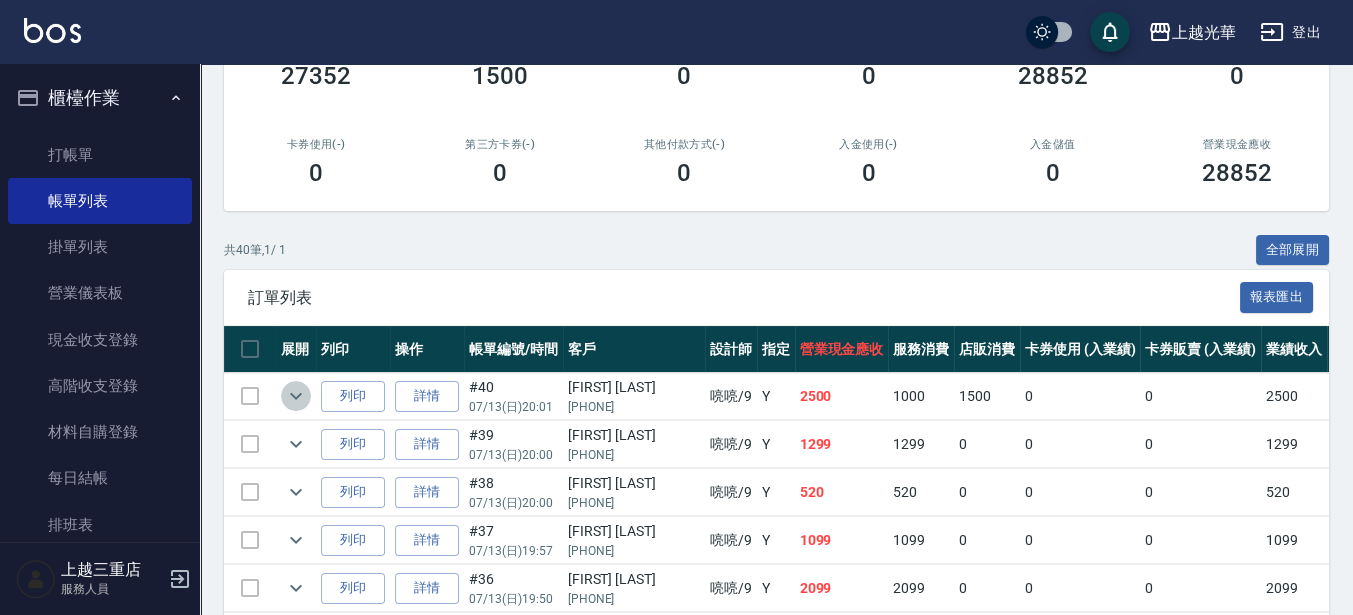 click 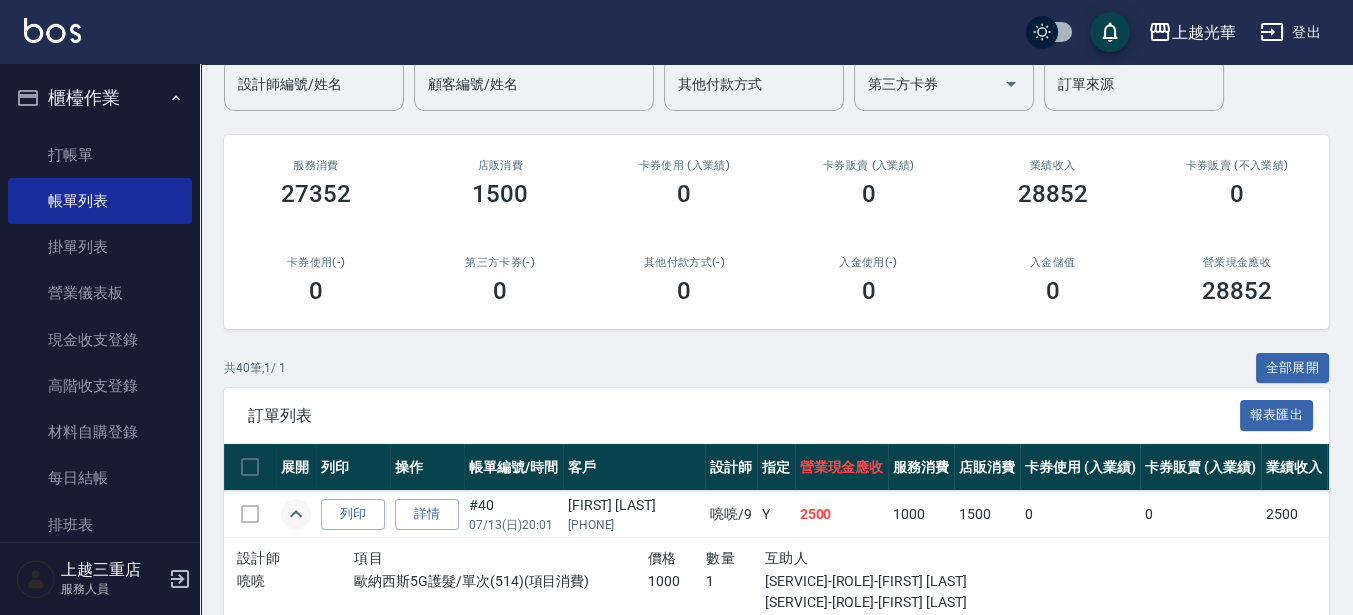 scroll, scrollTop: 0, scrollLeft: 0, axis: both 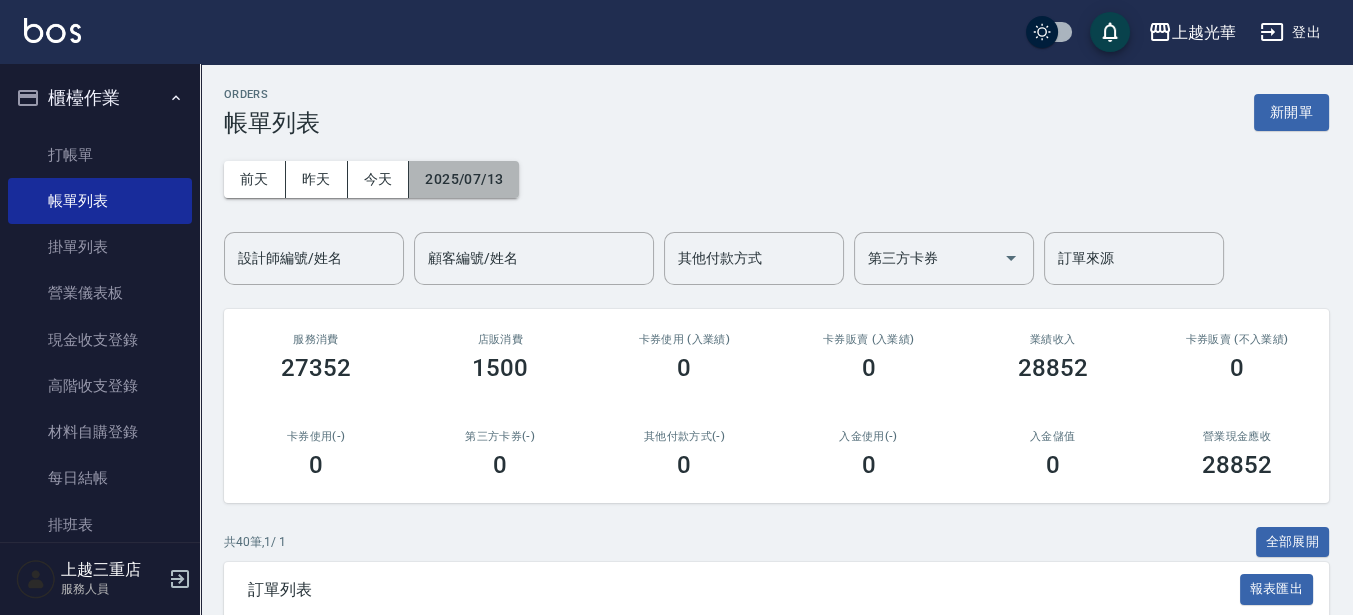 click on "2025/07/13" at bounding box center (464, 179) 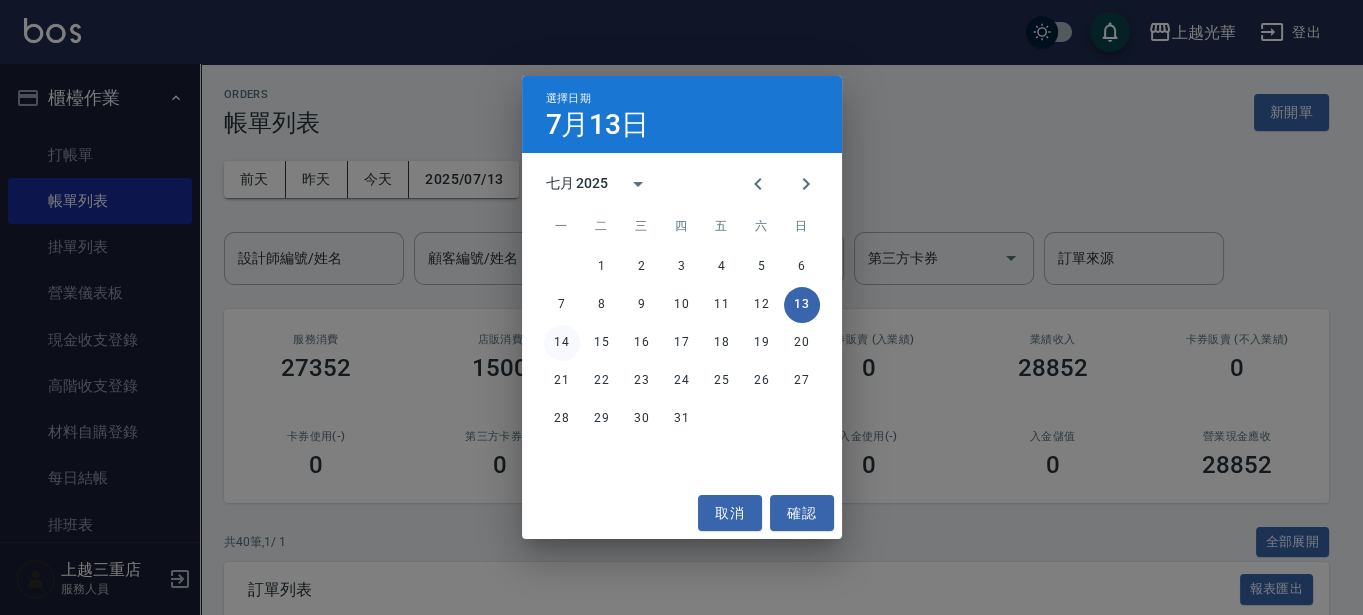 click on "14" at bounding box center [562, 343] 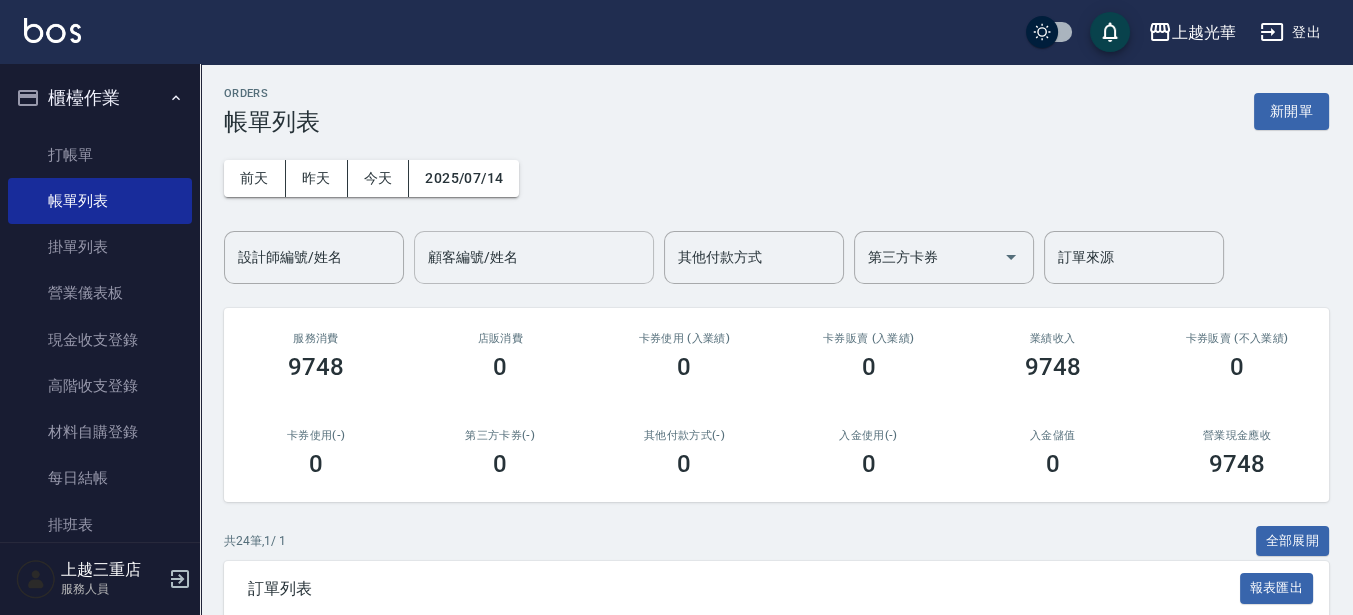 scroll, scrollTop: 0, scrollLeft: 0, axis: both 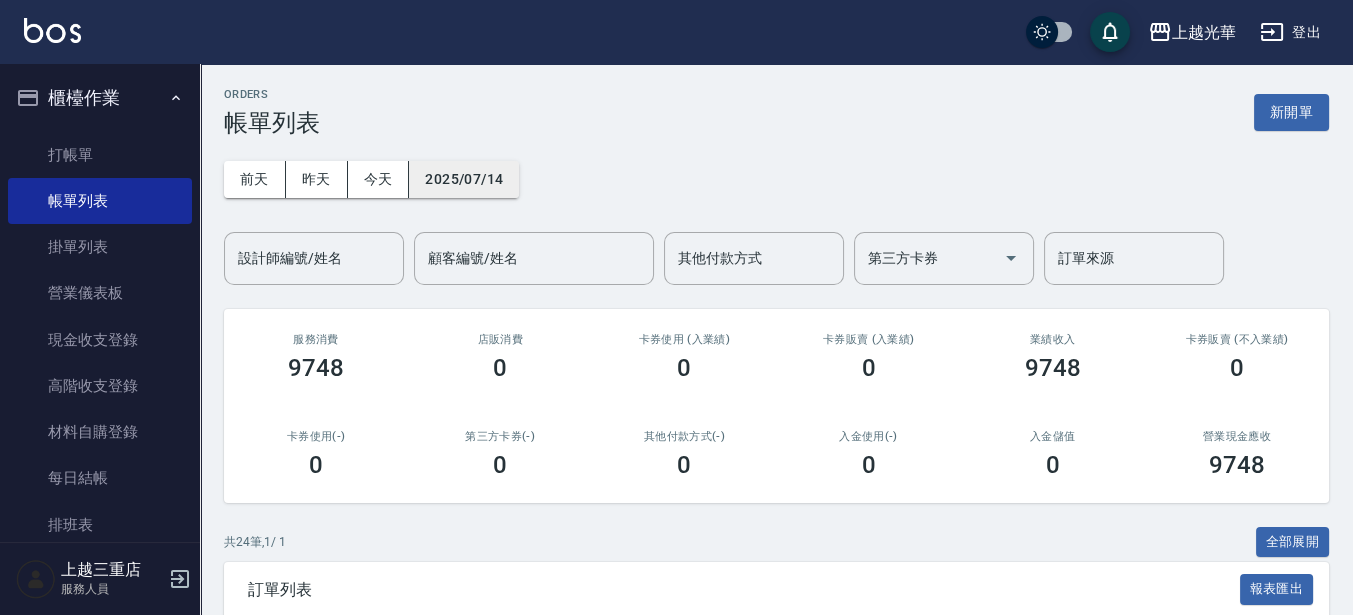 click on "2025/07/14" at bounding box center (464, 179) 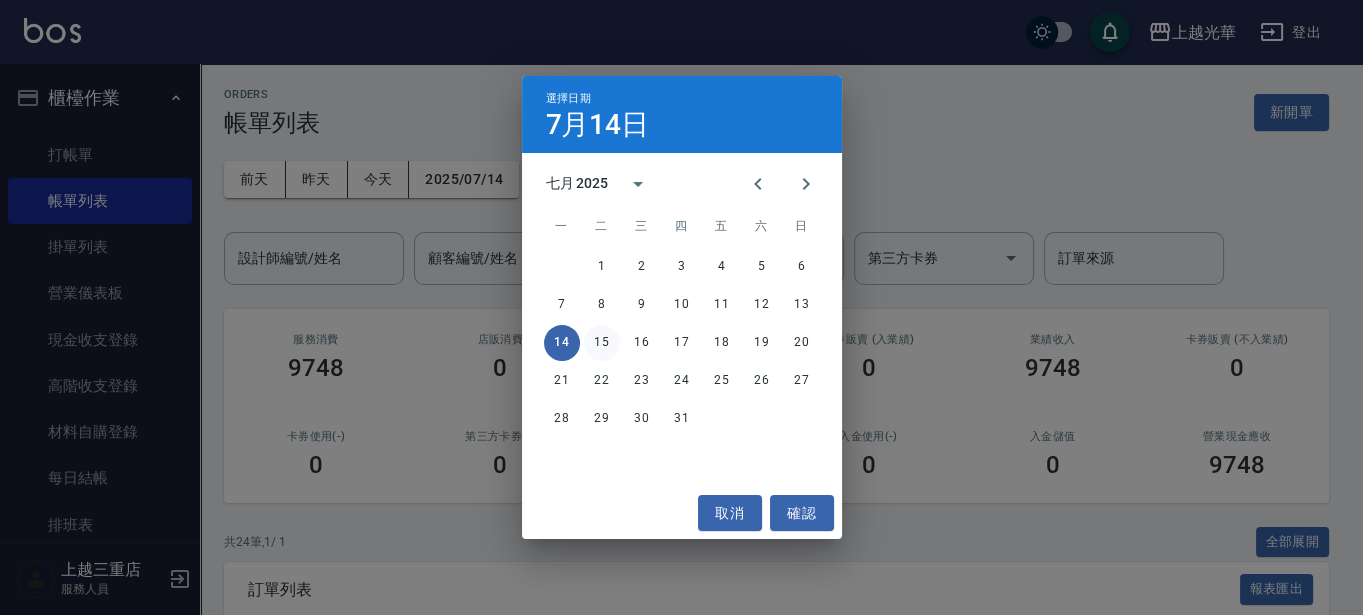 click on "15" at bounding box center [602, 343] 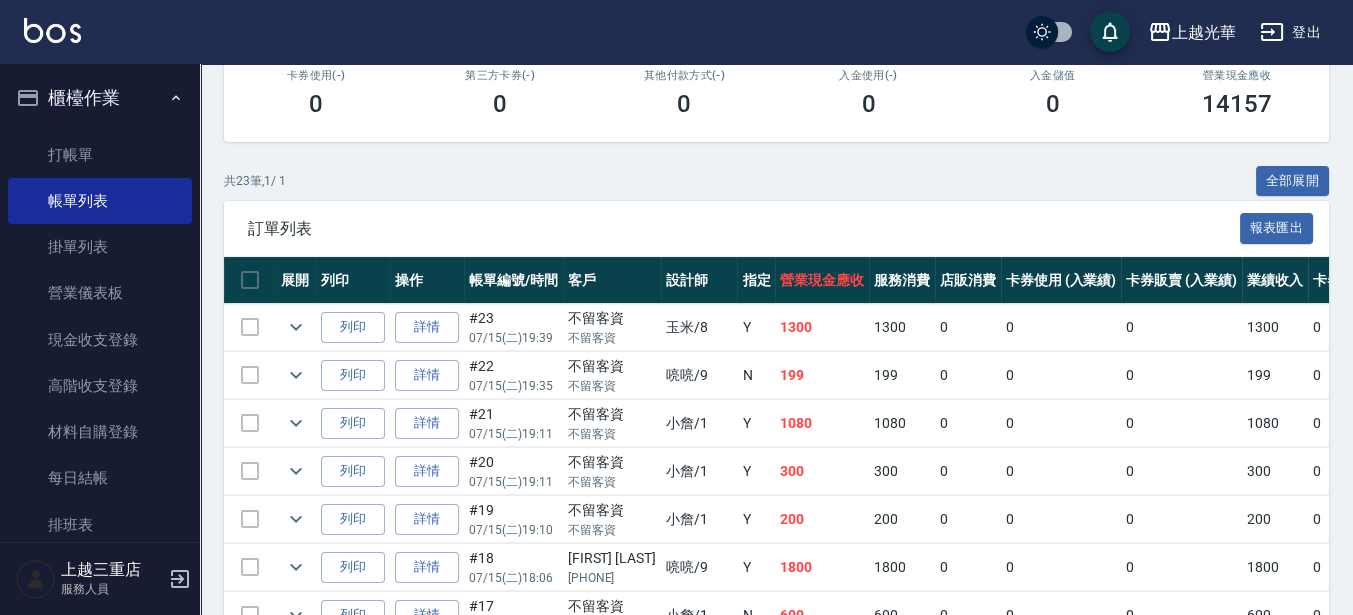 scroll, scrollTop: 0, scrollLeft: 0, axis: both 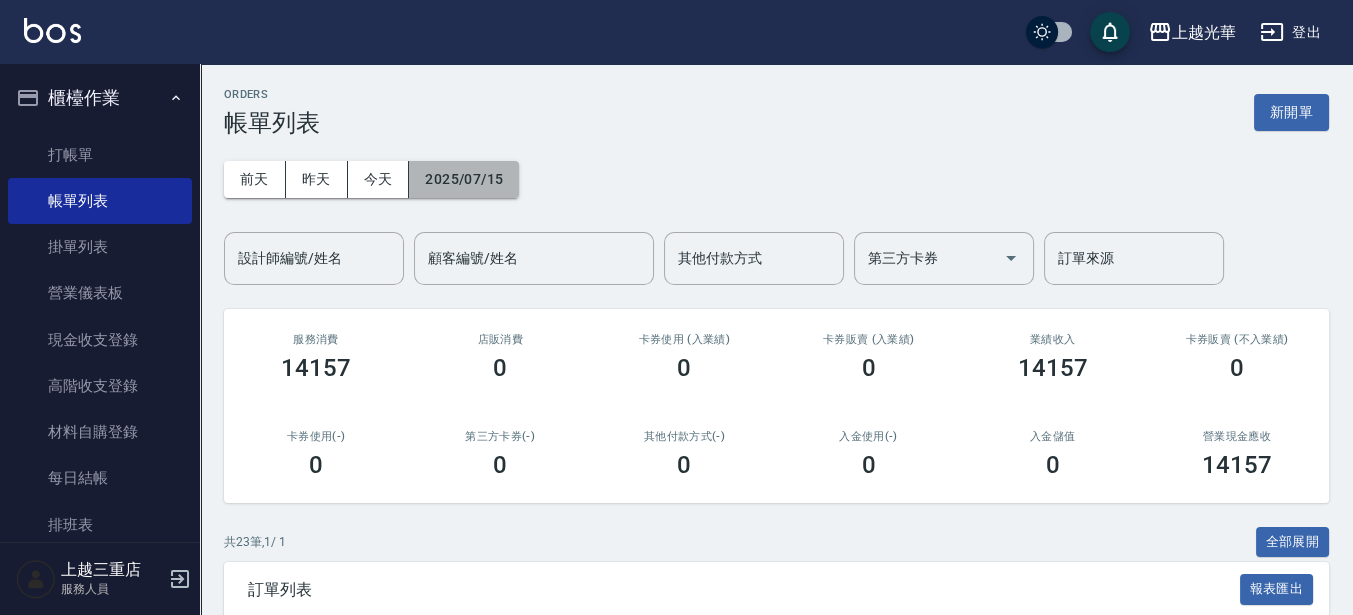 click on "2025/07/15" at bounding box center [464, 179] 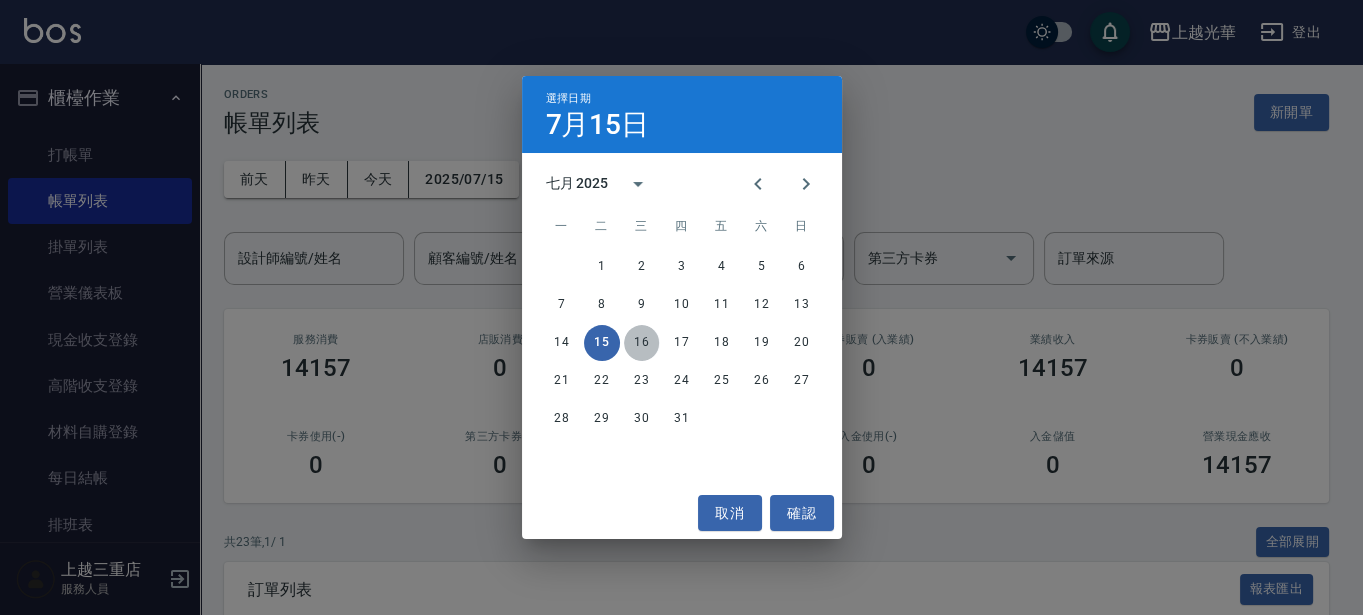 click on "16" at bounding box center [642, 343] 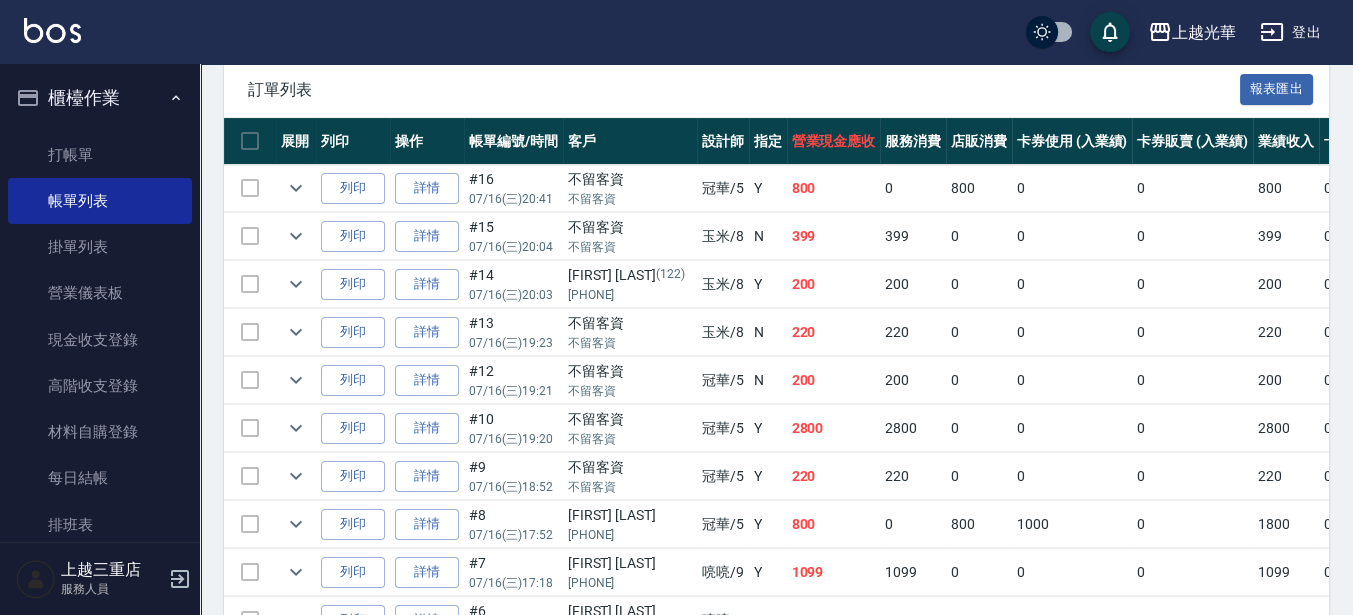scroll, scrollTop: 375, scrollLeft: 0, axis: vertical 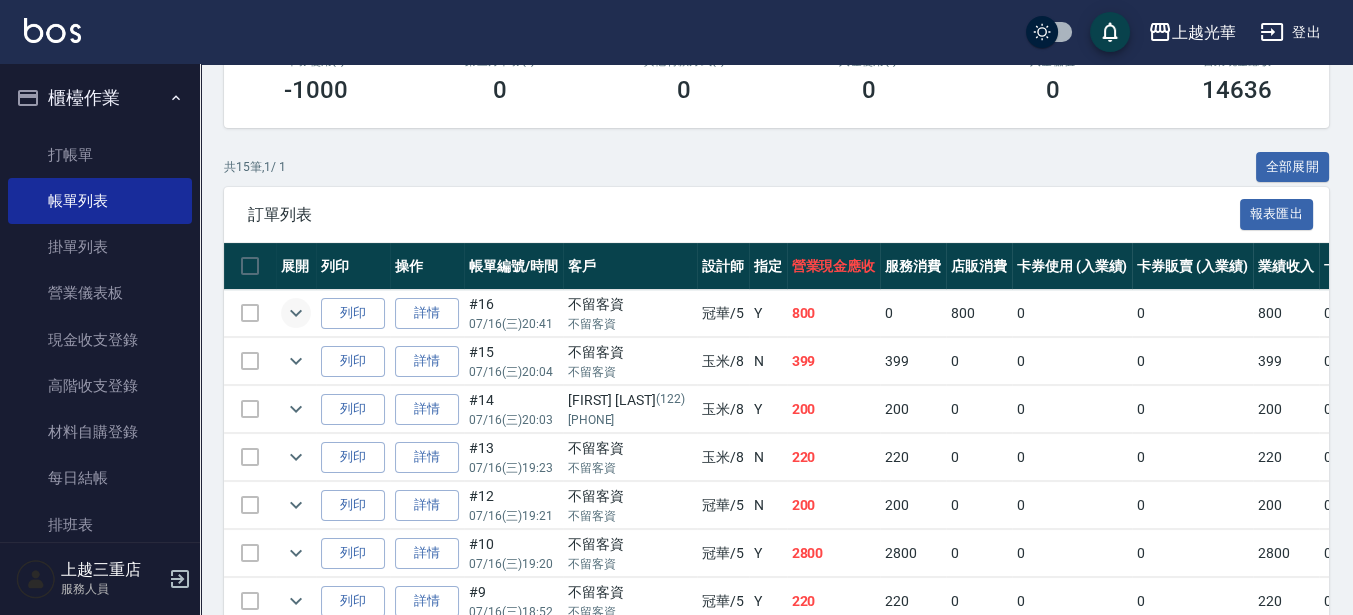 click 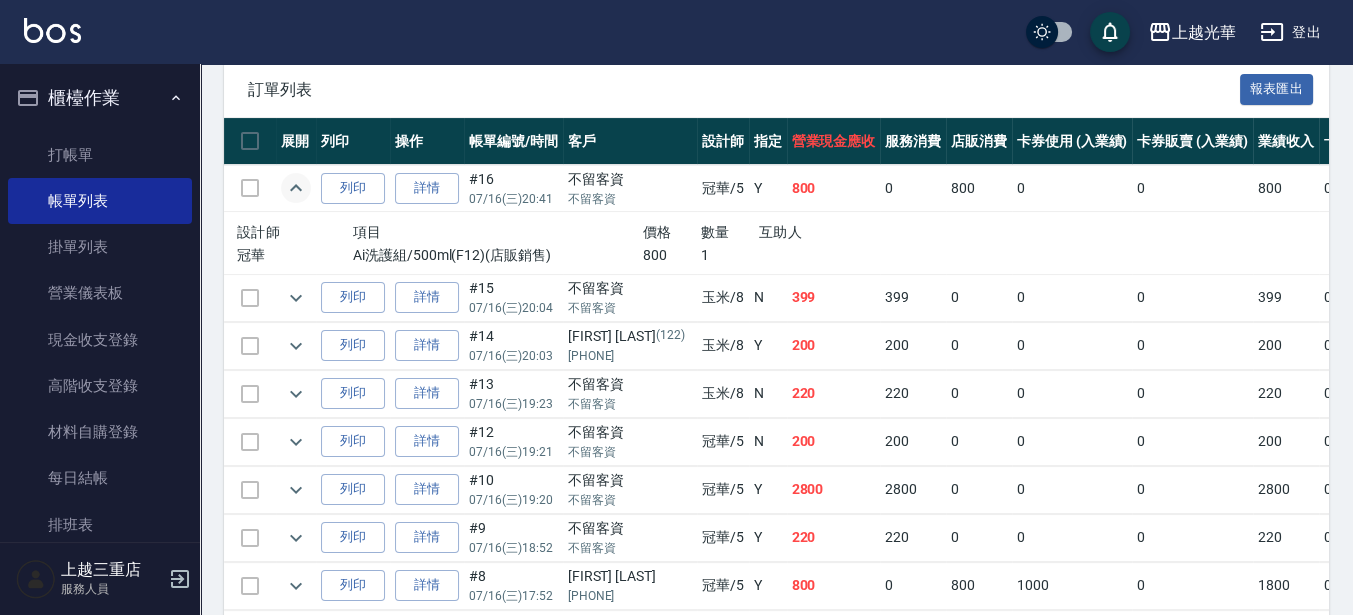 scroll, scrollTop: 750, scrollLeft: 0, axis: vertical 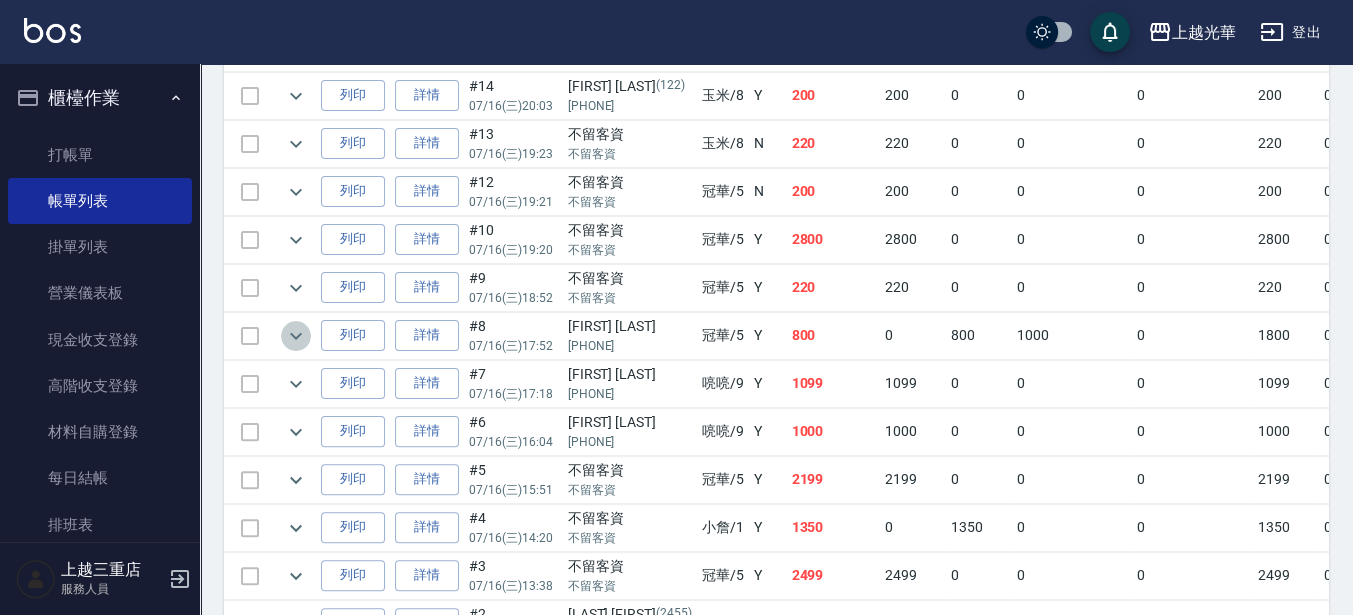 click 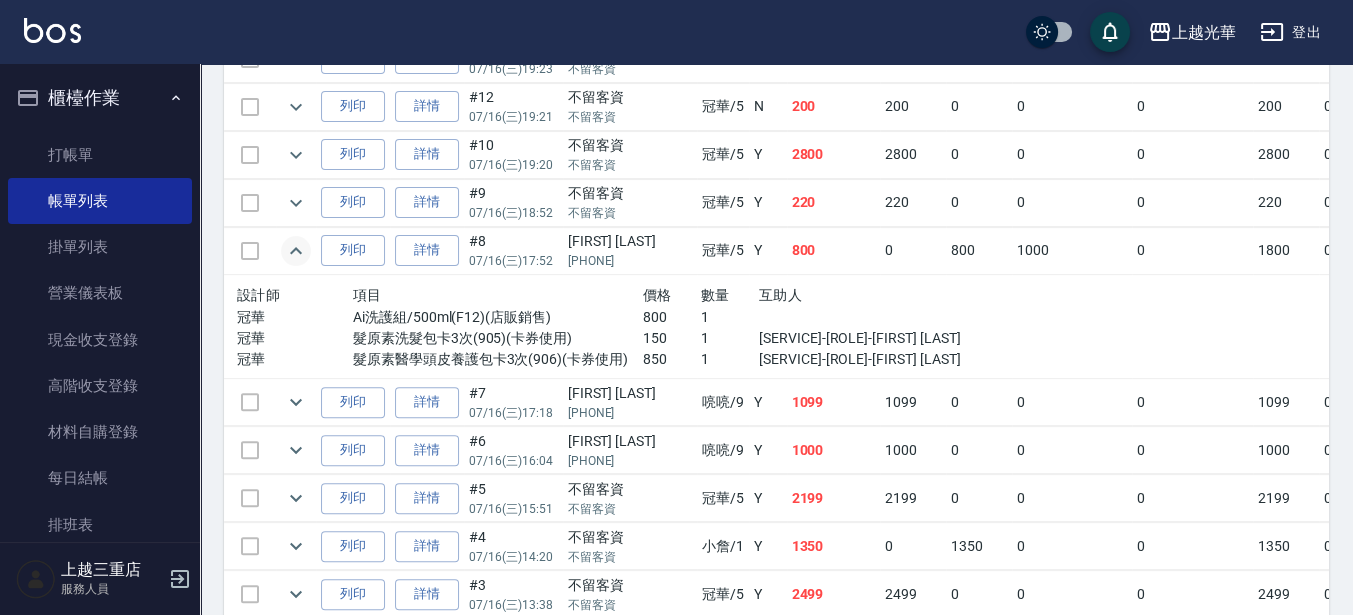 scroll, scrollTop: 1000, scrollLeft: 0, axis: vertical 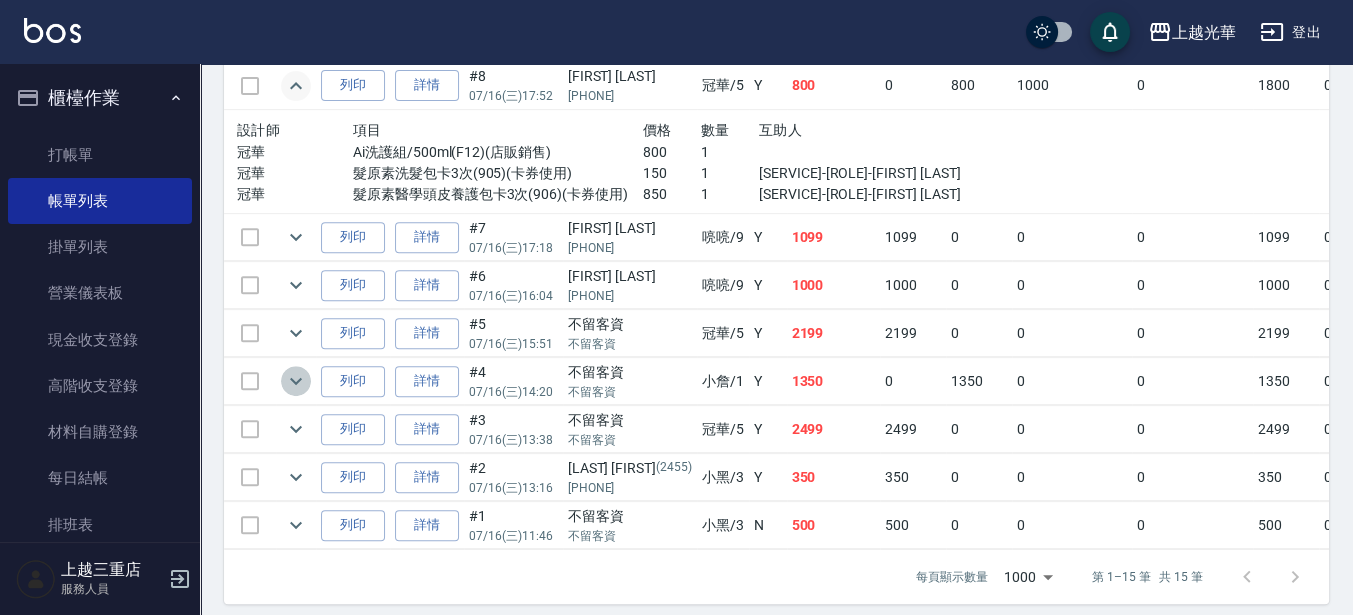 click 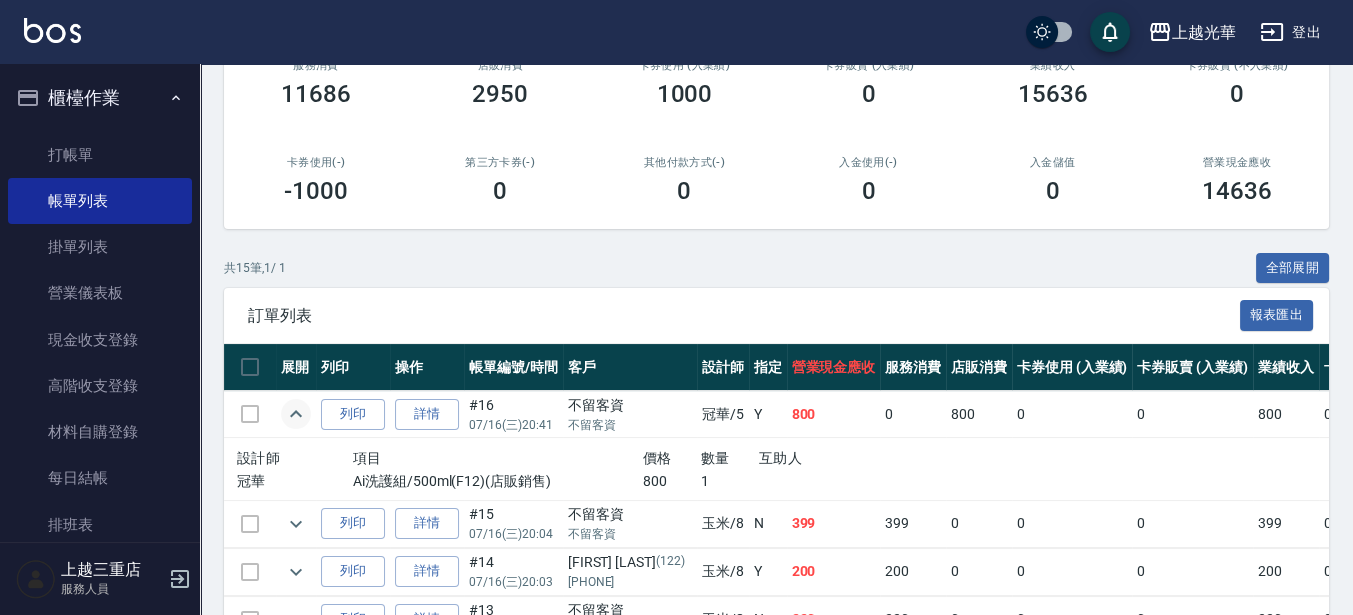 scroll, scrollTop: 0, scrollLeft: 0, axis: both 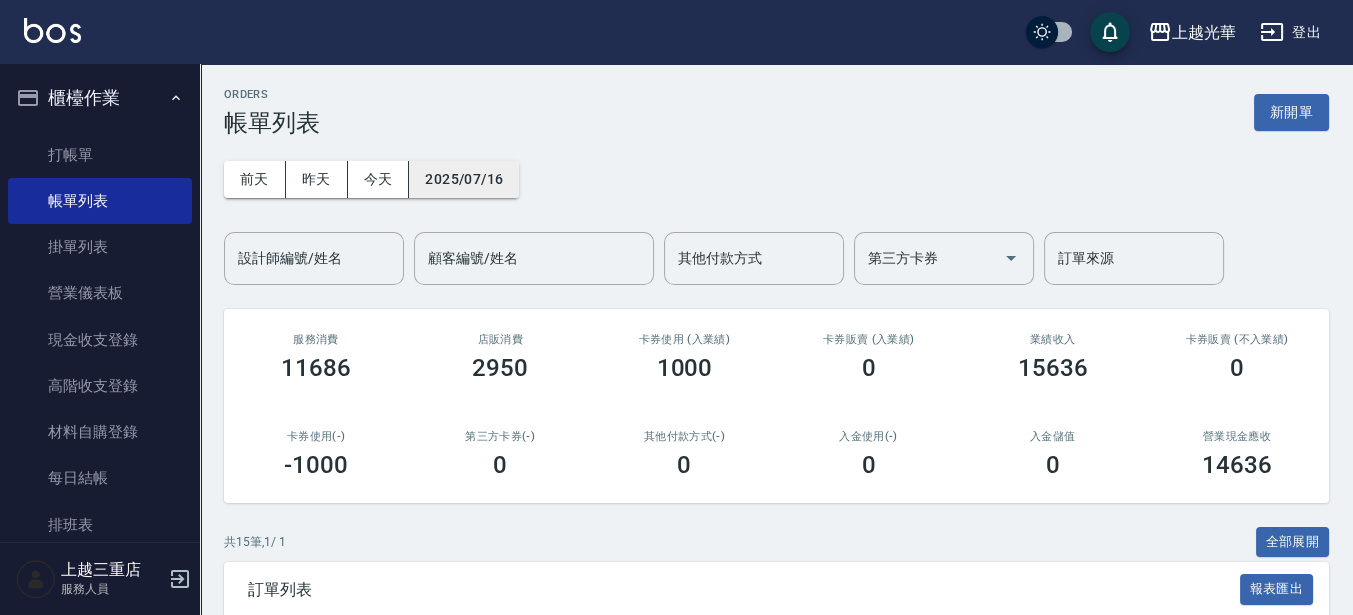 click on "2025/07/16" at bounding box center [464, 179] 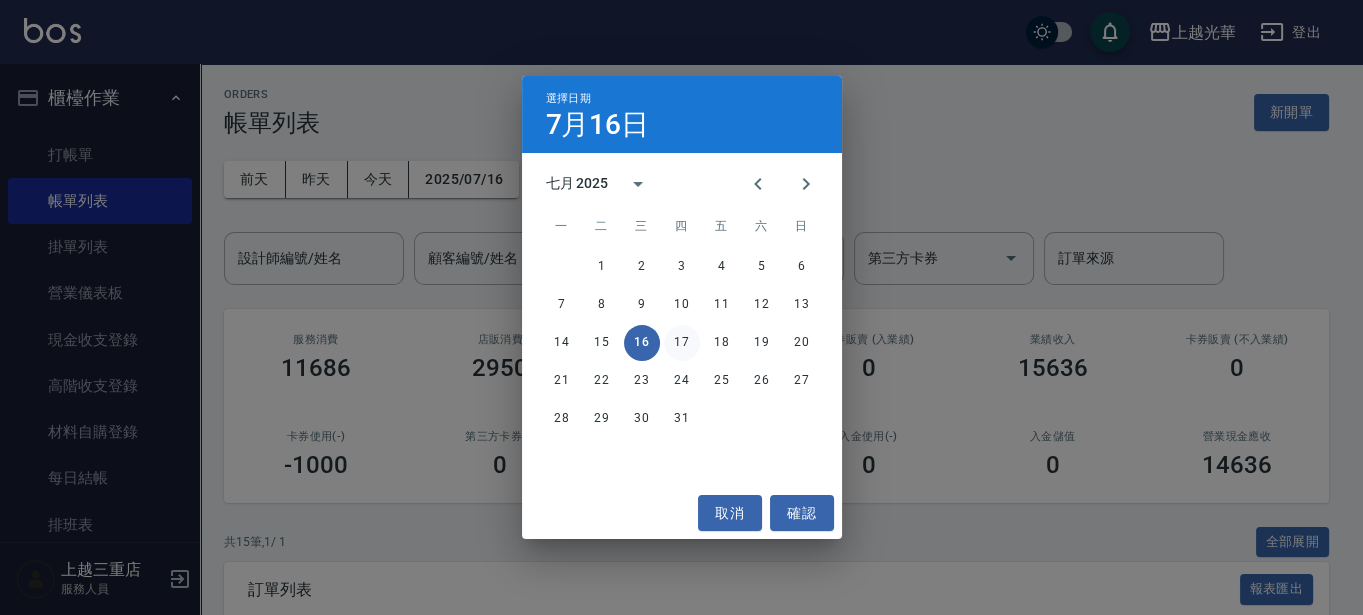 click on "17" at bounding box center (682, 343) 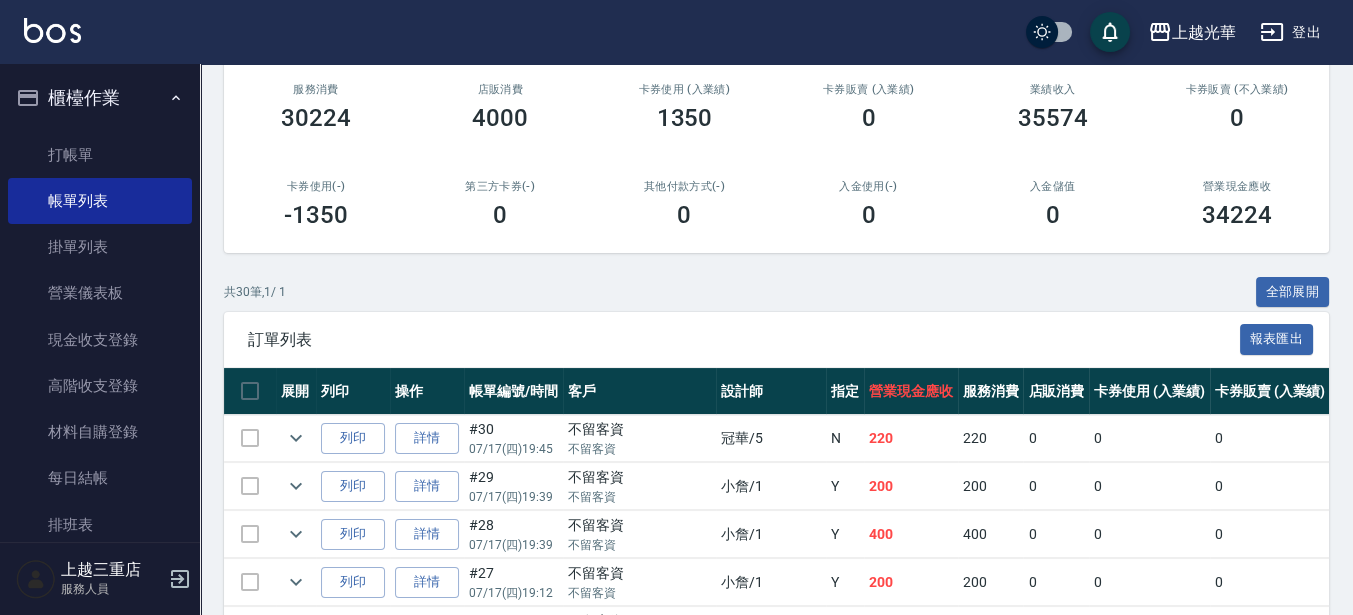 scroll, scrollTop: 375, scrollLeft: 0, axis: vertical 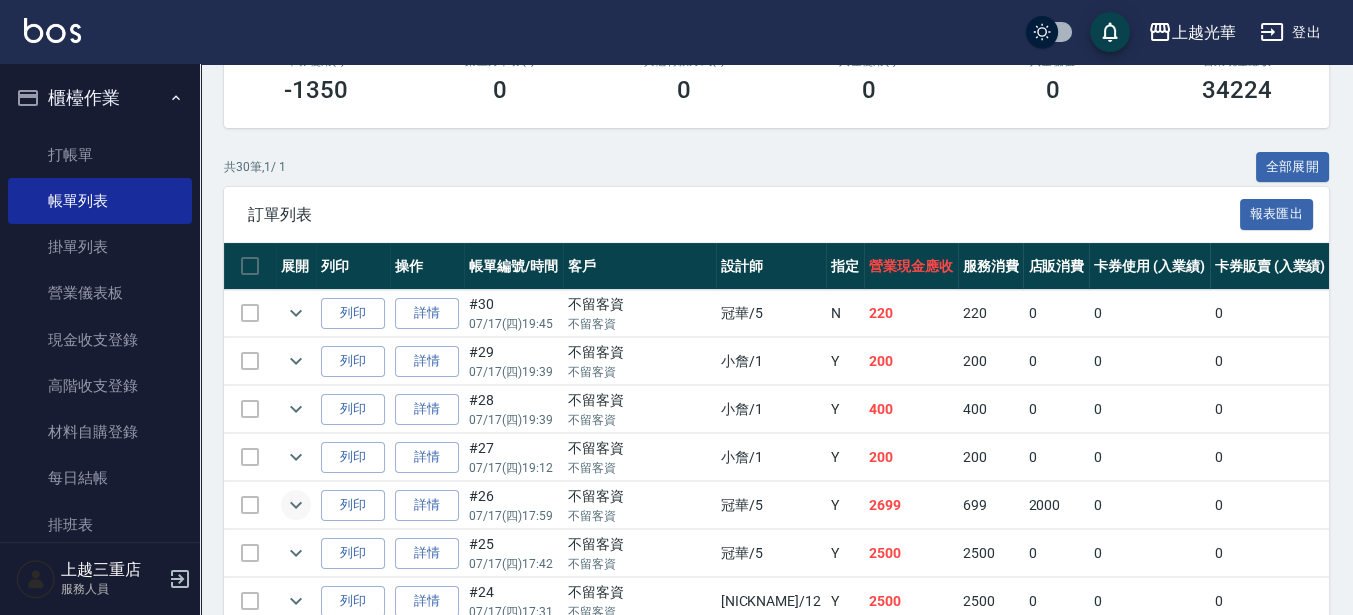 click at bounding box center (296, 505) 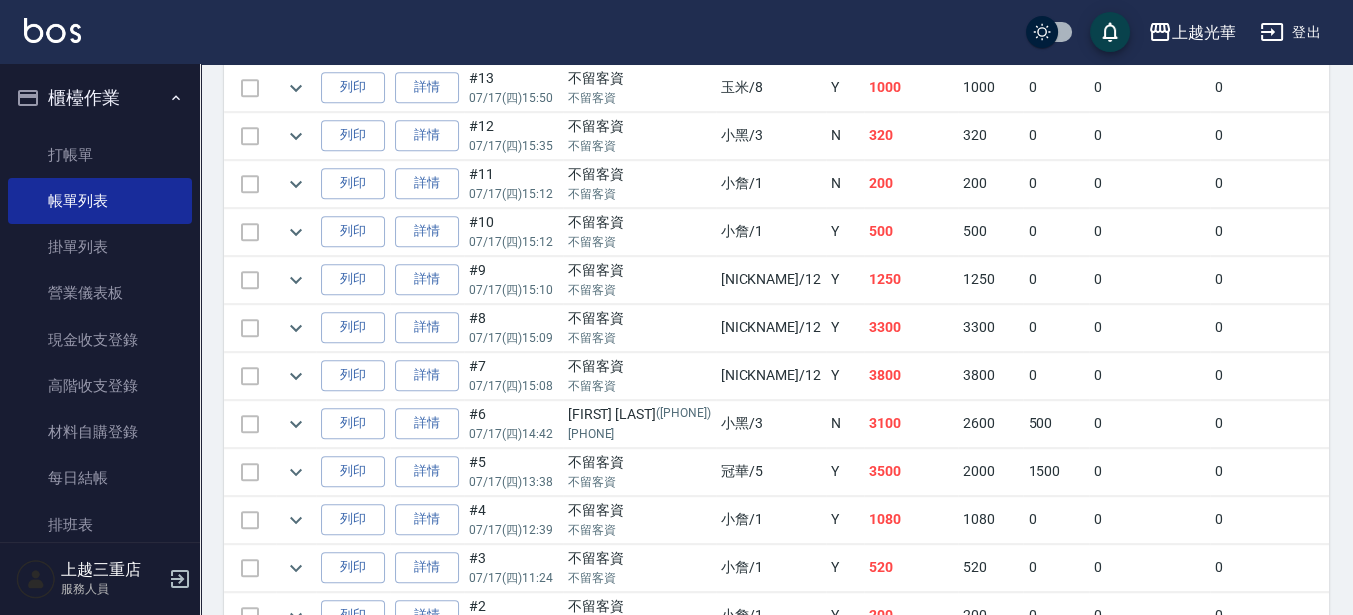 scroll, scrollTop: 1500, scrollLeft: 0, axis: vertical 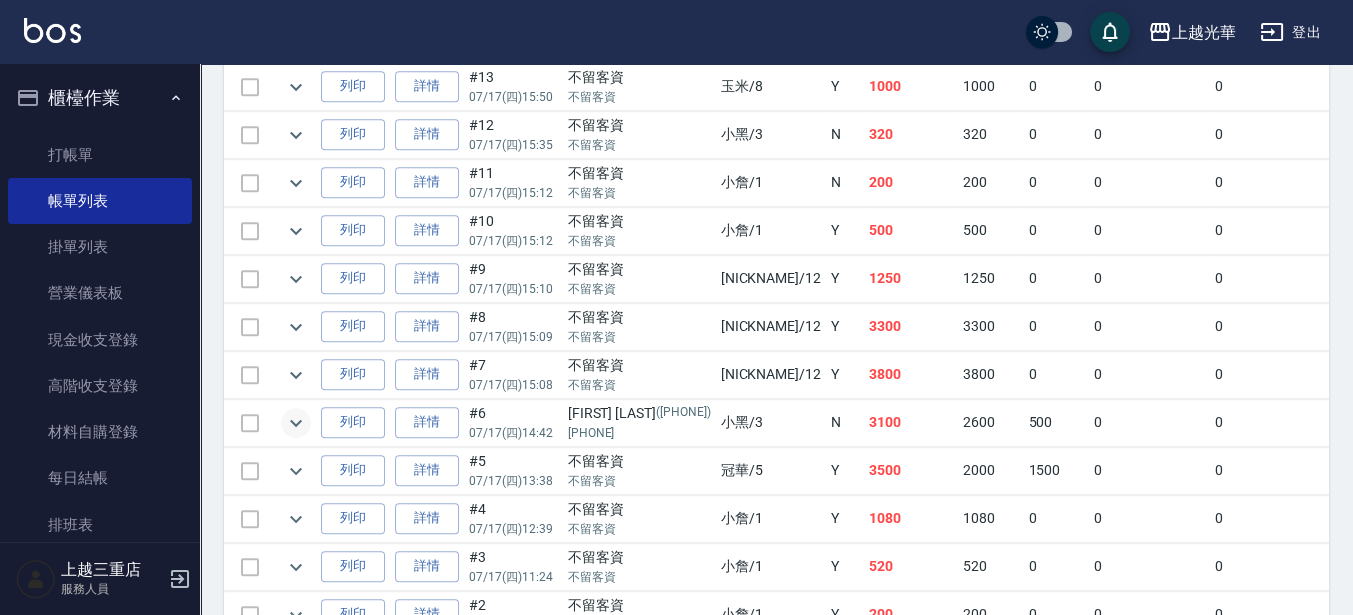 click 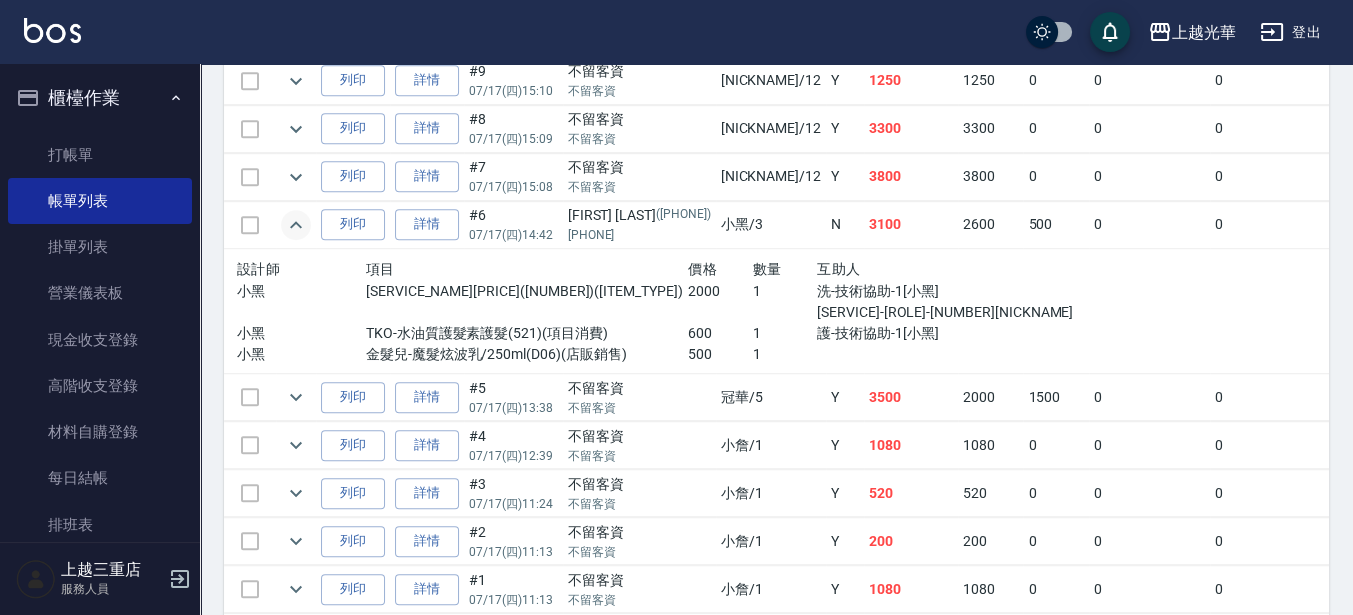 scroll, scrollTop: 1750, scrollLeft: 0, axis: vertical 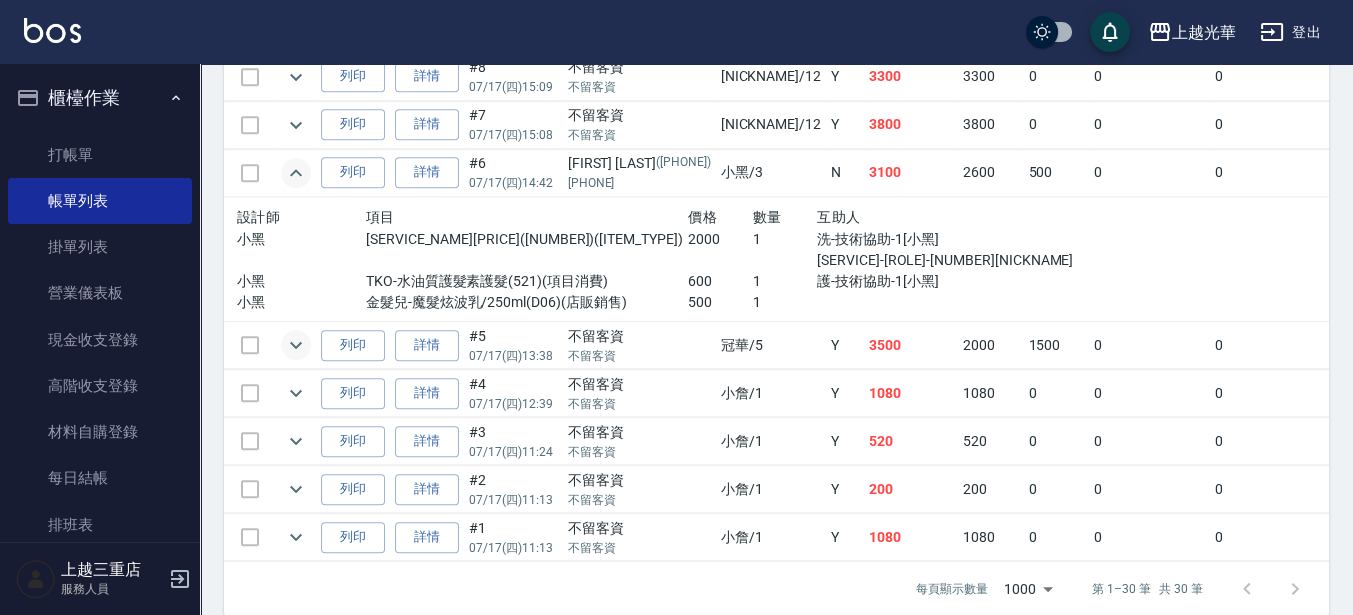 click 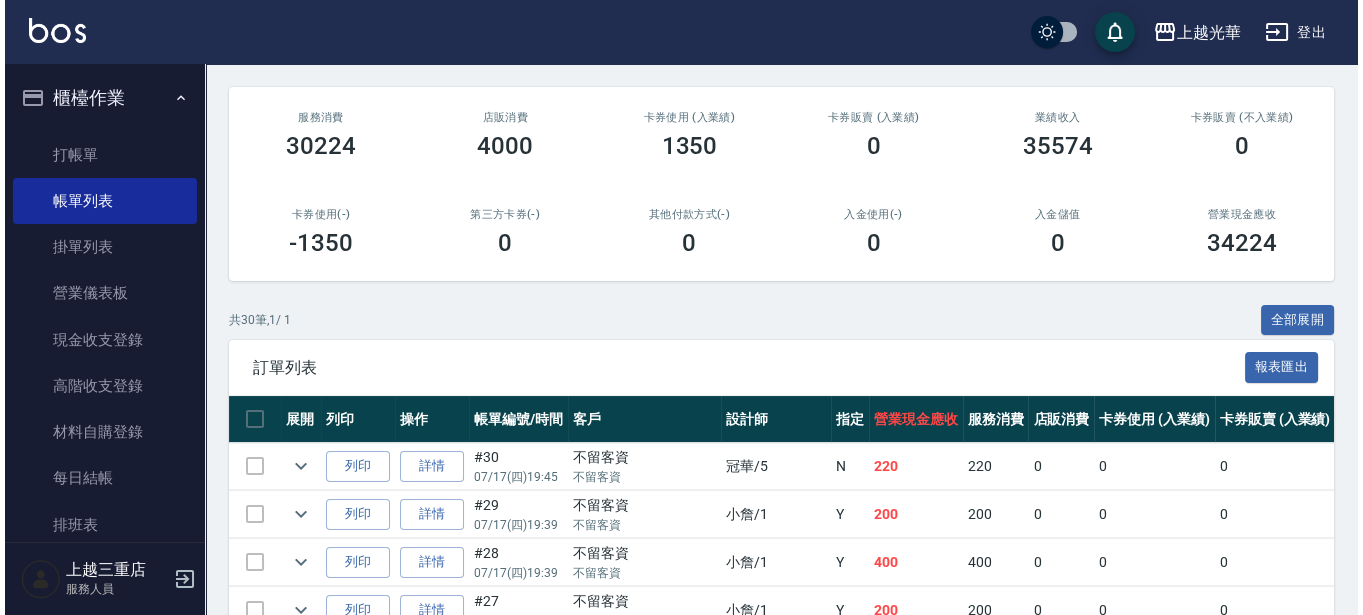scroll, scrollTop: 3, scrollLeft: 0, axis: vertical 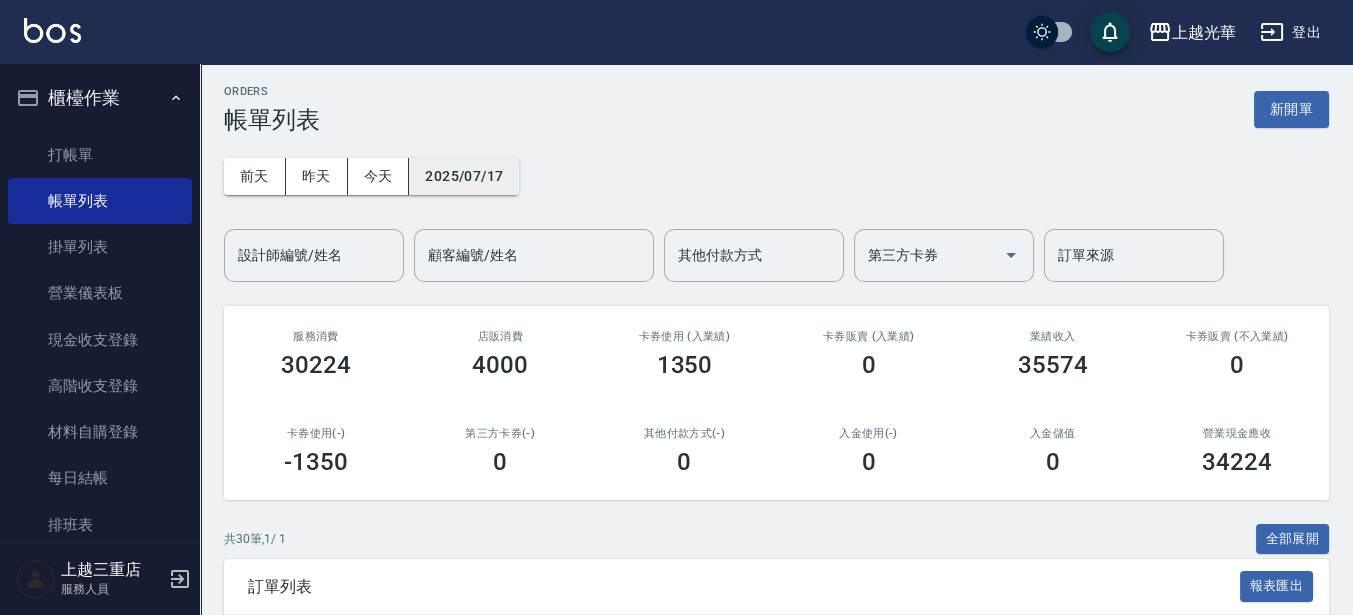 click on "2025/07/17" at bounding box center (464, 176) 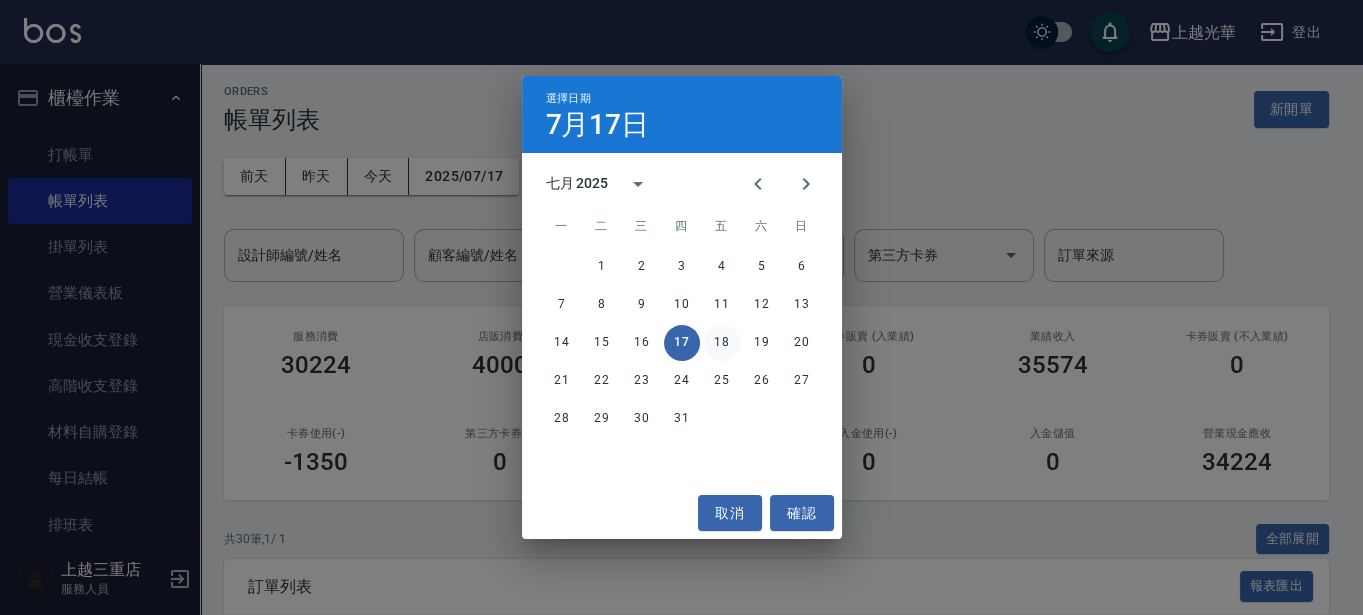 click on "18" at bounding box center (722, 343) 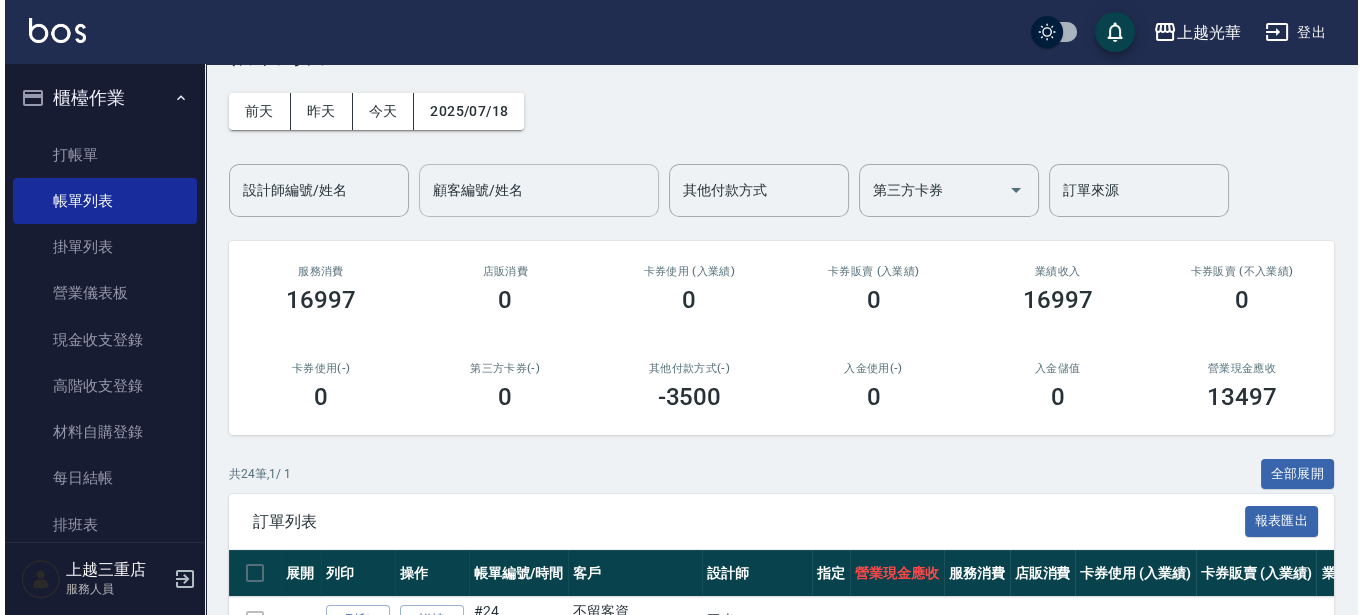 scroll, scrollTop: 34, scrollLeft: 0, axis: vertical 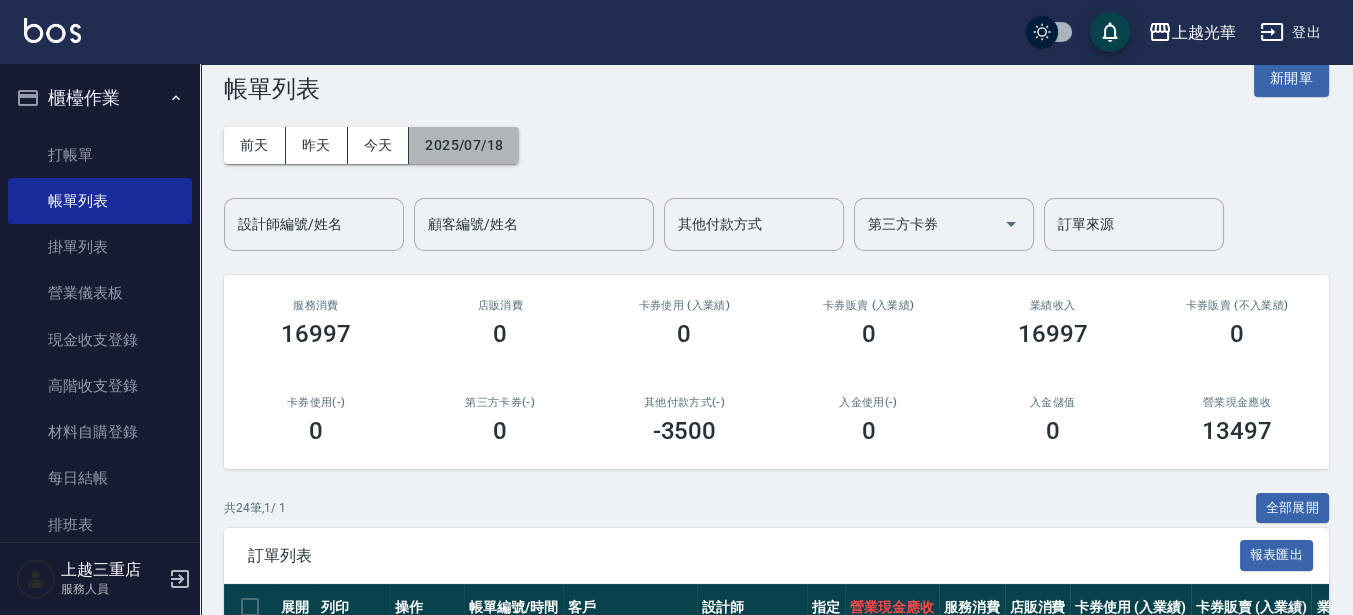 click on "2025/07/18" at bounding box center (464, 145) 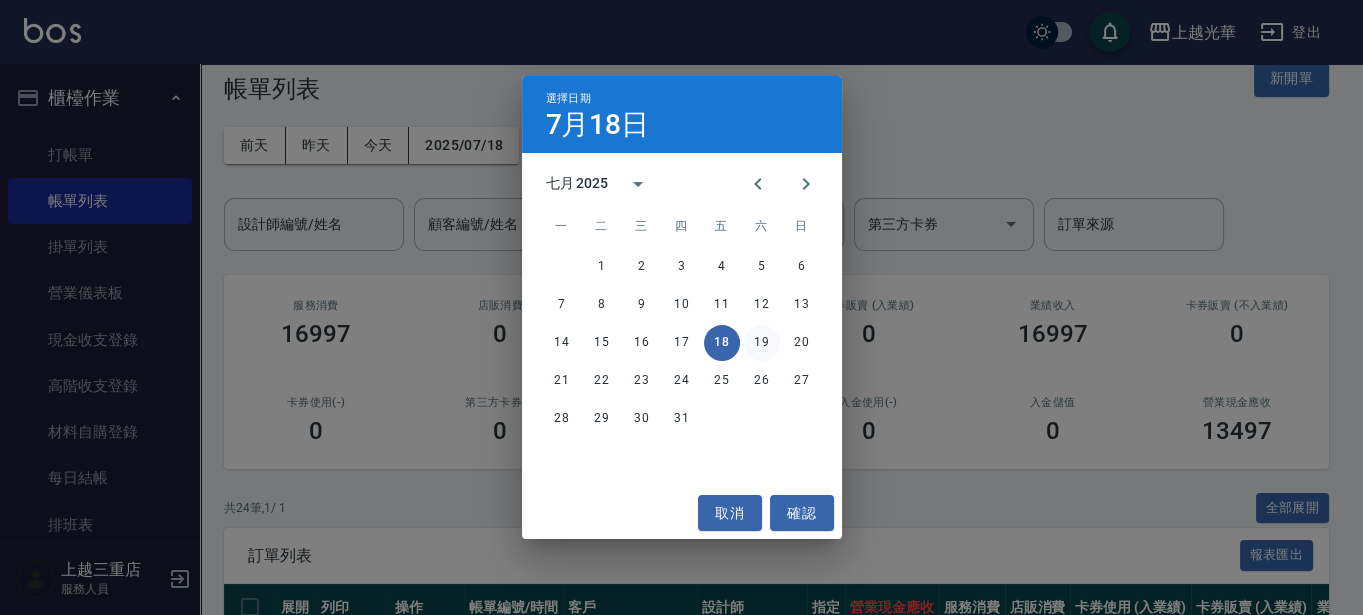click on "19" at bounding box center [762, 343] 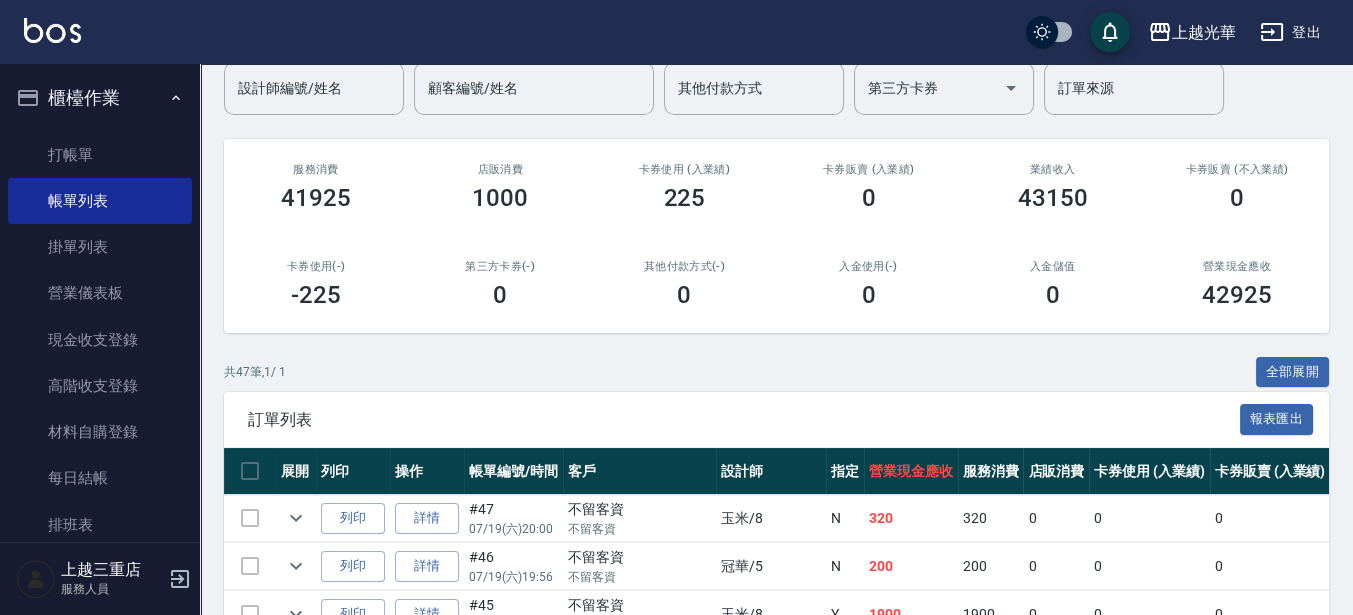 scroll, scrollTop: 0, scrollLeft: 0, axis: both 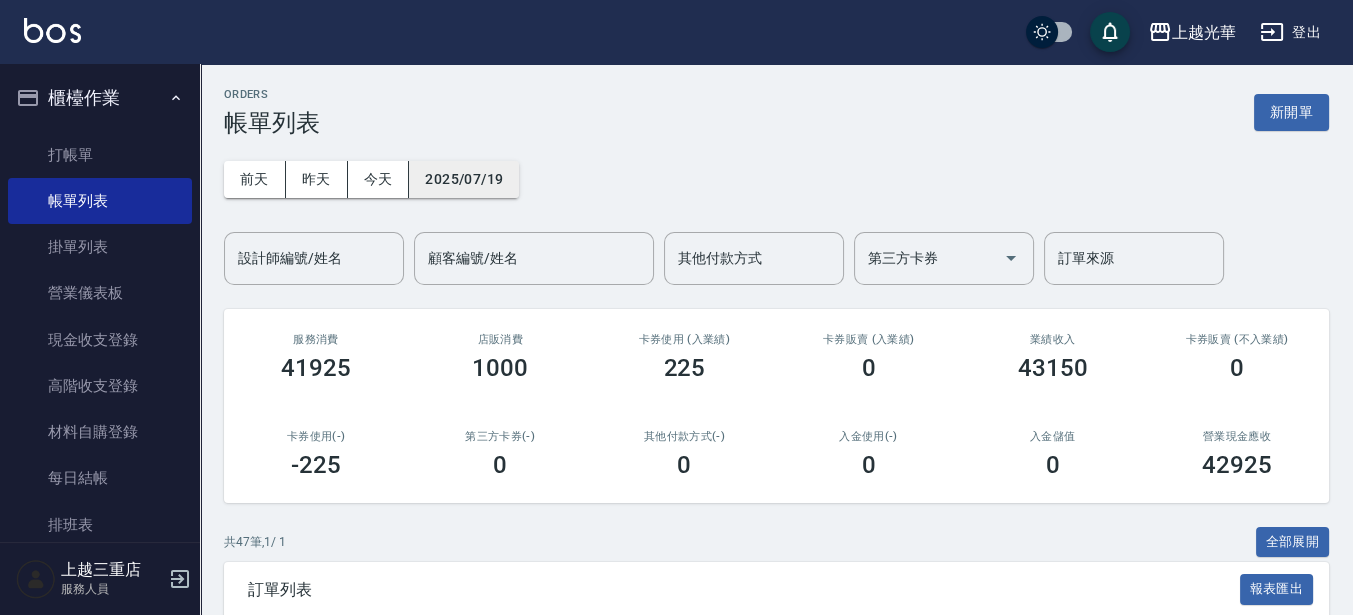 click on "2025/07/19" at bounding box center [464, 179] 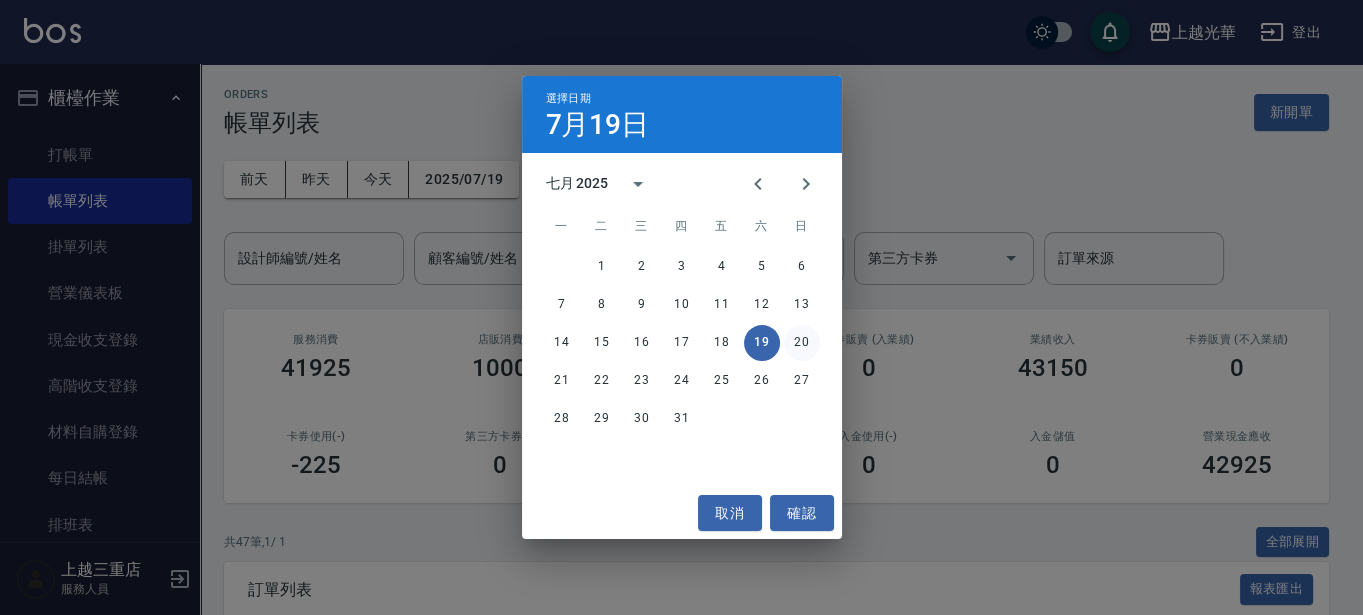 click on "20" at bounding box center (802, 343) 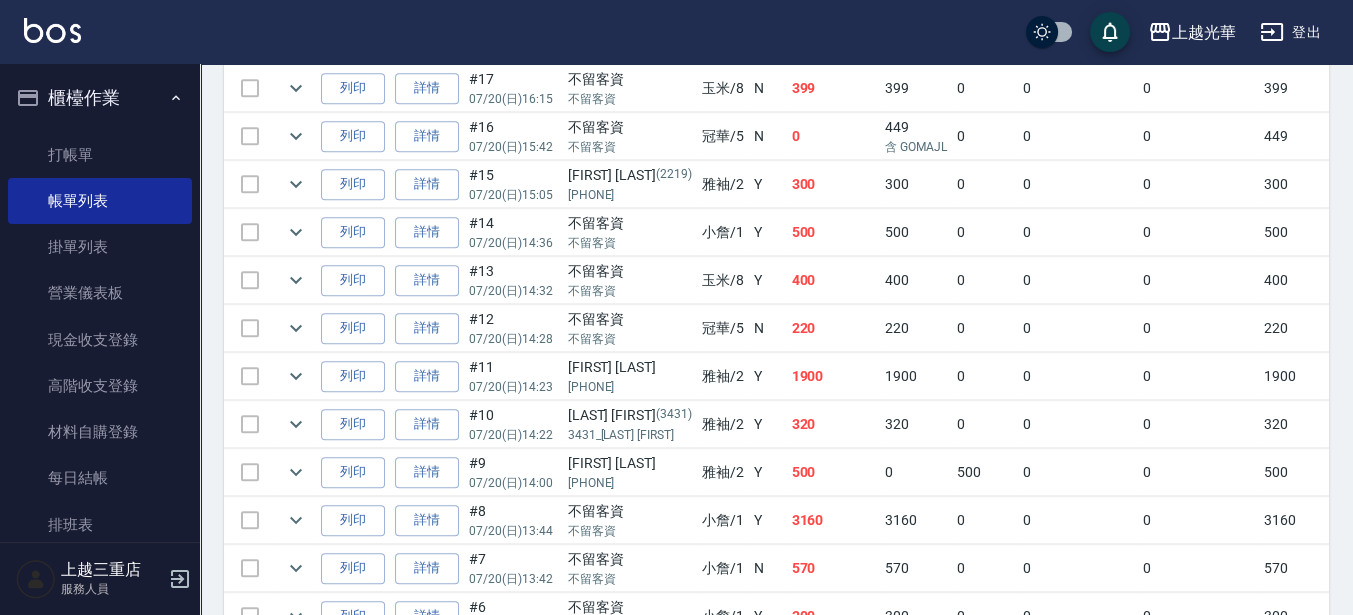 scroll, scrollTop: 1625, scrollLeft: 0, axis: vertical 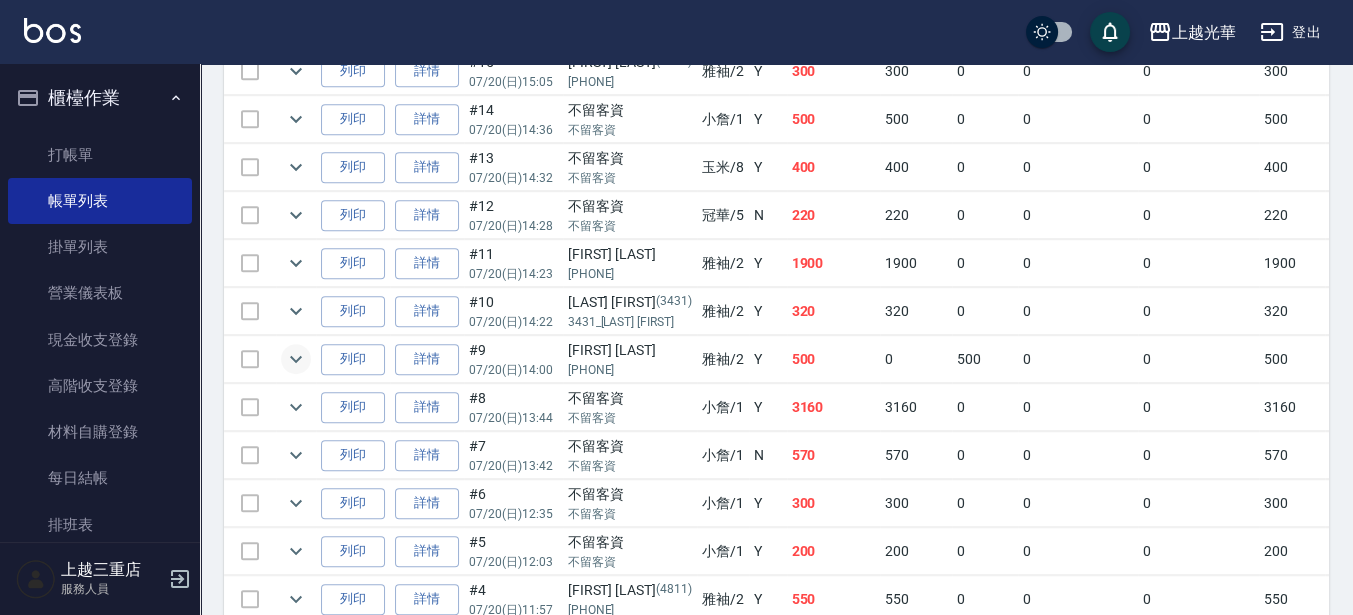 click 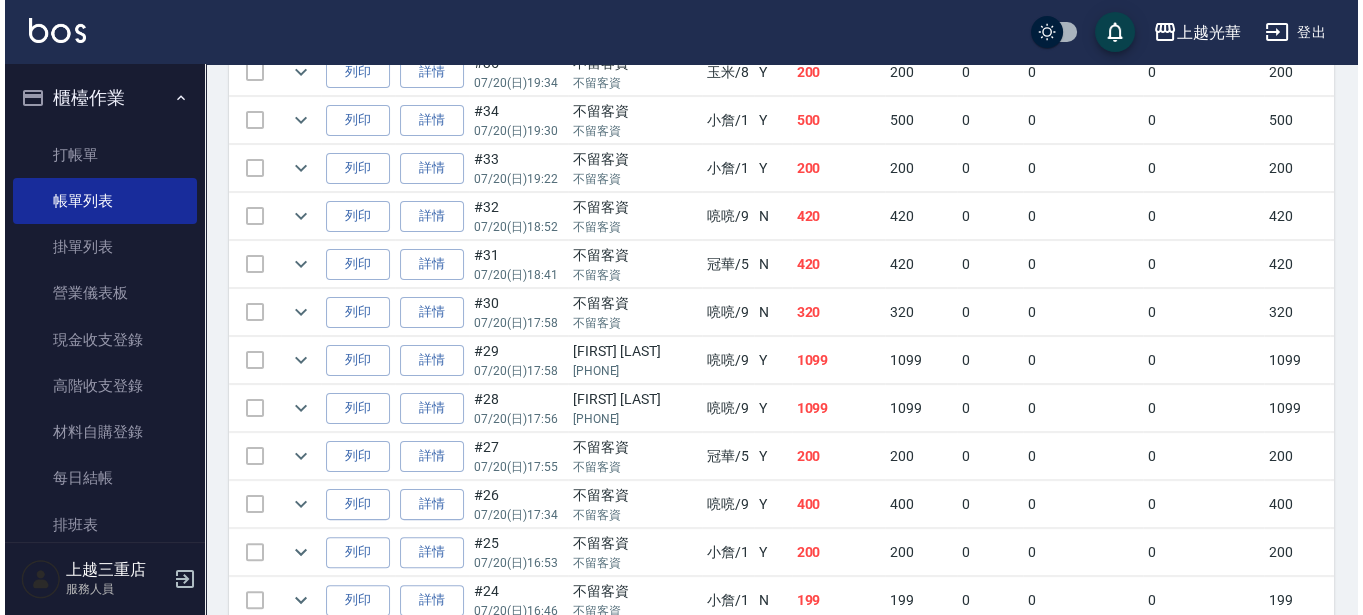 scroll, scrollTop: 39, scrollLeft: 0, axis: vertical 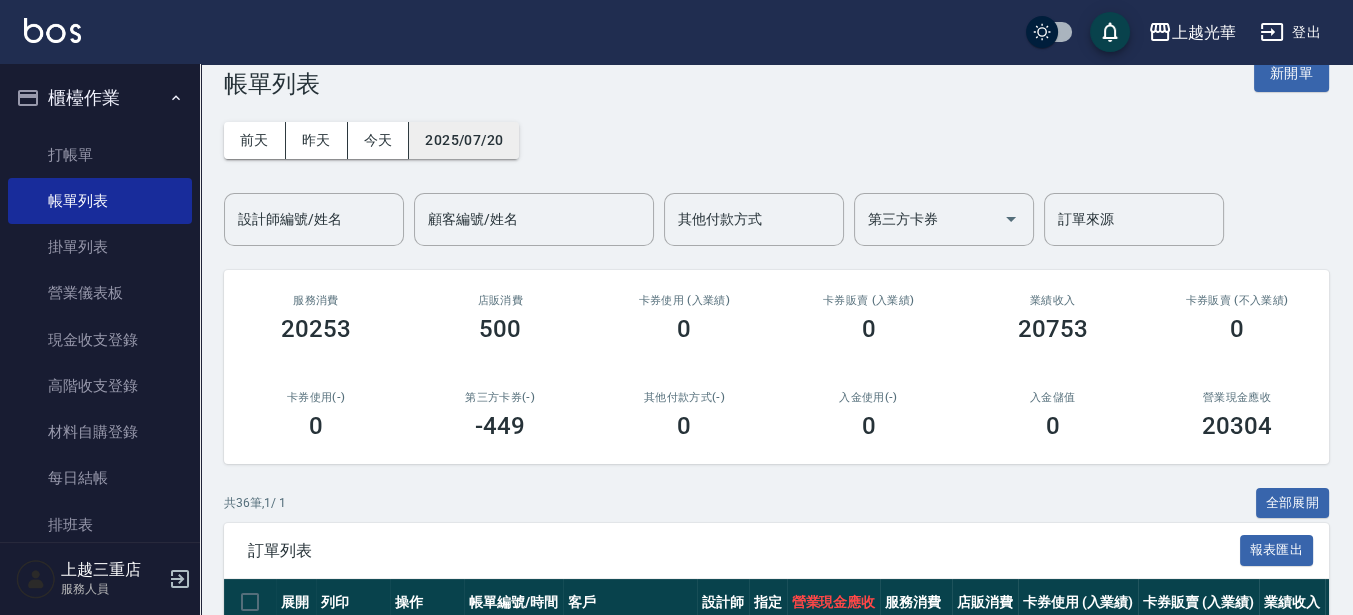 click on "2025/07/20" at bounding box center (464, 140) 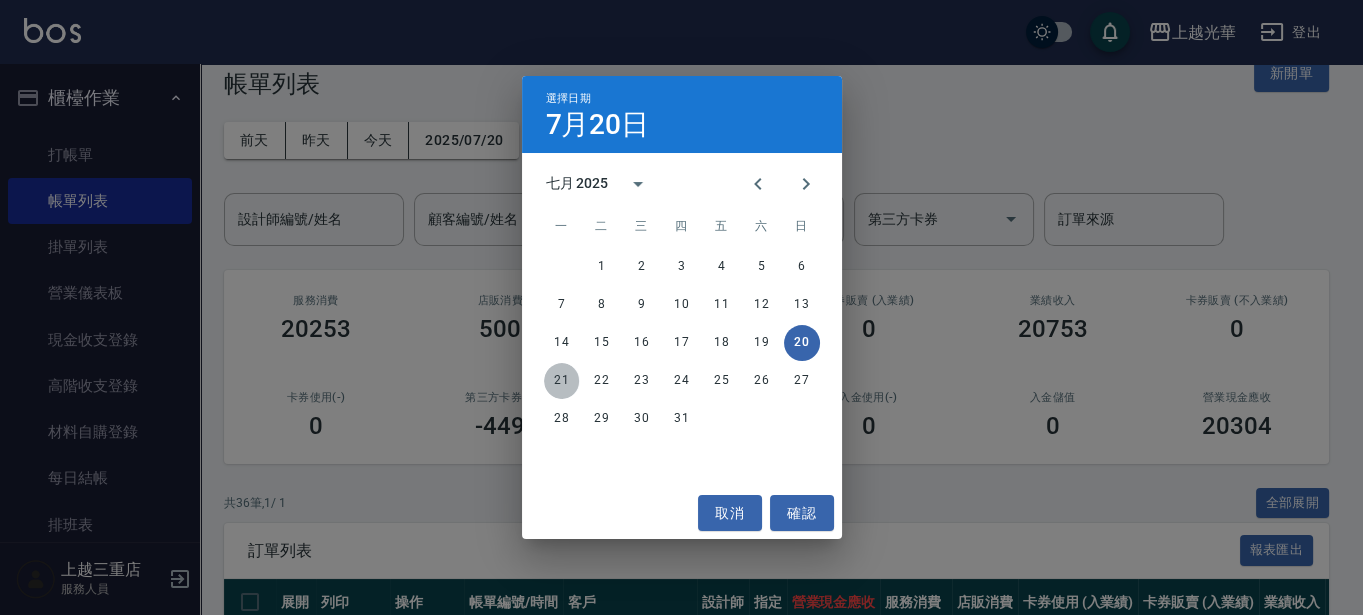click on "21" at bounding box center (562, 381) 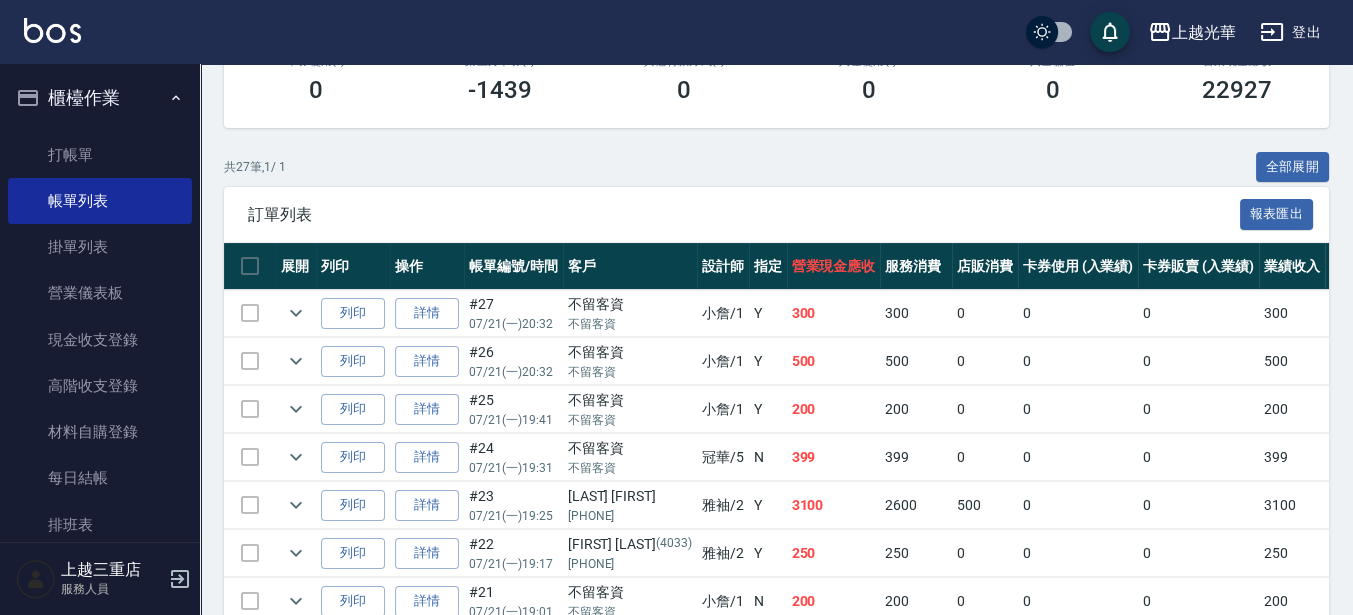 scroll, scrollTop: 625, scrollLeft: 0, axis: vertical 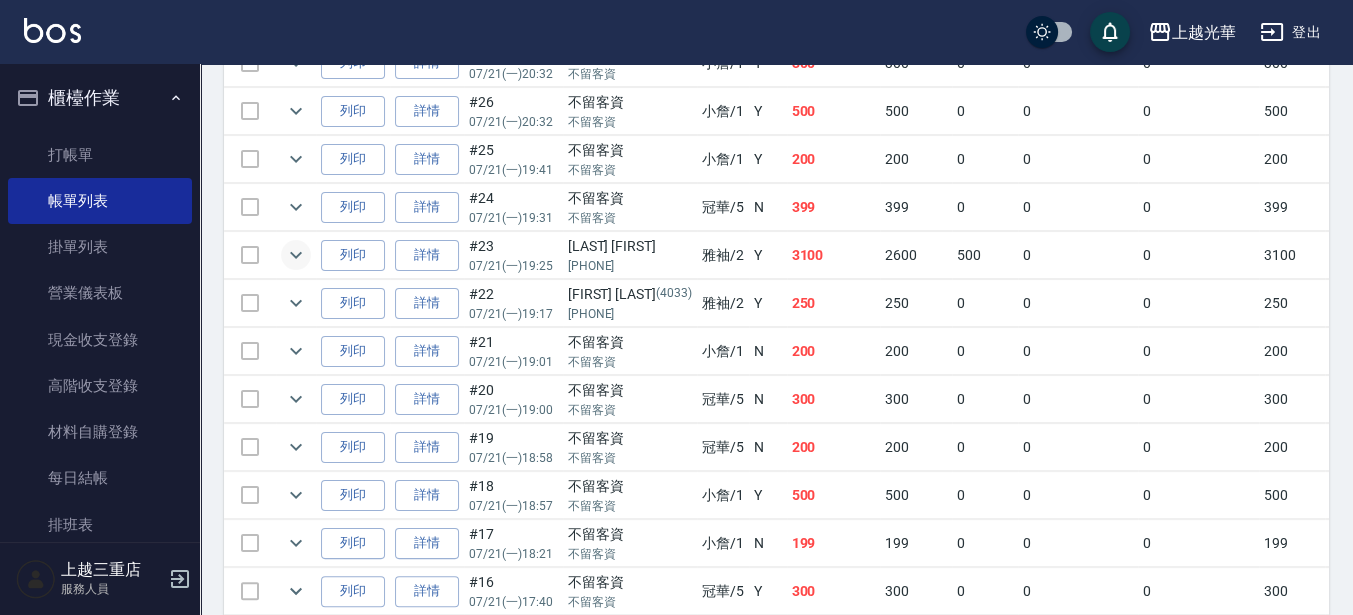 click 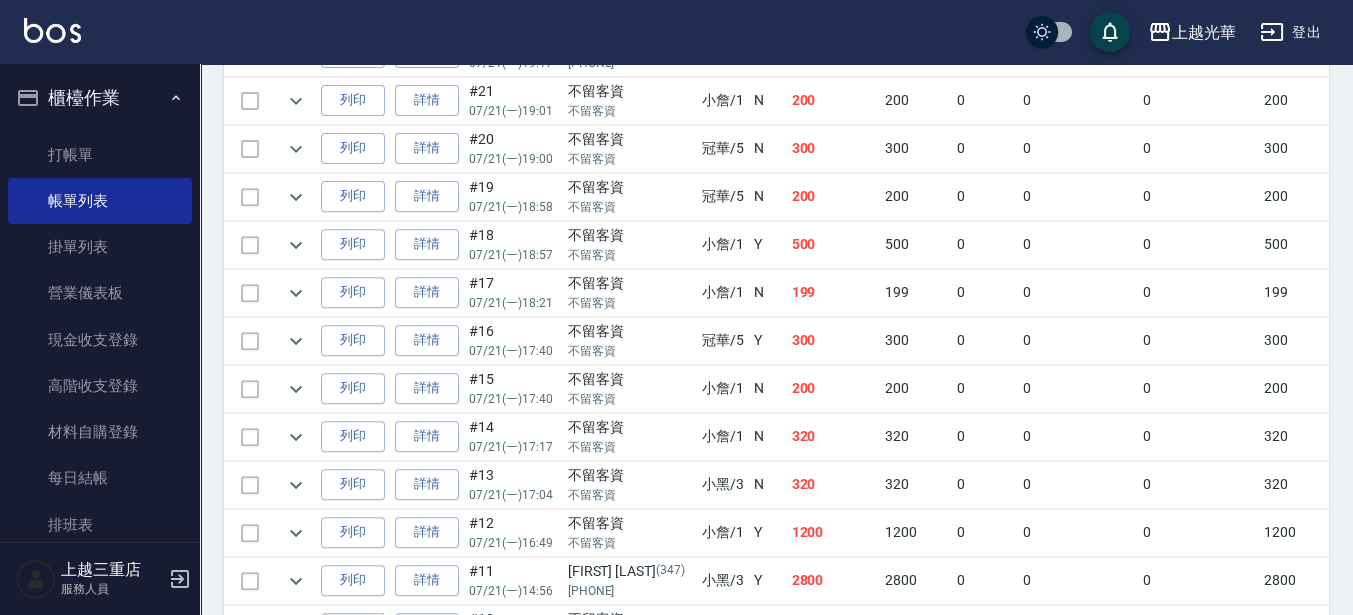 scroll, scrollTop: 1375, scrollLeft: 0, axis: vertical 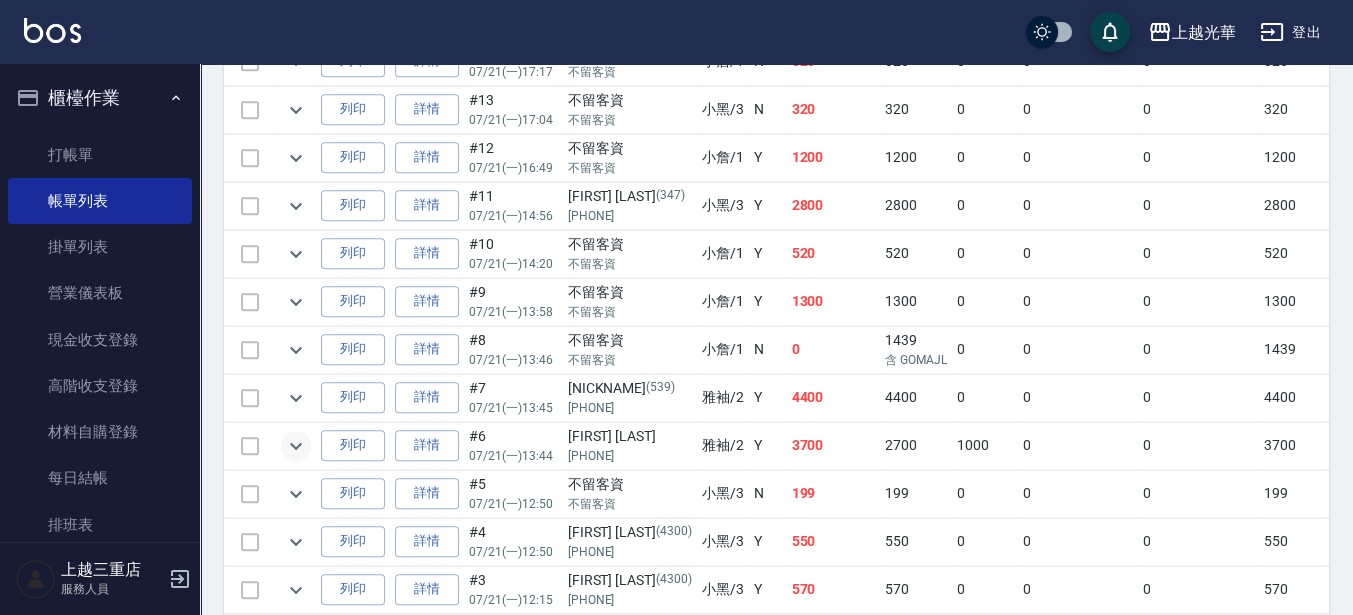 click at bounding box center [296, 446] 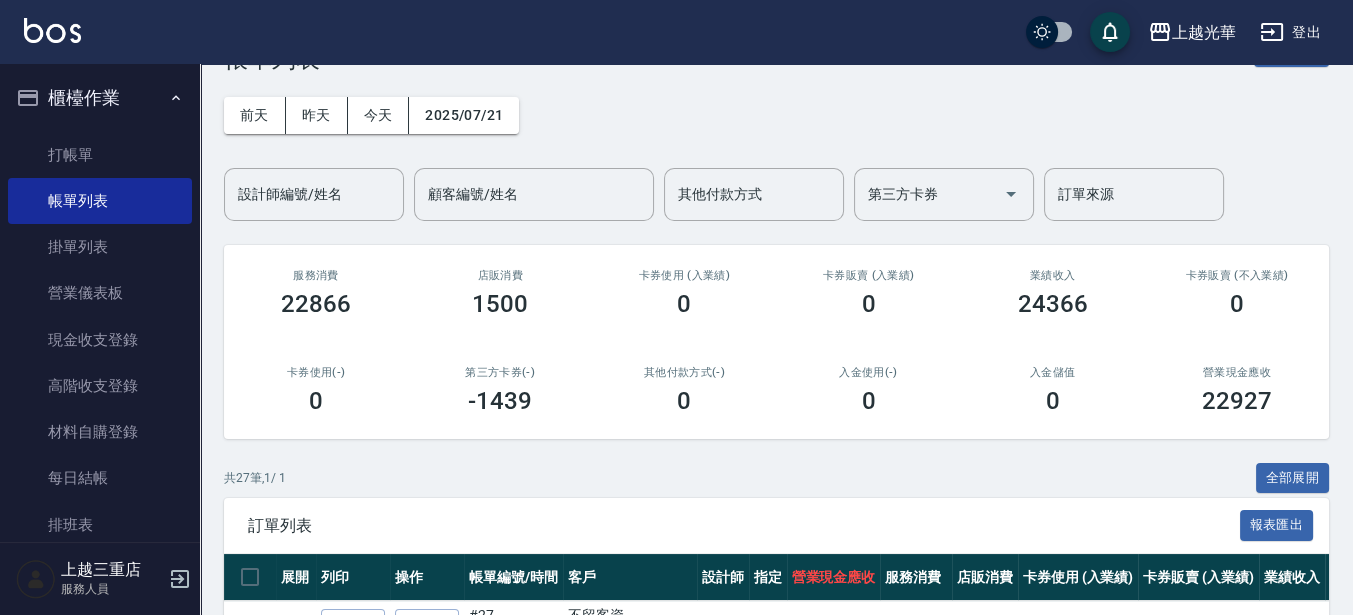 scroll, scrollTop: 0, scrollLeft: 0, axis: both 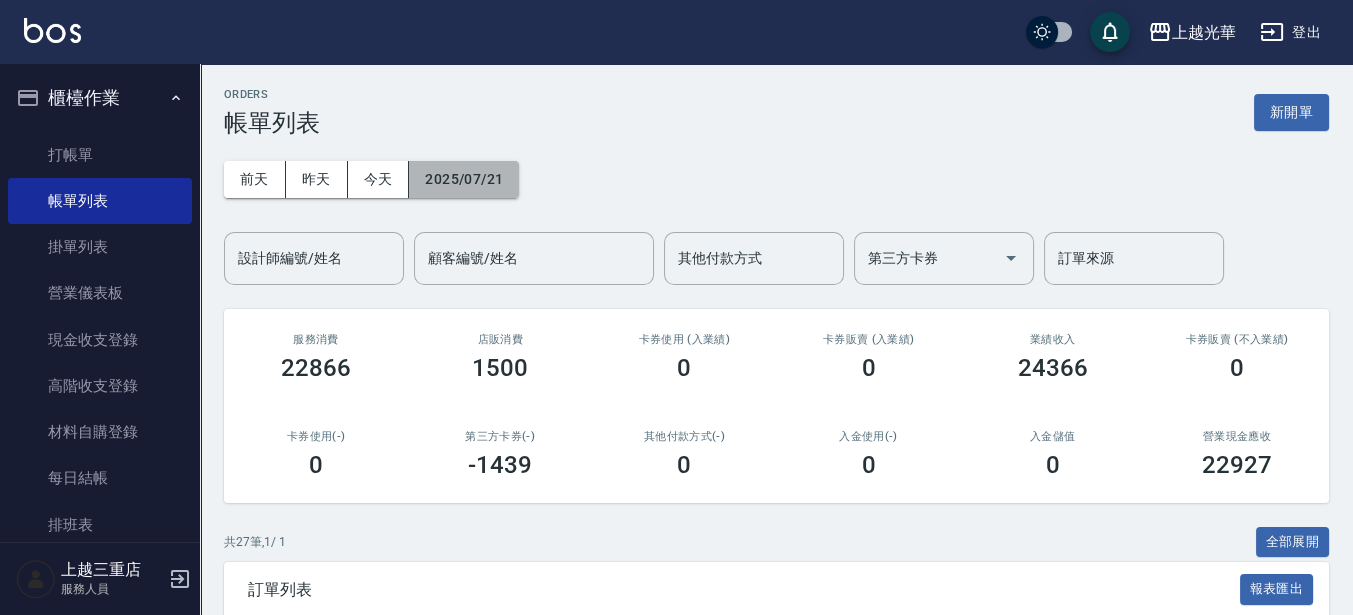 click on "2025/07/21" at bounding box center [464, 179] 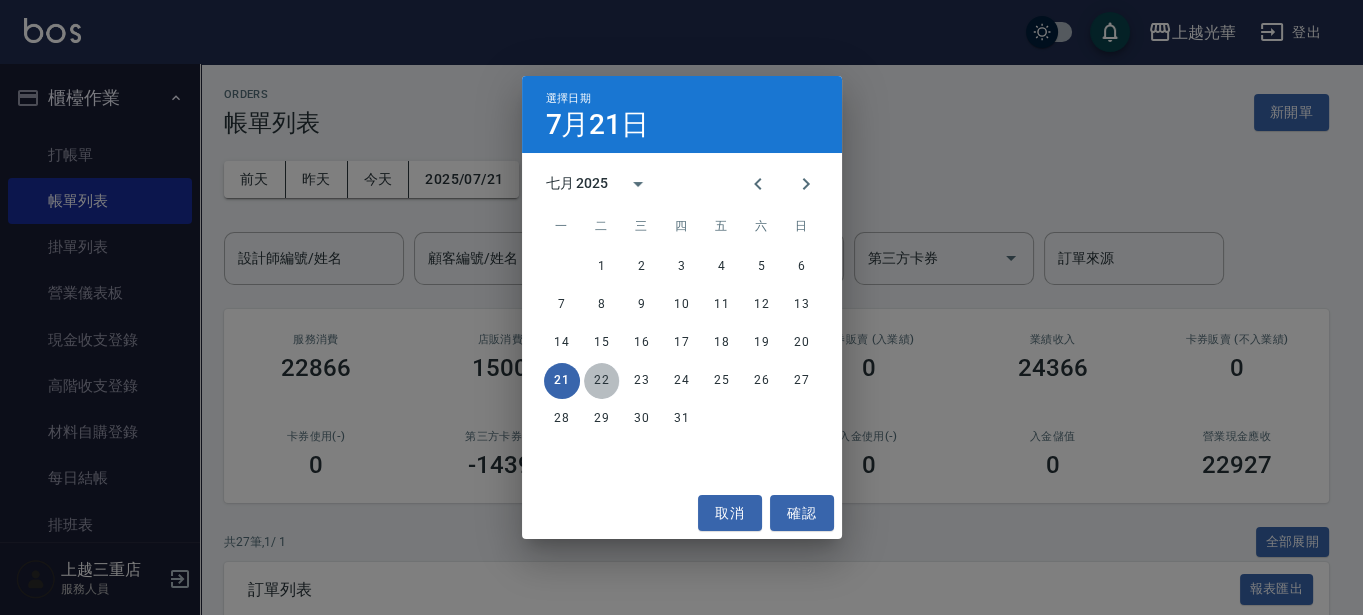 click on "22" at bounding box center (602, 381) 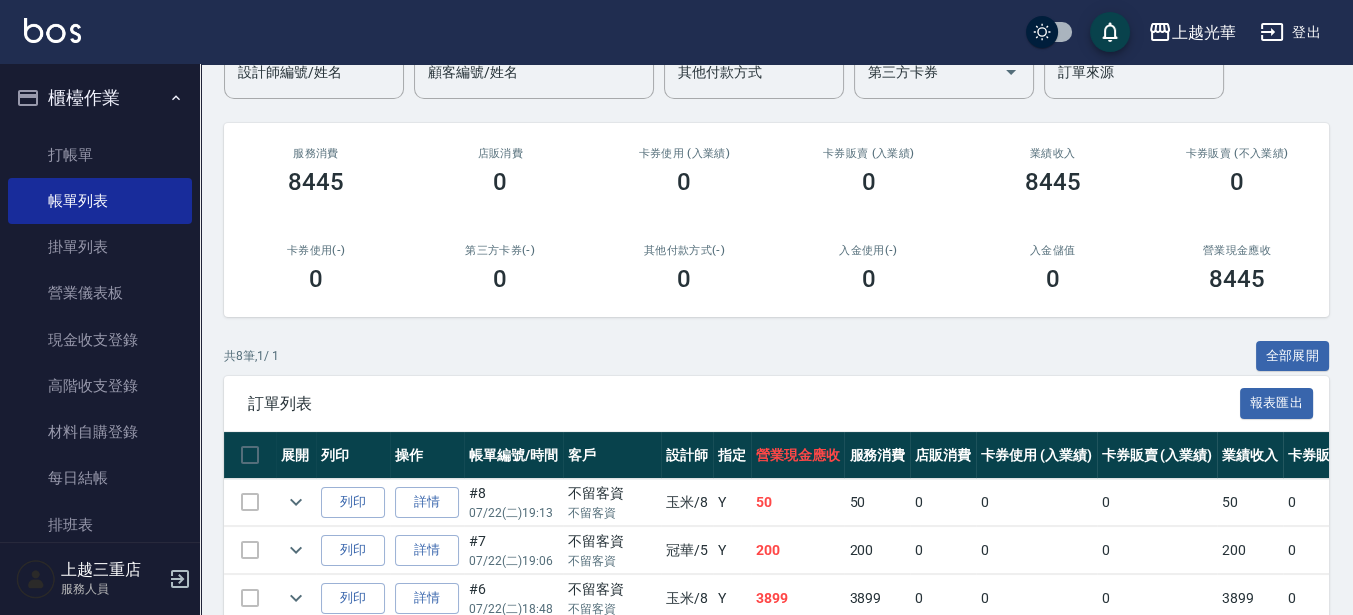 scroll, scrollTop: 0, scrollLeft: 0, axis: both 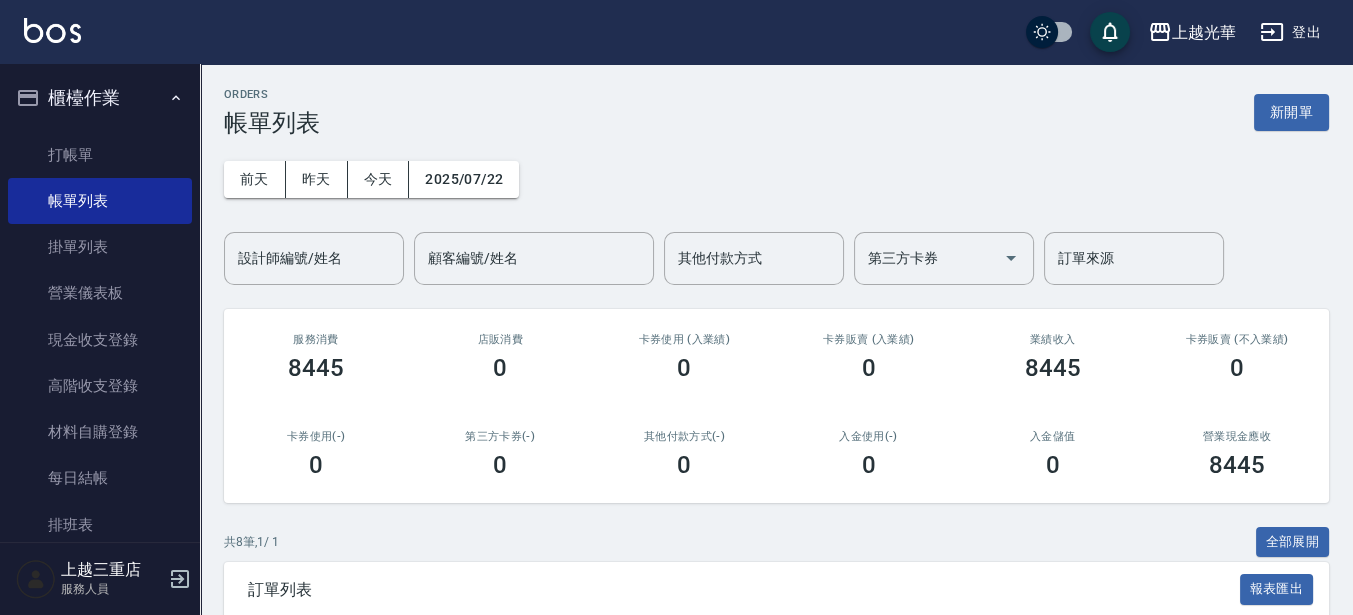 click on "[DAY] [DAY] [DAY] [DATE] [DESIGNER_ID]/[DESIGNER_NAME] [DESIGNER_ID]/[DESIGNER_NAME] [CUSTOMER_ID]/[CUSTOMER_NAME] [CUSTOMER_ID]/[CUSTOMER_NAME] [PAYMENT_METHOD] [PAYMENT_METHOD] [VOUCHER] [VOUCHER] [ORDER_SOURCE] [ORDER_SOURCE]" at bounding box center (776, 211) 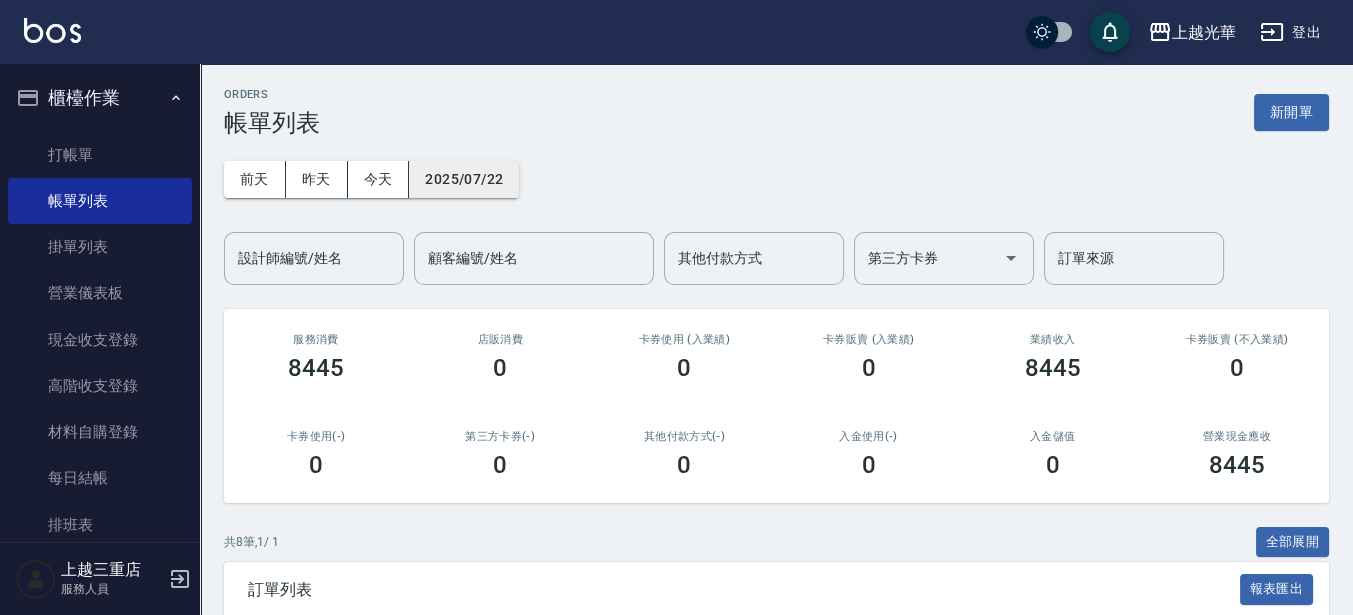 click on "2025/07/22" at bounding box center (464, 179) 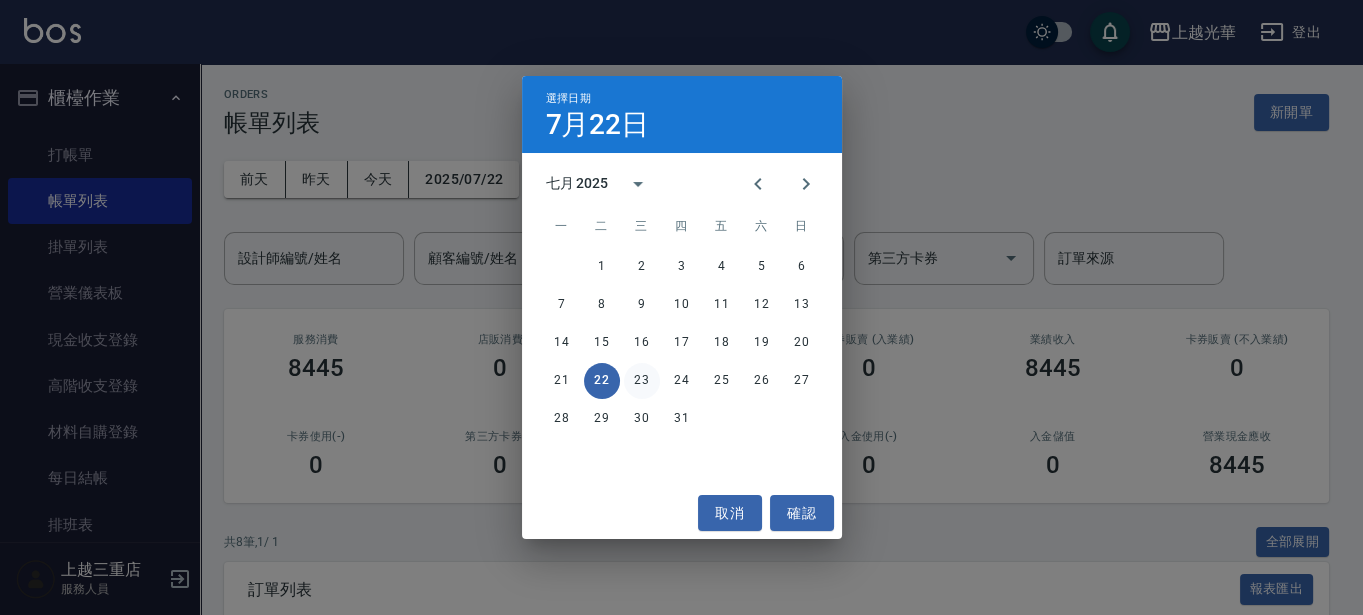 click on "23" at bounding box center (642, 381) 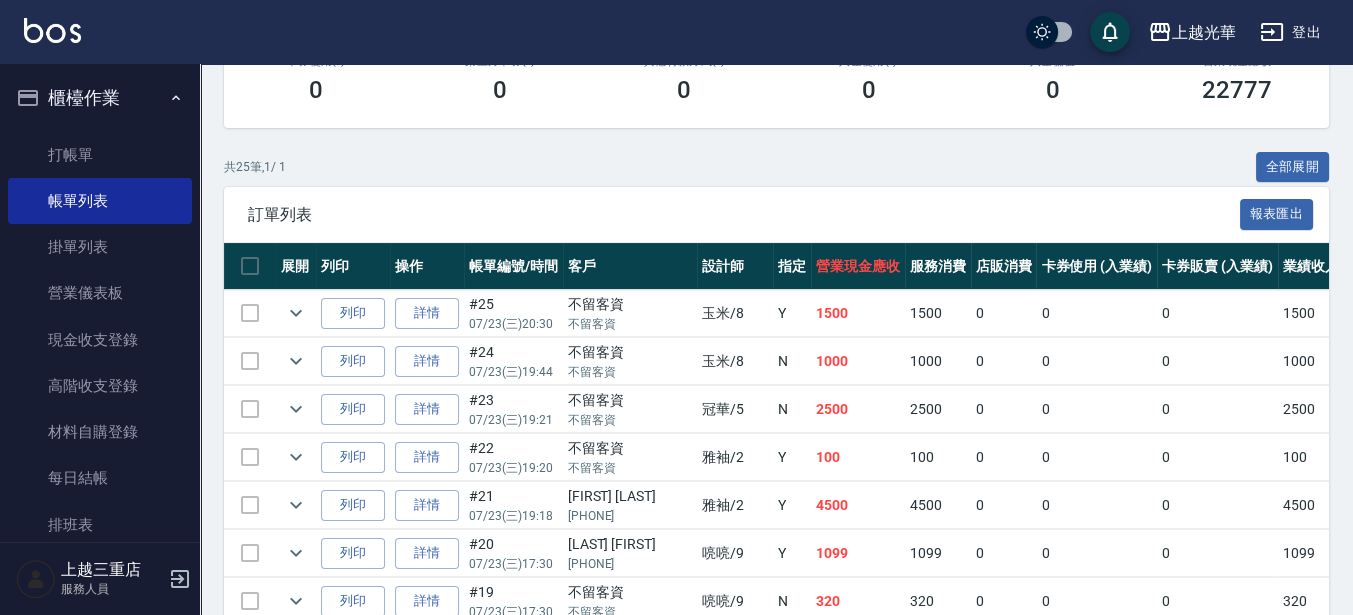 scroll, scrollTop: 625, scrollLeft: 0, axis: vertical 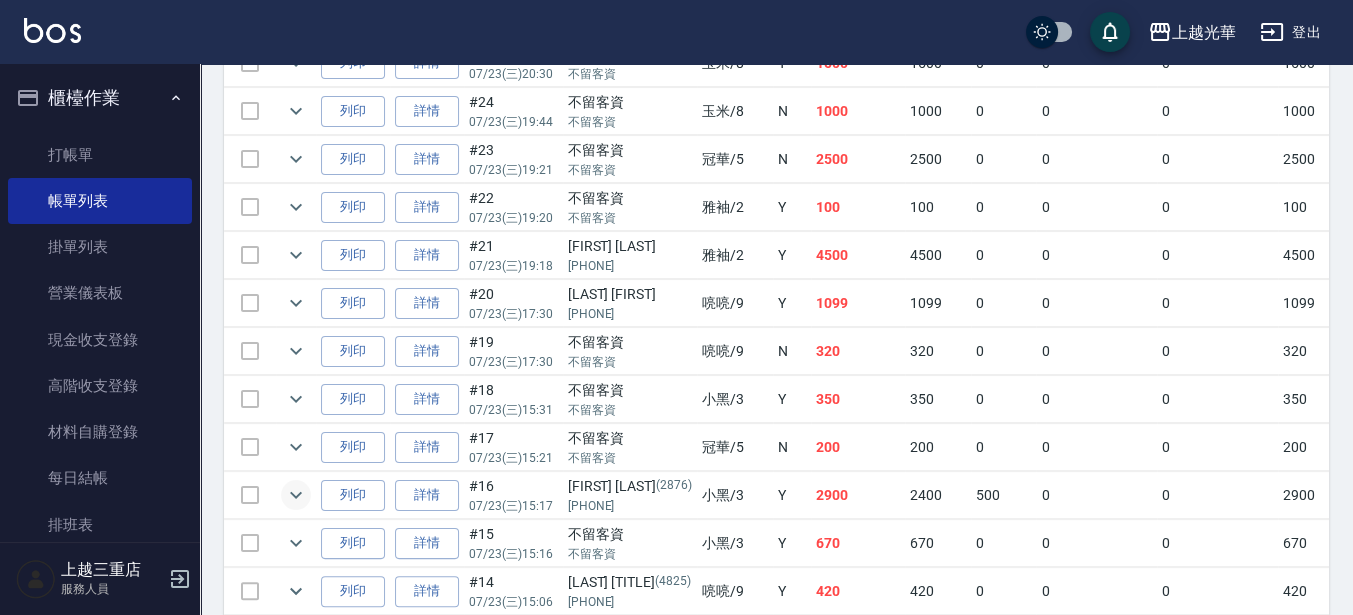 click 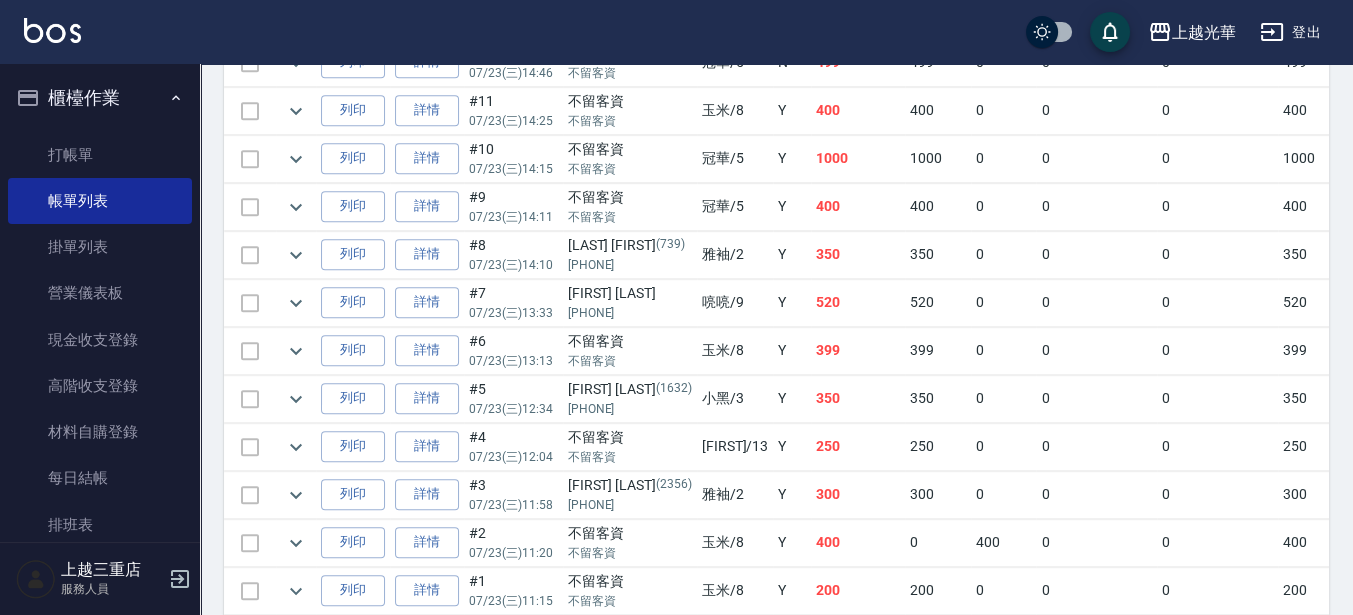 scroll, scrollTop: 1375, scrollLeft: 0, axis: vertical 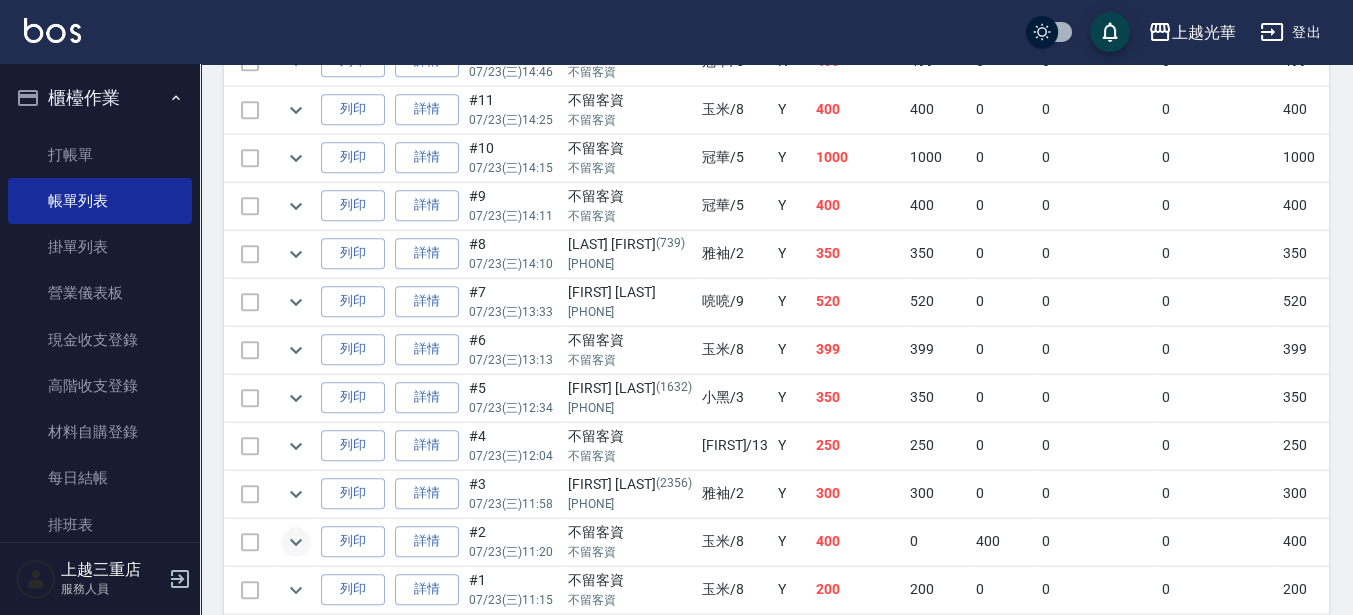 click 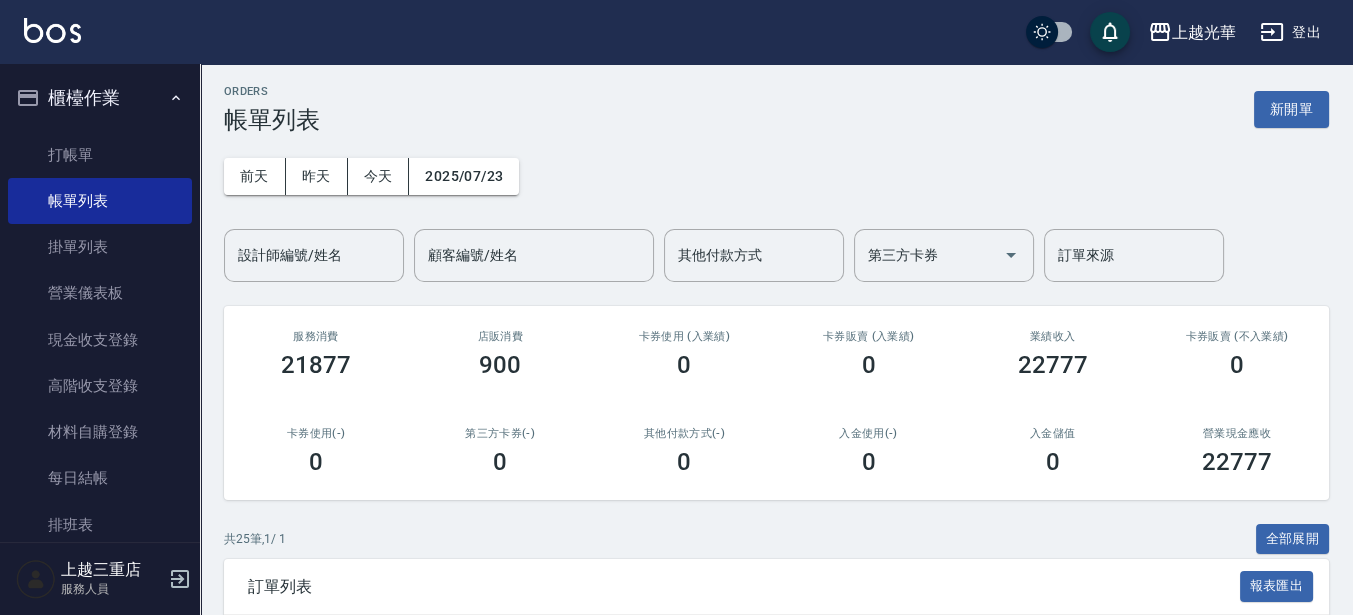 scroll, scrollTop: 0, scrollLeft: 0, axis: both 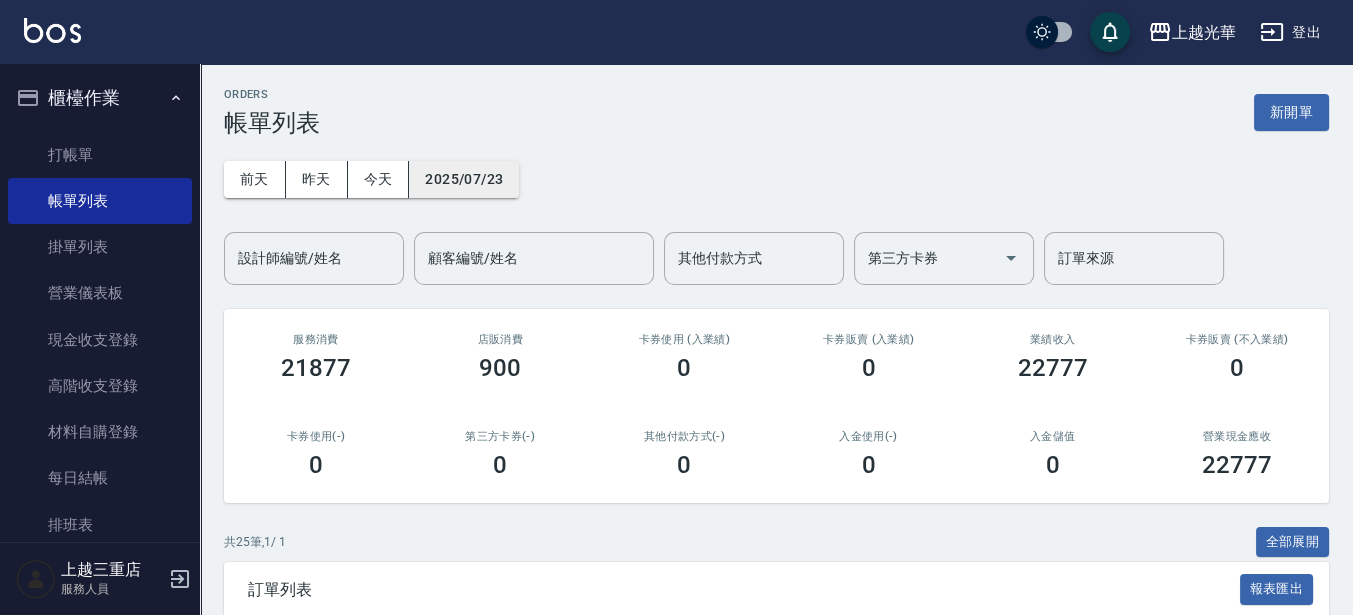 click on "2025/07/23" at bounding box center (464, 179) 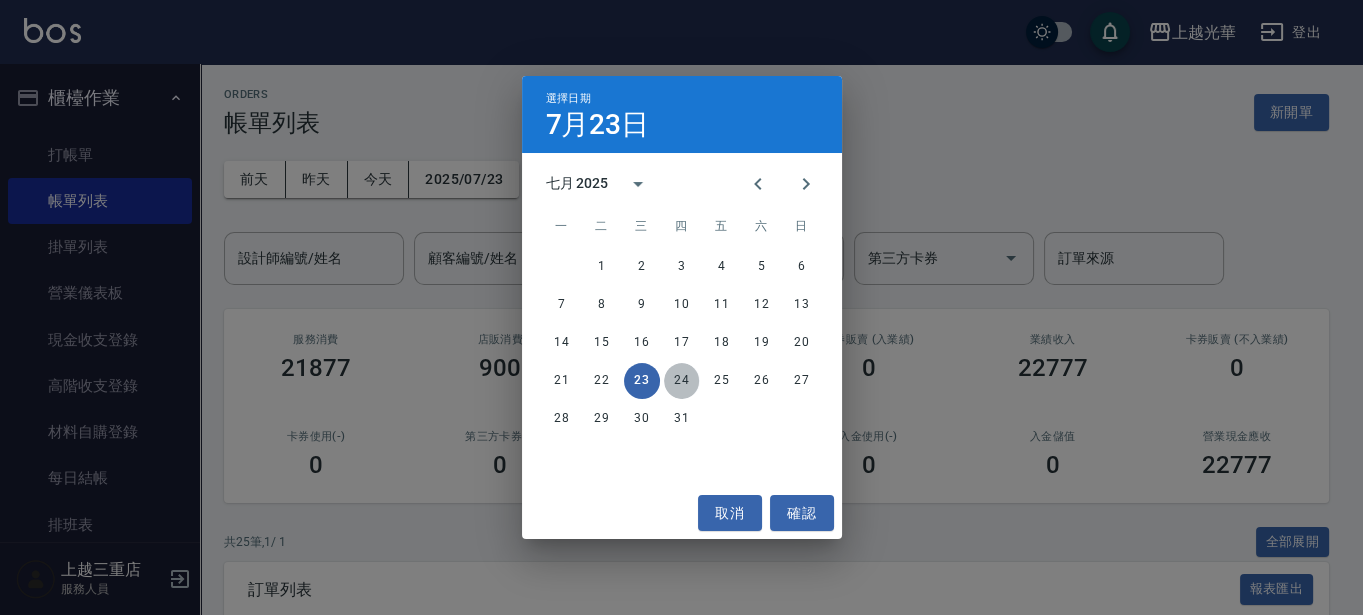 click on "24" at bounding box center [682, 381] 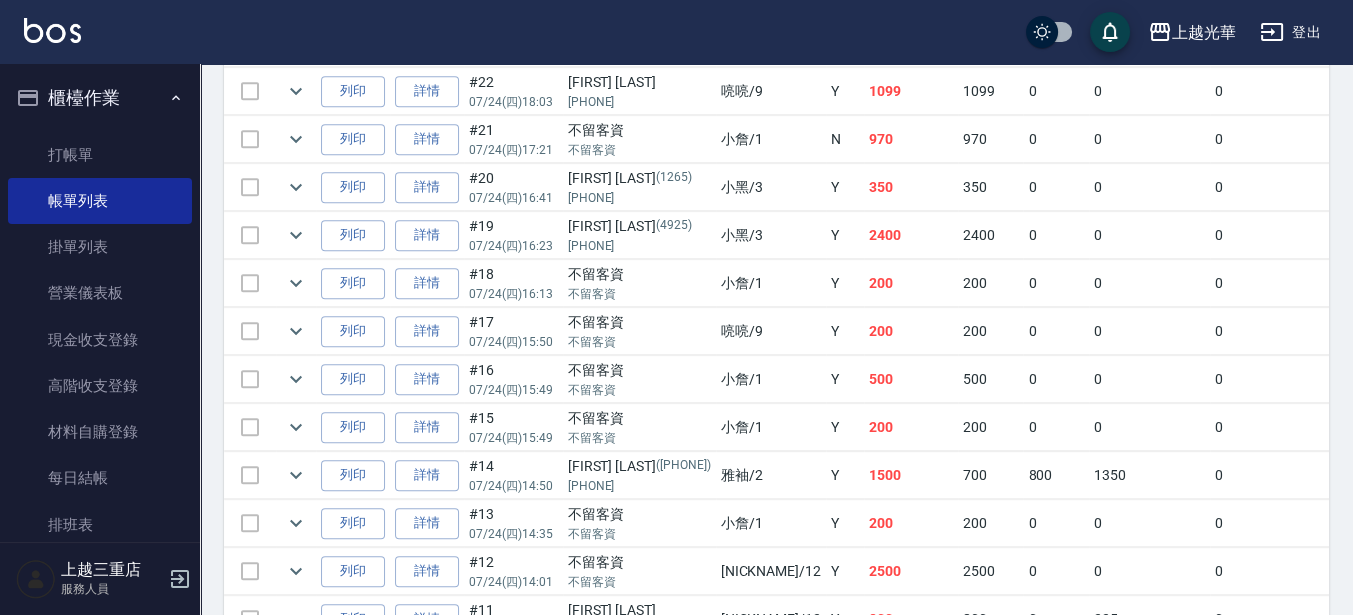 scroll, scrollTop: 1250, scrollLeft: 0, axis: vertical 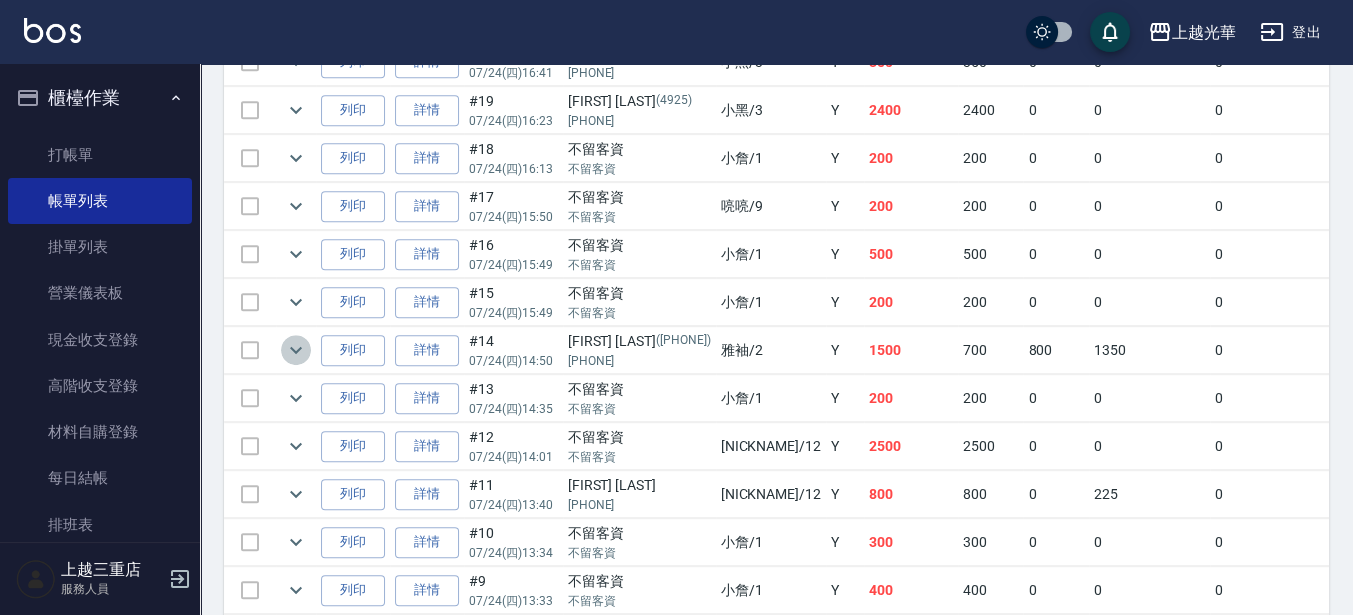 click 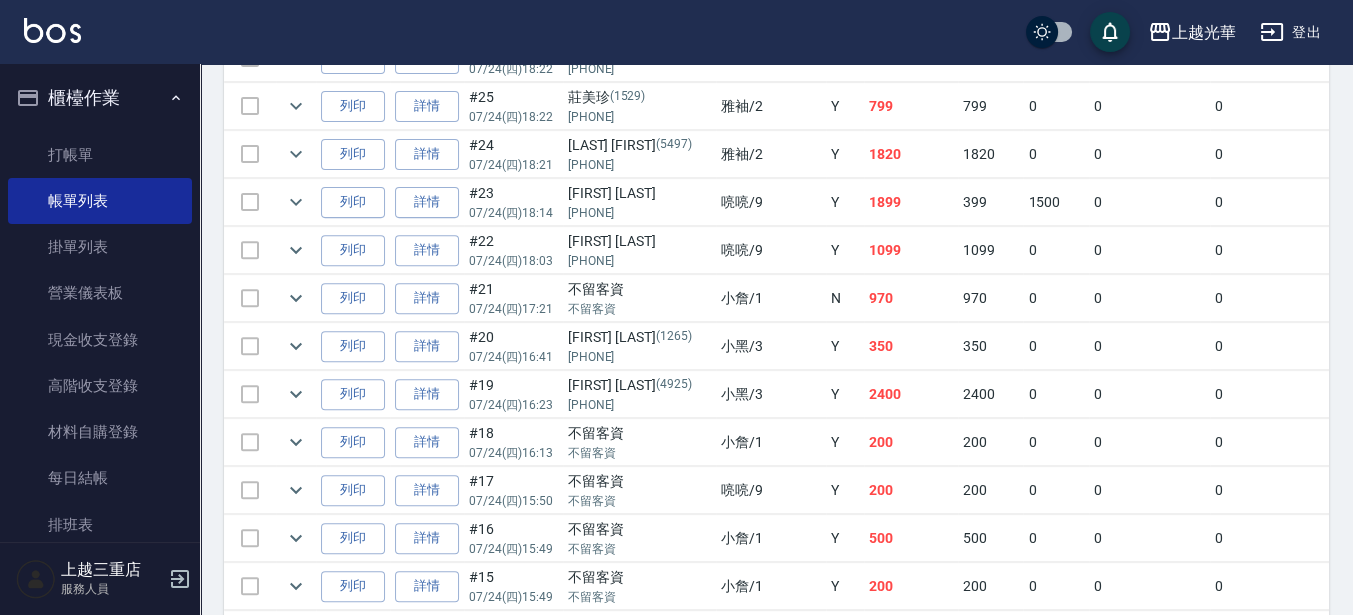 scroll, scrollTop: 939, scrollLeft: 0, axis: vertical 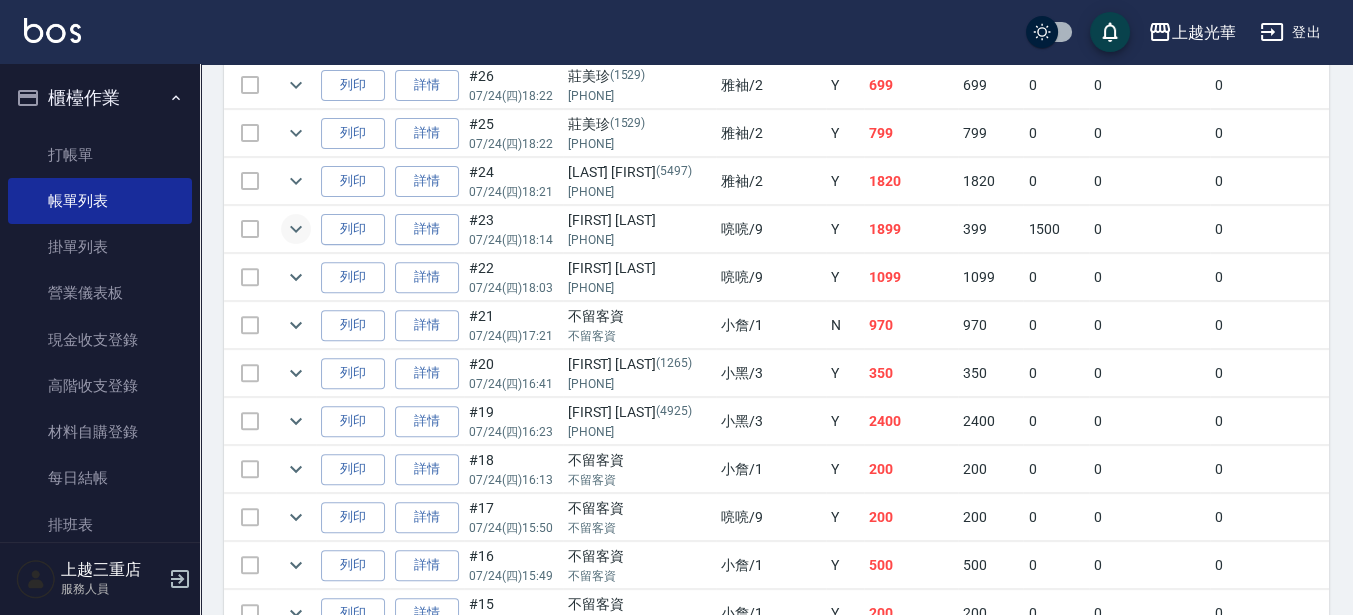 drag, startPoint x: 296, startPoint y: 238, endPoint x: 308, endPoint y: 224, distance: 18.439089 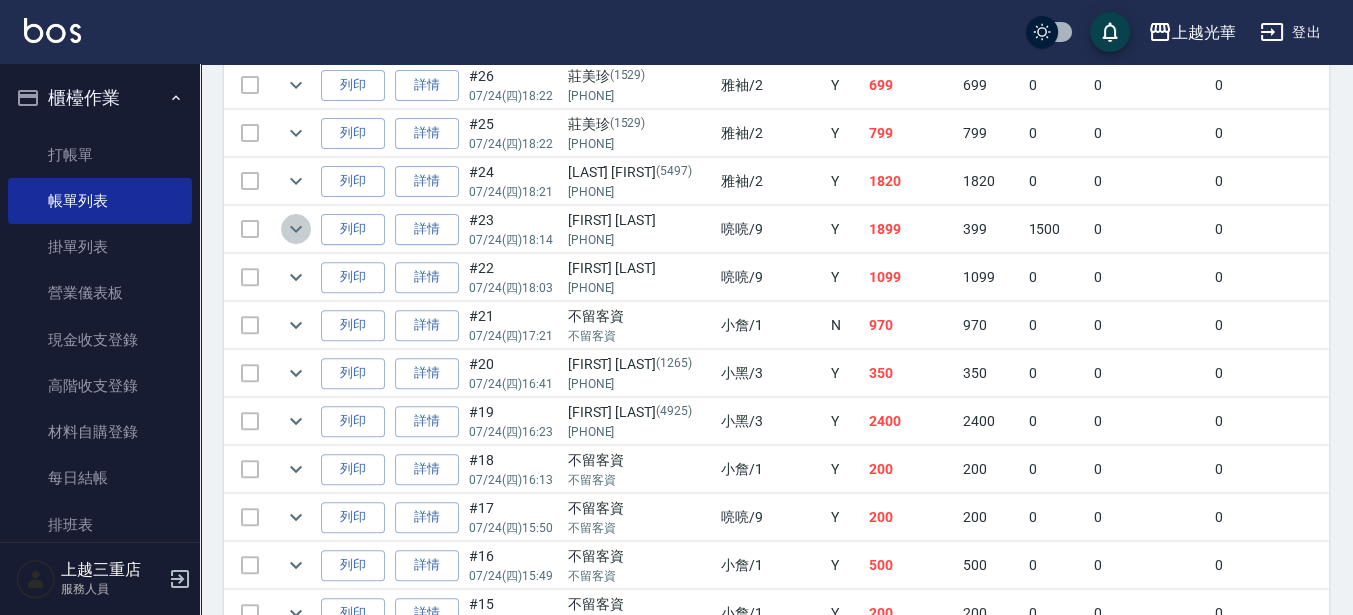 click at bounding box center (296, 229) 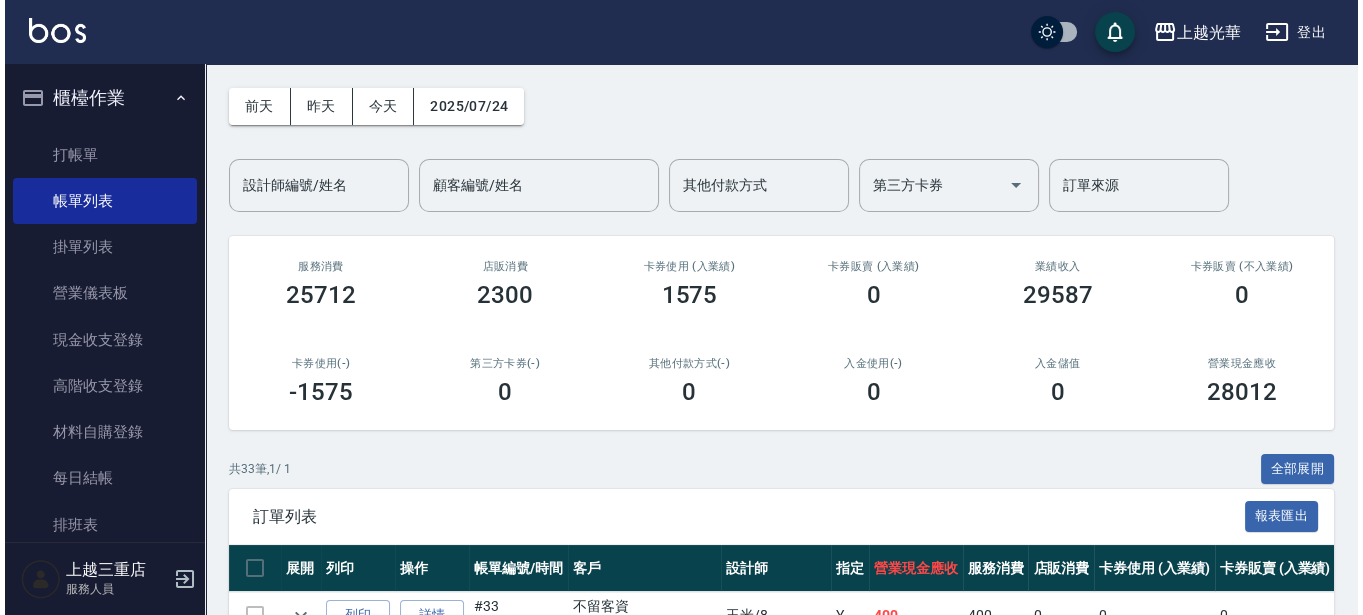 scroll, scrollTop: 64, scrollLeft: 0, axis: vertical 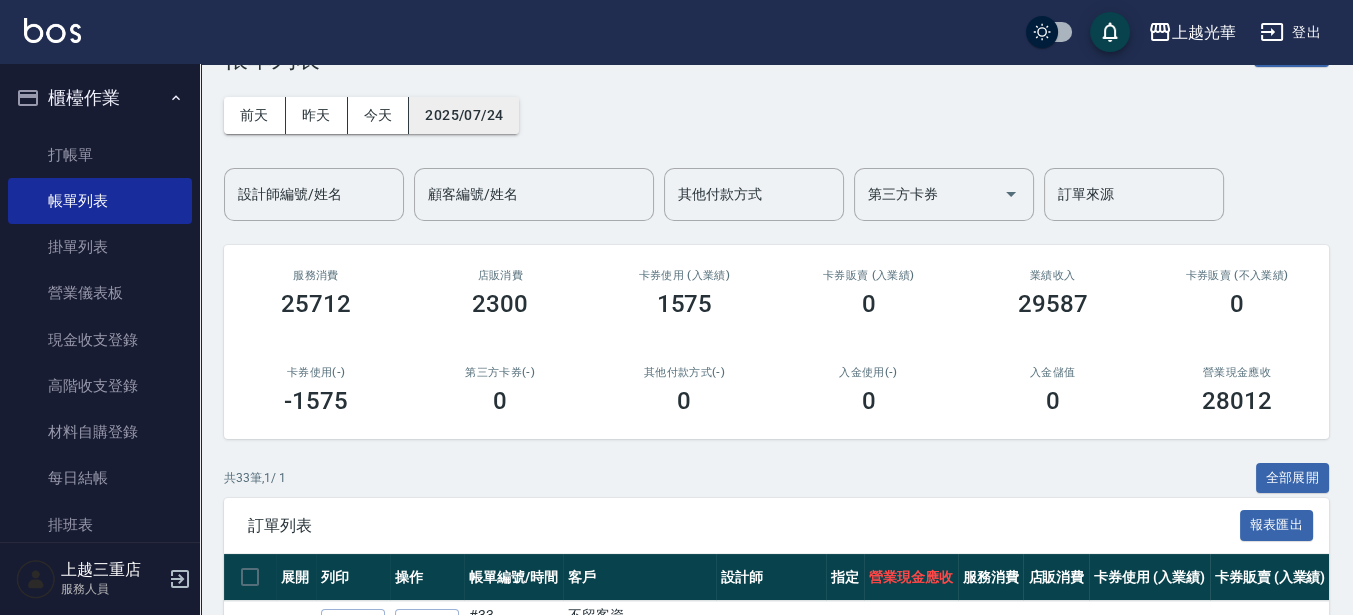 click on "2025/07/24" at bounding box center (464, 115) 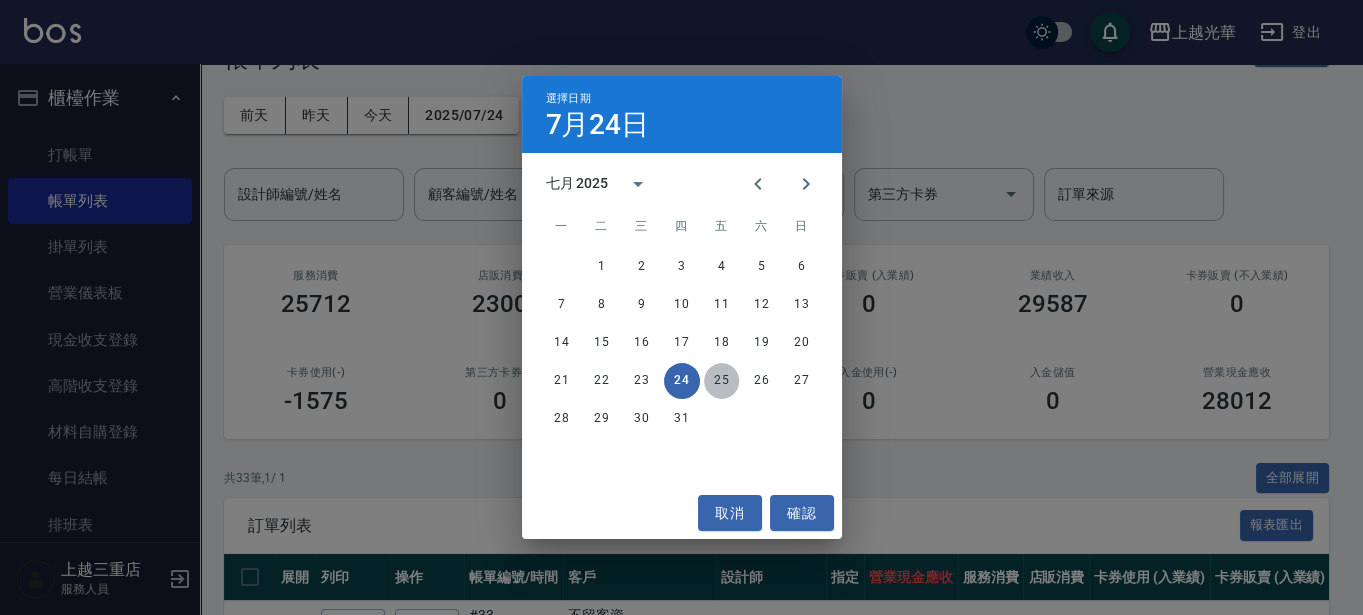 click on "25" at bounding box center [722, 381] 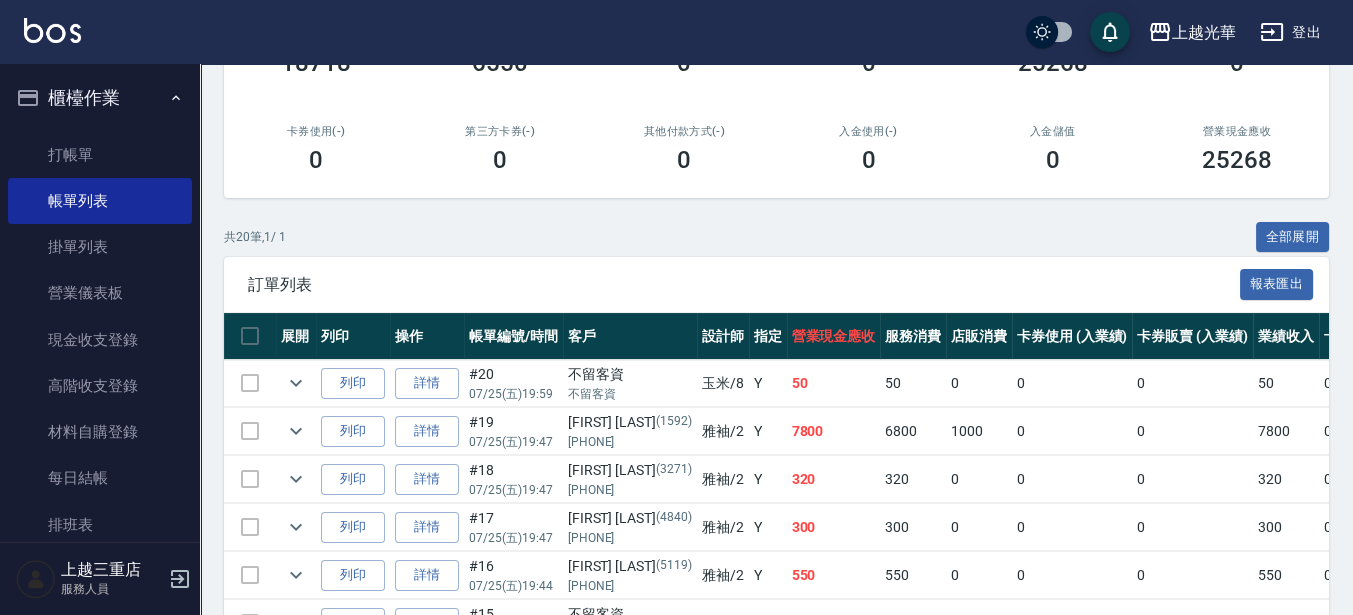 scroll, scrollTop: 375, scrollLeft: 0, axis: vertical 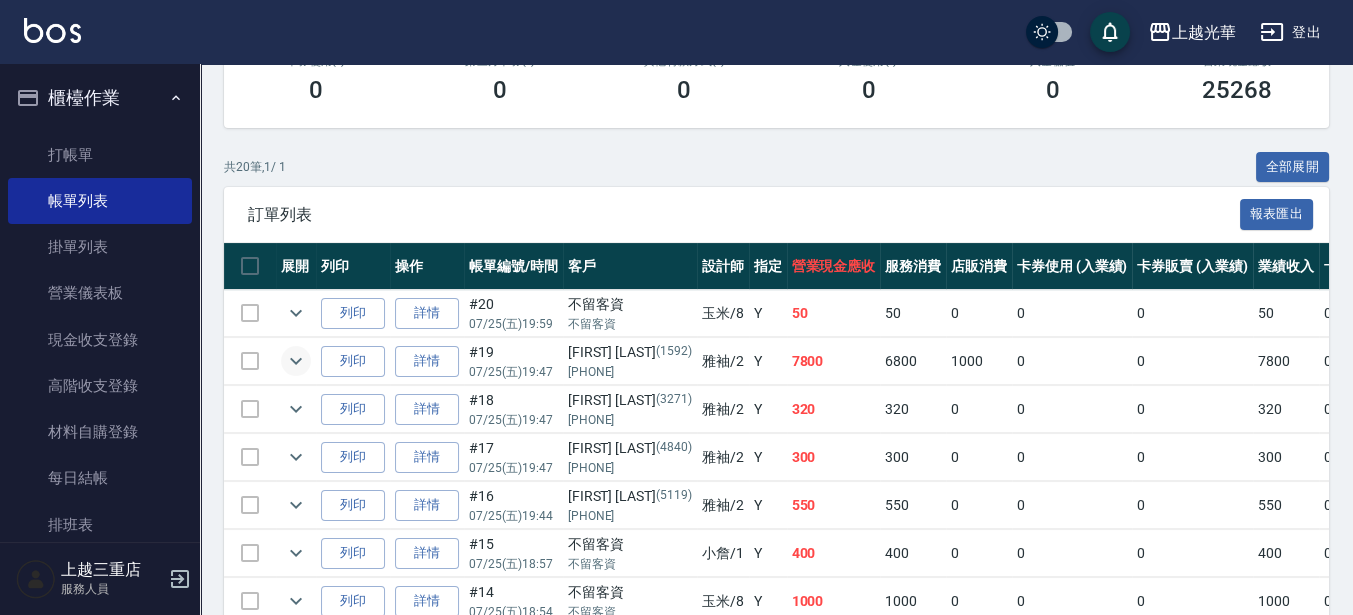 click 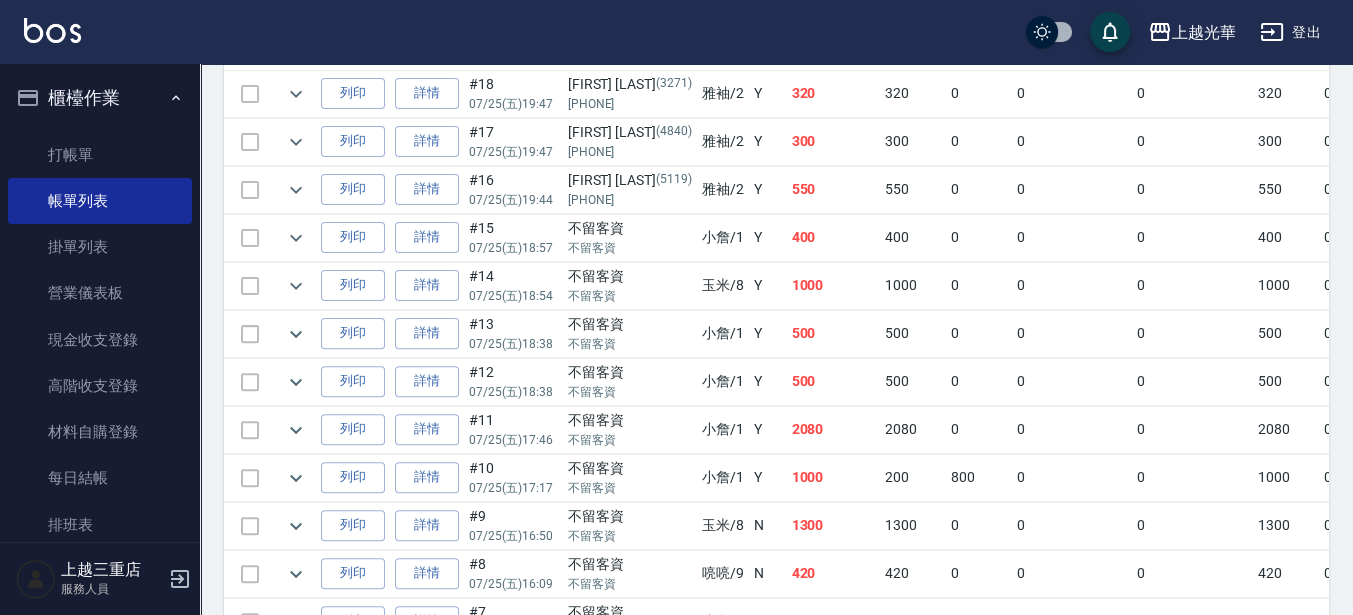 scroll, scrollTop: 1000, scrollLeft: 0, axis: vertical 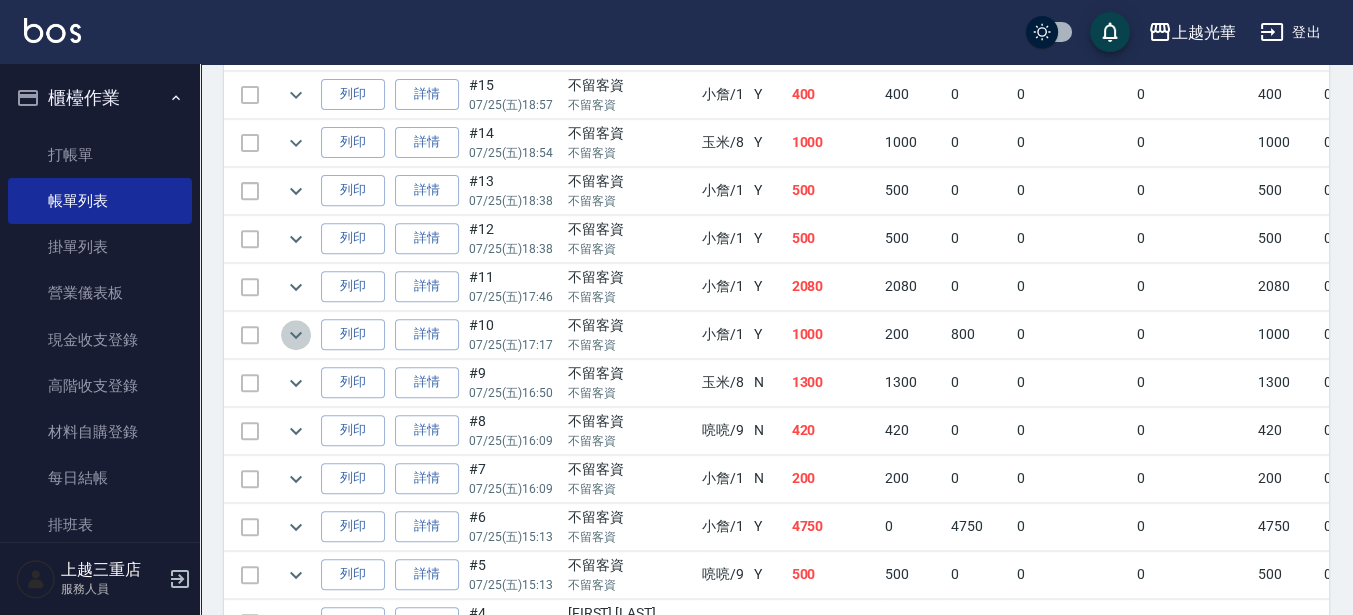 click 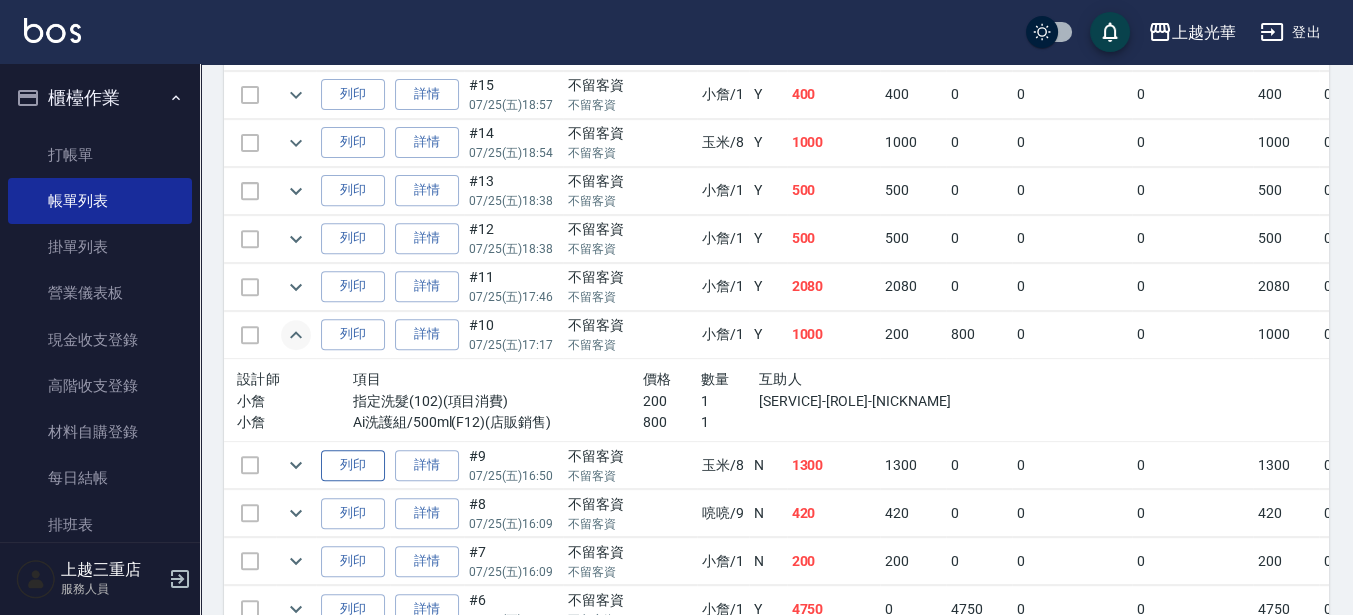 scroll, scrollTop: 1125, scrollLeft: 0, axis: vertical 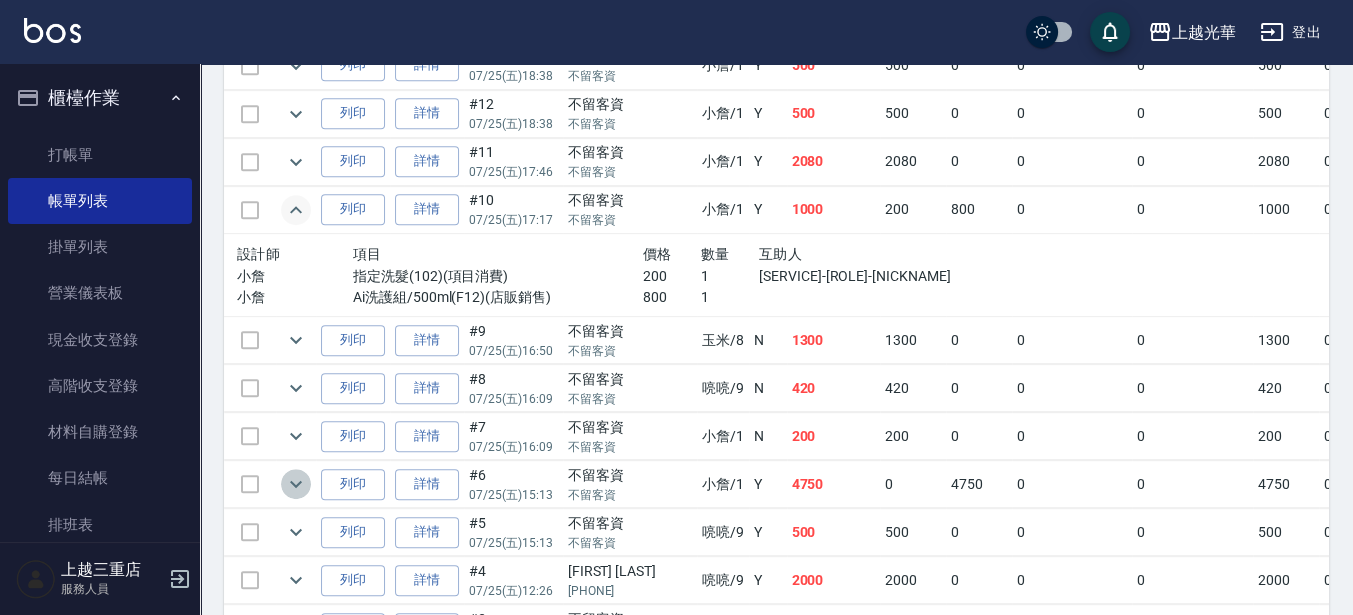 click 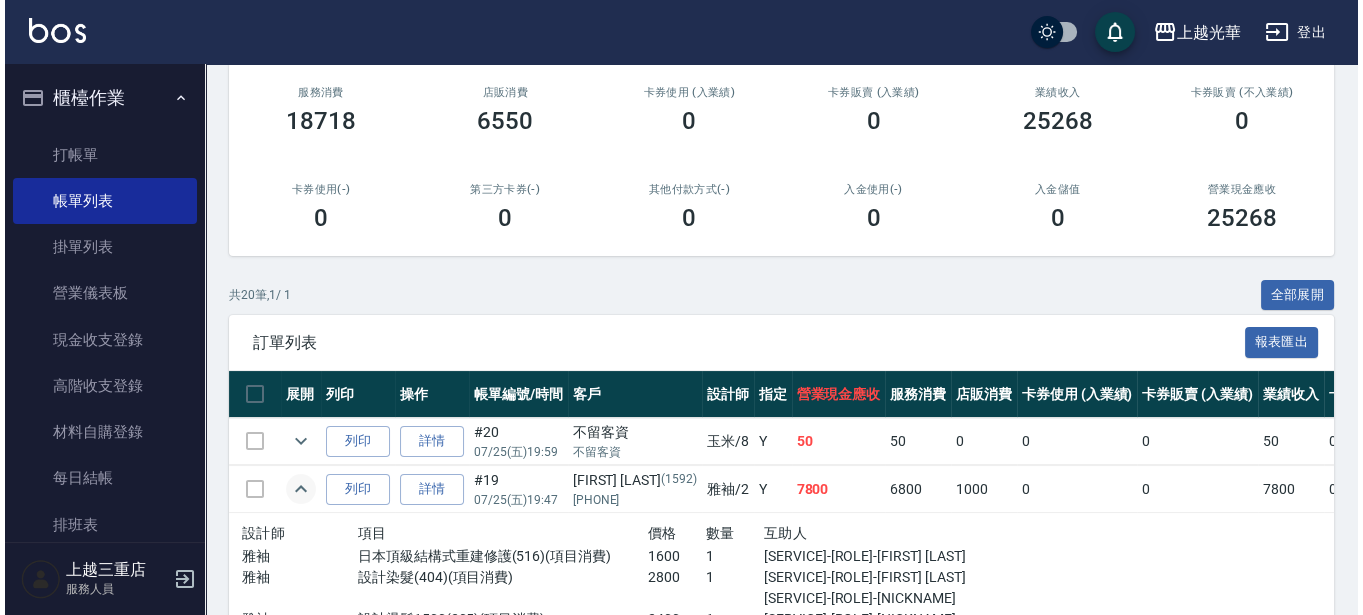scroll, scrollTop: 50, scrollLeft: 0, axis: vertical 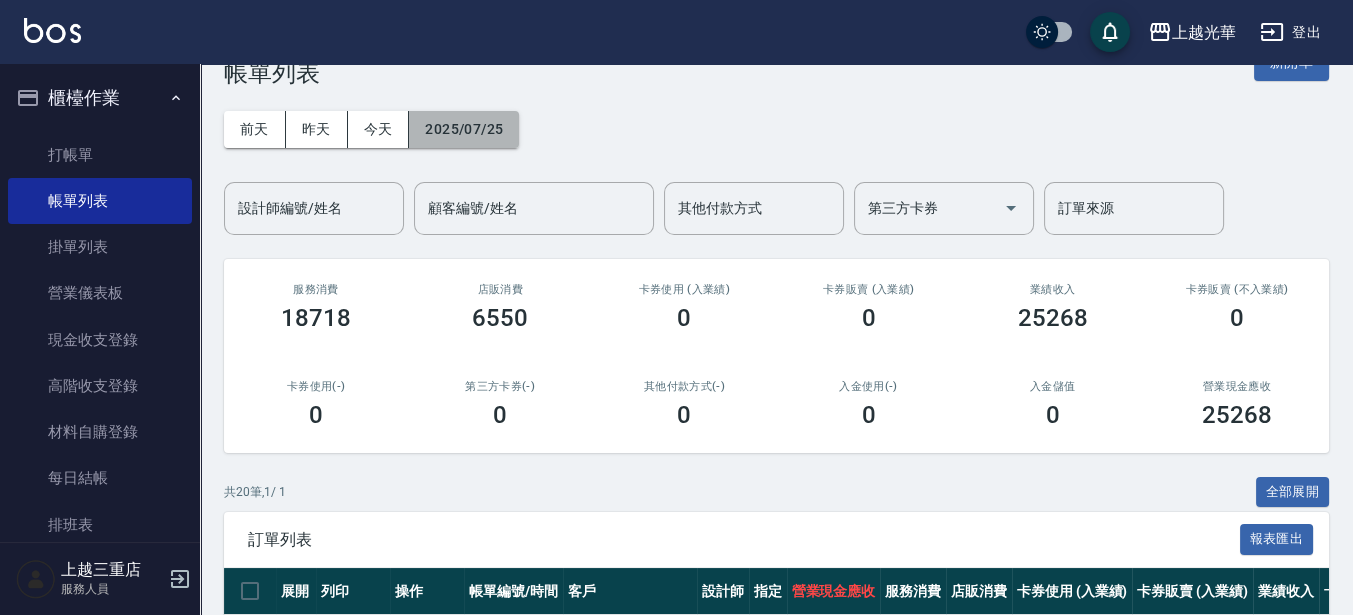 click on "2025/07/25" at bounding box center [464, 129] 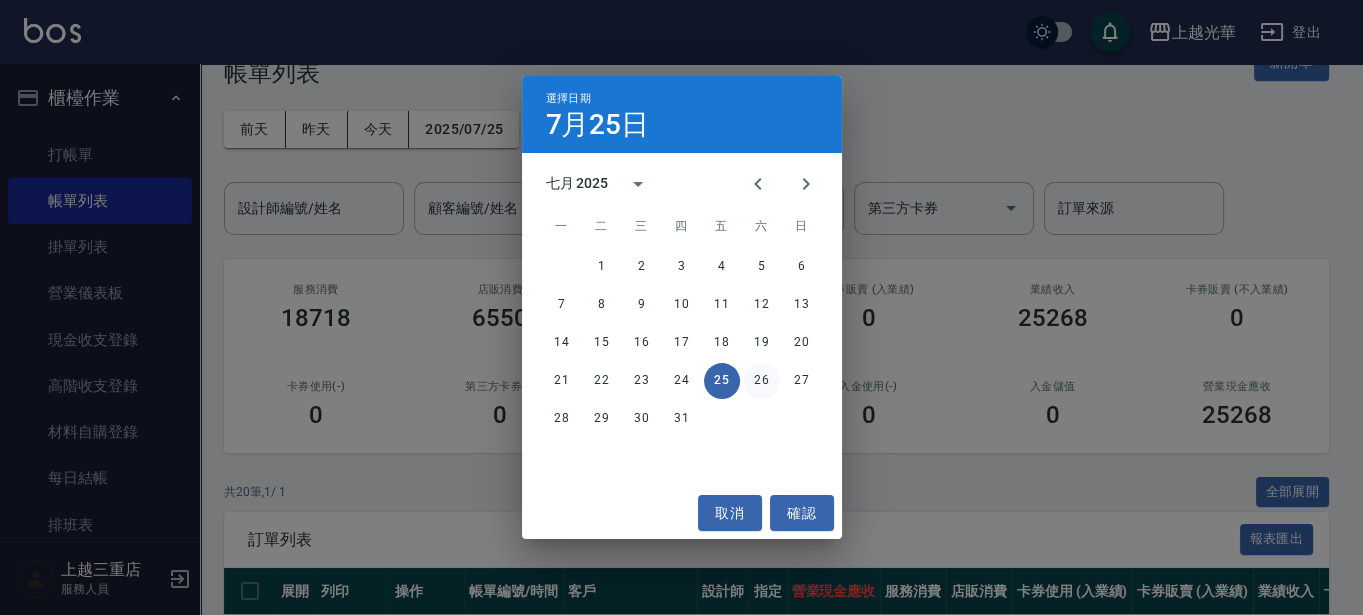 click on "26" at bounding box center [762, 381] 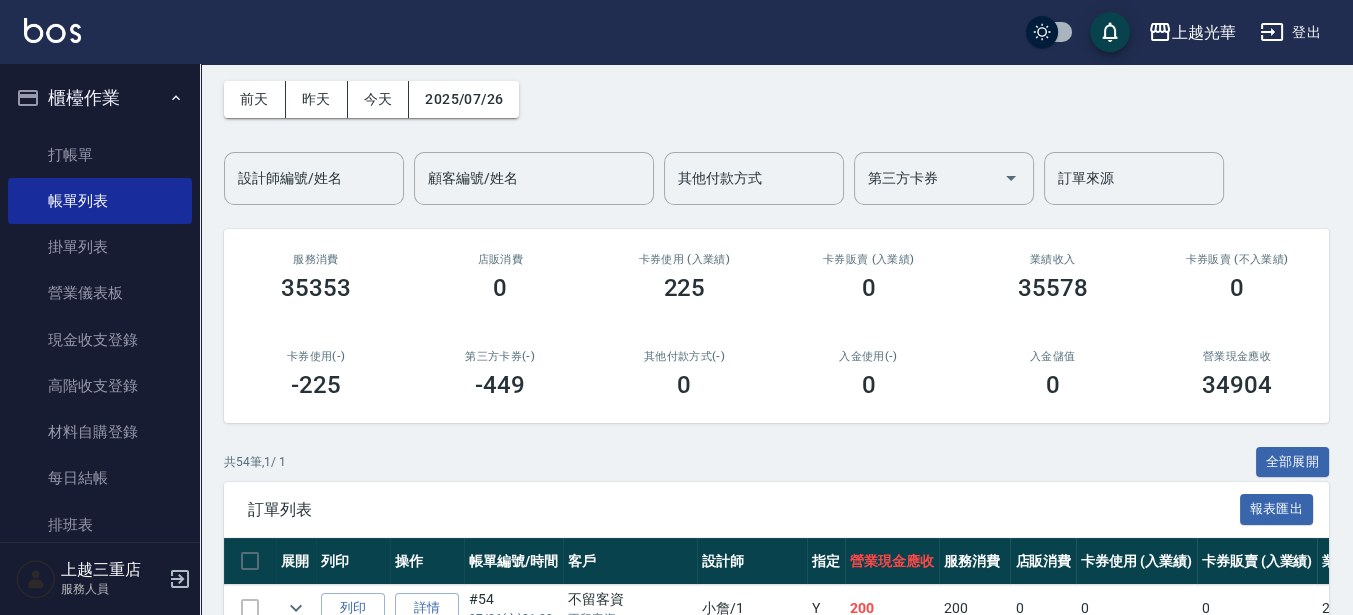 scroll, scrollTop: 0, scrollLeft: 0, axis: both 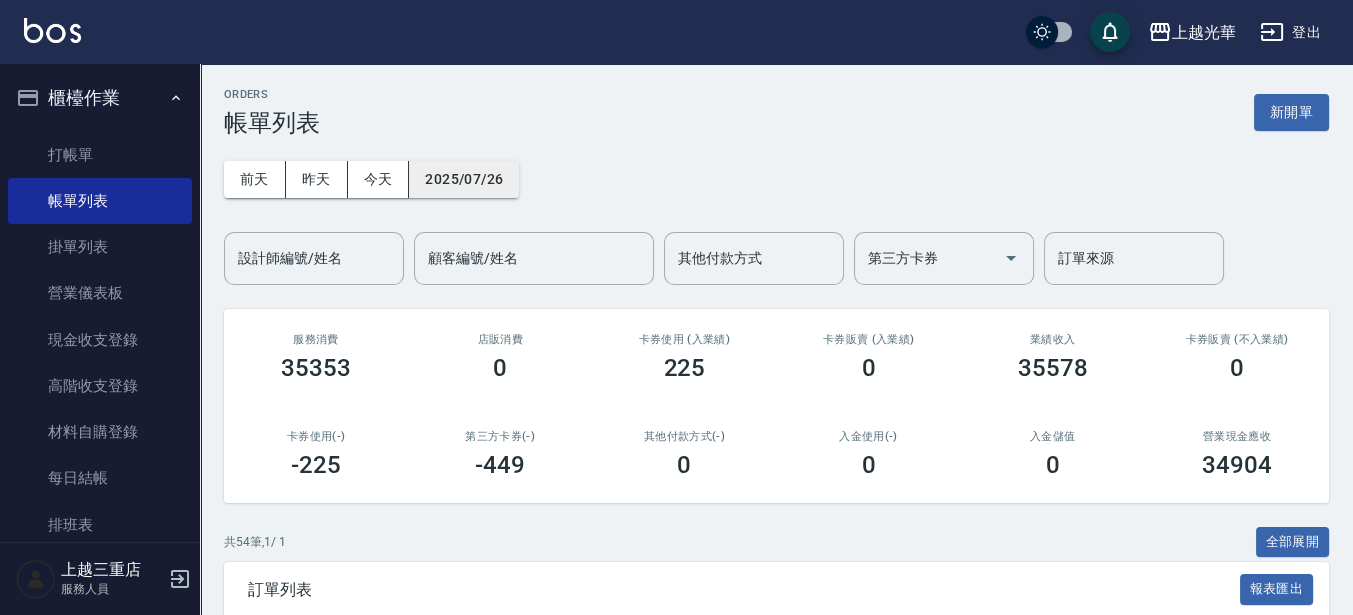 click on "2025/07/26" at bounding box center [464, 179] 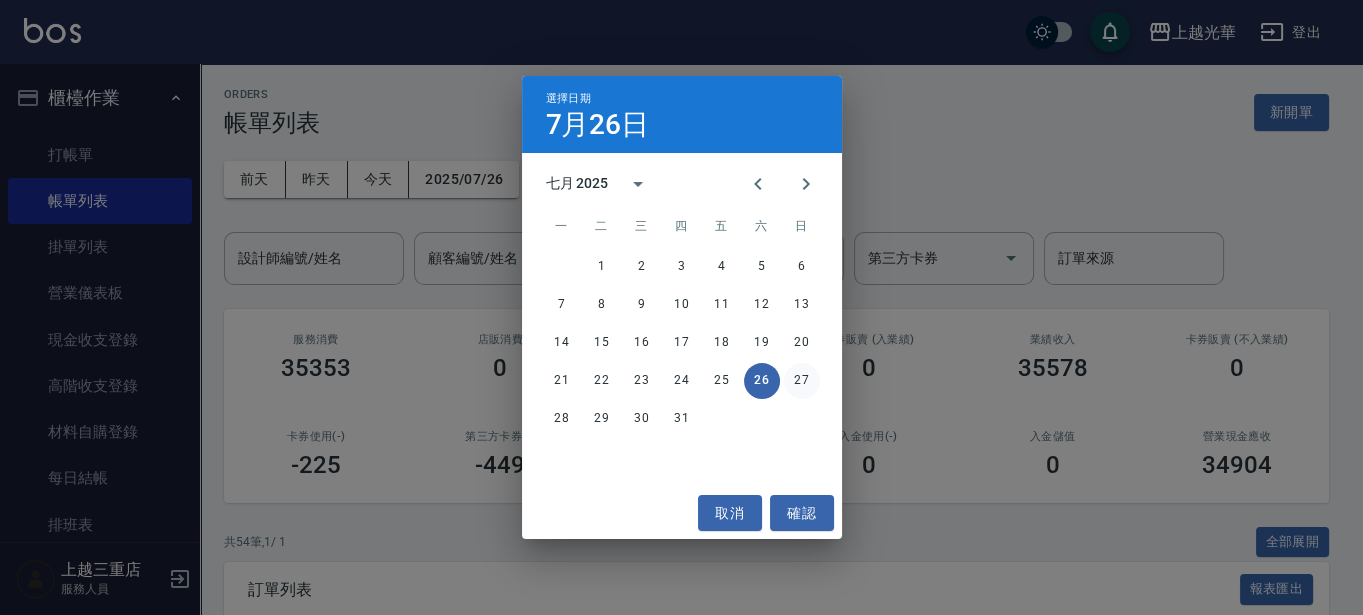 click on "27" at bounding box center [802, 381] 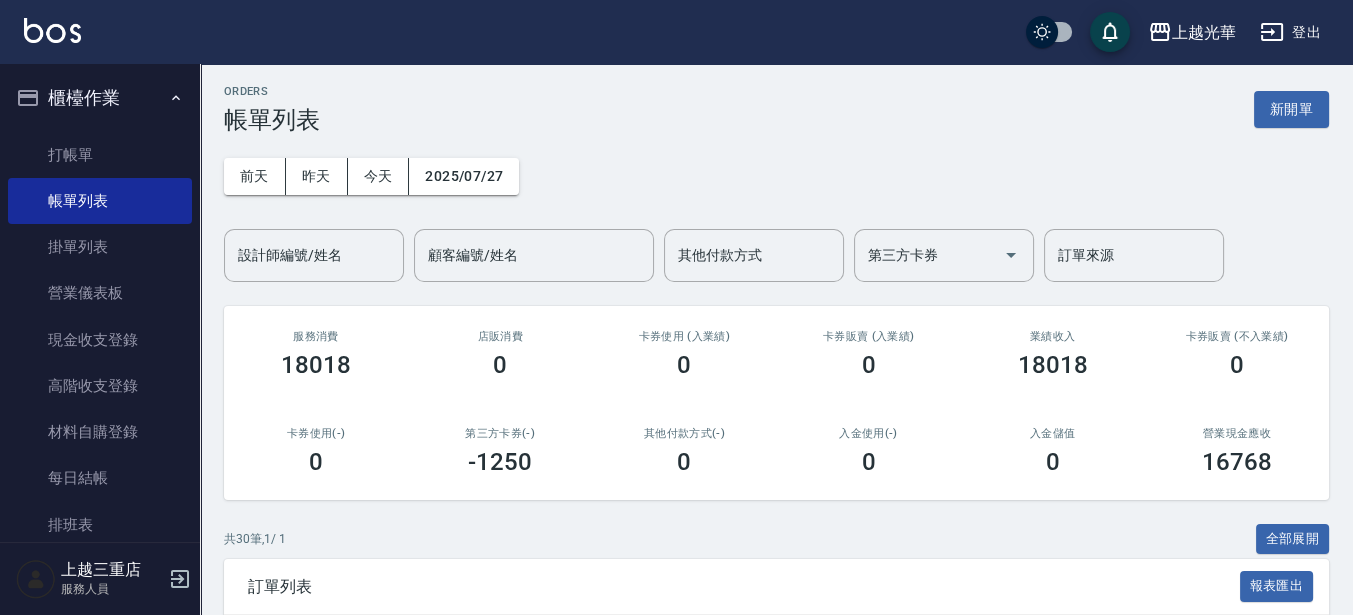 scroll, scrollTop: 0, scrollLeft: 0, axis: both 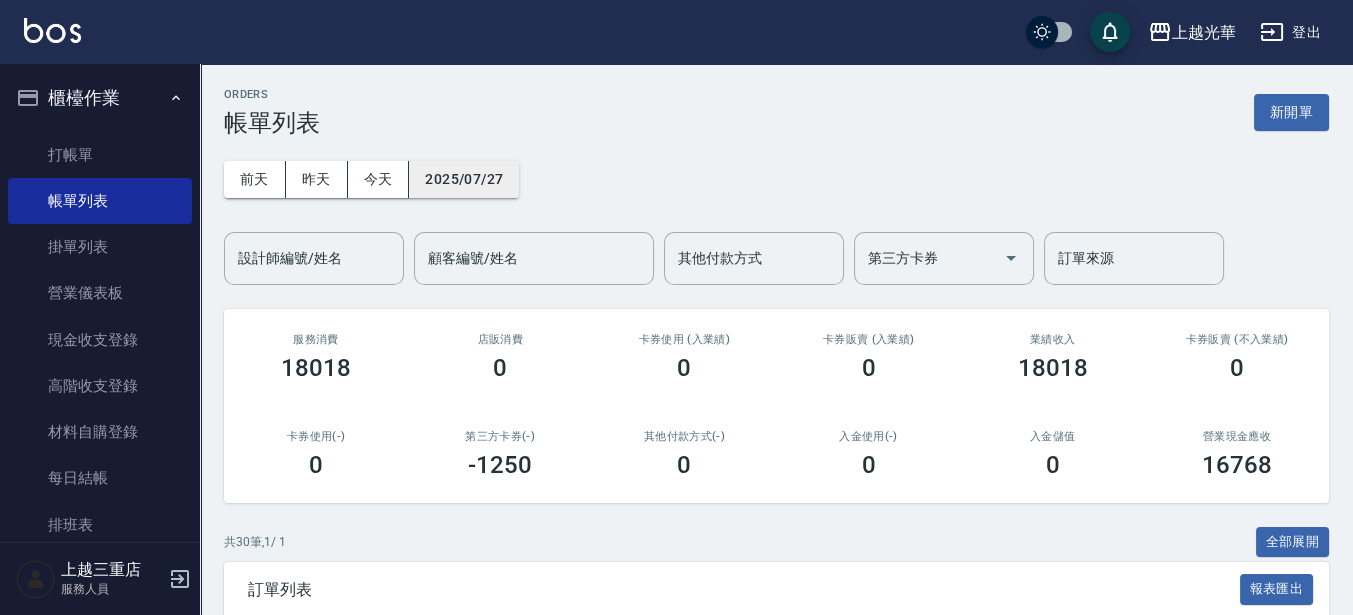 click on "2025/07/27" at bounding box center [464, 179] 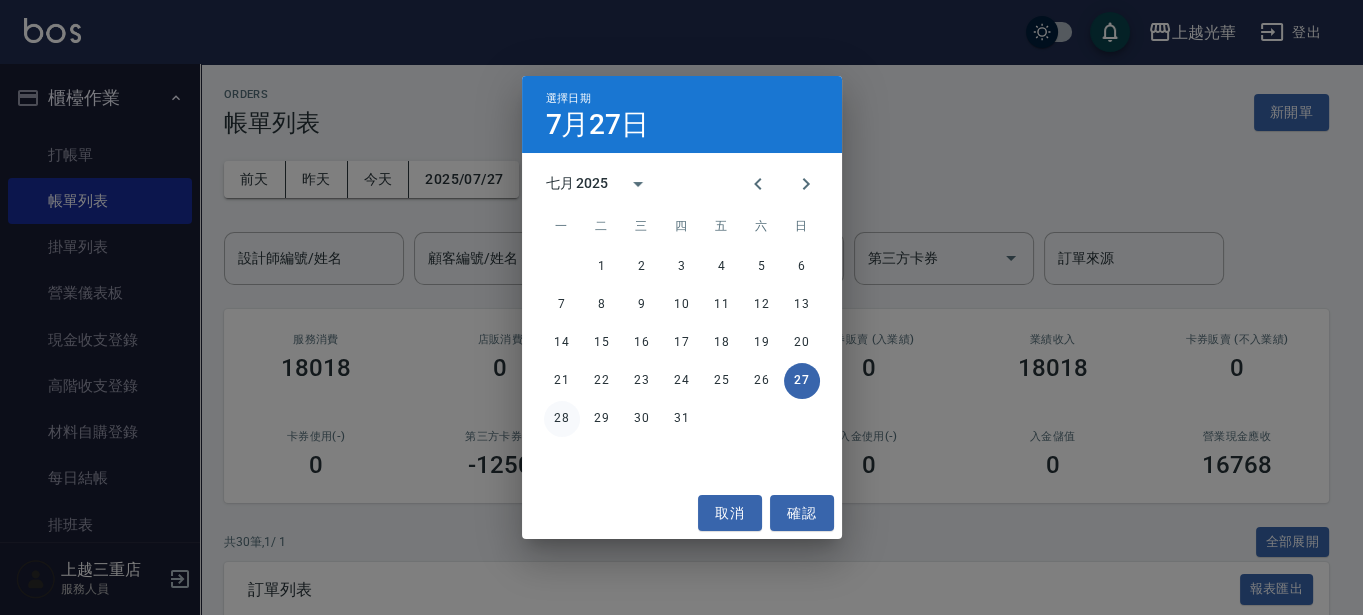 click on "28" at bounding box center [562, 419] 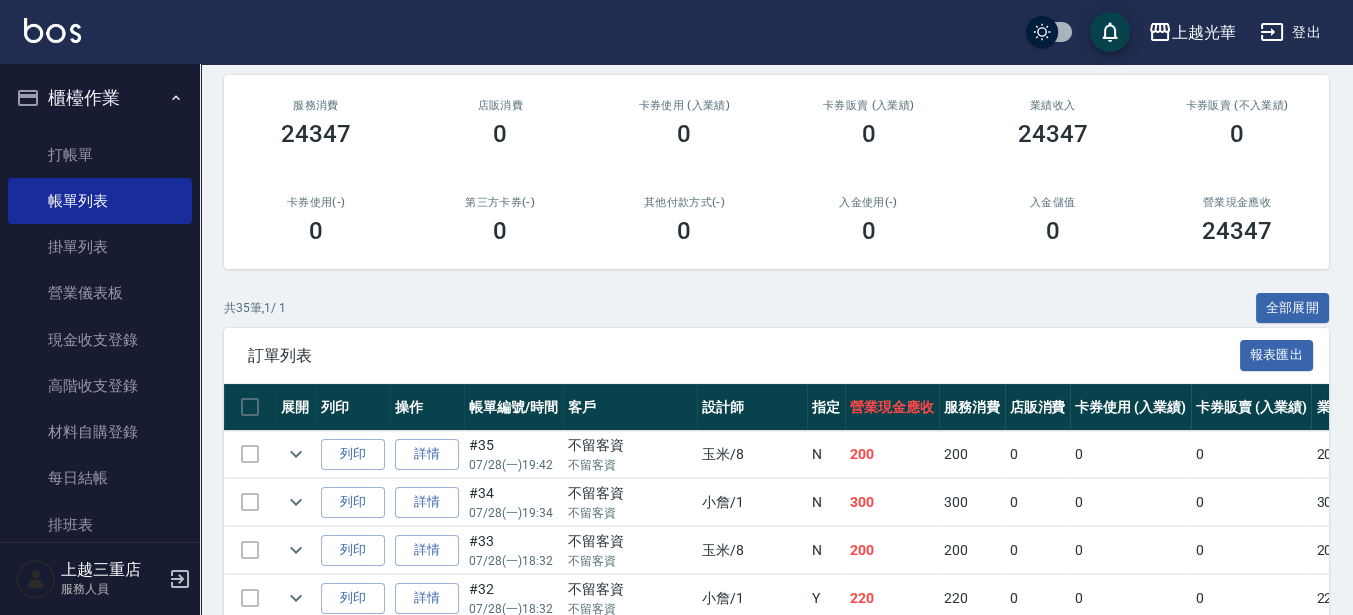 scroll, scrollTop: 0, scrollLeft: 0, axis: both 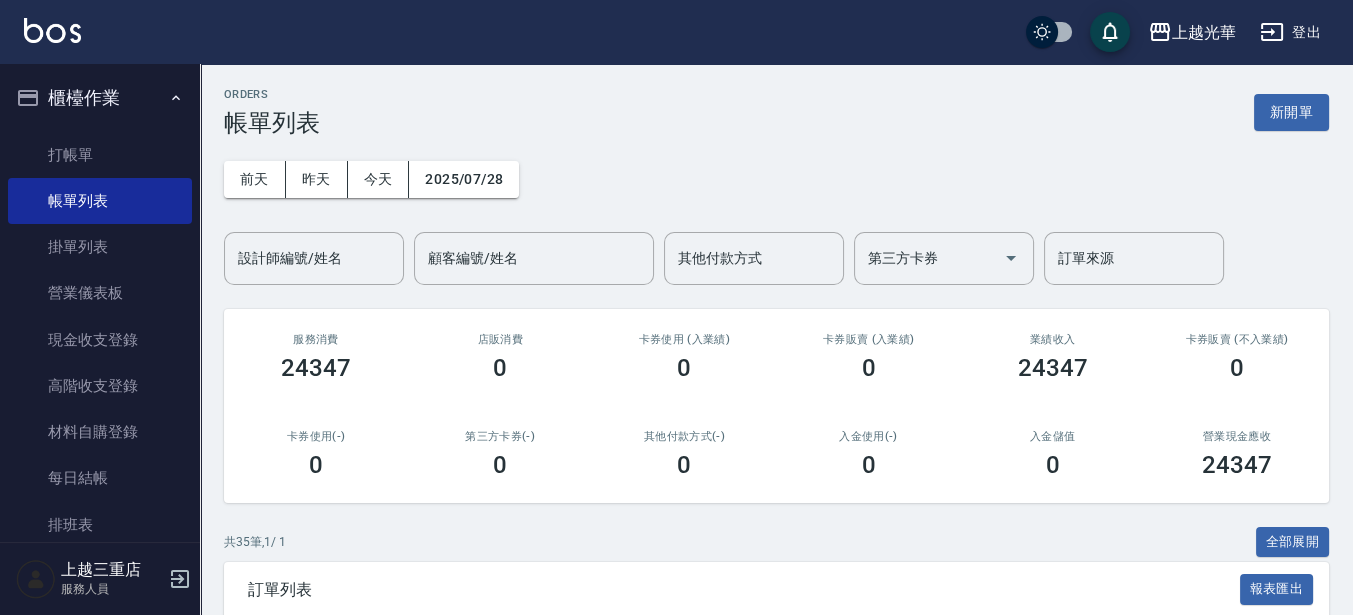 click on "前天 昨天 今天 2025/07/28 設計師編號/姓名 設計師編號/姓名 顧客編號/姓名 顧客編號/姓名 其他付款方式 其他付款方式 第三方卡券 第三方卡券 訂單來源 訂單來源" at bounding box center [776, 211] 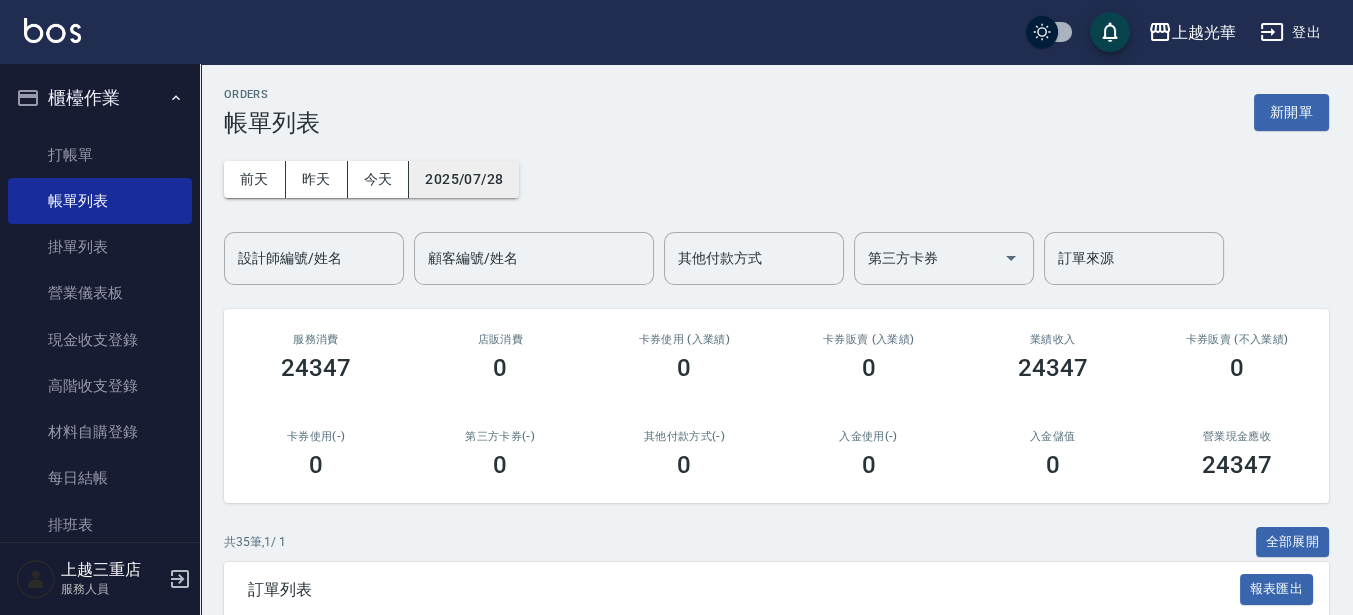 click on "2025/07/28" at bounding box center [464, 179] 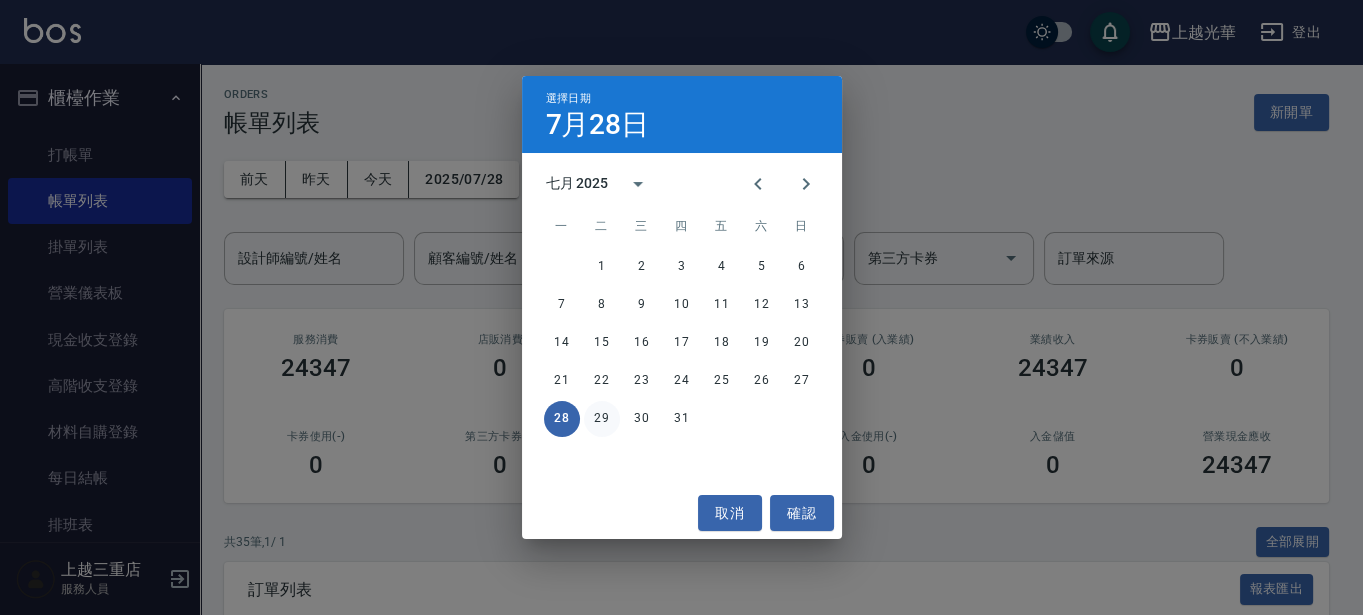 click on "29" at bounding box center (602, 419) 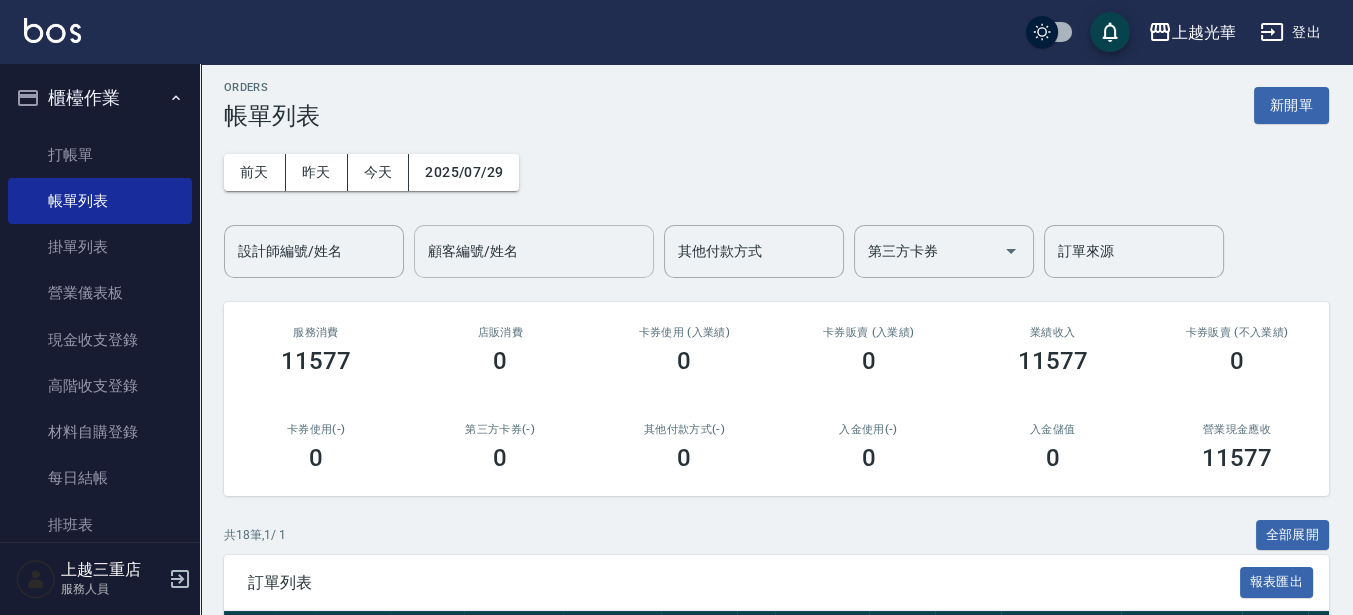 scroll, scrollTop: 0, scrollLeft: 0, axis: both 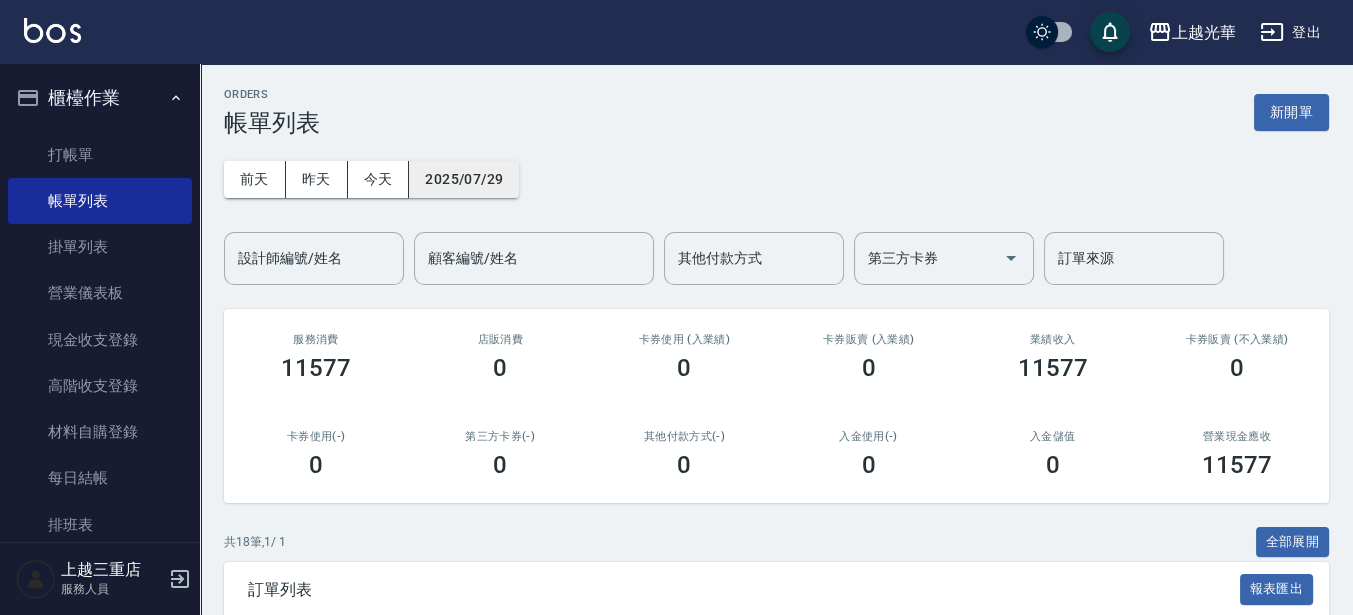 click on "2025/07/29" at bounding box center (464, 179) 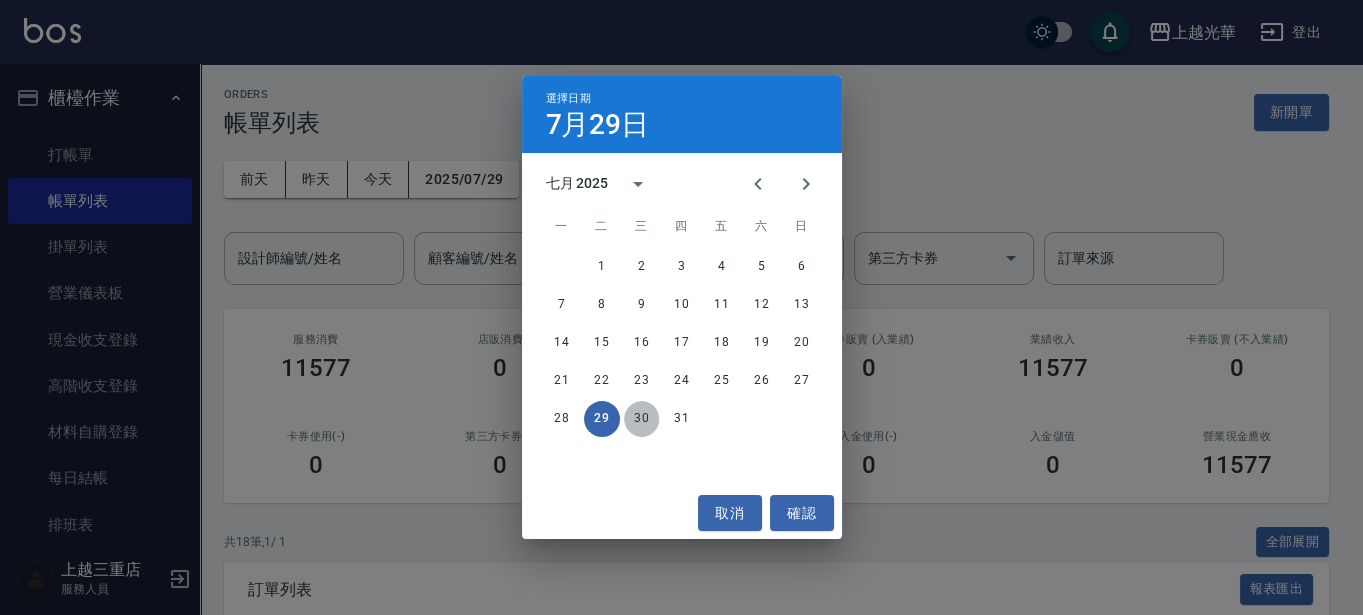click on "30" at bounding box center (642, 419) 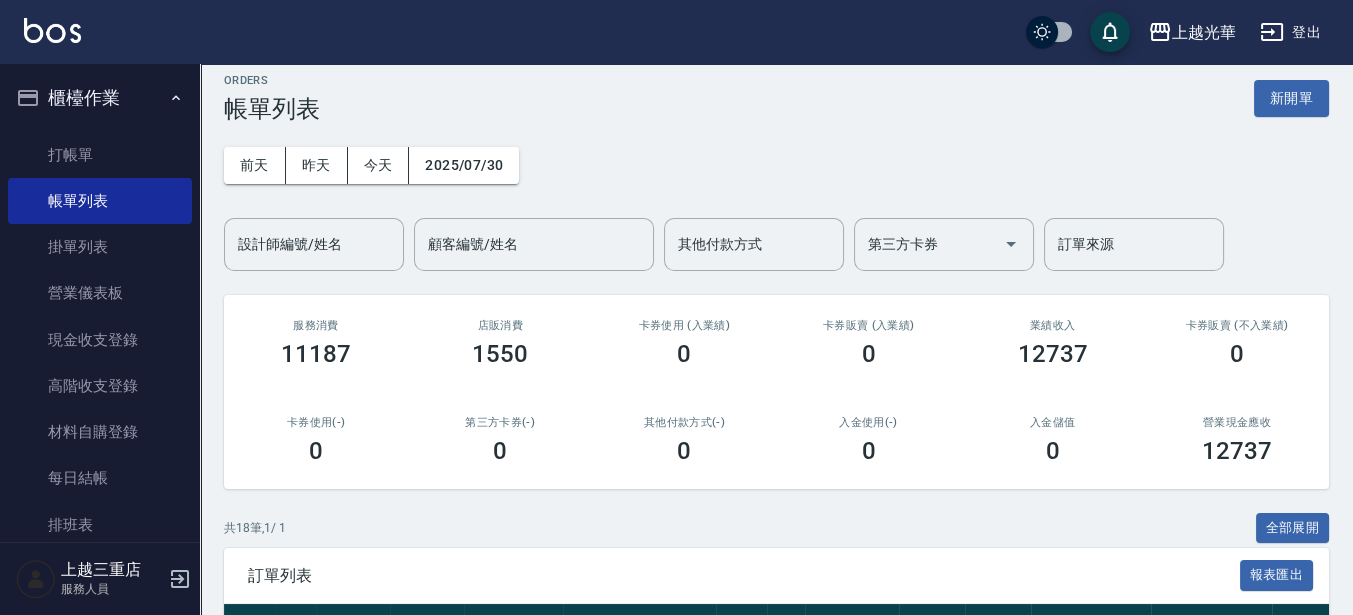 scroll, scrollTop: 0, scrollLeft: 0, axis: both 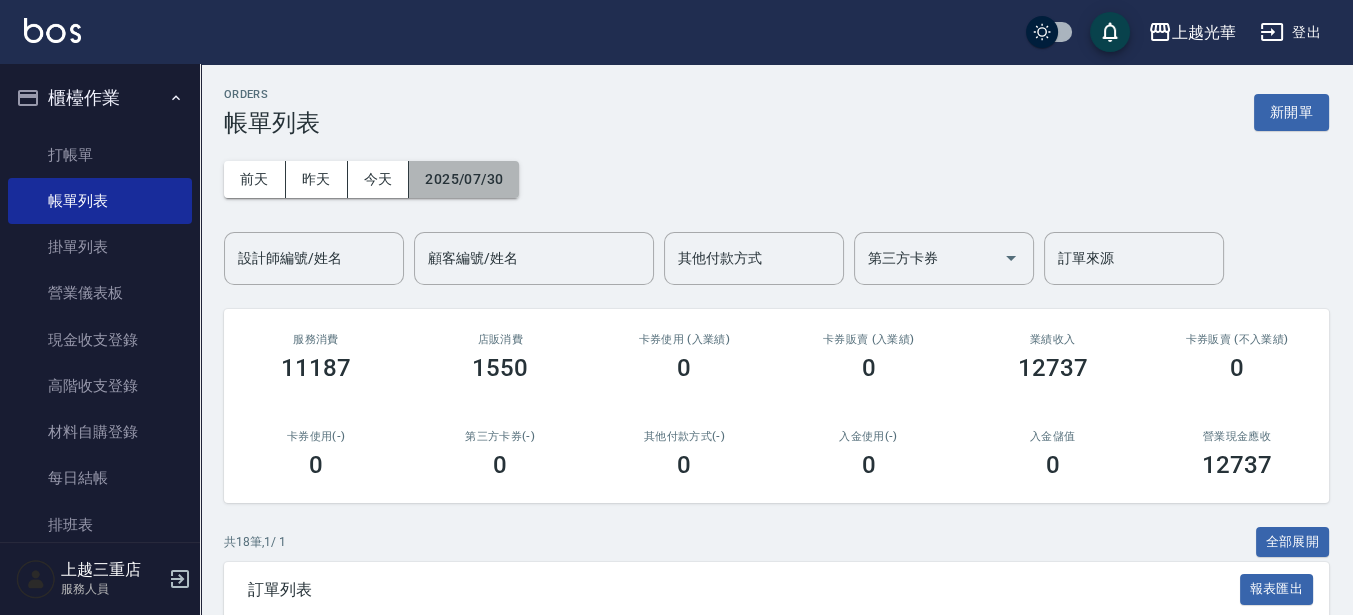 click on "2025/07/30" at bounding box center (464, 179) 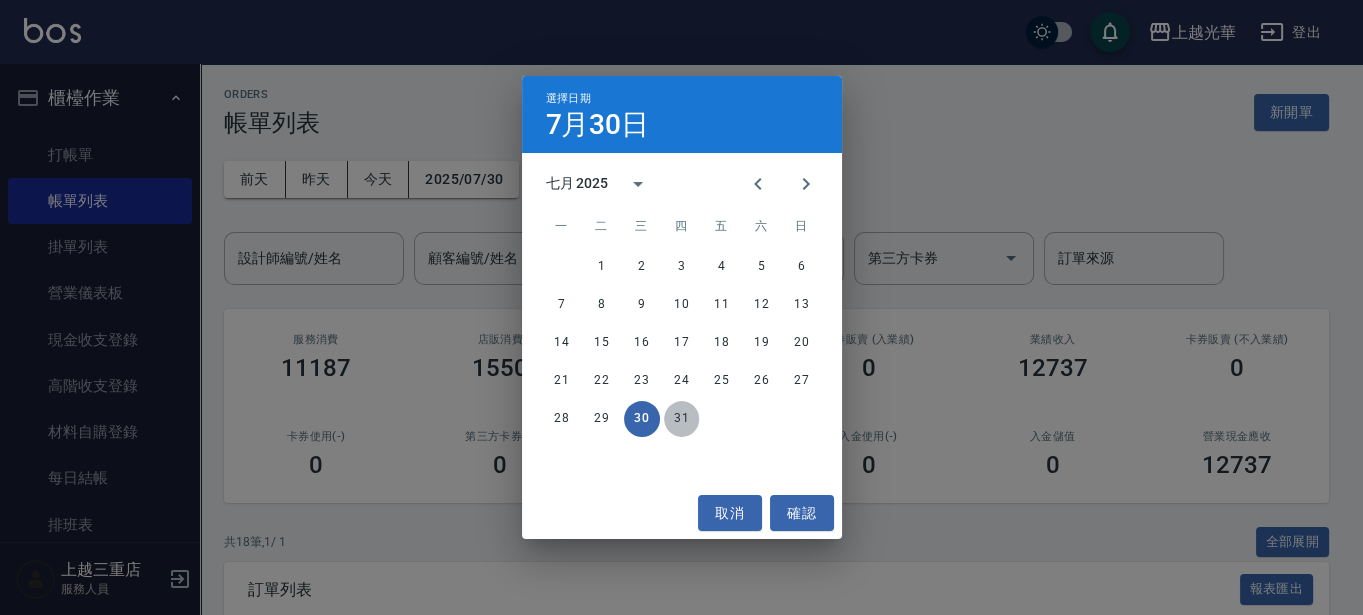 click on "31" at bounding box center (682, 419) 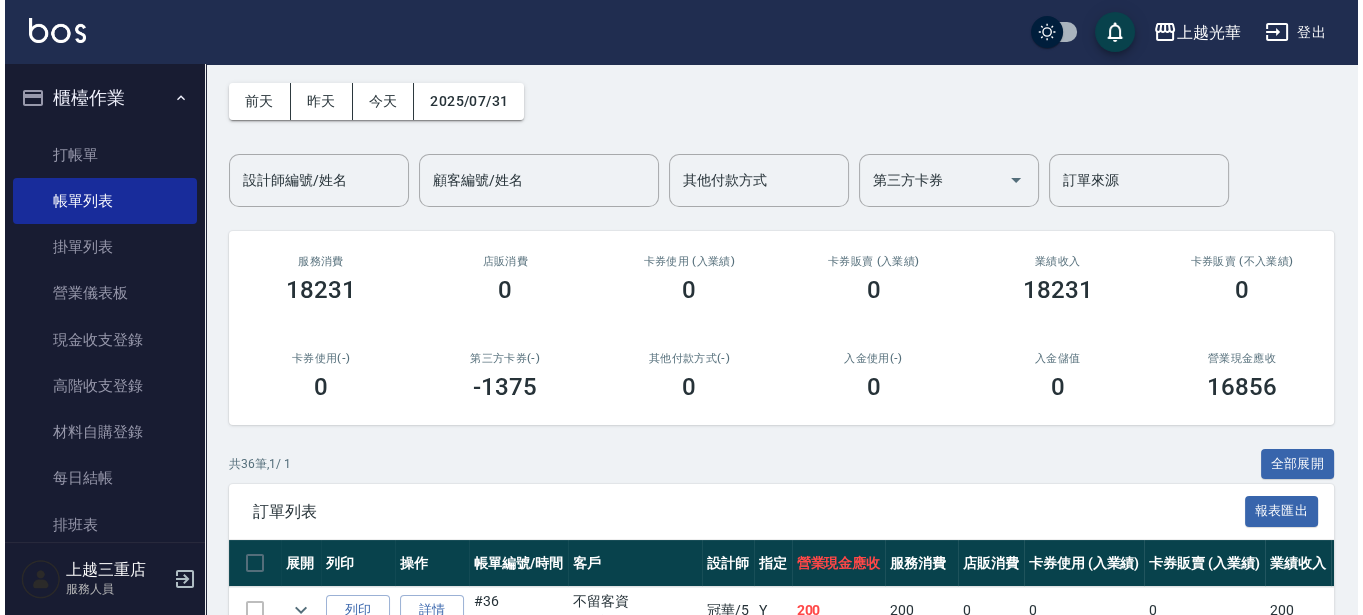 scroll, scrollTop: 0, scrollLeft: 0, axis: both 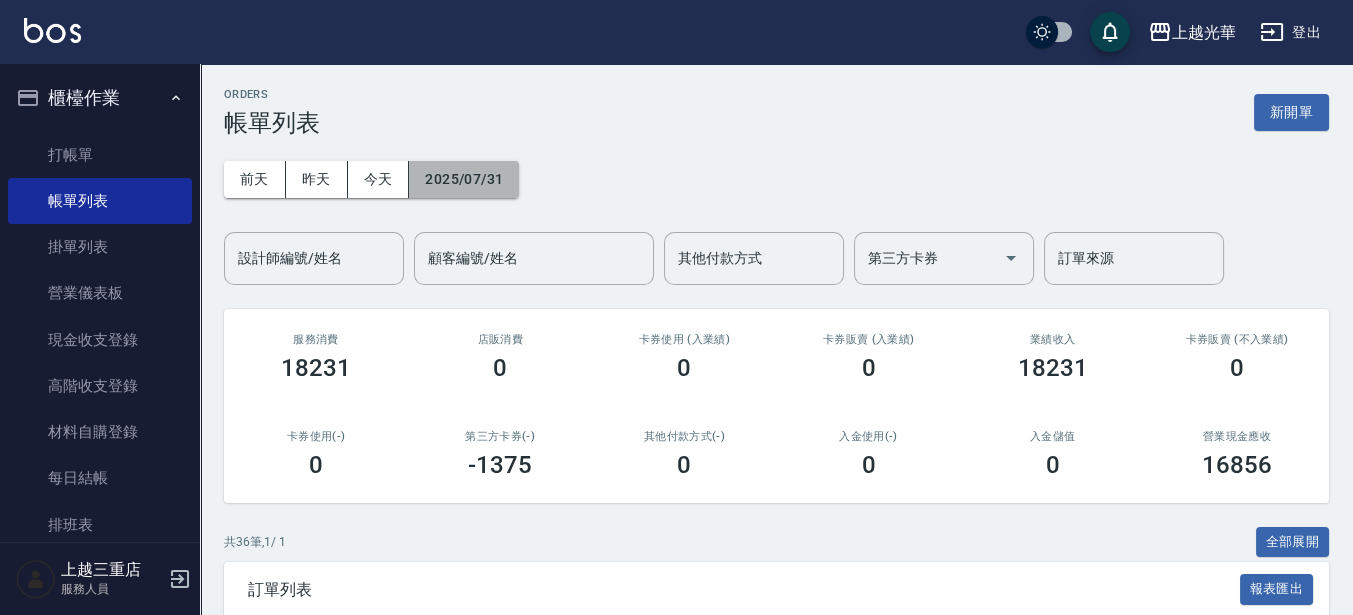 click on "2025/07/31" at bounding box center [464, 179] 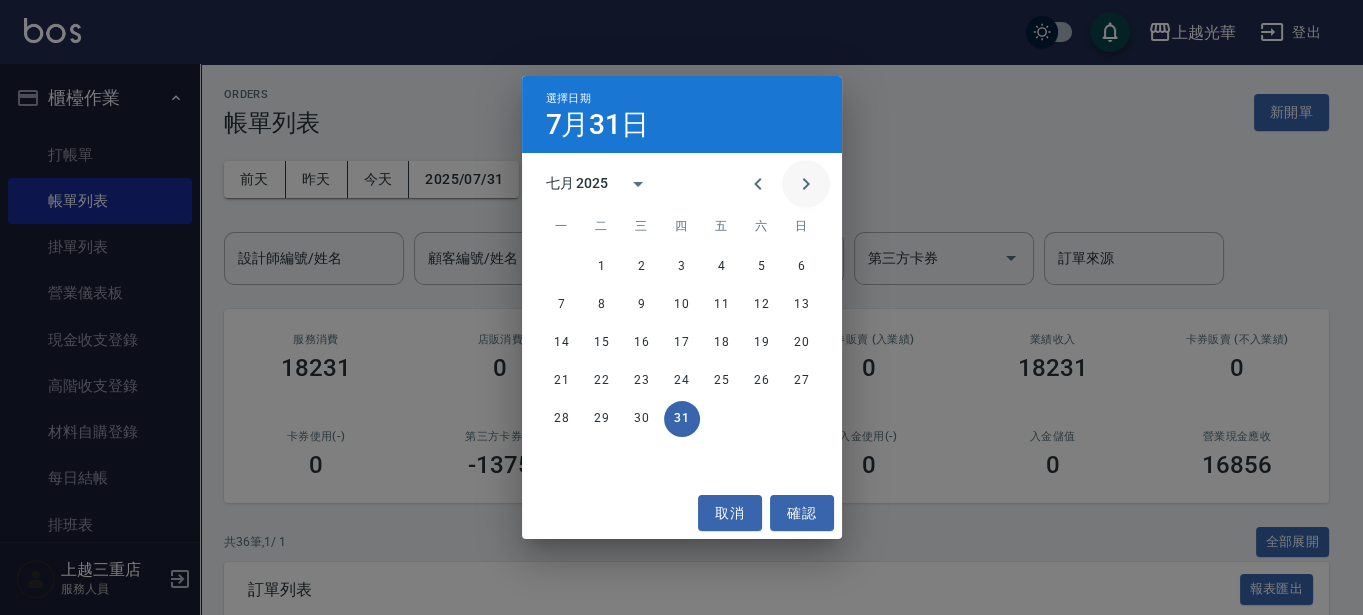 click at bounding box center (806, 184) 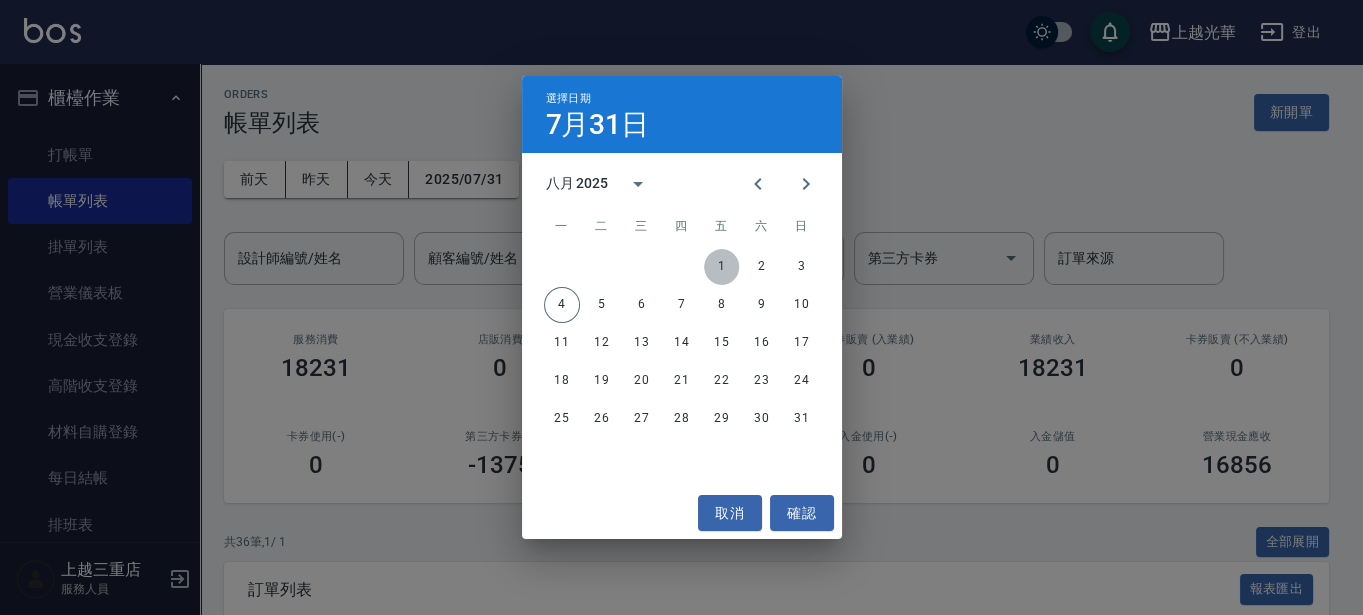 click on "1" at bounding box center (722, 267) 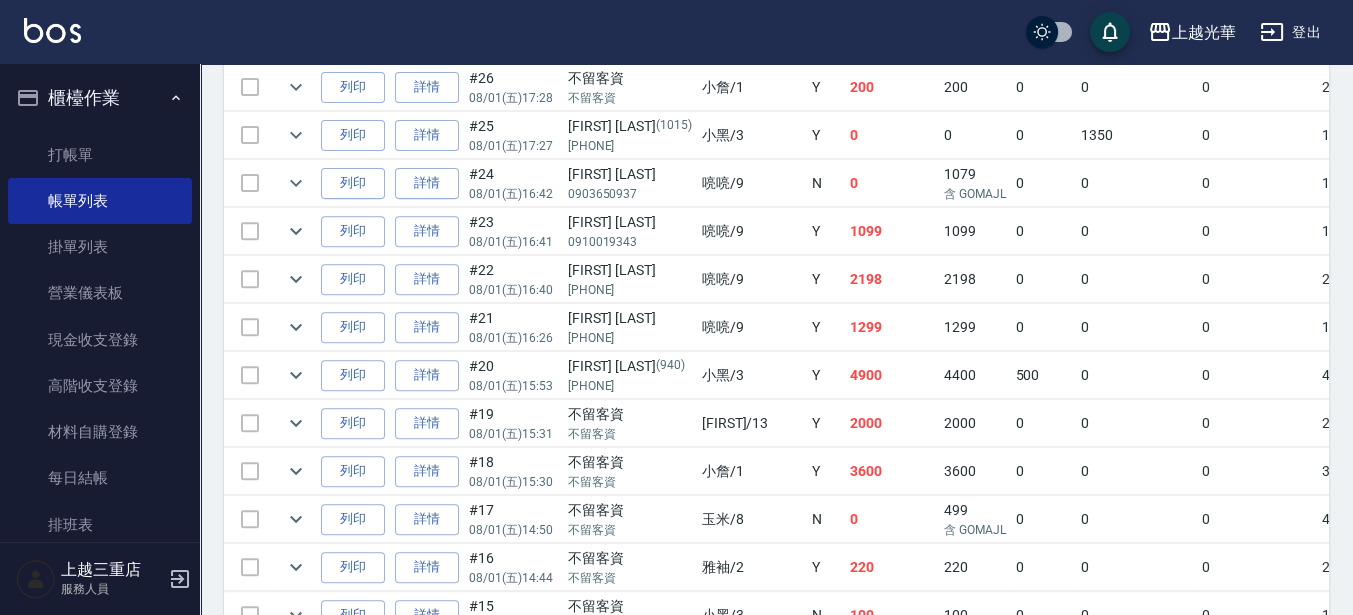 scroll, scrollTop: 1000, scrollLeft: 0, axis: vertical 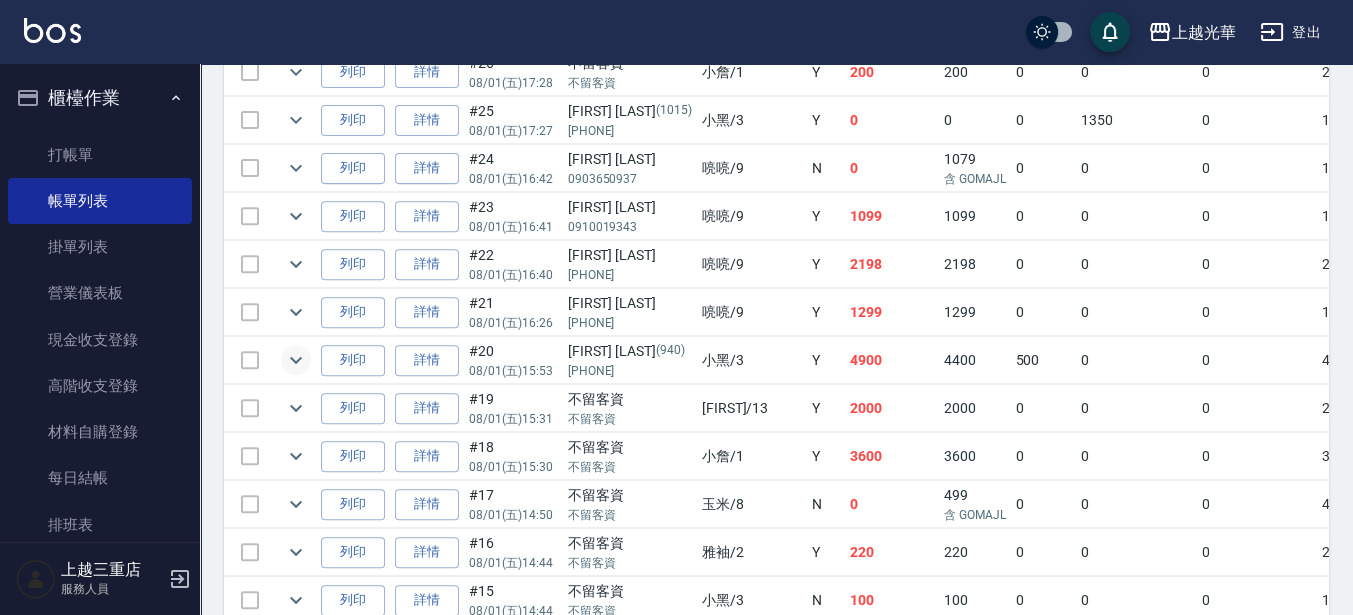 click 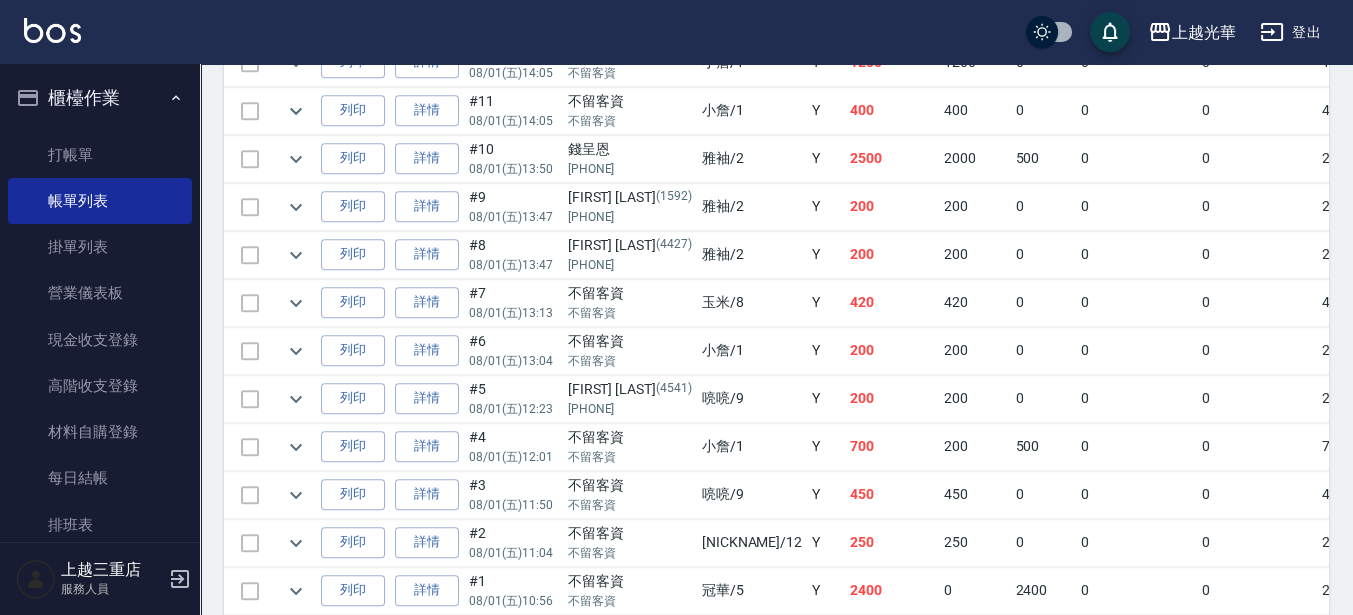 scroll, scrollTop: 1875, scrollLeft: 0, axis: vertical 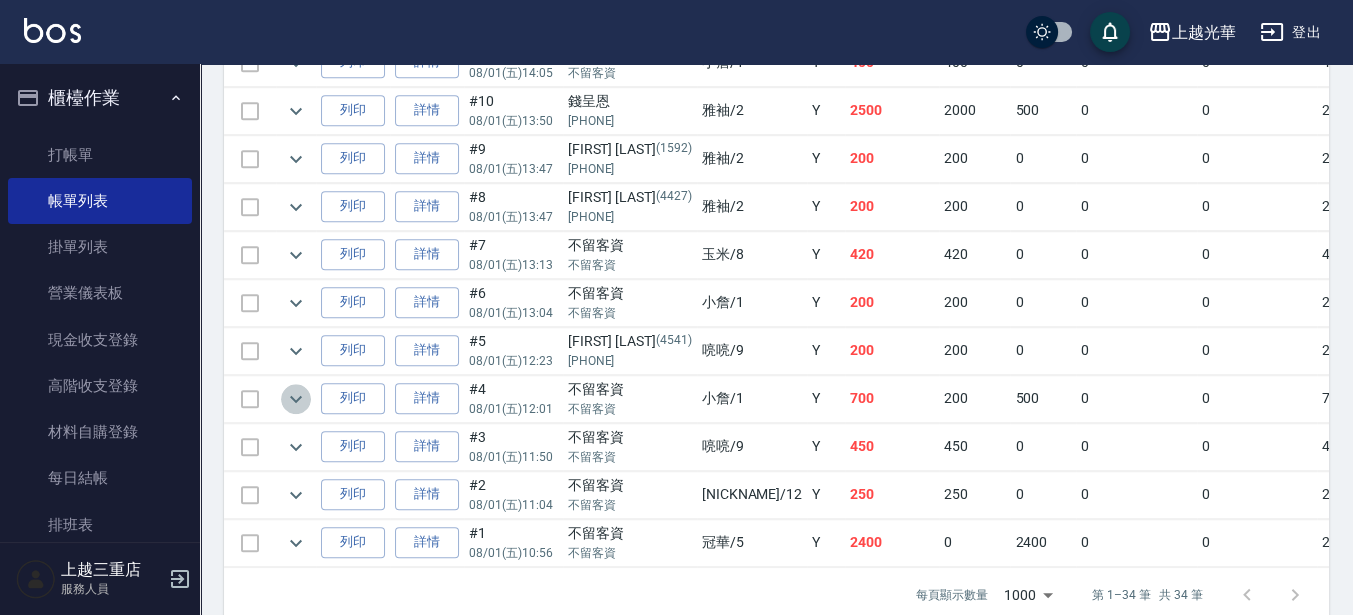 click 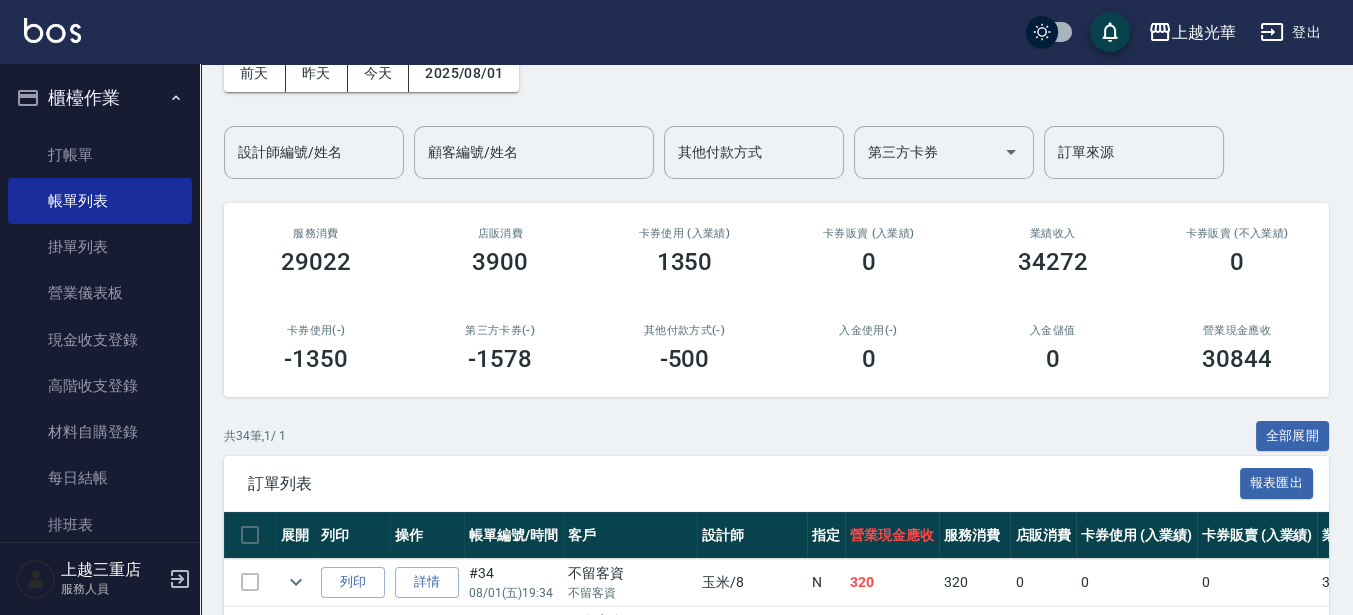 scroll, scrollTop: 0, scrollLeft: 0, axis: both 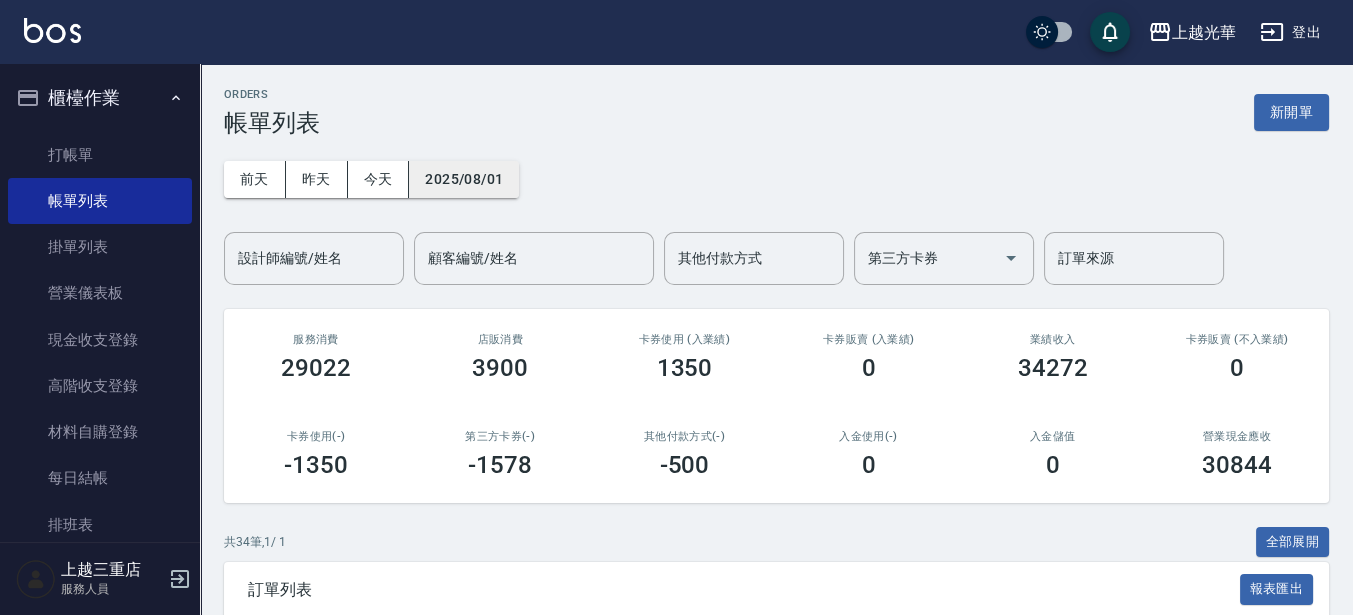 click on "2025/08/01" at bounding box center (464, 179) 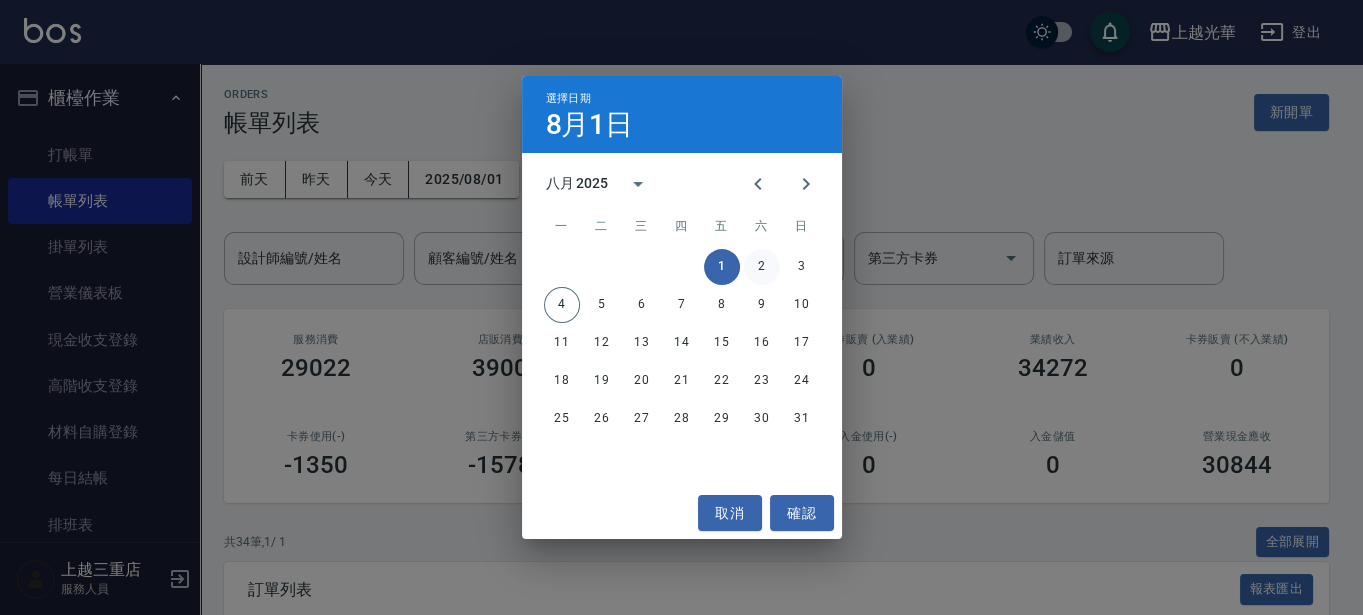 click on "2" at bounding box center [762, 267] 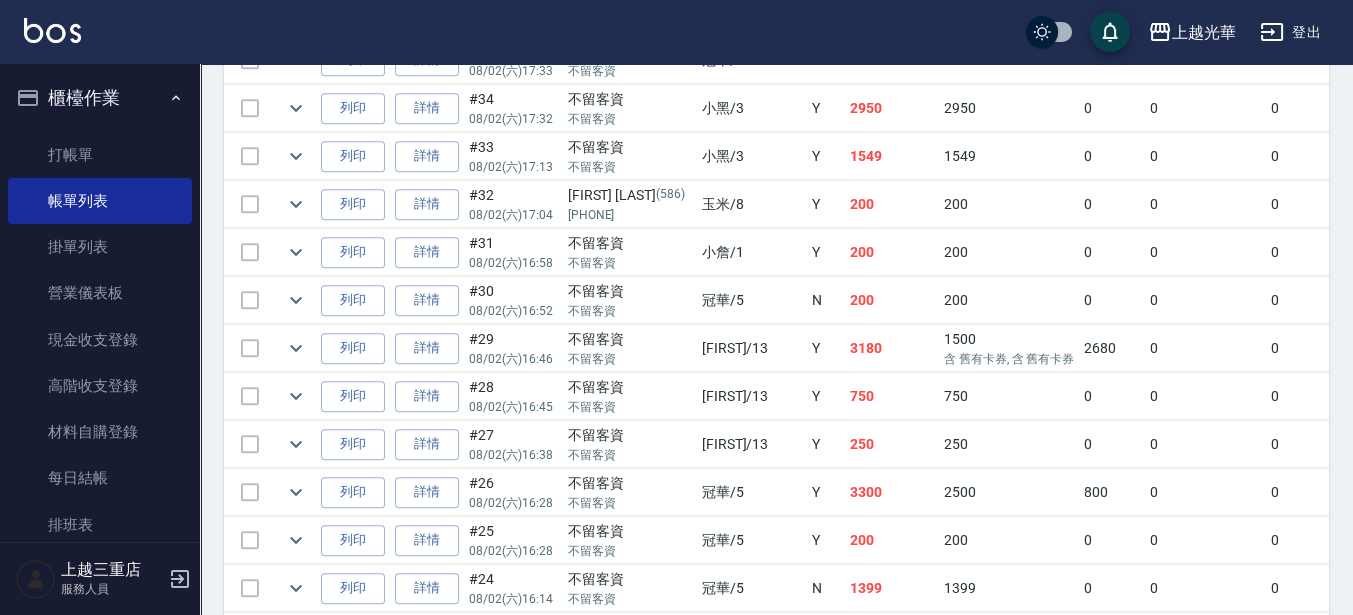 scroll, scrollTop: 1250, scrollLeft: 0, axis: vertical 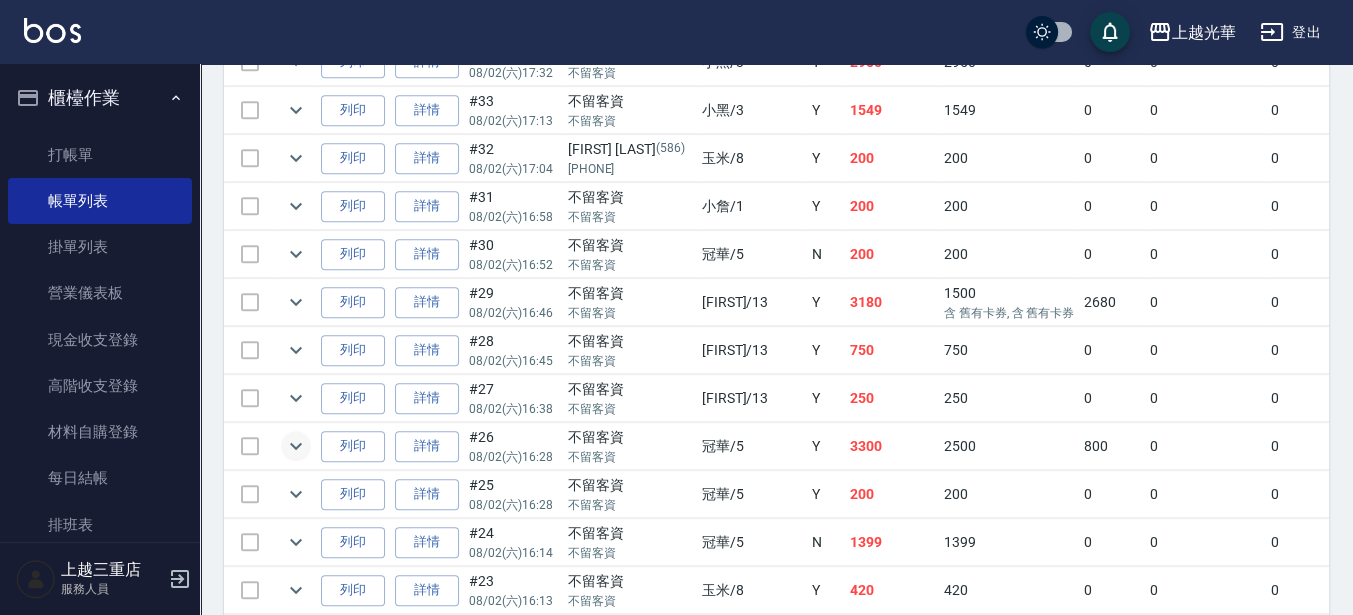 click 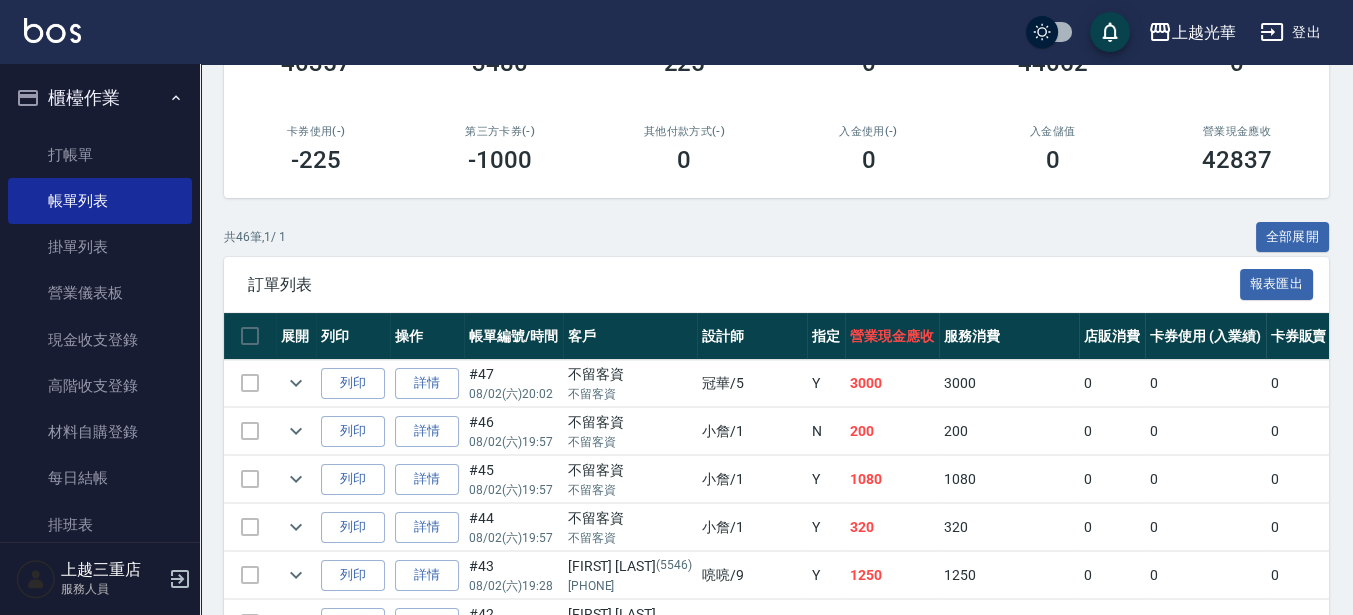 scroll, scrollTop: 0, scrollLeft: 0, axis: both 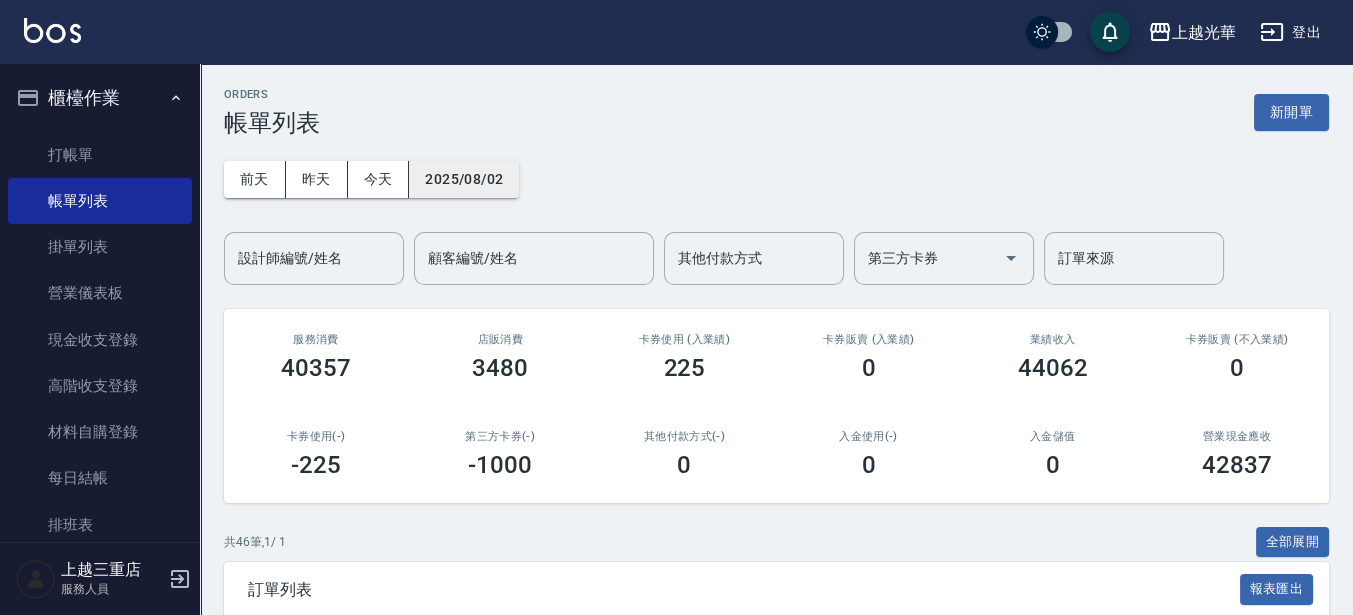 click on "2025/08/02" at bounding box center (464, 179) 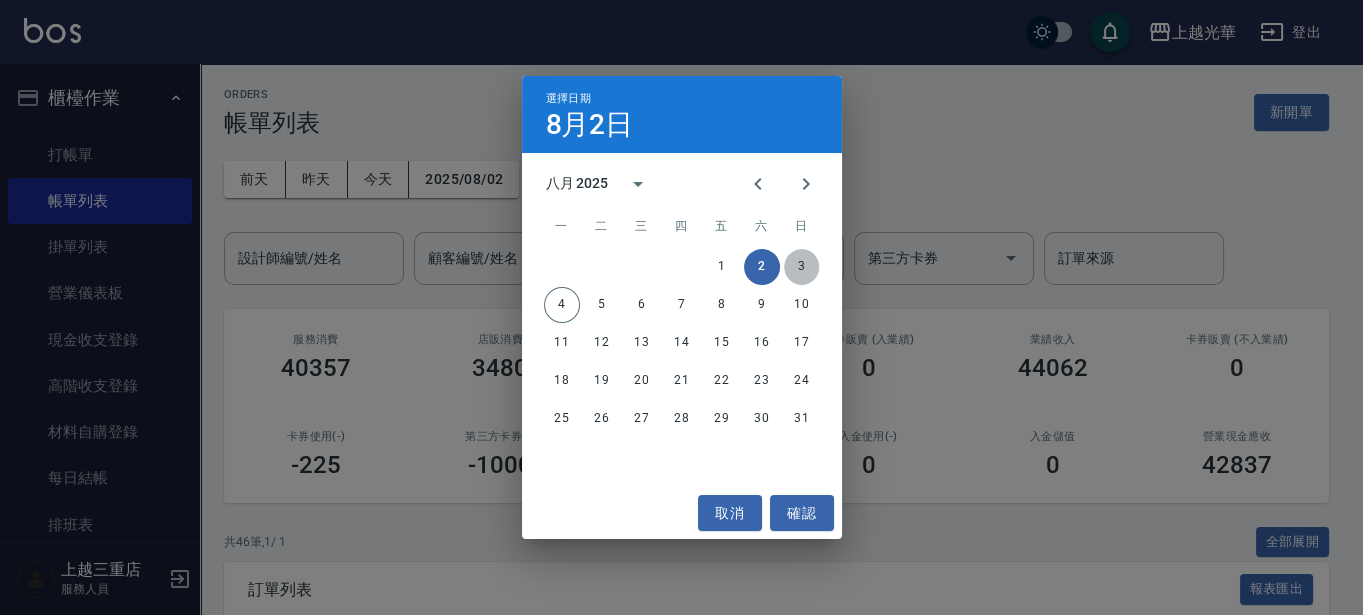 click on "3" at bounding box center [802, 267] 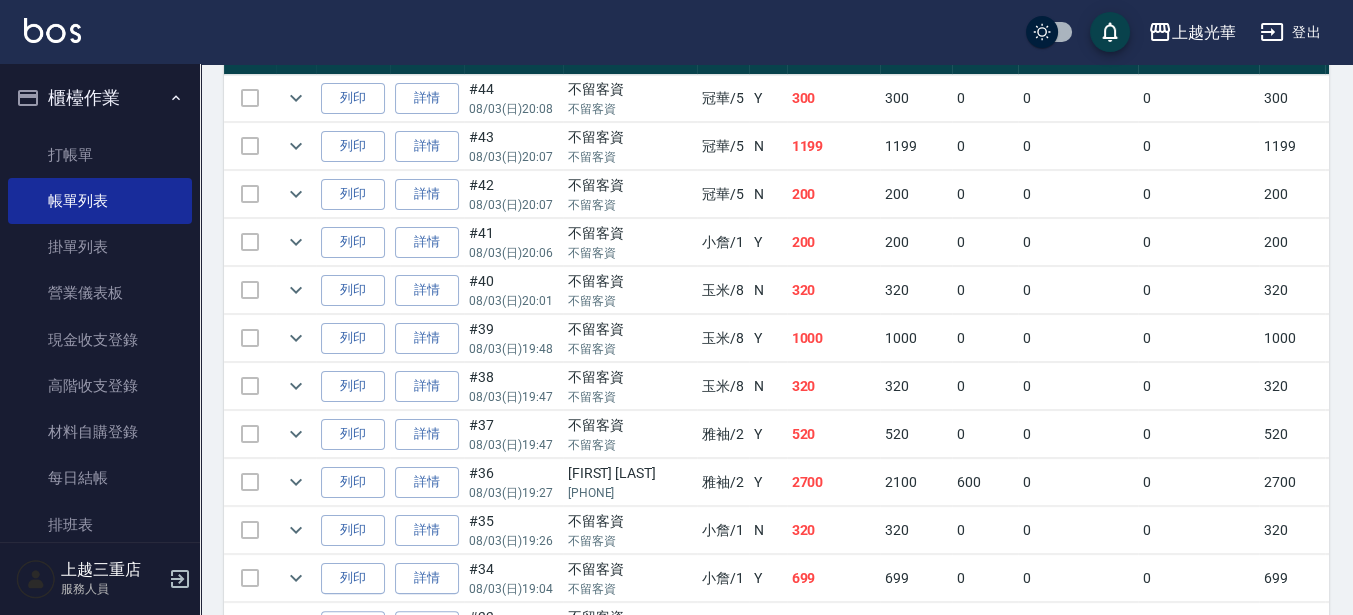 scroll, scrollTop: 625, scrollLeft: 0, axis: vertical 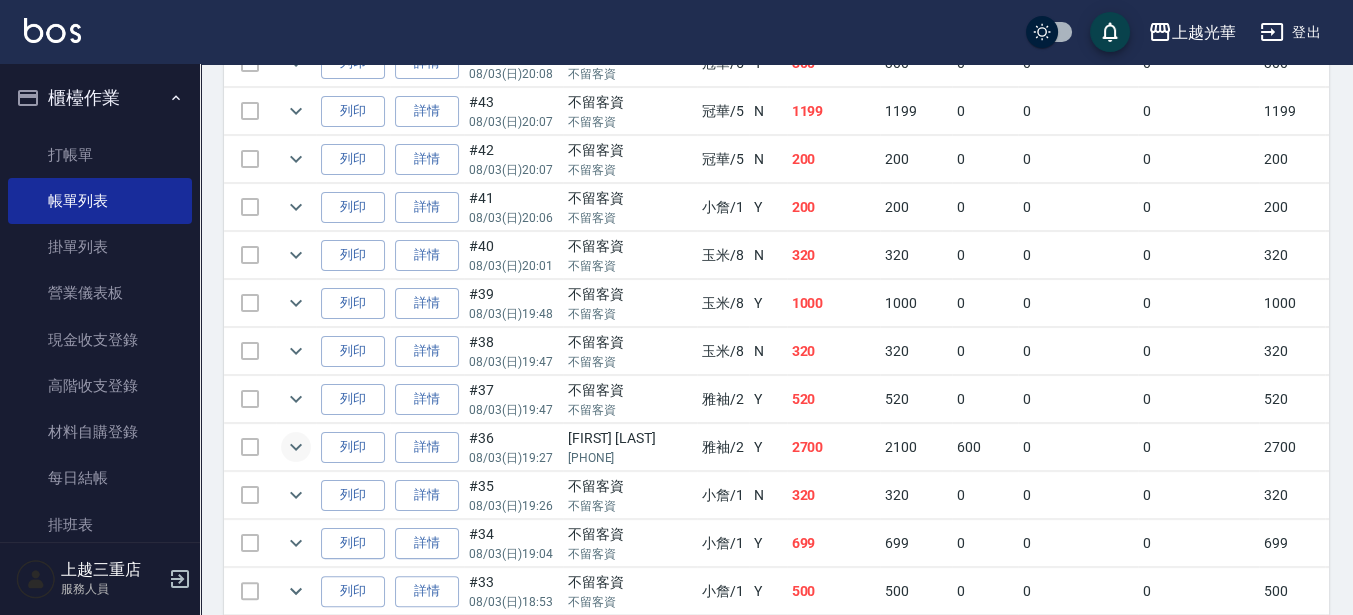 click 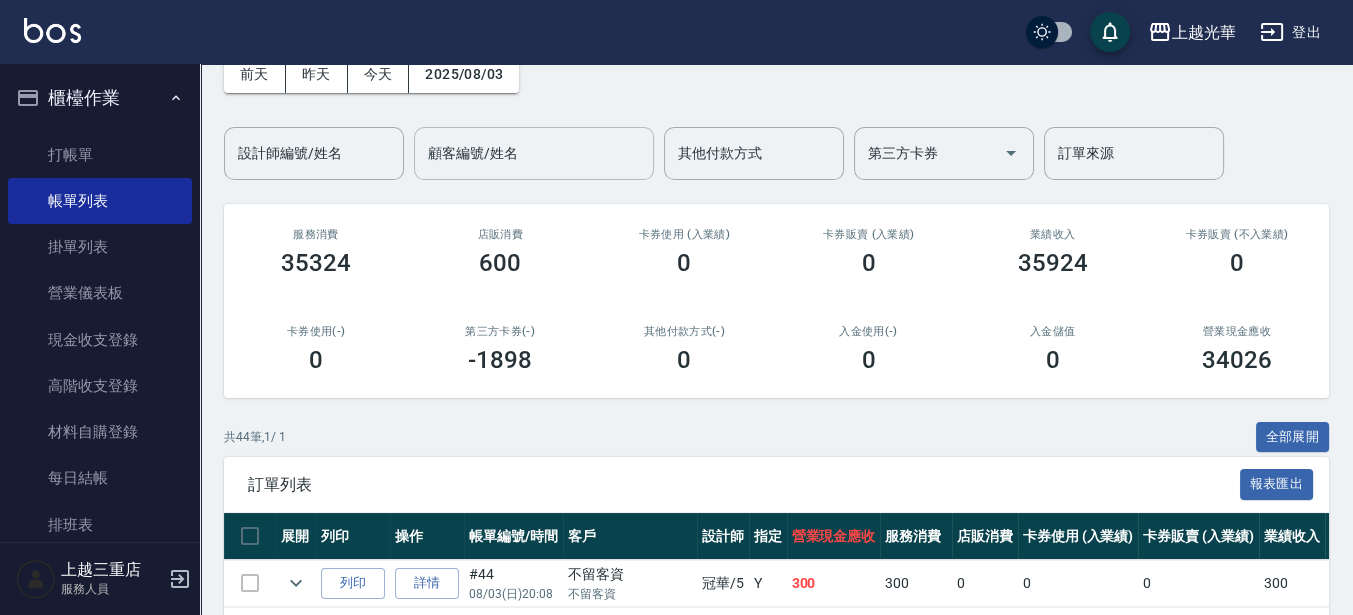 scroll, scrollTop: 0, scrollLeft: 0, axis: both 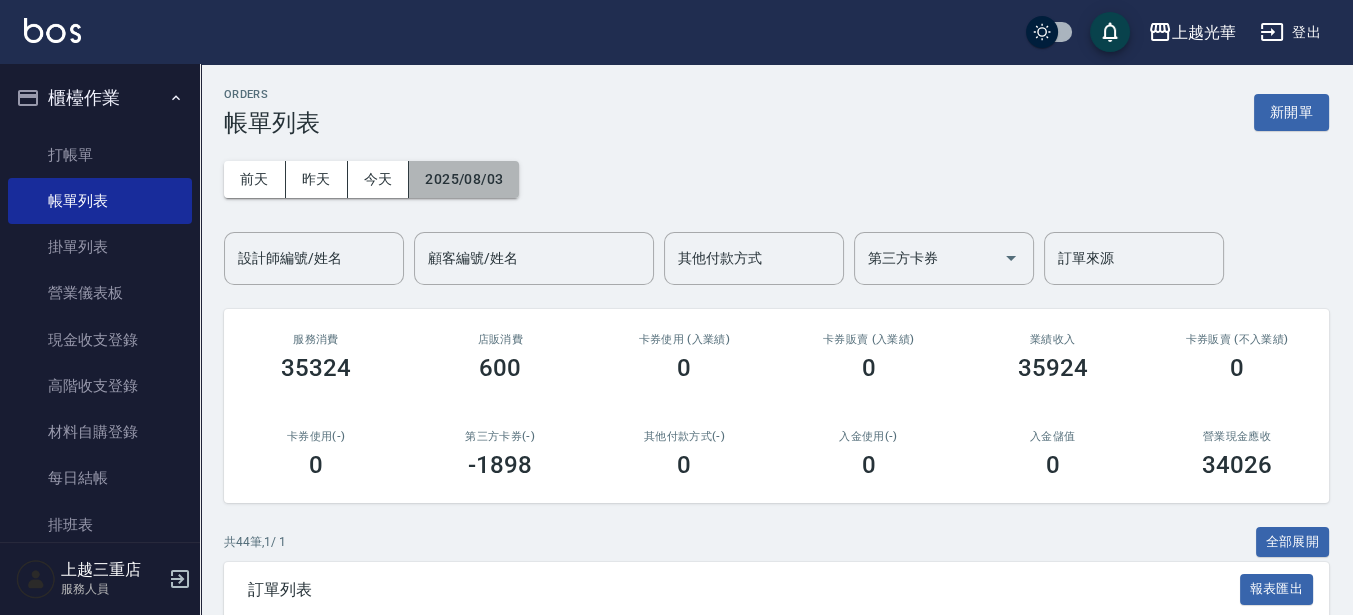 click on "2025/08/03" at bounding box center [464, 179] 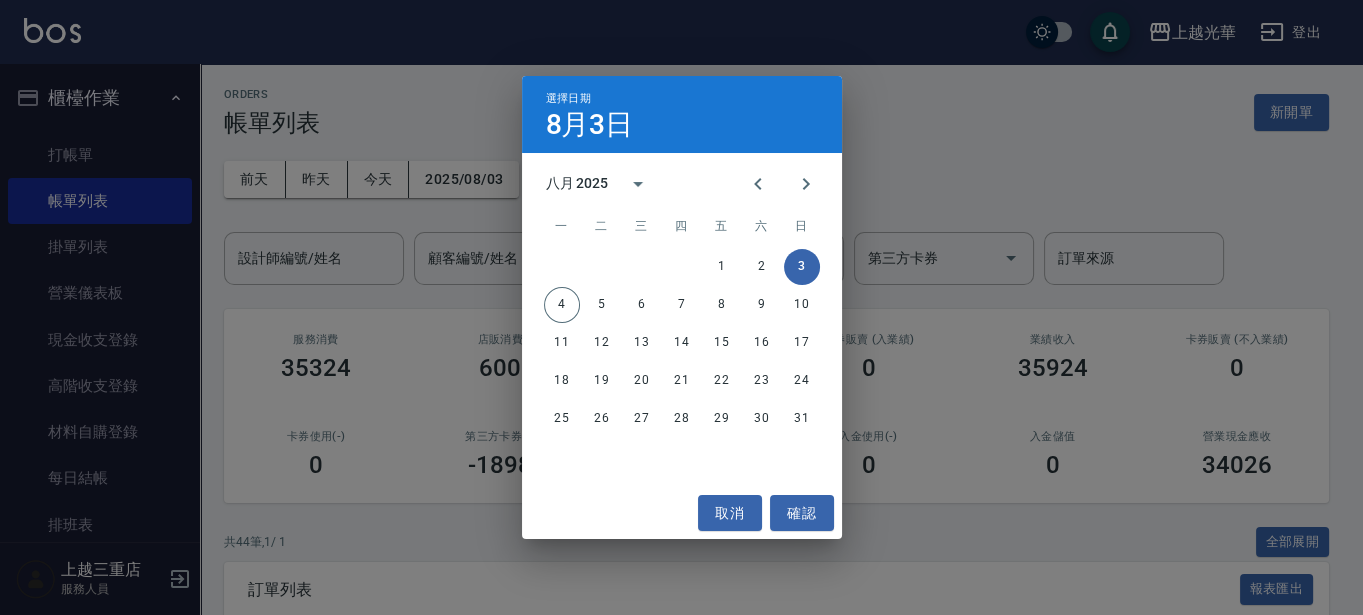 click on "選擇日期 8月3日 八月 2025 一 二 三 四 五 六 日 1 2 3 4 5 6 7 8 9 10 11 12 13 14 15 16 17 18 19 20 21 22 23 24 25 26 27 28 29 30 31 取消 確認" at bounding box center (681, 307) 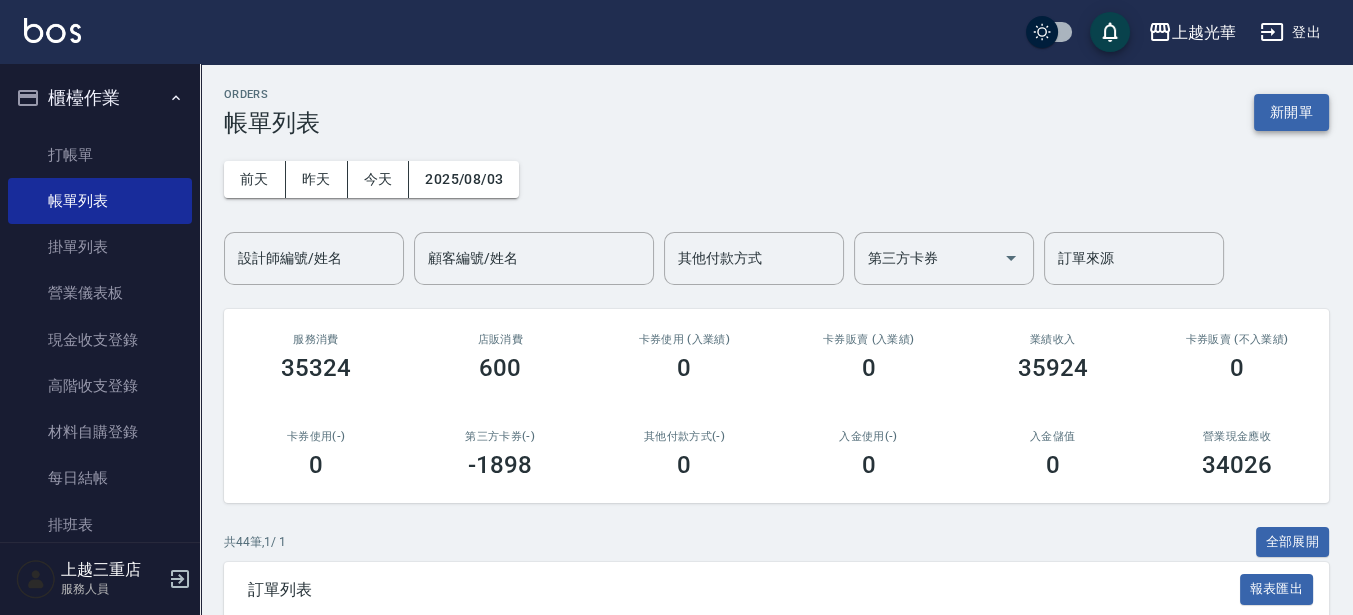 click on "新開單" at bounding box center [1291, 112] 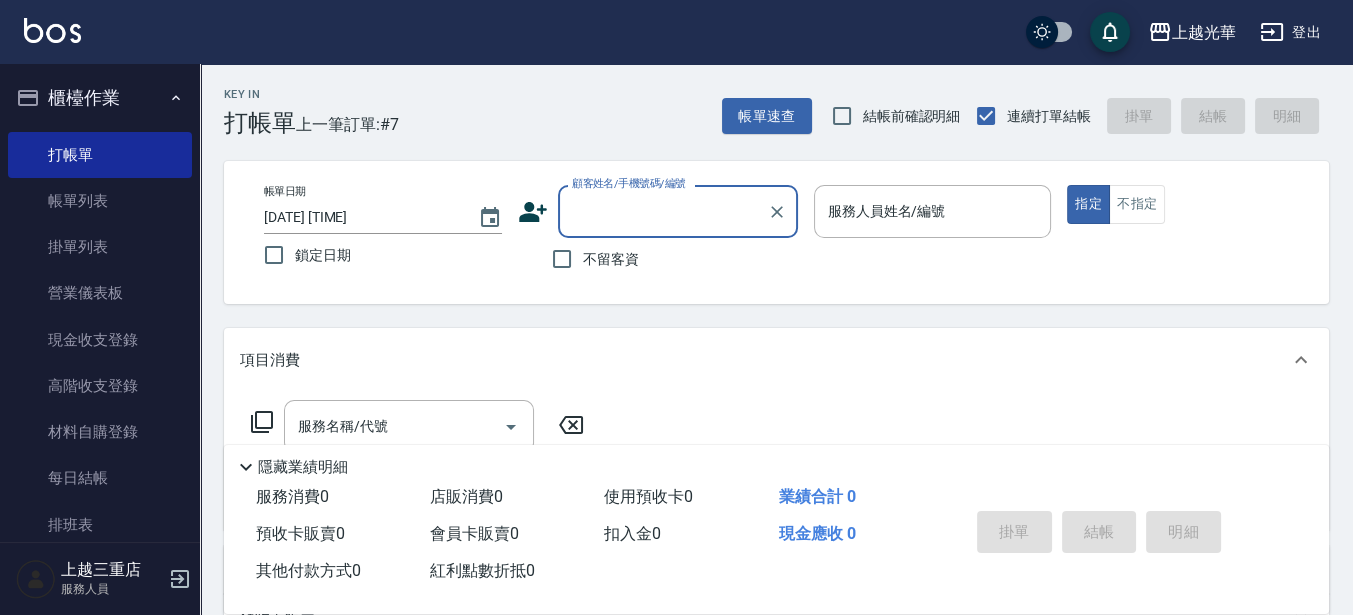 click on "不留客資" at bounding box center [611, 259] 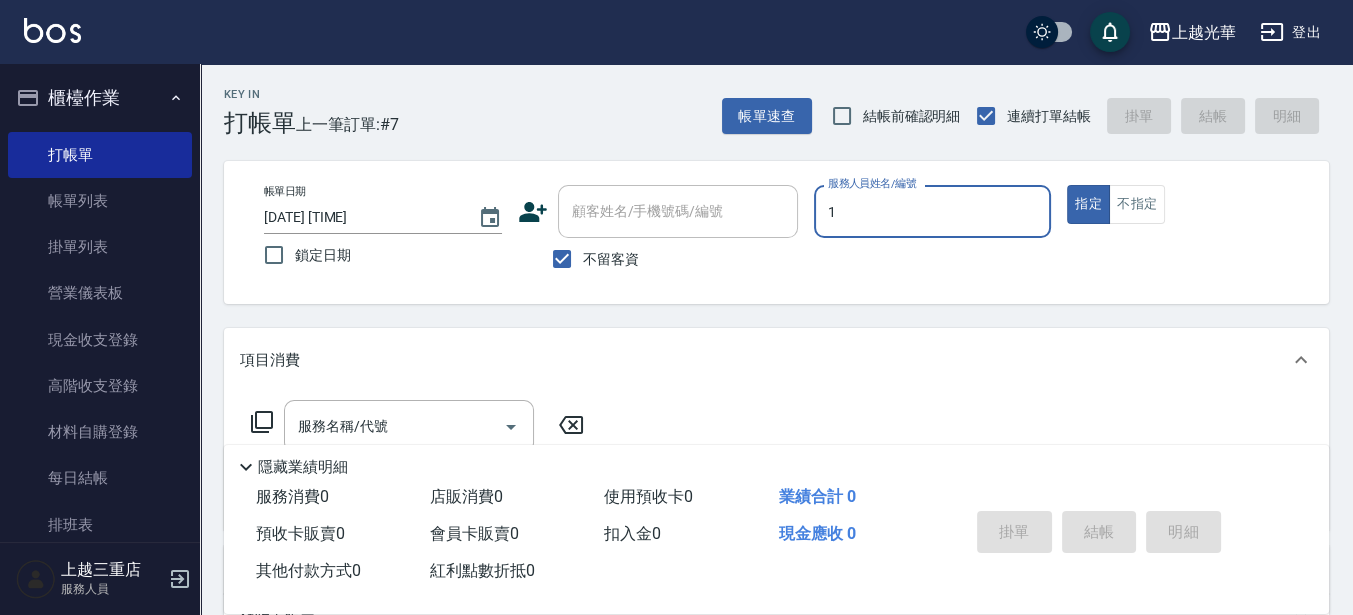 type on "1" 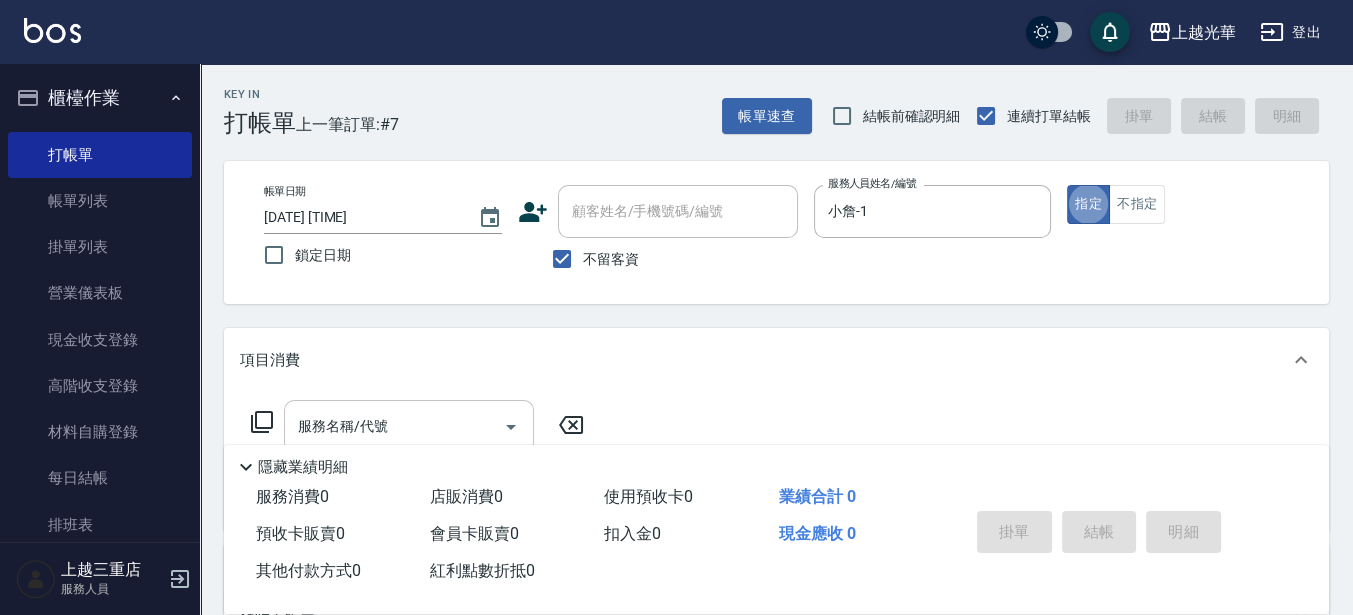 click on "[KEY_IN] [BILL] [PREVIOUS_ORDER]:#[NUMBER] [BILL_SEARCH] [PRE_BILL_CONFIRMATION] [CONTINUOUS_BILLING] [HOLD_ORDER] [CHECKOUT] [DETAIL] [BILL_DATE] [DATE] [TIME] [LOCK_DATE] [CUSTOMER_NAME]/[PHONE_NUMBER]/[CUSTOMER_ID] [CUSTOMER_NAME]/[PHONE_NUMBER]/[CUSTOMER_ID] [DO_NOT_KEEP_CUSTOMER_INFO] [STAFF_NAME]/[STAFF_ID] [NICKNAME]-[NUMBER] [STAFF_NAME]/[STAFF_ID] [SPECIFIED] [UNSPECIFIED] [ITEM_CONSUMPTION] [SERVICE_NAME]/[SERVICE_CODE] [SERVICE_NAME]/[SERVICE_CODE] [PRODUCT_SALES] [STAFF_NAME]/[STAFF_ID] [STAFF_NAME]/[STAFF_ID] [PRODUCT_CODE]/[PRODUCT_NAME] [PRODUCT_CODE]/[PRODUCT_NAME] [PREPAID_CARD_SALES] [CARD_NAME]/[CARD_CODE] [CARD_NAME]/[CARD_CODE] [OTHER_PAYMENT_METHOD] [OTHER_PAYMENT_METHOD] [OTHER_PAYMENT_METHOD] [REMARKS_AND_SOURCE] [REMARKS] [REMARKS] [ORDER_SOURCE] [ORDER_SOURCE] [HIDE_PERFORMANCE_DETAIL] [SERVICE_CONSUMPTION] [NUMBER] [PRODUCT_SALES] [NUMBER] [PREPAID_CARD_SALES] [NUMBER] [MEMBERSHIP_CARD_SALES] [NUMBER] [DEDUCT_INCOME] [NUMBER] [CASH_DUE] [NUMBER] [OTHER_PAYMENT_METHOD] [NUMBER] [BONUS_POINTS_REDUCTION] [NUMBER] [HOLD_ORDER] [CHECKOUT] [DETAIL]" at bounding box center [776, 495] 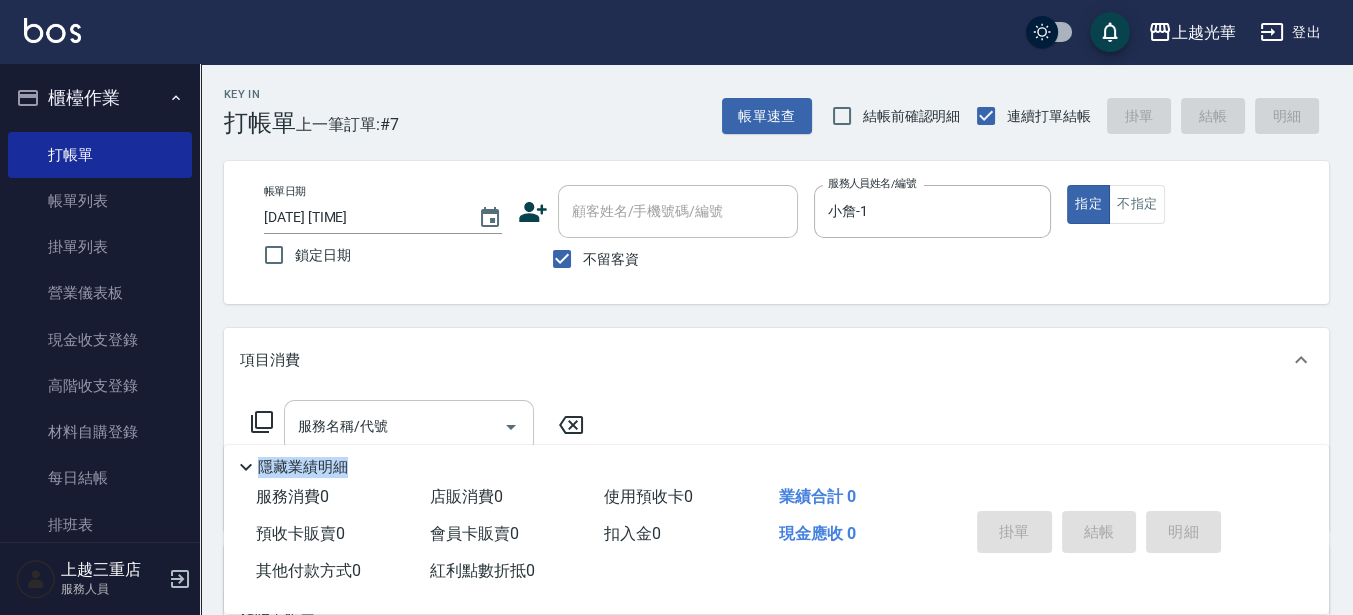 click on "服務名稱/代號" at bounding box center [394, 426] 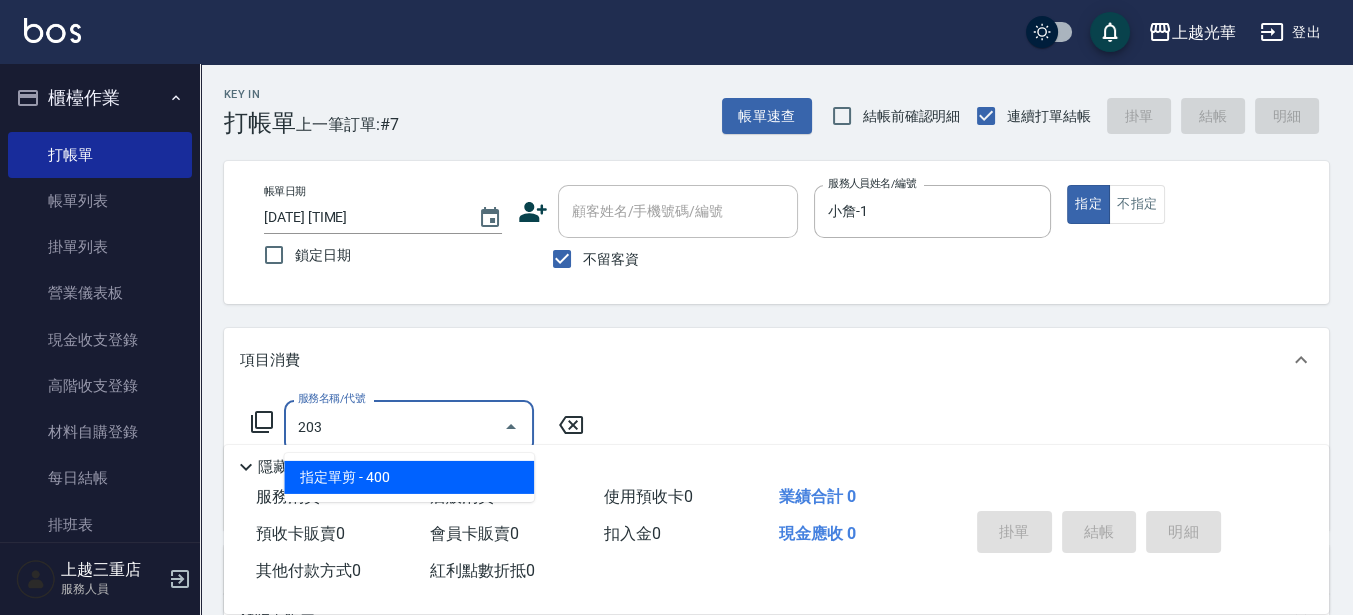 type on "指定單剪(203)" 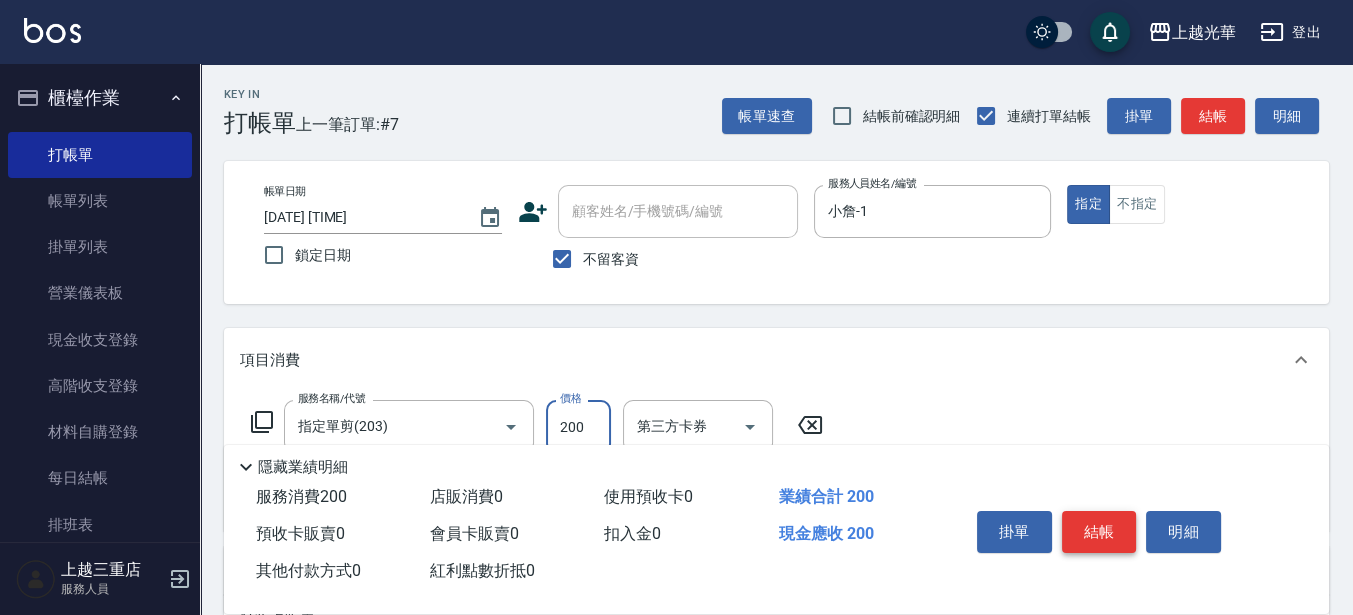 type on "200" 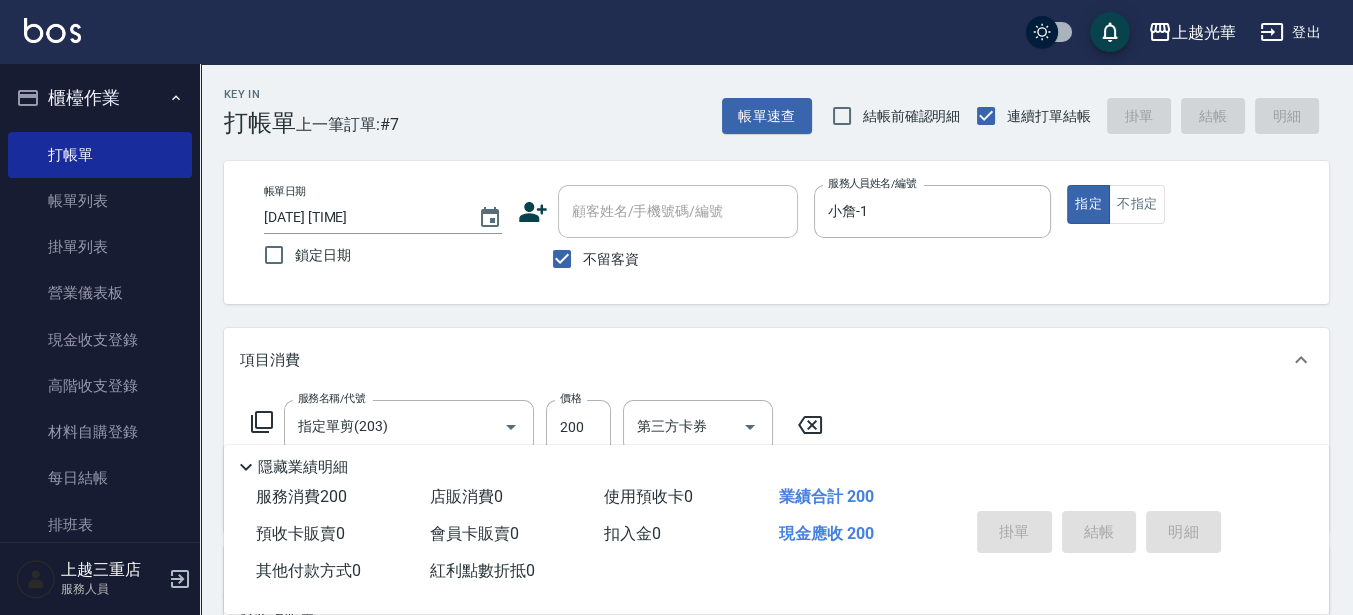 type 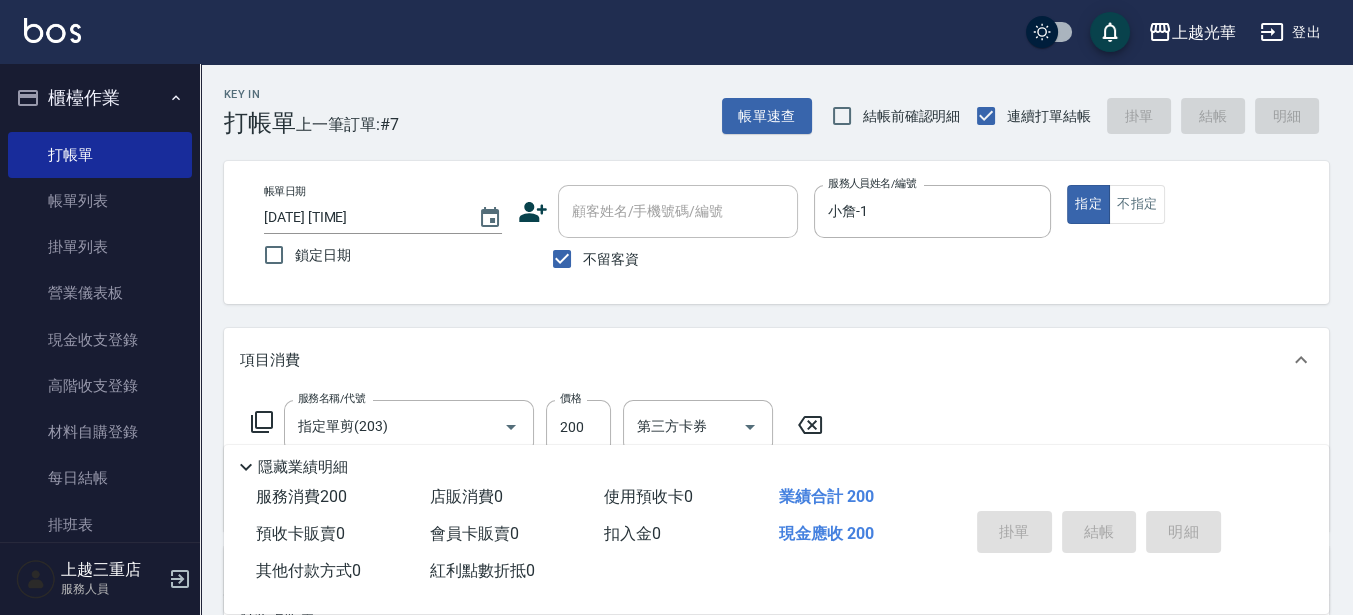 type 